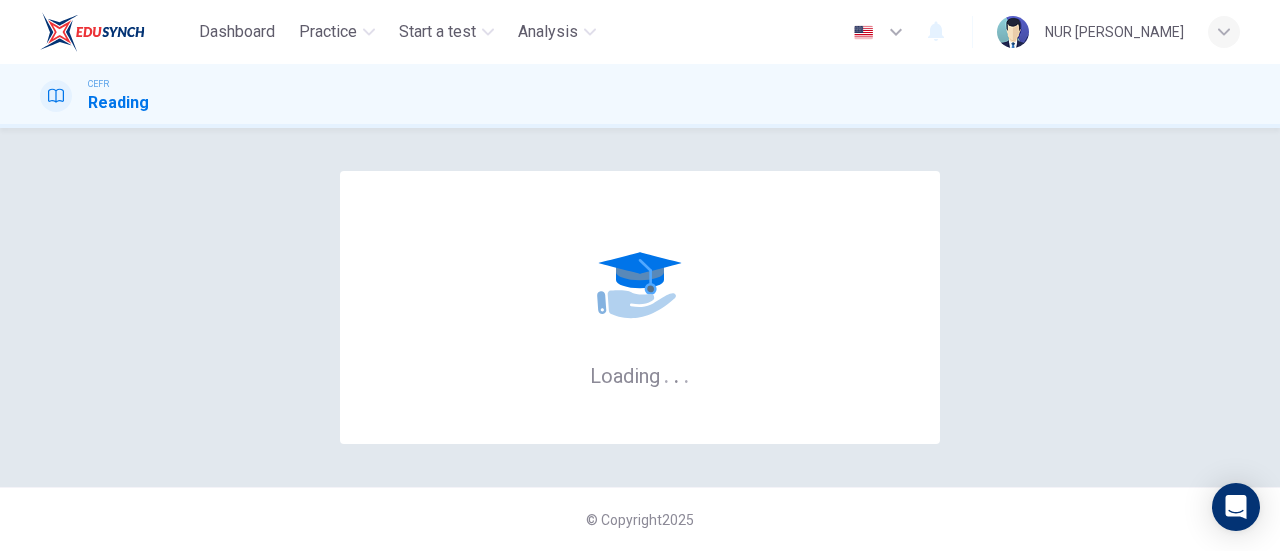 scroll, scrollTop: 0, scrollLeft: 0, axis: both 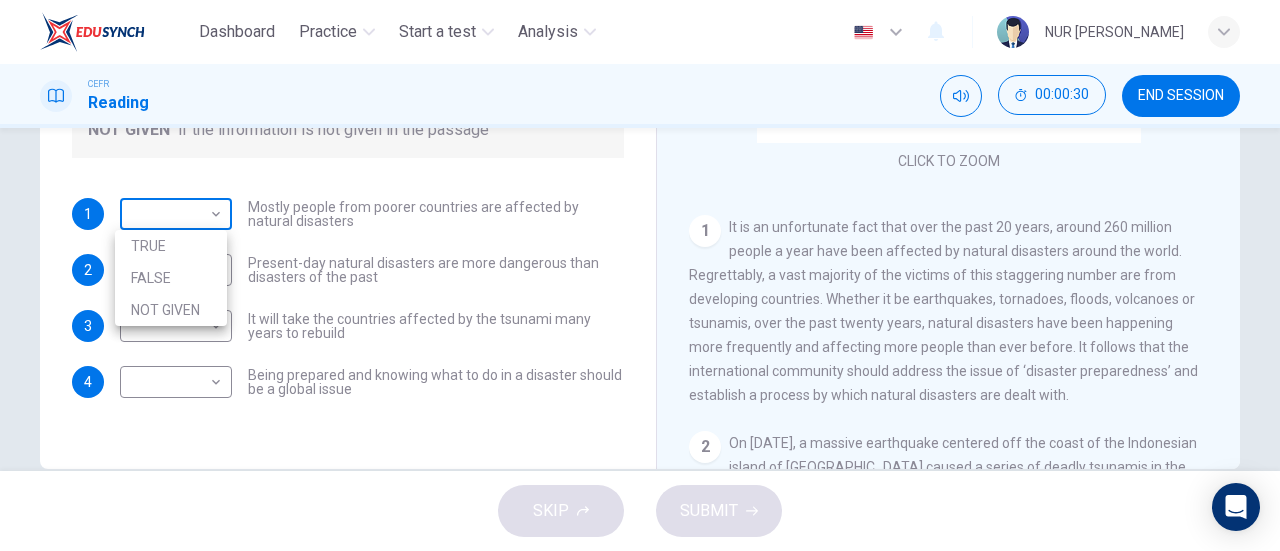 click on "Dashboard Practice Start a test Analysis English en ​ NUR [PERSON_NAME] CEFR Reading 00:00:30 END SESSION Questions 1 - 4 Do the following statements agree with the information given in the Reading Passage?
In the boxes below, write TRUE if the statement is true FALSE if the statement is false NOT GIVEN if the information is not given in the passage 1 ​ ​ Mostly people from poorer countries are affected by natural disasters 2 ​ ​ Present-day natural disasters are more dangerous than disasters of the past 3 ​ ​ It will take the countries affected by the tsunami many years to rebuild 4 ​ ​ Being prepared and knowing what to do in a disaster should be a global issue Preparing for the Threat CLICK TO ZOOM Click to Zoom 1 2 3 4 5 6 SKIP SUBMIT EduSynch - Online Language Proficiency Testing
Dashboard Practice Start a test Analysis Notifications © Copyright  2025 TRUE FALSE NOT GIVEN" at bounding box center (640, 275) 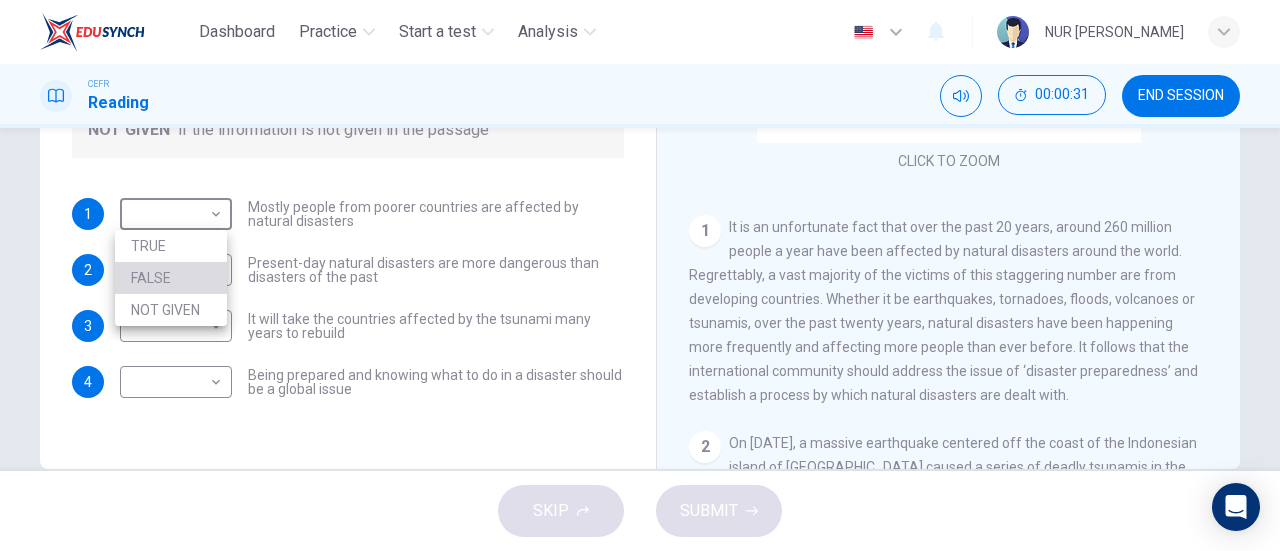 click on "FALSE" at bounding box center [171, 278] 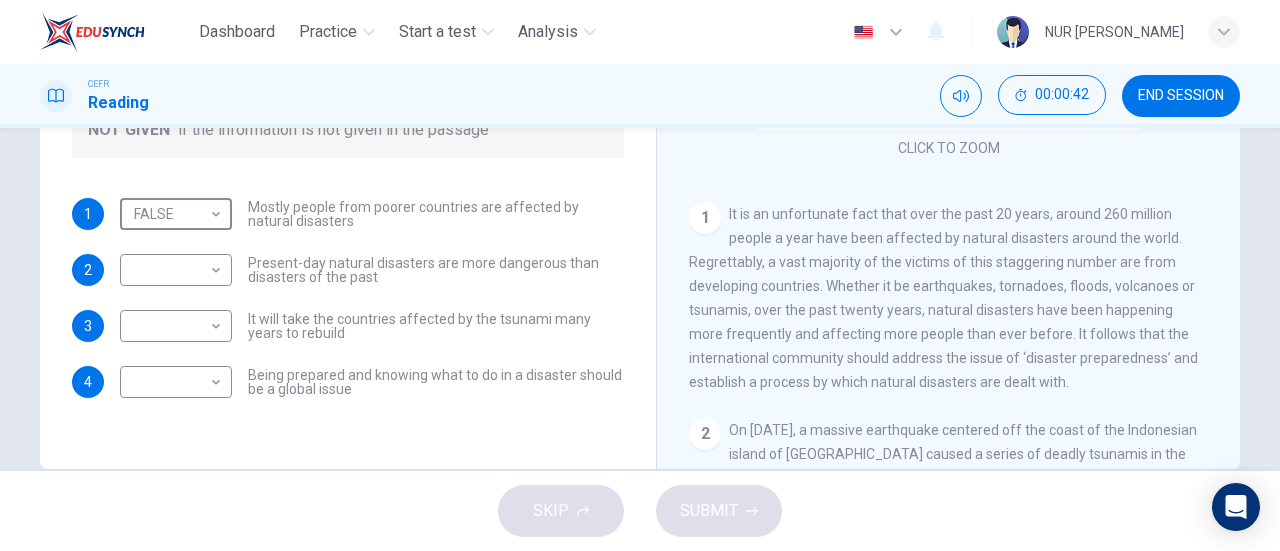 scroll, scrollTop: 82, scrollLeft: 0, axis: vertical 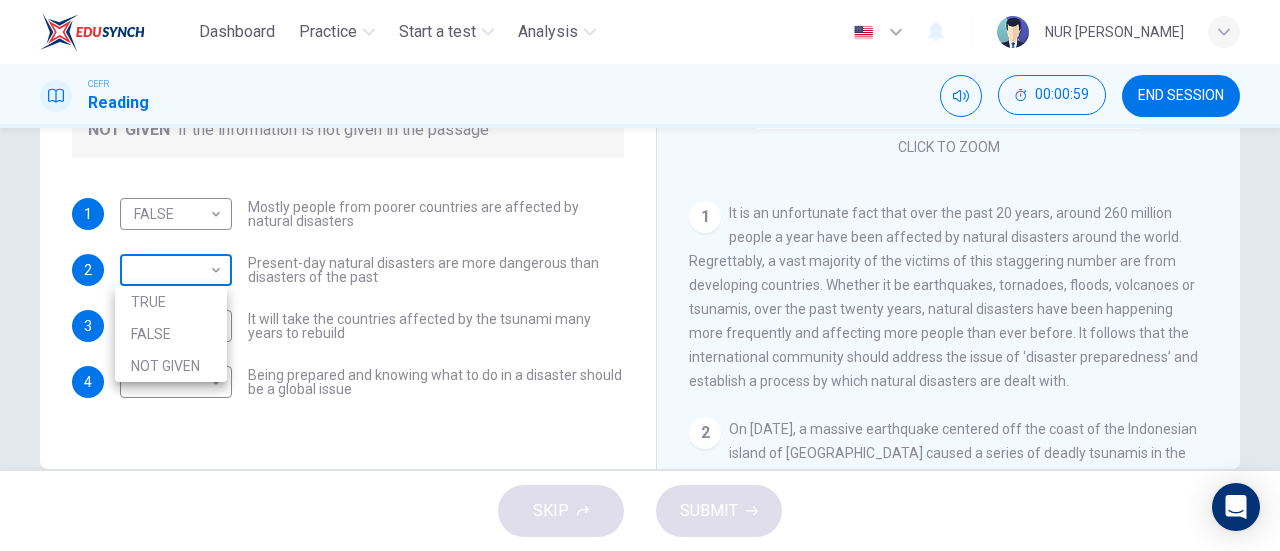 click on "Dashboard Practice Start a test Analysis English en ​ NUR [PERSON_NAME] CEFR Reading 00:00:59 END SESSION Questions 1 - 4 Do the following statements agree with the information given in the Reading Passage?
In the boxes below, write TRUE if the statement is true FALSE if the statement is false NOT GIVEN if the information is not given in the passage 1 FALSE FALSE ​ Mostly people from poorer countries are affected by natural disasters 2 ​ ​ Present-day natural disasters are more dangerous than disasters of the past 3 ​ ​ It will take the countries affected by the tsunami many years to rebuild 4 ​ ​ Being prepared and knowing what to do in a disaster should be a global issue Preparing for the Threat CLICK TO ZOOM Click to Zoom 1 2 3 4 5 6 SKIP SUBMIT EduSynch - Online Language Proficiency Testing
Dashboard Practice Start a test Analysis Notifications © Copyright  2025 TRUE FALSE NOT GIVEN" at bounding box center (640, 275) 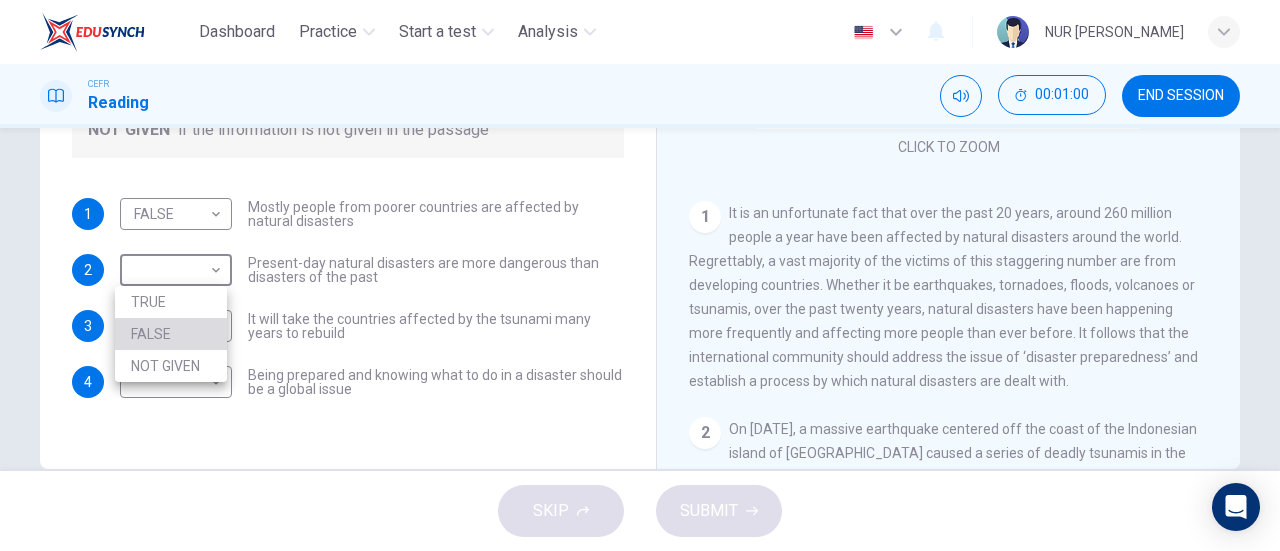 click on "FALSE" at bounding box center (171, 334) 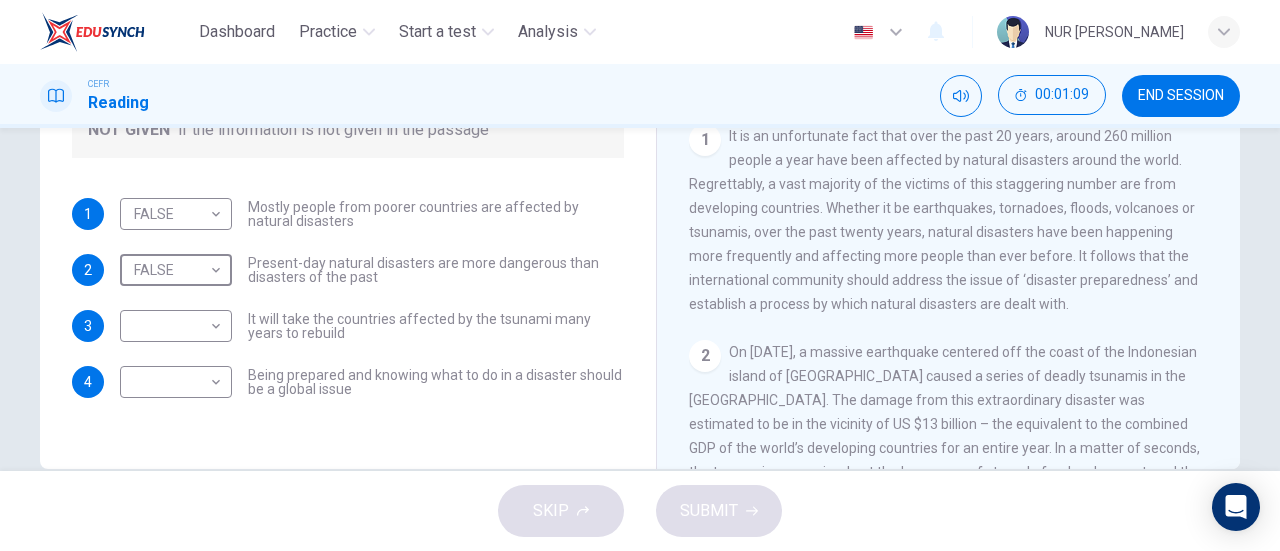 scroll, scrollTop: 160, scrollLeft: 0, axis: vertical 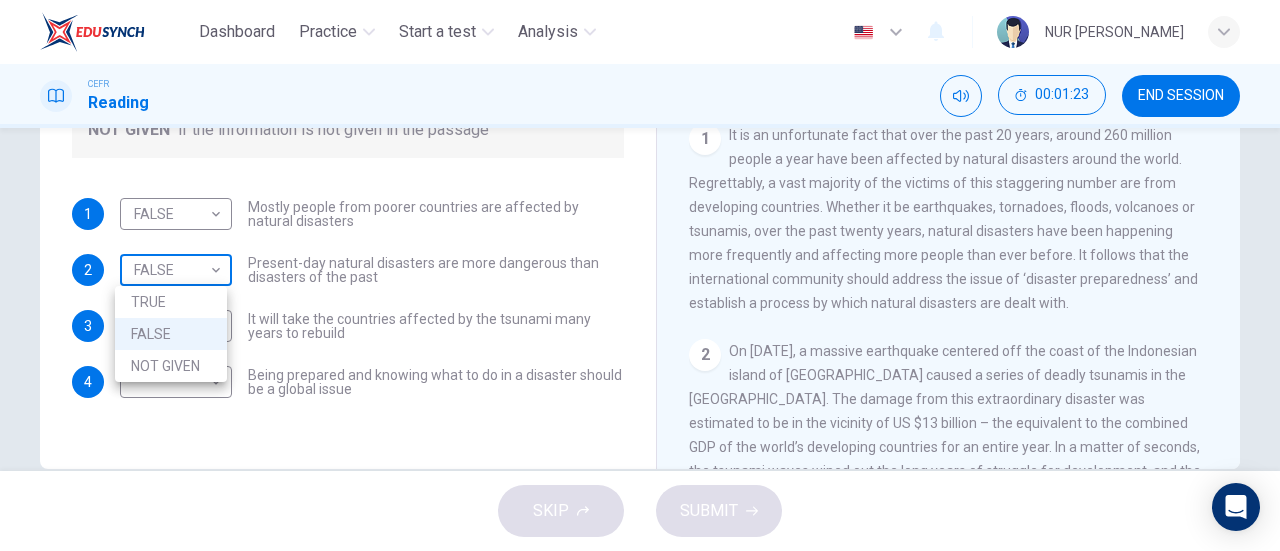 click on "Dashboard Practice Start a test Analysis English en ​ NUR [PERSON_NAME] CEFR Reading 00:01:23 END SESSION Questions 1 - 4 Do the following statements agree with the information given in the Reading Passage?
In the boxes below, write TRUE if the statement is true FALSE if the statement is false NOT GIVEN if the information is not given in the passage 1 FALSE FALSE ​ Mostly people from poorer countries are affected by natural disasters 2 FALSE FALSE ​ Present-day natural disasters are more dangerous than disasters of the past 3 ​ ​ It will take the countries affected by the tsunami many years to rebuild 4 ​ ​ Being prepared and knowing what to do in a disaster should be a global issue Preparing for the Threat CLICK TO ZOOM Click to Zoom 1 2 3 4 5 6 SKIP SUBMIT EduSynch - Online Language Proficiency Testing
Dashboard Practice Start a test Analysis Notifications © Copyright  2025 TRUE FALSE NOT GIVEN" at bounding box center [640, 275] 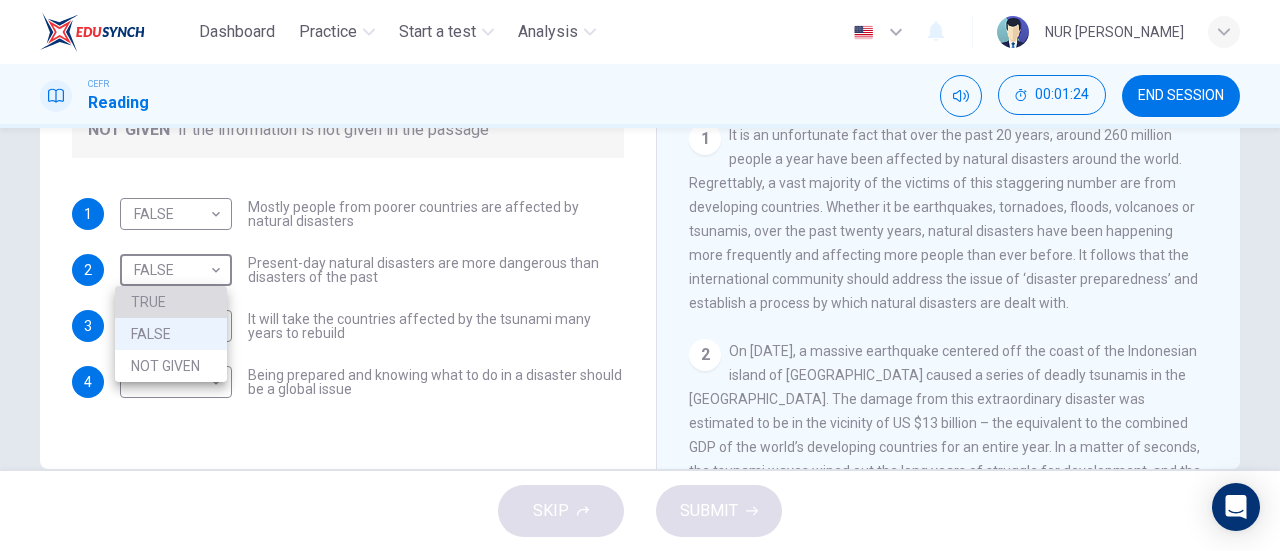 click on "TRUE" at bounding box center (171, 302) 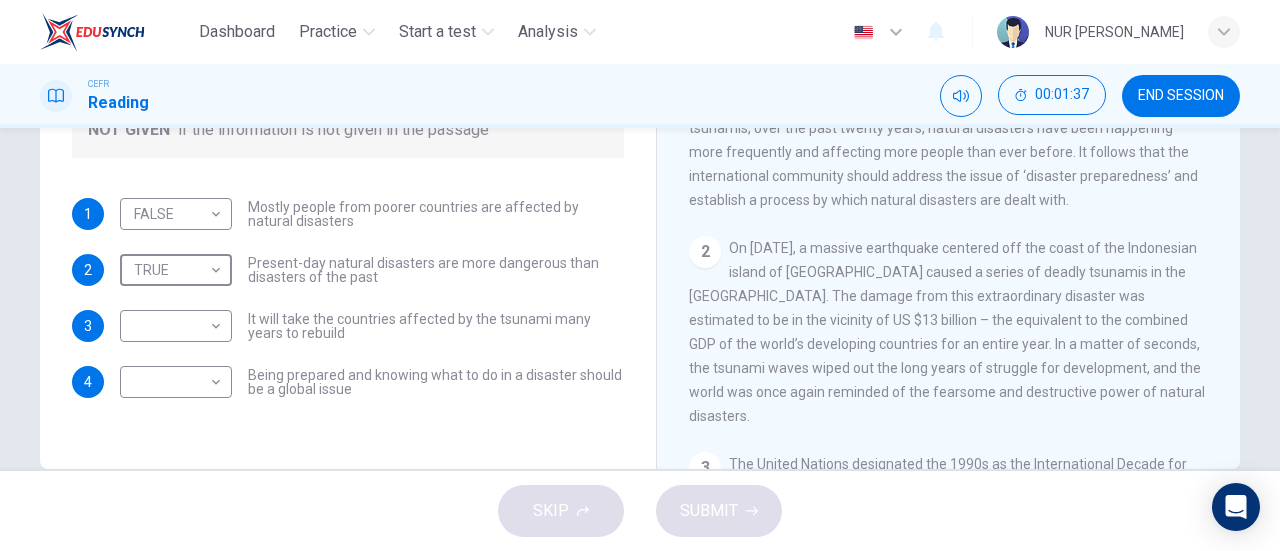 scroll, scrollTop: 265, scrollLeft: 0, axis: vertical 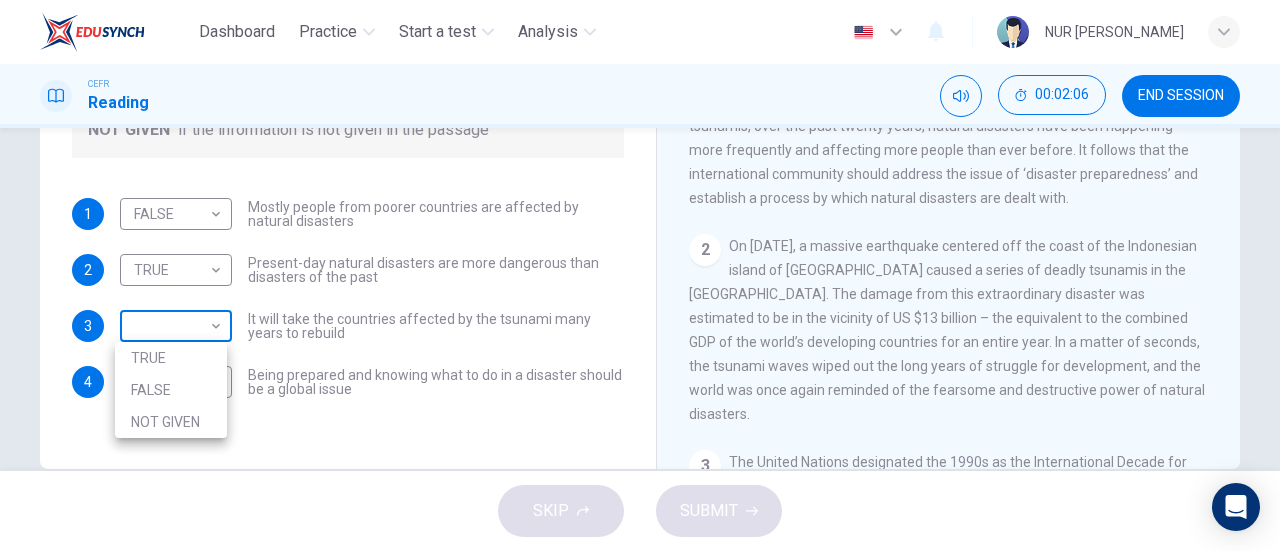 click on "Dashboard Practice Start a test Analysis English en ​ NUR [PERSON_NAME] CEFR Reading 00:02:06 END SESSION Questions 1 - 4 Do the following statements agree with the information given in the Reading Passage?
In the boxes below, write TRUE if the statement is true FALSE if the statement is false NOT GIVEN if the information is not given in the passage 1 FALSE FALSE ​ Mostly people from poorer countries are affected by natural disasters 2 TRUE TRUE ​ Present-day natural disasters are more dangerous than disasters of the past 3 ​ ​ It will take the countries affected by the tsunami many years to rebuild 4 ​ ​ Being prepared and knowing what to do in a disaster should be a global issue Preparing for the Threat CLICK TO ZOOM Click to Zoom 1 2 3 4 5 6 SKIP SUBMIT EduSynch - Online Language Proficiency Testing
Dashboard Practice Start a test Analysis Notifications © Copyright  2025 TRUE FALSE NOT GIVEN" at bounding box center [640, 275] 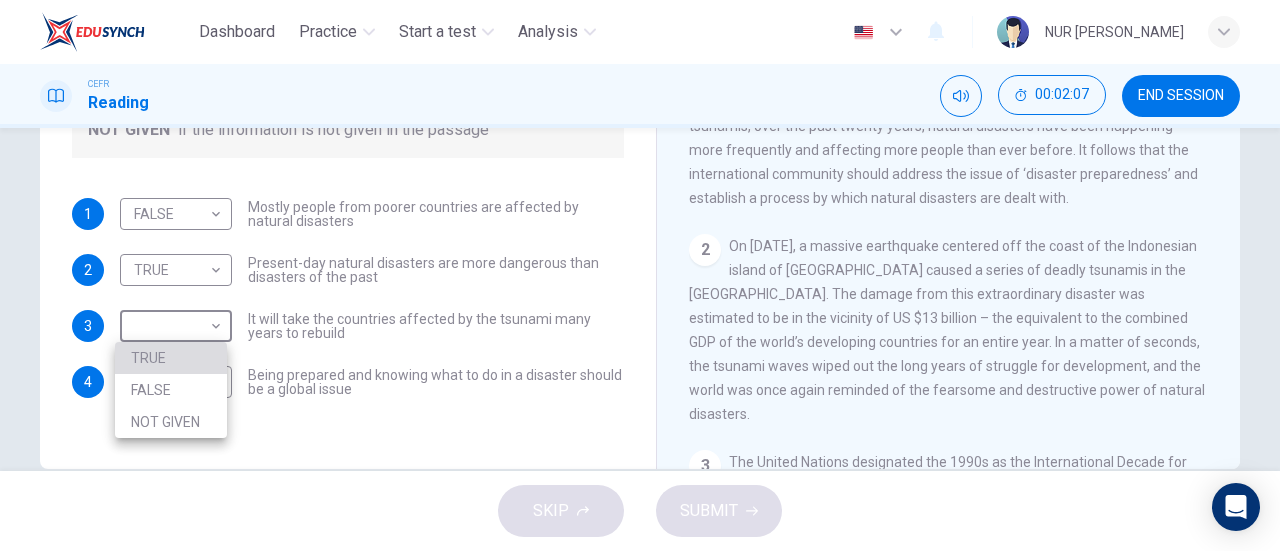 click on "TRUE" at bounding box center [171, 358] 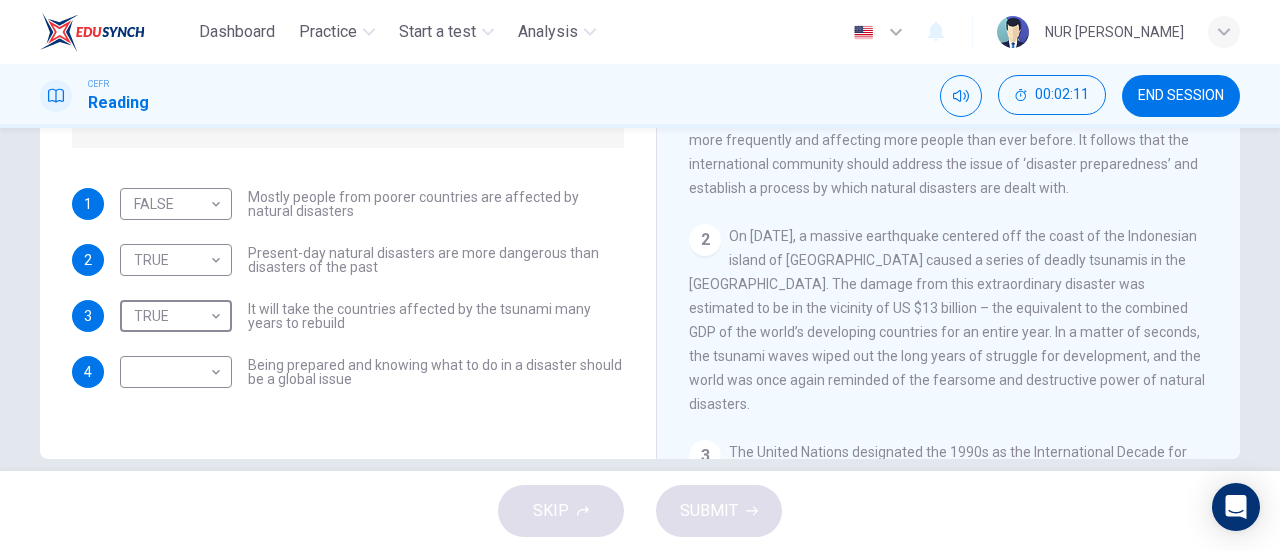 scroll, scrollTop: 405, scrollLeft: 0, axis: vertical 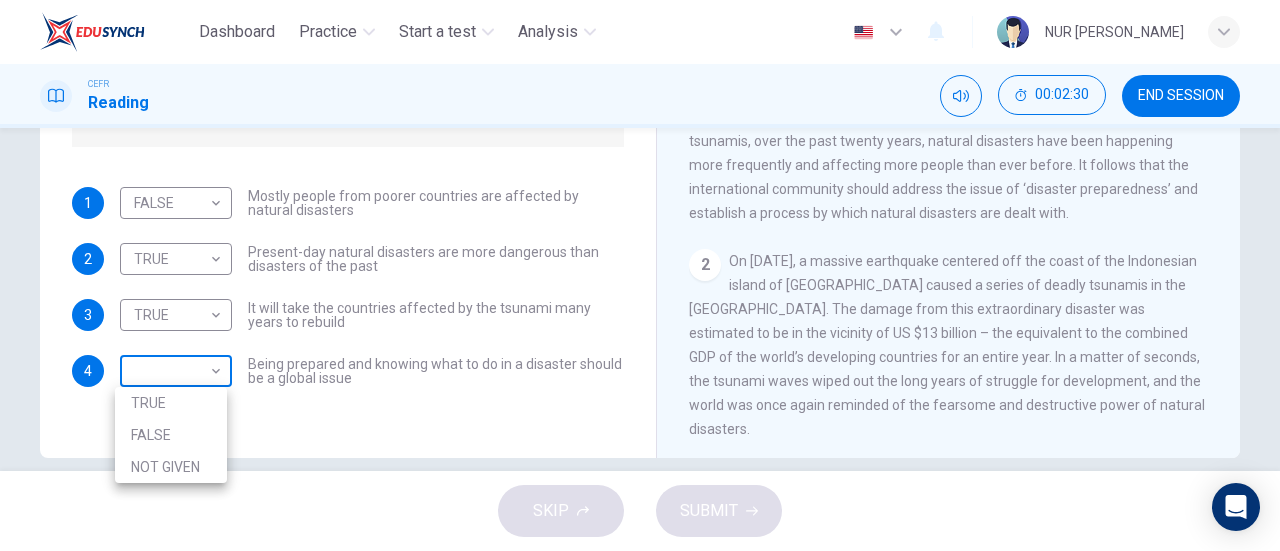 click on "Dashboard Practice Start a test Analysis English en ​ NUR [PERSON_NAME] CEFR Reading 00:02:30 END SESSION Questions 1 - 4 Do the following statements agree with the information given in the Reading Passage?
In the boxes below, write TRUE if the statement is true FALSE if the statement is false NOT GIVEN if the information is not given in the passage 1 FALSE FALSE ​ Mostly people from poorer countries are affected by natural disasters 2 TRUE TRUE ​ Present-day natural disasters are more dangerous than disasters of the past 3 TRUE TRUE ​ It will take the countries affected by the tsunami many years to rebuild 4 ​ ​ Being prepared and knowing what to do in a disaster should be a global issue Preparing for the Threat CLICK TO ZOOM Click to Zoom 1 2 3 4 5 6 SKIP SUBMIT EduSynch - Online Language Proficiency Testing
Dashboard Practice Start a test Analysis Notifications © Copyright  2025 TRUE FALSE NOT GIVEN" at bounding box center (640, 275) 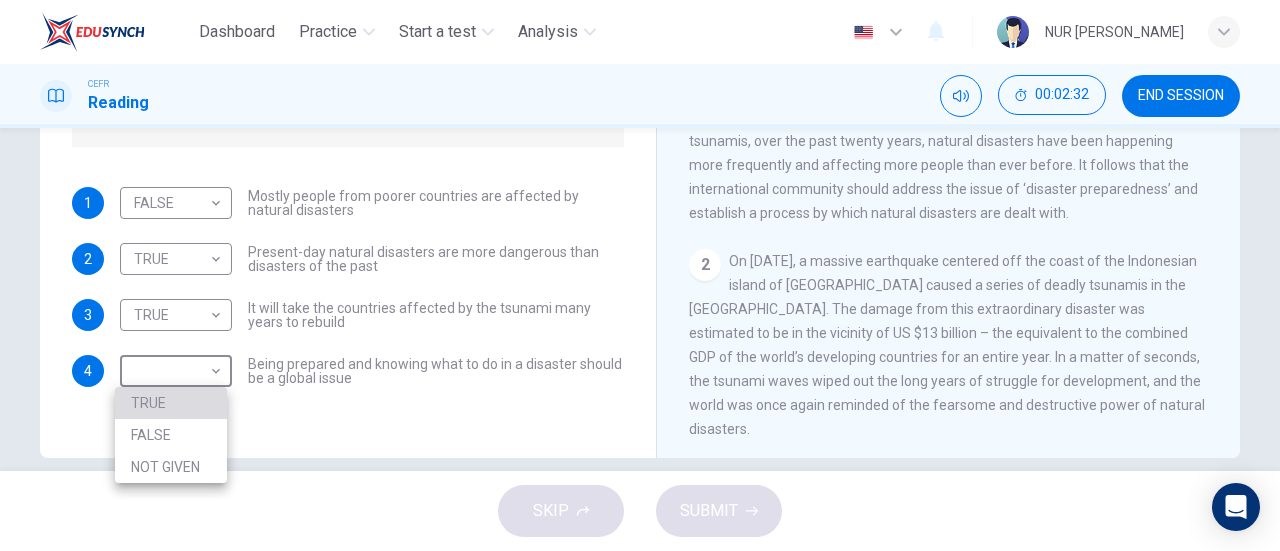 click on "TRUE" at bounding box center (171, 403) 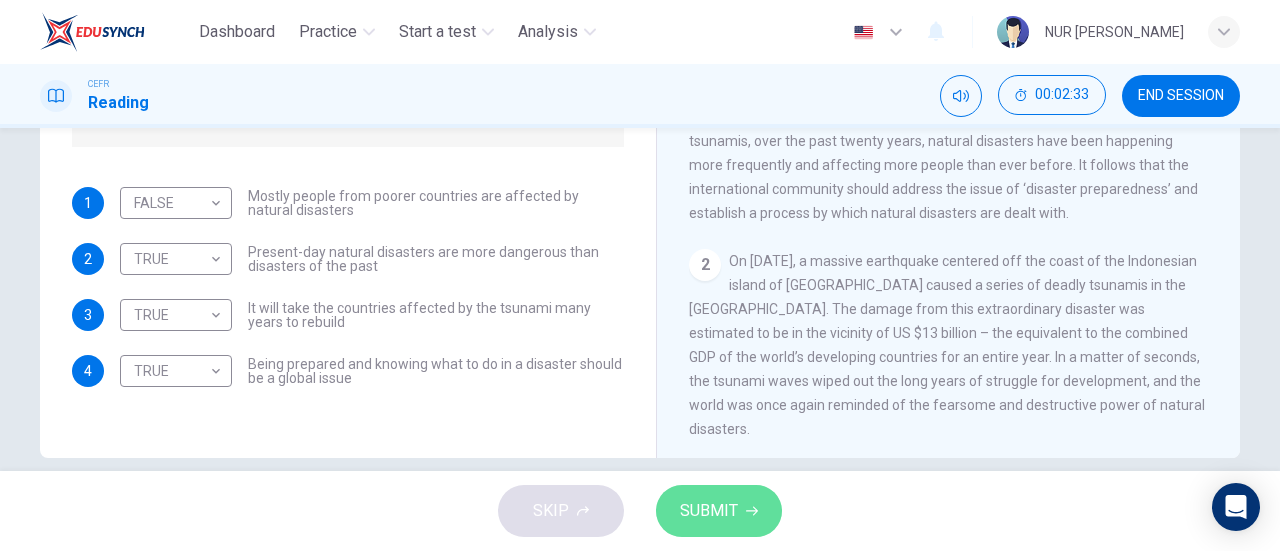 click on "SUBMIT" at bounding box center [709, 511] 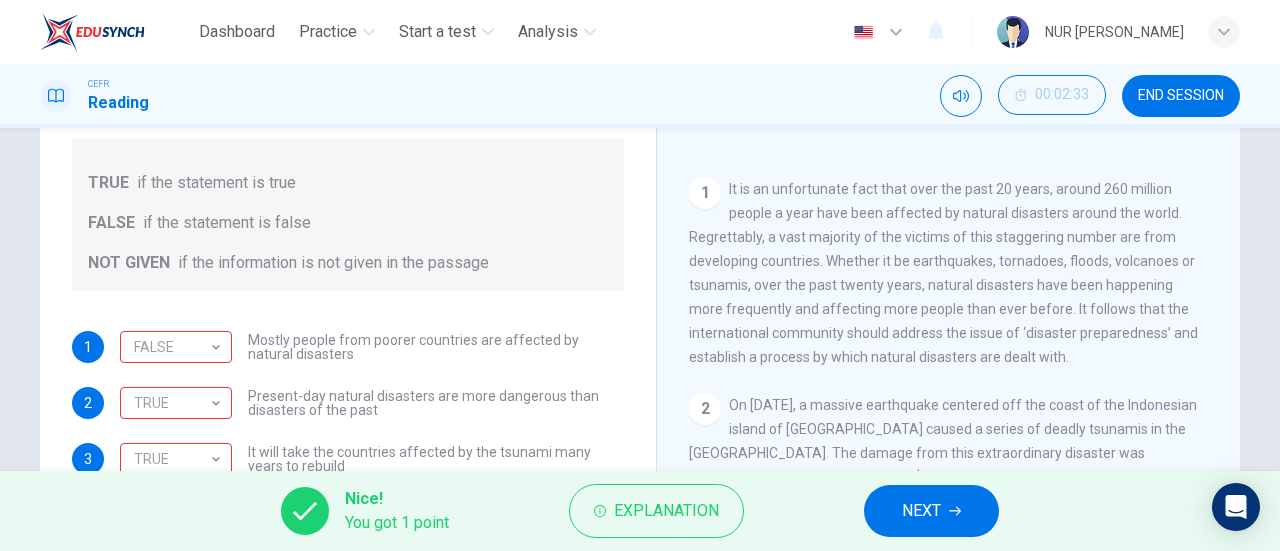scroll, scrollTop: 261, scrollLeft: 0, axis: vertical 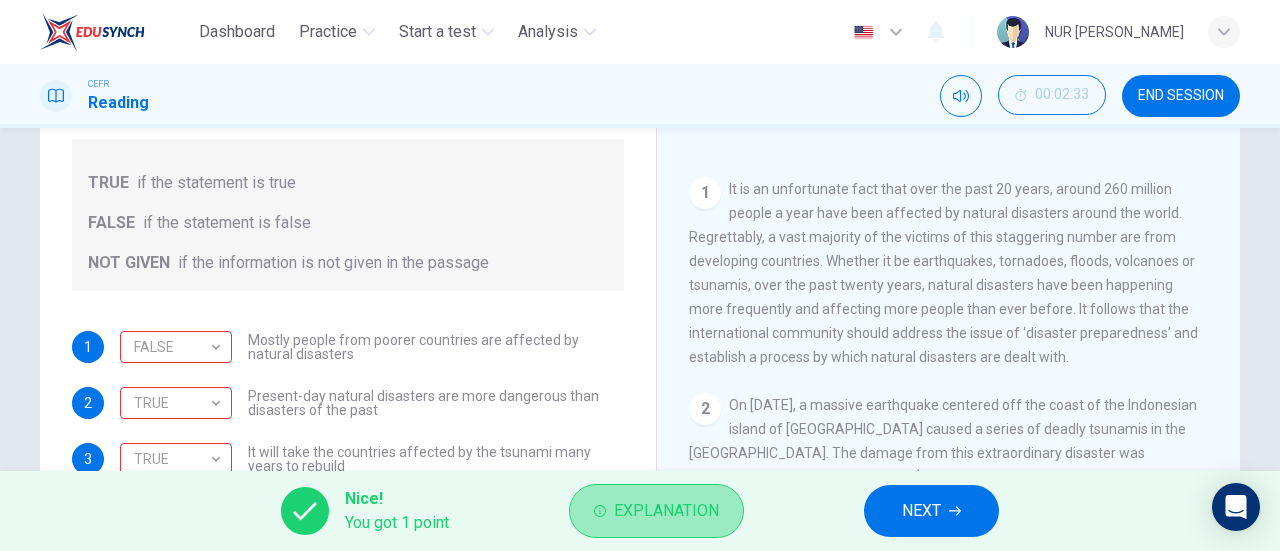 click on "Explanation" at bounding box center (656, 511) 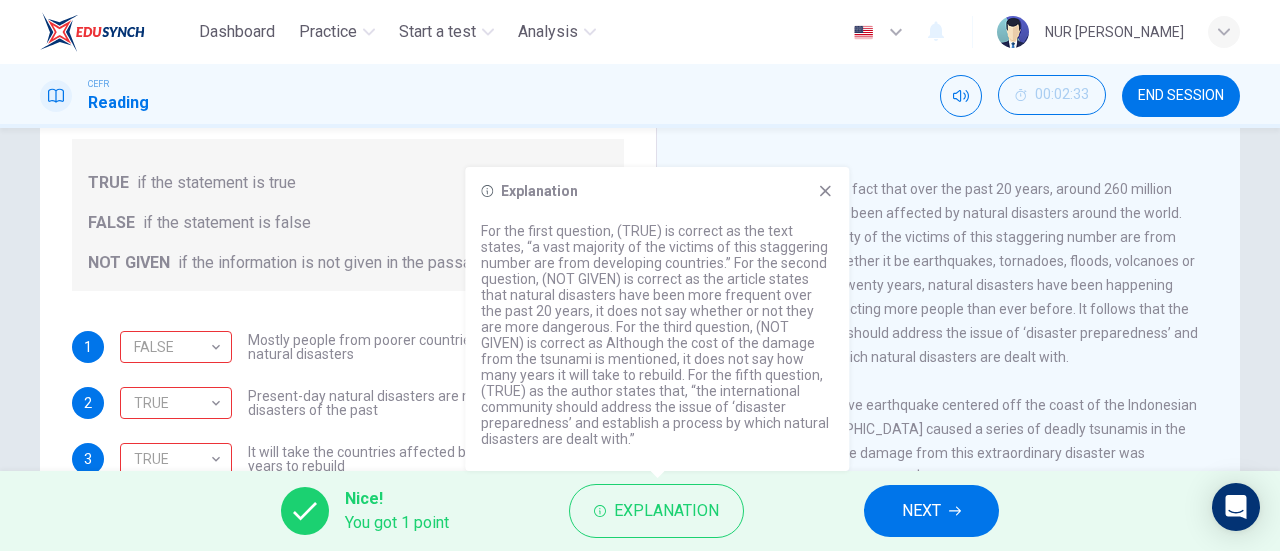 click 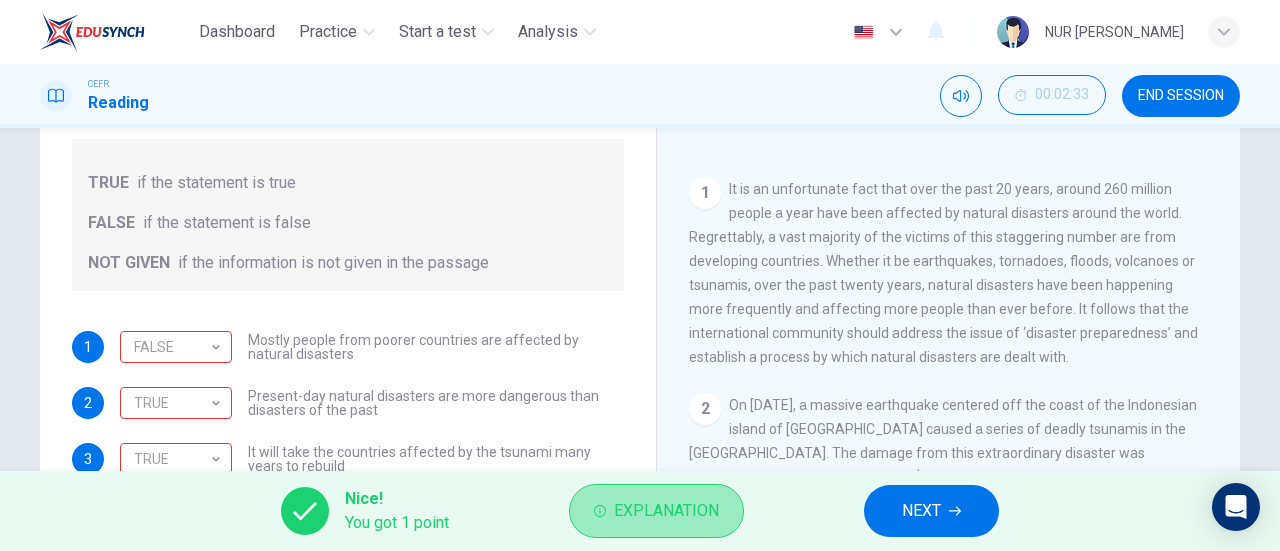 click on "Explanation" at bounding box center (666, 511) 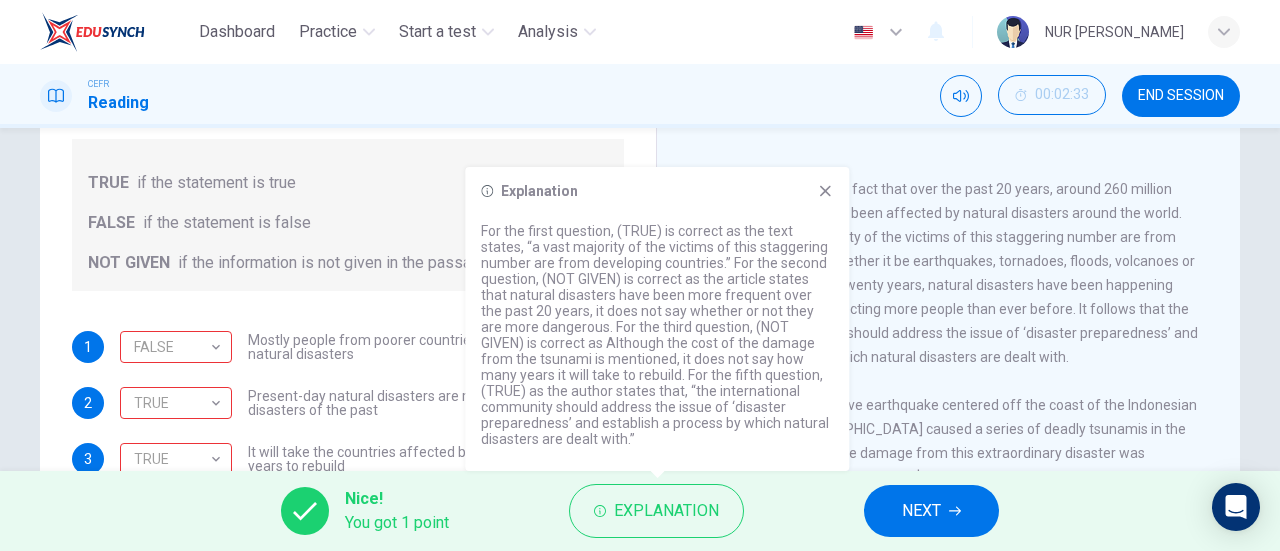 drag, startPoint x: 620, startPoint y: 271, endPoint x: 721, endPoint y: 271, distance: 101 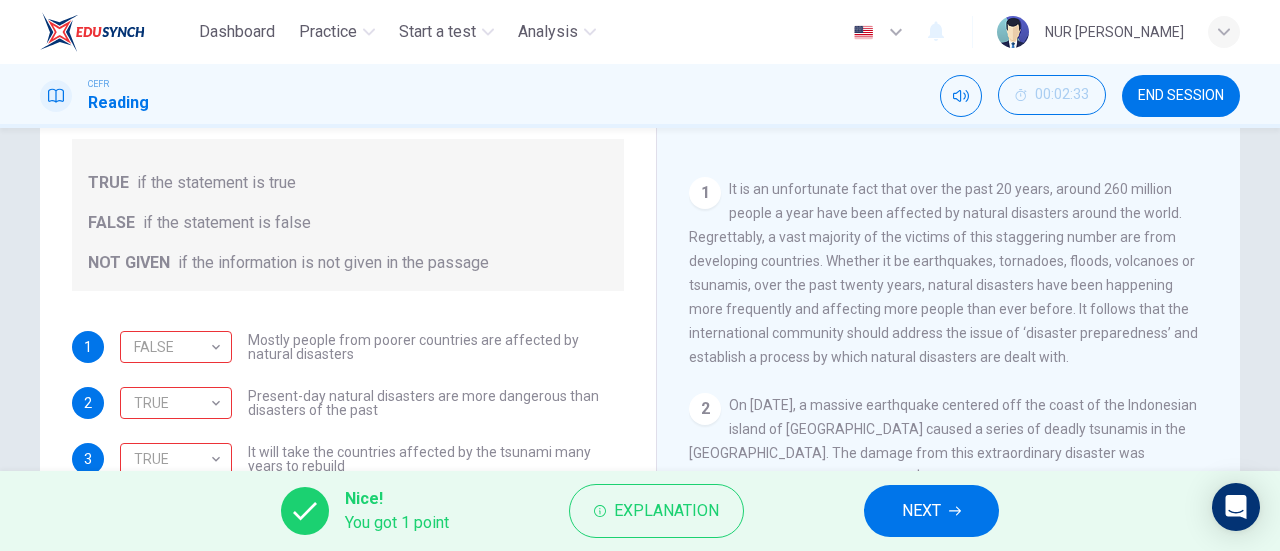 drag, startPoint x: 684, startPoint y: 235, endPoint x: 814, endPoint y: 264, distance: 133.19534 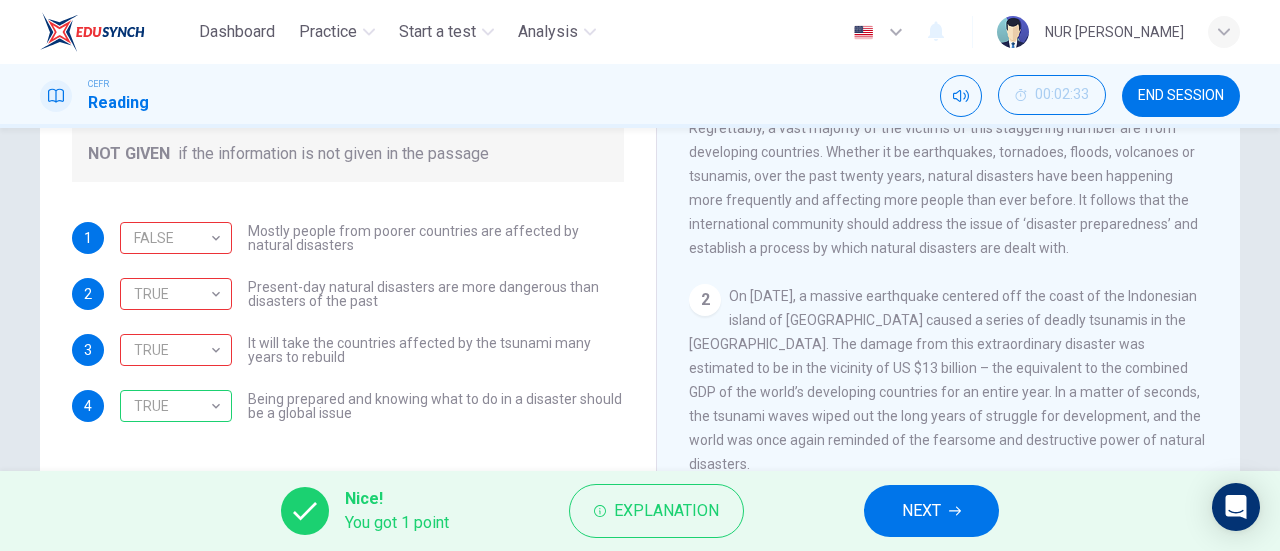 scroll, scrollTop: 371, scrollLeft: 0, axis: vertical 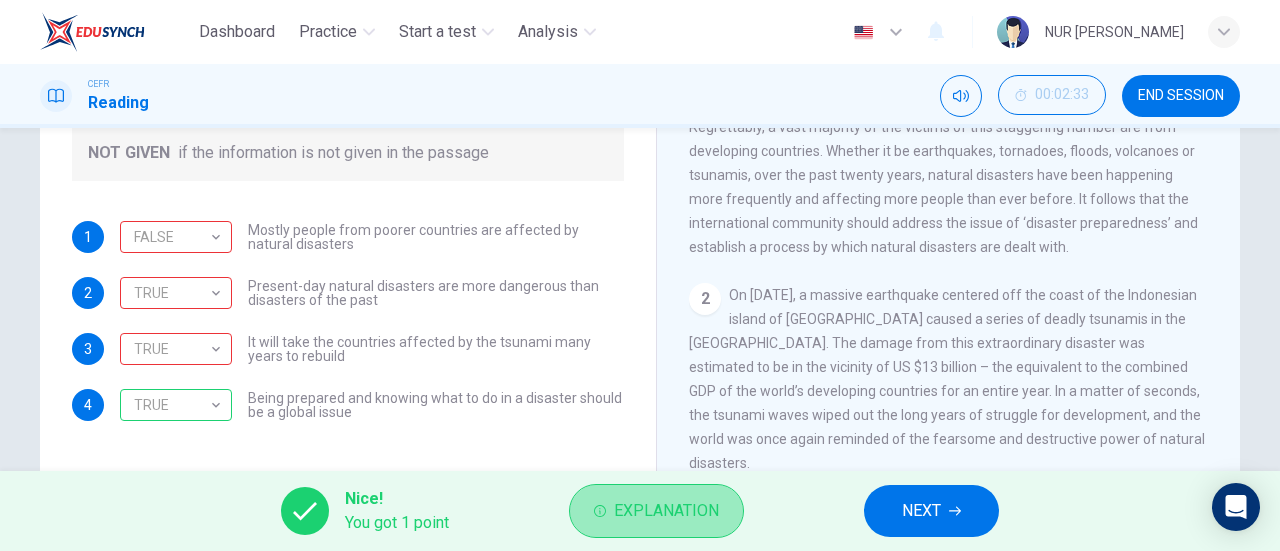 click on "Explanation" at bounding box center (666, 511) 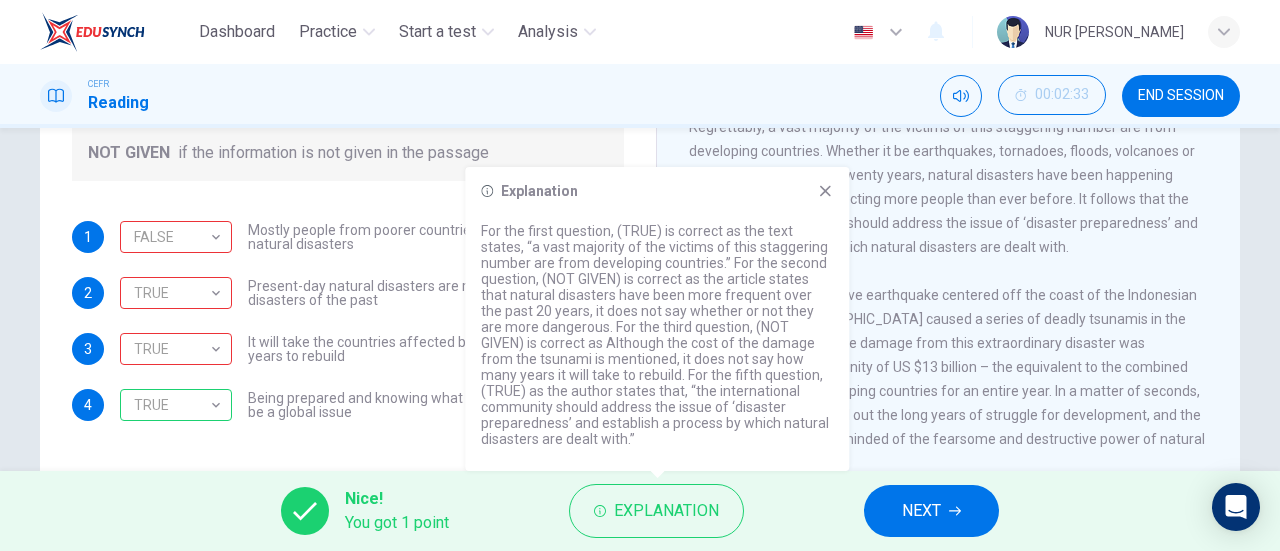 click on "TRUE TRUE ​ Present-day natural disasters are more dangerous than disasters of the past" at bounding box center (372, 293) 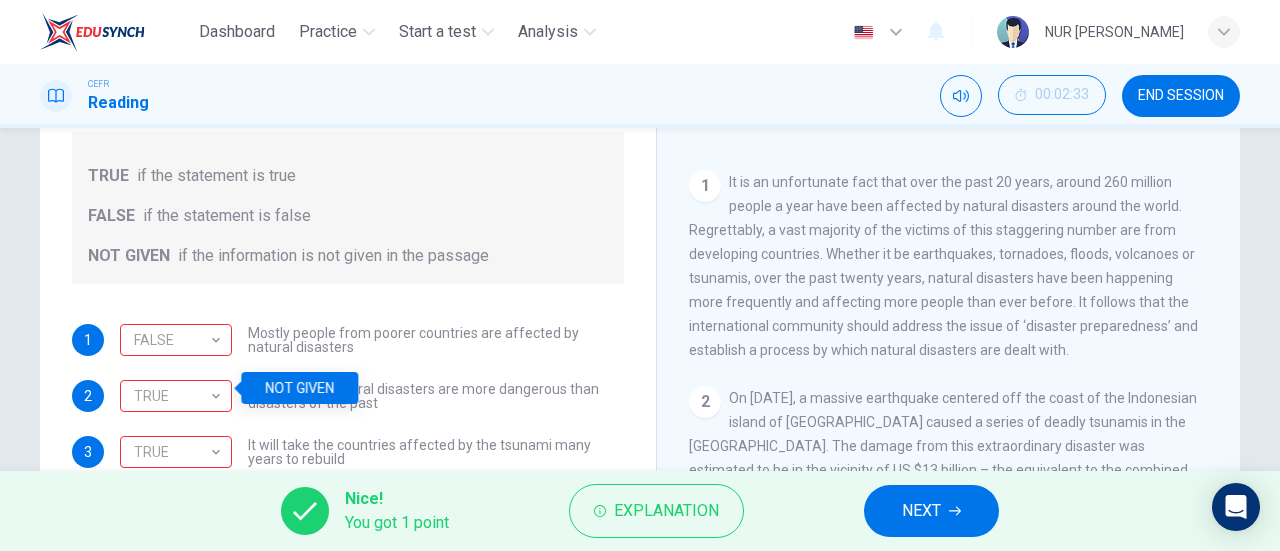 scroll, scrollTop: 267, scrollLeft: 0, axis: vertical 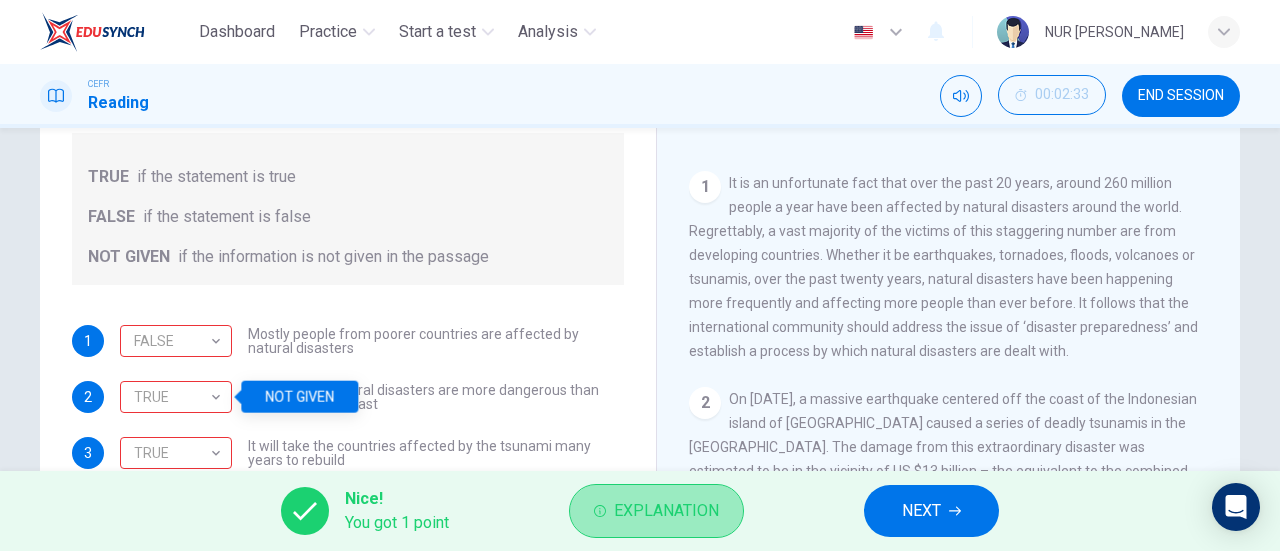click on "Explanation" at bounding box center (656, 511) 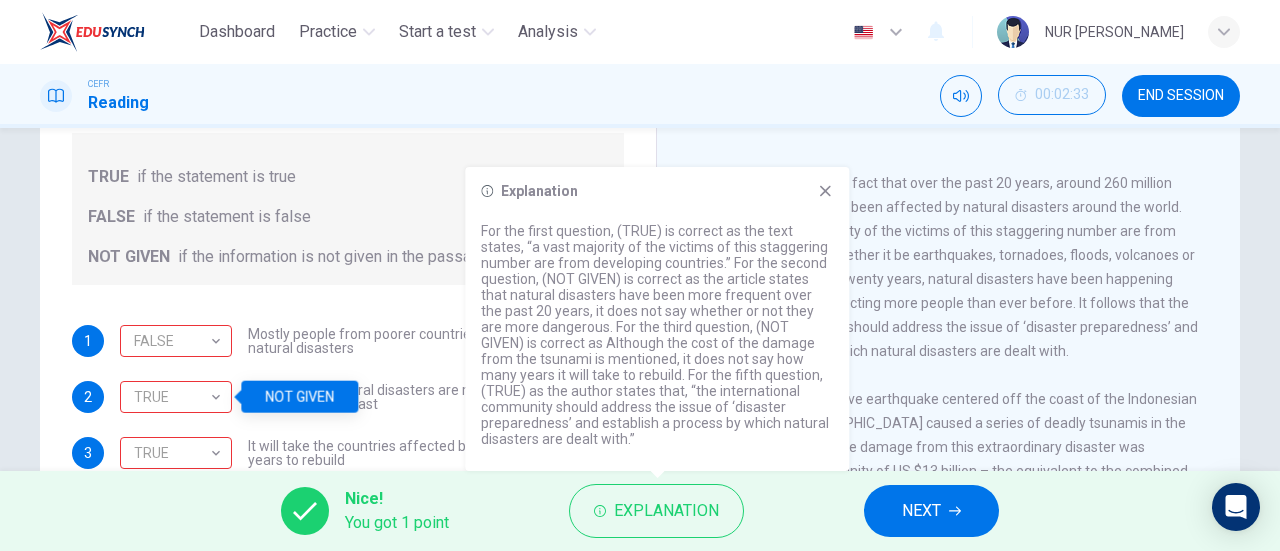 click on "Mostly people from poorer countries are affected by natural disasters" at bounding box center (436, 341) 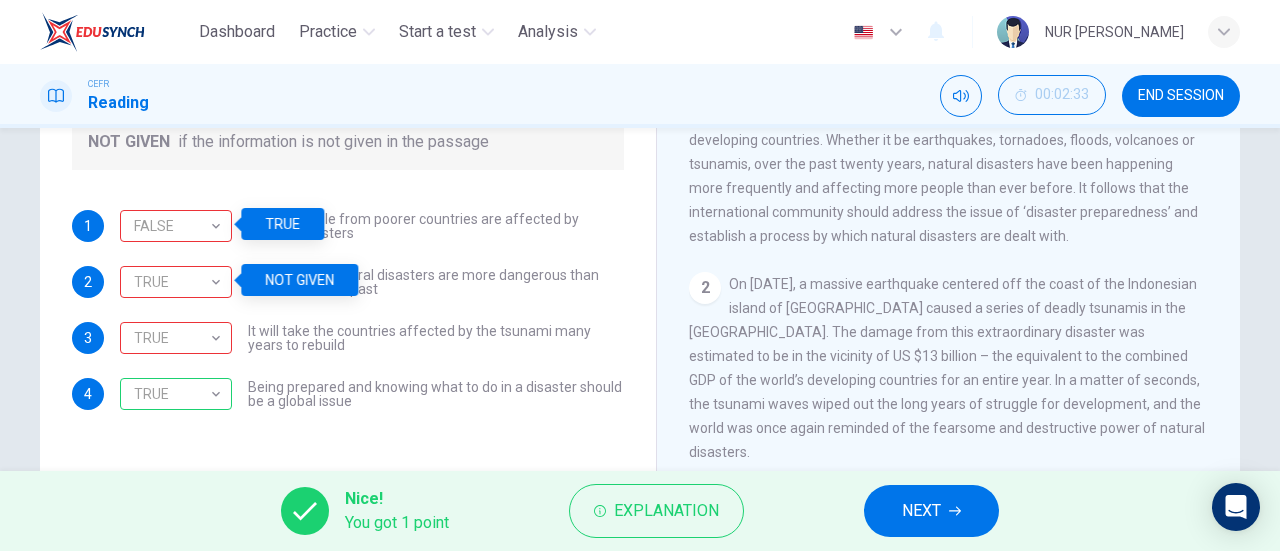 scroll, scrollTop: 395, scrollLeft: 0, axis: vertical 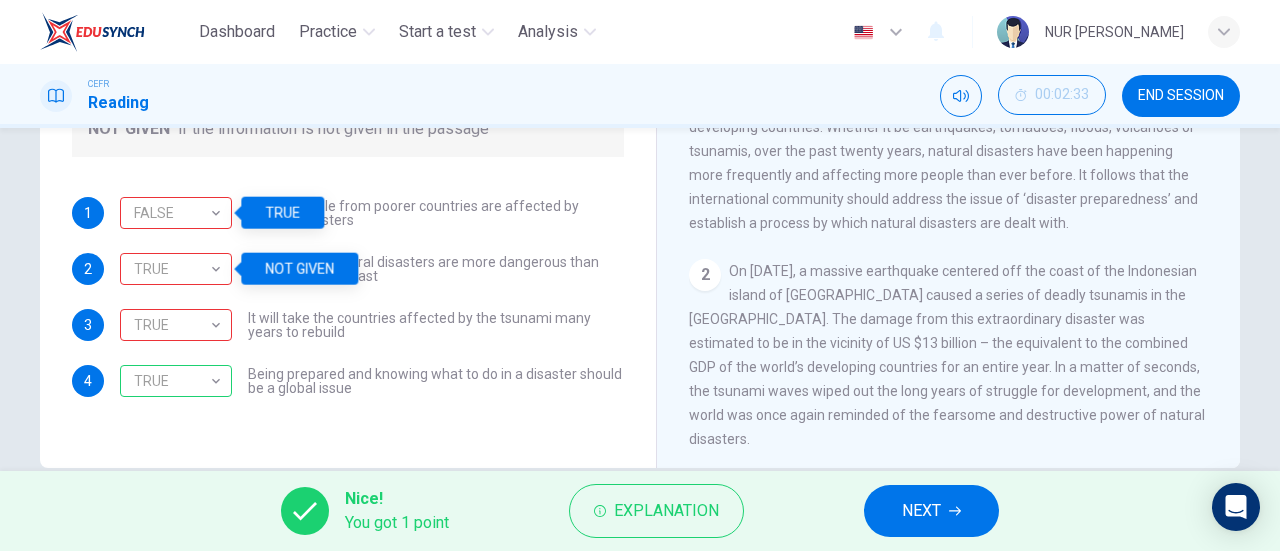 click on "It will take the countries affected by the tsunami many years to rebuild" at bounding box center [436, 325] 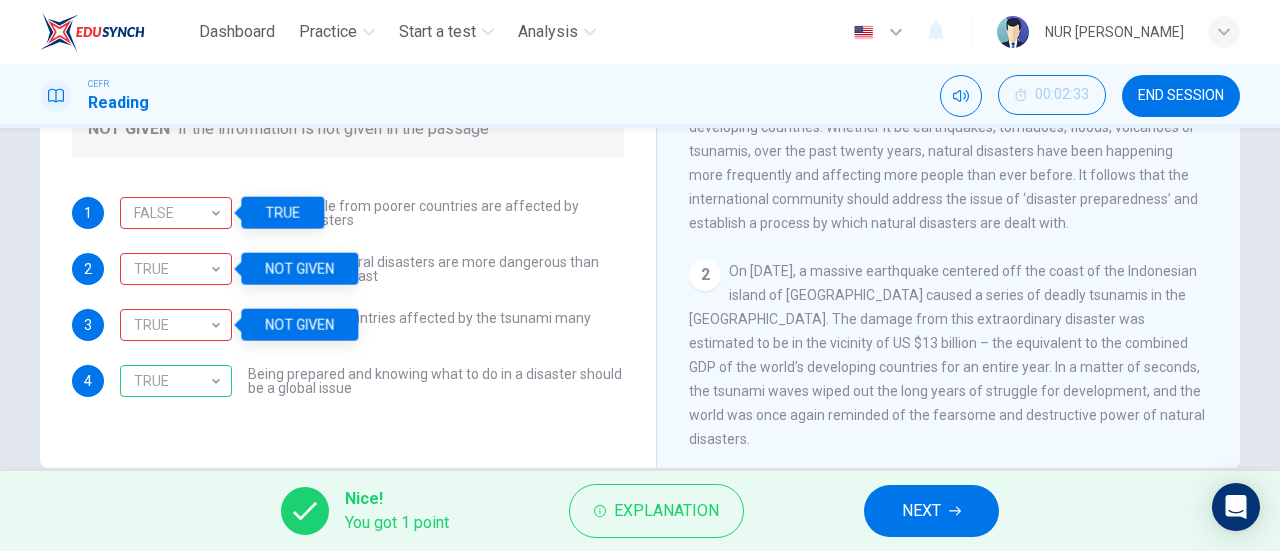 click on "TRUE TRUE ​ Being prepared and knowing what to do in a disaster should be a global issue" at bounding box center (372, 381) 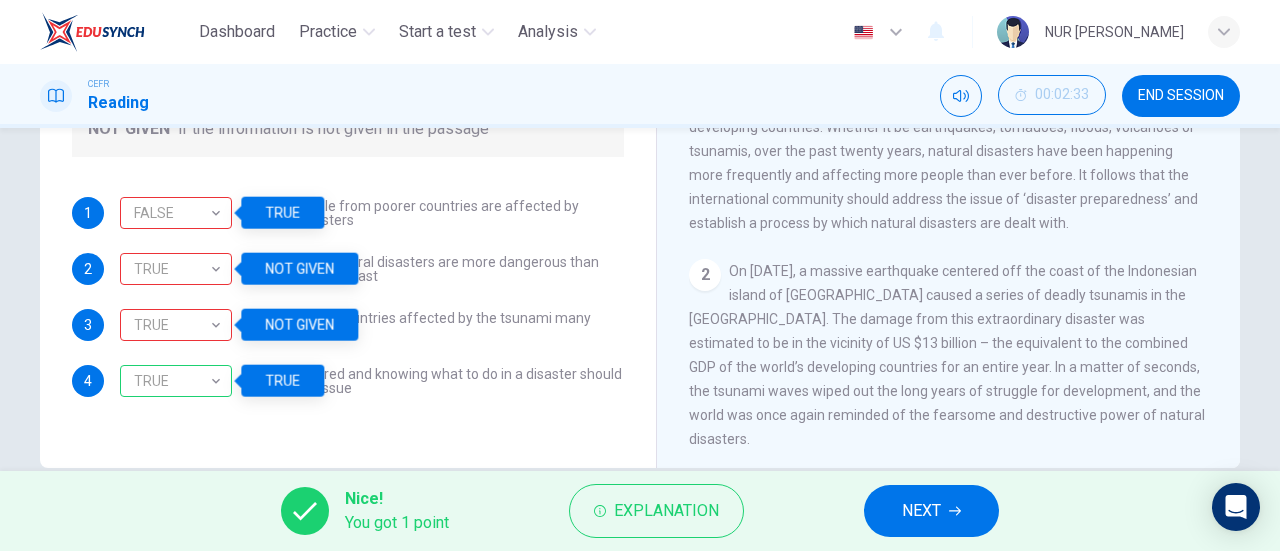click on "Questions 1 - 4 Do the following statements agree with the information given in the Reading Passage?
In the boxes below, write TRUE if the statement is true FALSE if the statement is false NOT GIVEN if the information is not given in the passage 1 FALSE FALSE ​ Mostly people from poorer countries are affected by natural disasters 2 TRUE TRUE ​ Present-day natural disasters are more dangerous than disasters of the past 3 TRUE TRUE ​ It will take the countries affected by the tsunami many years to rebuild 4 TRUE TRUE ​ Being prepared and knowing what to do in a disaster should be a global issue" at bounding box center (348, 105) 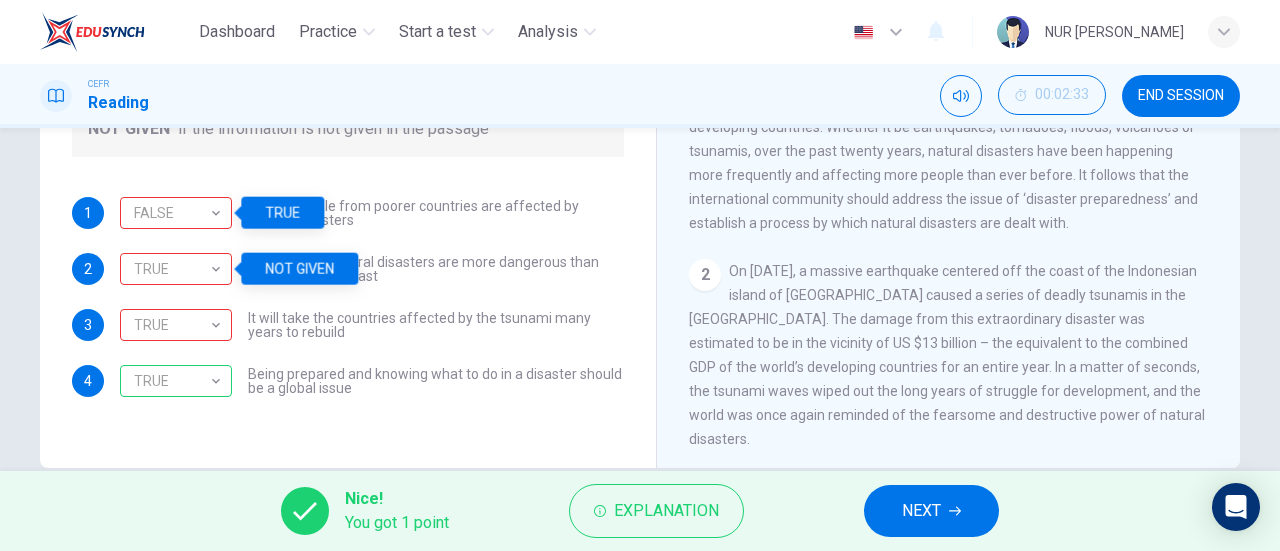 click on "It will take the countries affected by the tsunami many years to rebuild" at bounding box center (436, 325) 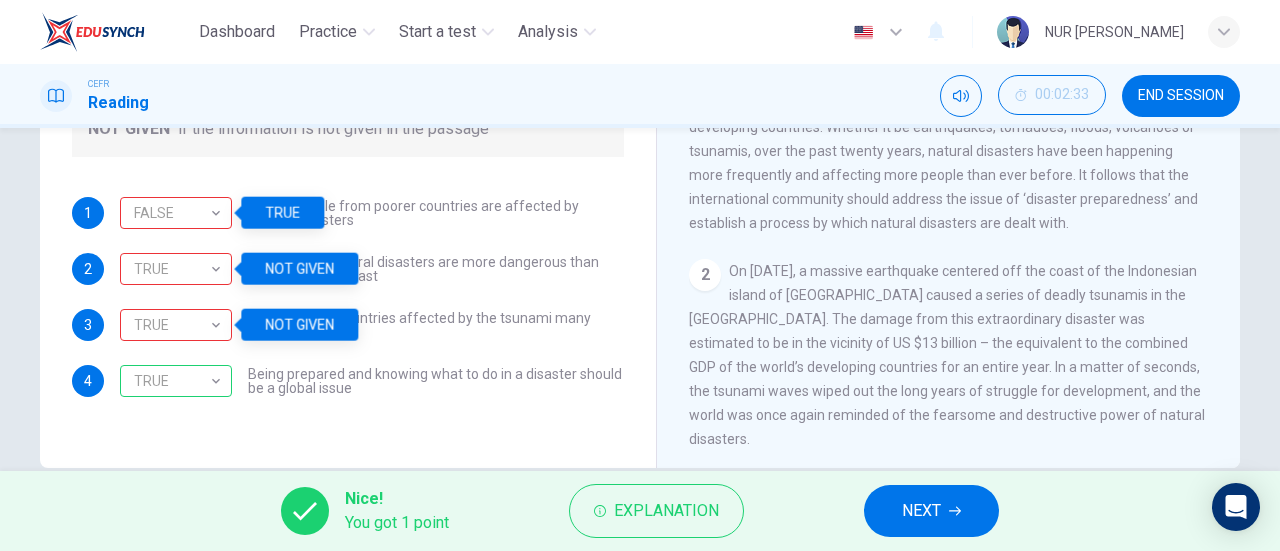click on "Mostly people from poorer countries are affected by natural disasters" at bounding box center (436, 213) 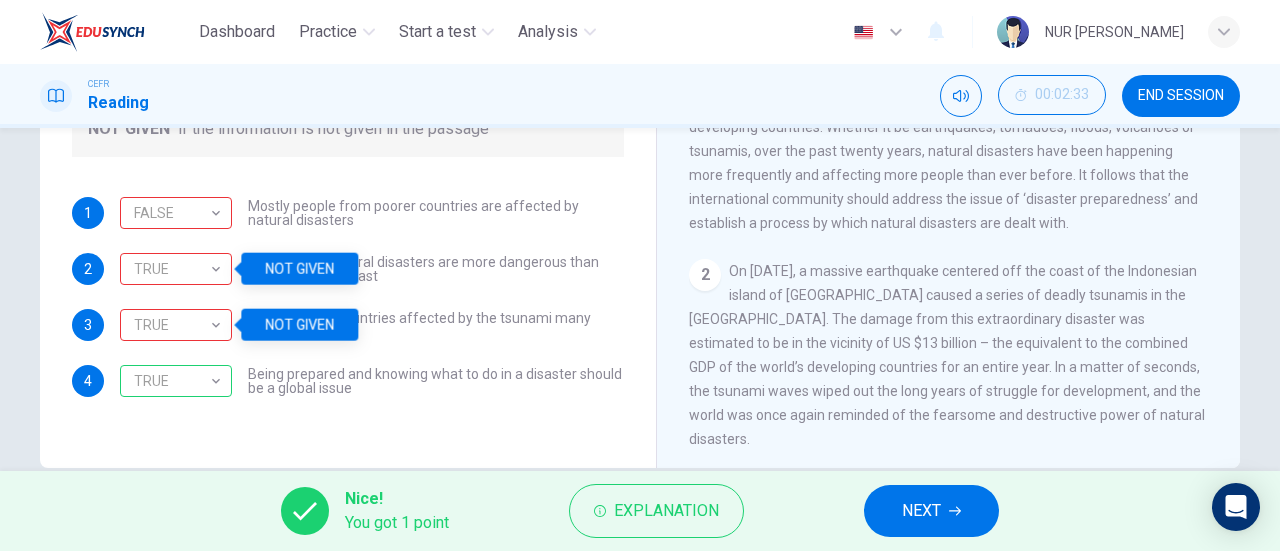 click on "Present-day natural disasters are more dangerous than disasters of the past" at bounding box center [436, 269] 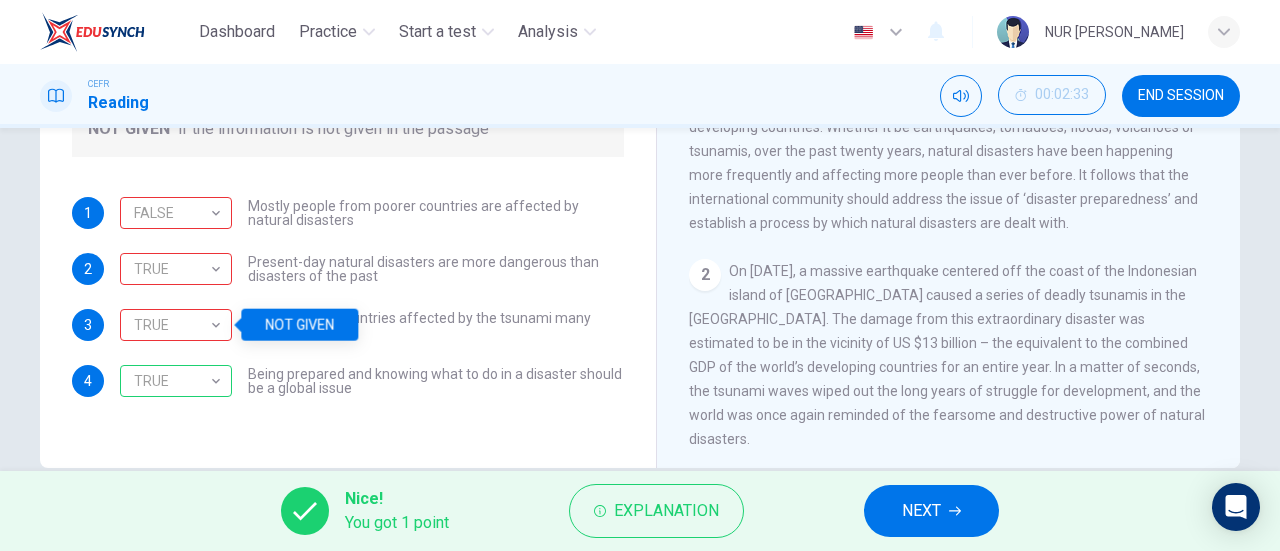 click on "It will take the countries affected by the tsunami many years to rebuild" at bounding box center [436, 325] 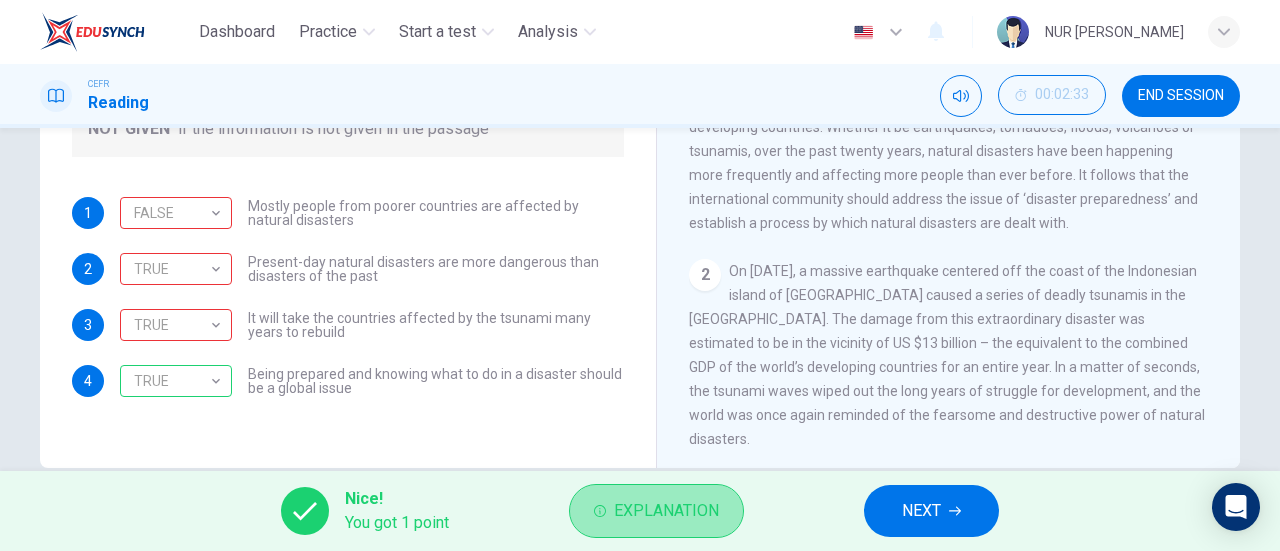 click on "Explanation" at bounding box center (666, 511) 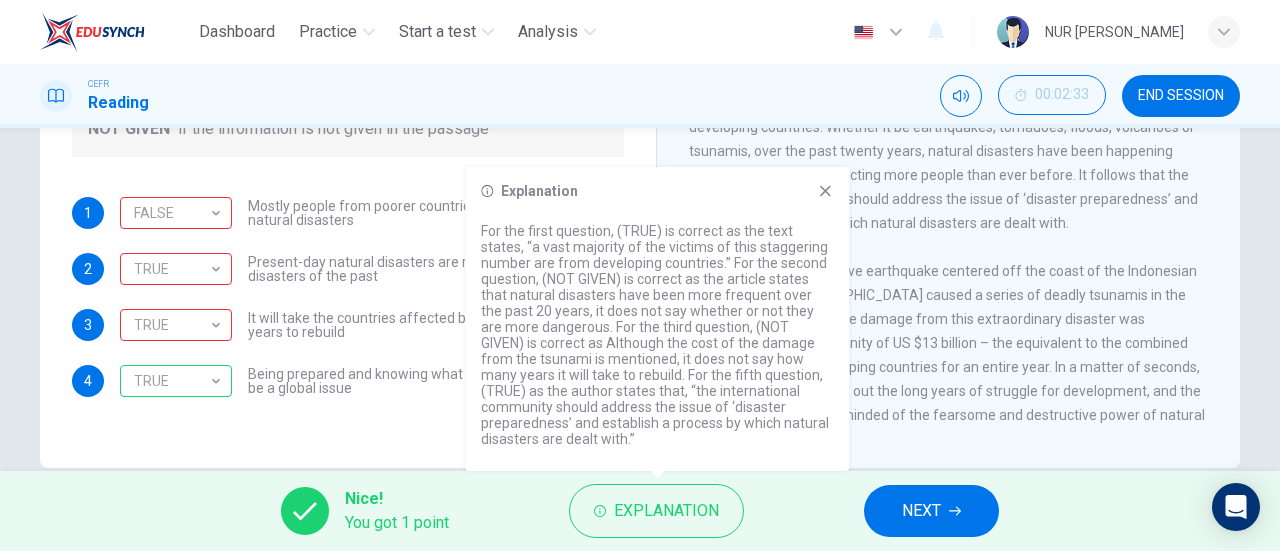 click on "1 FALSE FALSE ​ Mostly people from poorer countries are affected by natural disasters 2 TRUE TRUE ​ Present-day natural disasters are more dangerous than disasters of the past 3 TRUE TRUE ​ It will take the countries affected by the tsunami many years to rebuild 4 TRUE TRUE ​ Being prepared and knowing what to do in a disaster should be a global issue" at bounding box center (348, 297) 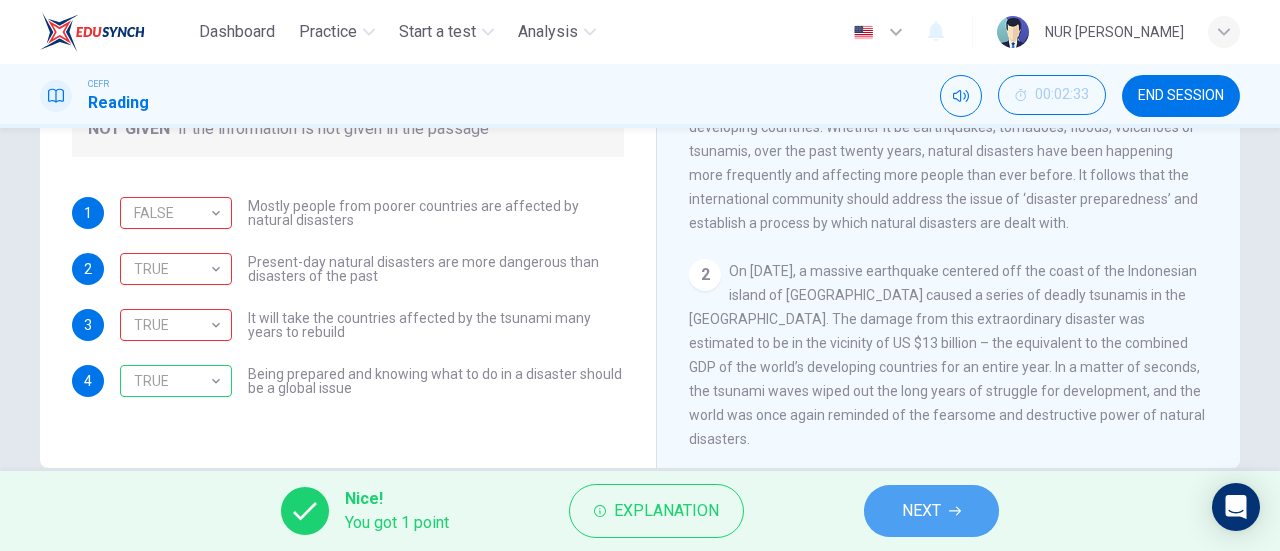 click on "NEXT" at bounding box center [931, 511] 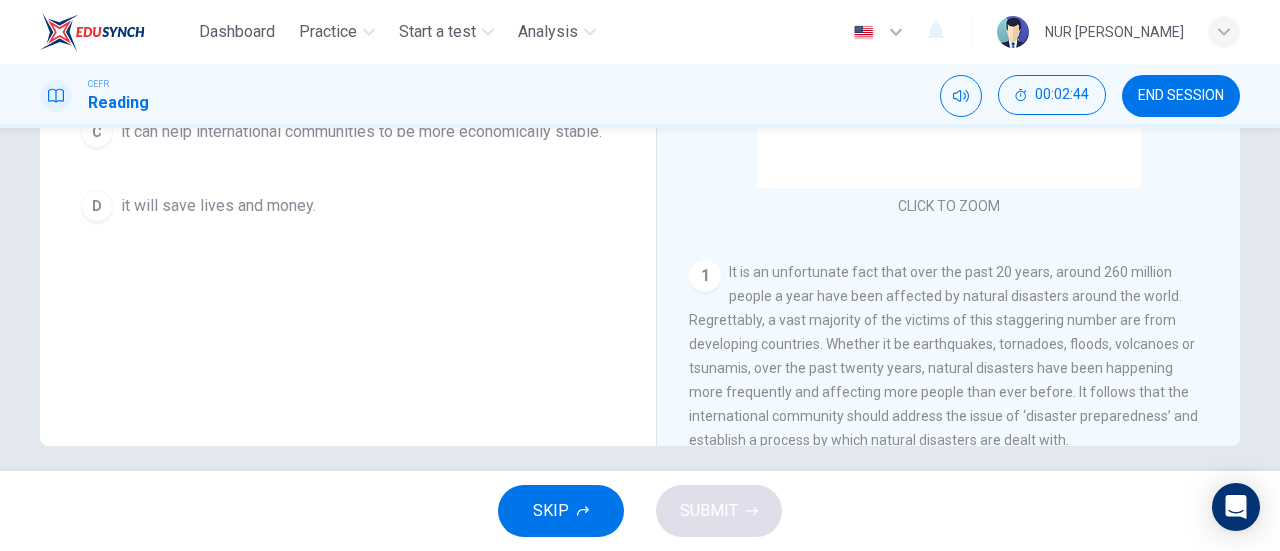 scroll, scrollTop: 418, scrollLeft: 0, axis: vertical 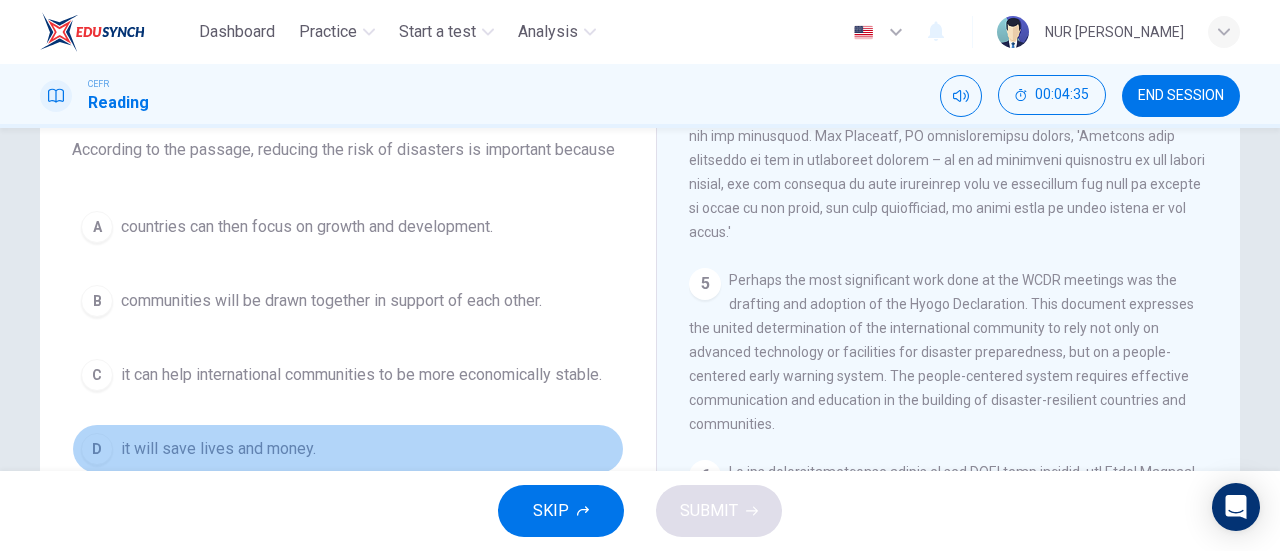 click on "it will save lives and money." at bounding box center [218, 449] 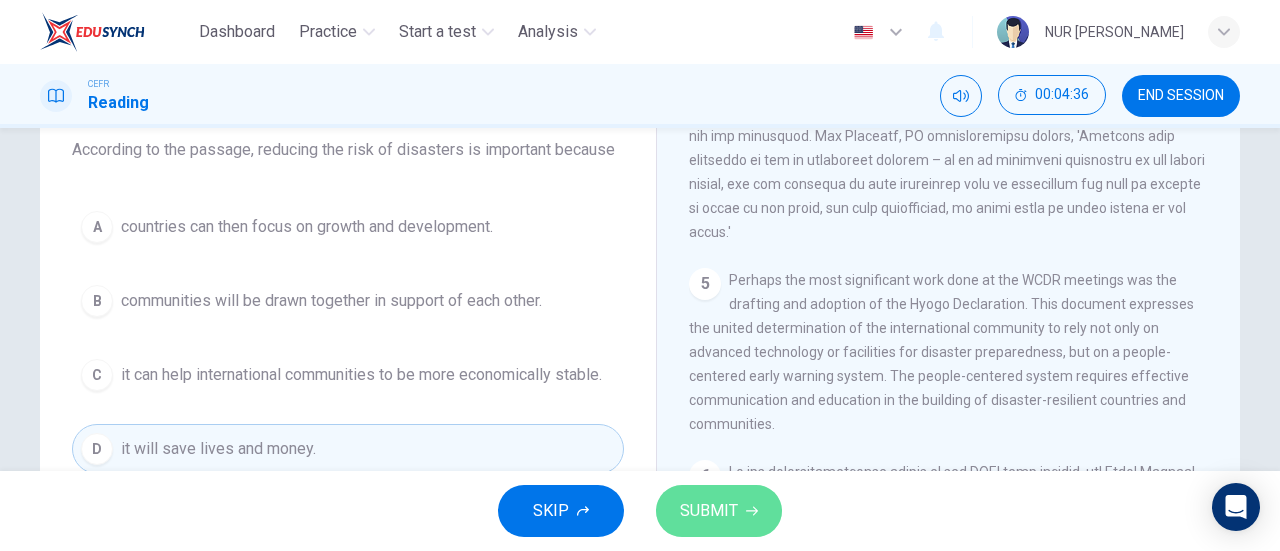 click on "SUBMIT" at bounding box center (709, 511) 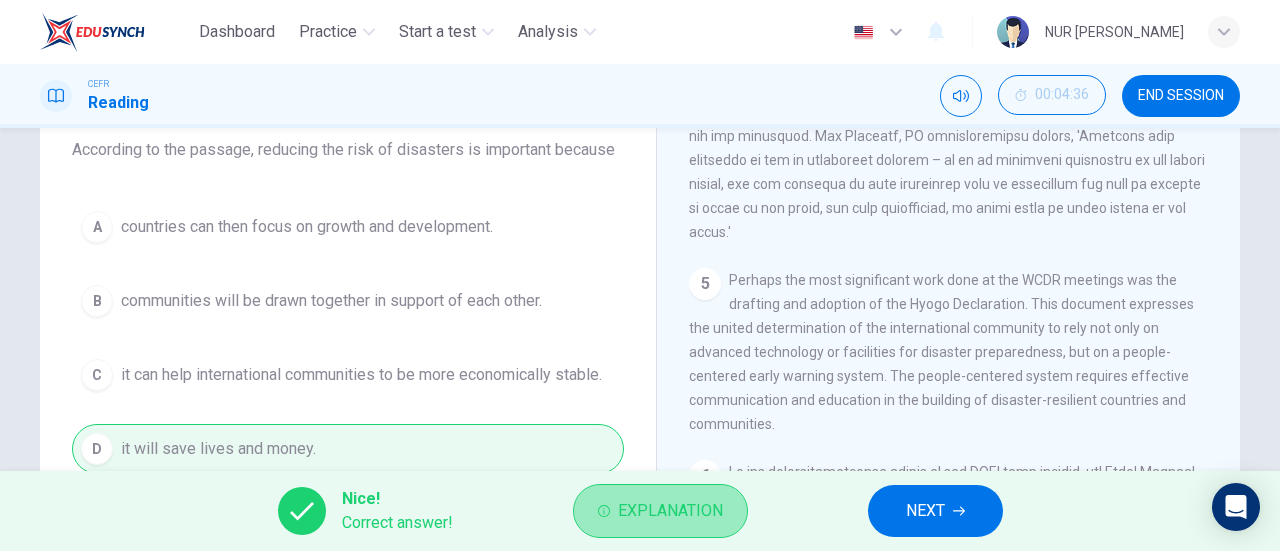click on "Explanation" at bounding box center (670, 511) 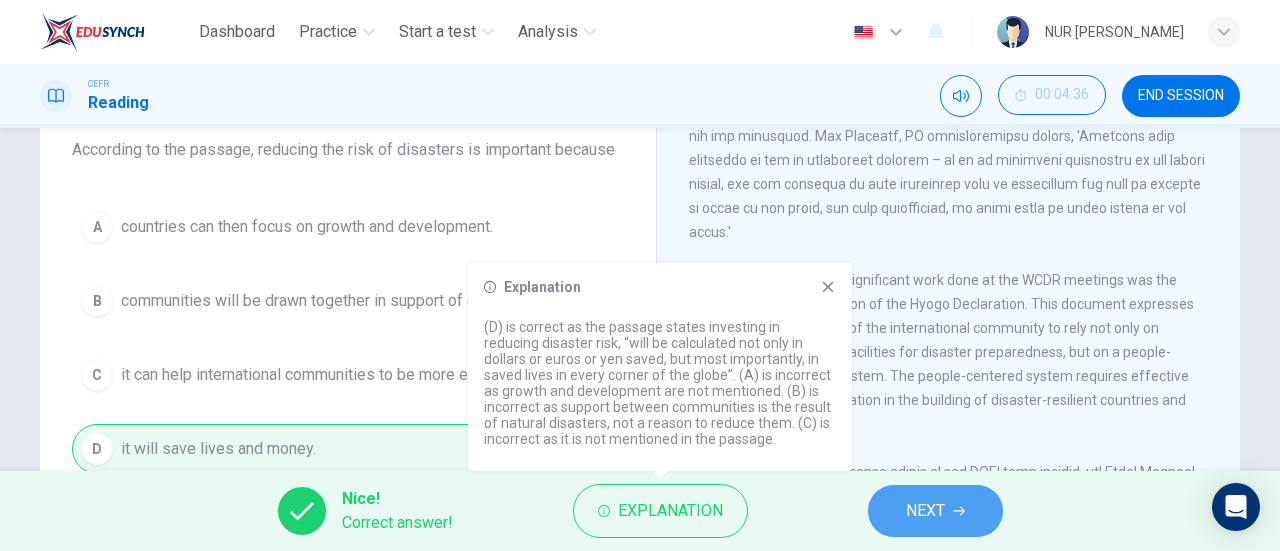 click on "NEXT" at bounding box center (925, 511) 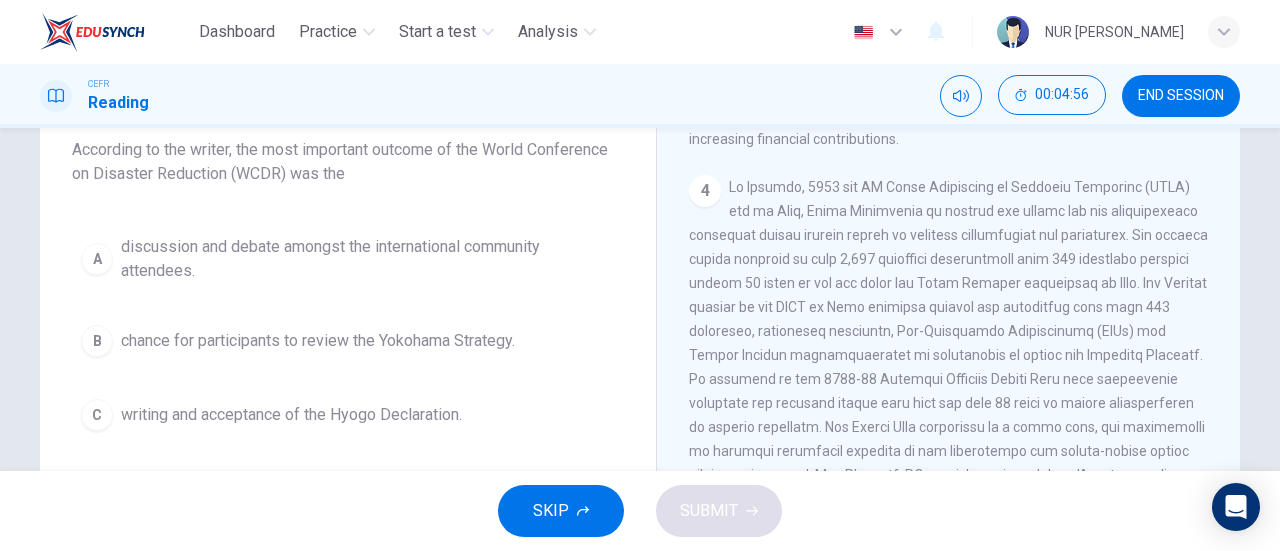 scroll, scrollTop: 1025, scrollLeft: 0, axis: vertical 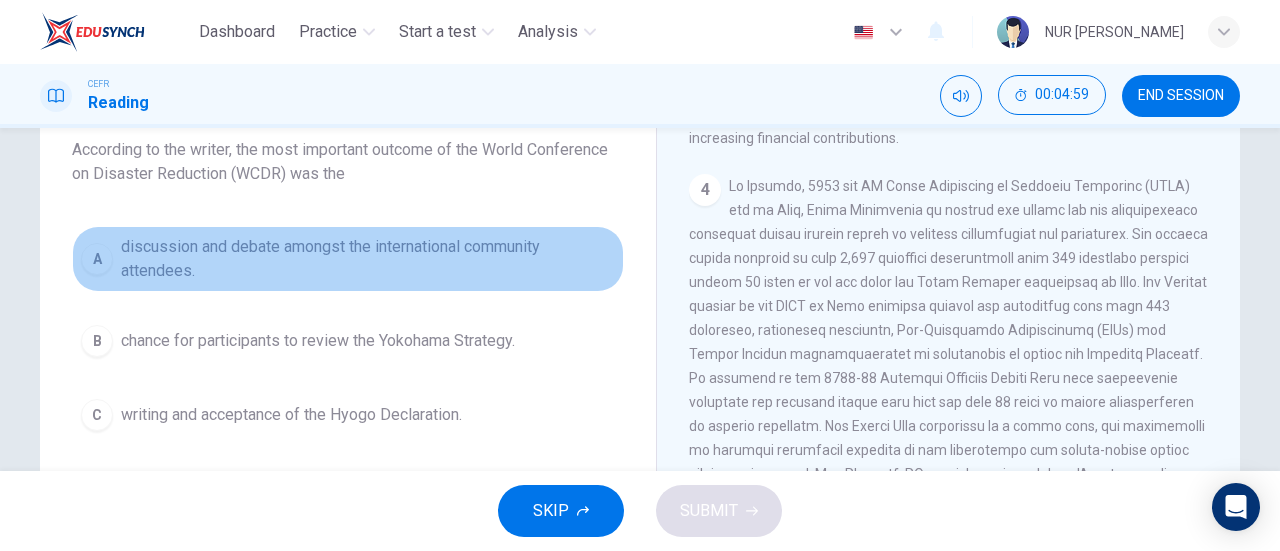 click on "discussion and debate amongst the international community attendees." at bounding box center [368, 259] 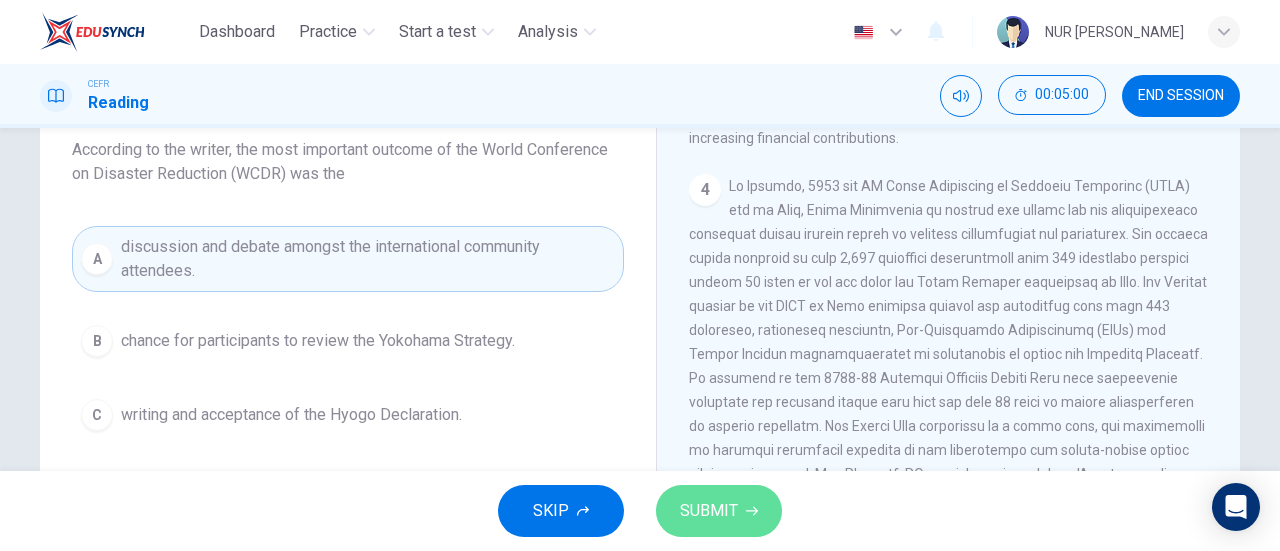click on "SUBMIT" at bounding box center (719, 511) 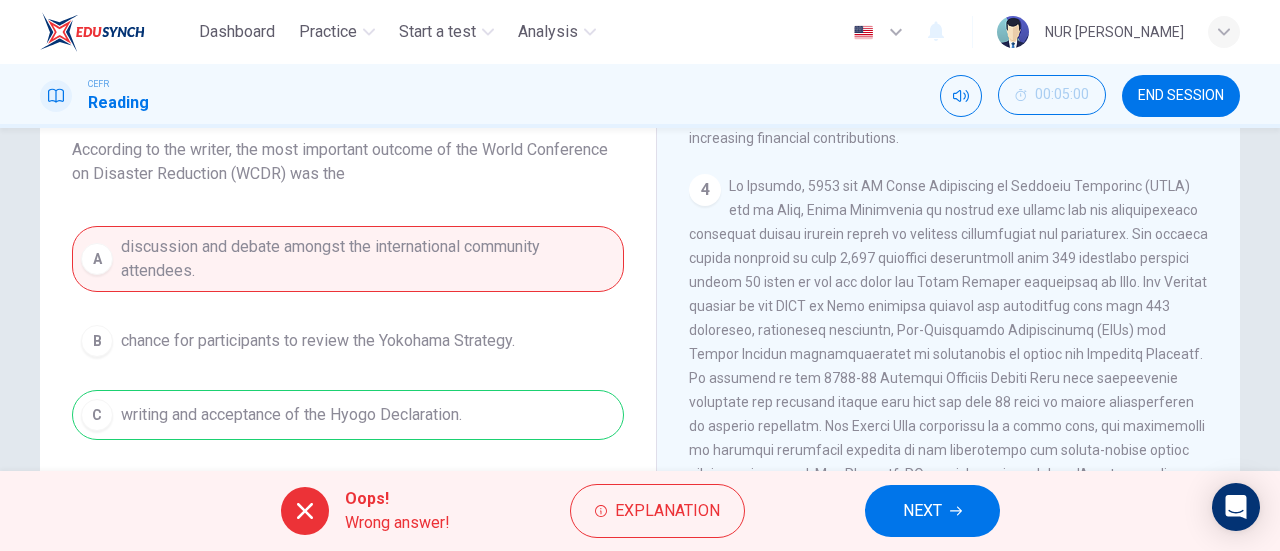 click on "4" at bounding box center (949, 378) 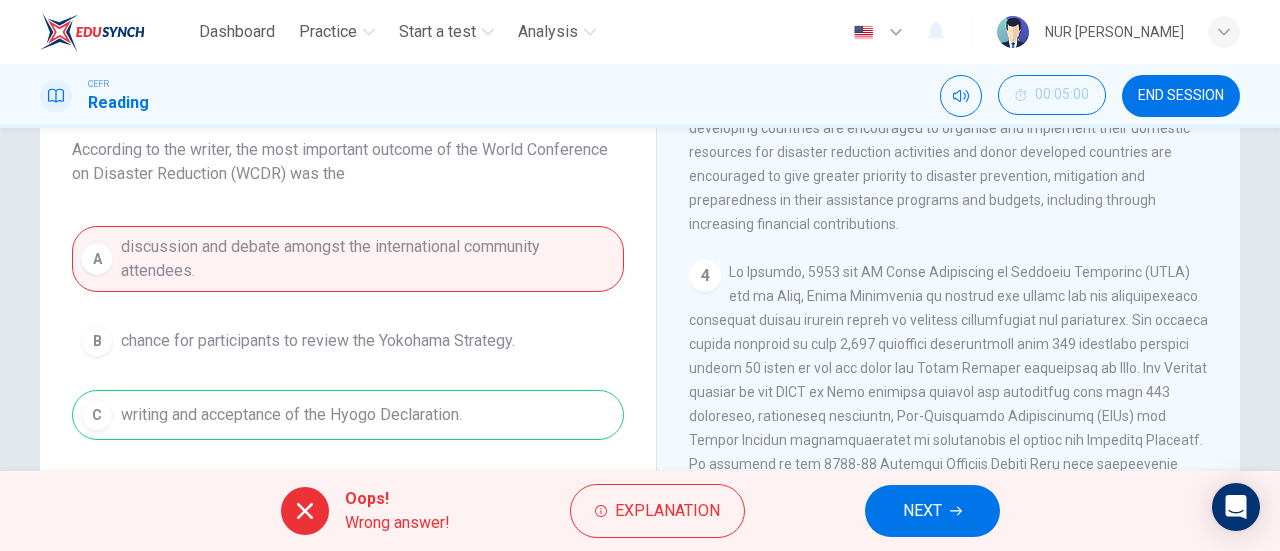scroll, scrollTop: 1013, scrollLeft: 0, axis: vertical 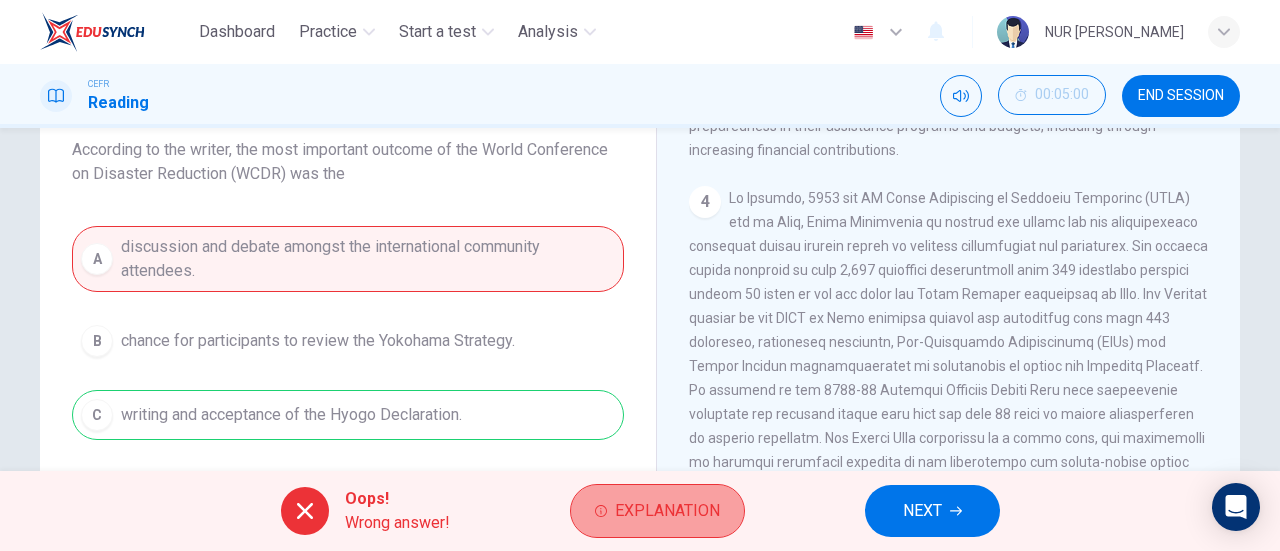 click on "Explanation" at bounding box center [667, 511] 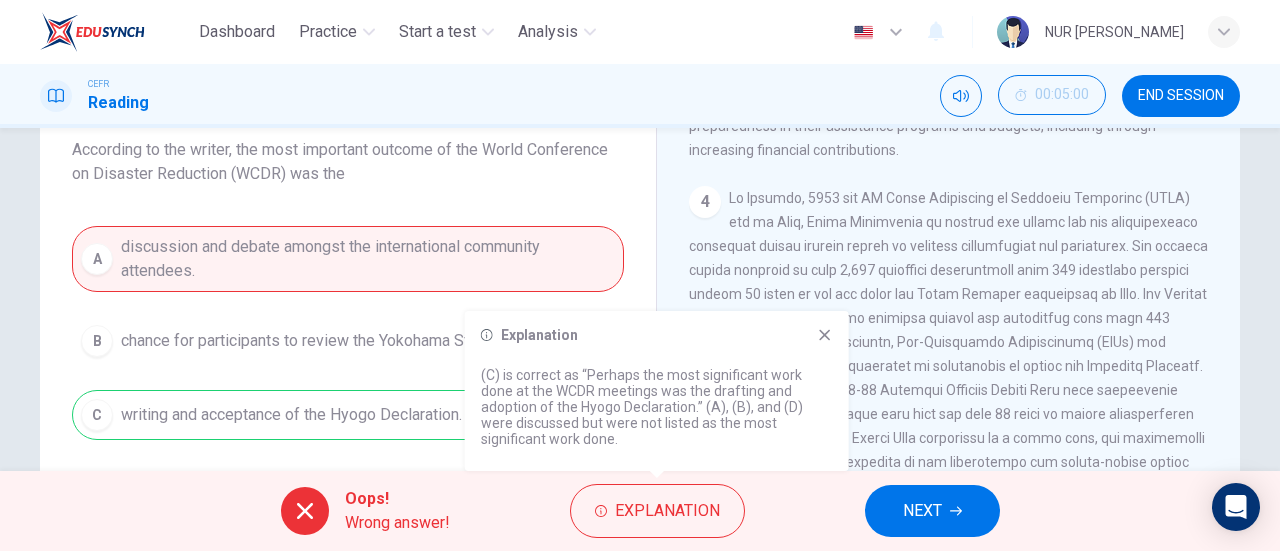 click at bounding box center [948, 390] 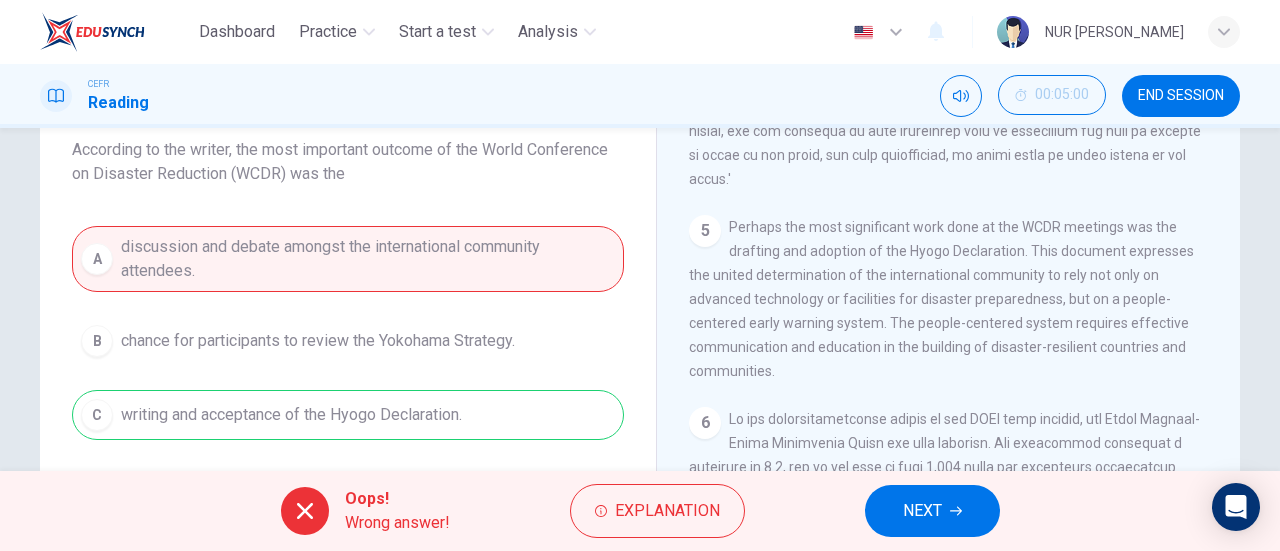 scroll, scrollTop: 1436, scrollLeft: 0, axis: vertical 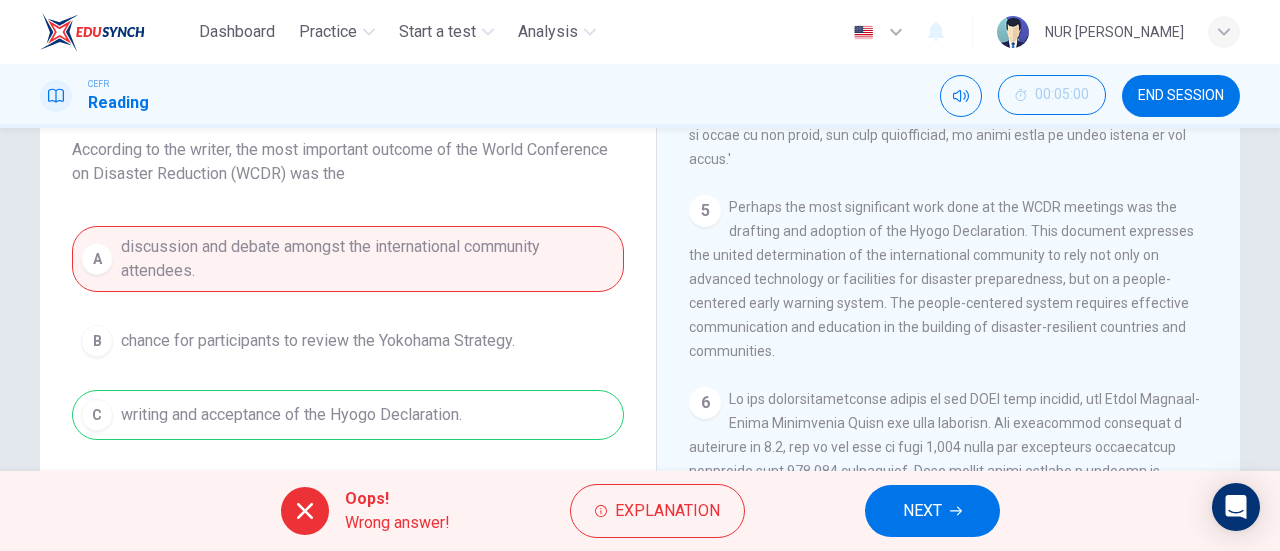 click on "NEXT" at bounding box center (922, 511) 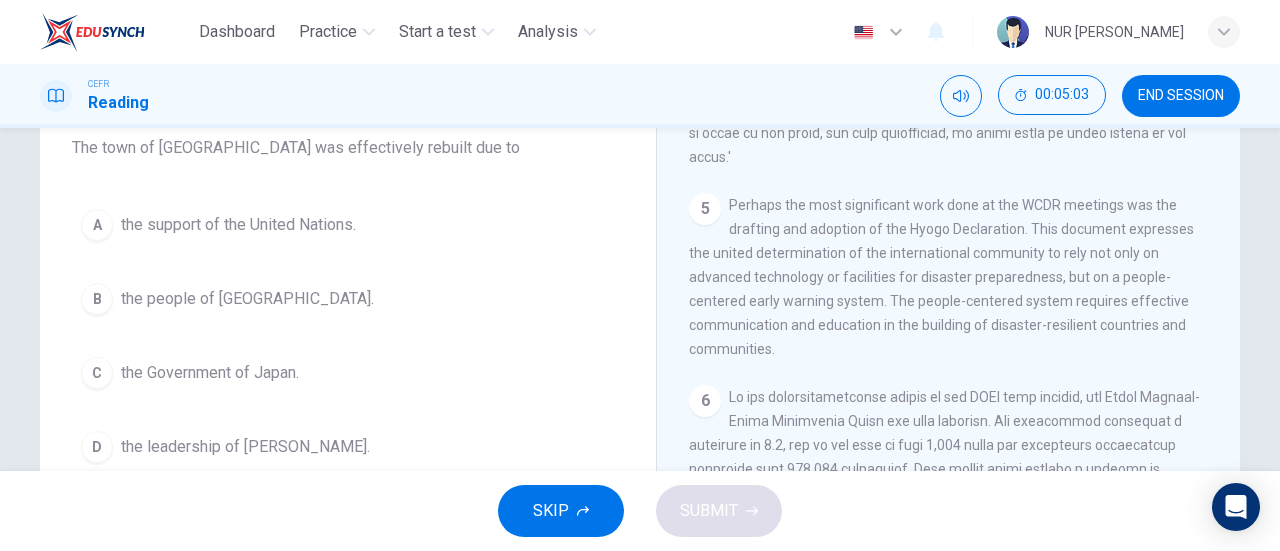 scroll, scrollTop: 174, scrollLeft: 0, axis: vertical 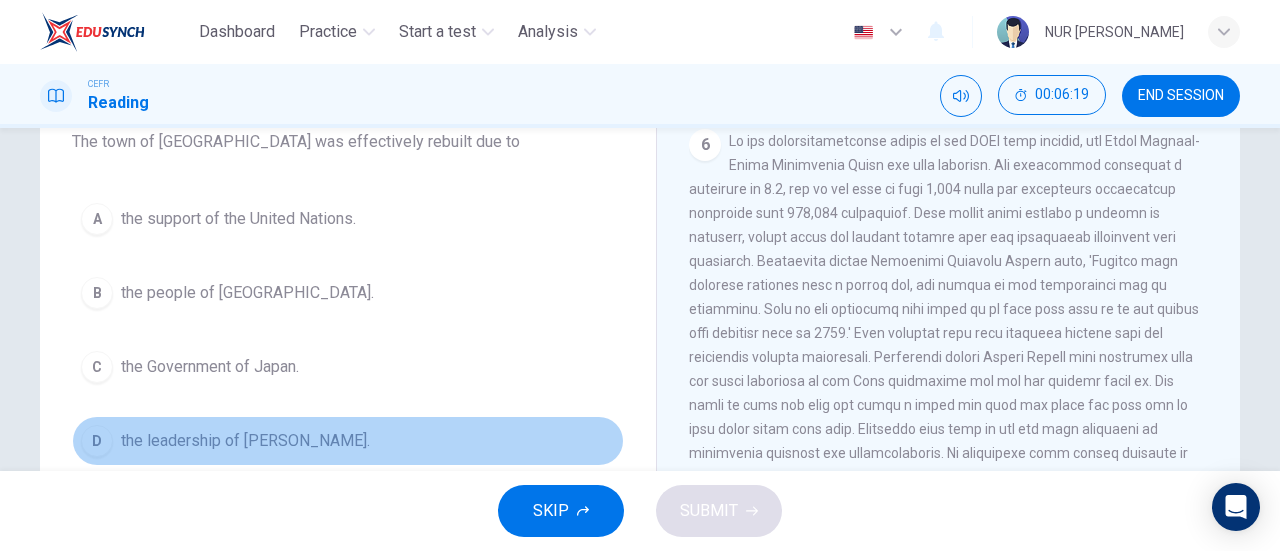 click on "the leadership of [PERSON_NAME]." at bounding box center [245, 441] 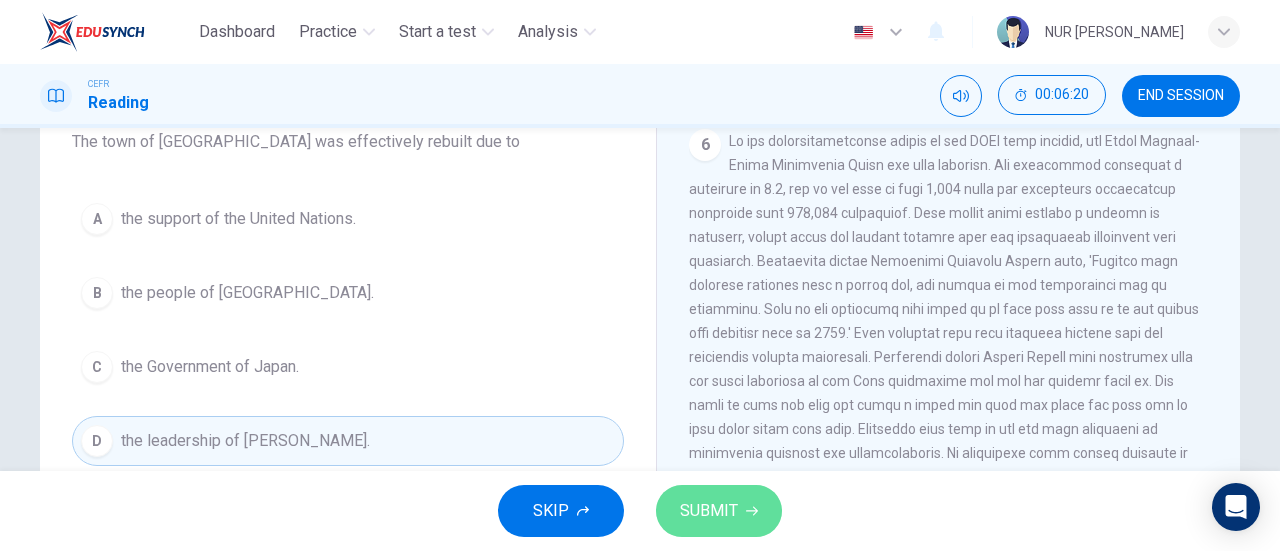 click on "SUBMIT" at bounding box center [719, 511] 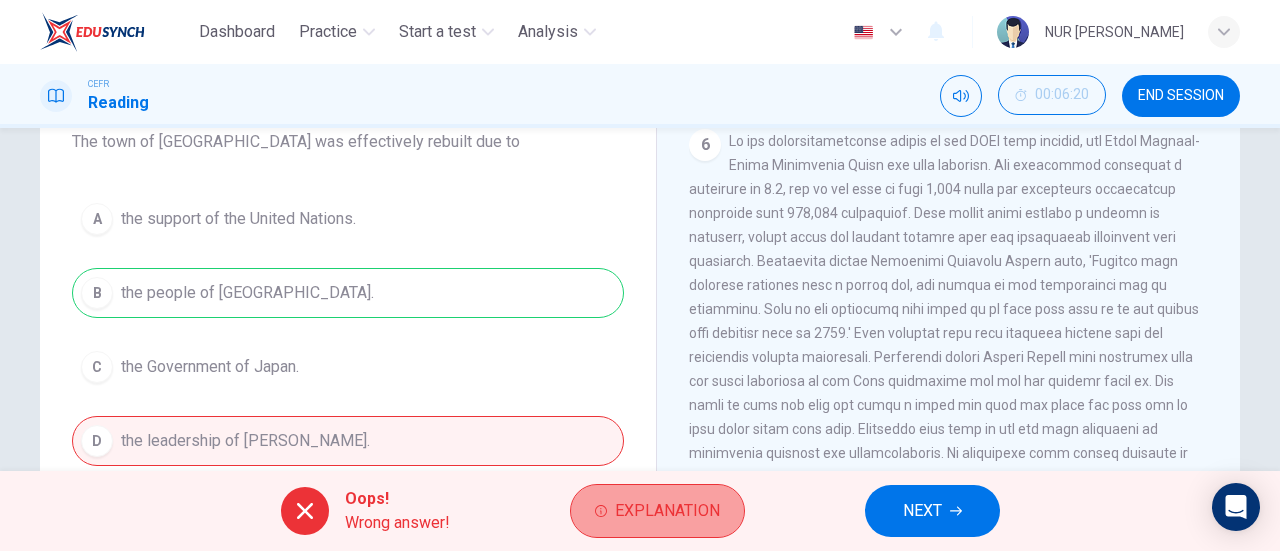 click on "Explanation" at bounding box center [667, 511] 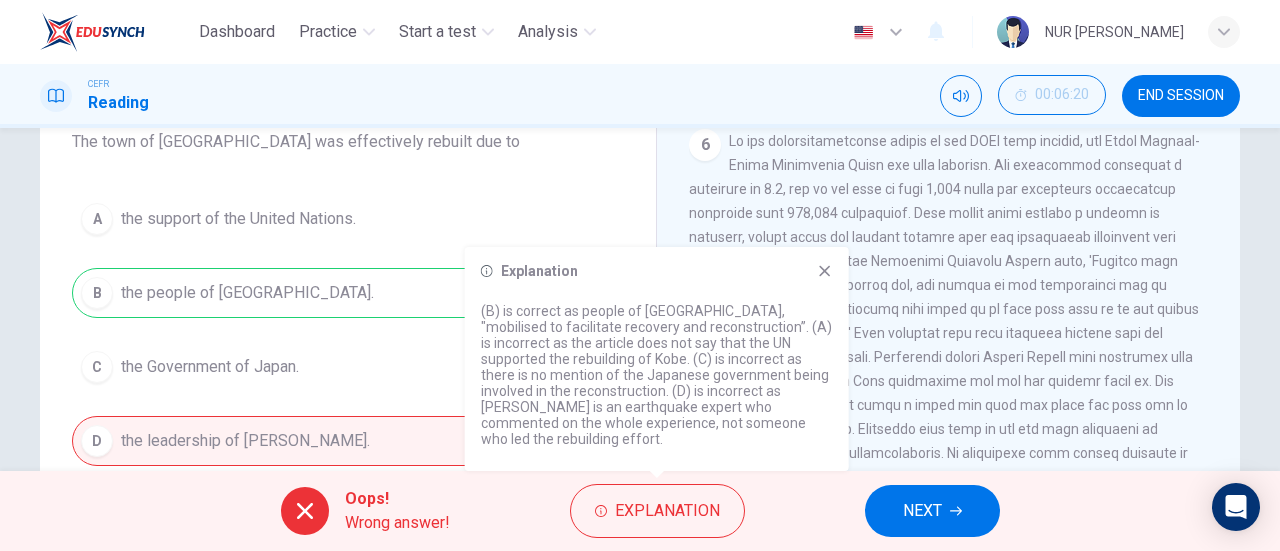 click at bounding box center [947, 393] 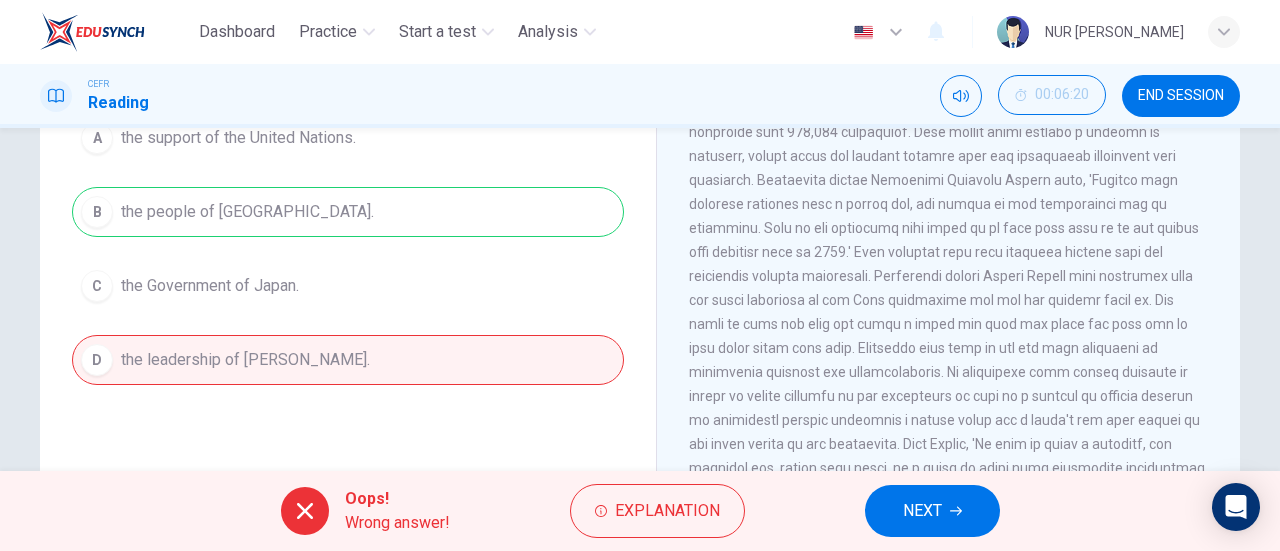 scroll, scrollTop: 264, scrollLeft: 0, axis: vertical 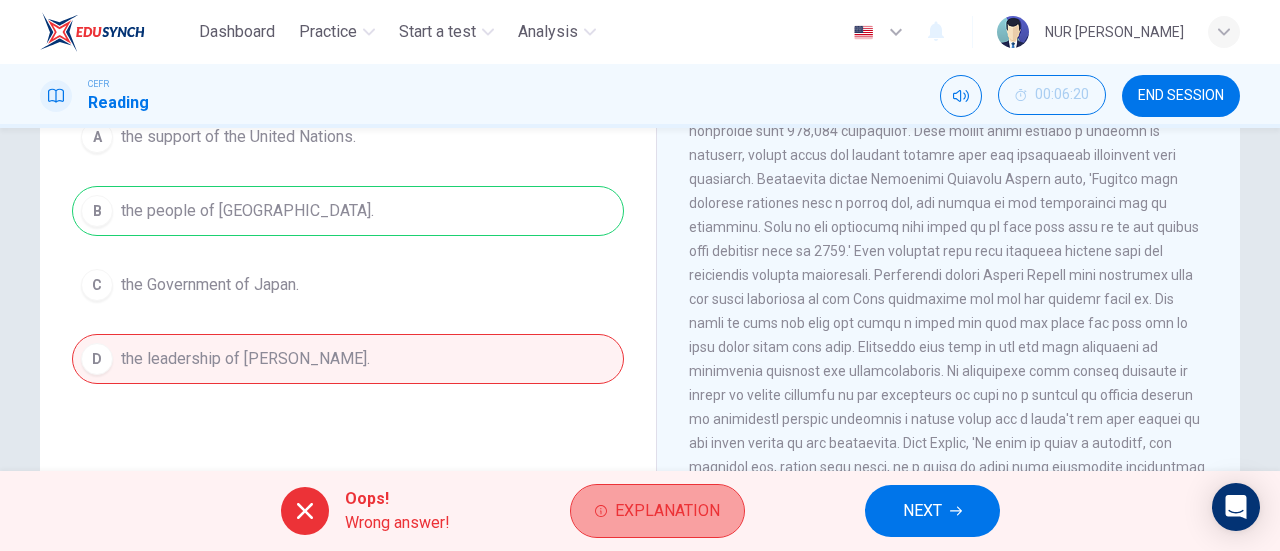 click on "Explanation" at bounding box center [657, 511] 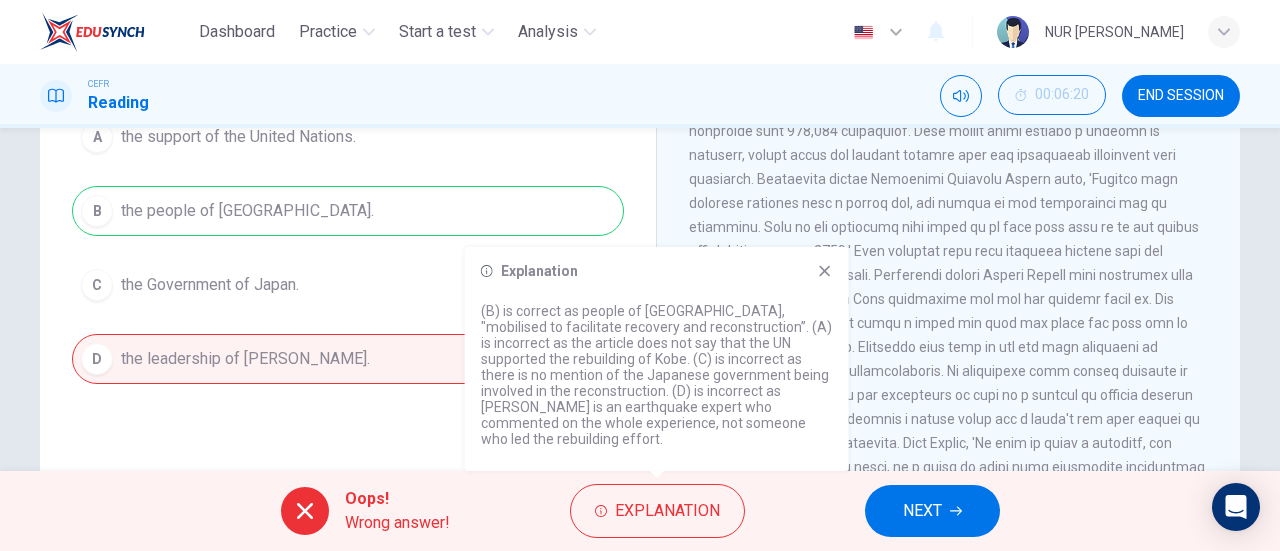 click on "NEXT" at bounding box center [922, 511] 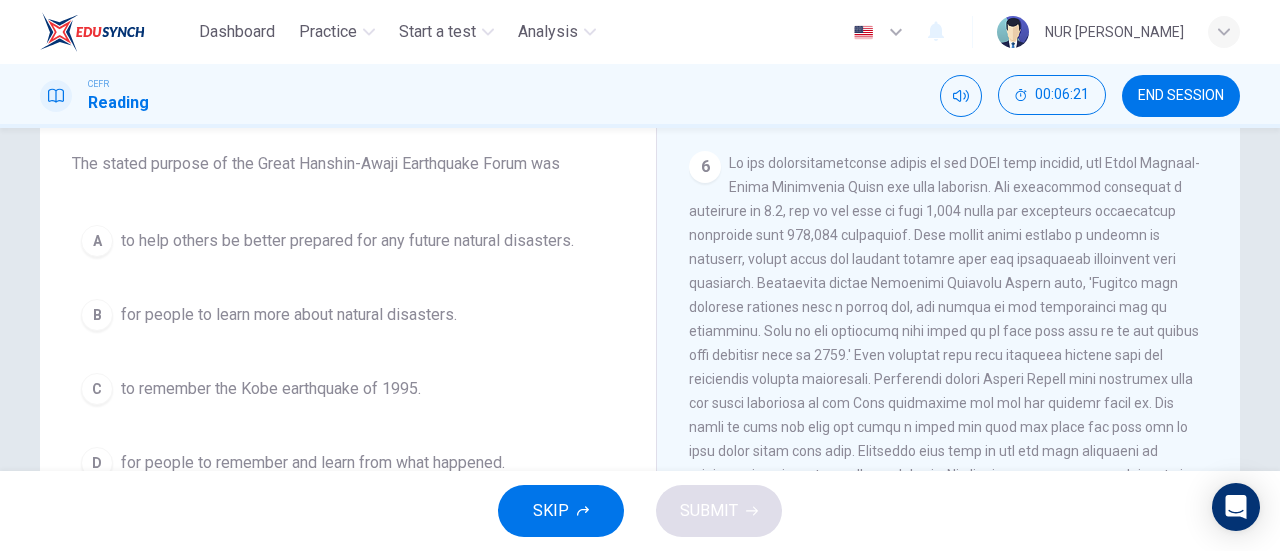 scroll, scrollTop: 162, scrollLeft: 0, axis: vertical 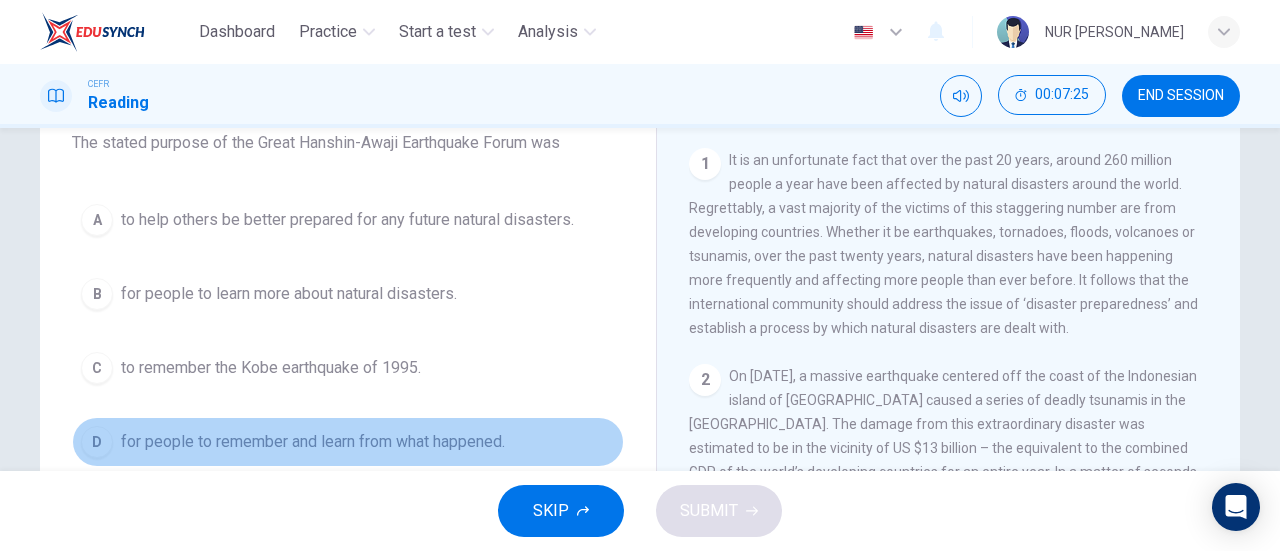 click on "for people to remember and learn from what happened." at bounding box center (313, 442) 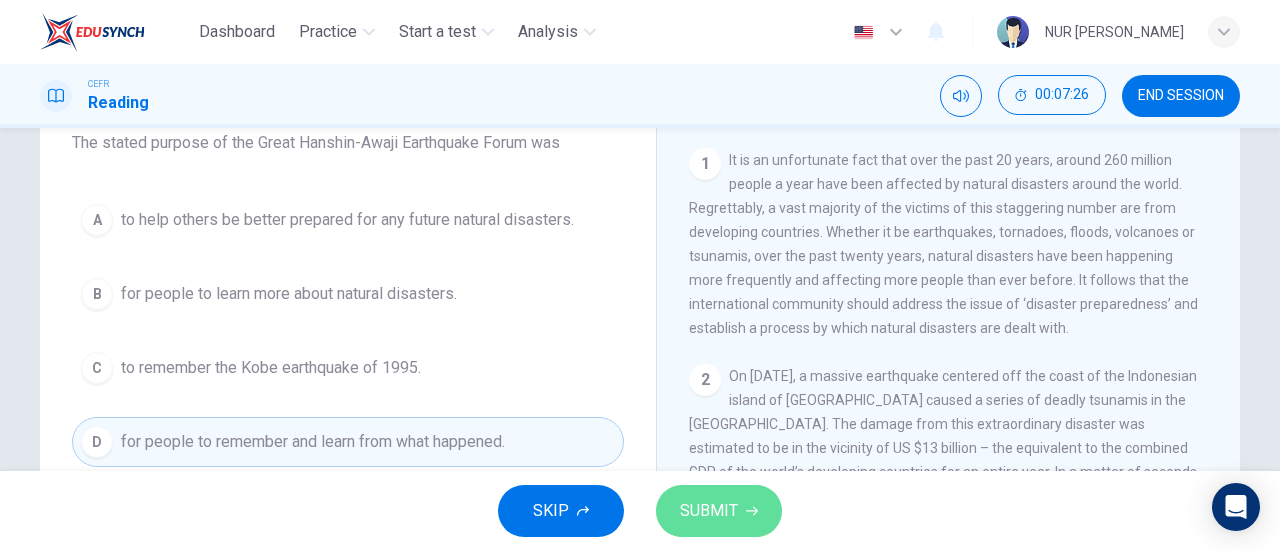 click on "SUBMIT" at bounding box center [719, 511] 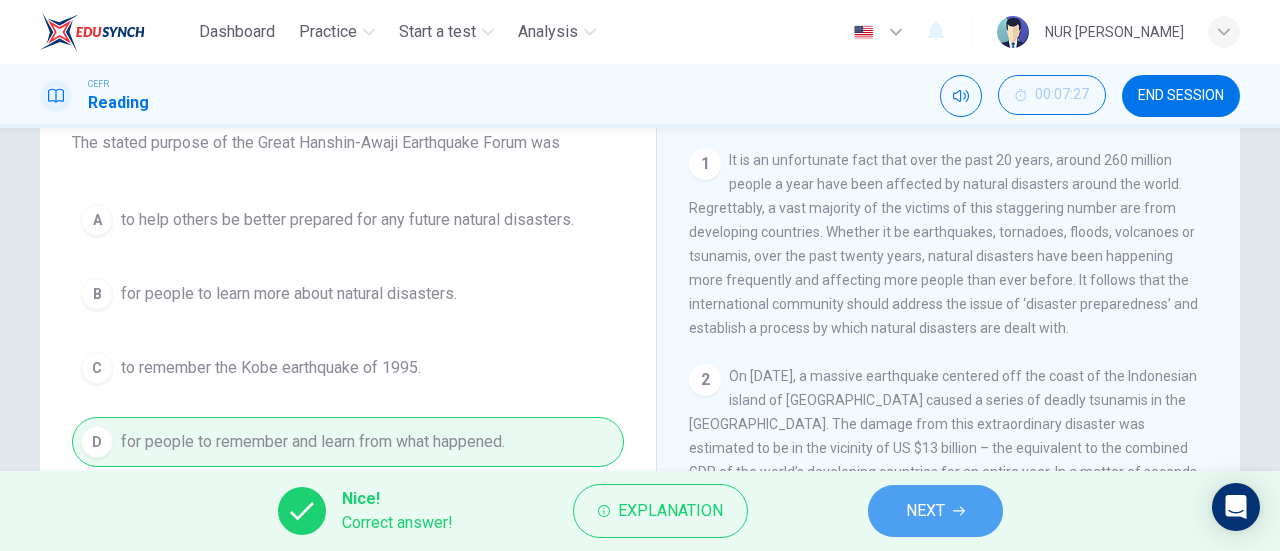 click on "NEXT" at bounding box center [925, 511] 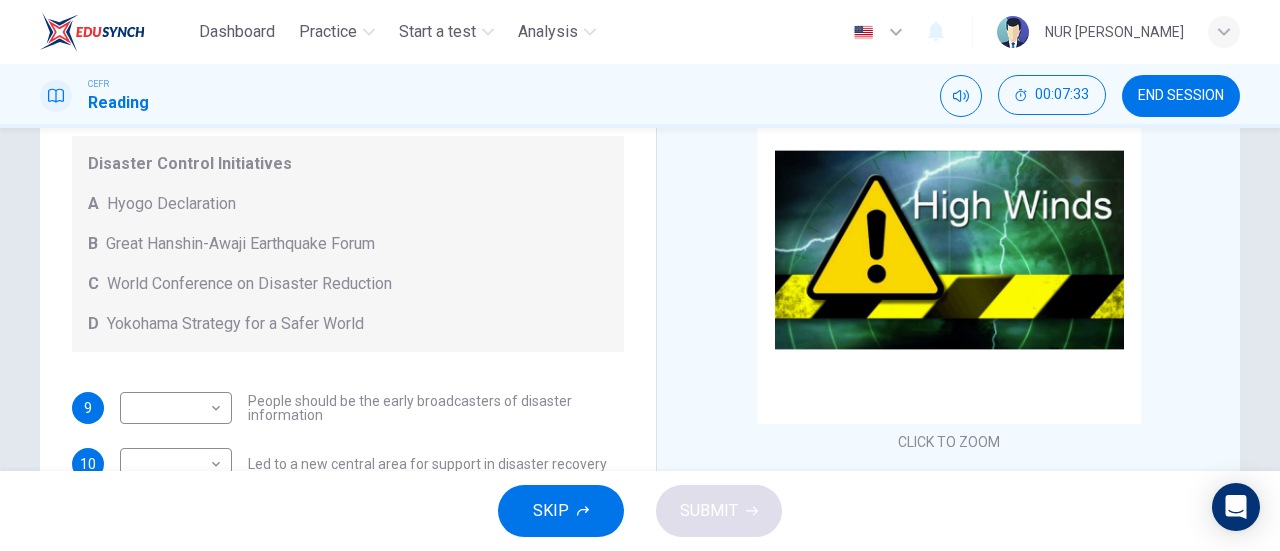 scroll, scrollTop: 136, scrollLeft: 0, axis: vertical 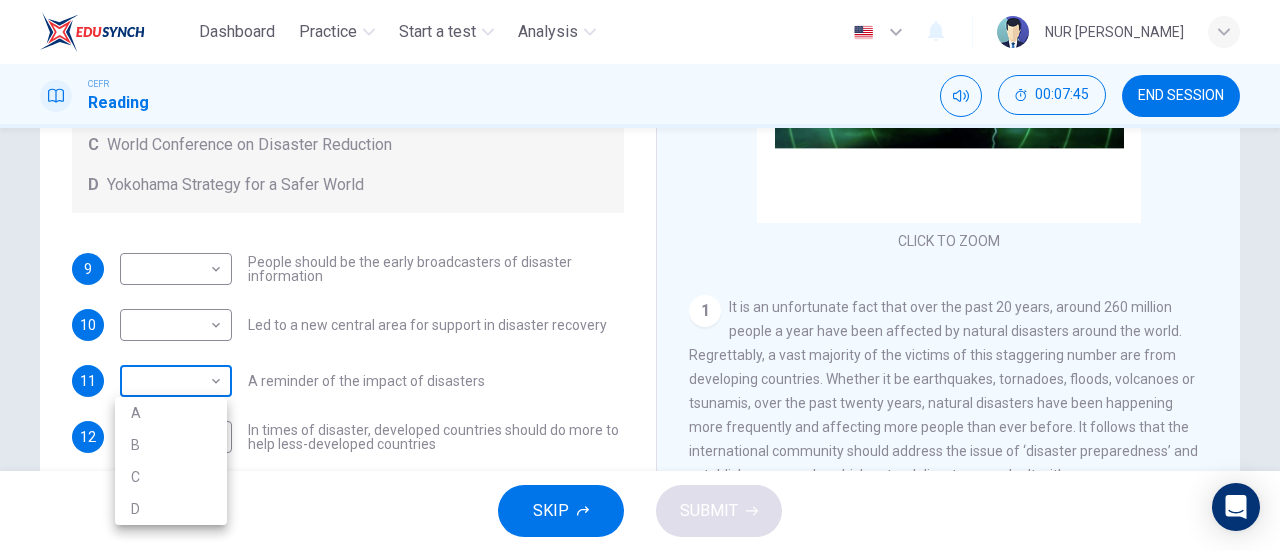 click on "Dashboard Practice Start a test Analysis English en ​ NUR [PERSON_NAME] CEFR Reading 00:07:45 END SESSION Questions 9 - 13 Look at the following statements and the list of disaster control initiatives below.
Match each statement with the correct disaster control initiative,  A-D .
Write the correct letter,  A-D , in the boxes below Disaster Control Initiatives A Hyogo Declaration B Great Hanshin-Awaji Earthquake Forum C World Conference on Disaster Reduction D Yokohama Strategy for a Safer World 9 ​ ​ People should be the early broadcasters of disaster information 10 ​ ​ Led to a new central area for support in disaster recovery 11 ​ ​ A reminder of the impact of disasters 12 ​ ​ In times of disaster, developed countries should do more to help less-developed countries 13 ​ ​ National development and disaster prevention should be considered at the same time Preparing for the Threat CLICK TO ZOOM Click to Zoom 1 2 3 4 5 6 SKIP SUBMIT
Dashboard Practice Start a test A B" at bounding box center (640, 275) 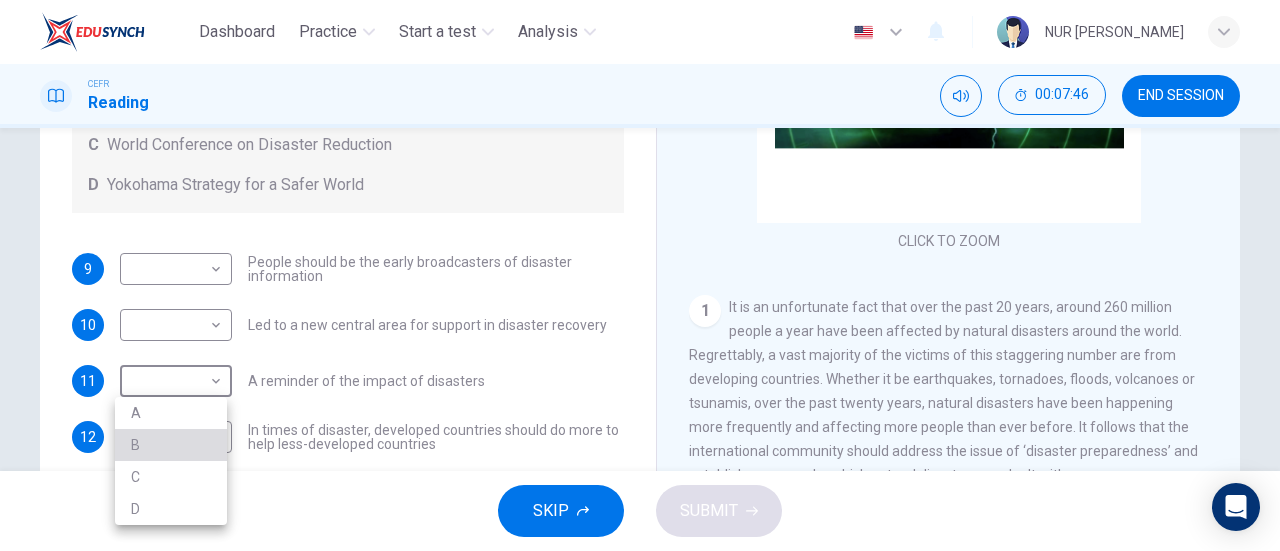 click on "B" at bounding box center (171, 445) 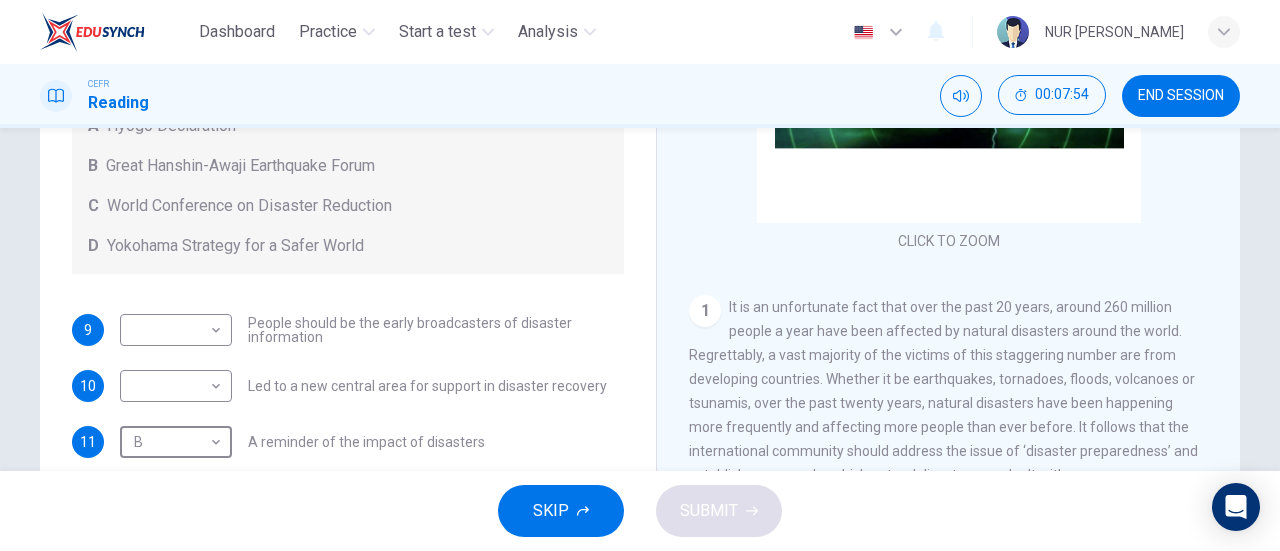 scroll, scrollTop: 0, scrollLeft: 0, axis: both 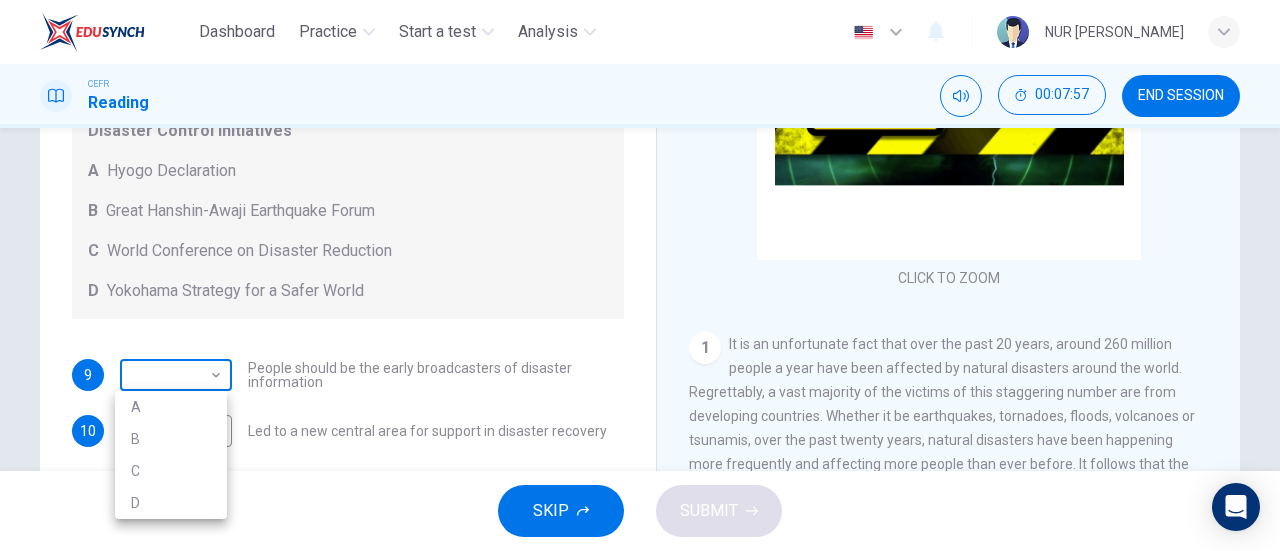 click on "Dashboard Practice Start a test Analysis English en ​ NUR [PERSON_NAME] CEFR Reading 00:07:57 END SESSION Questions 9 - 13 Look at the following statements and the list of disaster control initiatives below.
Match each statement with the correct disaster control initiative,  A-D .
Write the correct letter,  A-D , in the boxes below Disaster Control Initiatives A Hyogo Declaration B Great Hanshin-Awaji Earthquake Forum C World Conference on Disaster Reduction D Yokohama Strategy for a Safer World 9 ​ ​ People should be the early broadcasters of disaster information 10 ​ ​ Led to a new central area for support in disaster recovery 11 B B ​ A reminder of the impact of disasters 12 ​ ​ In times of disaster, developed countries should do more to help less-developed countries 13 ​ ​ National development and disaster prevention should be considered at the same time Preparing for the Threat CLICK TO ZOOM Click to Zoom 1 2 3 4 5 6 SKIP SUBMIT
Dashboard Practice Start a test A B" at bounding box center (640, 275) 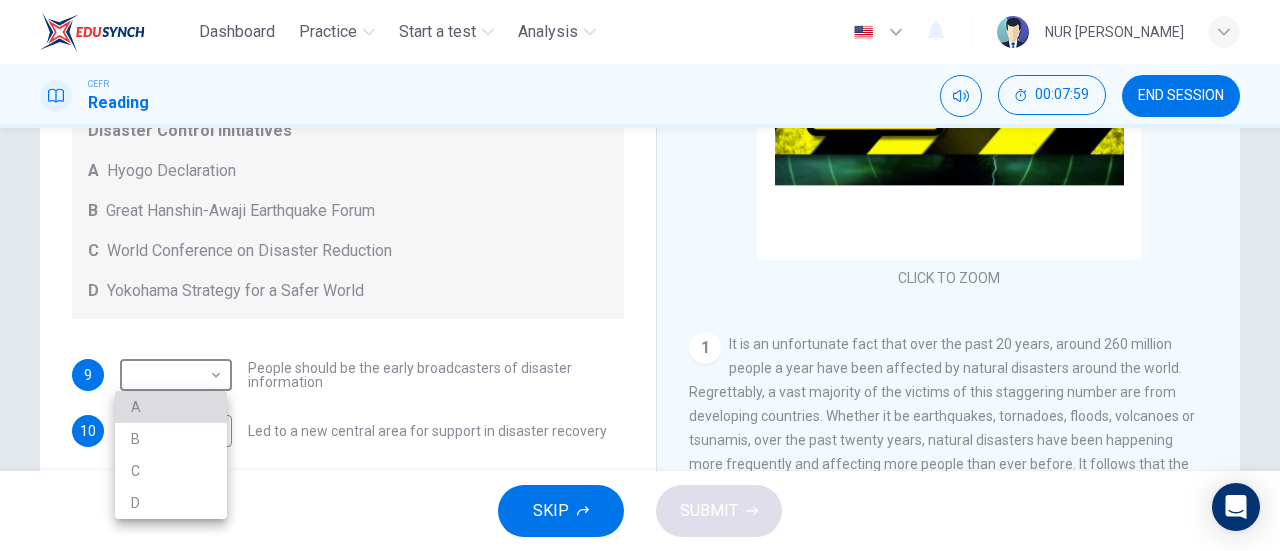 click on "A" at bounding box center [171, 407] 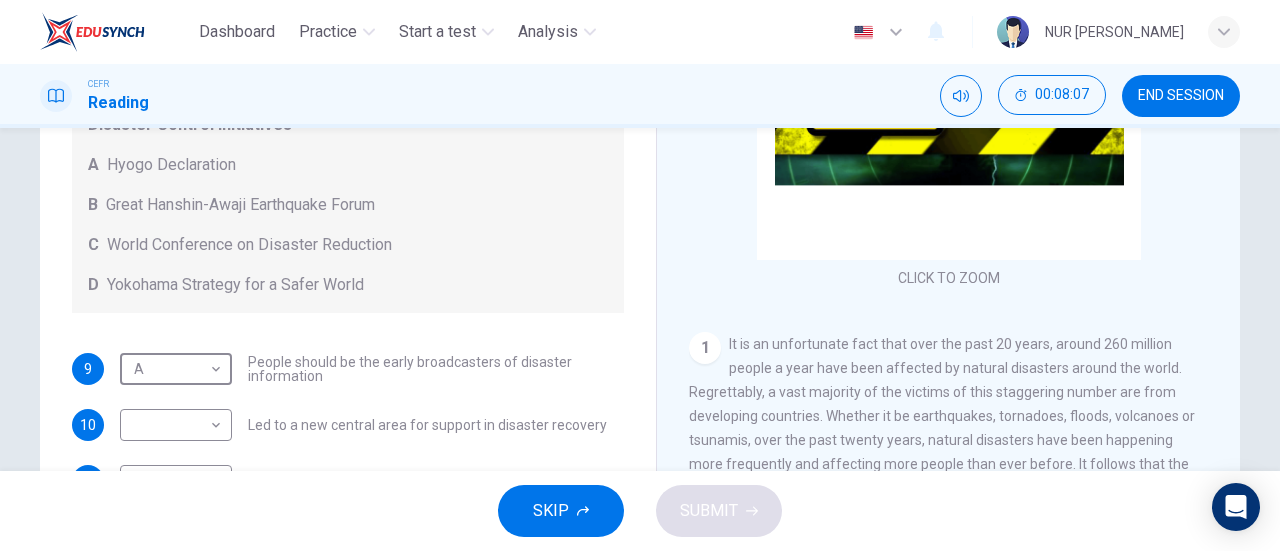 scroll, scrollTop: 0, scrollLeft: 0, axis: both 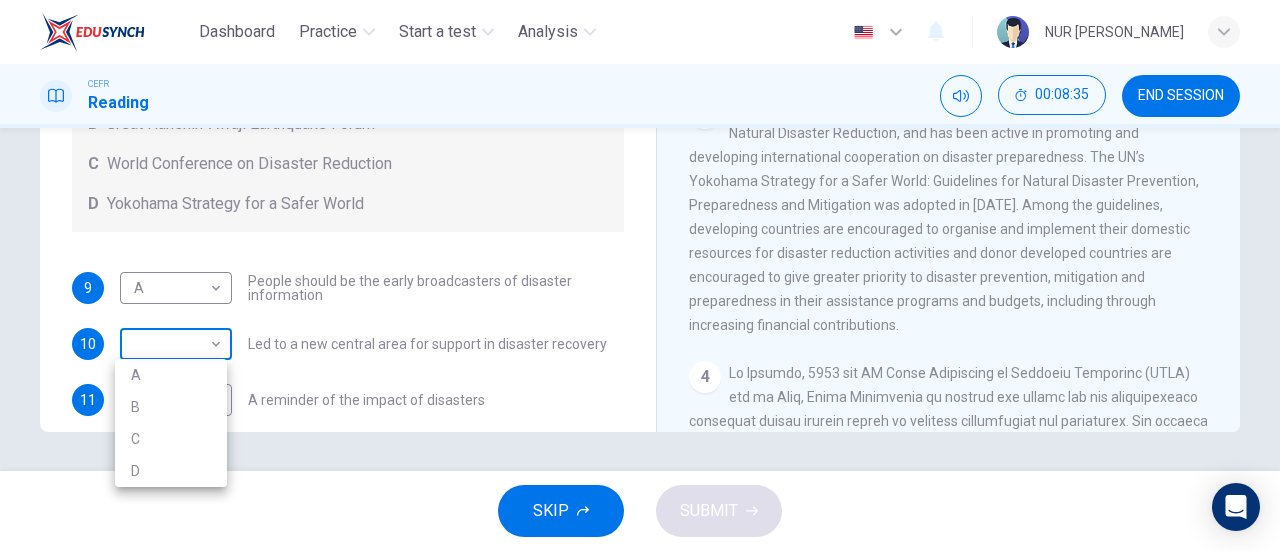 click on "Dashboard Practice Start a test Analysis English en ​ NUR [PERSON_NAME] CEFR Reading 00:08:35 END SESSION Questions 9 - 13 Look at the following statements and the list of disaster control initiatives below.
Match each statement with the correct disaster control initiative,  A-D .
Write the correct letter,  A-D , in the boxes below Disaster Control Initiatives A Hyogo Declaration B Great Hanshin-Awaji Earthquake Forum C World Conference on Disaster Reduction D Yokohama Strategy for a Safer World 9 A A ​ People should be the early broadcasters of disaster information 10 ​ ​ Led to a new central area for support in disaster recovery 11 B B ​ A reminder of the impact of disasters 12 ​ ​ In times of disaster, developed countries should do more to help less-developed countries 13 ​ ​ National development and disaster prevention should be considered at the same time Preparing for the Threat CLICK TO ZOOM Click to Zoom 1 2 3 4 5 6 SKIP SUBMIT
Dashboard Practice Start a test A B" at bounding box center (640, 275) 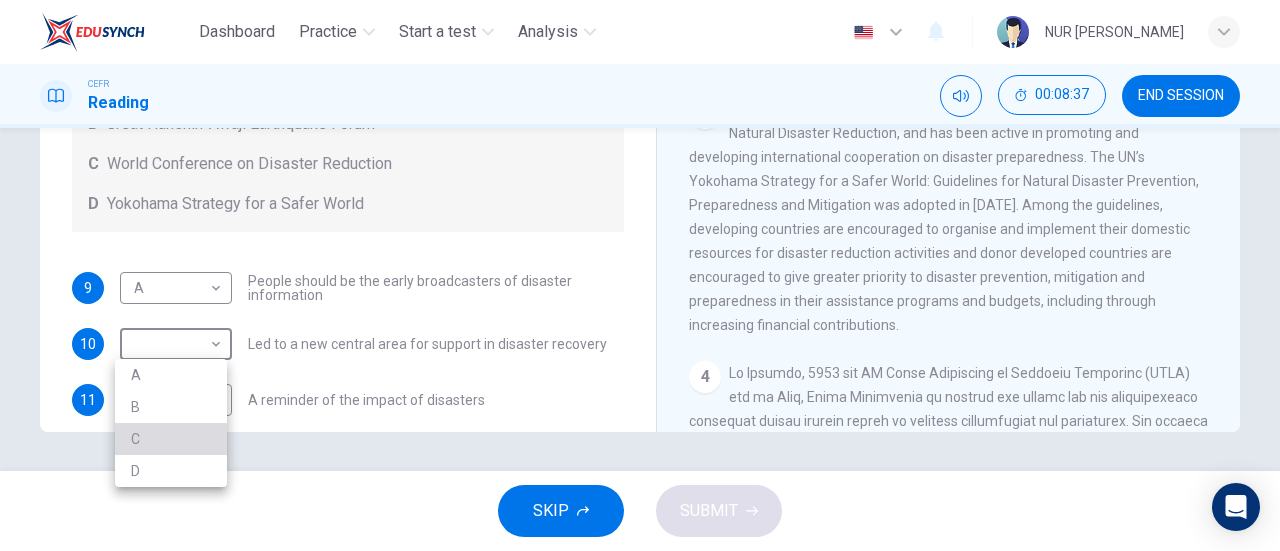 click on "C" at bounding box center [171, 439] 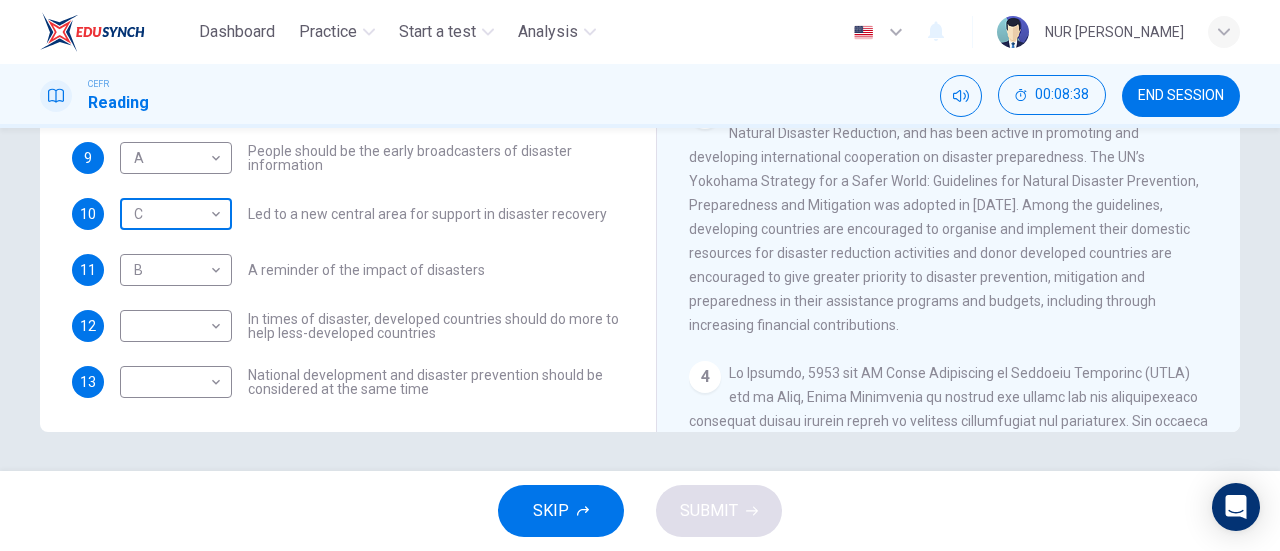 scroll, scrollTop: 136, scrollLeft: 0, axis: vertical 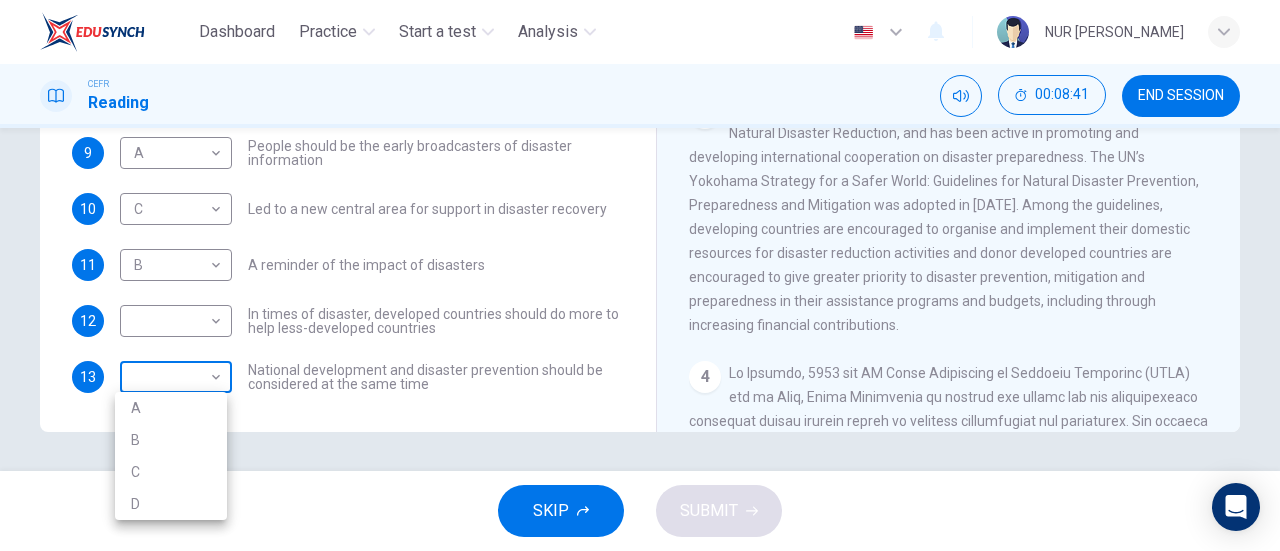 click on "Dashboard Practice Start a test Analysis English en ​ NUR [PERSON_NAME] CEFR Reading 00:08:41 END SESSION Questions 9 - 13 Look at the following statements and the list of disaster control initiatives below.
Match each statement with the correct disaster control initiative,  A-D .
Write the correct letter,  A-D , in the boxes below Disaster Control Initiatives A Hyogo Declaration B Great Hanshin-Awaji Earthquake Forum C World Conference on Disaster Reduction D Yokohama Strategy for a Safer World 9 A A ​ People should be the early broadcasters of disaster information 10 C C ​ Led to a new central area for support in disaster recovery 11 B B ​ A reminder of the impact of disasters 12 ​ ​ In times of disaster, developed countries should do more to help less-developed countries 13 ​ ​ National development and disaster prevention should be considered at the same time Preparing for the Threat CLICK TO ZOOM Click to Zoom 1 2 3 4 5 6 SKIP SUBMIT
Dashboard Practice Start a test A B" at bounding box center [640, 275] 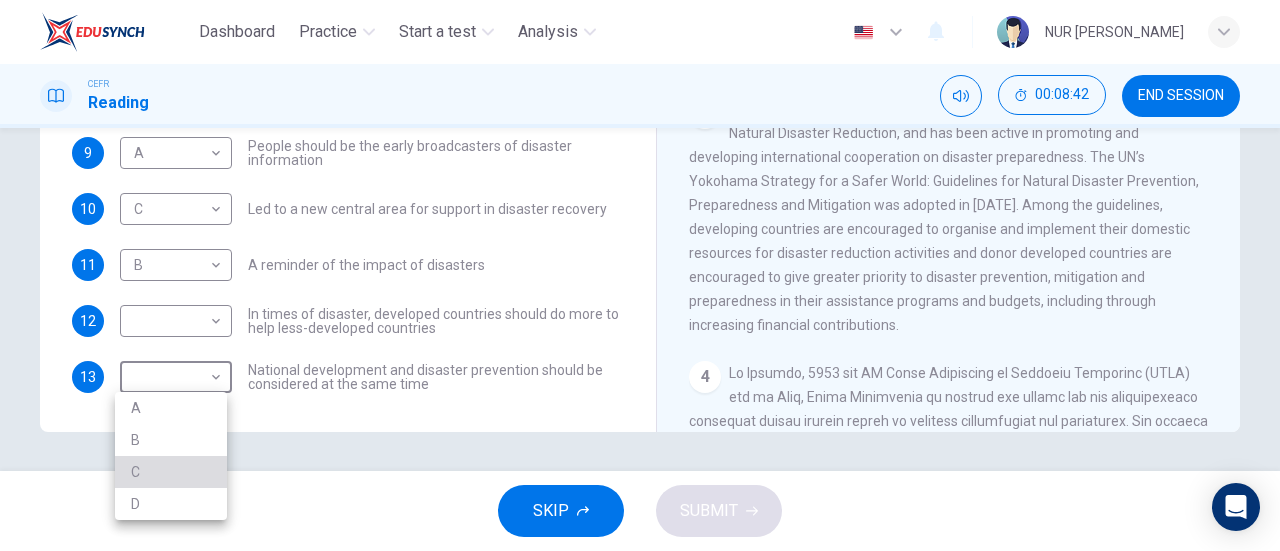 click on "C" at bounding box center (171, 472) 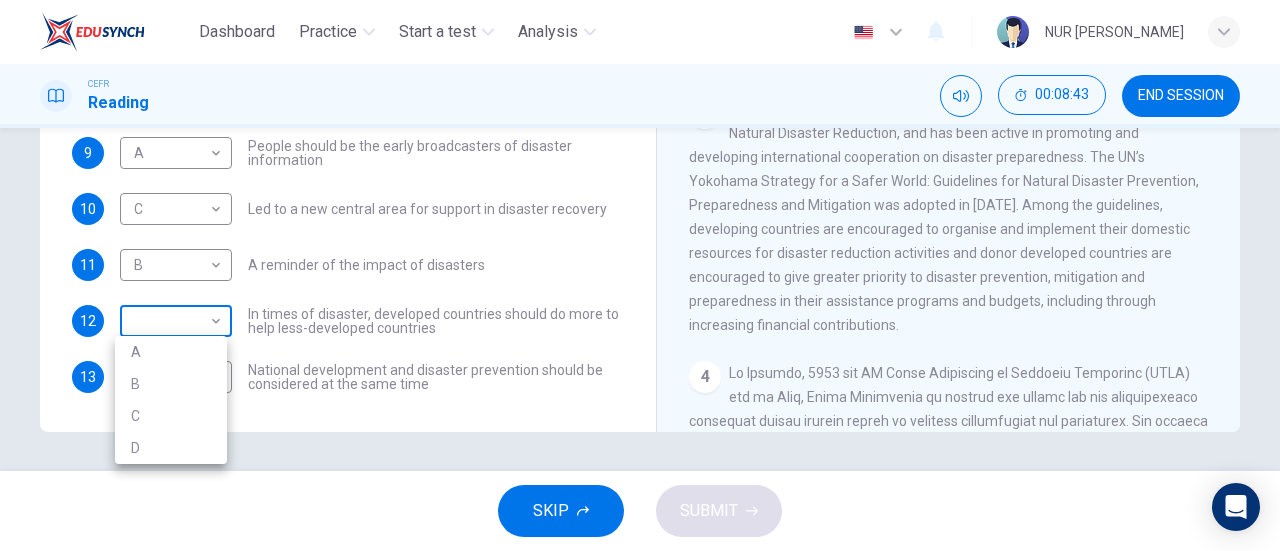 click on "Dashboard Practice Start a test Analysis English en ​ NUR [PERSON_NAME] CEFR Reading 00:08:43 END SESSION Questions 9 - 13 Look at the following statements and the list of disaster control initiatives below.
Match each statement with the correct disaster control initiative,  A-D .
Write the correct letter,  A-D , in the boxes below Disaster Control Initiatives A Hyogo Declaration B Great Hanshin-Awaji Earthquake Forum C World Conference on Disaster Reduction D Yokohama Strategy for a Safer World 9 A A ​ People should be the early broadcasters of disaster information 10 C C ​ Led to a new central area for support in disaster recovery 11 B B ​ A reminder of the impact of disasters 12 ​ ​ In times of disaster, developed countries should do more to help less-developed countries 13 C C ​ National development and disaster prevention should be considered at the same time Preparing for the Threat CLICK TO ZOOM Click to Zoom 1 2 3 4 5 6 SKIP SUBMIT
Dashboard Practice Start a test A B" at bounding box center [640, 275] 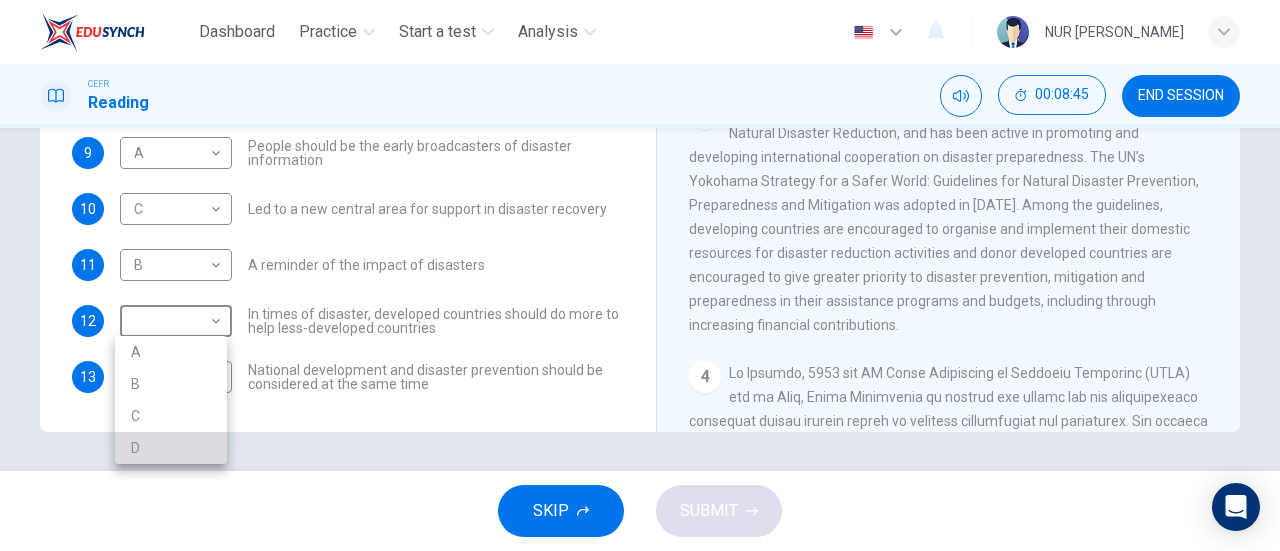click on "D" at bounding box center [171, 448] 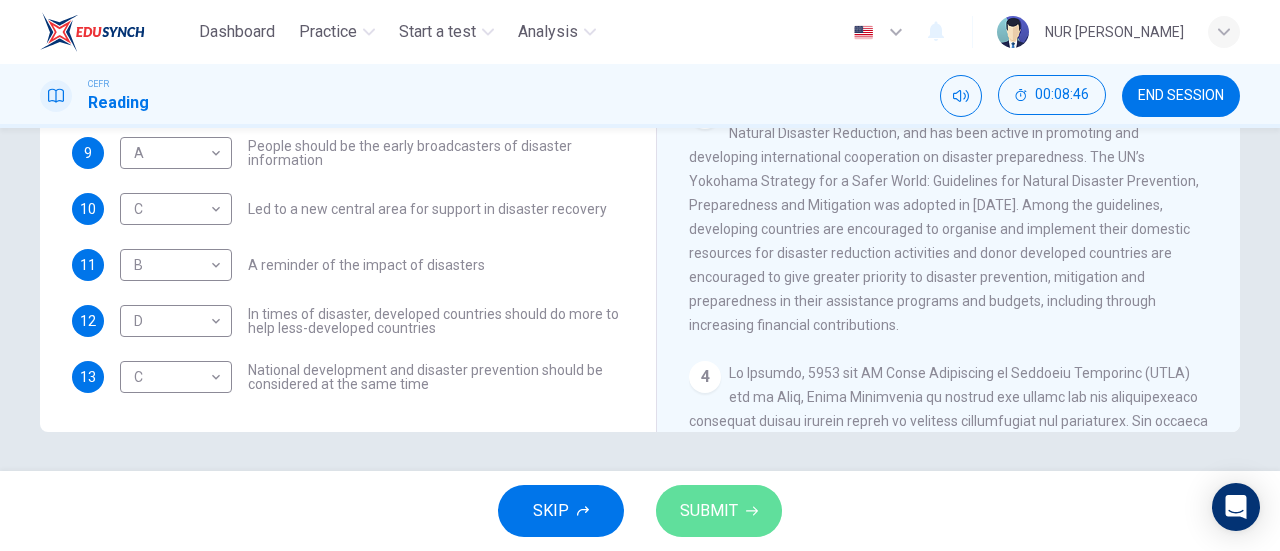 click on "SUBMIT" at bounding box center [709, 511] 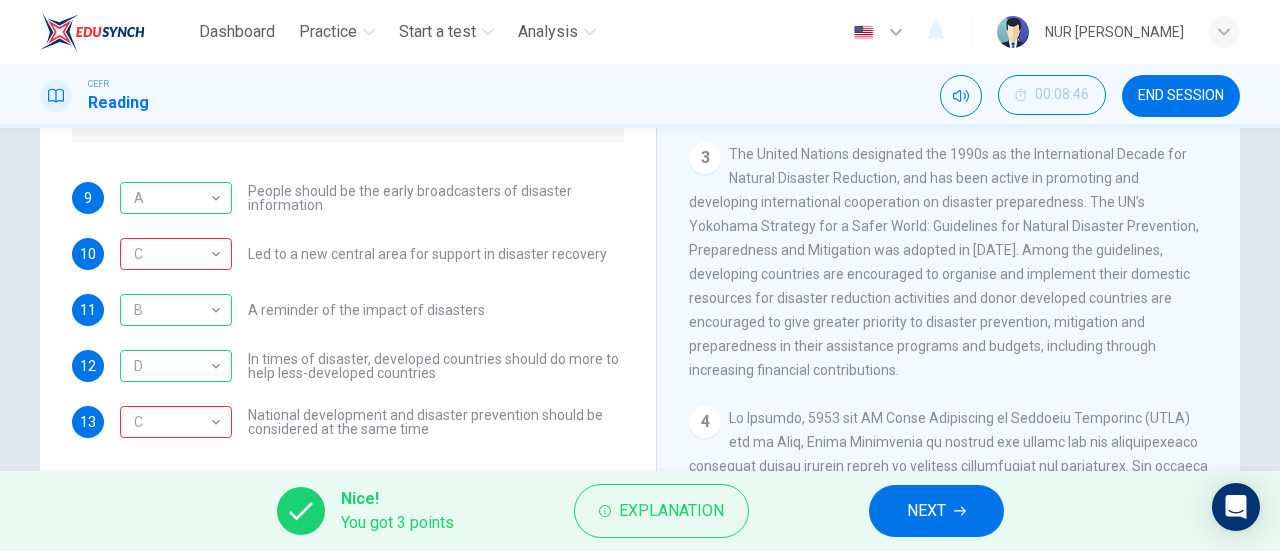 scroll, scrollTop: 384, scrollLeft: 0, axis: vertical 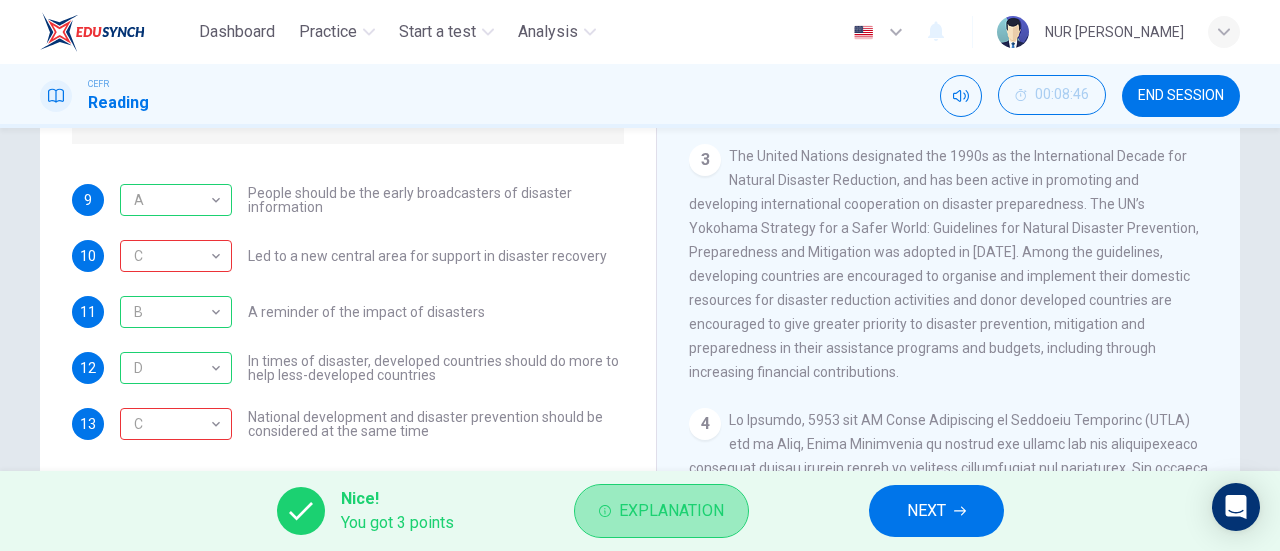 click on "Explanation" at bounding box center [671, 511] 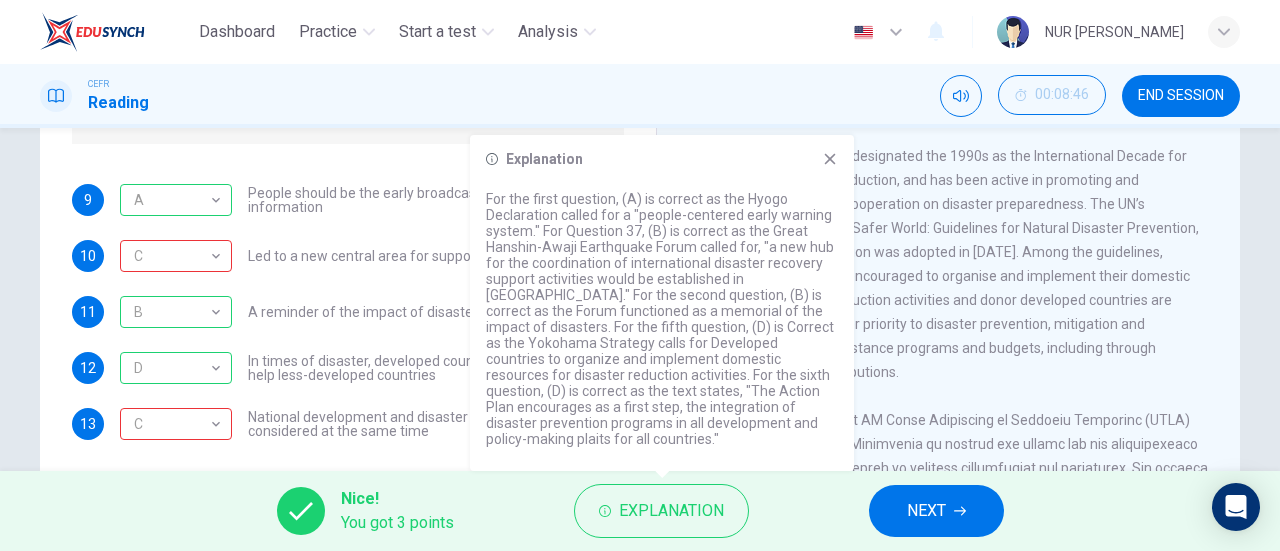 click on "9 A A ​ People should be the early broadcasters of disaster information 10 C C ​ Led to a new central area for support in disaster recovery 11 B B ​ A reminder of the impact of disasters 12 D D ​ In times of disaster, developed countries should do more to help less-developed countries 13 C C ​ National development and disaster prevention should be considered at the same time" at bounding box center [348, 312] 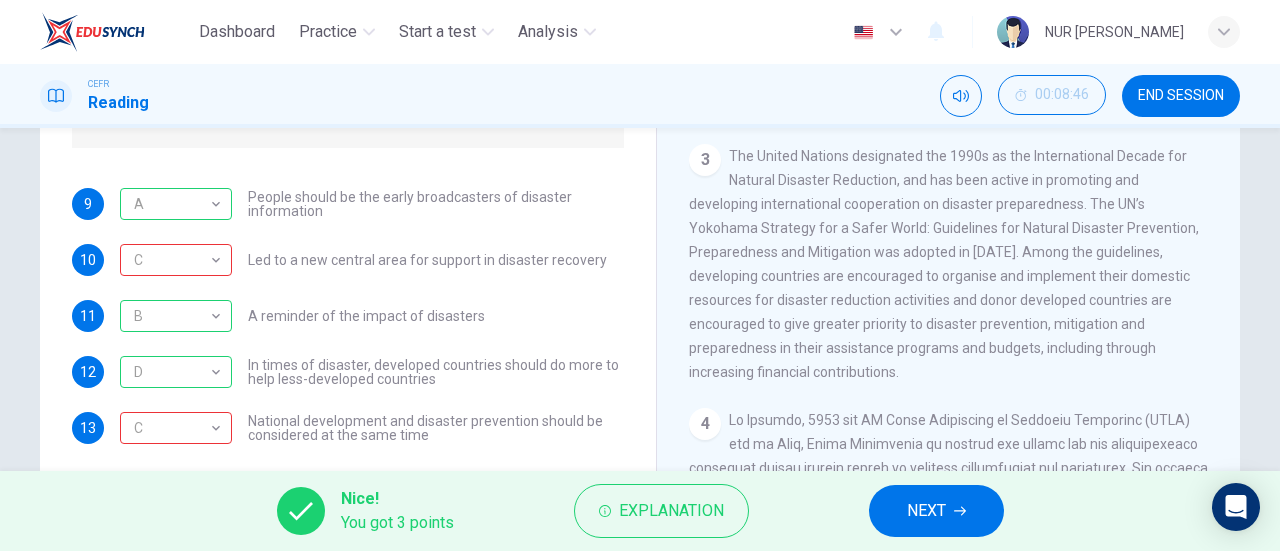 scroll, scrollTop: 136, scrollLeft: 0, axis: vertical 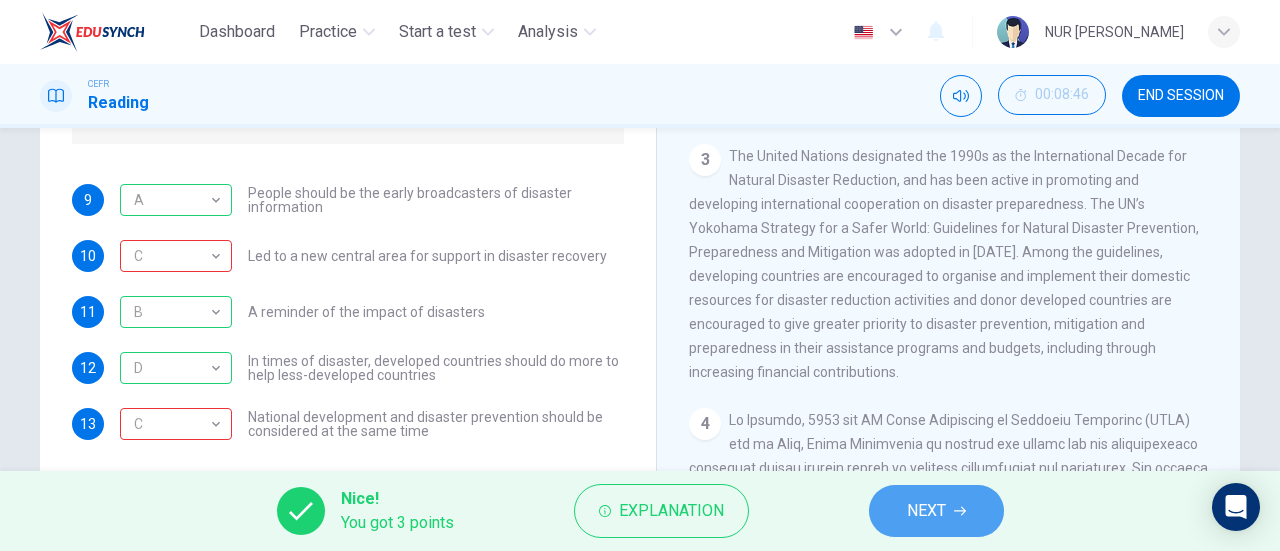 click on "NEXT" at bounding box center (936, 511) 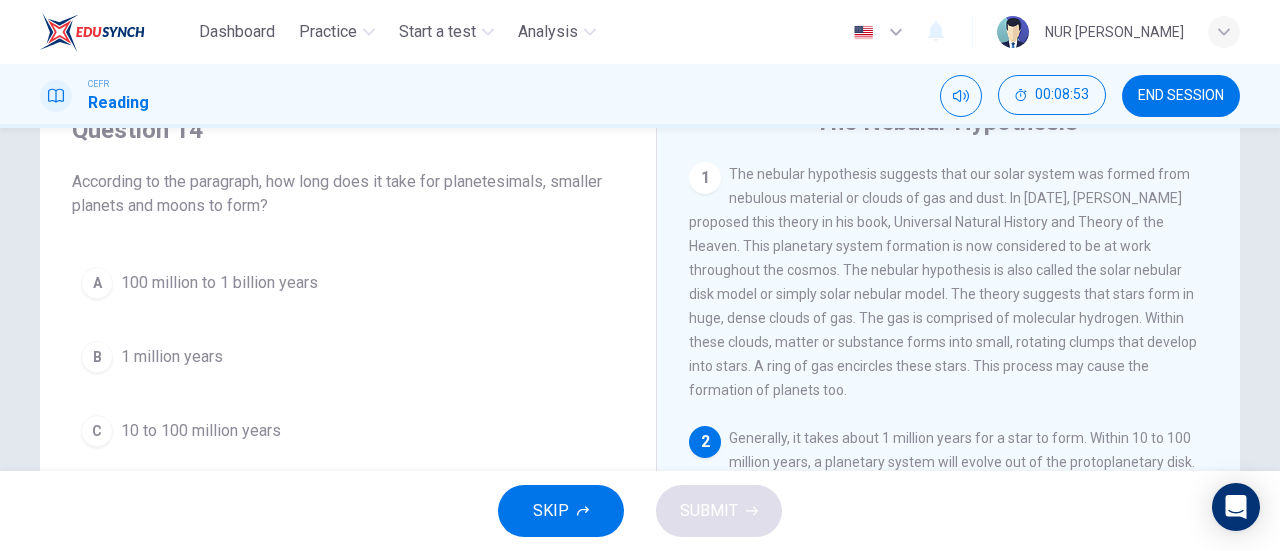 scroll, scrollTop: 95, scrollLeft: 0, axis: vertical 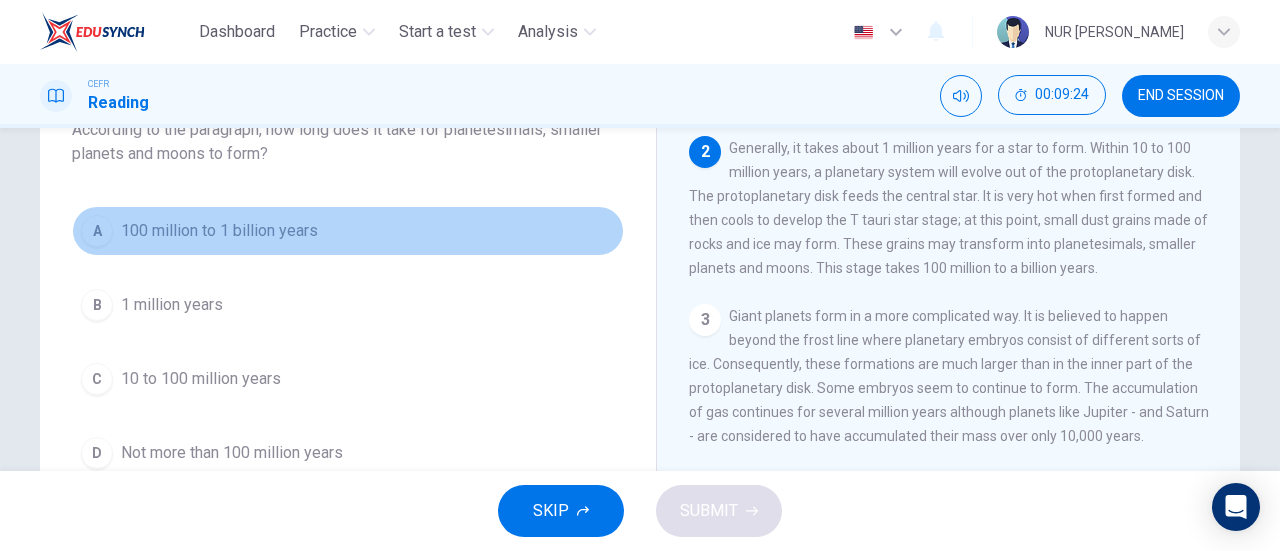 click on "100 million to 1 billion years" at bounding box center [219, 231] 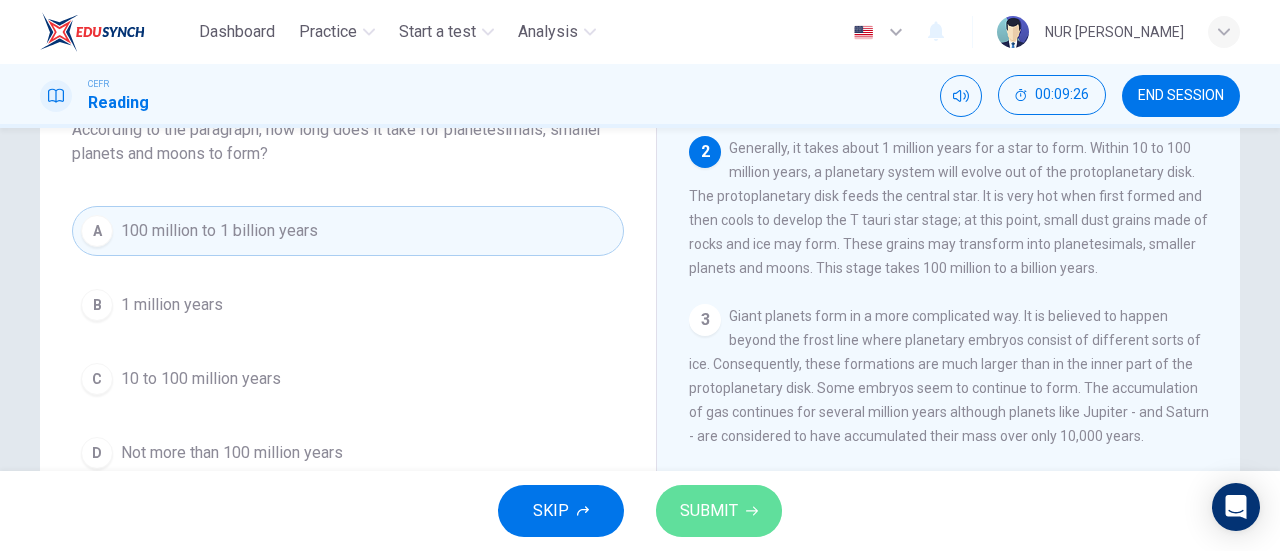 click on "SUBMIT" at bounding box center (709, 511) 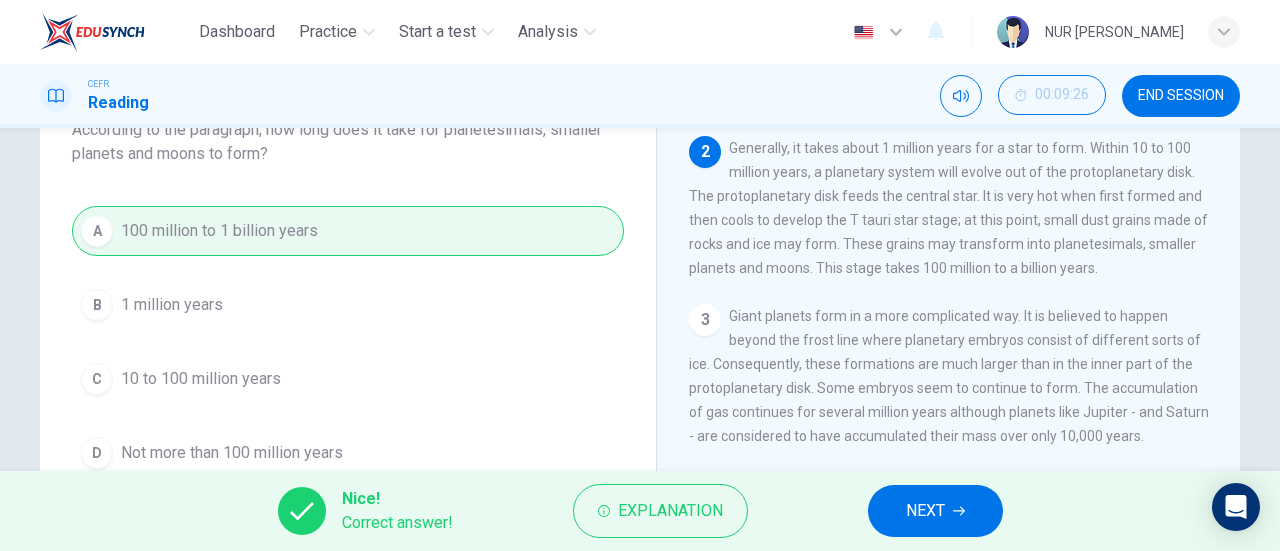 click on "NEXT" at bounding box center [935, 511] 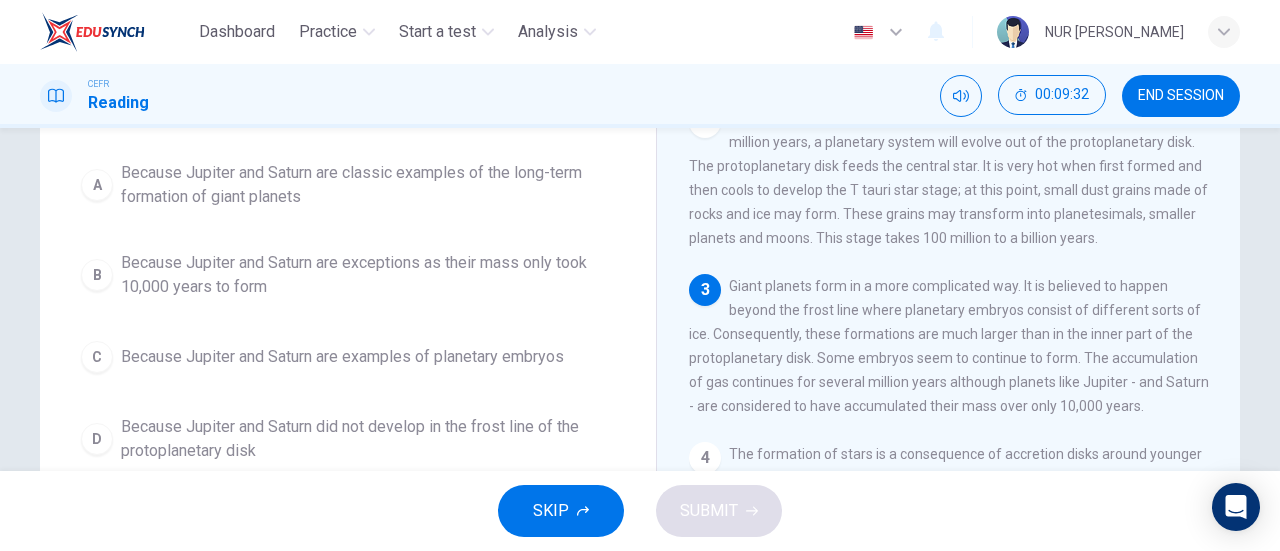 scroll, scrollTop: 175, scrollLeft: 0, axis: vertical 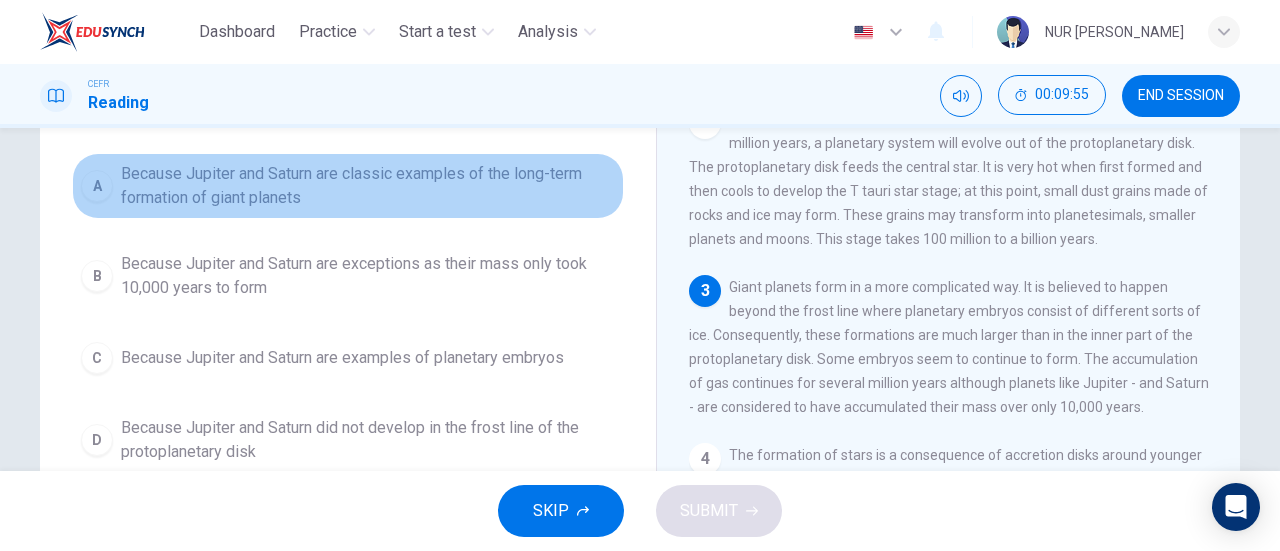 click on "Because Jupiter and Saturn are classic examples of the long-term formation of giant planets" at bounding box center [368, 186] 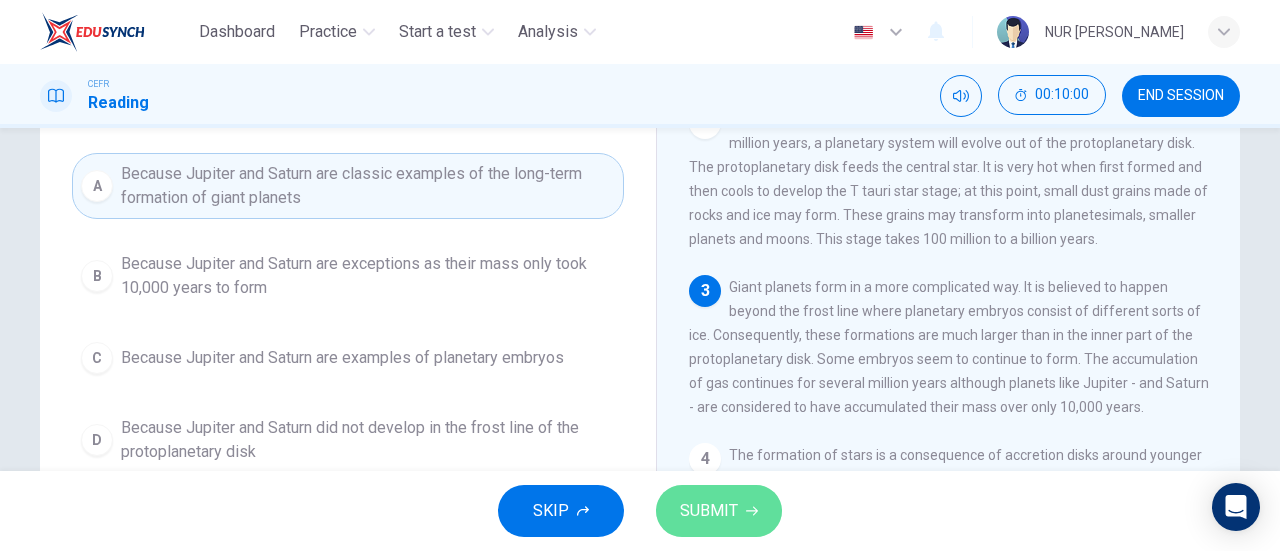 click on "SUBMIT" at bounding box center (709, 511) 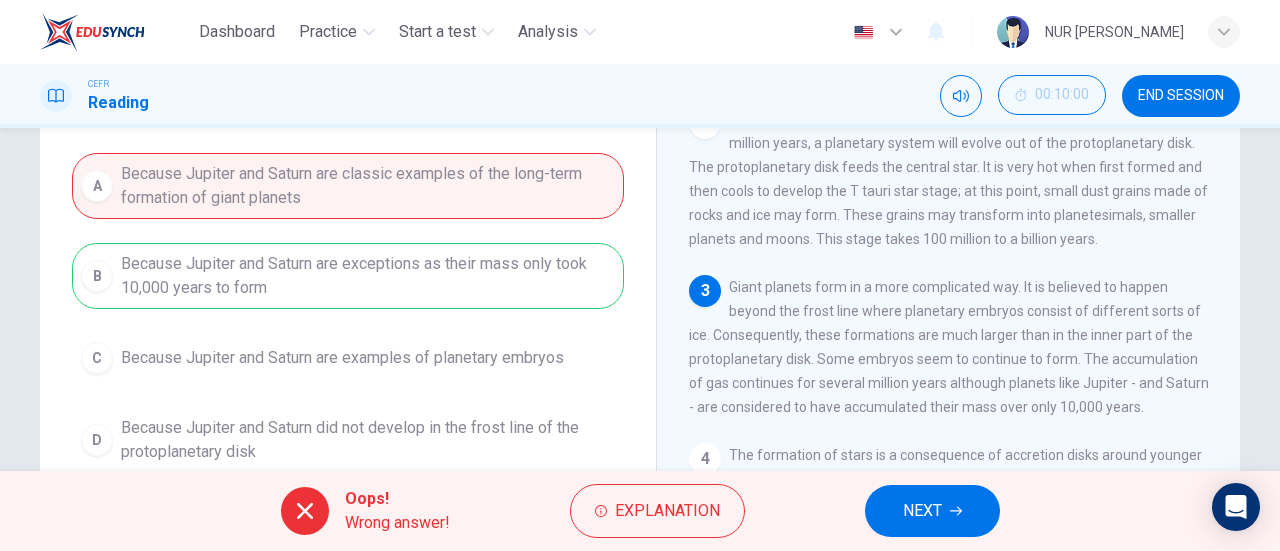 click on "NEXT" at bounding box center (922, 511) 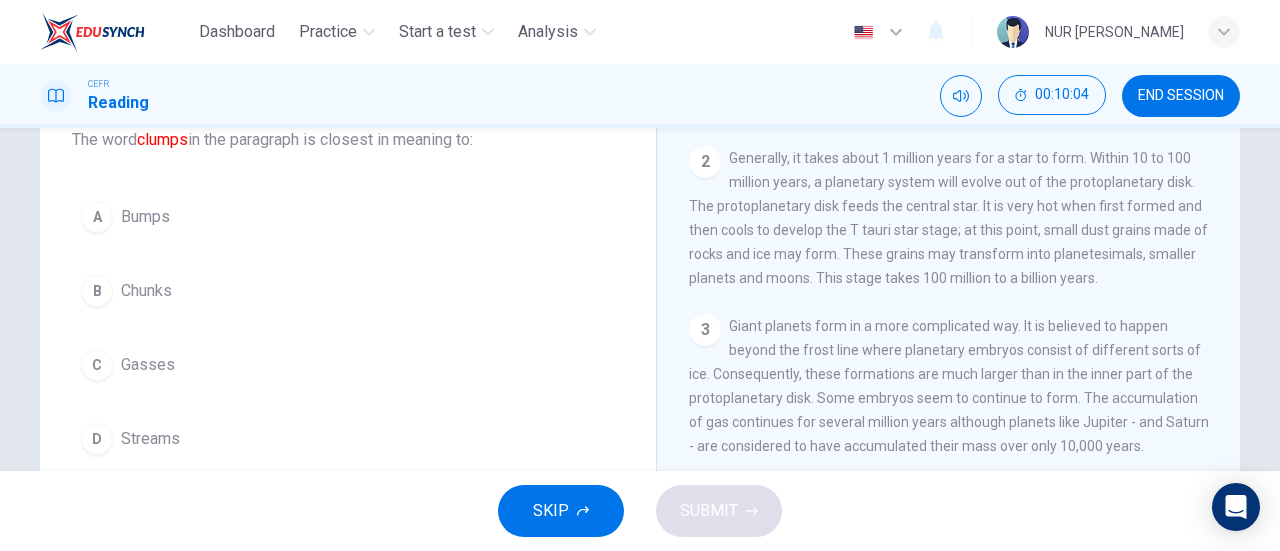 scroll, scrollTop: 135, scrollLeft: 0, axis: vertical 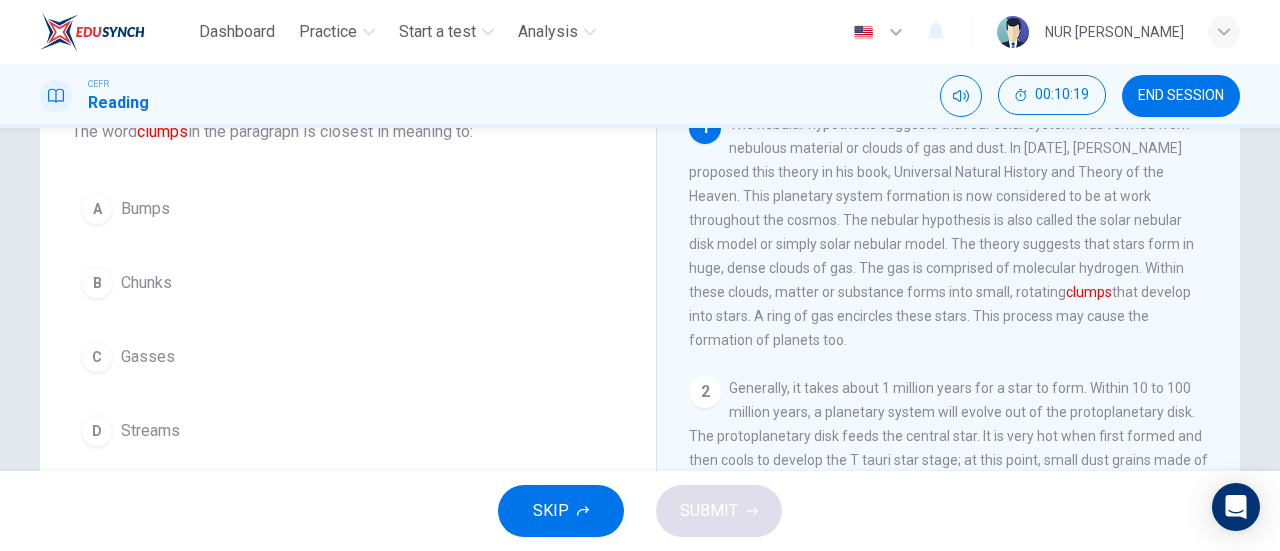 click on "C Gasses" at bounding box center [348, 357] 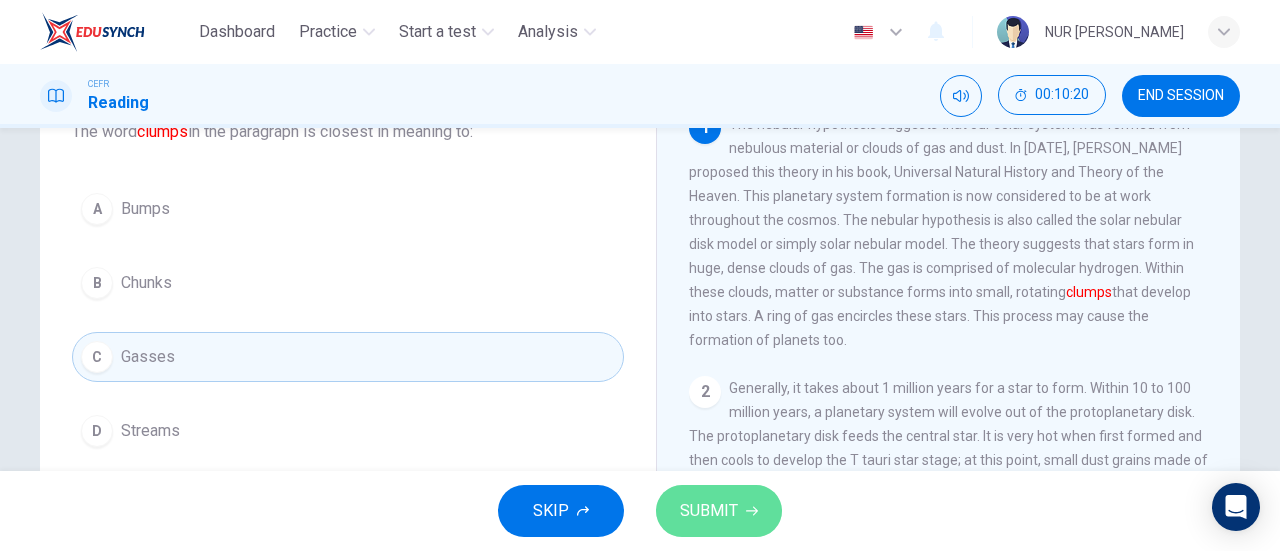 click on "SUBMIT" at bounding box center [719, 511] 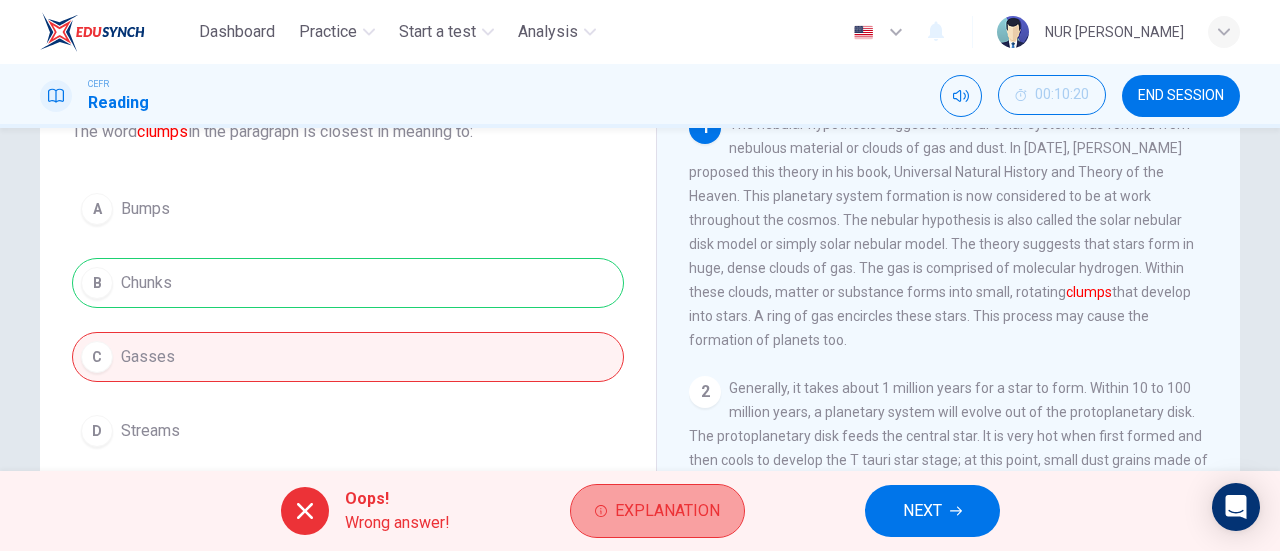 click on "Explanation" at bounding box center [667, 511] 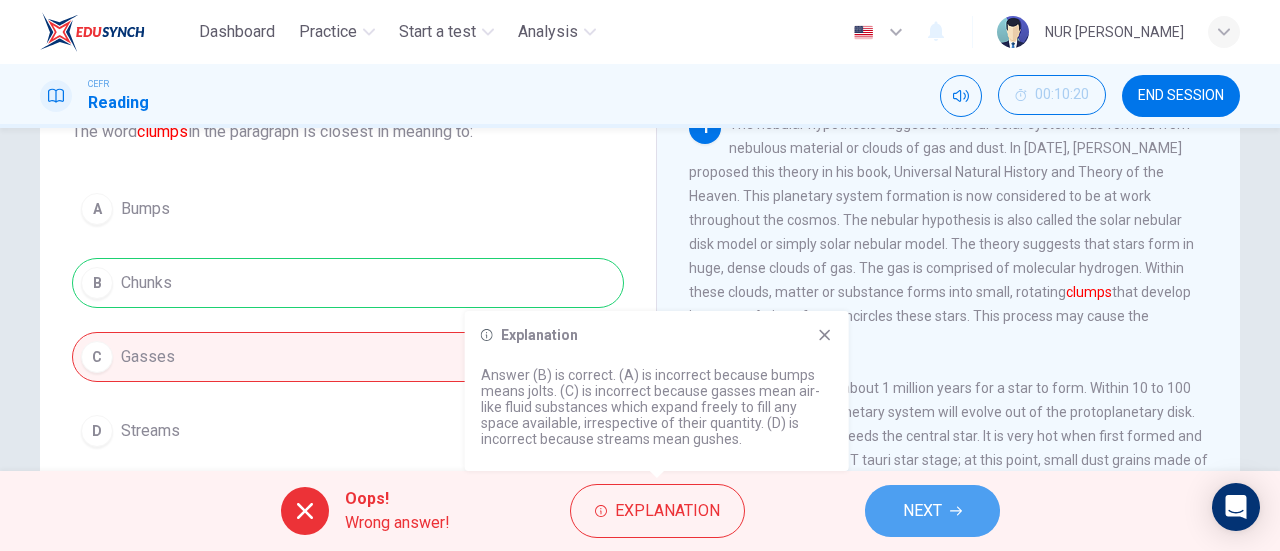 click on "NEXT" at bounding box center (932, 511) 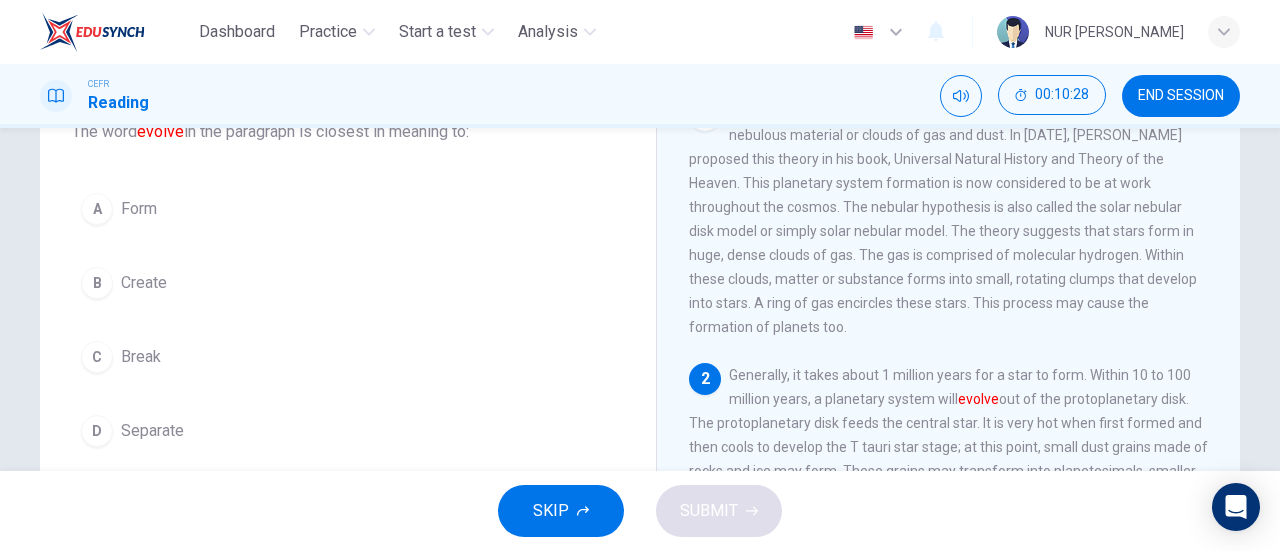 scroll, scrollTop: 14, scrollLeft: 0, axis: vertical 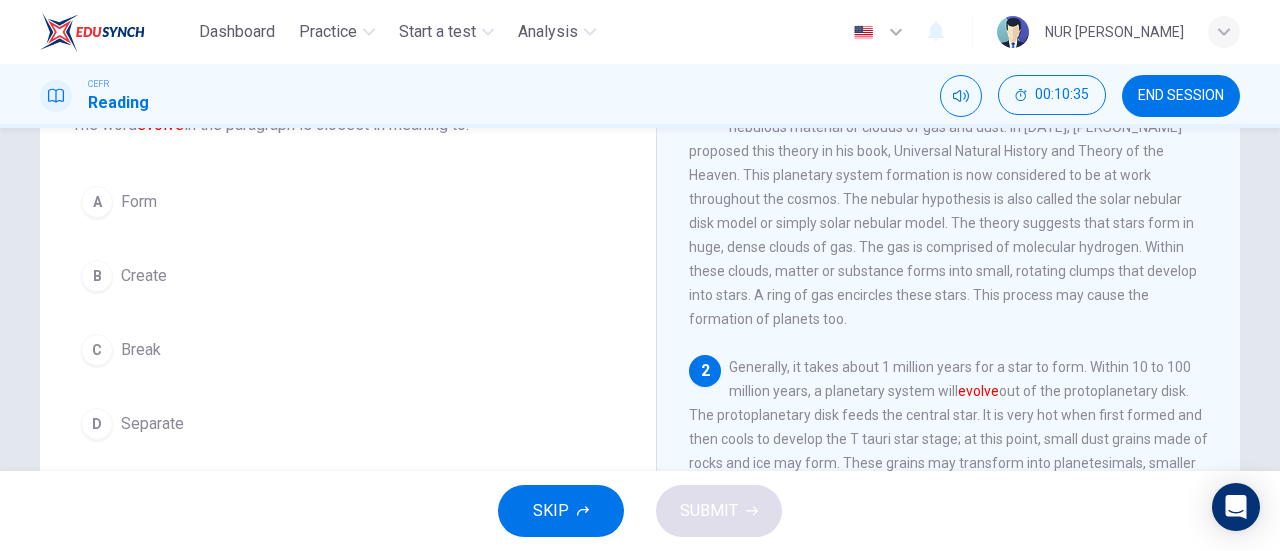 click on "Separate" at bounding box center (152, 424) 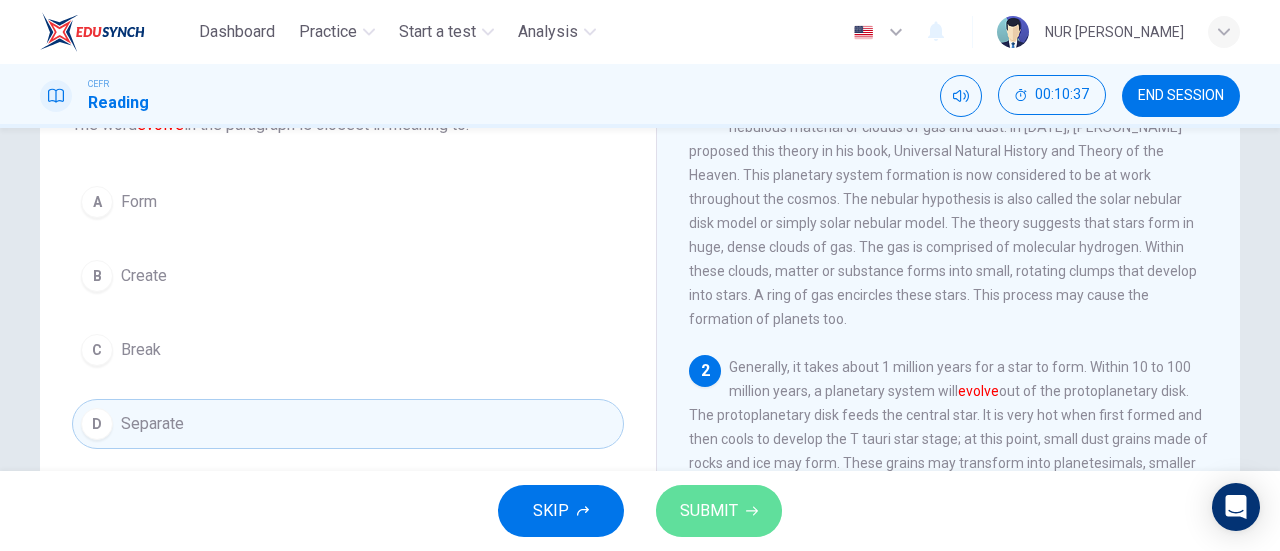 click on "SUBMIT" at bounding box center [709, 511] 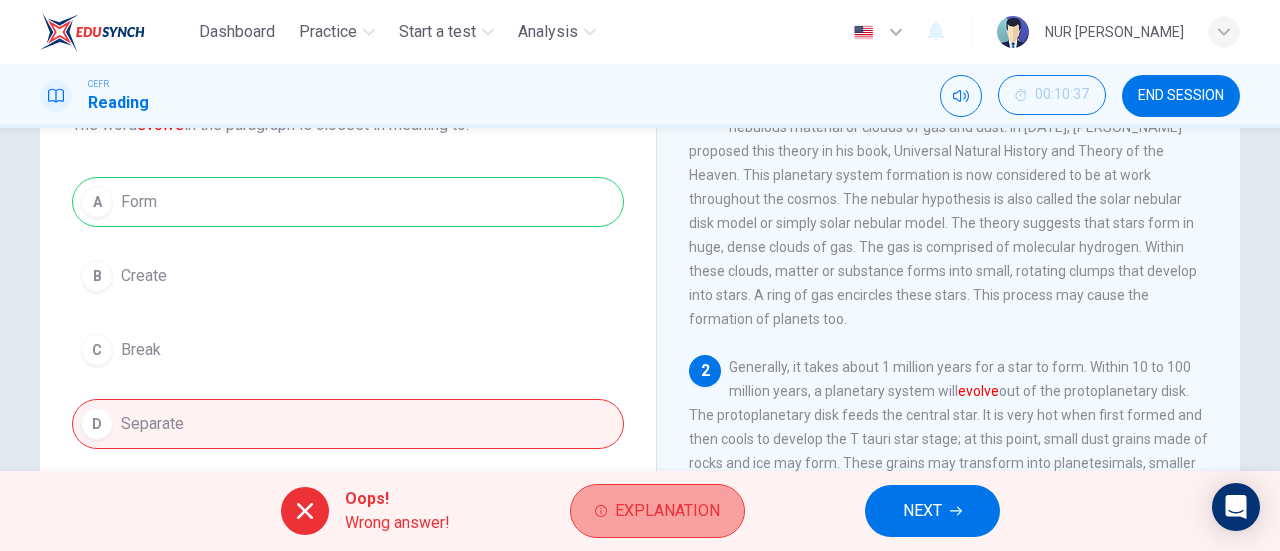 click on "Explanation" at bounding box center [667, 511] 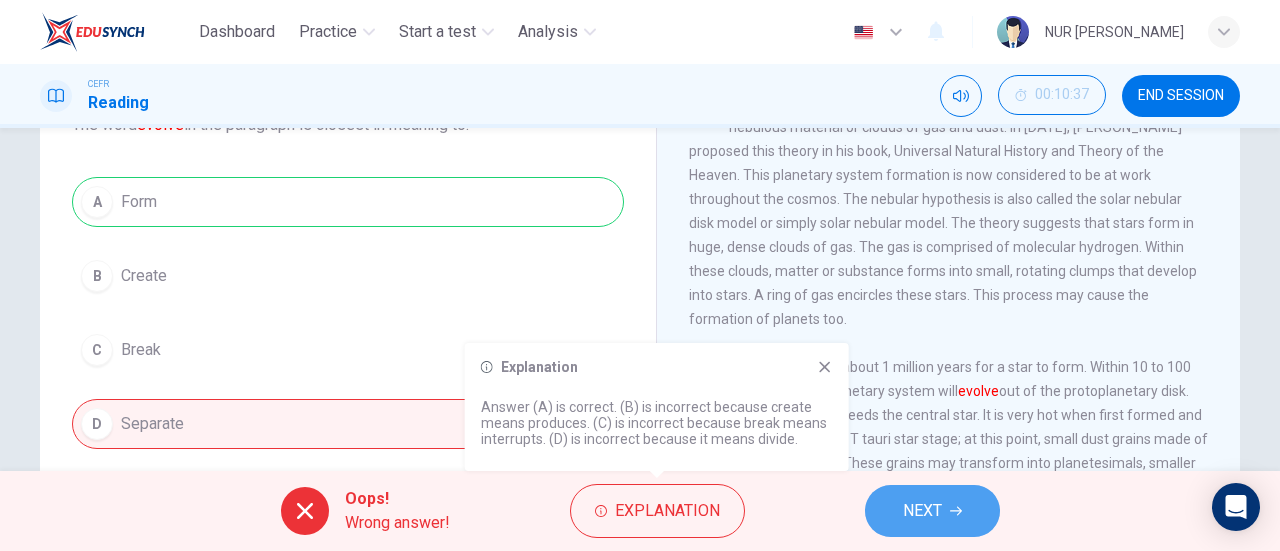 click on "NEXT" at bounding box center [932, 511] 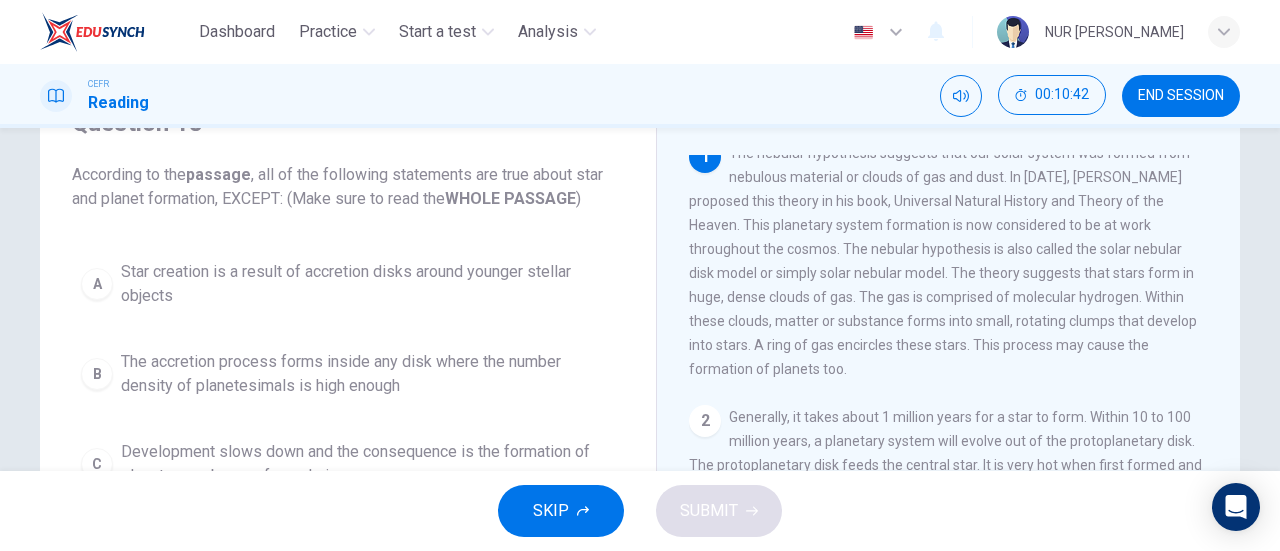 scroll, scrollTop: 102, scrollLeft: 0, axis: vertical 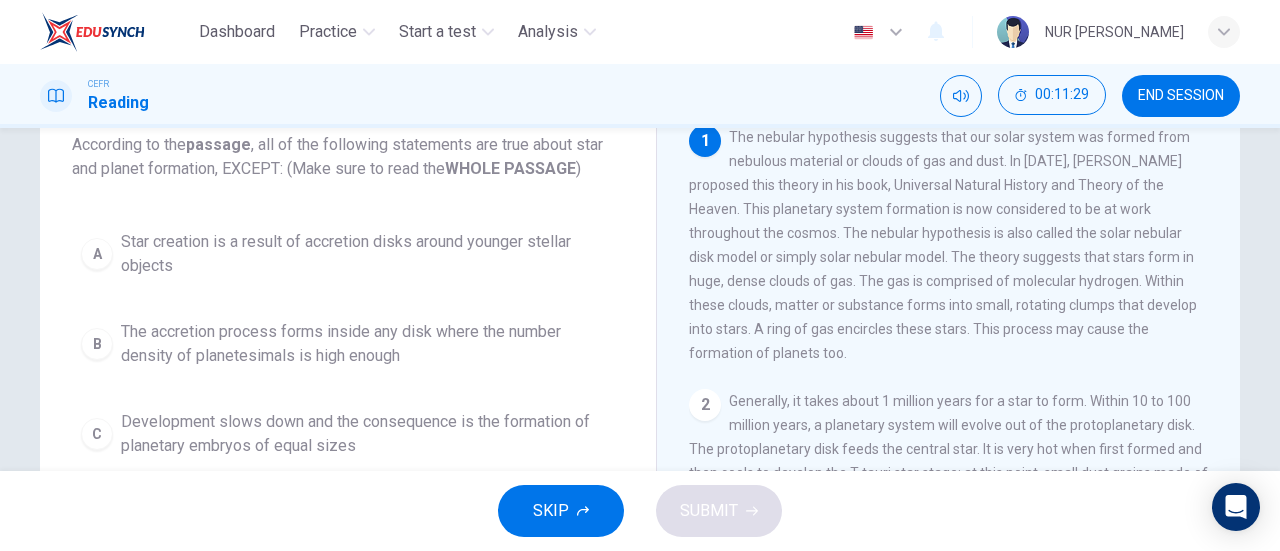 click on "SKIP" at bounding box center [561, 511] 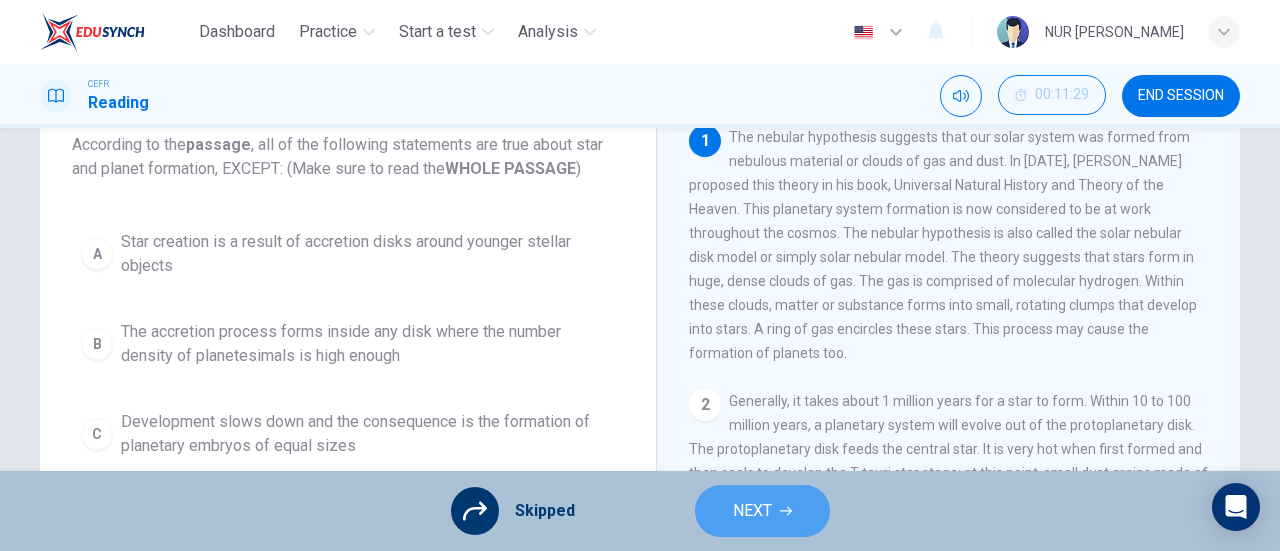 click on "NEXT" at bounding box center [752, 511] 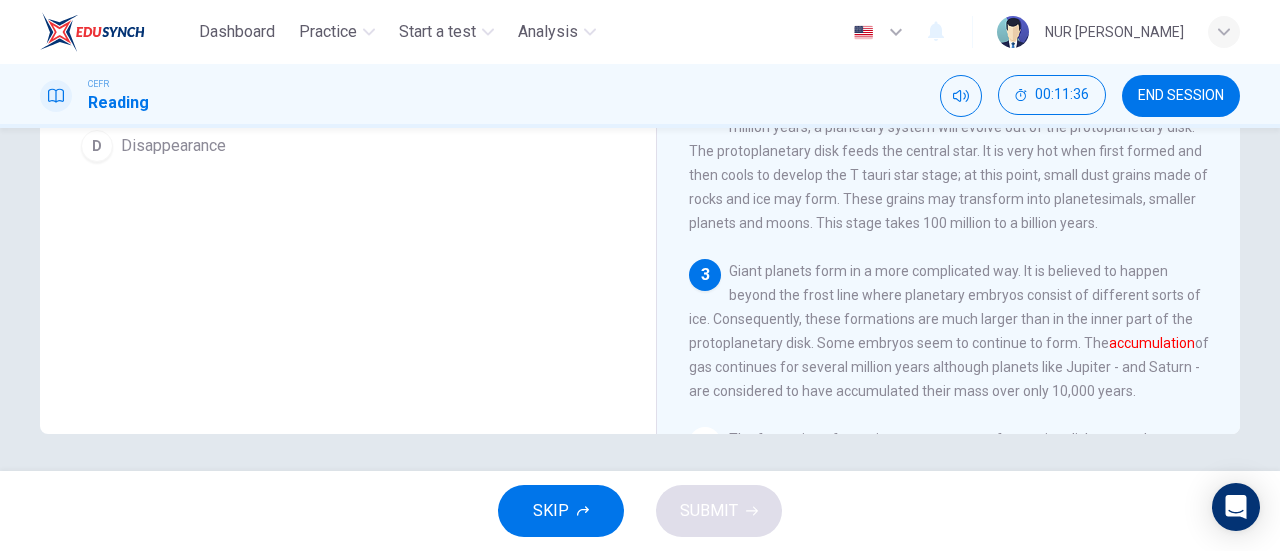 scroll, scrollTop: 432, scrollLeft: 0, axis: vertical 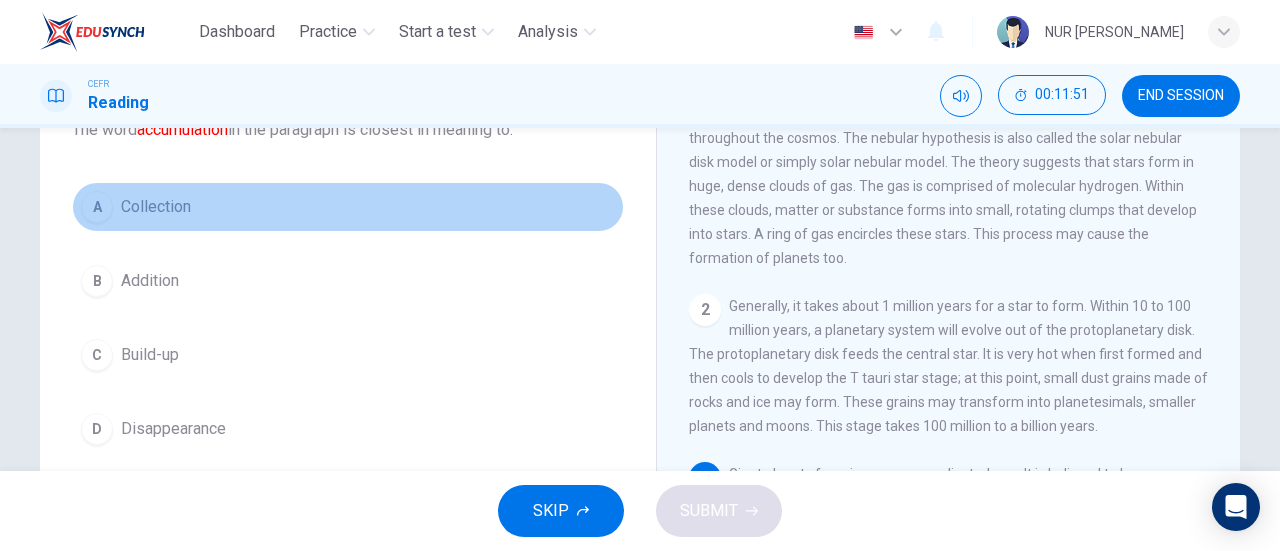 click on "A Collection" at bounding box center [348, 207] 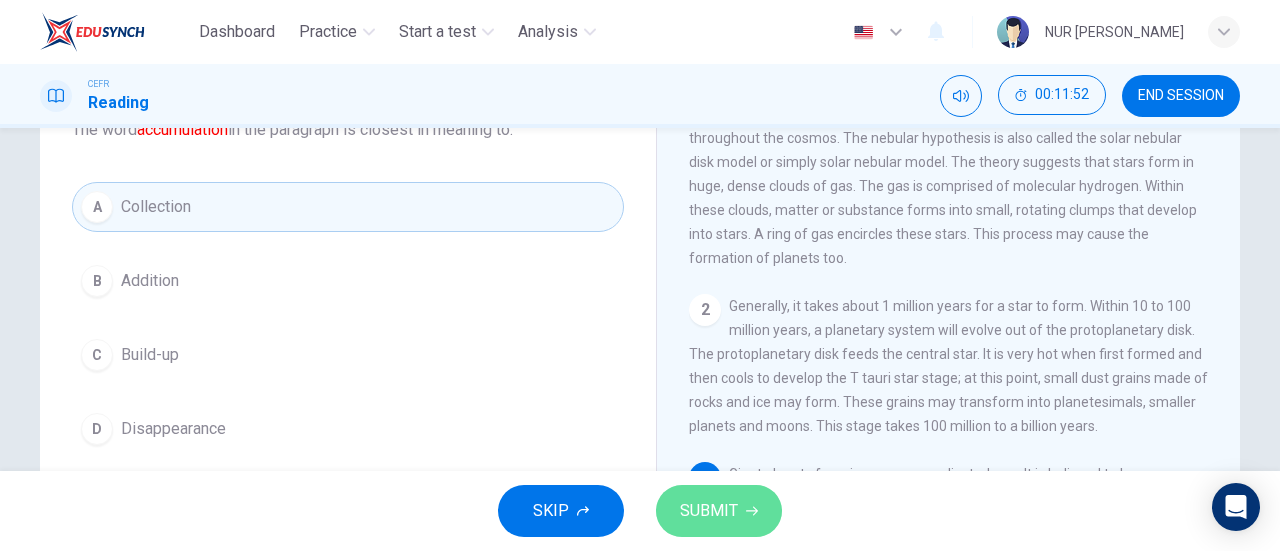 click on "SUBMIT" at bounding box center (719, 511) 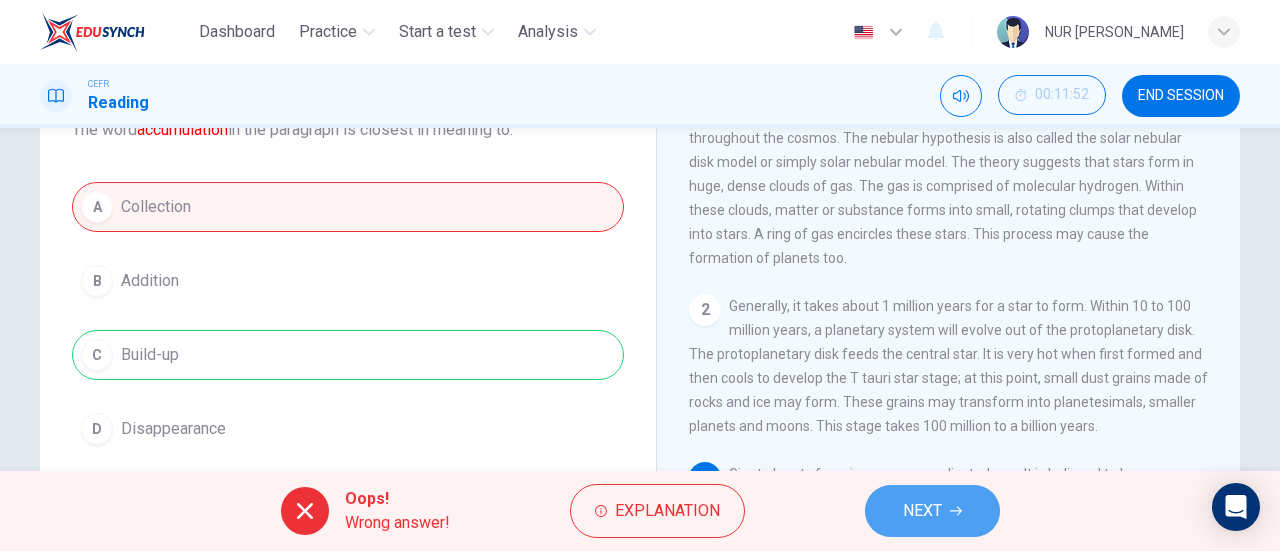 click on "NEXT" at bounding box center (922, 511) 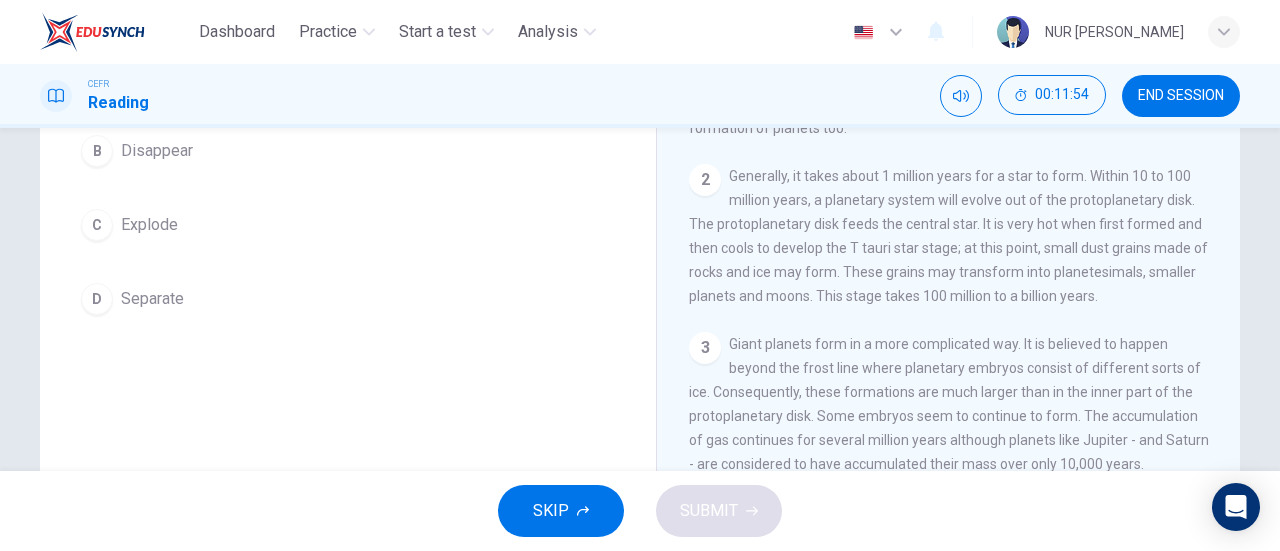scroll, scrollTop: 432, scrollLeft: 0, axis: vertical 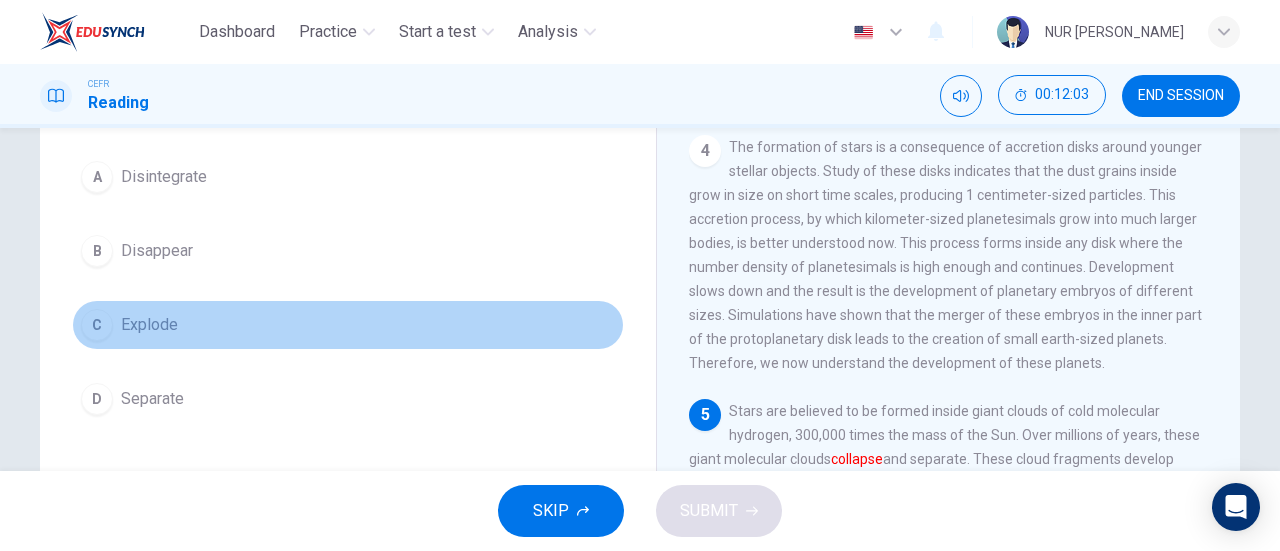 click on "Explode" at bounding box center [149, 325] 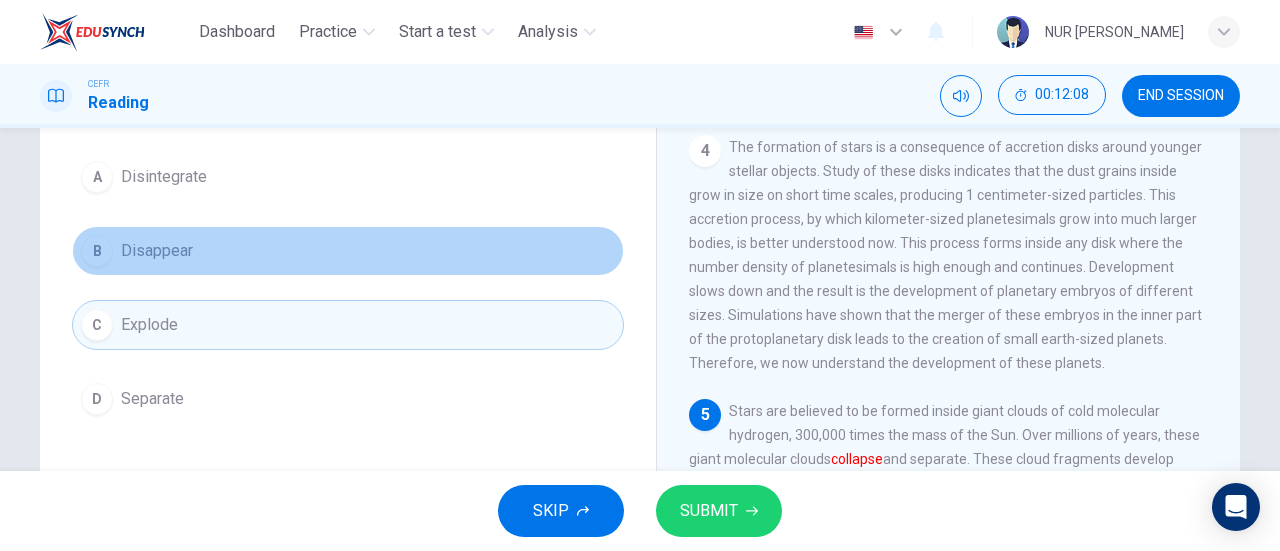 click on "B Disappear" at bounding box center [348, 251] 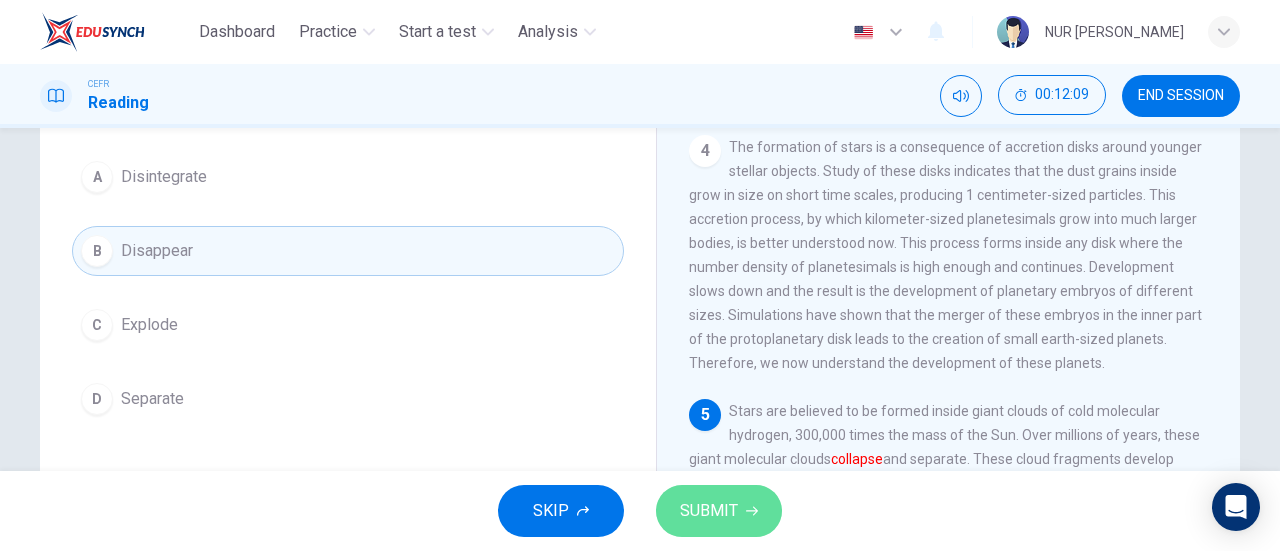 click on "SUBMIT" at bounding box center (709, 511) 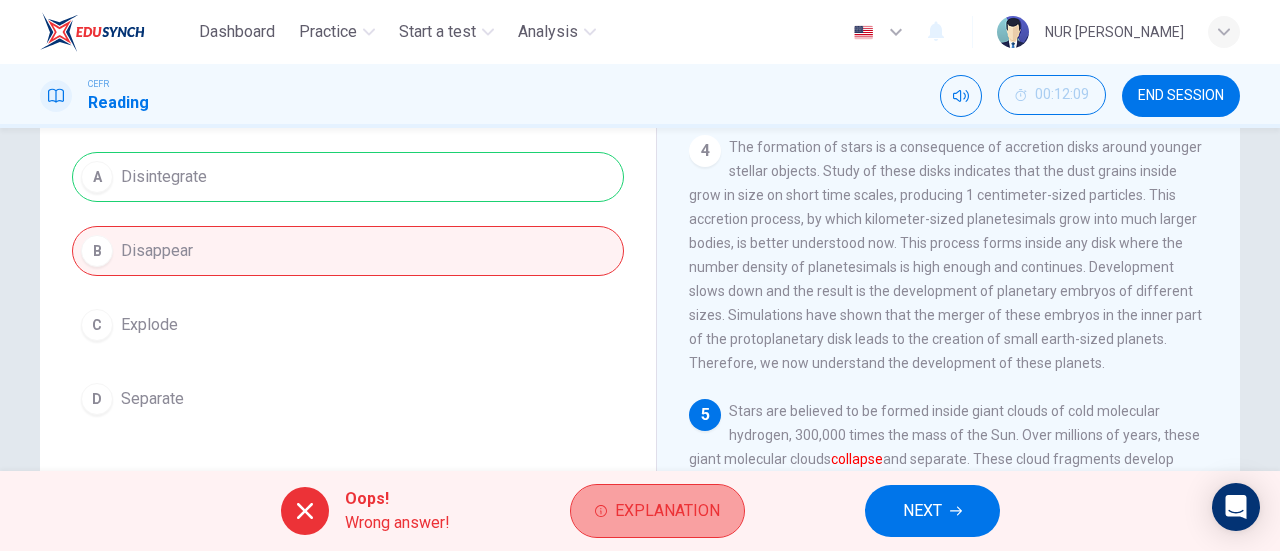 click 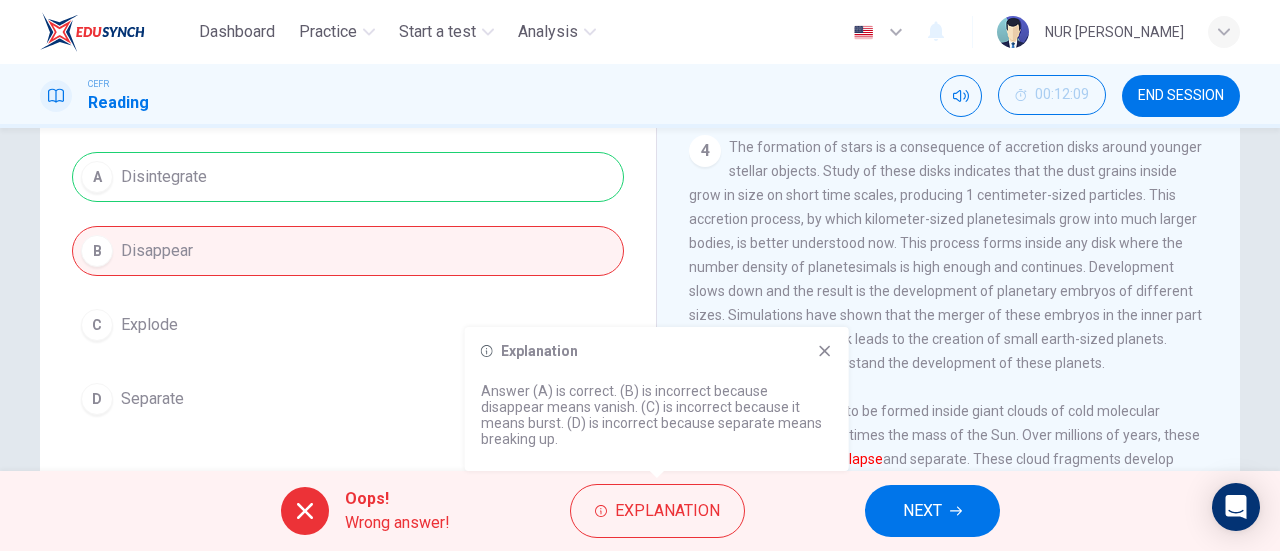 click 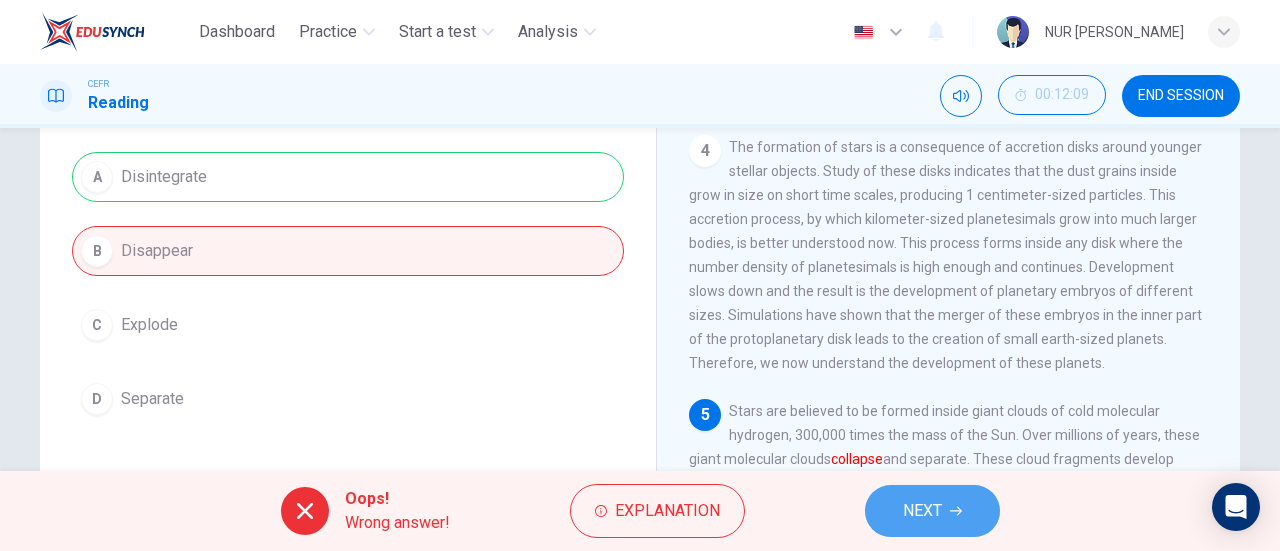 click on "NEXT" at bounding box center (932, 511) 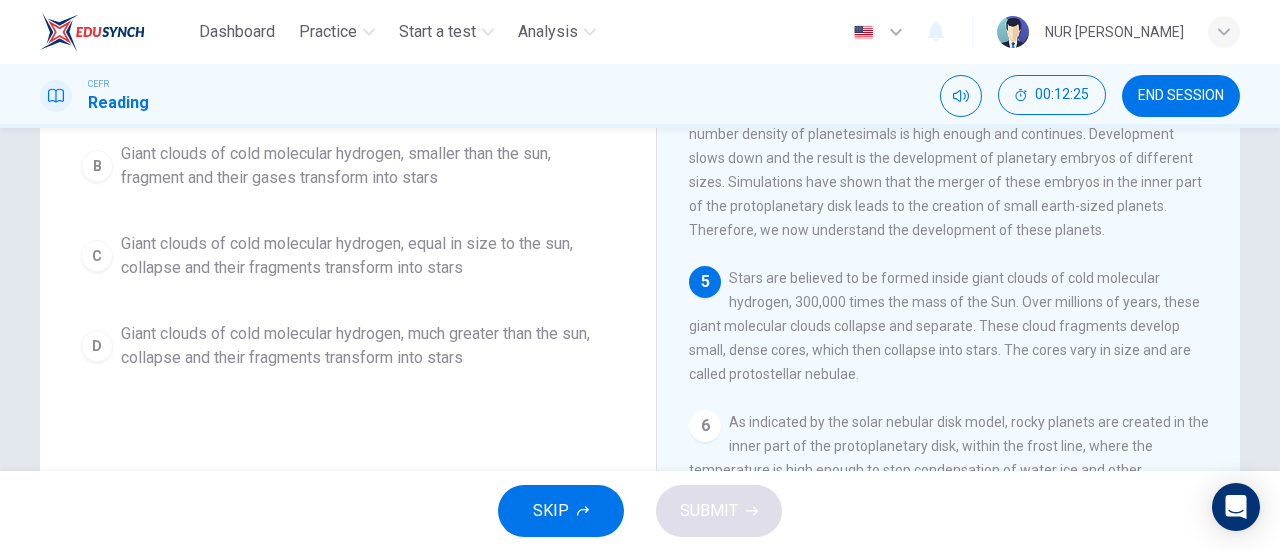 scroll, scrollTop: 308, scrollLeft: 0, axis: vertical 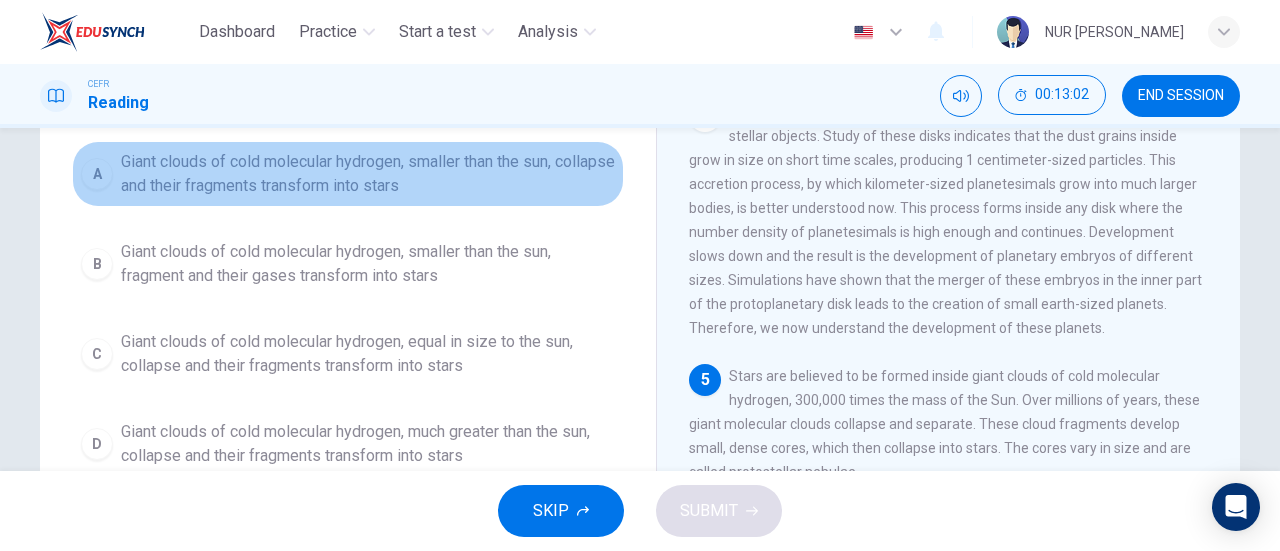 click on "Giant clouds of cold molecular hydrogen, smaller than the sun, collapse and their fragments transform into stars" at bounding box center (368, 174) 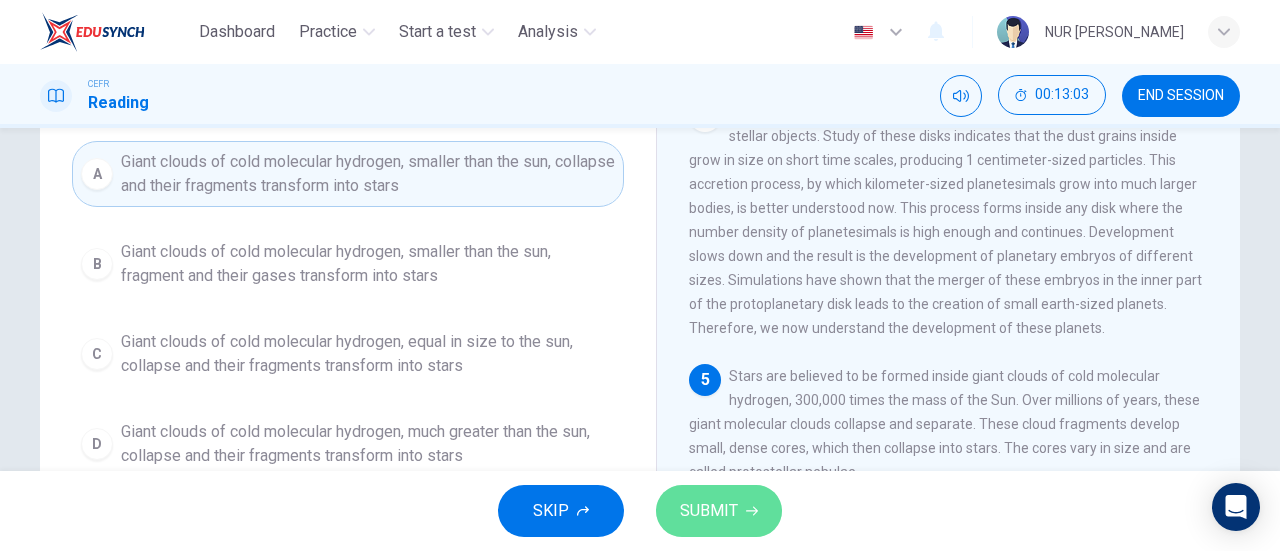 click on "SUBMIT" at bounding box center [719, 511] 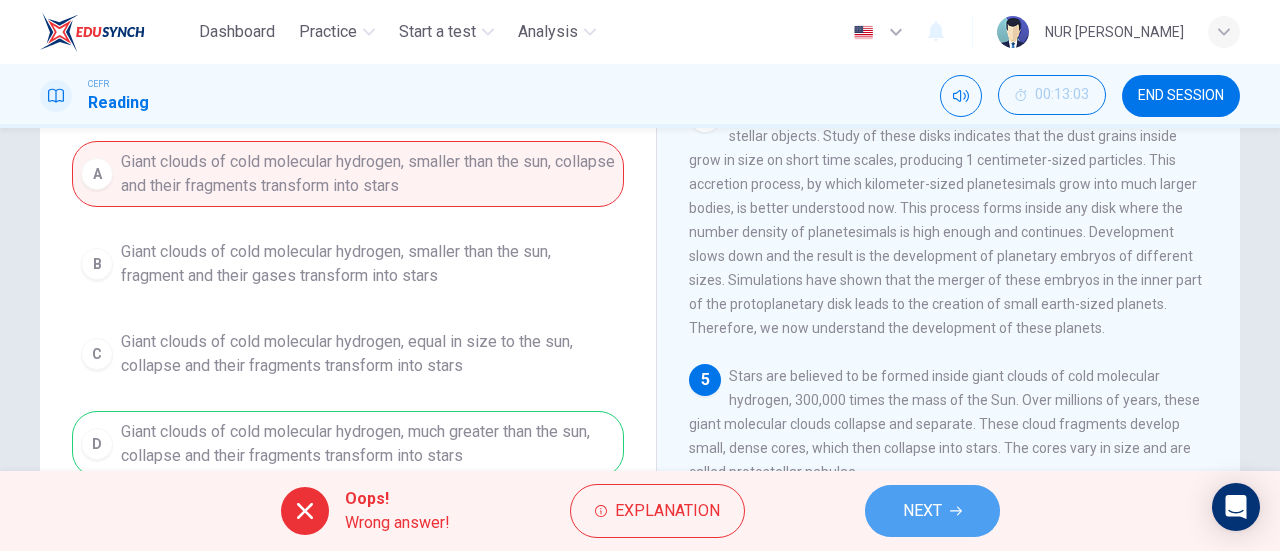 click on "NEXT" at bounding box center (922, 511) 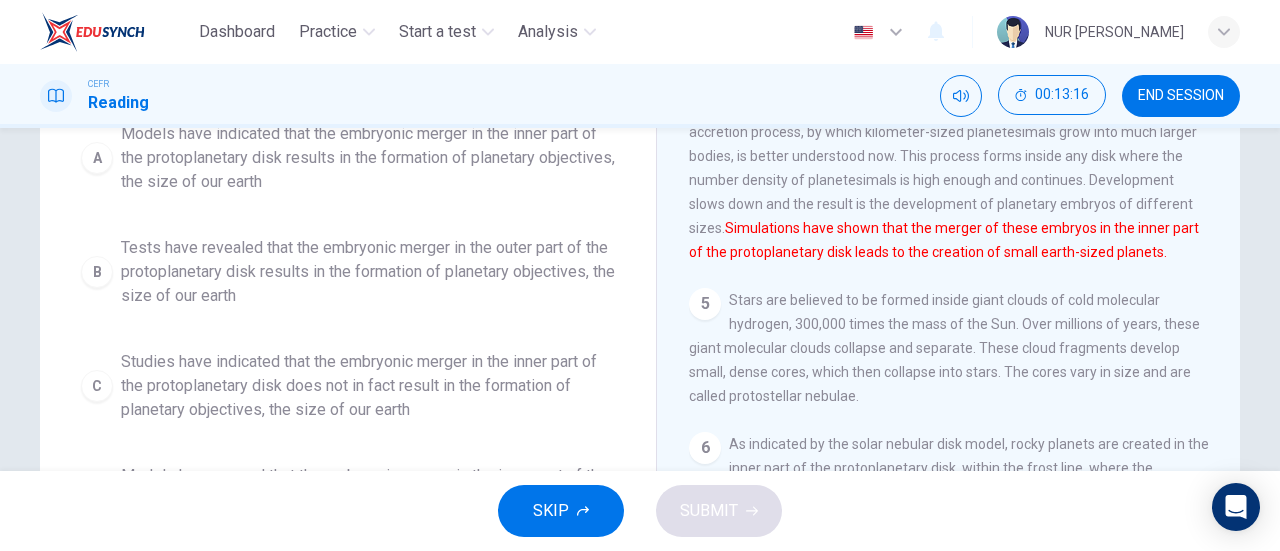 scroll, scrollTop: 285, scrollLeft: 0, axis: vertical 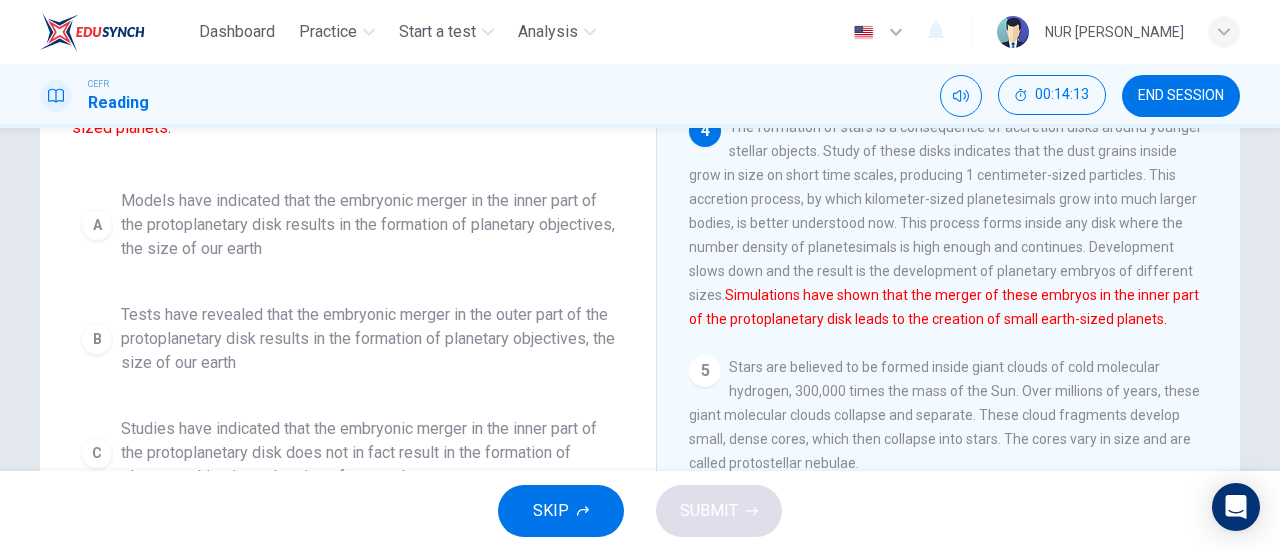 click on "Tests have revealed that the embryonic merger in the outer part of the protoplanetary disk results in the formation of planetary objectives, the size of our earth" at bounding box center (368, 339) 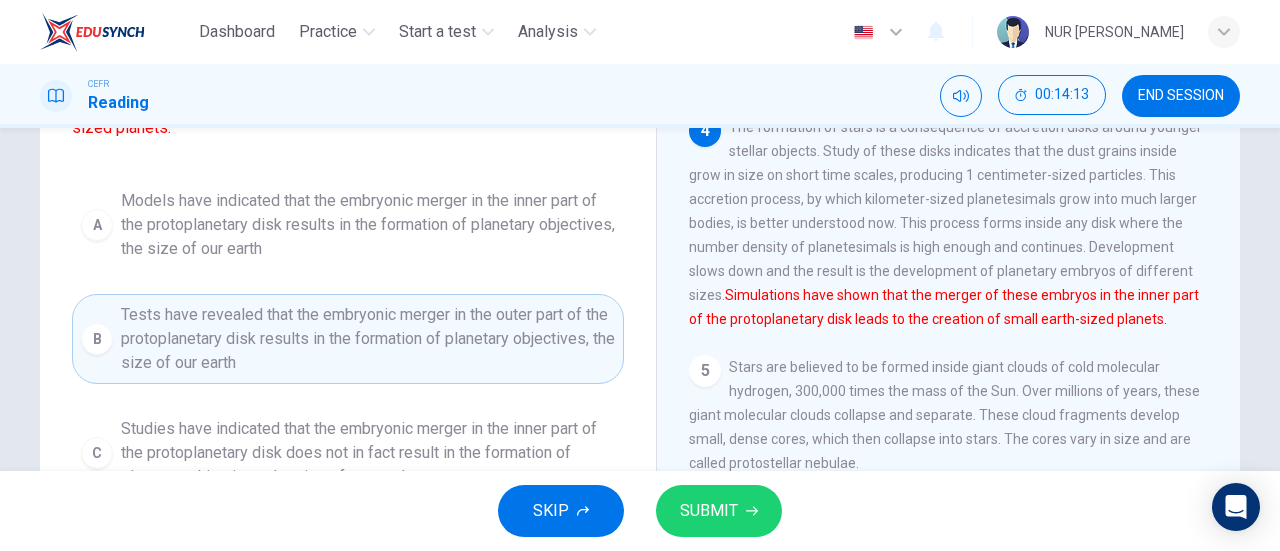 scroll, scrollTop: 6, scrollLeft: 0, axis: vertical 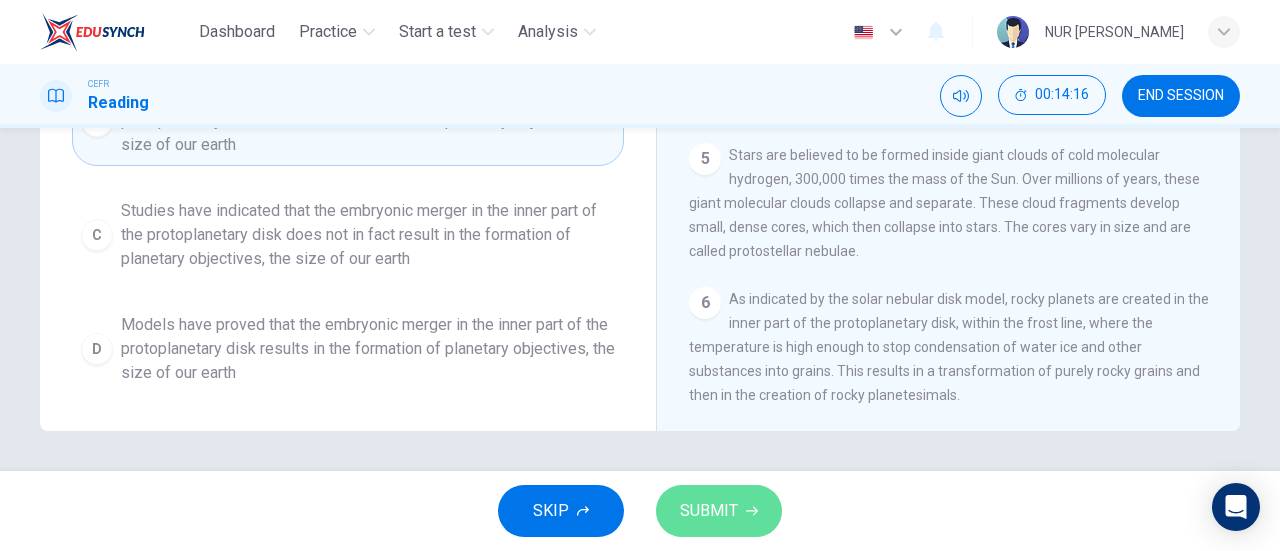 click on "SUBMIT" at bounding box center [709, 511] 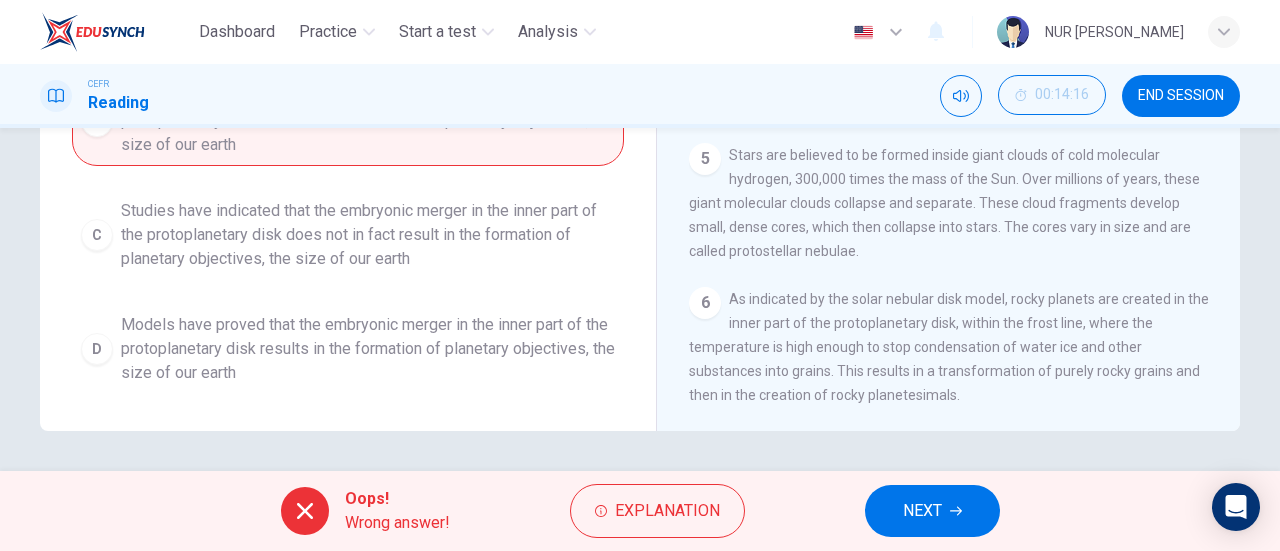 scroll, scrollTop: 0, scrollLeft: 0, axis: both 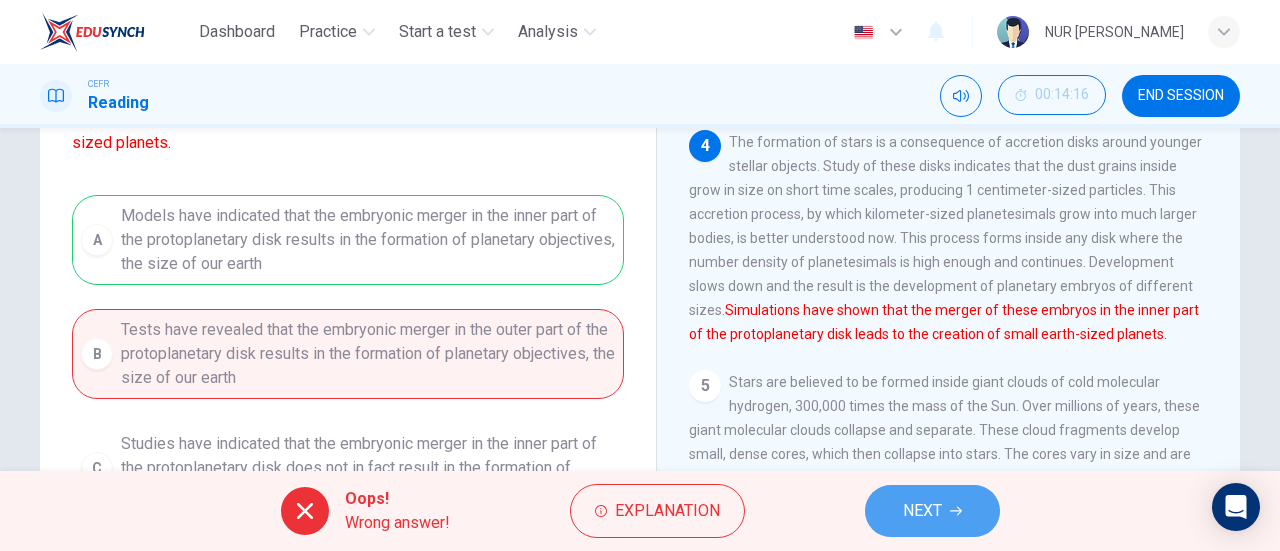 click on "NEXT" at bounding box center (922, 511) 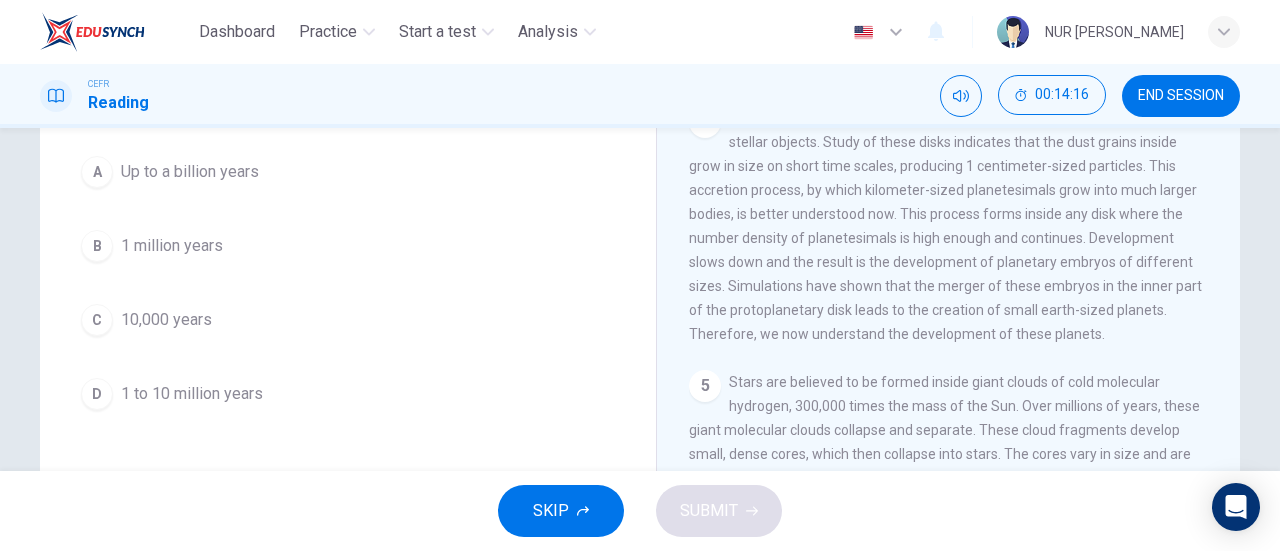 scroll, scrollTop: 572, scrollLeft: 0, axis: vertical 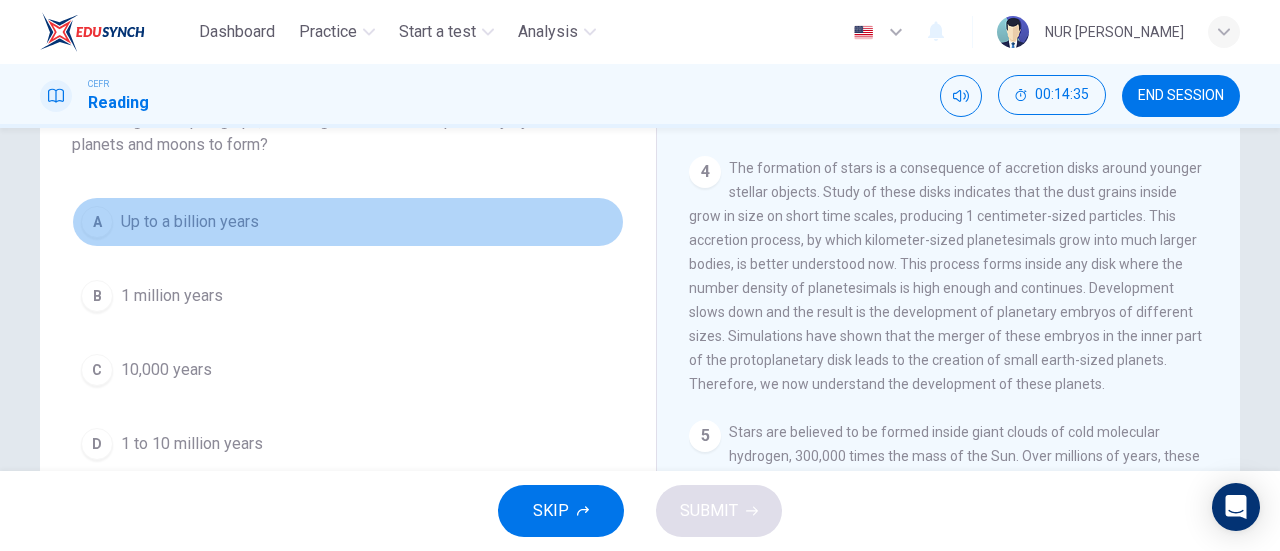 click on "A Up to a billion years" at bounding box center (348, 222) 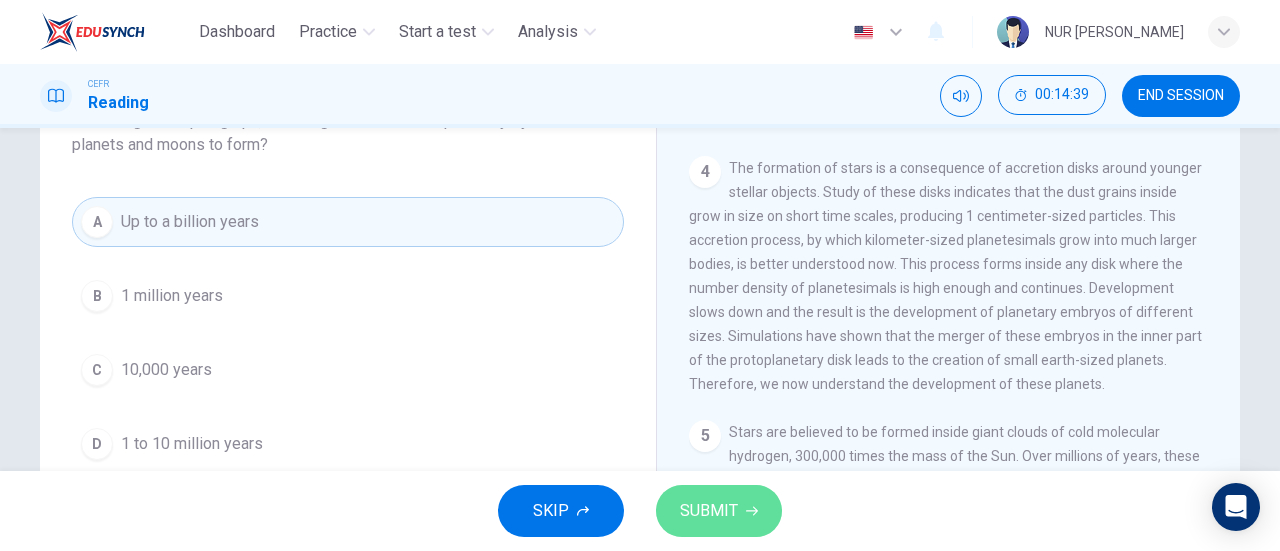 click on "SUBMIT" at bounding box center (709, 511) 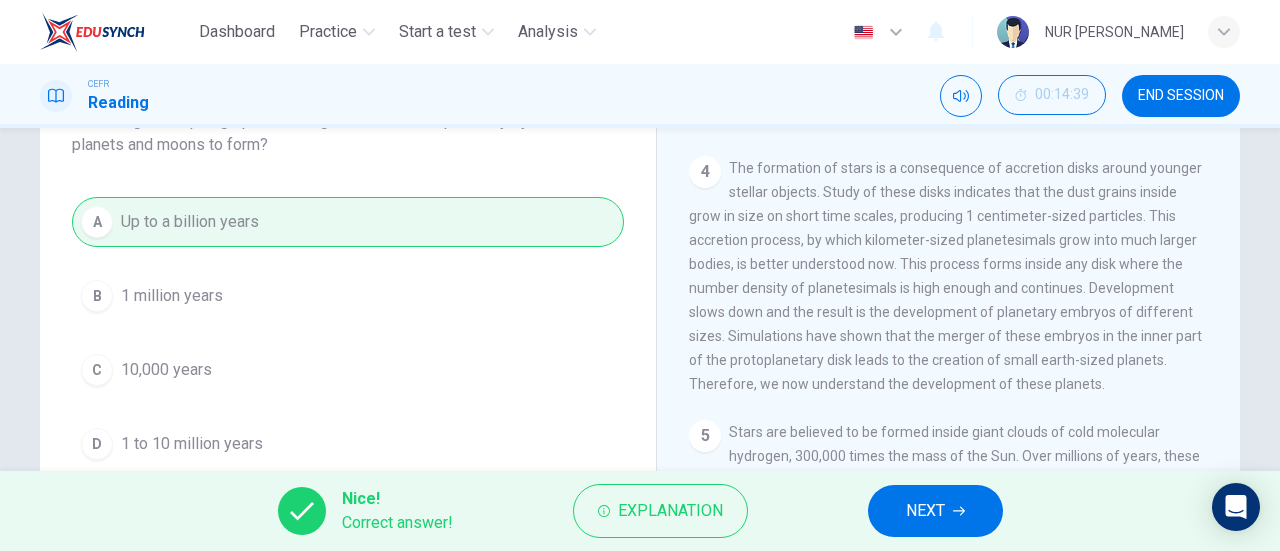 click on "Nice! Correct answer! Explanation NEXT" at bounding box center (640, 511) 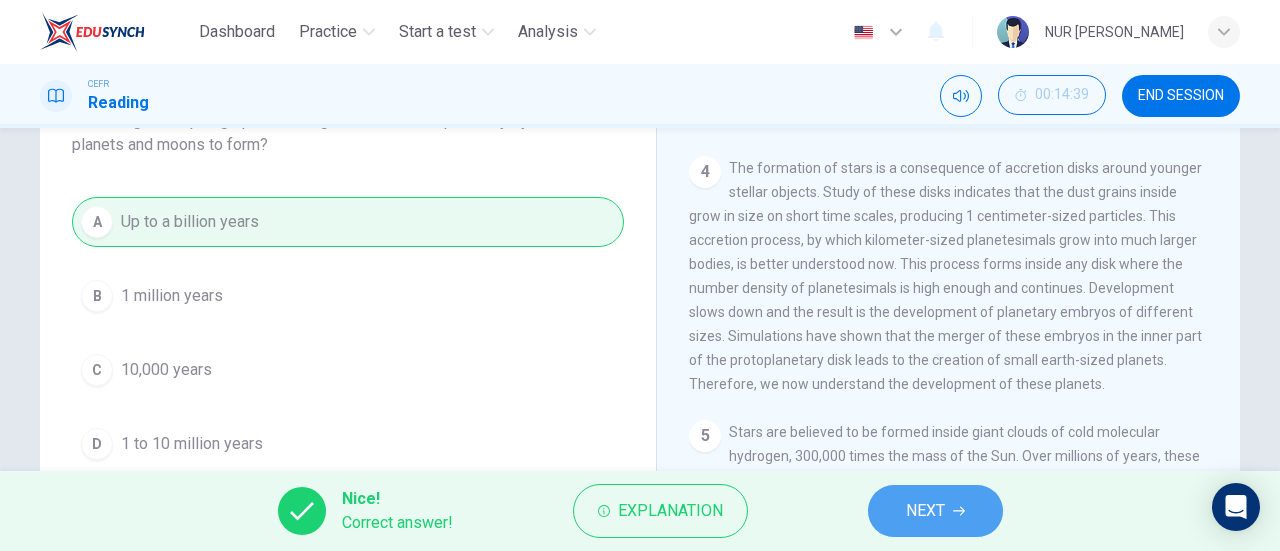 click on "NEXT" at bounding box center [935, 511] 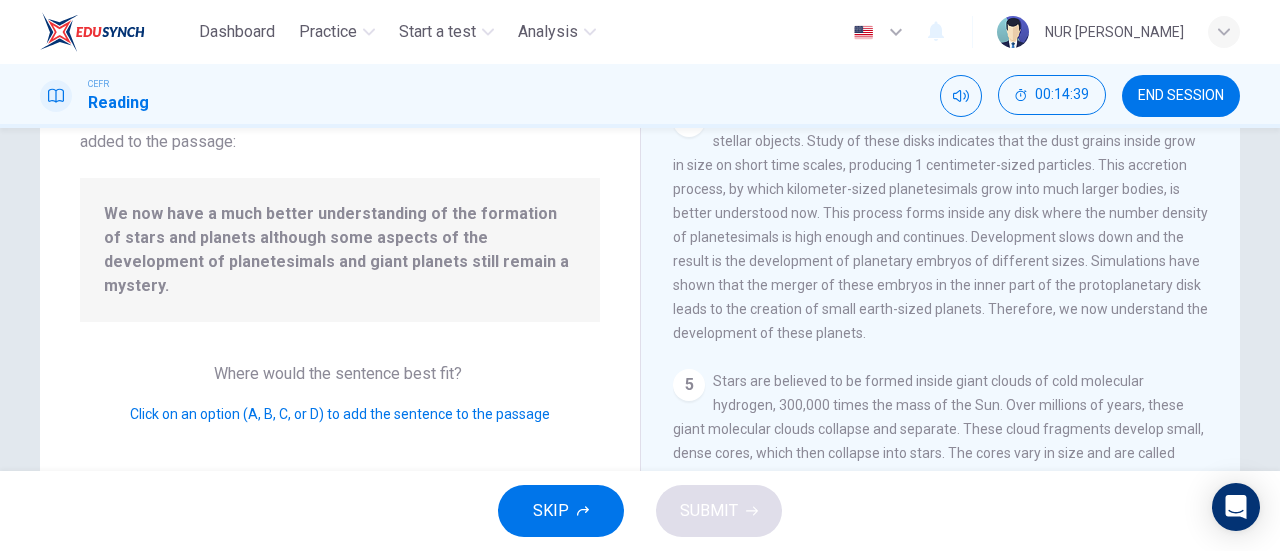 scroll, scrollTop: 608, scrollLeft: 0, axis: vertical 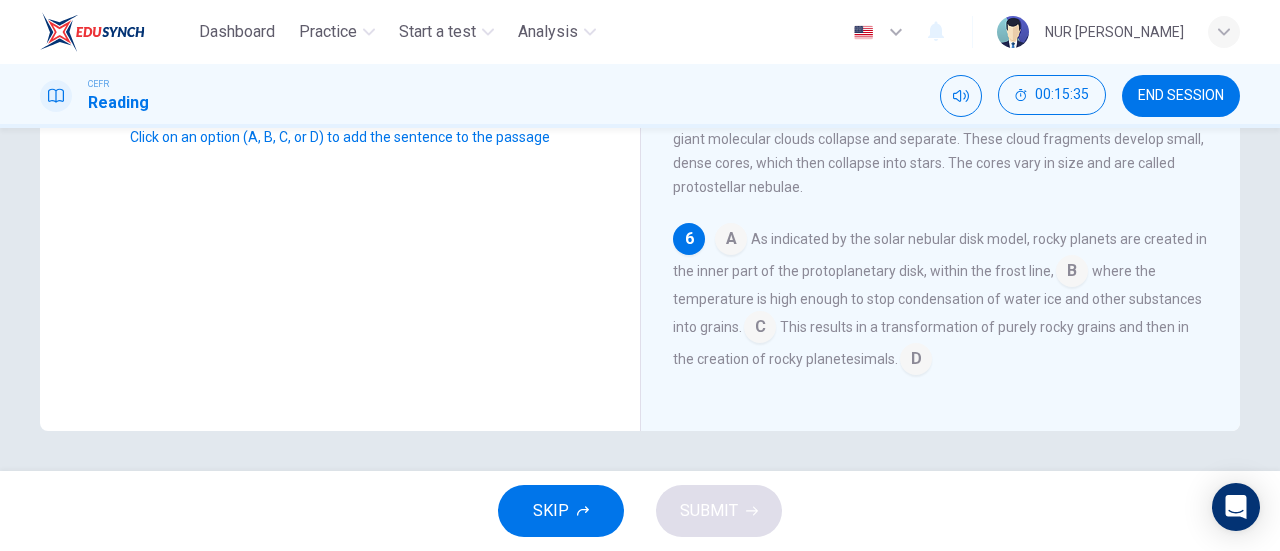 click at bounding box center (916, 361) 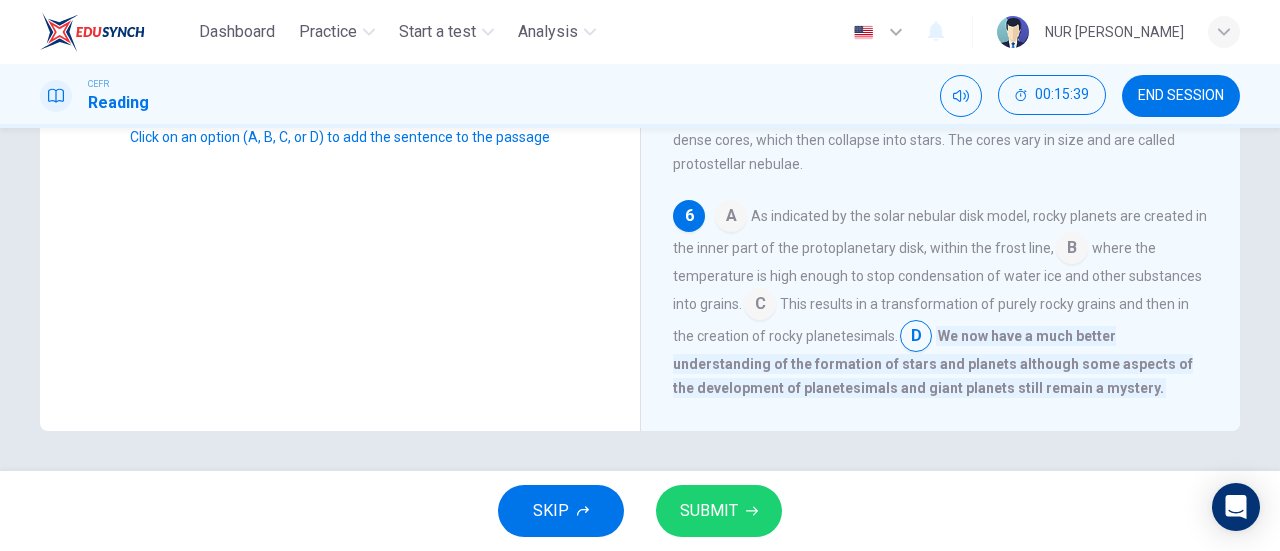 scroll, scrollTop: 656, scrollLeft: 0, axis: vertical 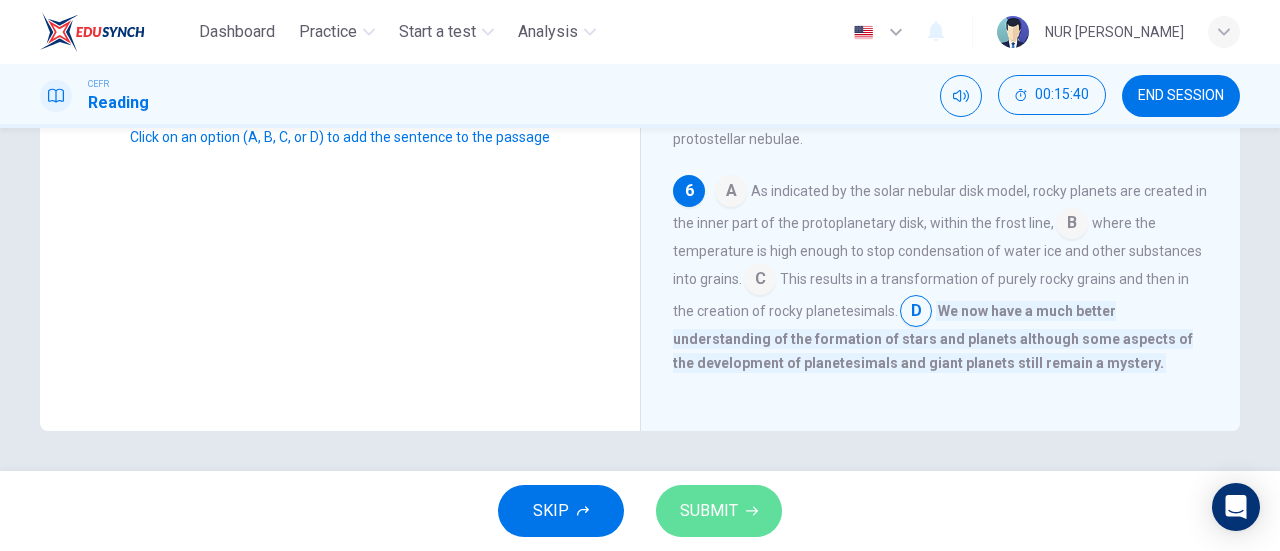 click on "SUBMIT" at bounding box center [719, 511] 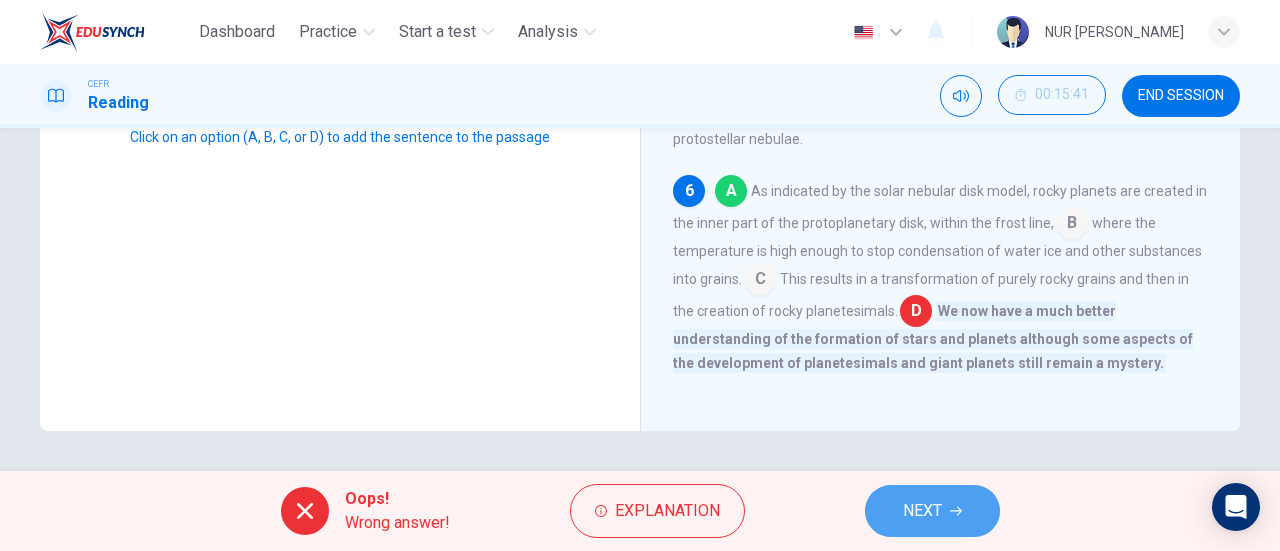 click on "NEXT" at bounding box center [922, 511] 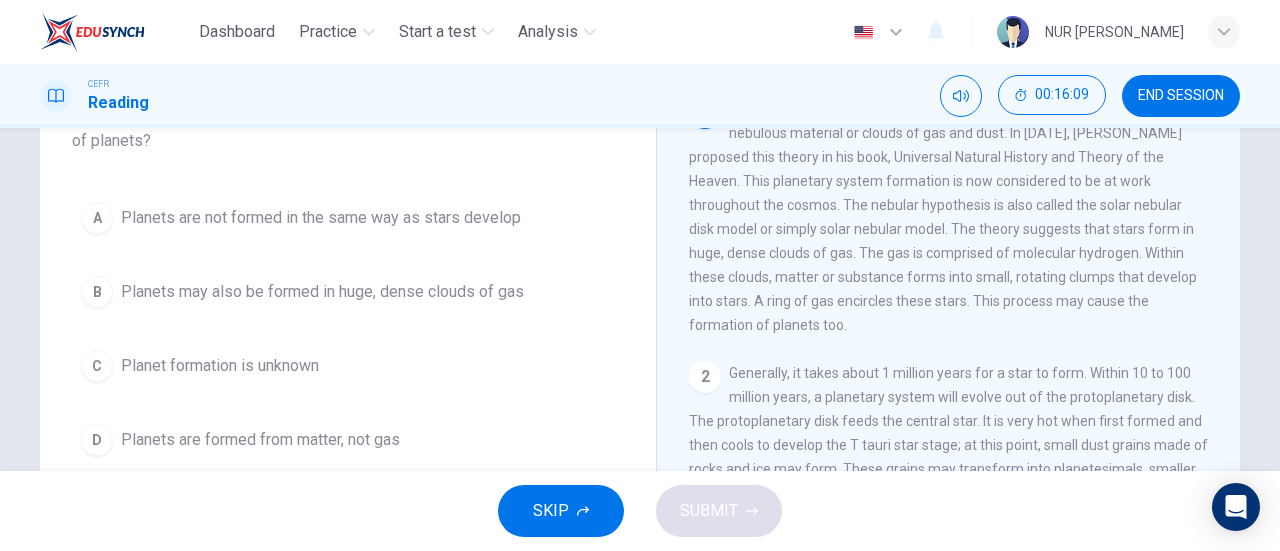 scroll, scrollTop: 157, scrollLeft: 0, axis: vertical 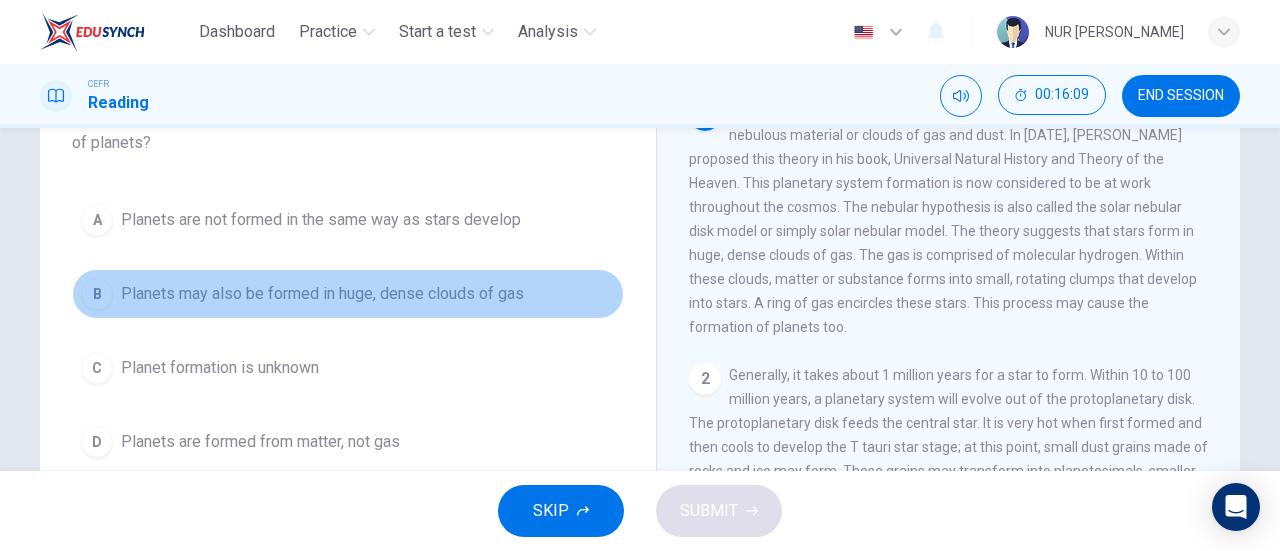 click on "Planets may also be formed in huge, dense clouds of gas" at bounding box center (322, 294) 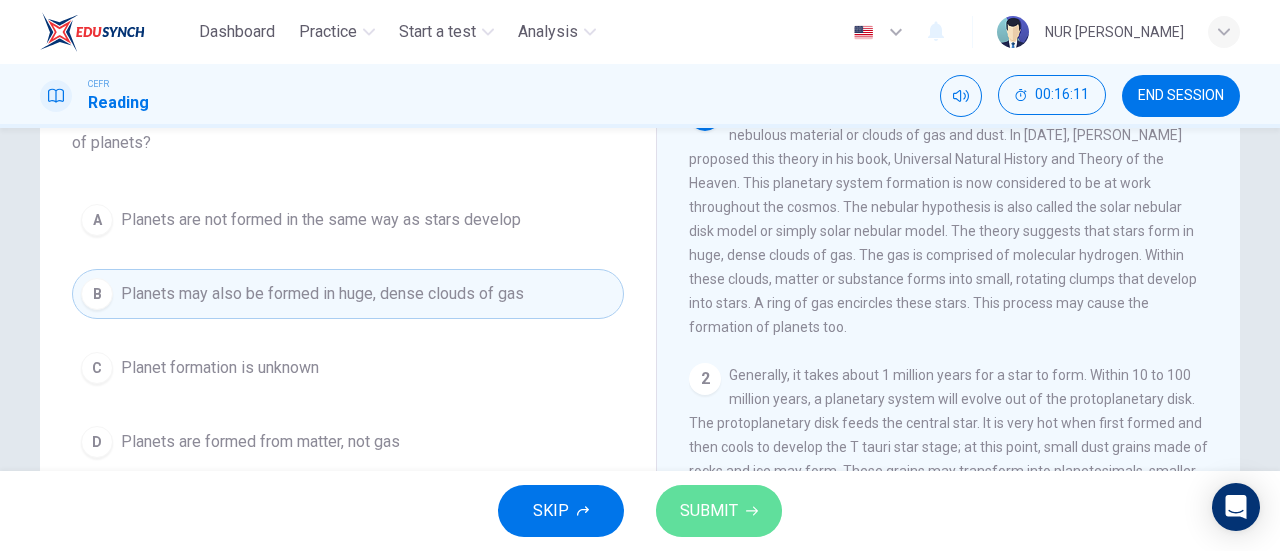 click on "SUBMIT" at bounding box center (709, 511) 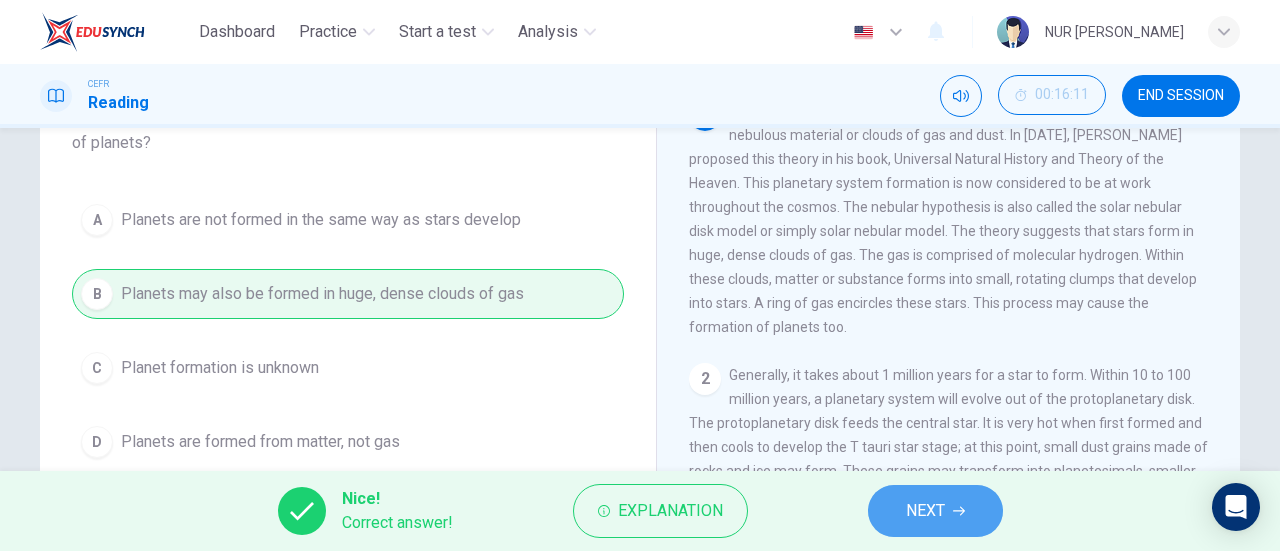 click on "NEXT" at bounding box center [935, 511] 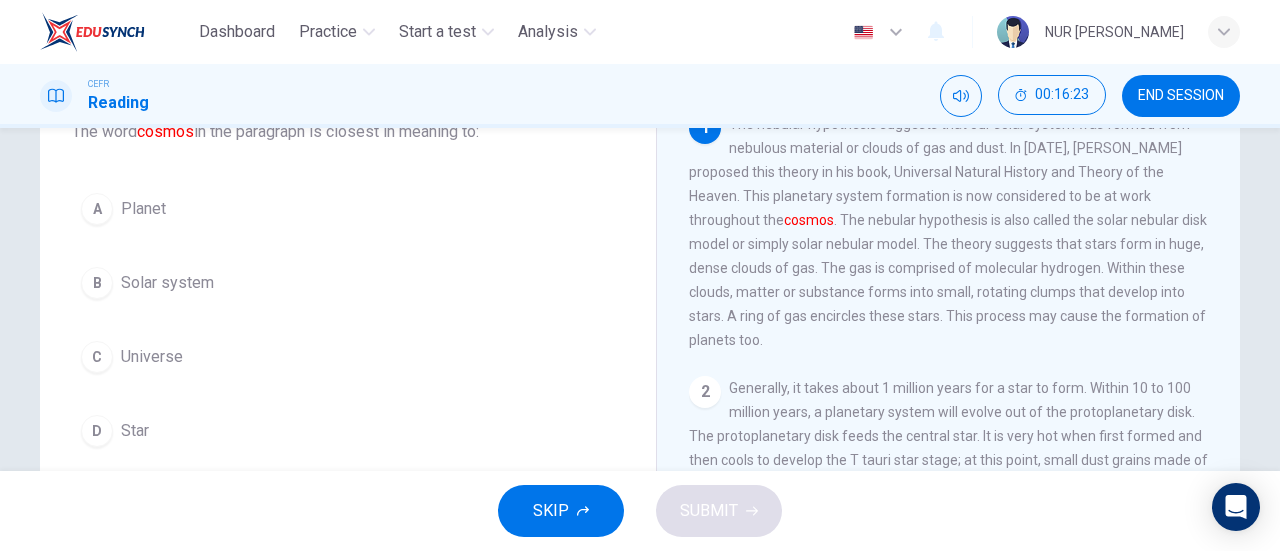 scroll, scrollTop: 142, scrollLeft: 0, axis: vertical 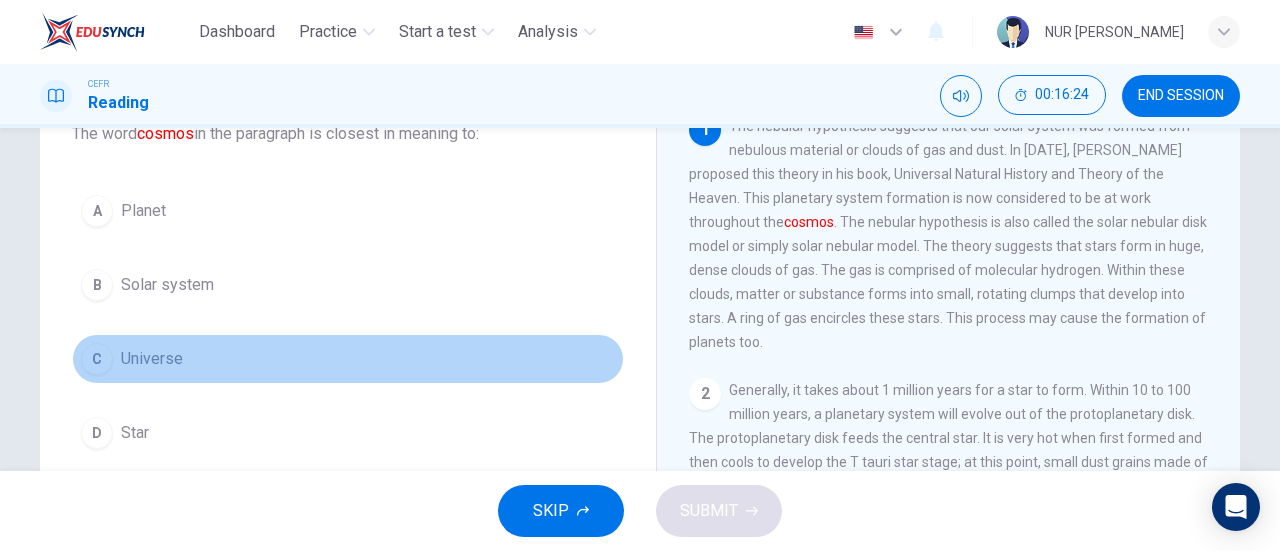 click on "C Universe" at bounding box center [348, 359] 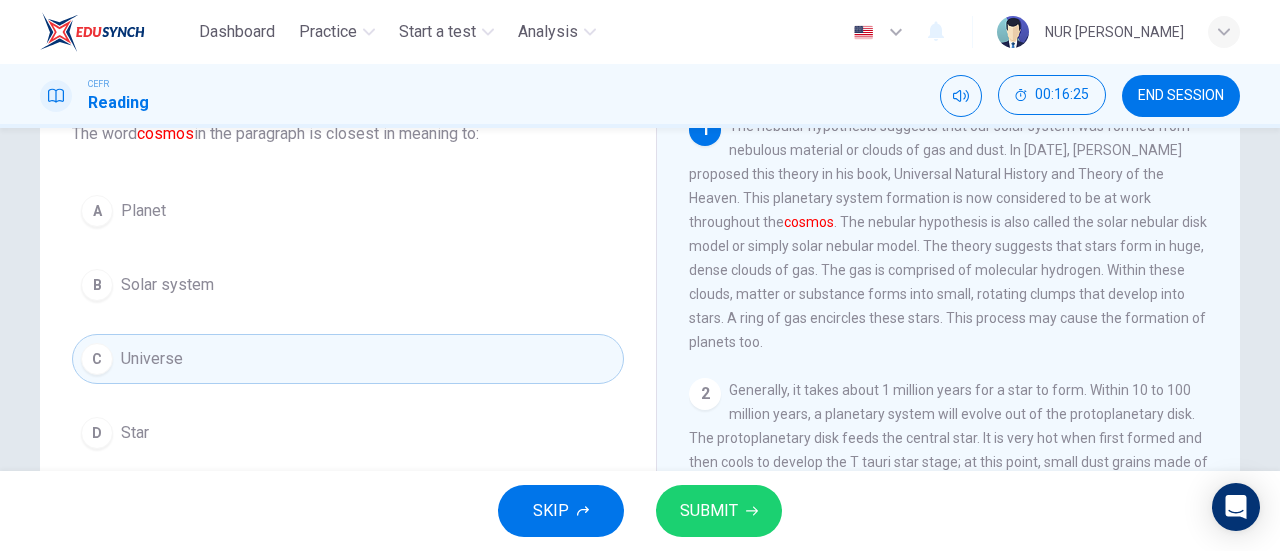 click on "SUBMIT" at bounding box center [709, 511] 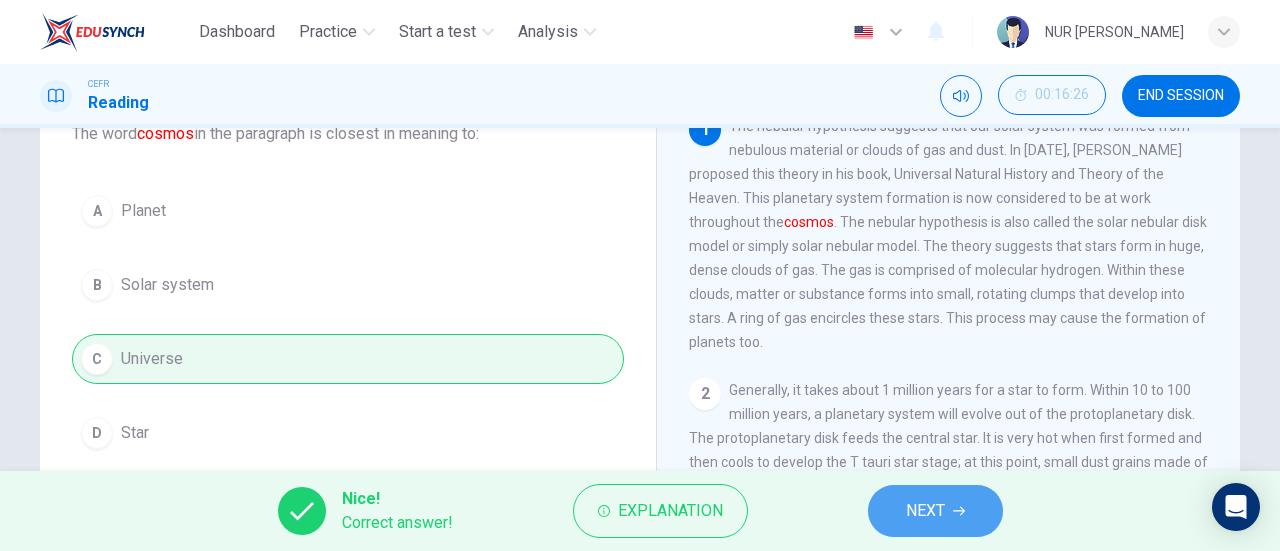 click on "NEXT" at bounding box center [925, 511] 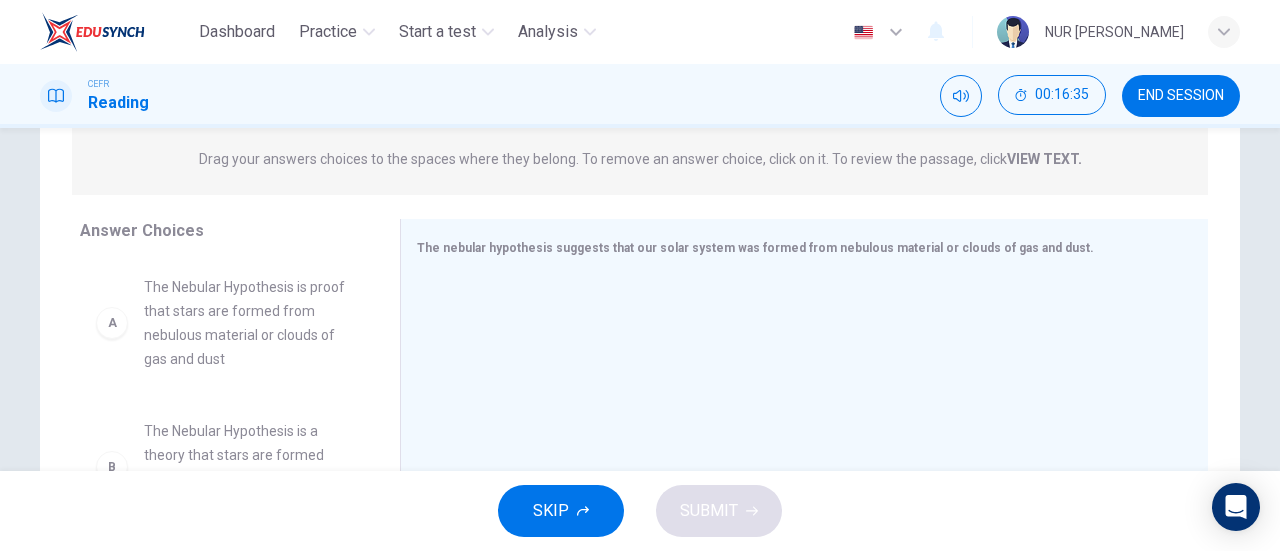scroll, scrollTop: 258, scrollLeft: 0, axis: vertical 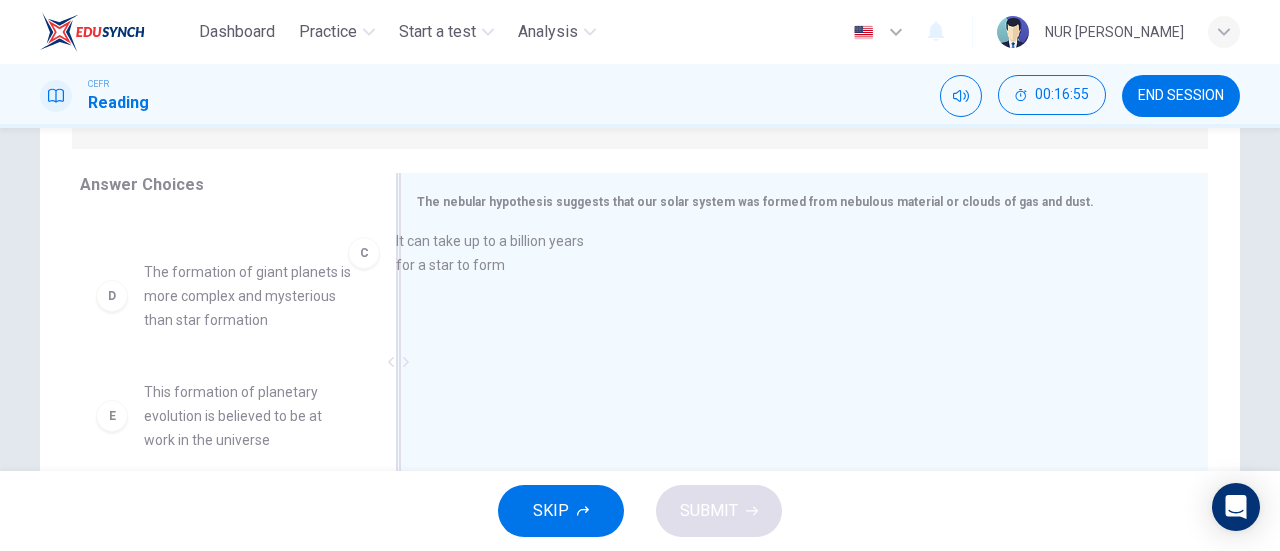 drag, startPoint x: 202, startPoint y: 265, endPoint x: 521, endPoint y: 262, distance: 319.0141 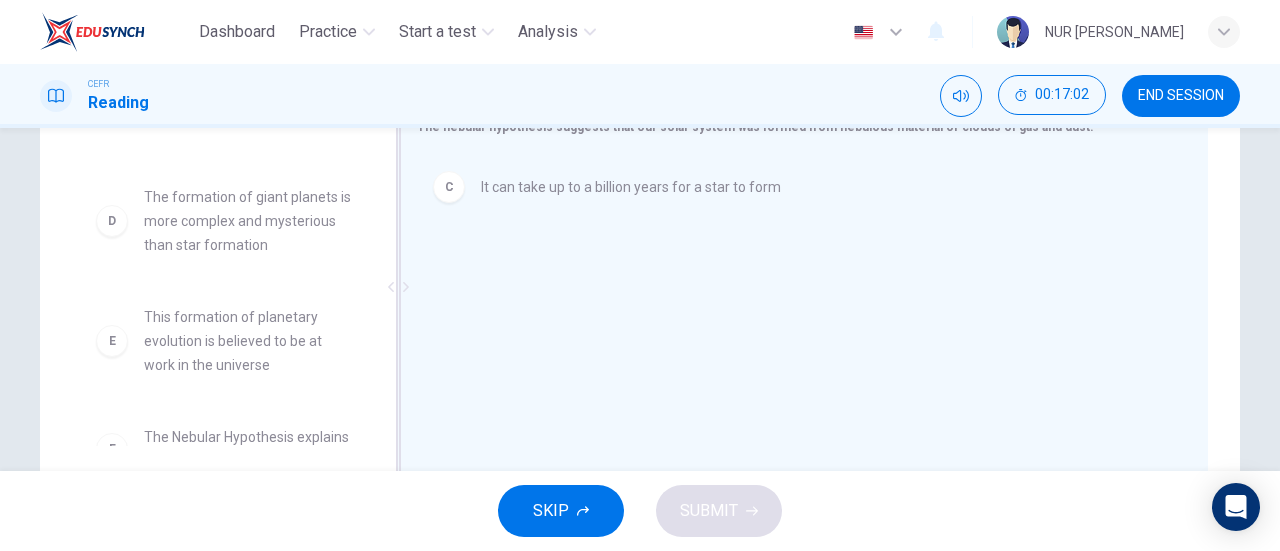 scroll, scrollTop: 374, scrollLeft: 0, axis: vertical 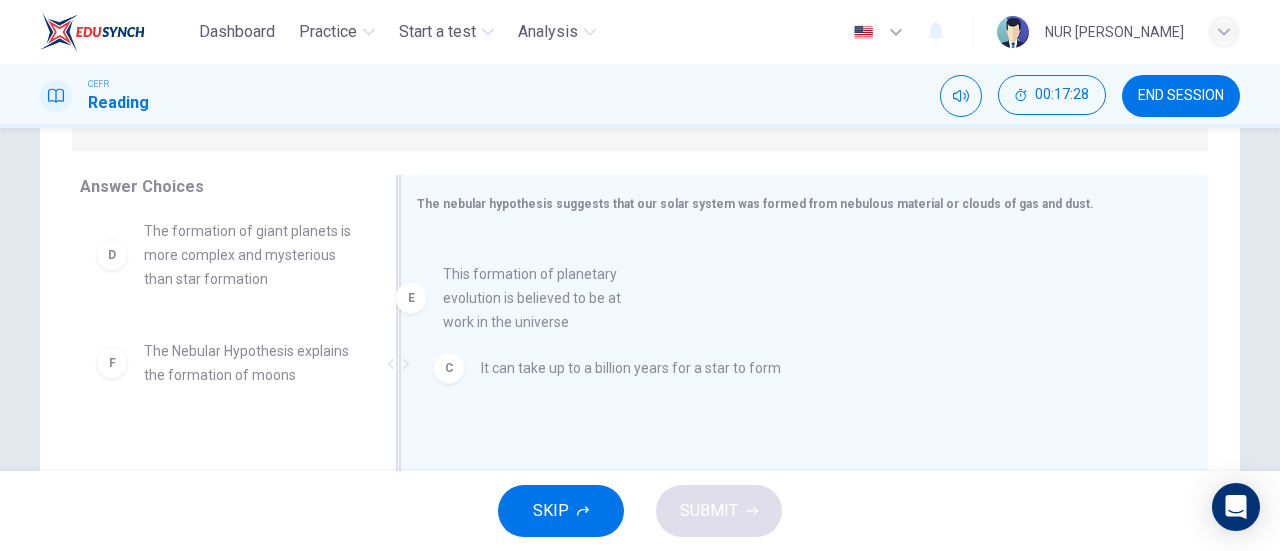 drag, startPoint x: 236, startPoint y: 397, endPoint x: 559, endPoint y: 317, distance: 332.75967 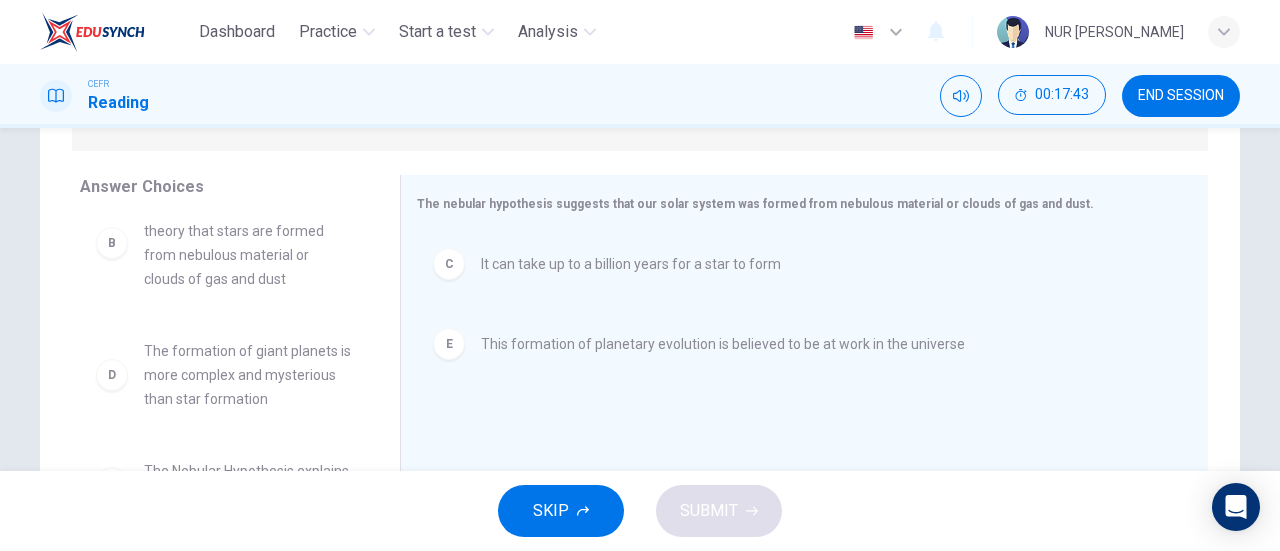 scroll, scrollTop: 204, scrollLeft: 0, axis: vertical 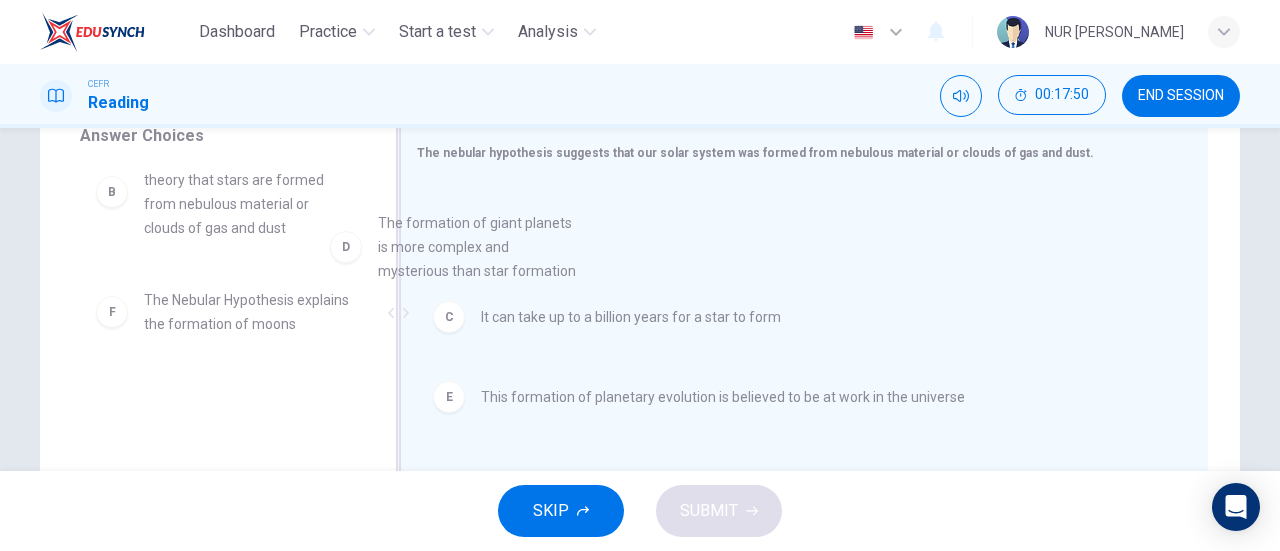 drag, startPoint x: 222, startPoint y: 321, endPoint x: 530, endPoint y: 248, distance: 316.53278 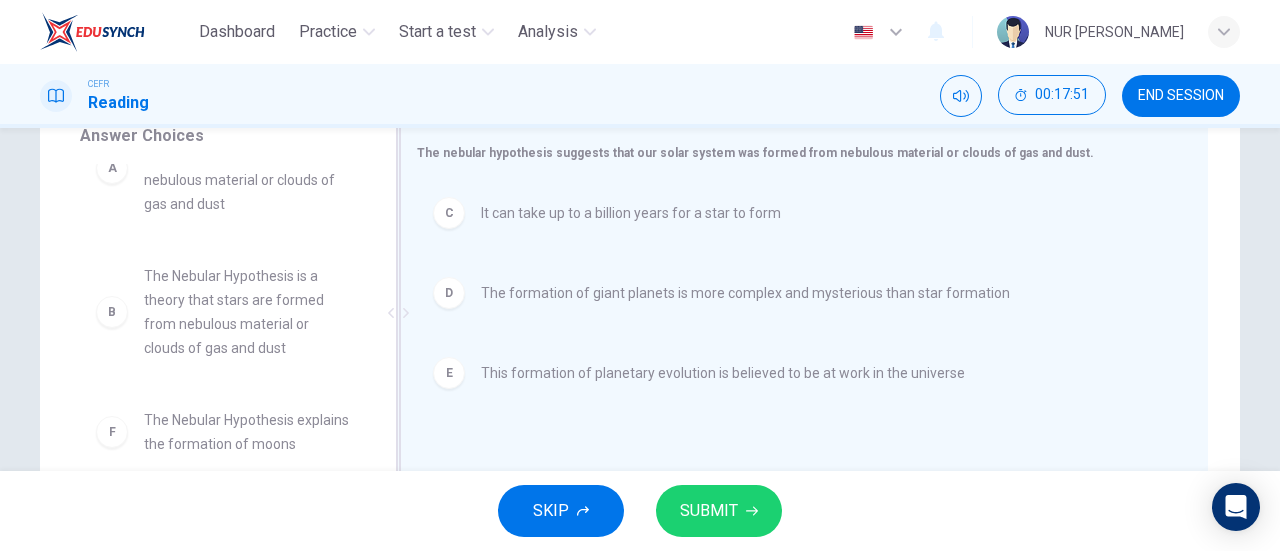 scroll, scrollTop: 84, scrollLeft: 0, axis: vertical 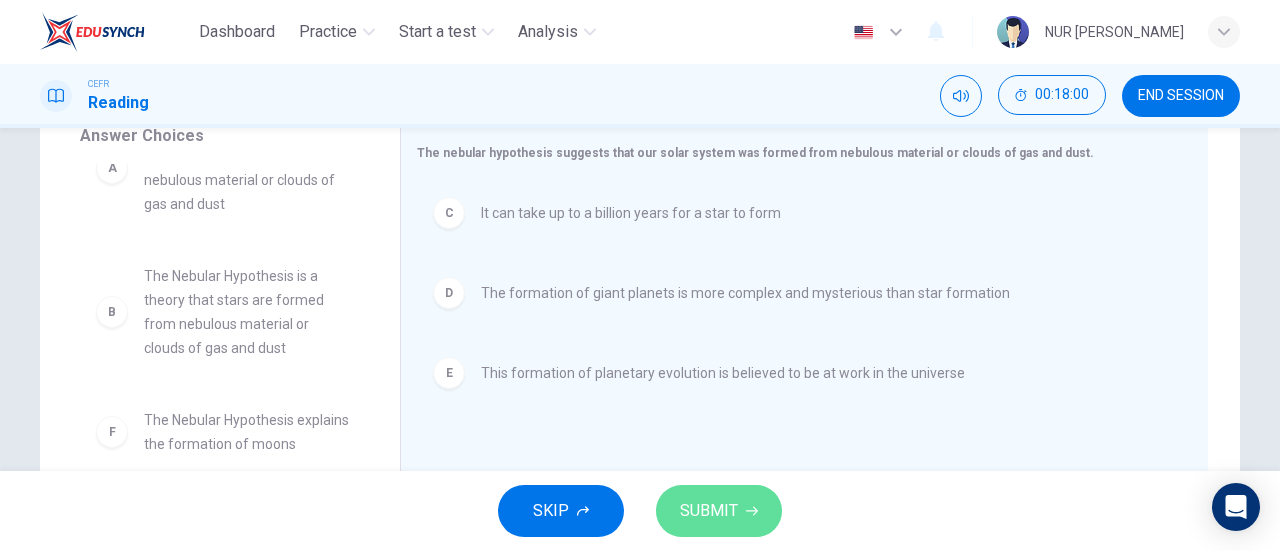 click on "SUBMIT" at bounding box center [719, 511] 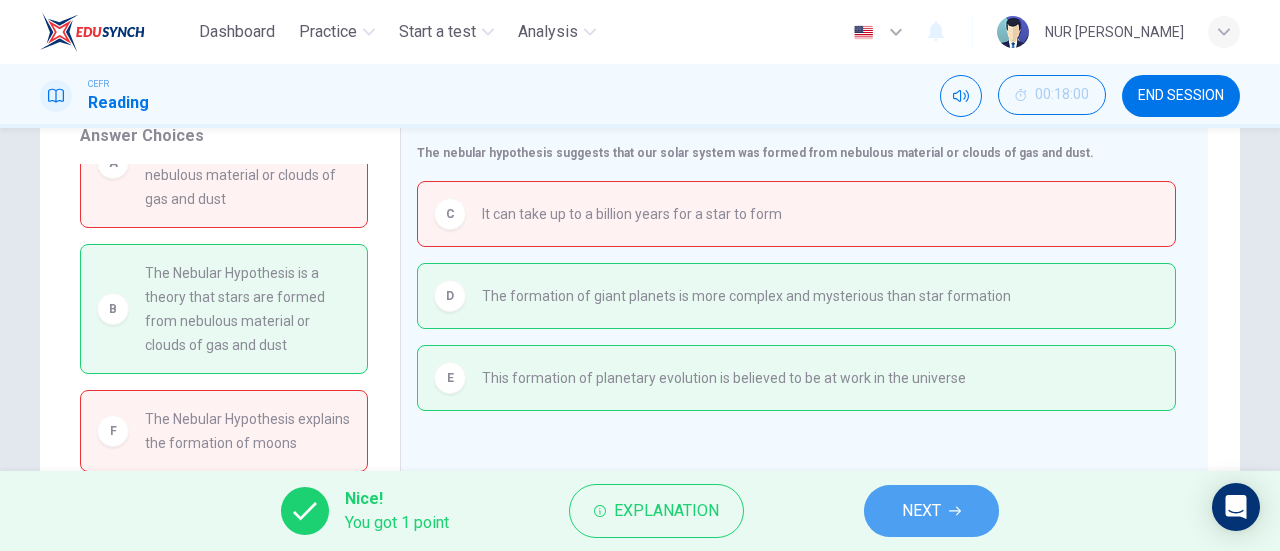 click on "NEXT" at bounding box center (931, 511) 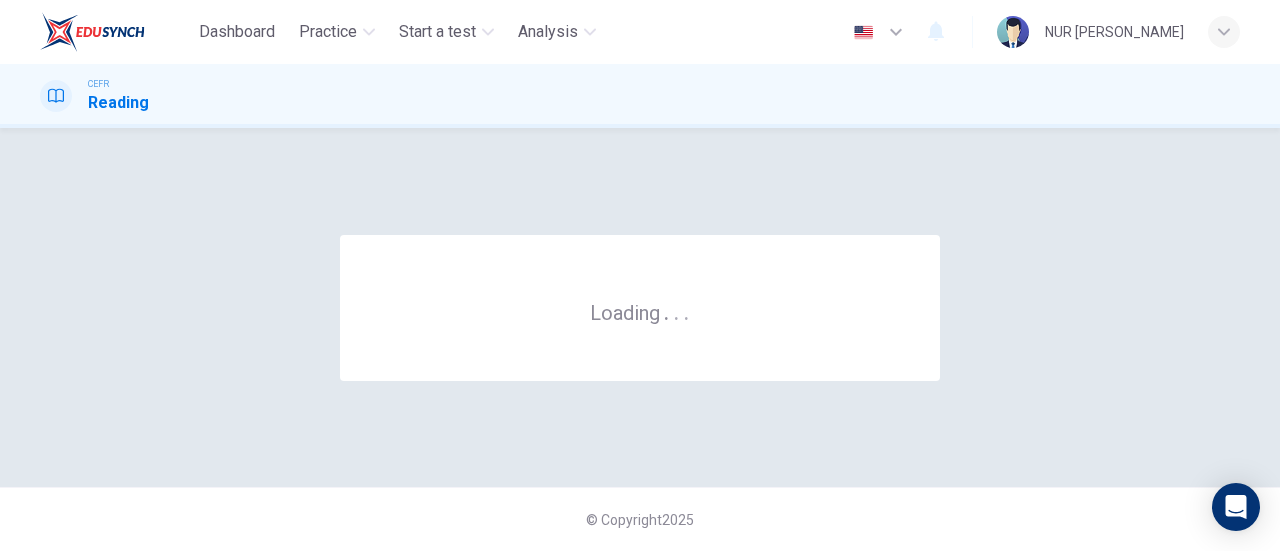 scroll, scrollTop: 0, scrollLeft: 0, axis: both 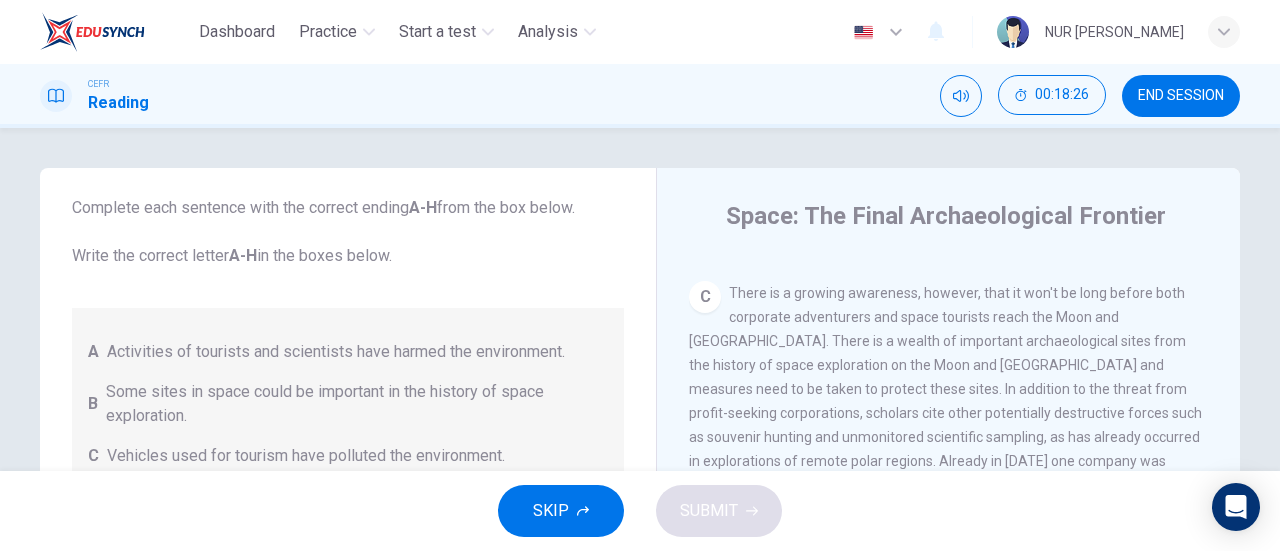 click on "Activities of tourists and scientists have harmed the environment." at bounding box center (336, 352) 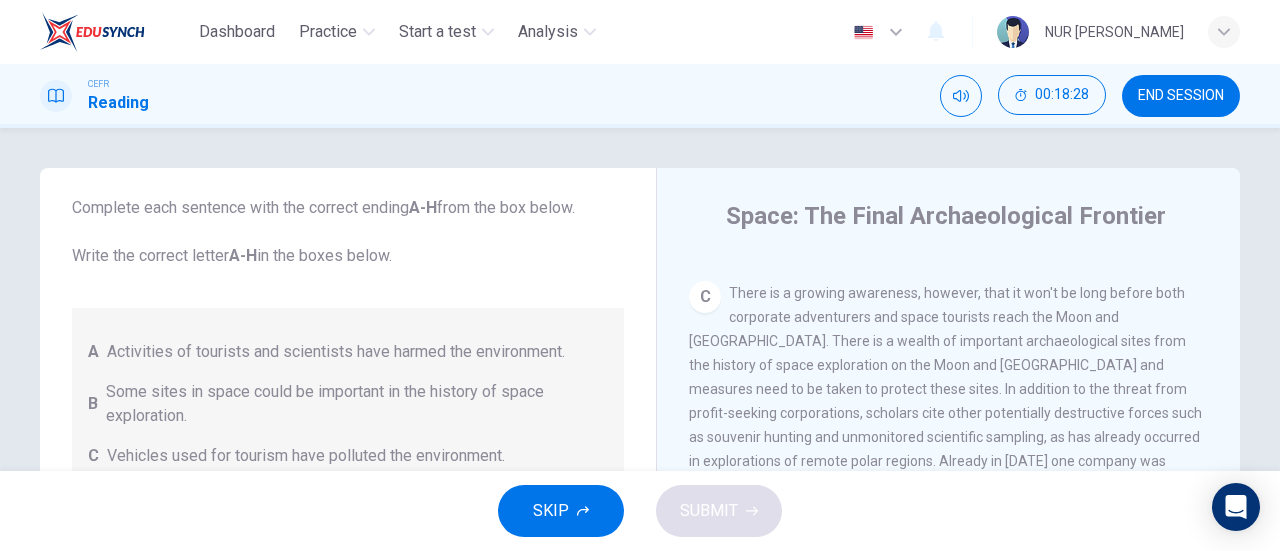 click on "C" at bounding box center [705, 297] 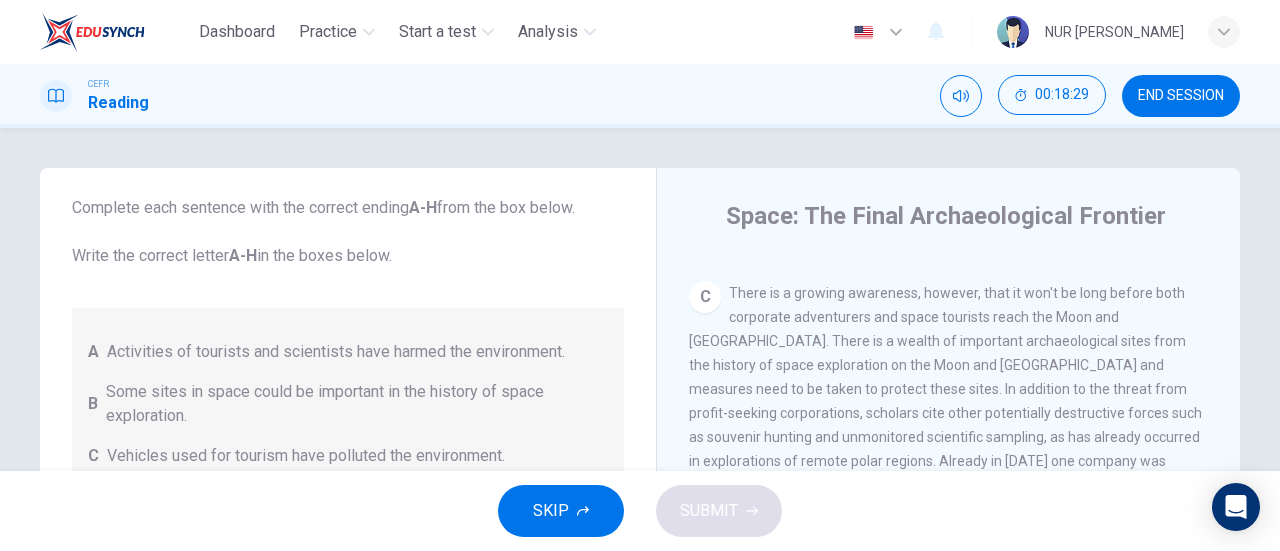 scroll, scrollTop: 304, scrollLeft: 0, axis: vertical 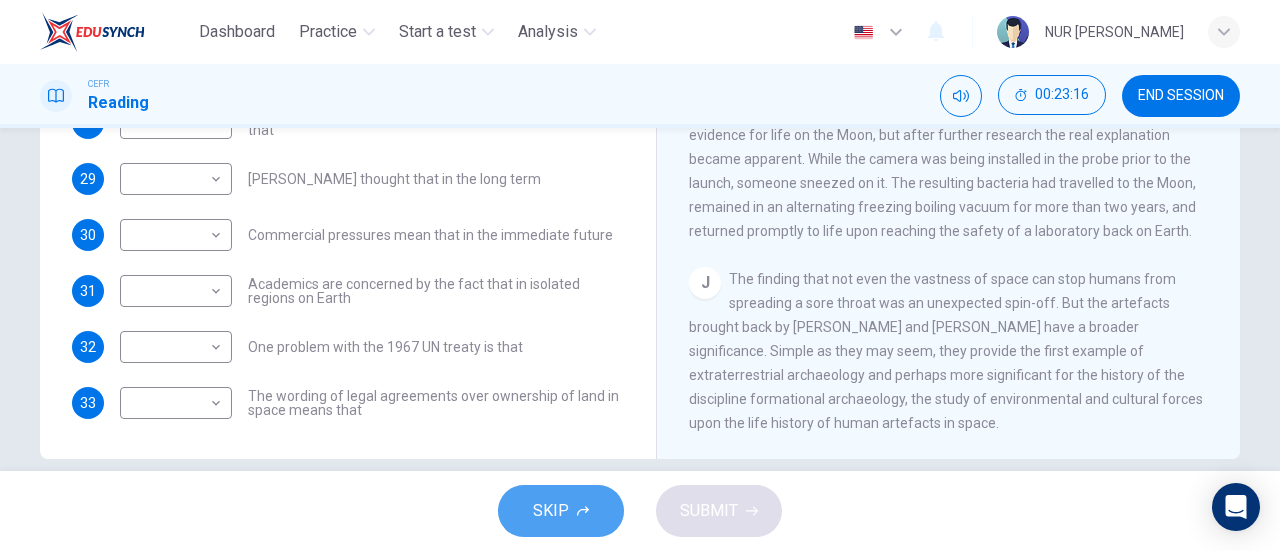 click 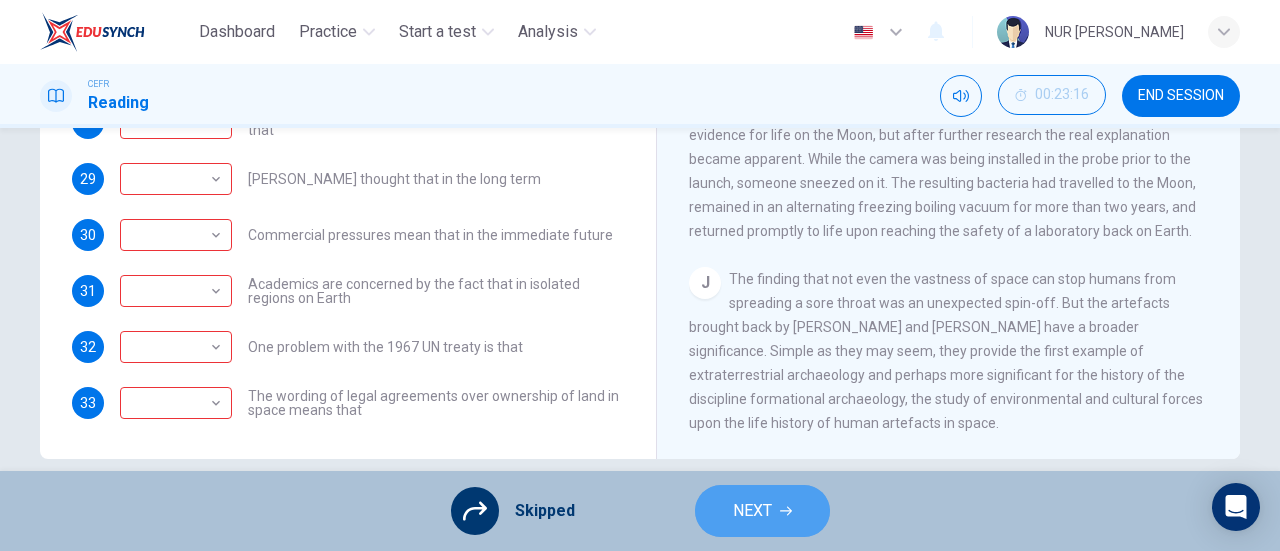 click on "NEXT" at bounding box center (762, 511) 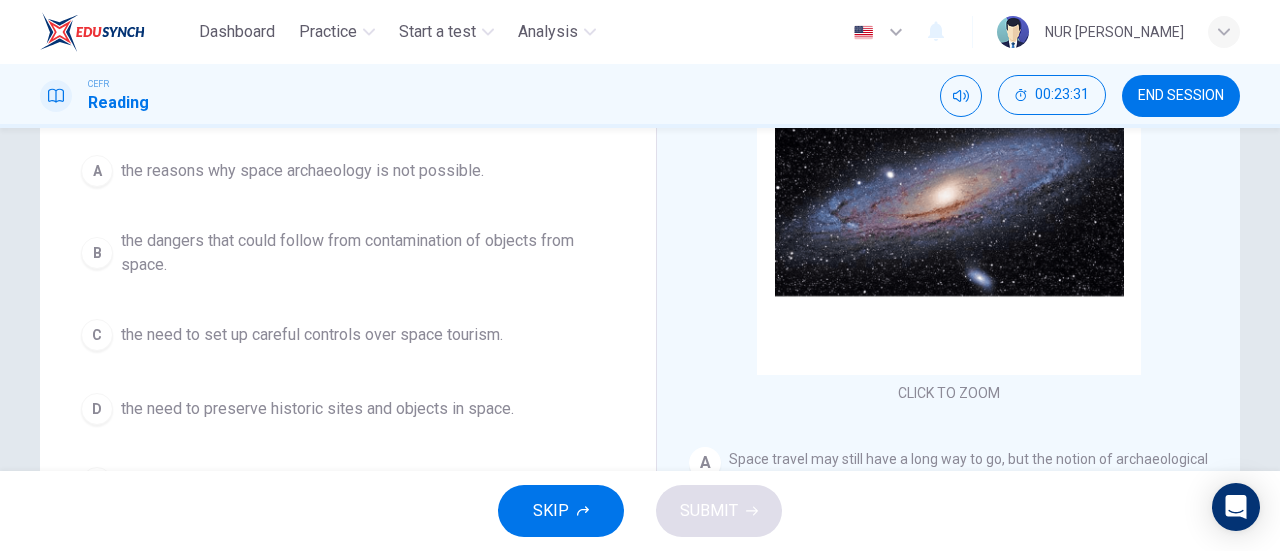 scroll, scrollTop: 229, scrollLeft: 0, axis: vertical 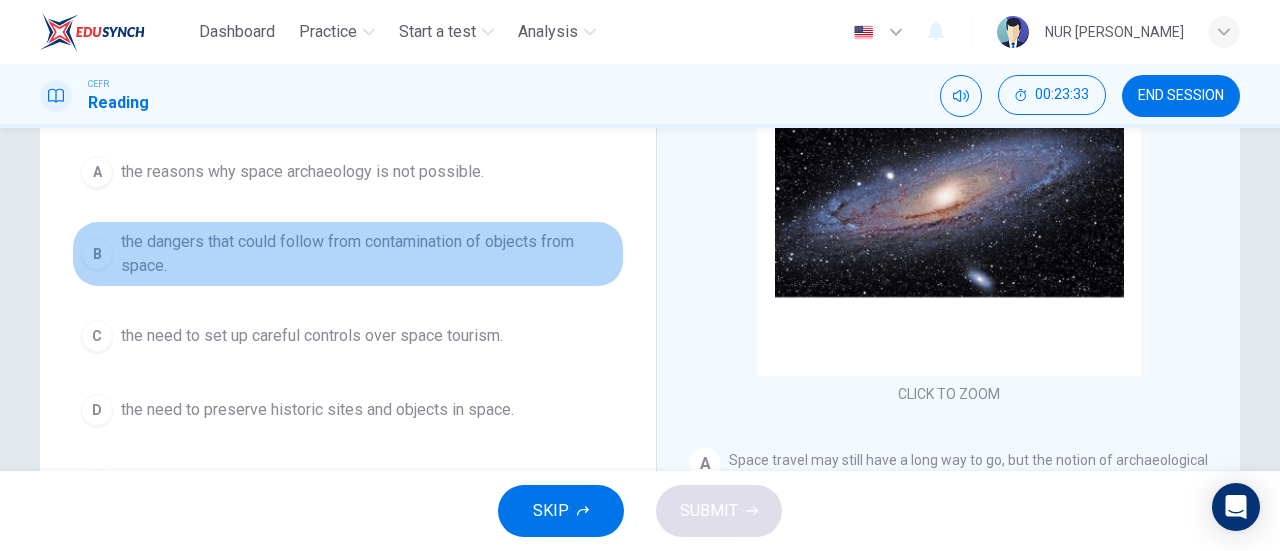 click on "the dangers that could follow from contamination of objects from space." at bounding box center (368, 254) 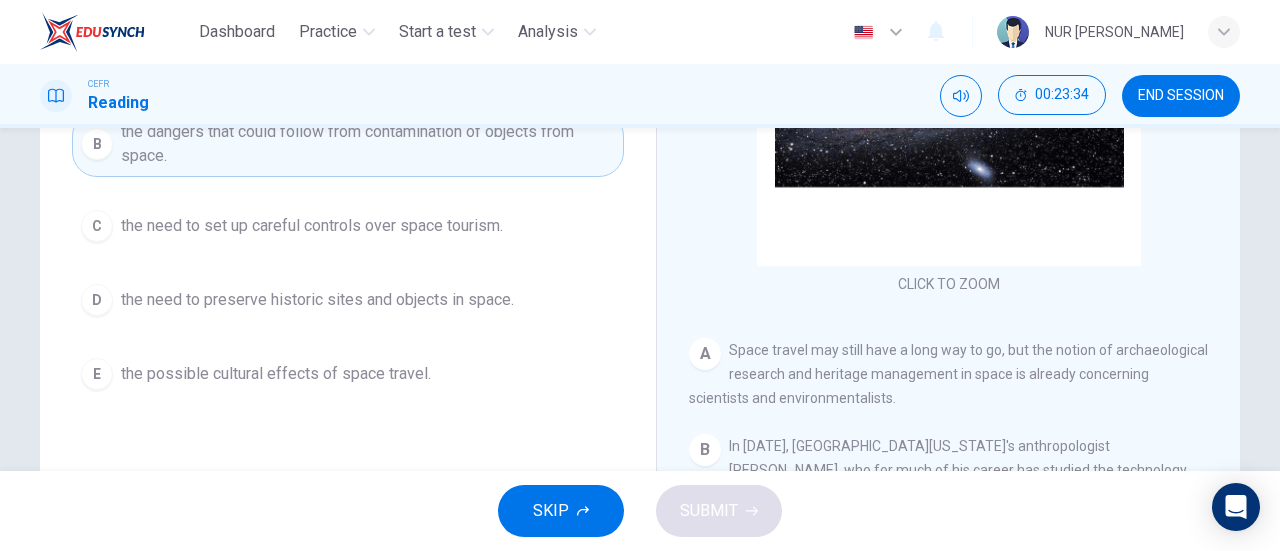 scroll, scrollTop: 327, scrollLeft: 0, axis: vertical 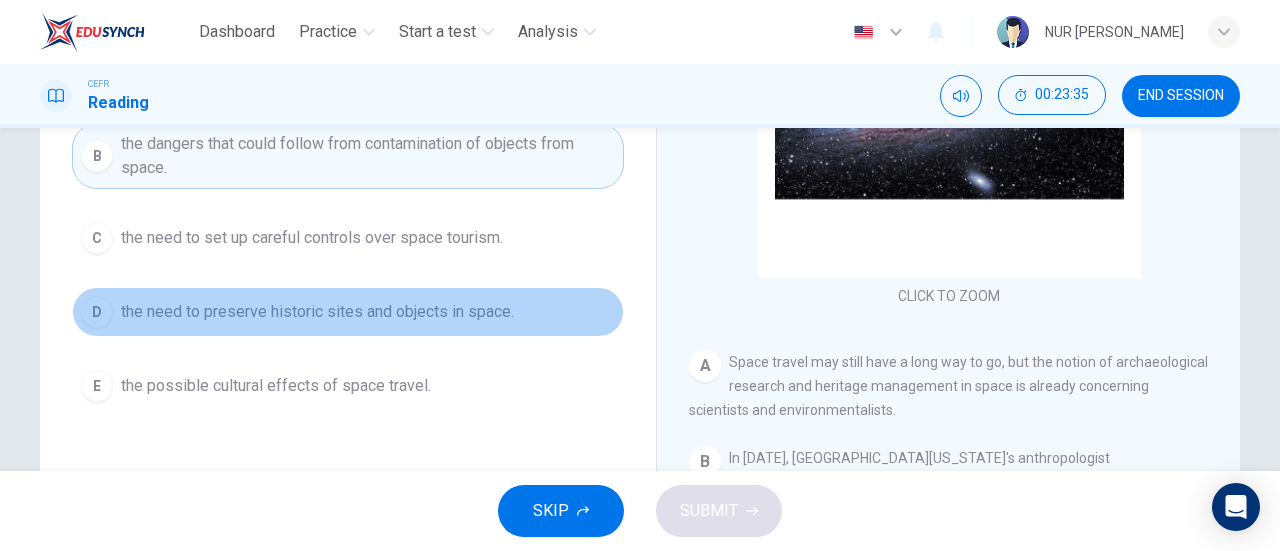 click on "the need to preserve historic sites and objects in space." at bounding box center (317, 312) 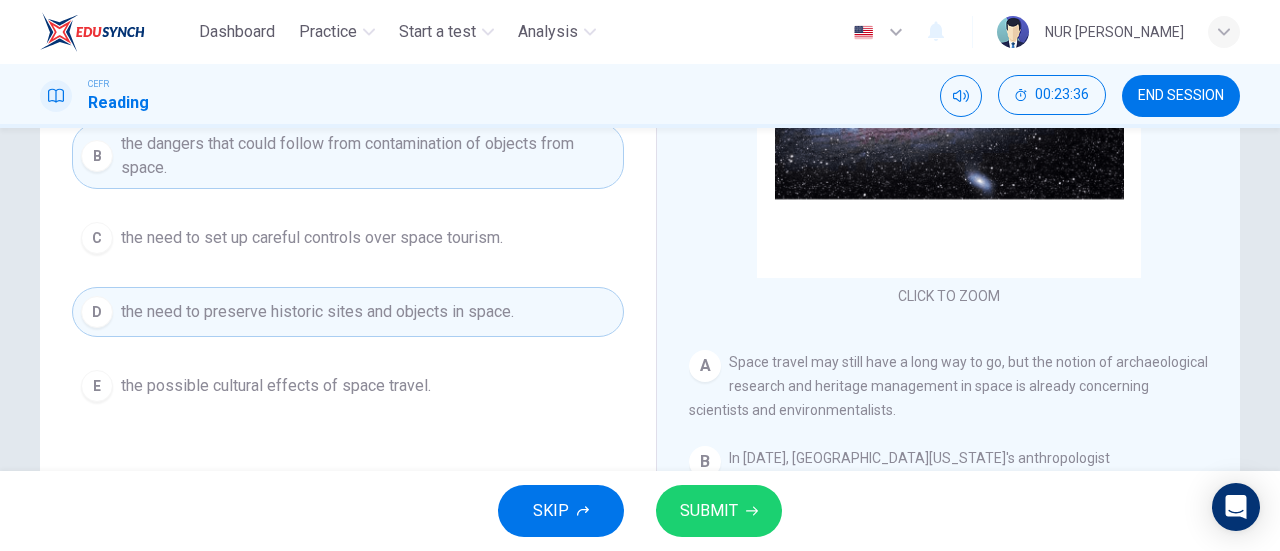 click on "SKIP SUBMIT" at bounding box center [640, 511] 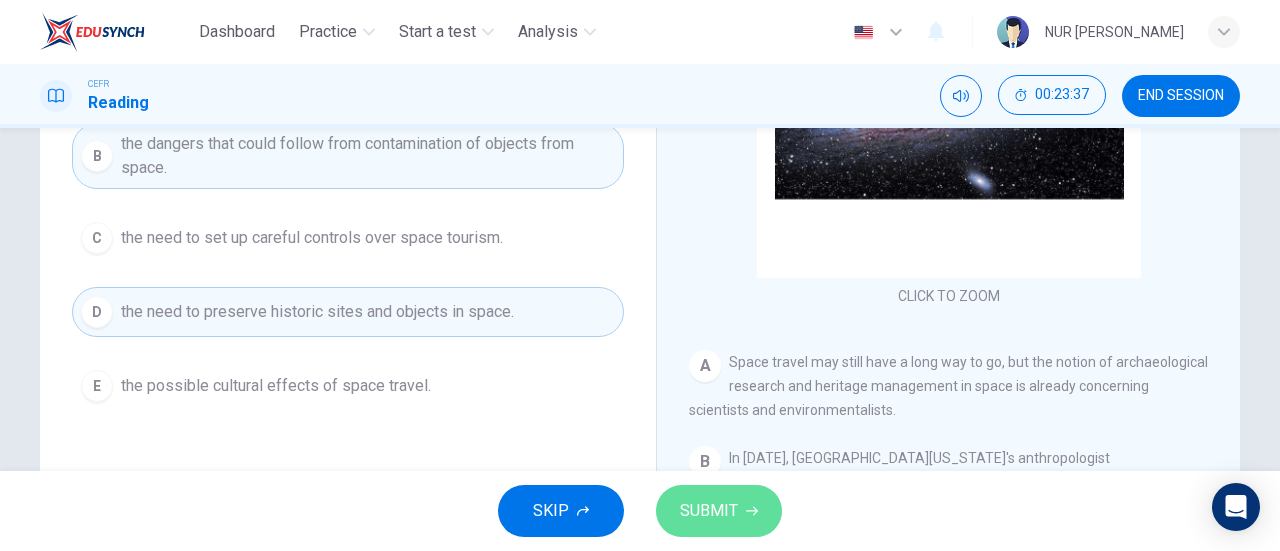 click on "SUBMIT" at bounding box center [709, 511] 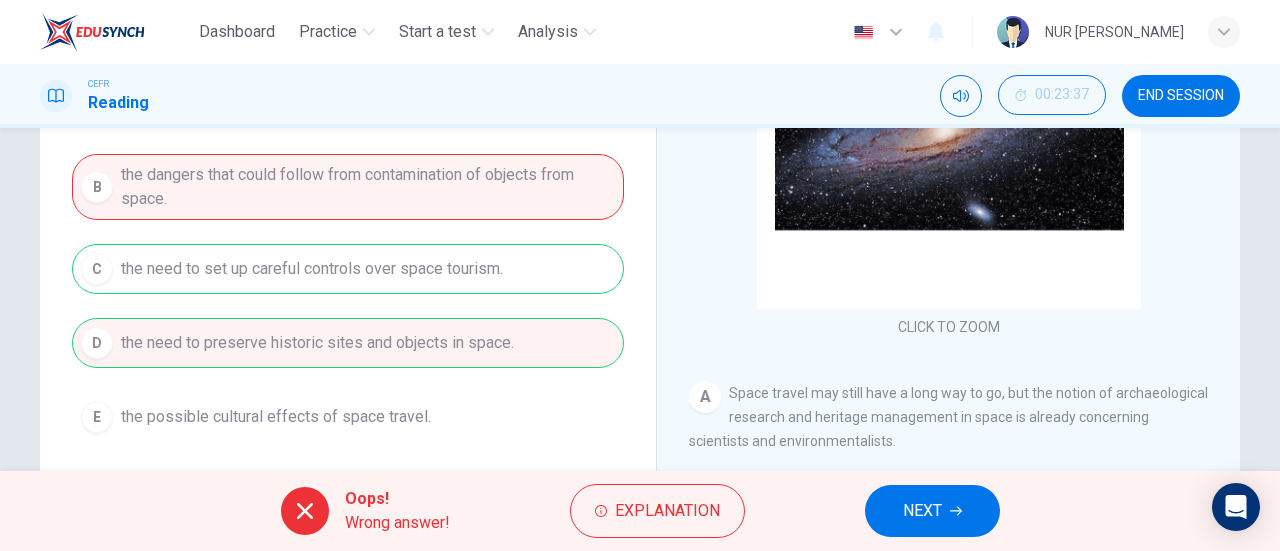 scroll, scrollTop: 297, scrollLeft: 0, axis: vertical 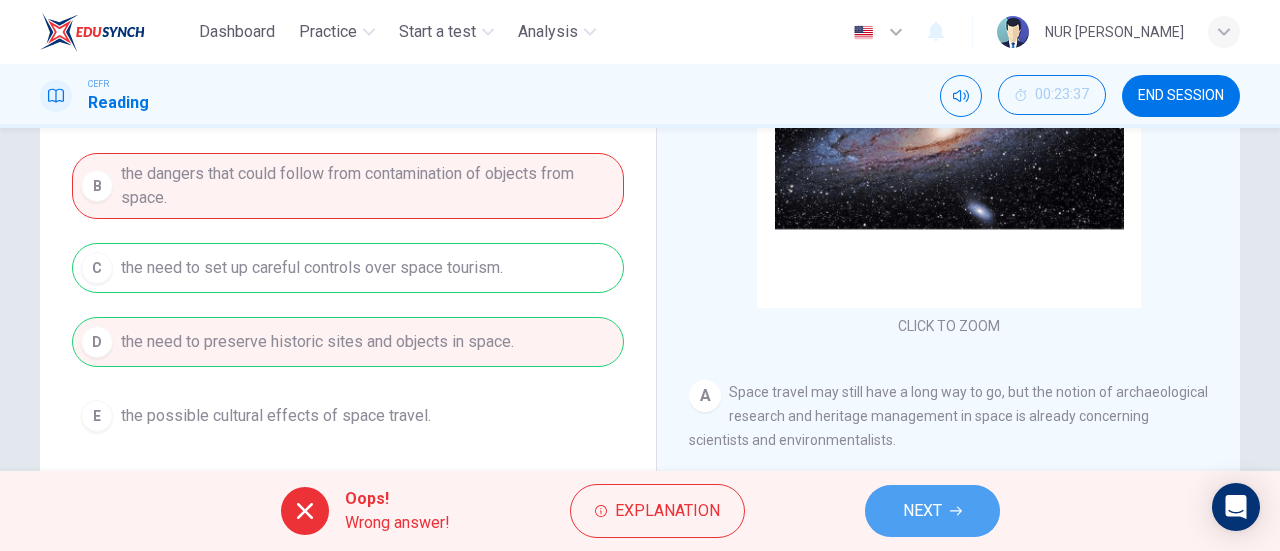 click on "NEXT" at bounding box center (932, 511) 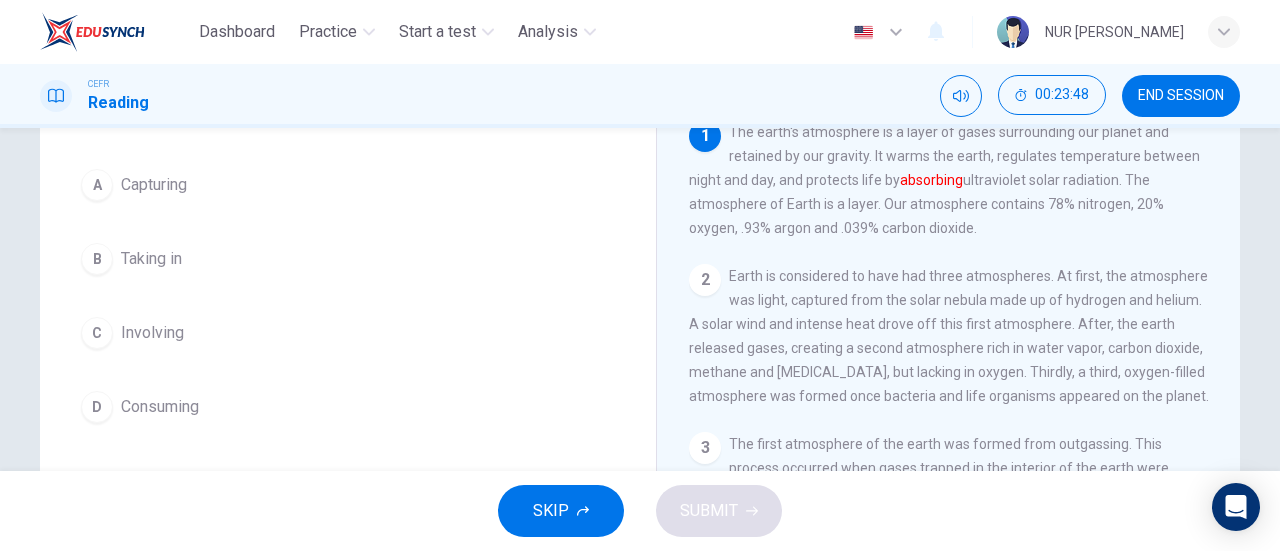 scroll, scrollTop: 166, scrollLeft: 0, axis: vertical 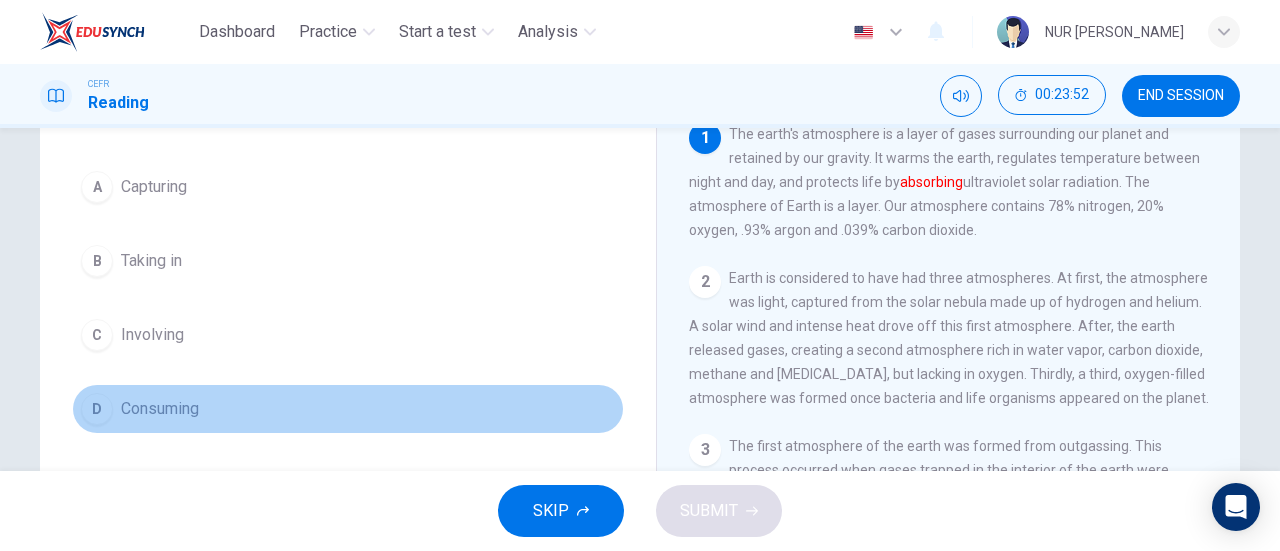 click on "D Consuming" at bounding box center (348, 409) 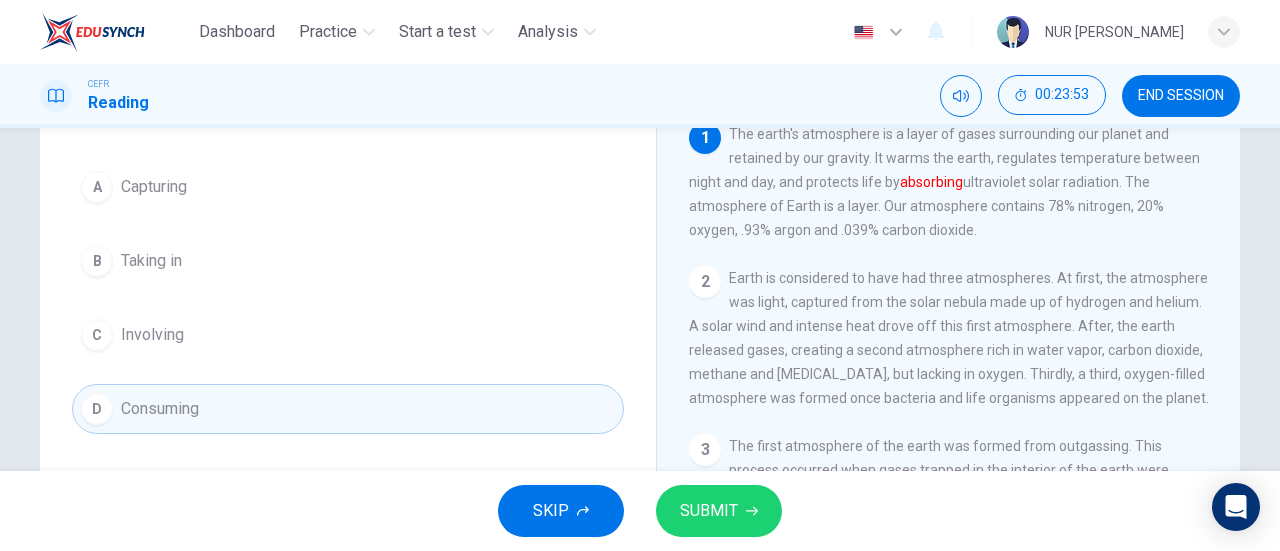 click on "SUBMIT" at bounding box center [719, 511] 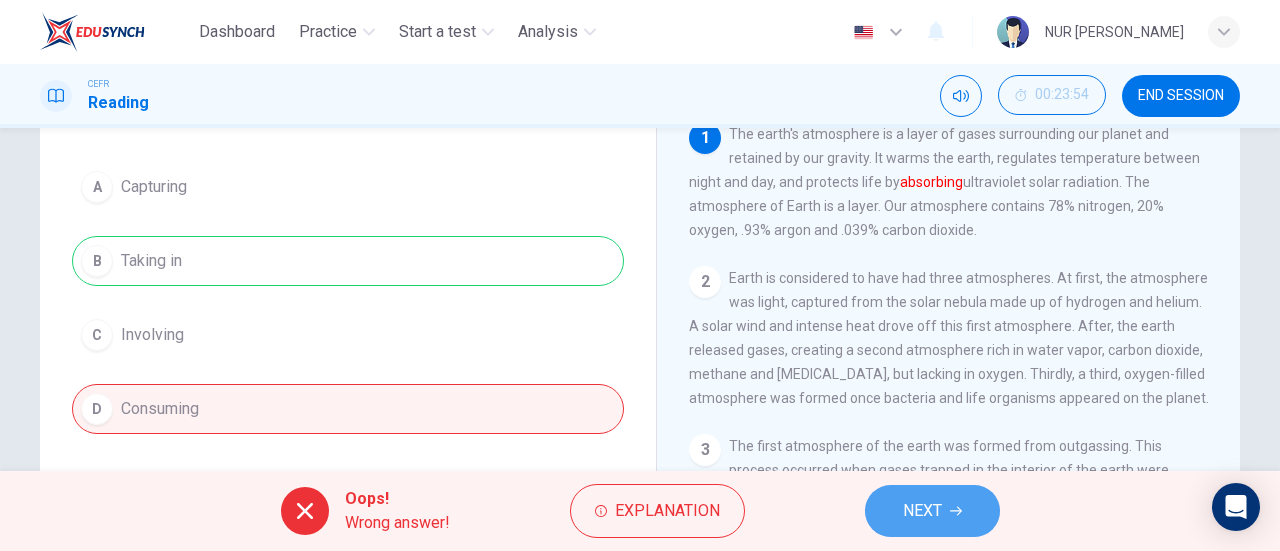click on "NEXT" at bounding box center [932, 511] 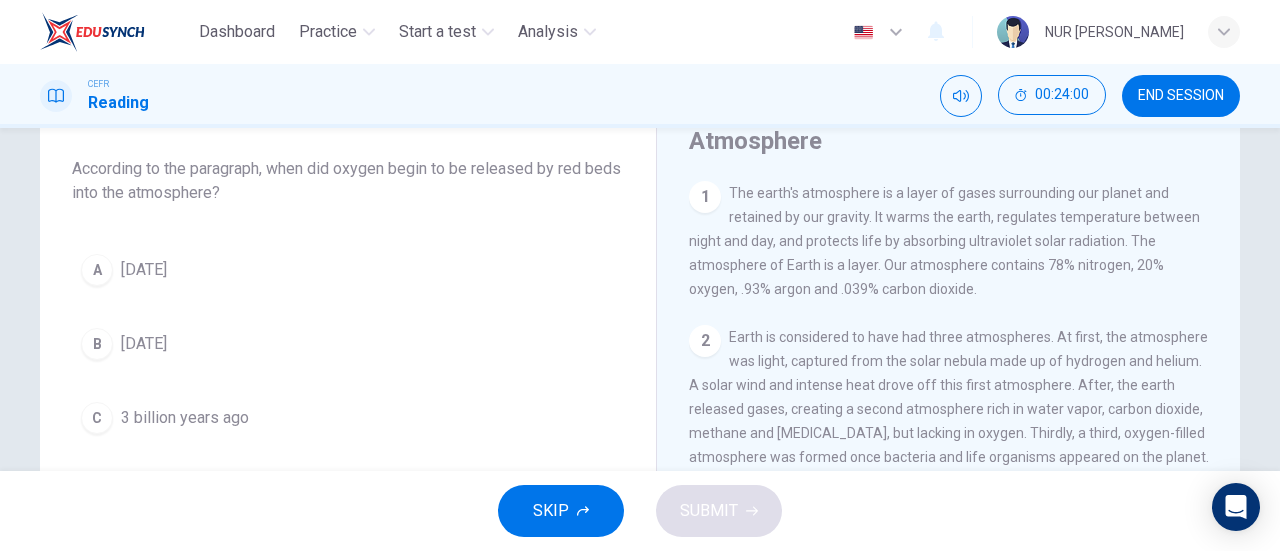 scroll, scrollTop: 108, scrollLeft: 0, axis: vertical 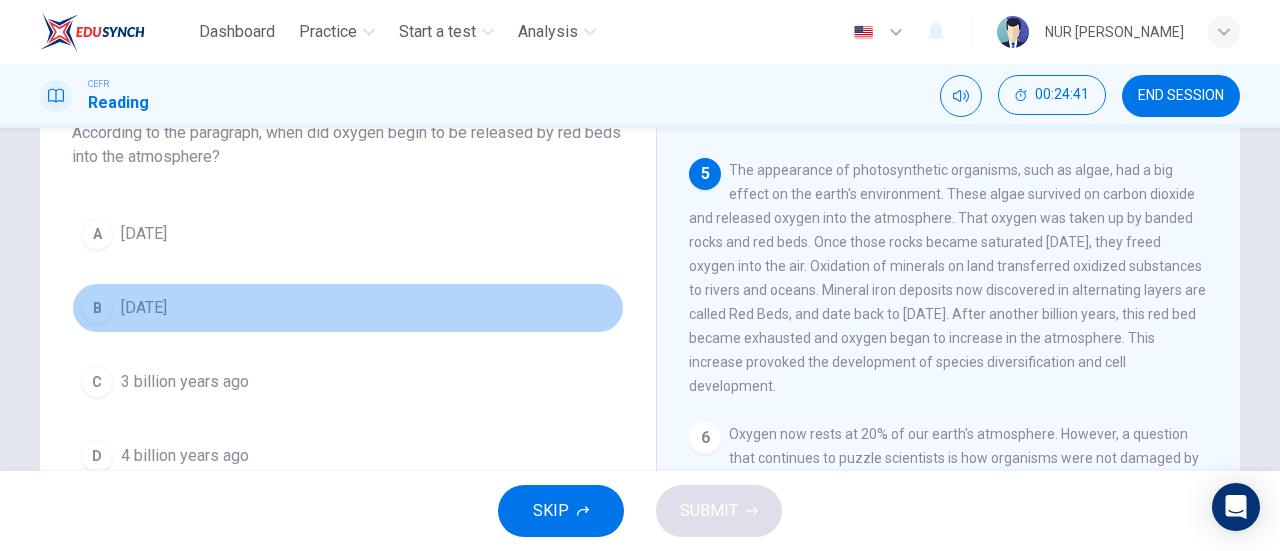 click on "B [DATE]" at bounding box center (348, 308) 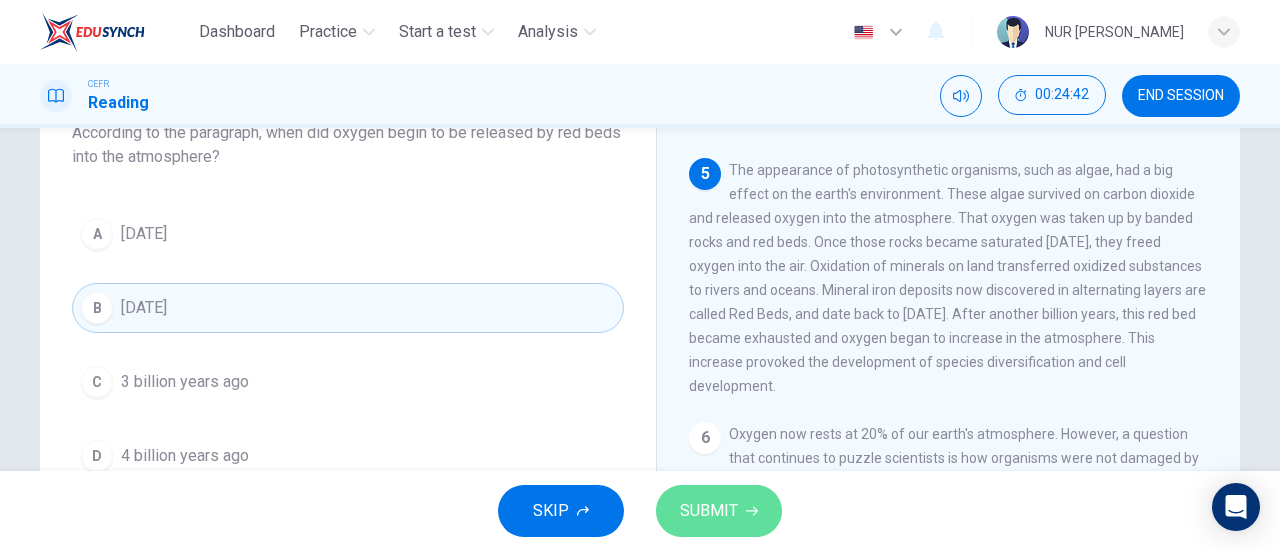 click on "SUBMIT" at bounding box center (719, 511) 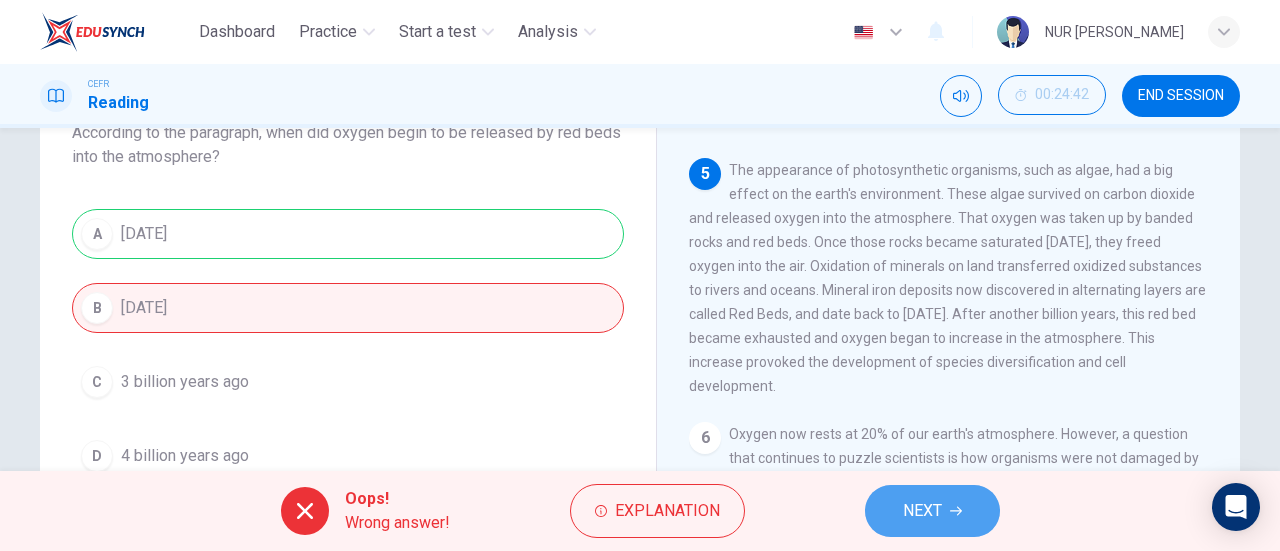 click on "NEXT" at bounding box center [932, 511] 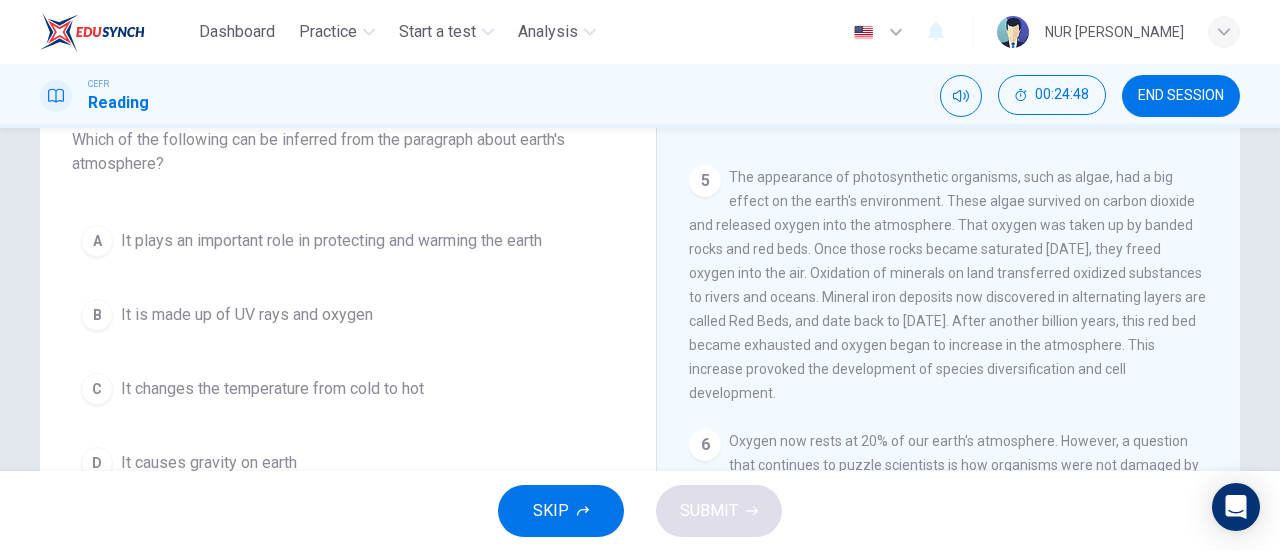 scroll, scrollTop: 137, scrollLeft: 0, axis: vertical 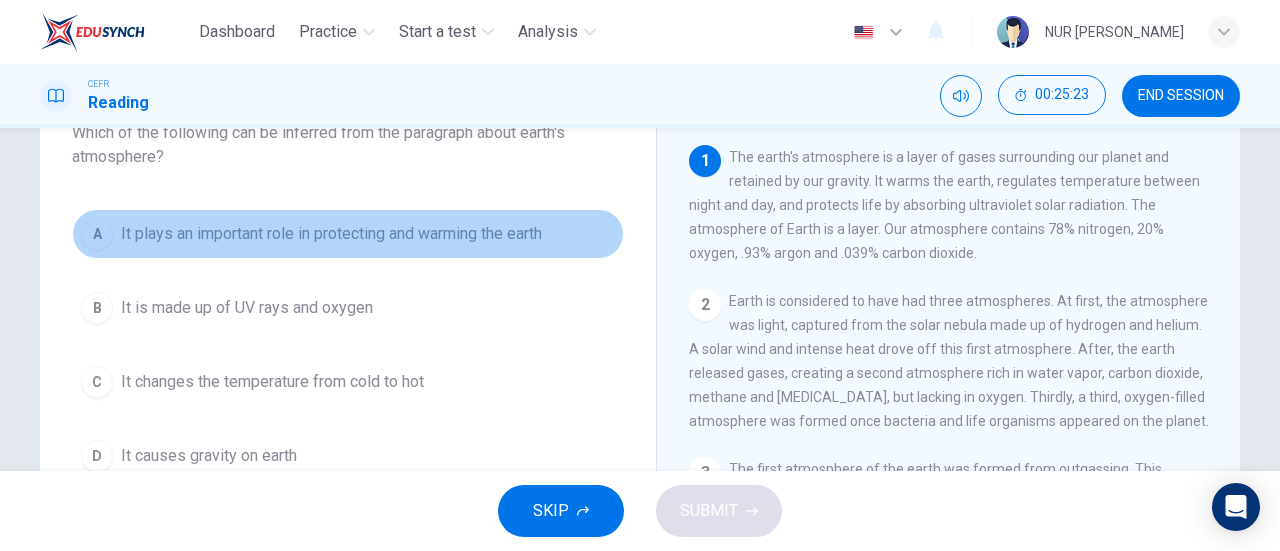 click on "A It plays an important role in protecting and warming the earth" at bounding box center (348, 234) 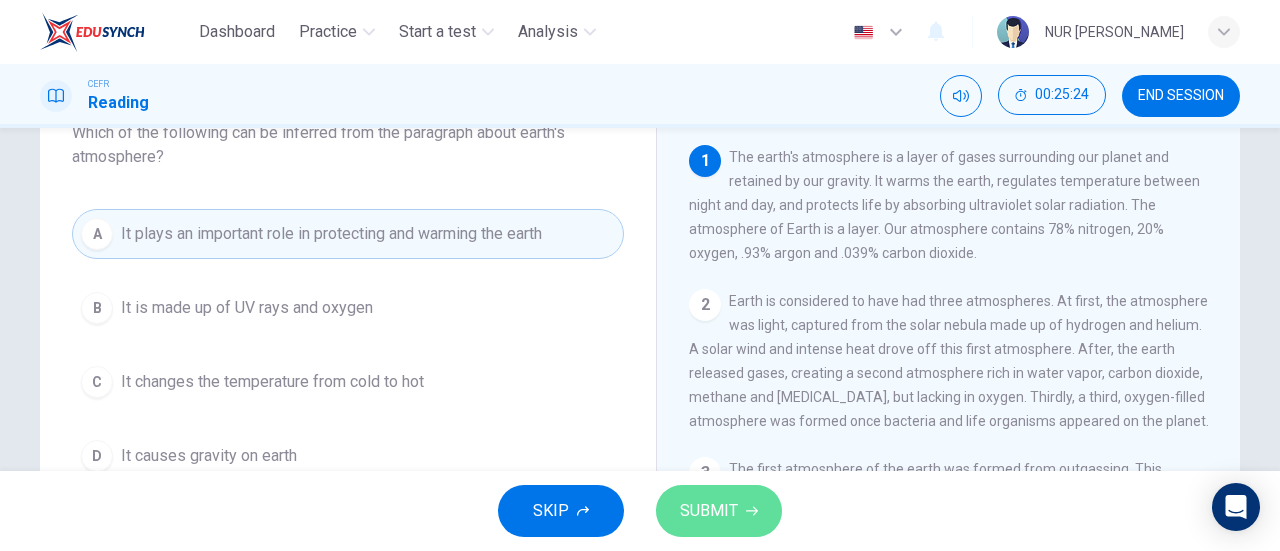 click on "SUBMIT" at bounding box center (709, 511) 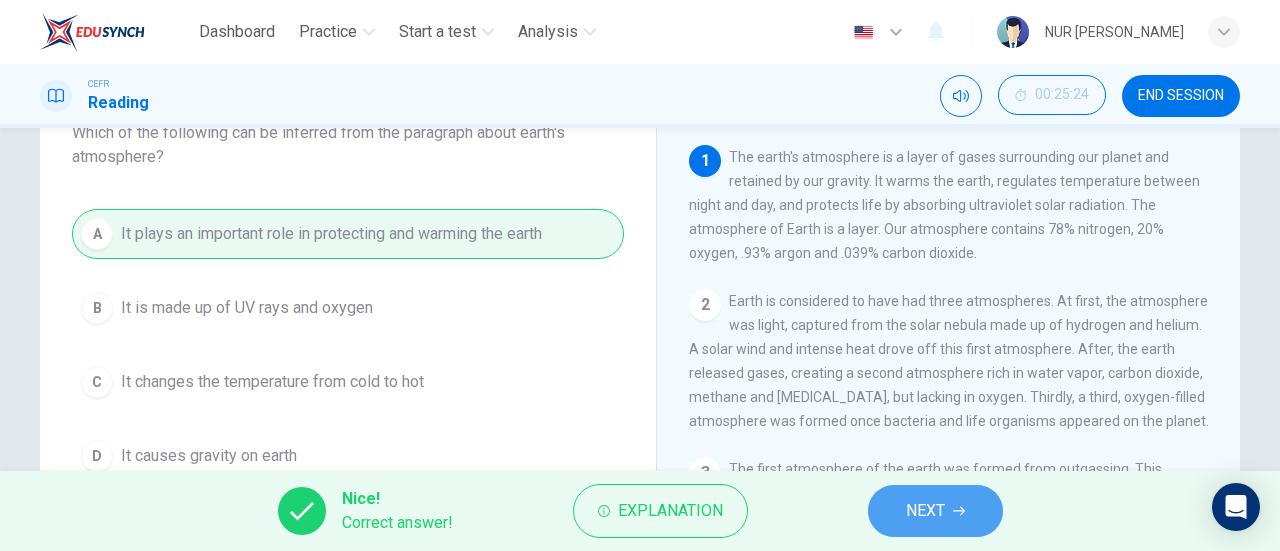 click on "NEXT" at bounding box center [935, 511] 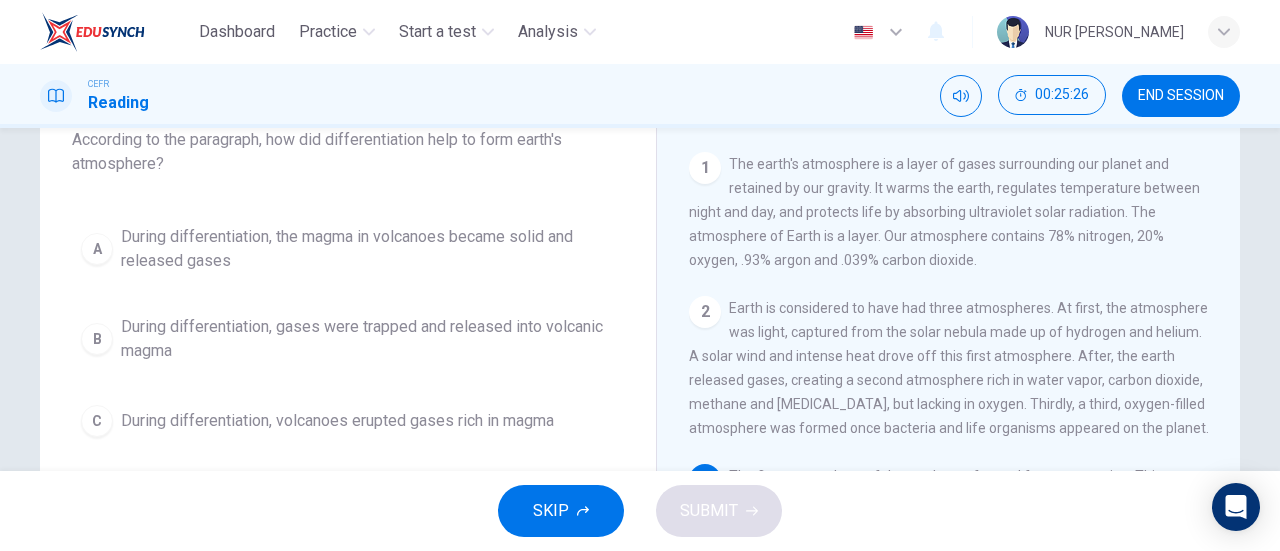 scroll, scrollTop: 135, scrollLeft: 0, axis: vertical 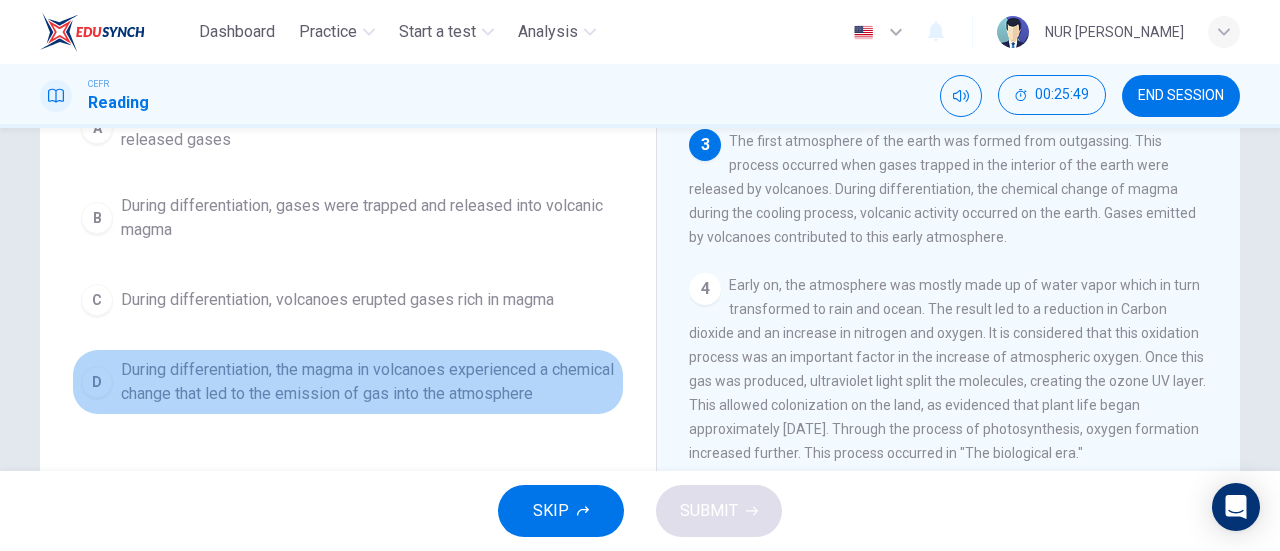 click on "During differentiation, the magma in volcanoes experienced a chemical change that led to the emission of gas into the atmosphere" at bounding box center [368, 382] 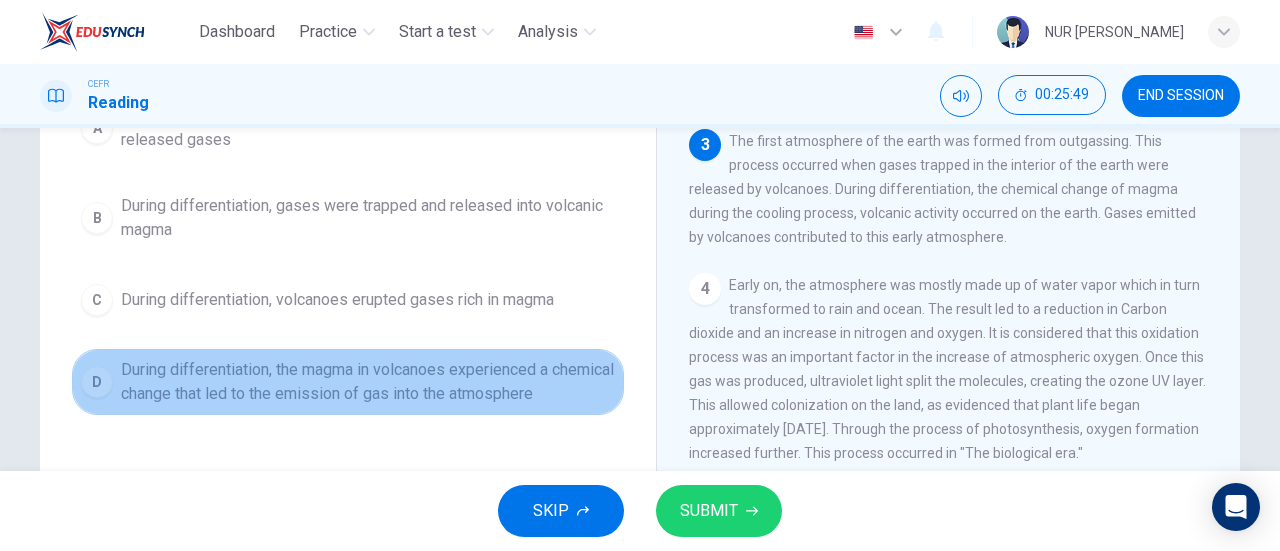 click on "During differentiation, the magma in volcanoes experienced a chemical change that led to the emission of gas into the atmosphere" at bounding box center (368, 382) 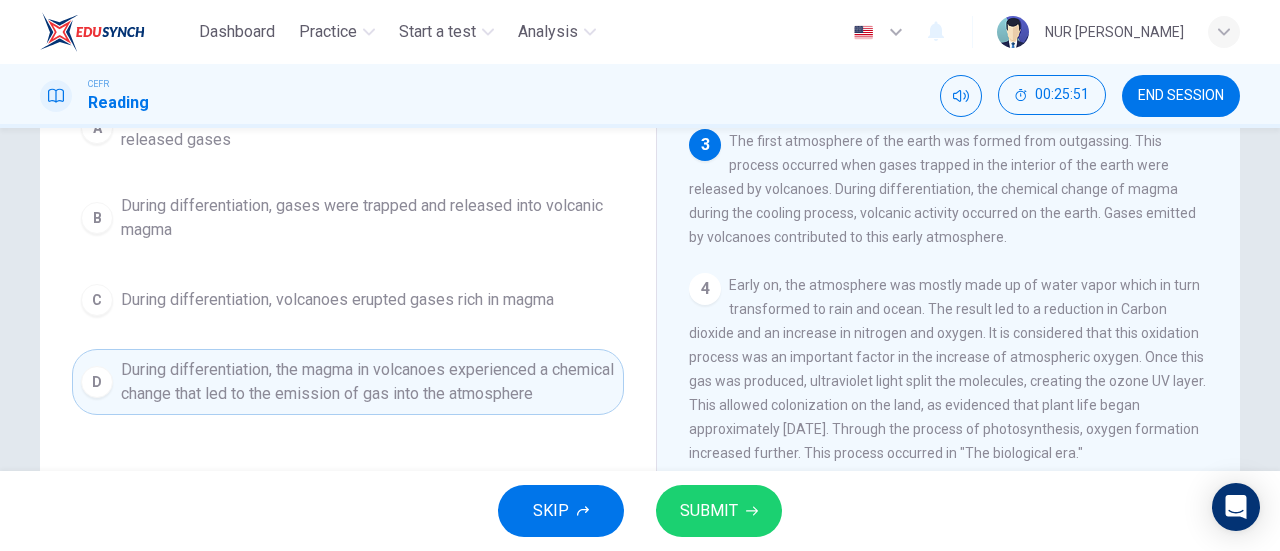 click on "SUBMIT" at bounding box center (709, 511) 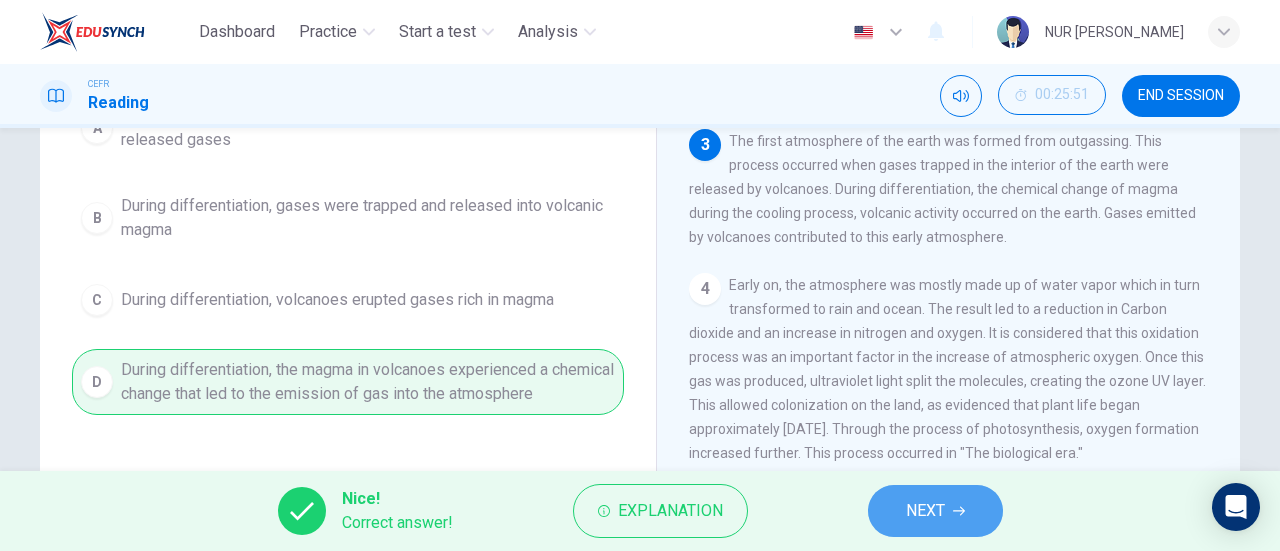 click on "NEXT" at bounding box center [925, 511] 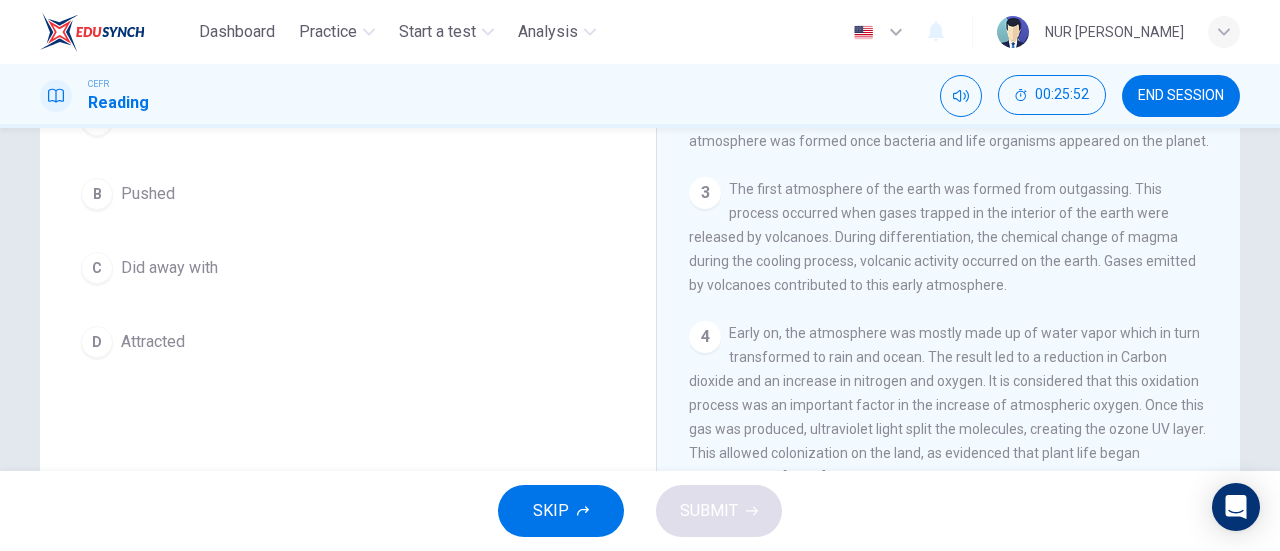 scroll, scrollTop: 192, scrollLeft: 0, axis: vertical 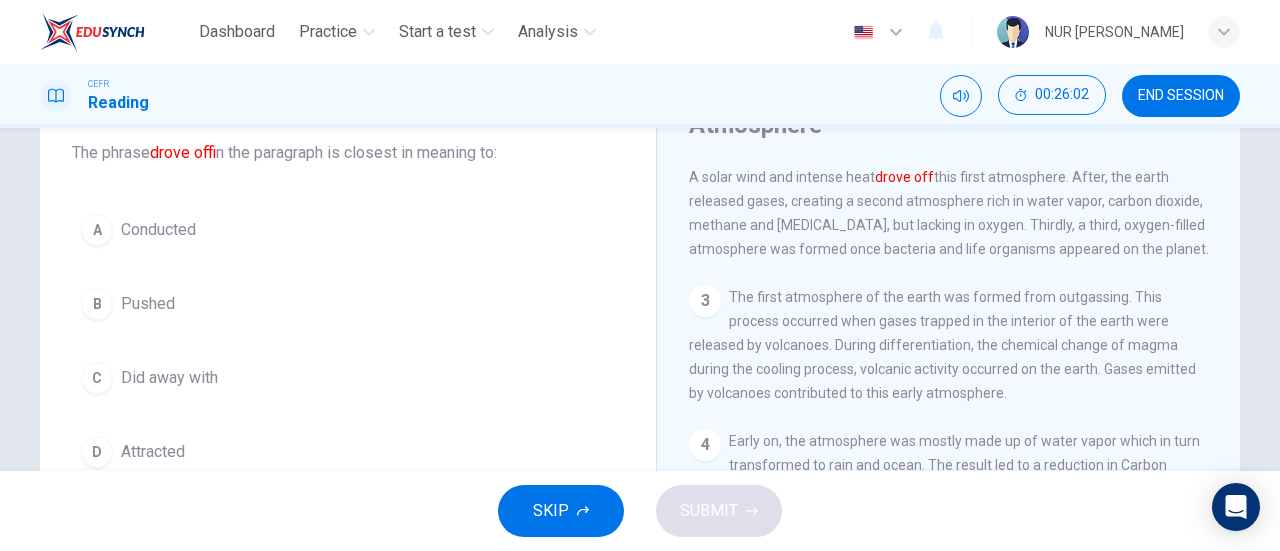 click on "B Pushed" at bounding box center [348, 304] 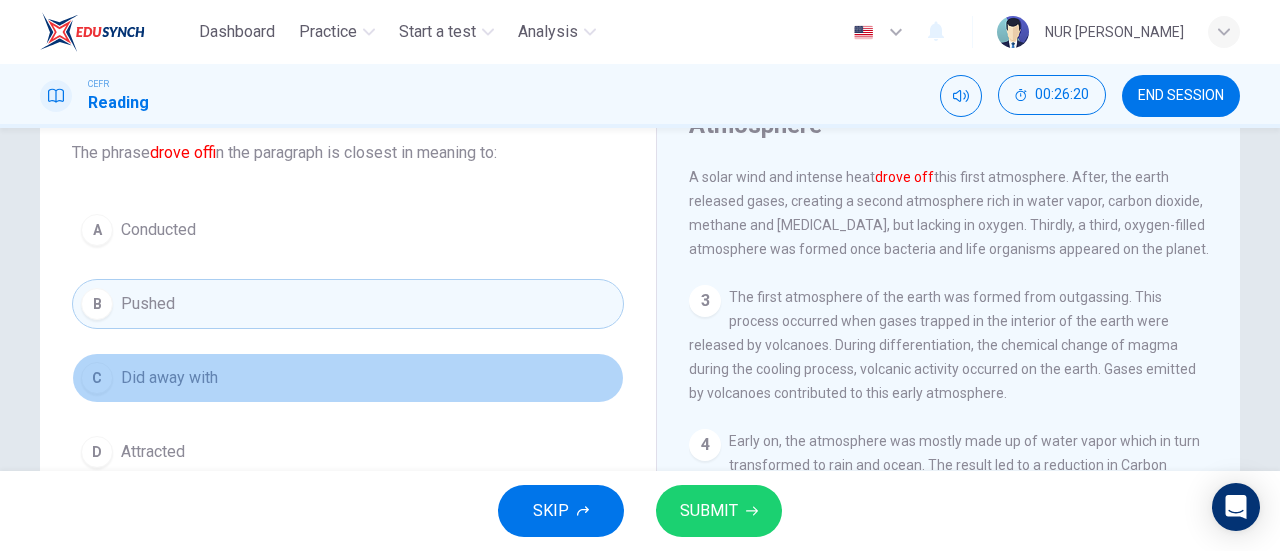 click on "C Did away with" at bounding box center (348, 378) 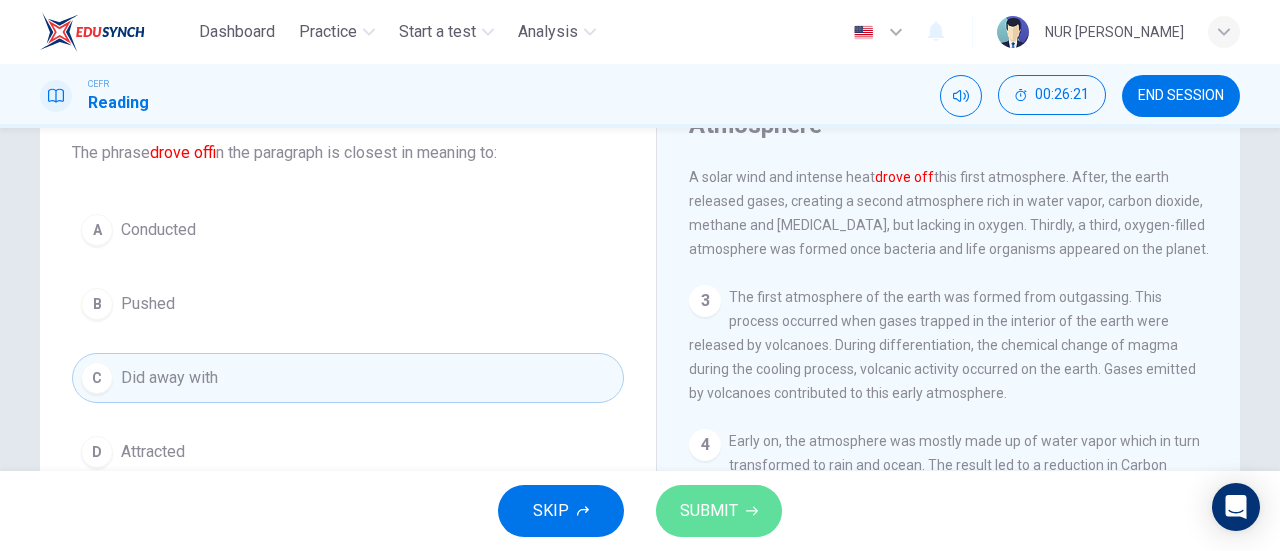 click on "SUBMIT" at bounding box center (709, 511) 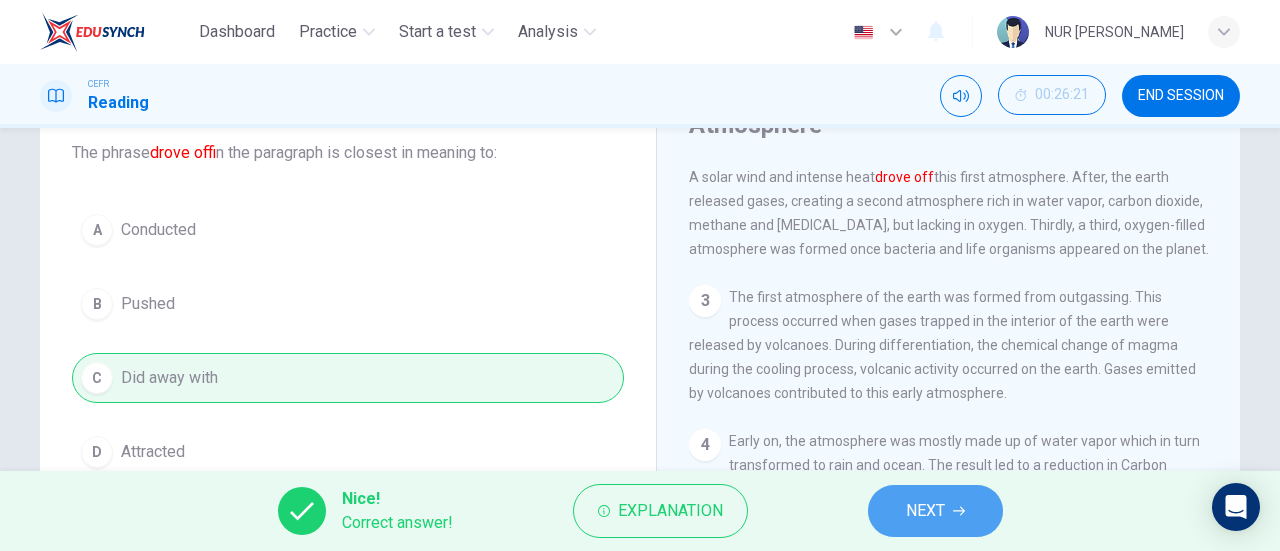 click on "NEXT" at bounding box center (925, 511) 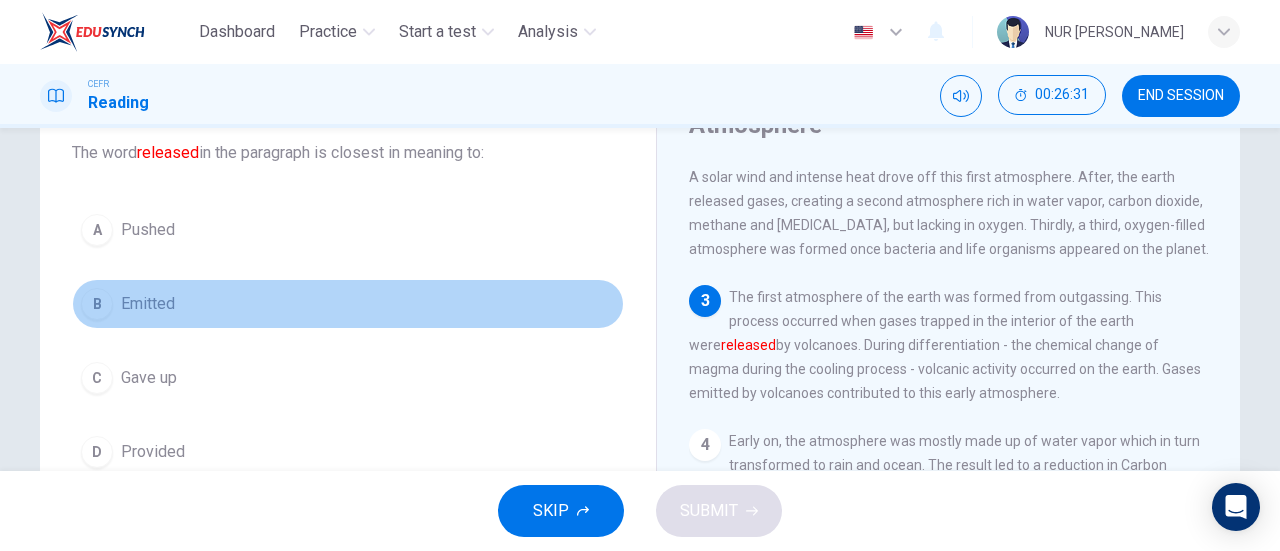click on "B Emitted" at bounding box center [348, 304] 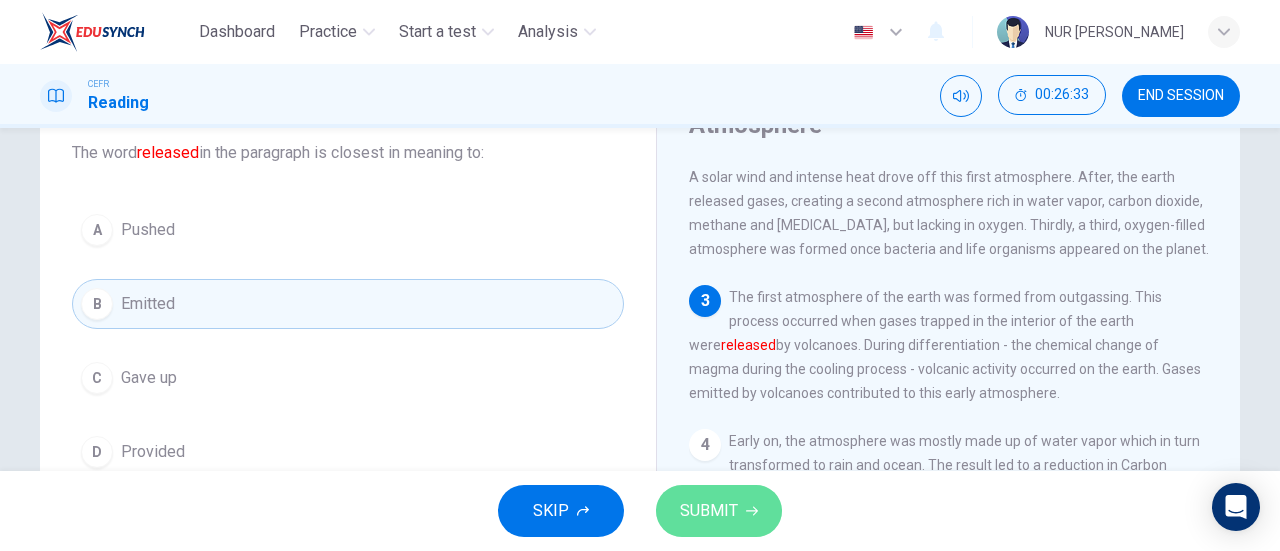 click on "SUBMIT" at bounding box center (709, 511) 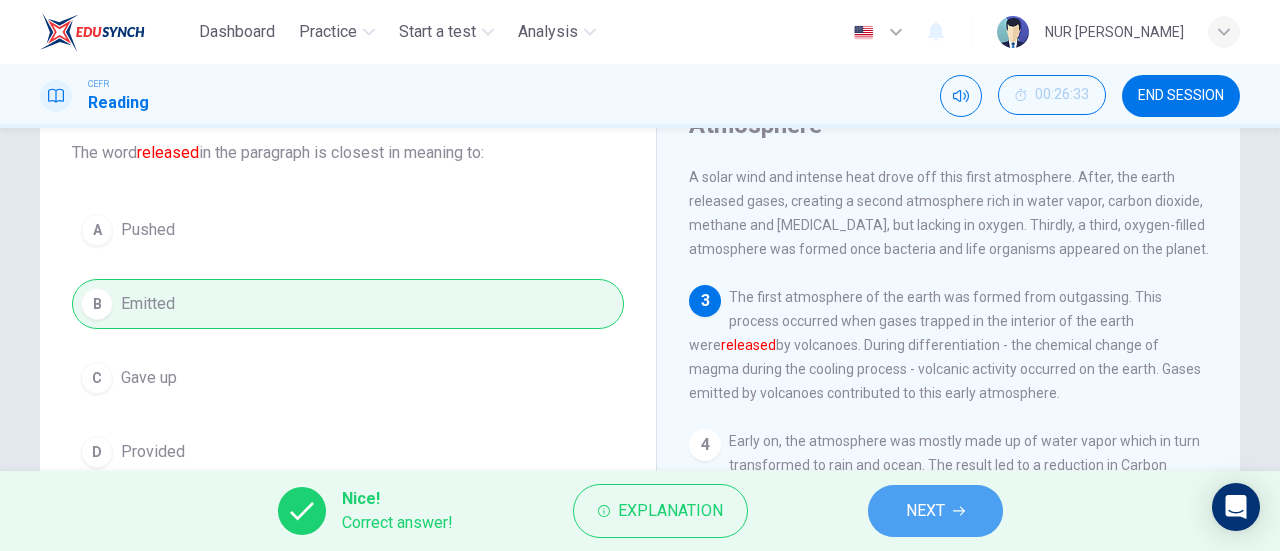 click on "NEXT" at bounding box center (935, 511) 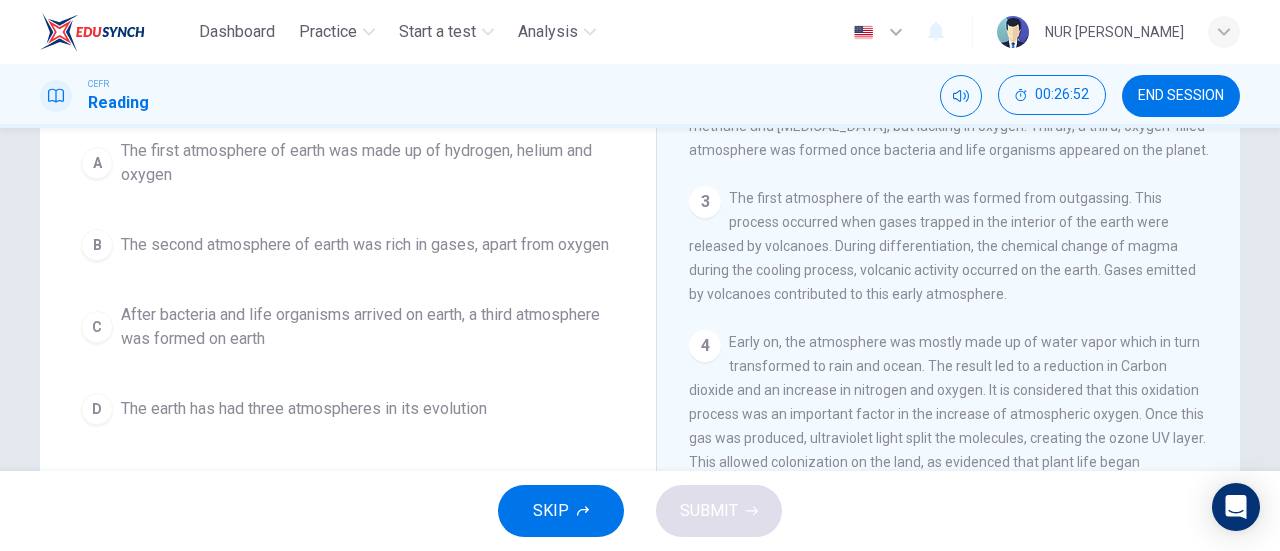scroll, scrollTop: 223, scrollLeft: 0, axis: vertical 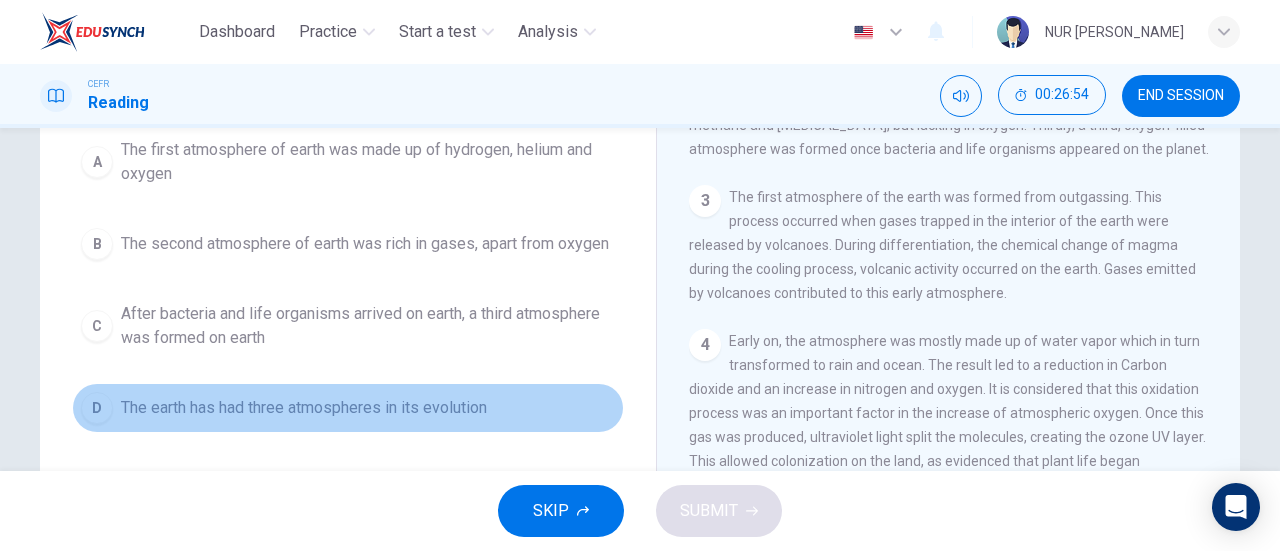 click on "The earth has had three atmospheres in its evolution" at bounding box center (304, 408) 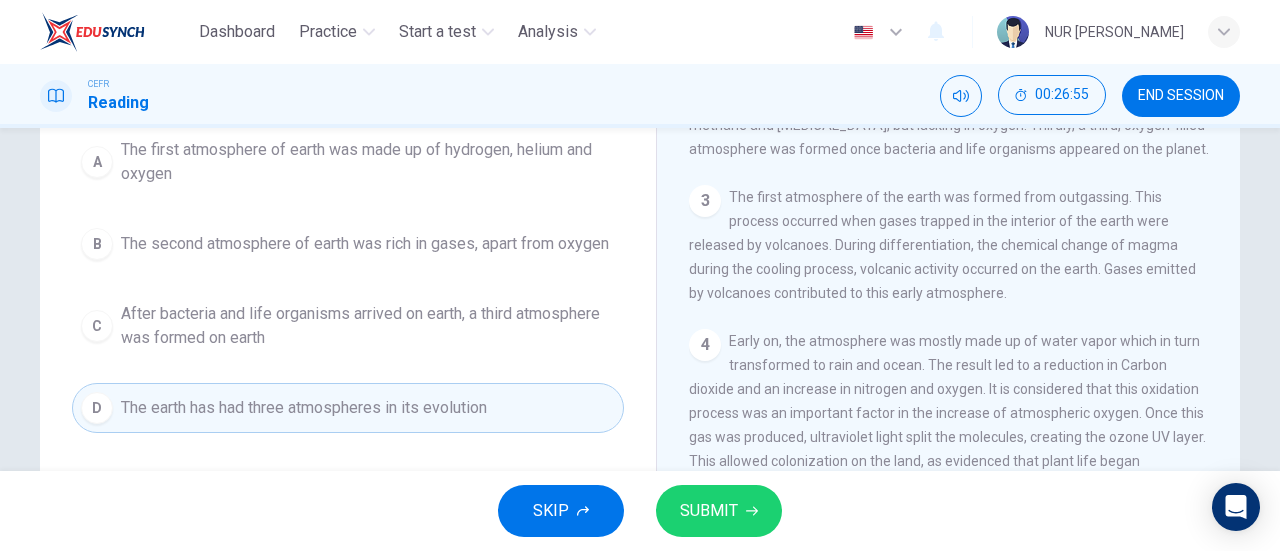 click on "SUBMIT" at bounding box center [719, 511] 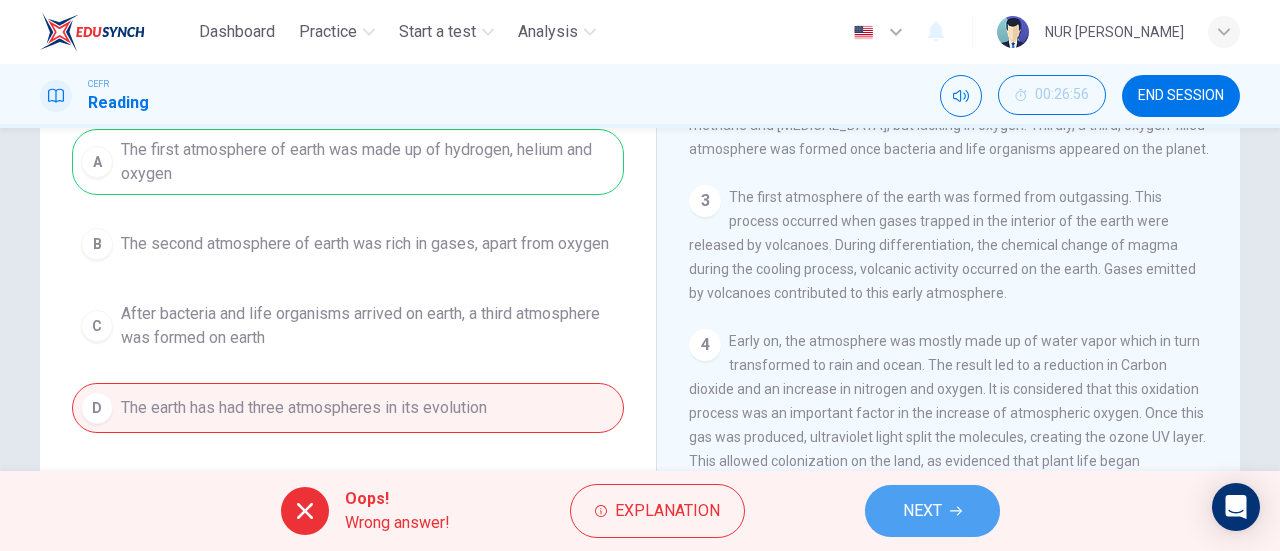 click on "NEXT" at bounding box center [932, 511] 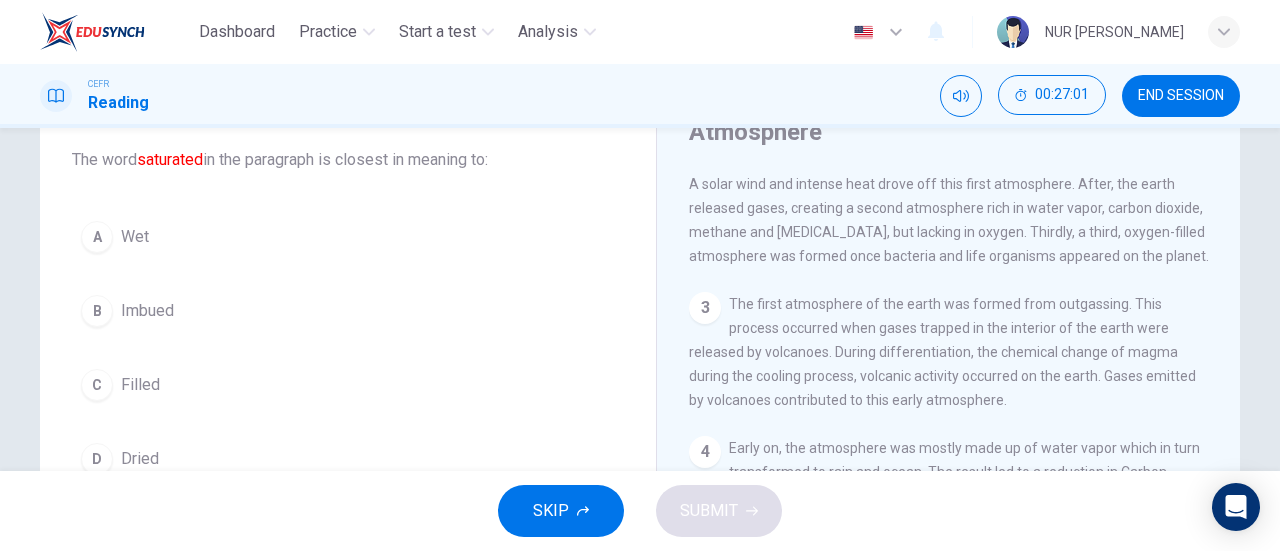 scroll, scrollTop: 117, scrollLeft: 0, axis: vertical 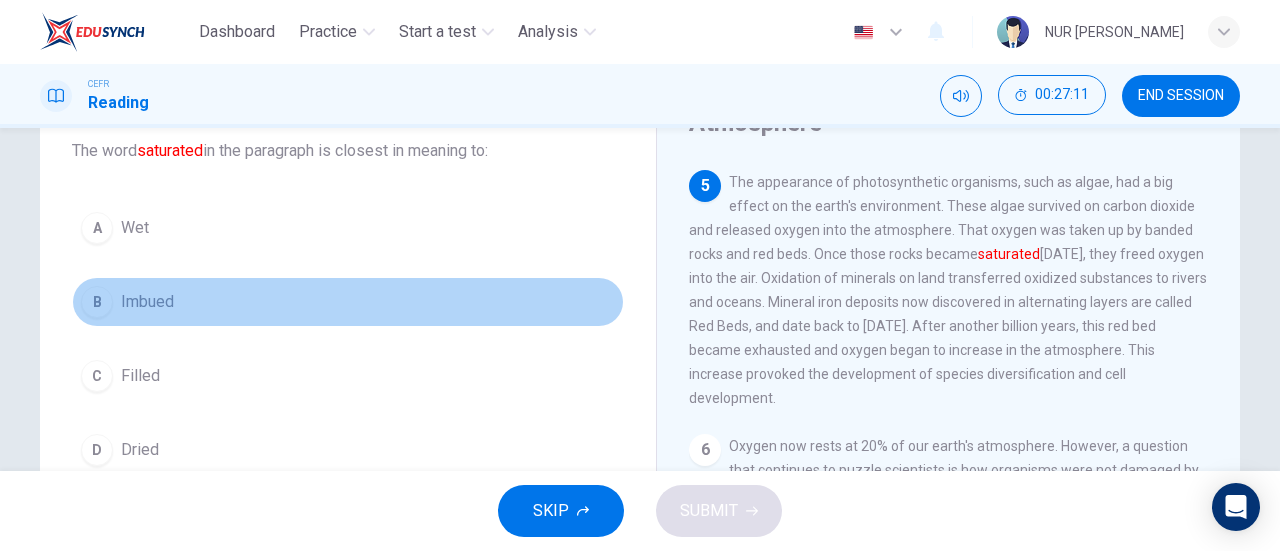 click on "B Imbued" at bounding box center [348, 302] 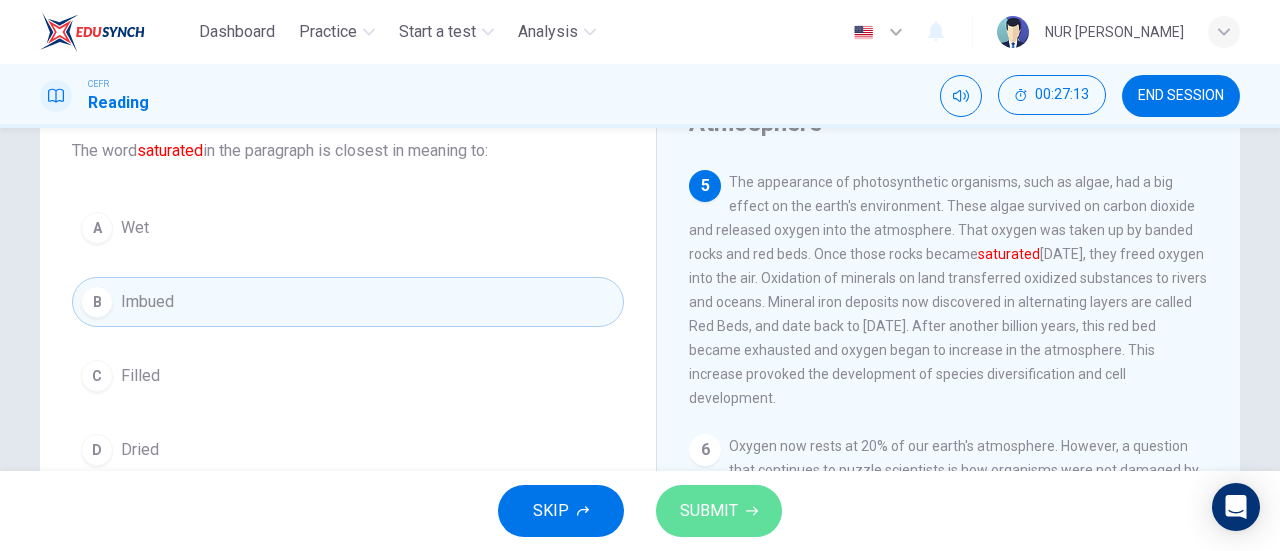 click on "SUBMIT" at bounding box center (709, 511) 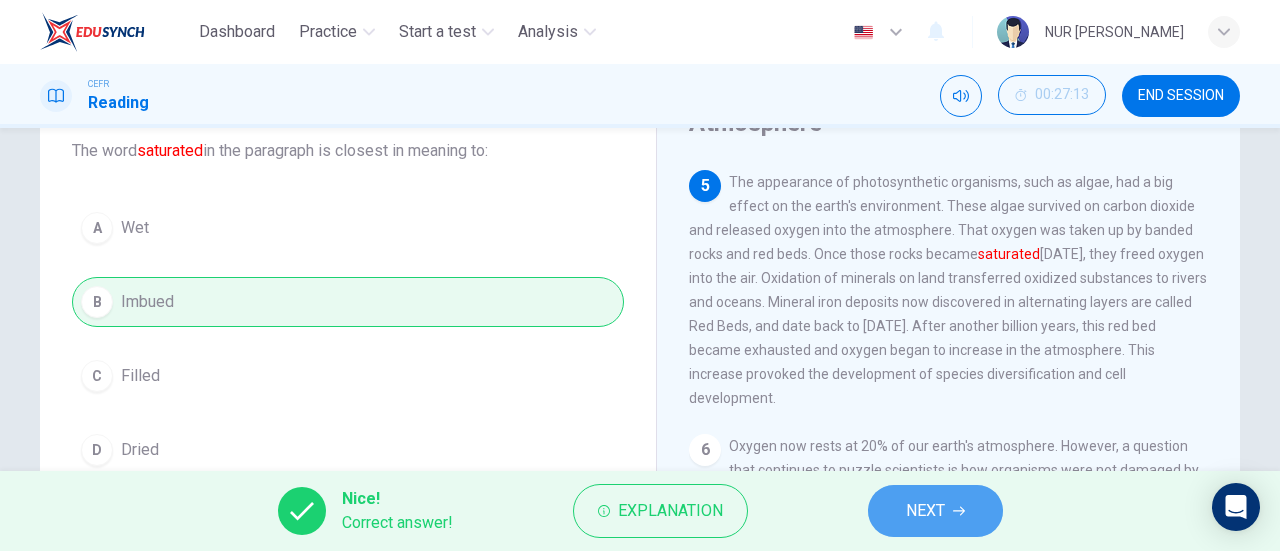 click on "NEXT" at bounding box center (935, 511) 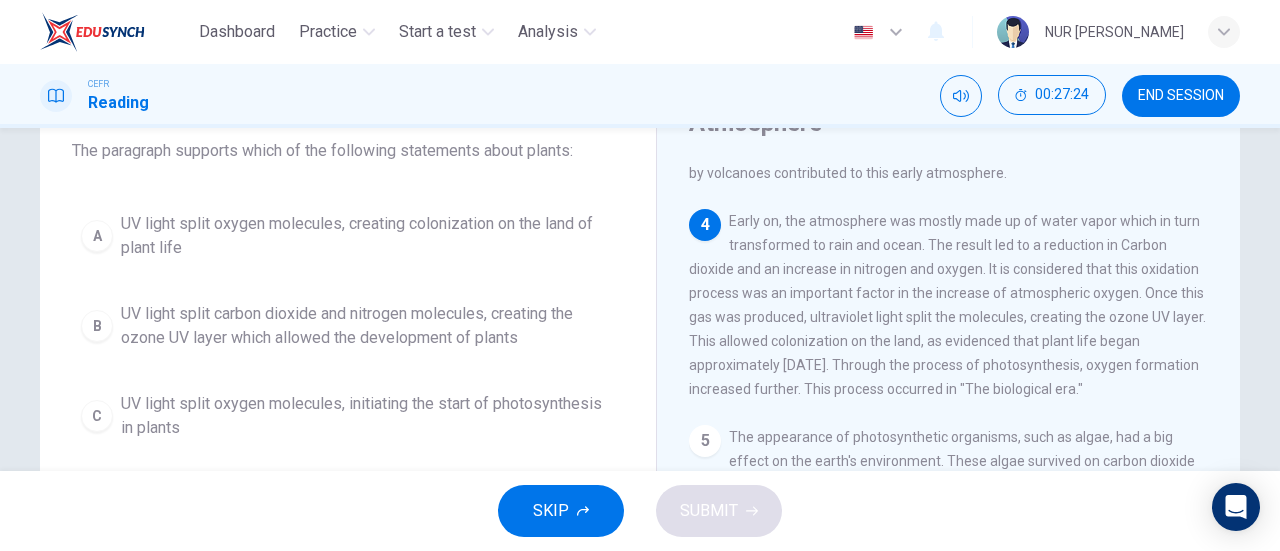 scroll, scrollTop: 407, scrollLeft: 0, axis: vertical 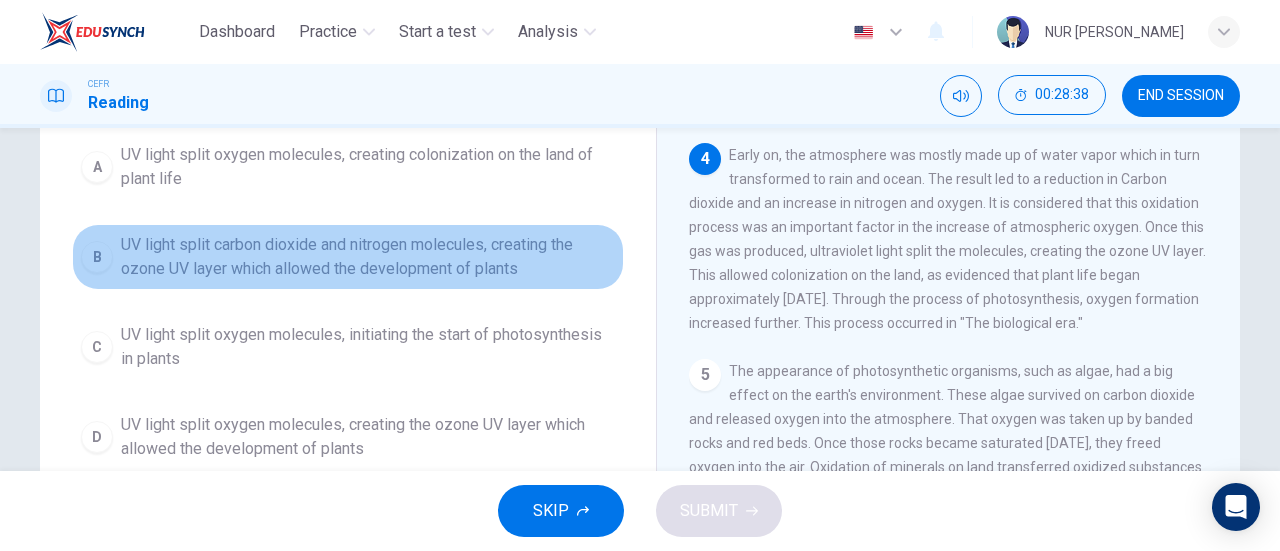 click on "UV light split carbon dioxide and nitrogen molecules, creating the ozone UV layer which allowed the development of plants" at bounding box center (368, 257) 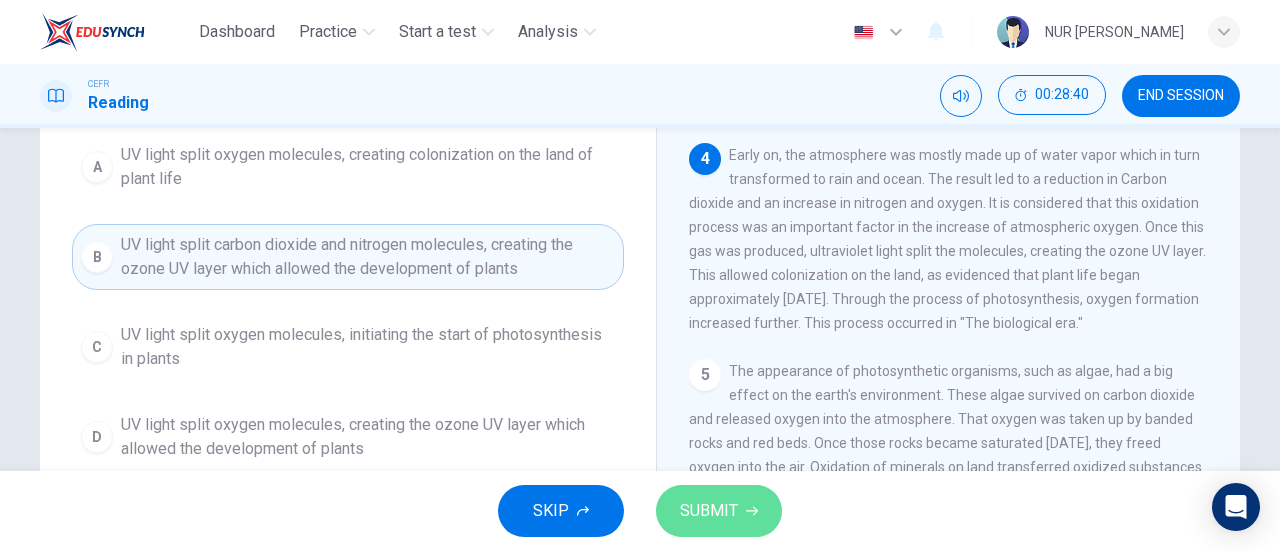 click on "SUBMIT" at bounding box center [709, 511] 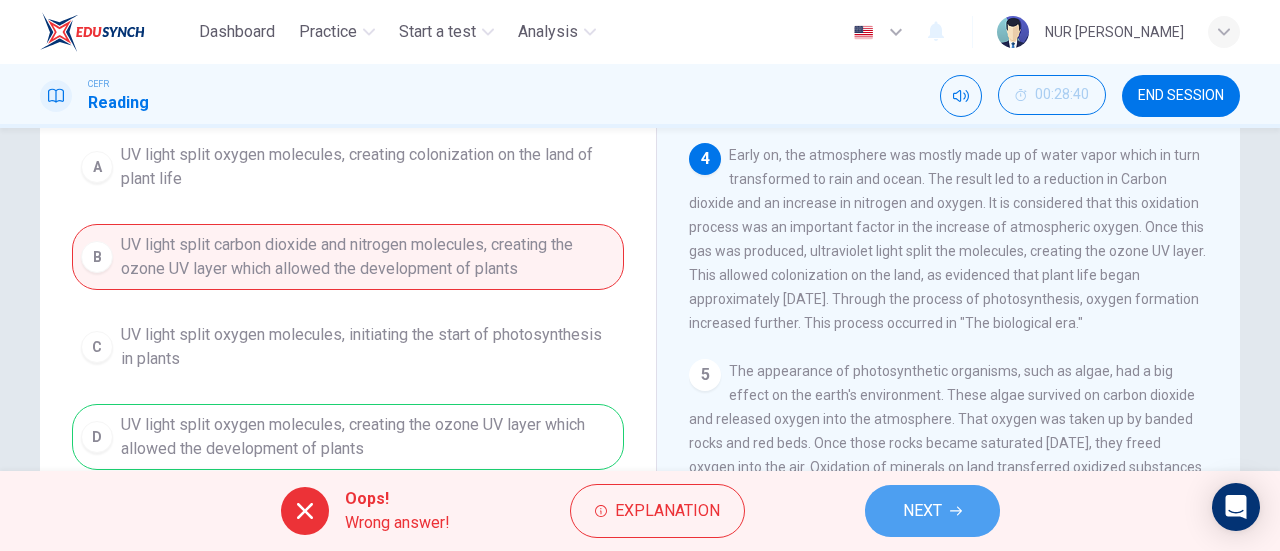 click on "NEXT" at bounding box center [922, 511] 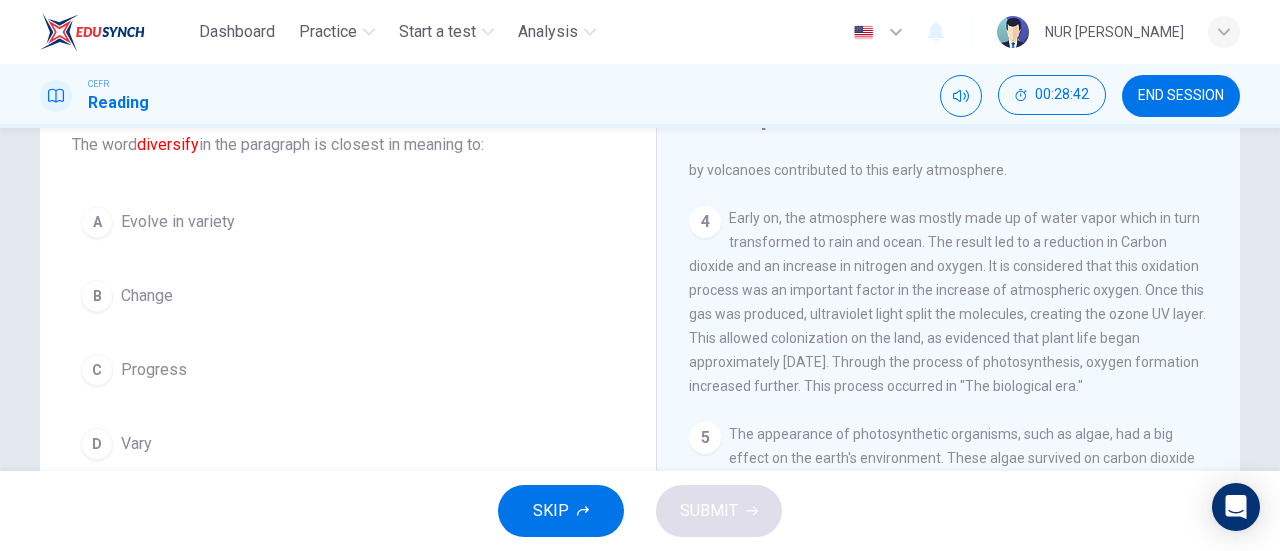 scroll, scrollTop: 144, scrollLeft: 0, axis: vertical 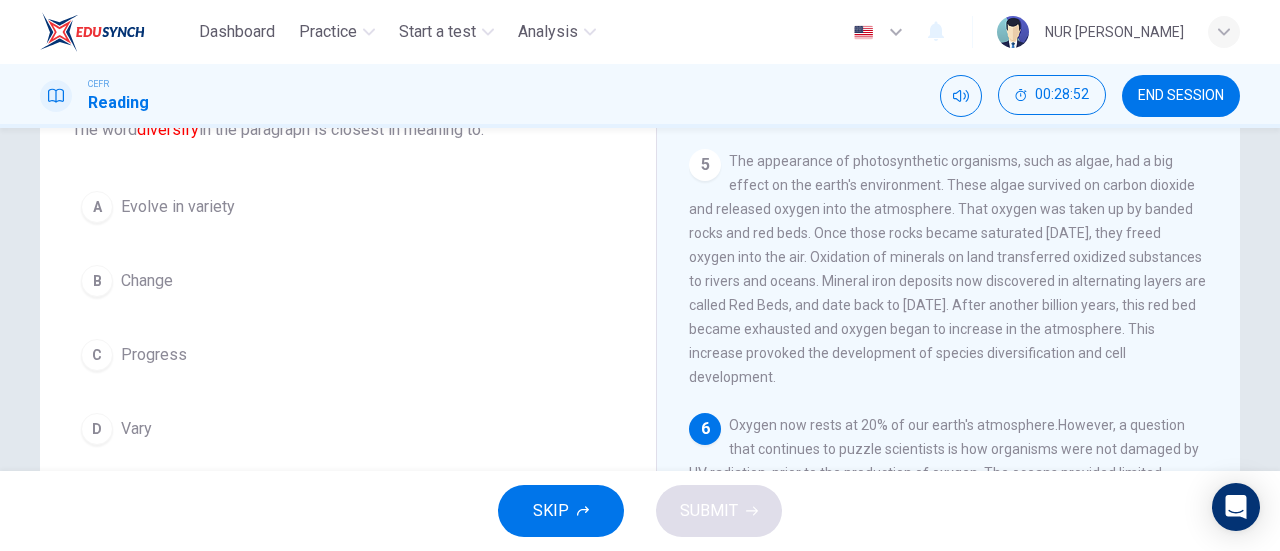 click on "C Progress" at bounding box center (348, 355) 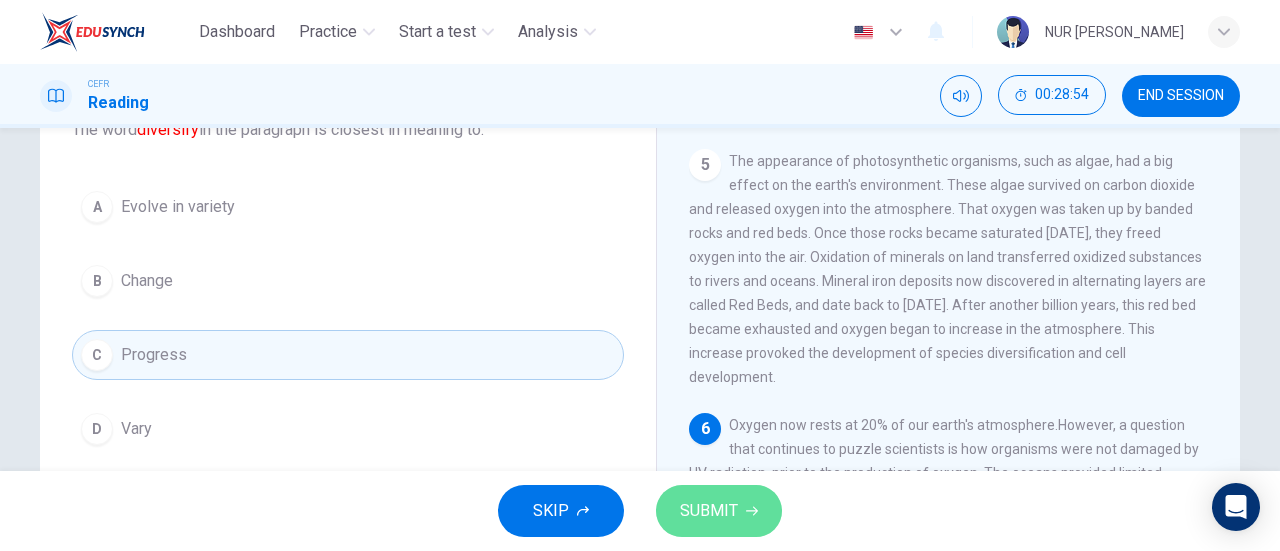 click on "SUBMIT" at bounding box center (709, 511) 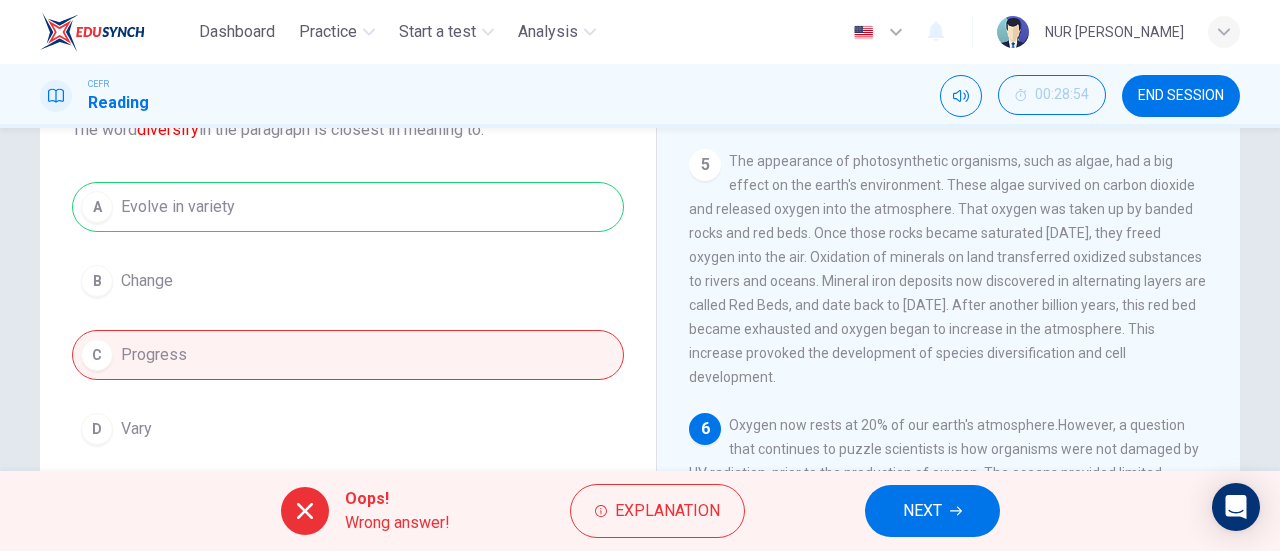 click on "Oops! Wrong answer! Explanation NEXT" at bounding box center [640, 511] 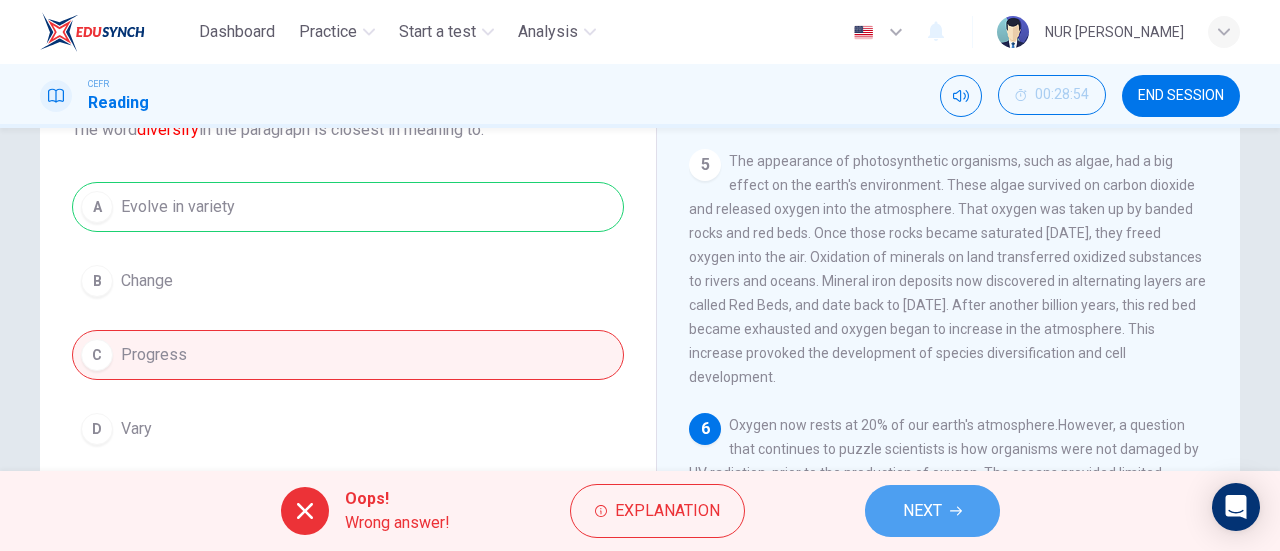 click on "NEXT" at bounding box center (932, 511) 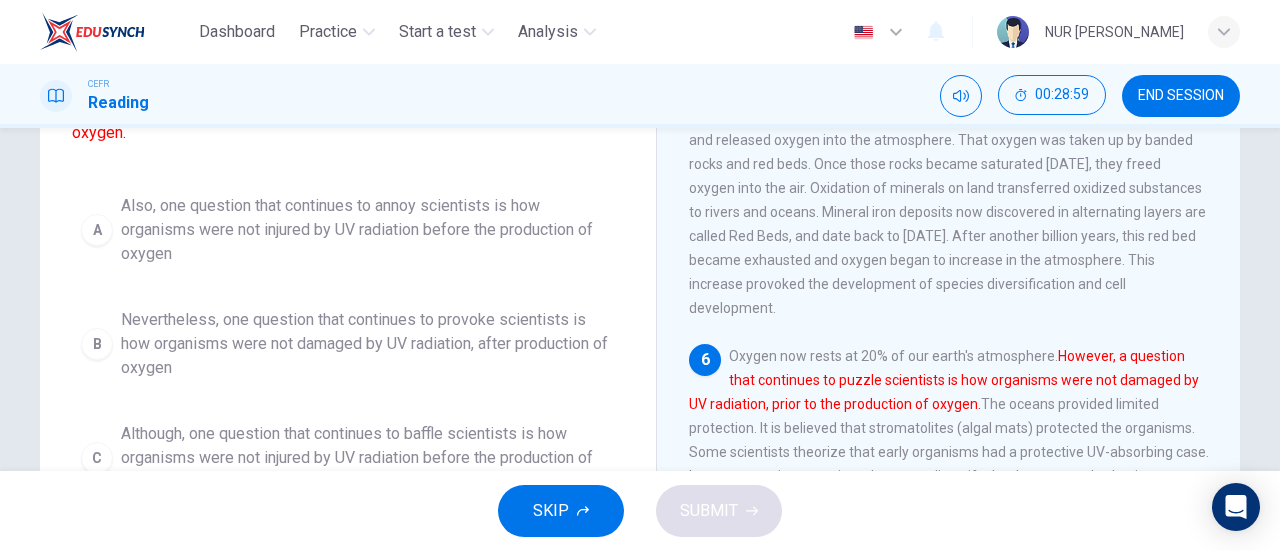 scroll, scrollTop: 218, scrollLeft: 0, axis: vertical 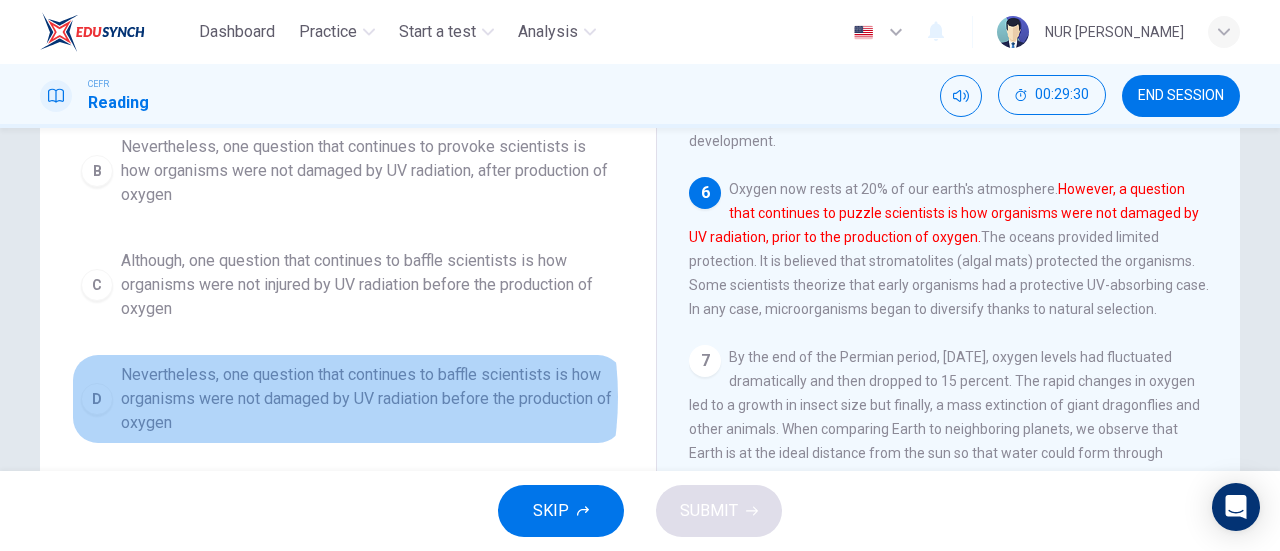 click on "Nevertheless, one question that continues to baffle scientists is how organisms were not damaged by UV radiation before the production of oxygen" at bounding box center [368, 399] 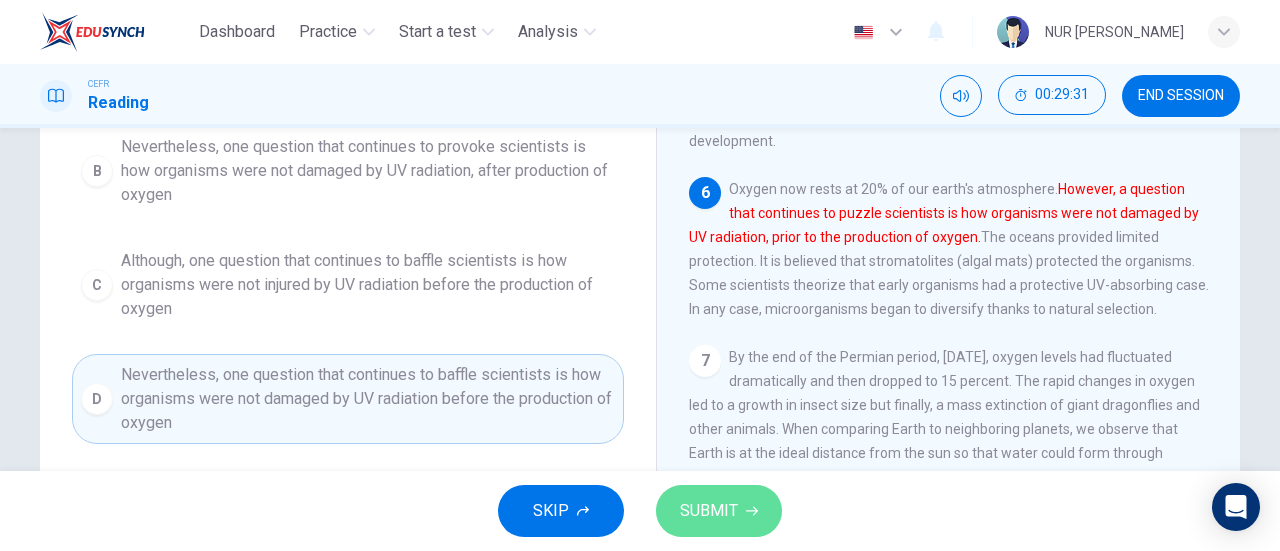 click on "SUBMIT" at bounding box center [709, 511] 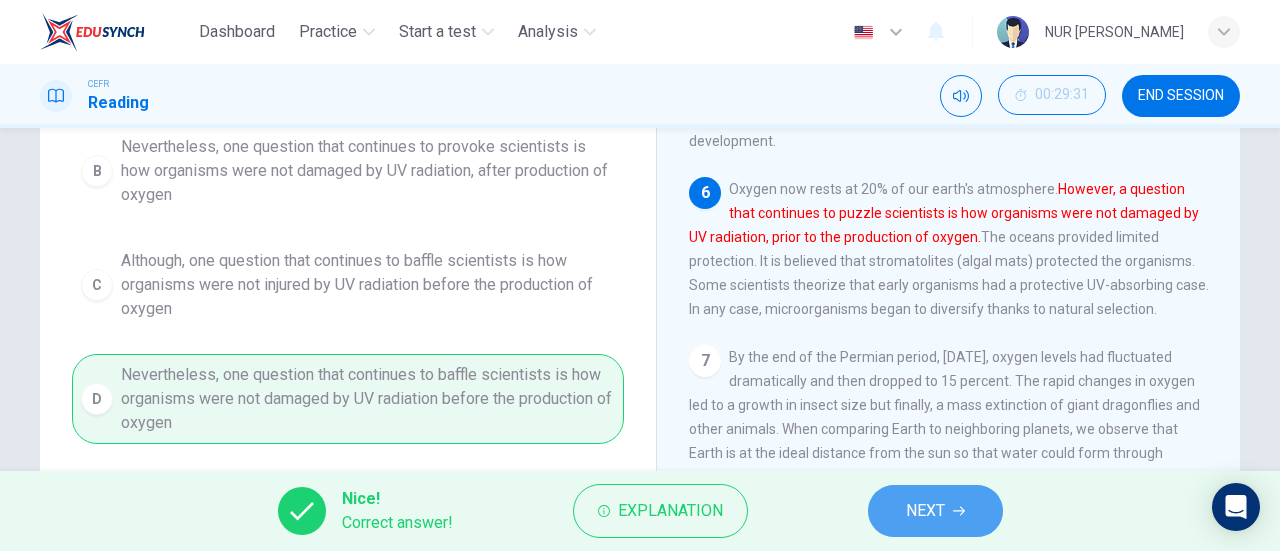 click on "NEXT" at bounding box center (935, 511) 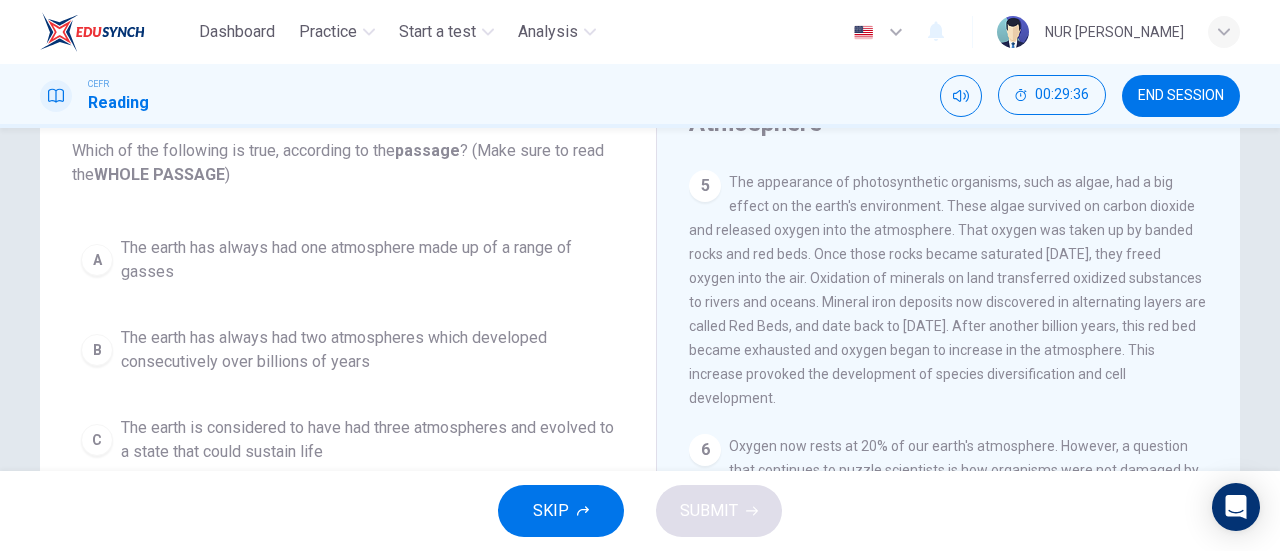 scroll, scrollTop: 432, scrollLeft: 0, axis: vertical 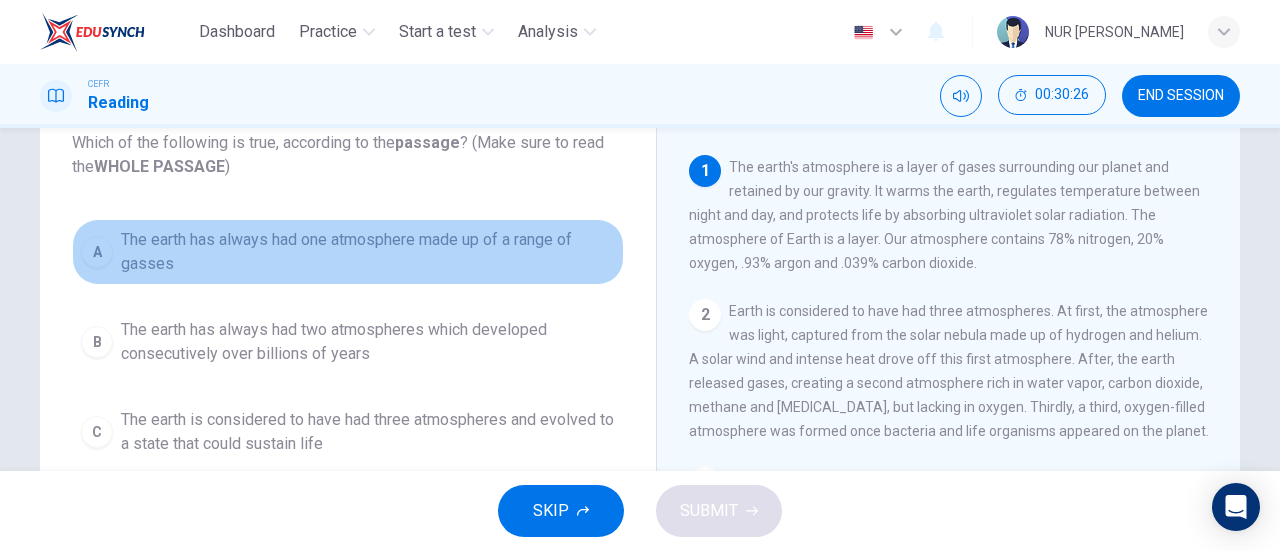 click on "The earth has always had one atmosphere made up of a range of gasses" at bounding box center [368, 252] 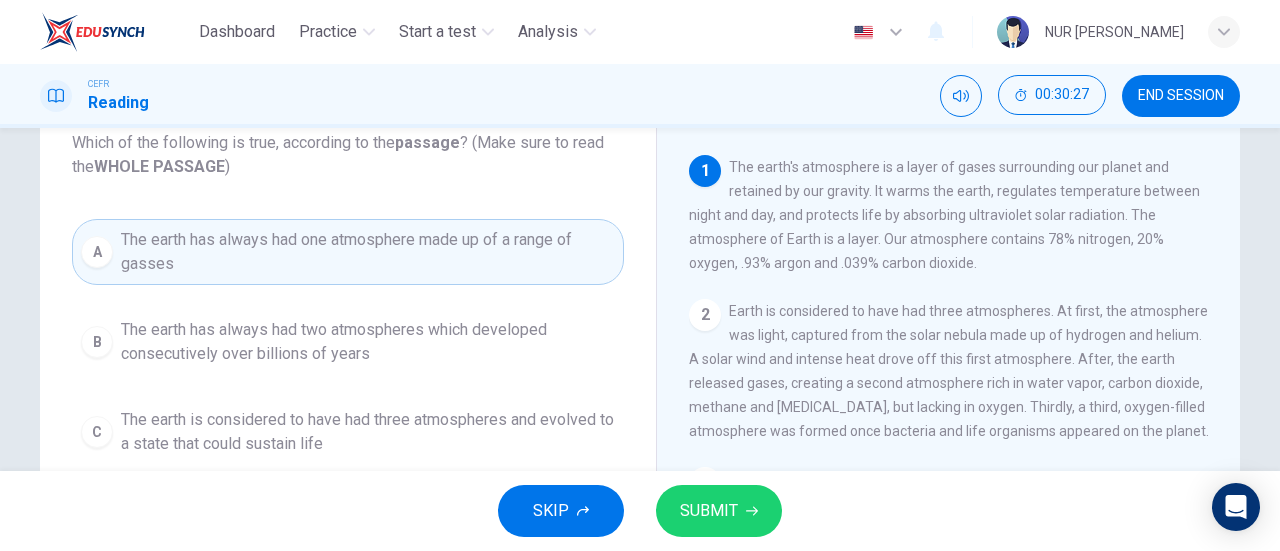 click on "SUBMIT" at bounding box center [719, 511] 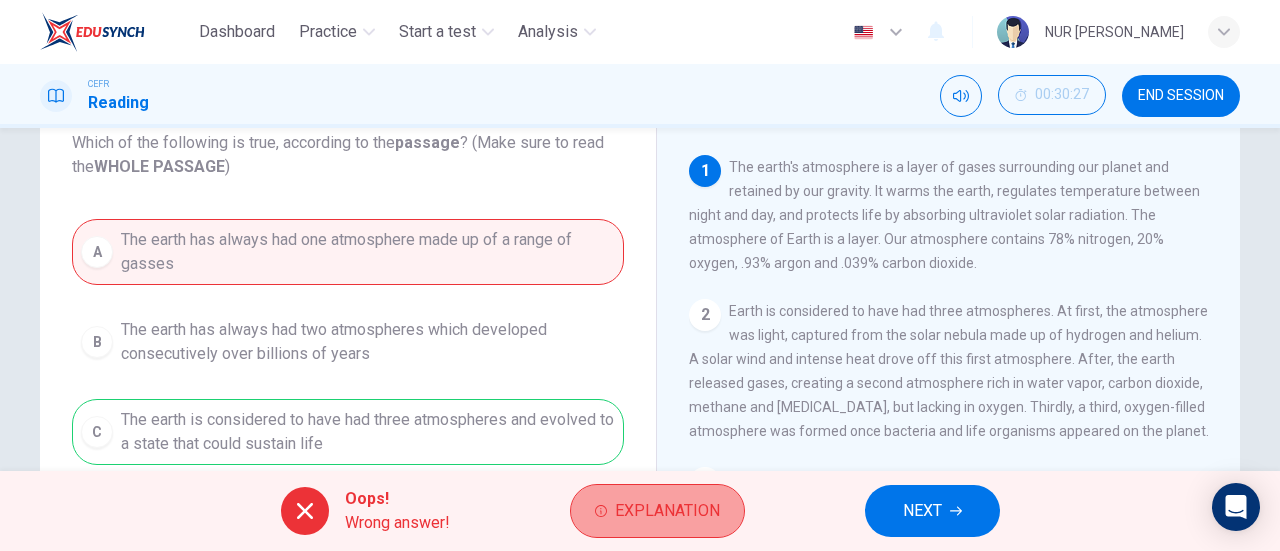 click on "Explanation" at bounding box center [667, 511] 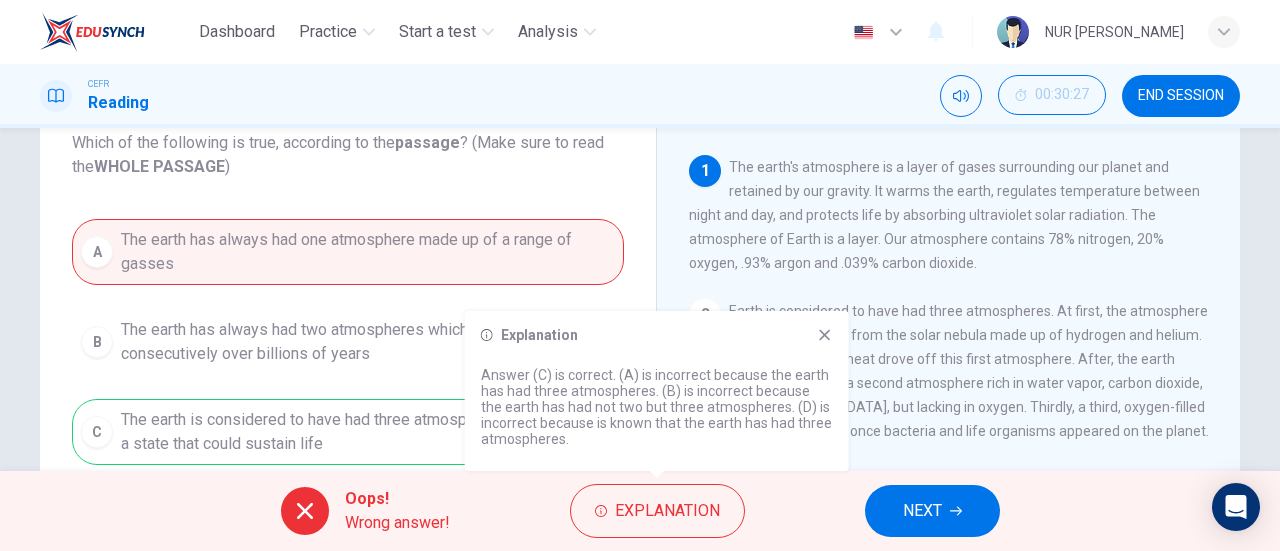 click on "Explanation Answer (C) is correct. (A) is incorrect because the earth has had three atmospheres. (B) is incorrect because the earth has had not two but three atmospheres. (D) is incorrect because is known that the earth has had three atmospheres." at bounding box center [657, 391] 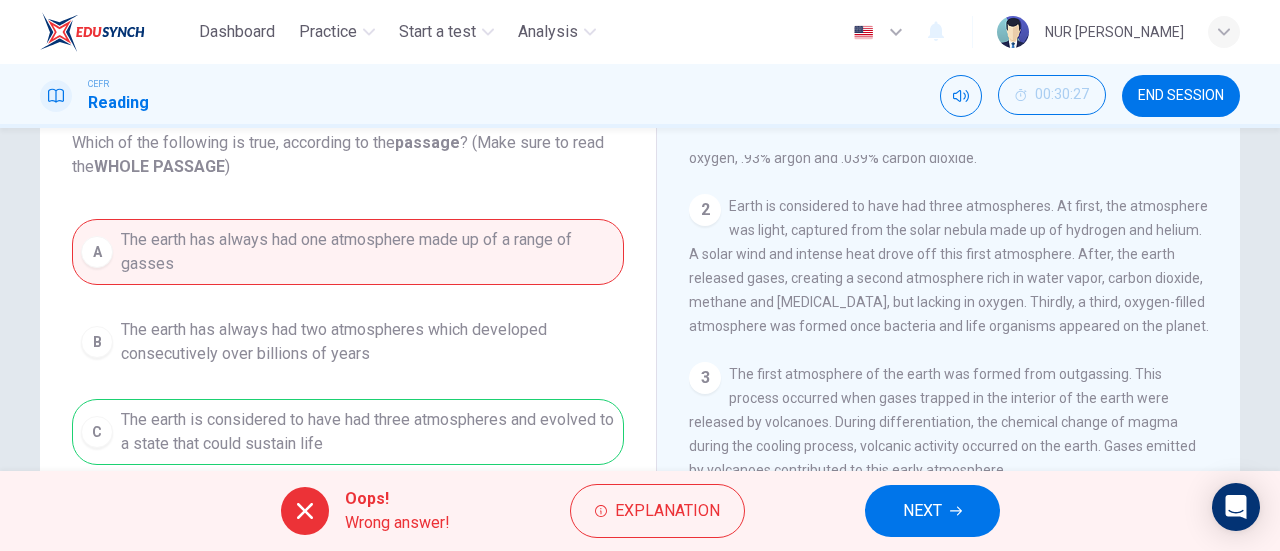 scroll, scrollTop: 102, scrollLeft: 0, axis: vertical 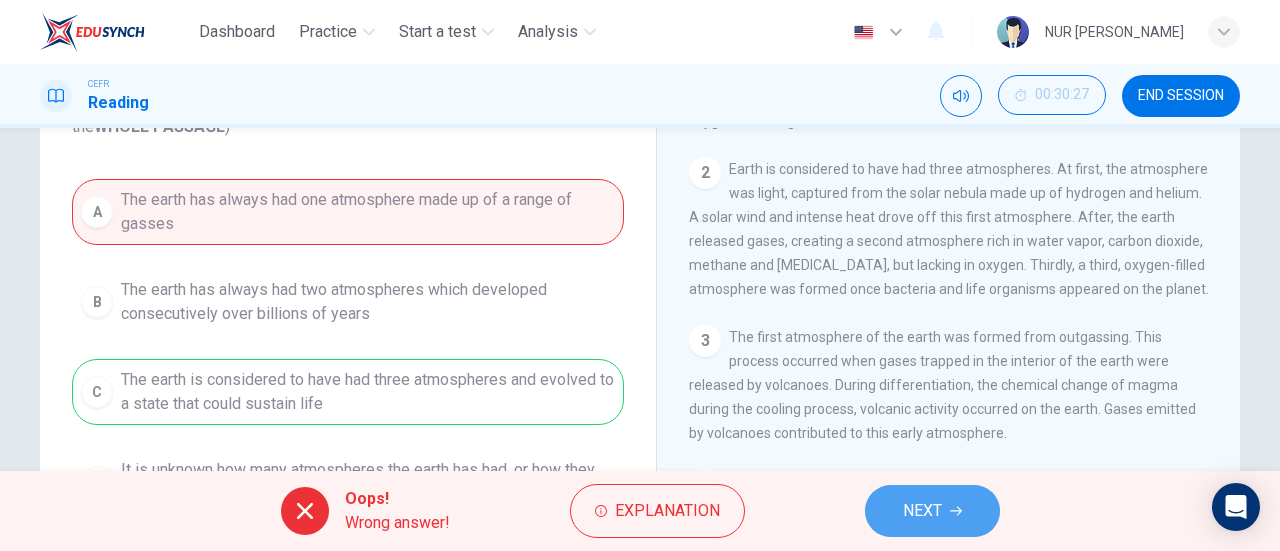 click on "NEXT" at bounding box center (932, 511) 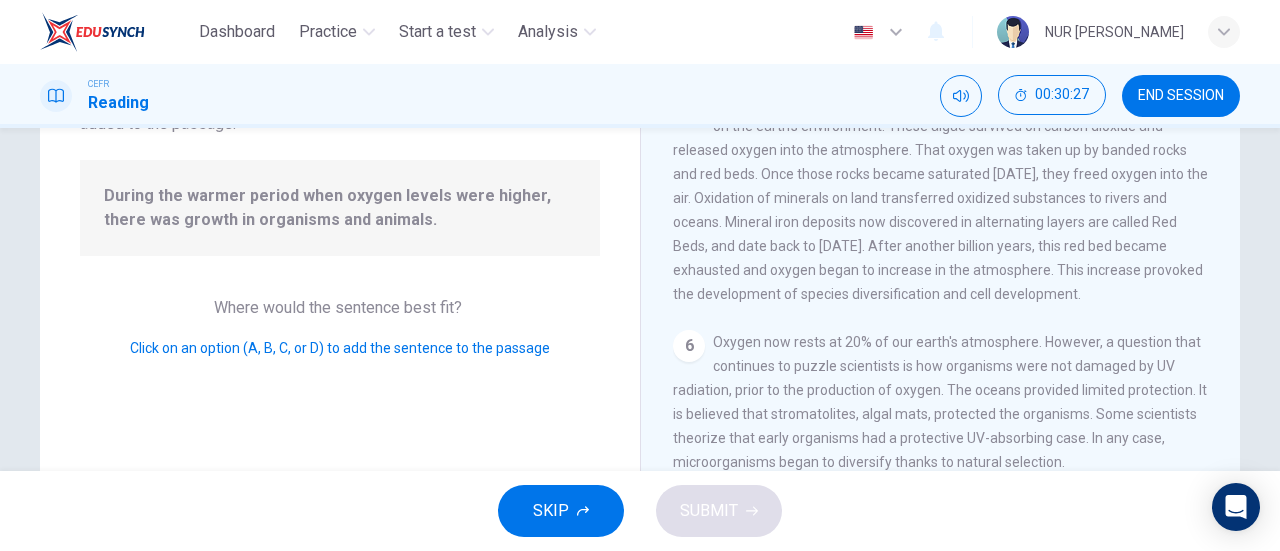 scroll, scrollTop: 722, scrollLeft: 0, axis: vertical 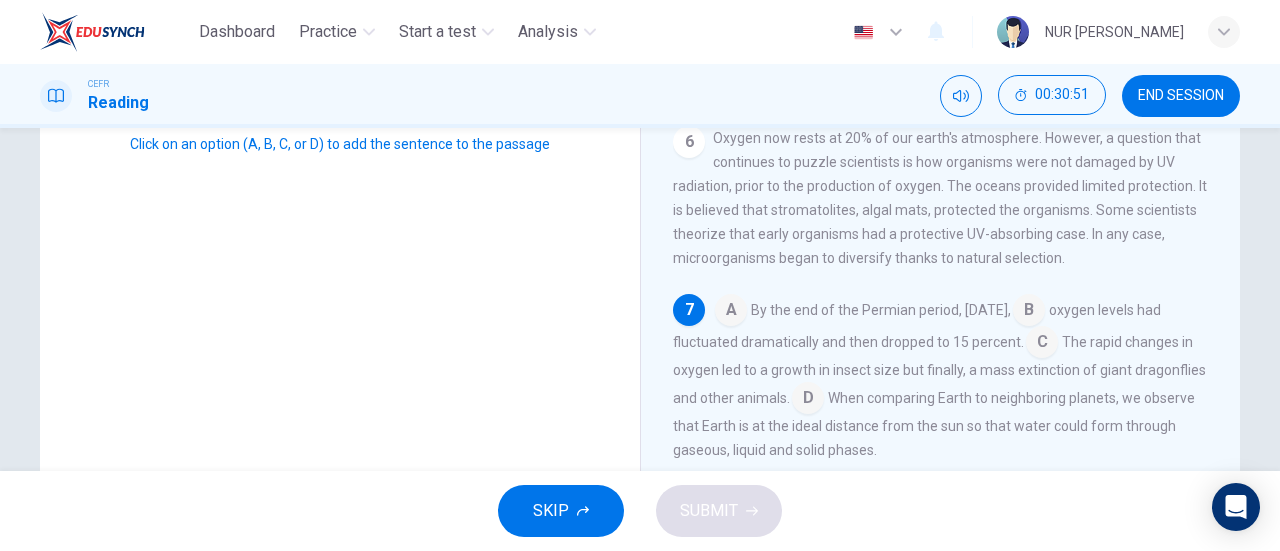 click at bounding box center (808, 400) 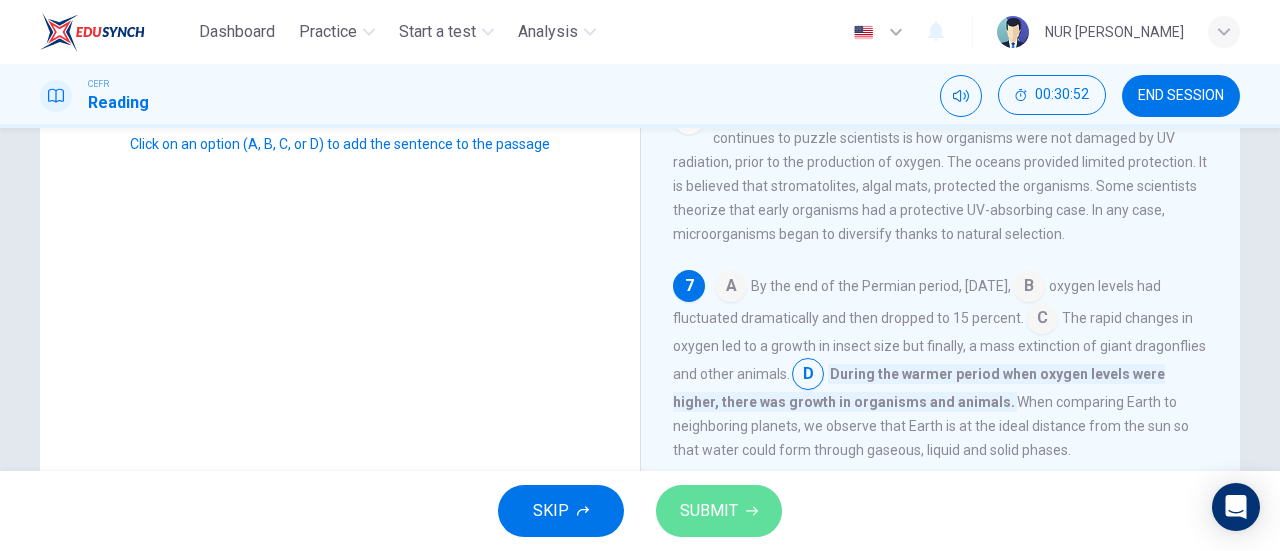click 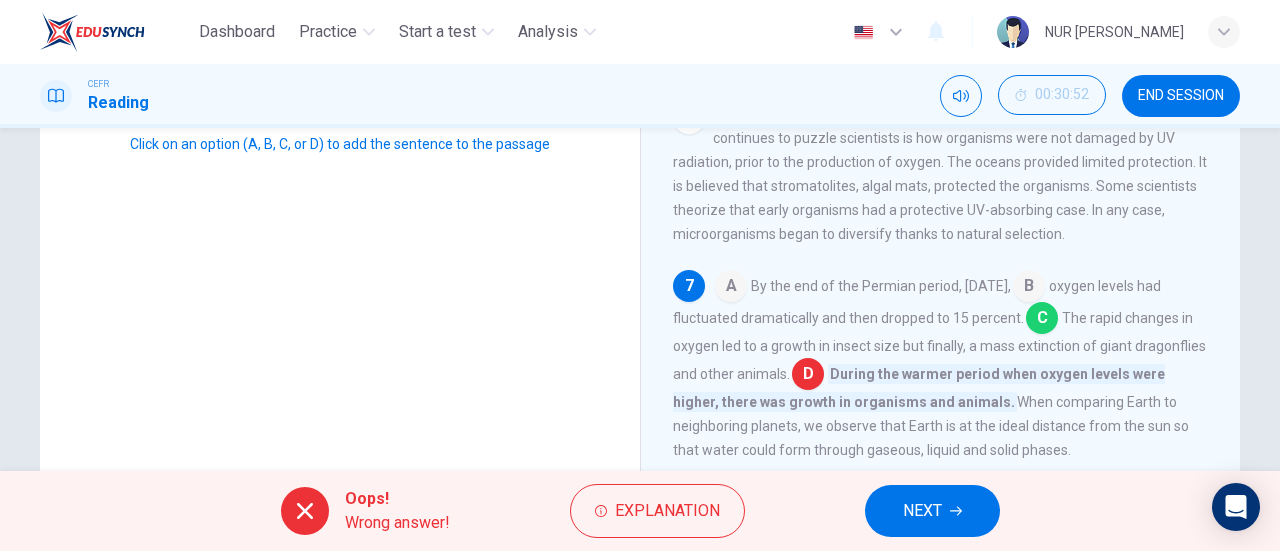 scroll, scrollTop: 746, scrollLeft: 0, axis: vertical 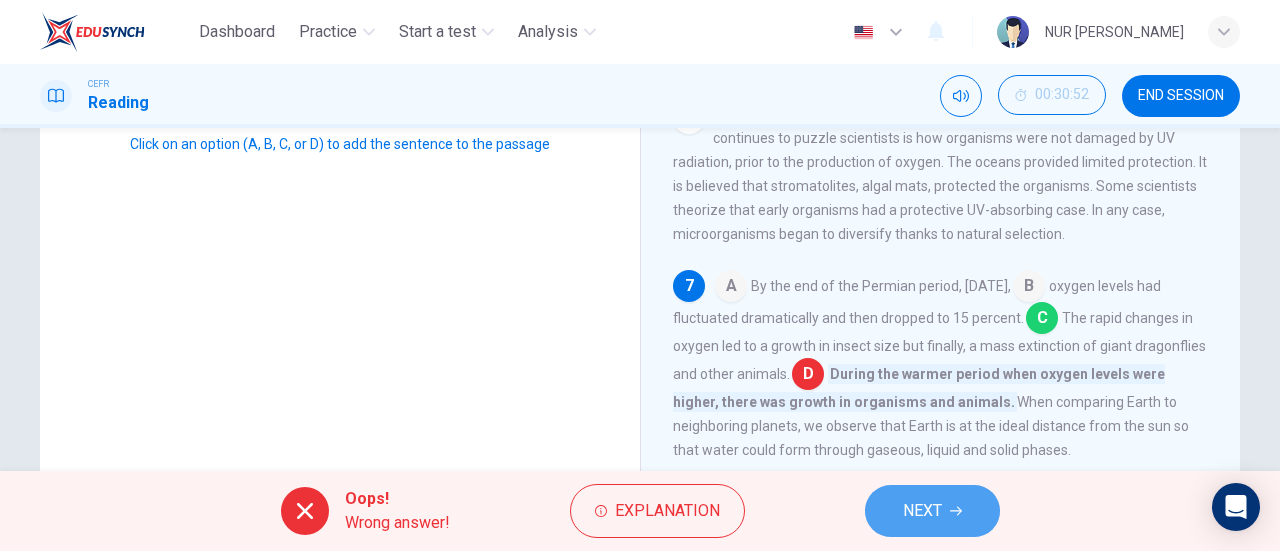 click on "NEXT" at bounding box center (932, 511) 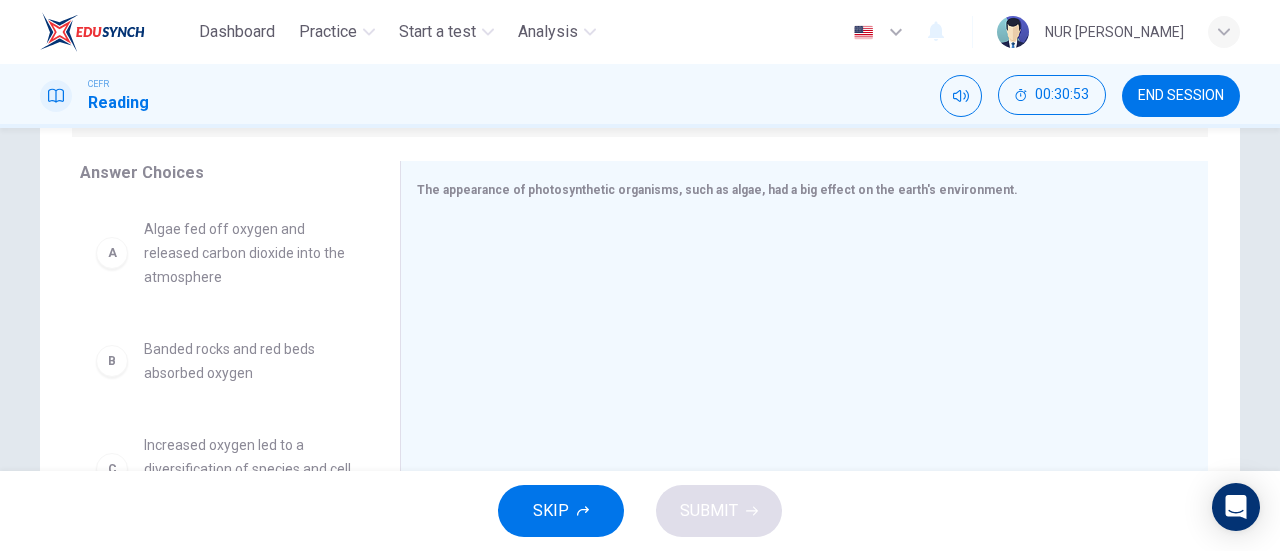 scroll, scrollTop: 300, scrollLeft: 0, axis: vertical 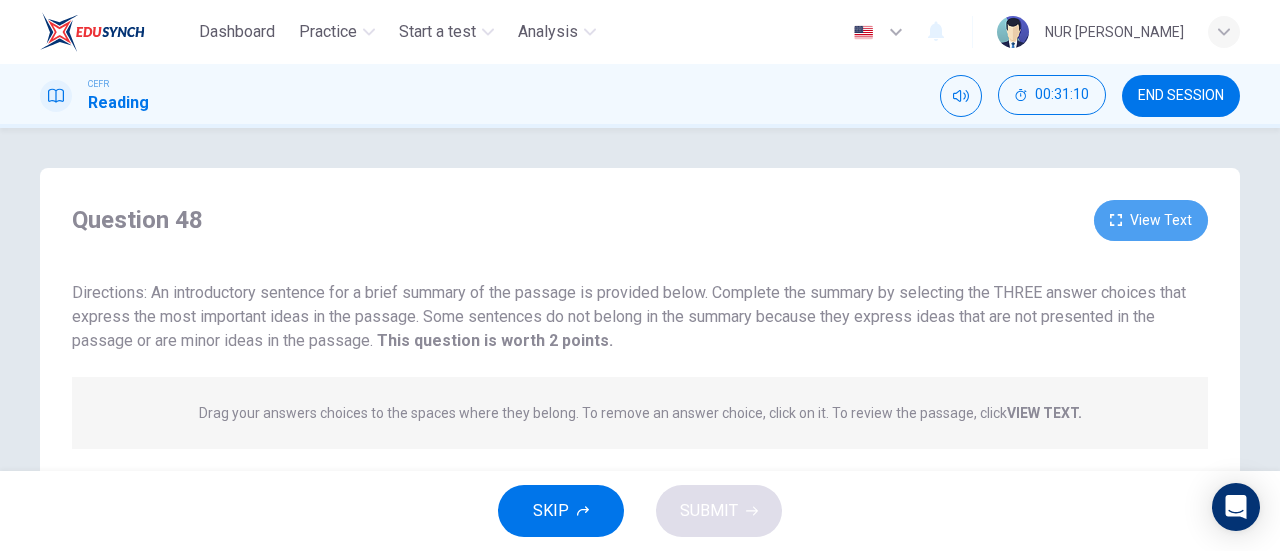 click on "View Text" at bounding box center [1151, 220] 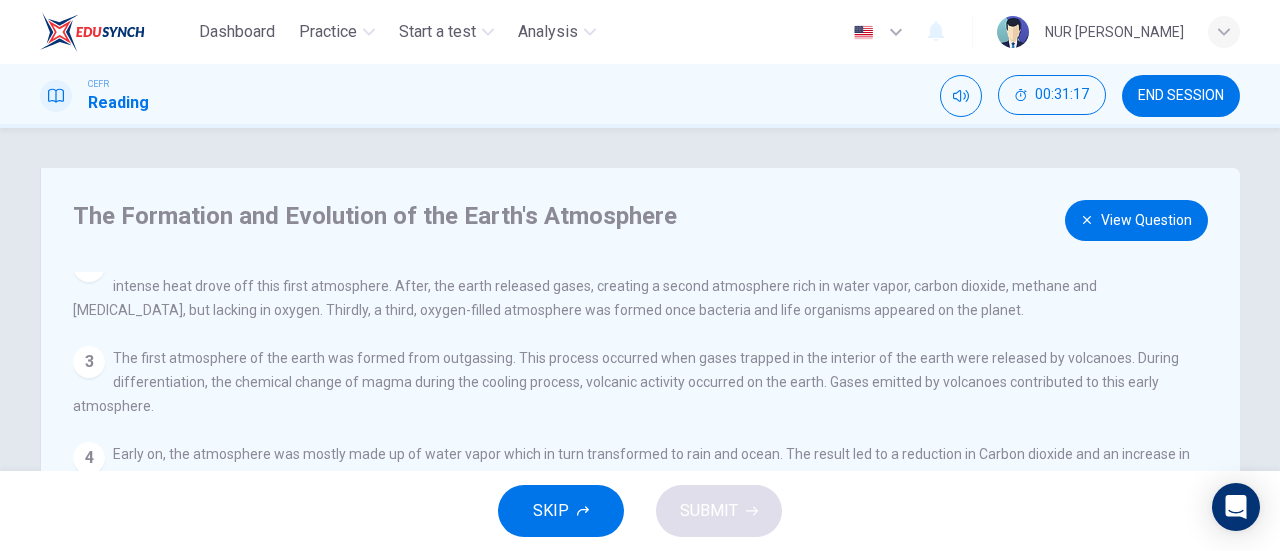 scroll, scrollTop: 160, scrollLeft: 0, axis: vertical 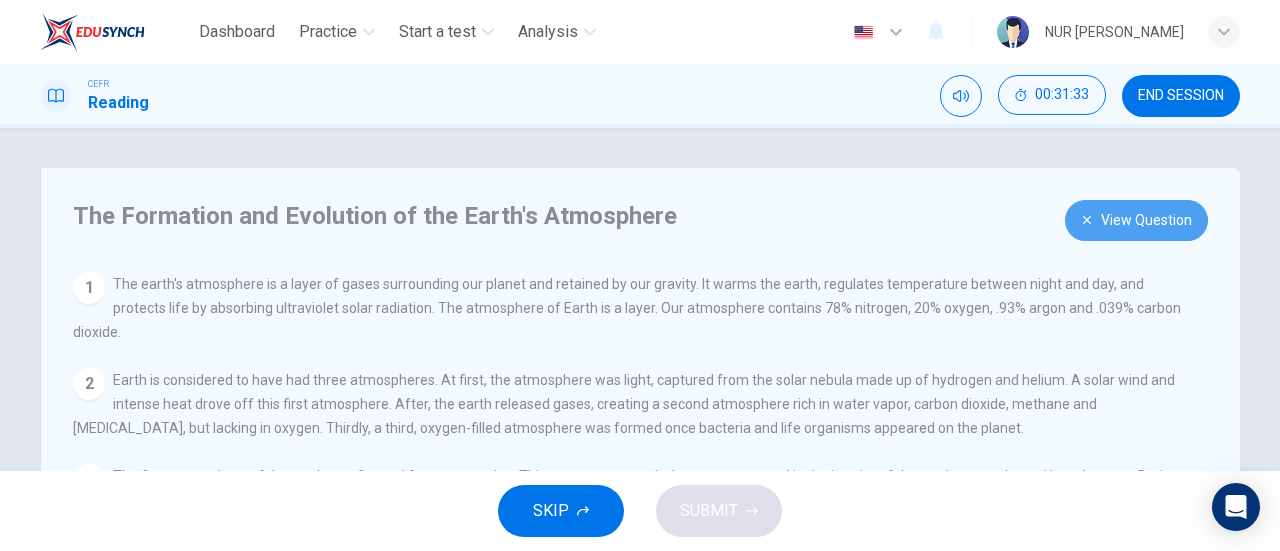 click on "View Question" at bounding box center (1136, 220) 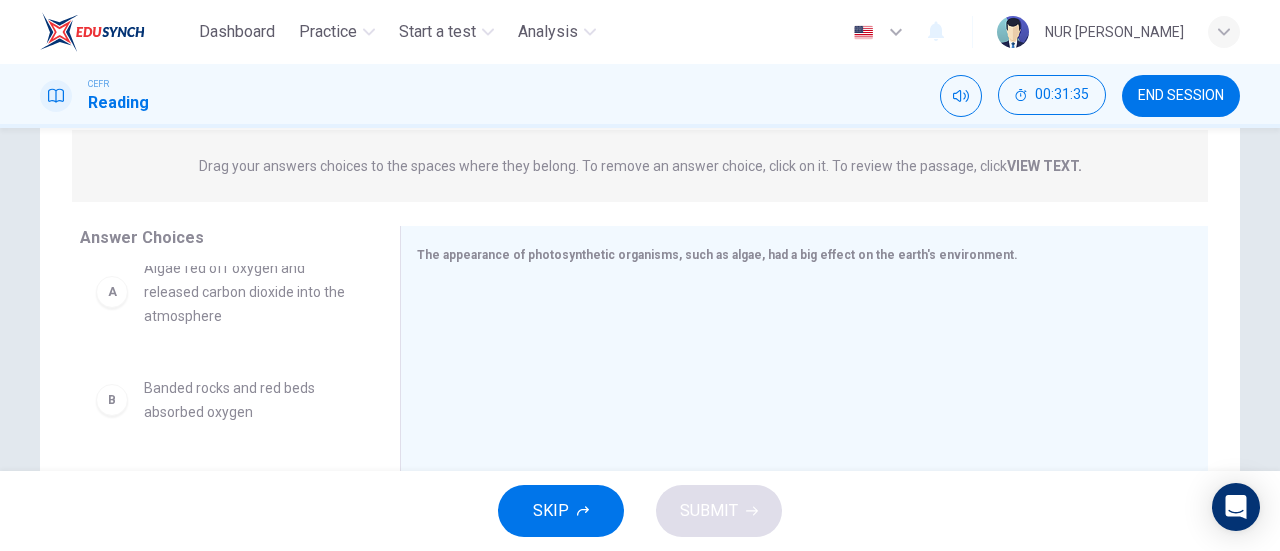 scroll, scrollTop: 248, scrollLeft: 0, axis: vertical 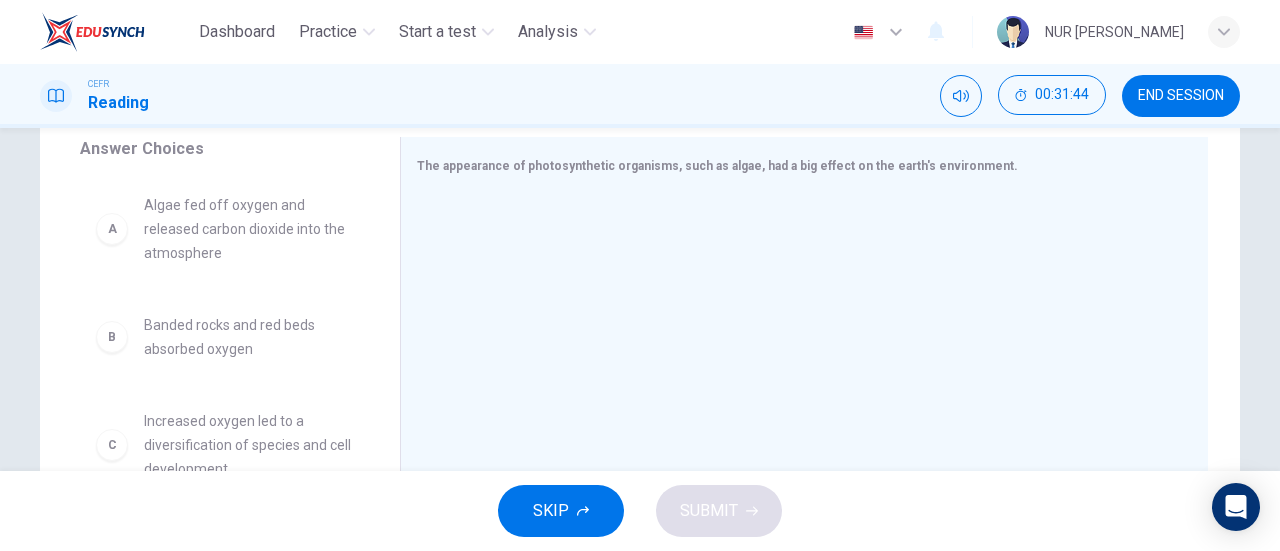 click on "A Algae fed off oxygen and released carbon dioxide into the atmosphere" at bounding box center (224, 229) 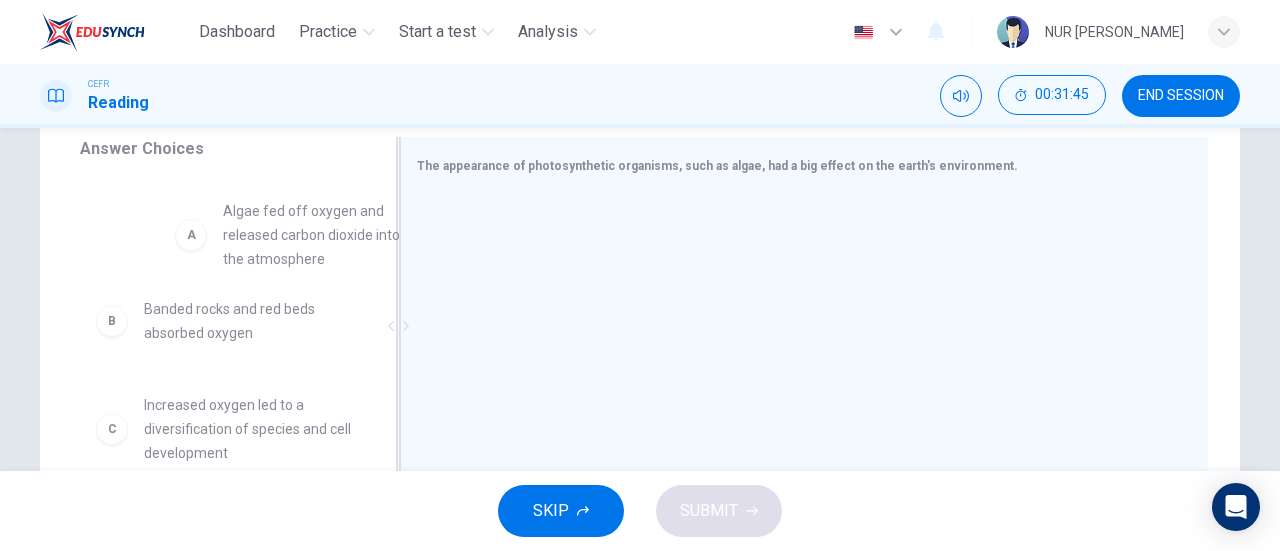 drag, startPoint x: 241, startPoint y: 238, endPoint x: 562, endPoint y: 260, distance: 321.75302 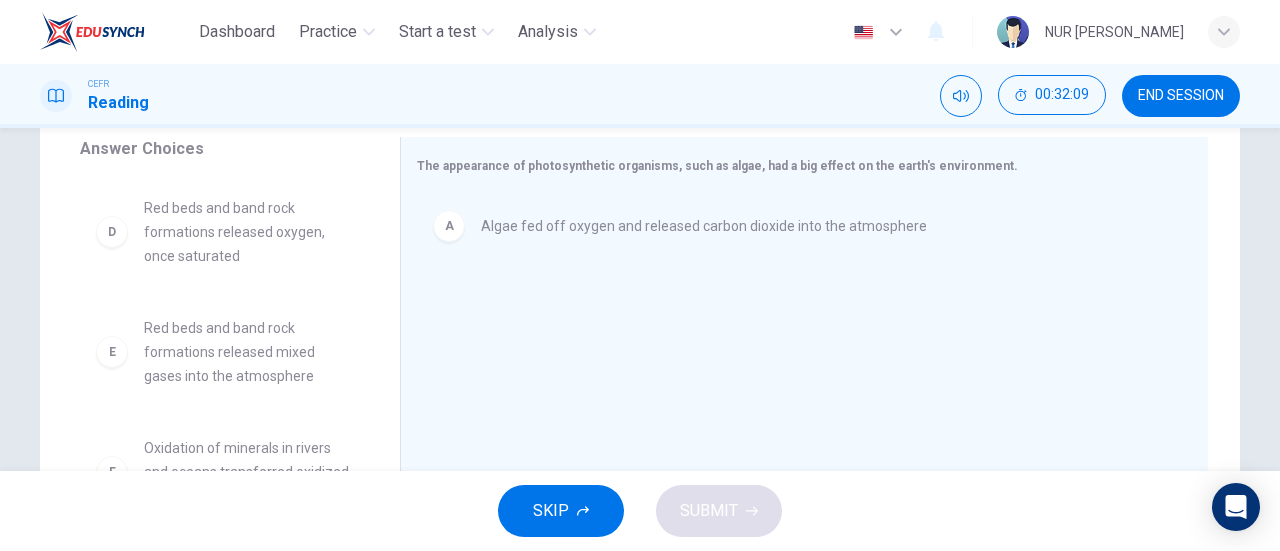 scroll, scrollTop: 252, scrollLeft: 0, axis: vertical 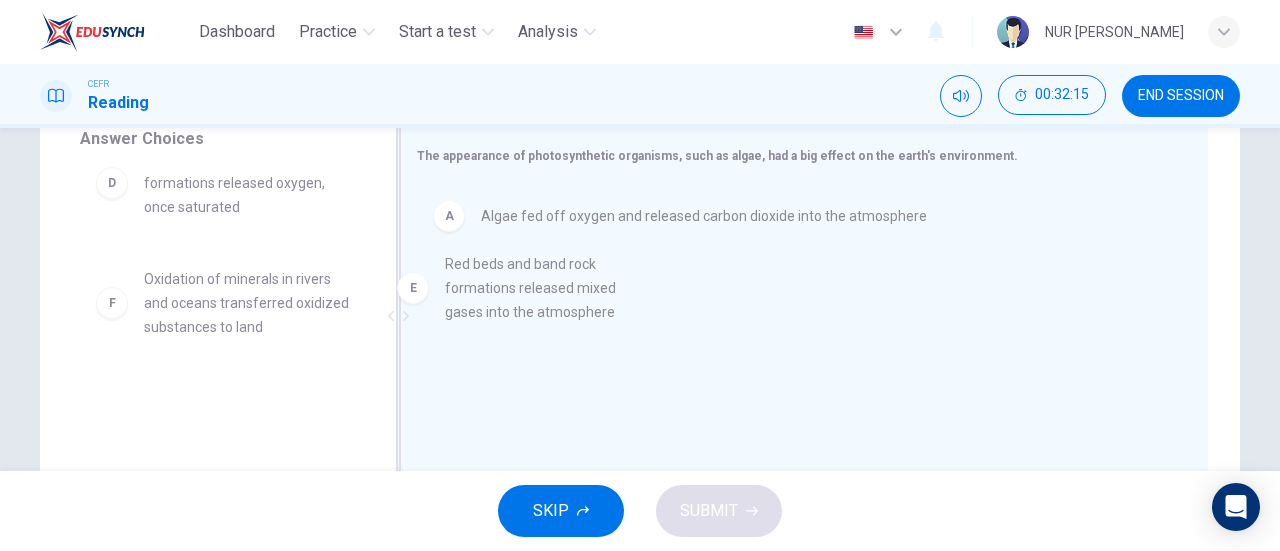 drag, startPoint x: 225, startPoint y: 315, endPoint x: 540, endPoint y: 300, distance: 315.35693 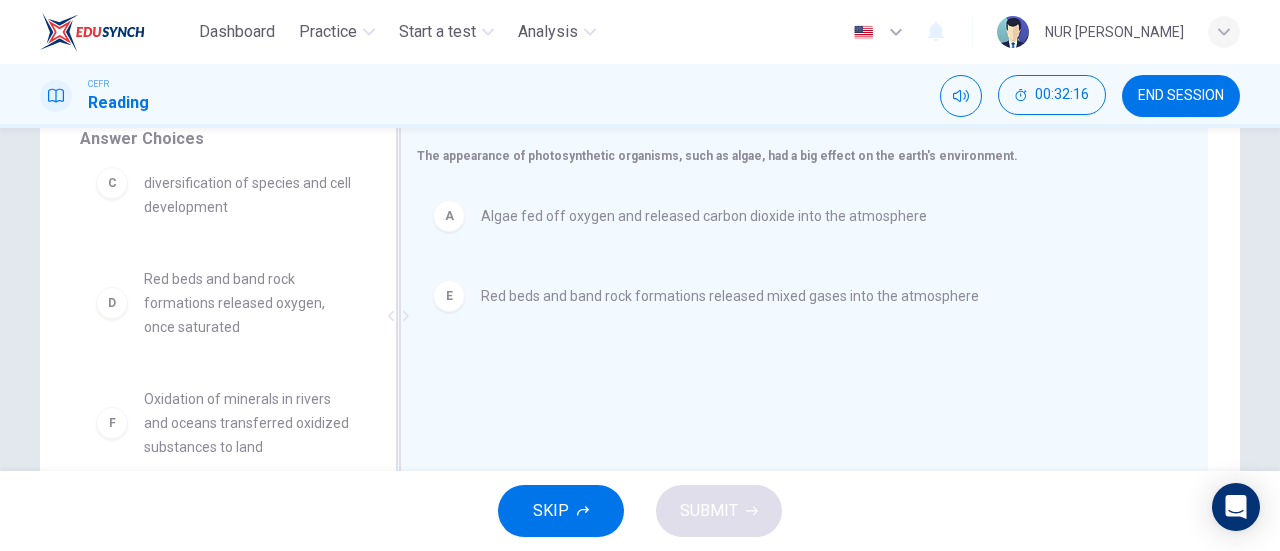 scroll, scrollTop: 132, scrollLeft: 0, axis: vertical 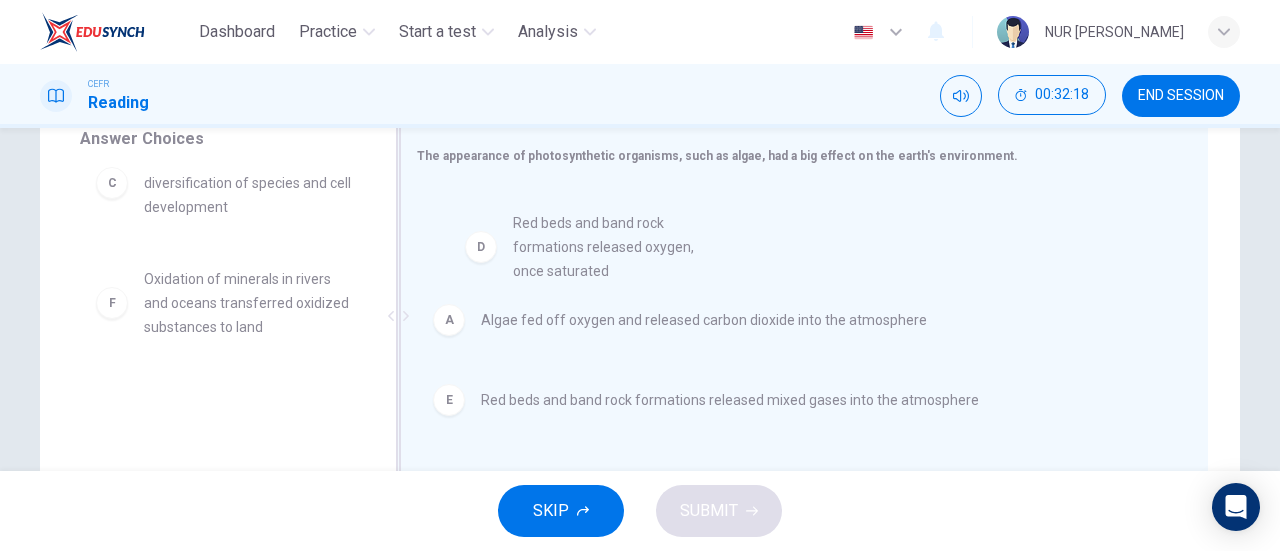 drag, startPoint x: 284, startPoint y: 317, endPoint x: 725, endPoint y: 255, distance: 445.33694 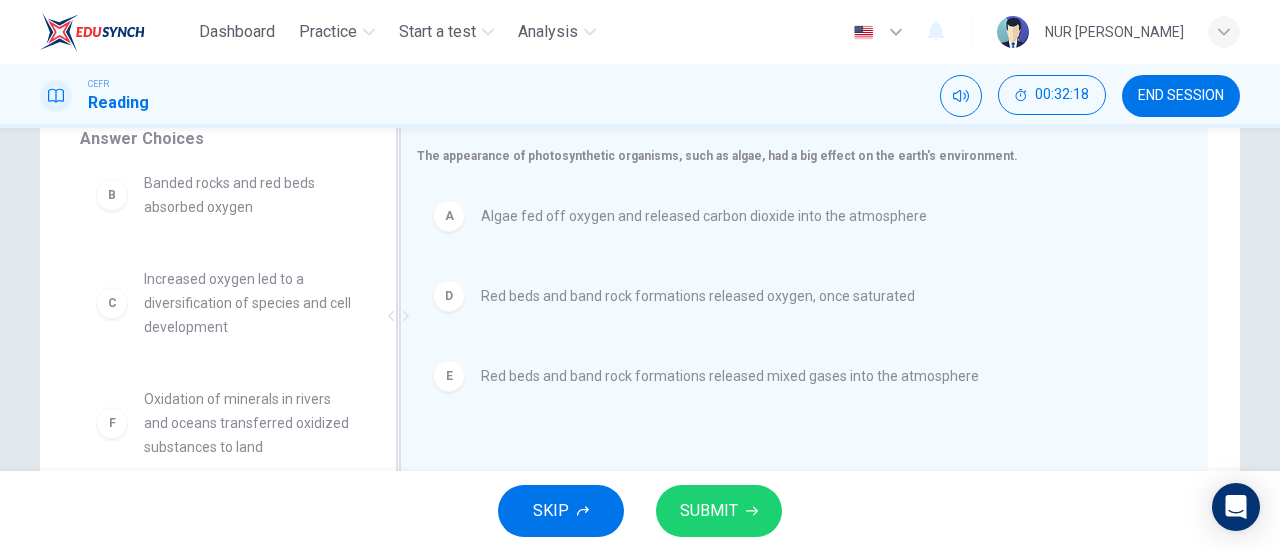 scroll, scrollTop: 12, scrollLeft: 0, axis: vertical 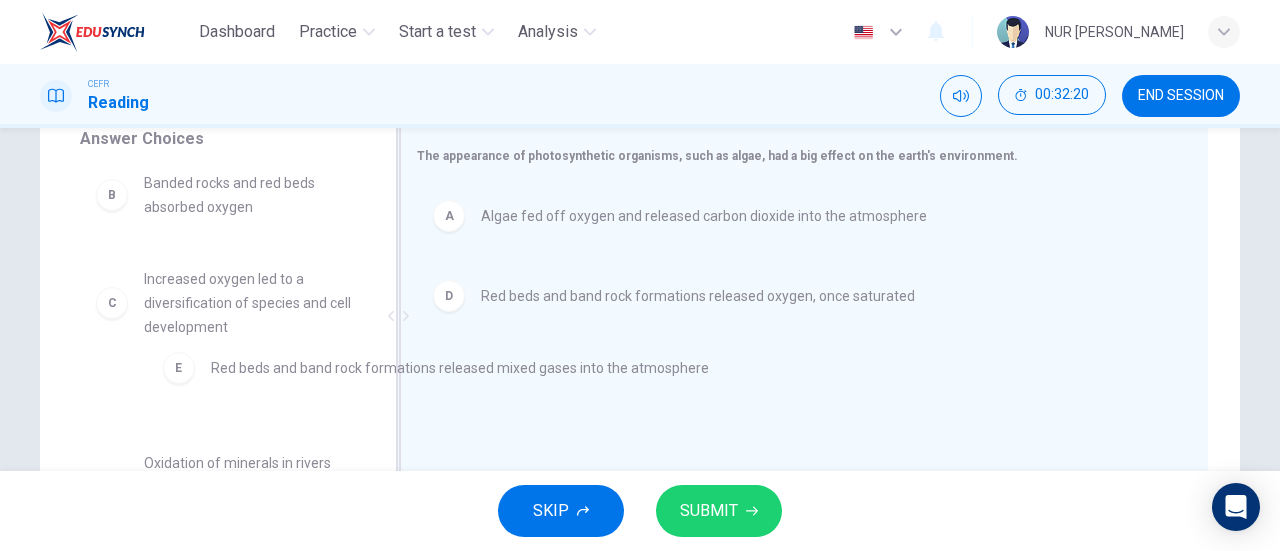 drag, startPoint x: 578, startPoint y: 381, endPoint x: 283, endPoint y: 373, distance: 295.10846 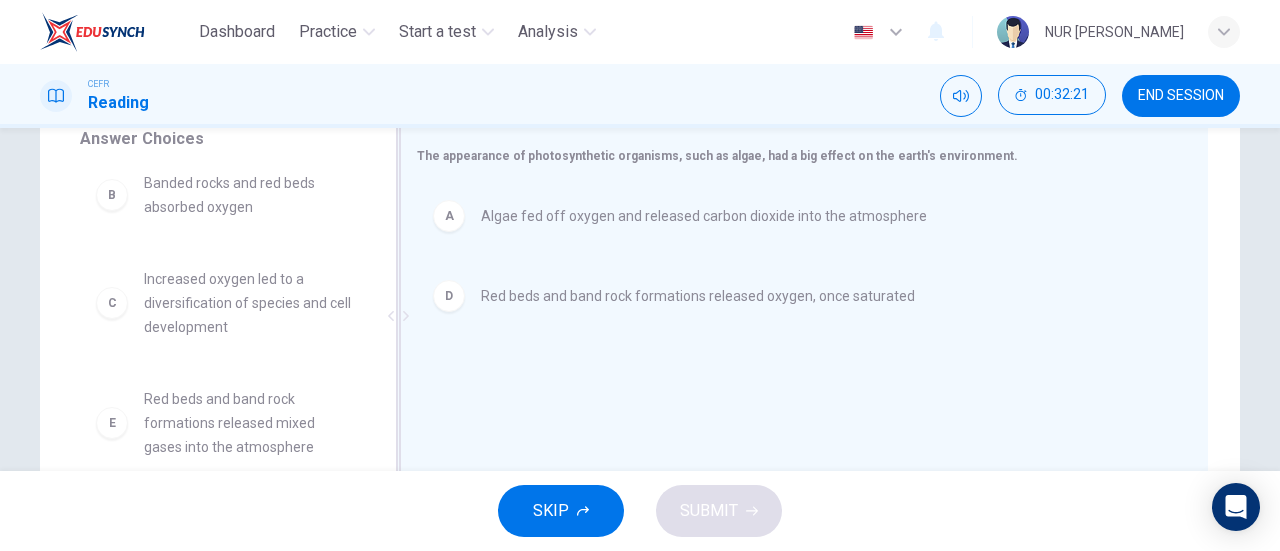scroll, scrollTop: 132, scrollLeft: 0, axis: vertical 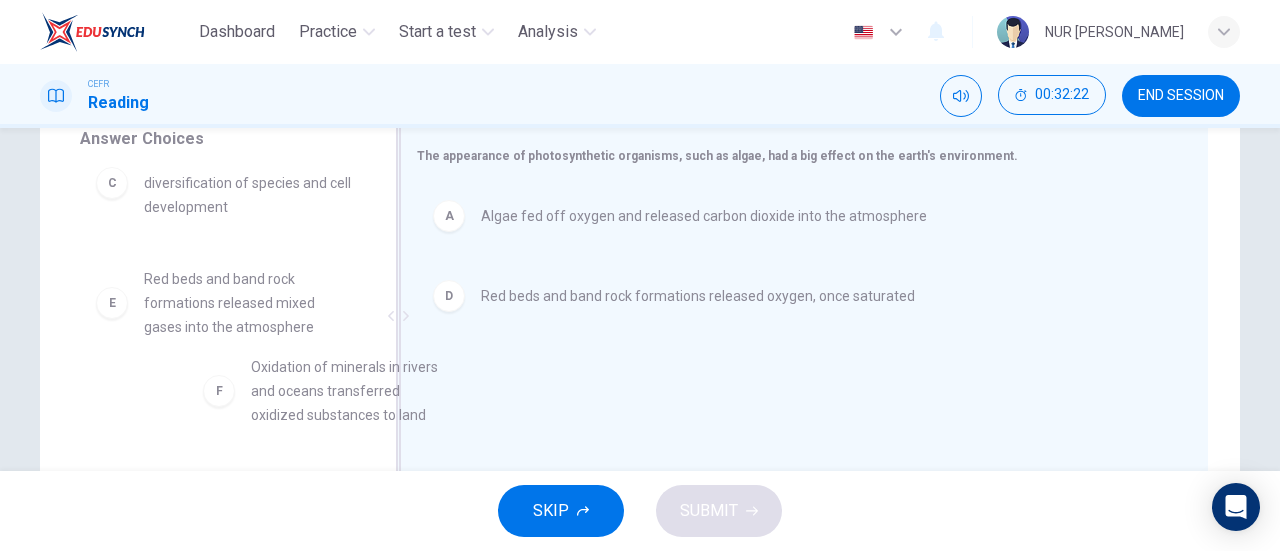 drag, startPoint x: 248, startPoint y: 429, endPoint x: 651, endPoint y: 365, distance: 408.05023 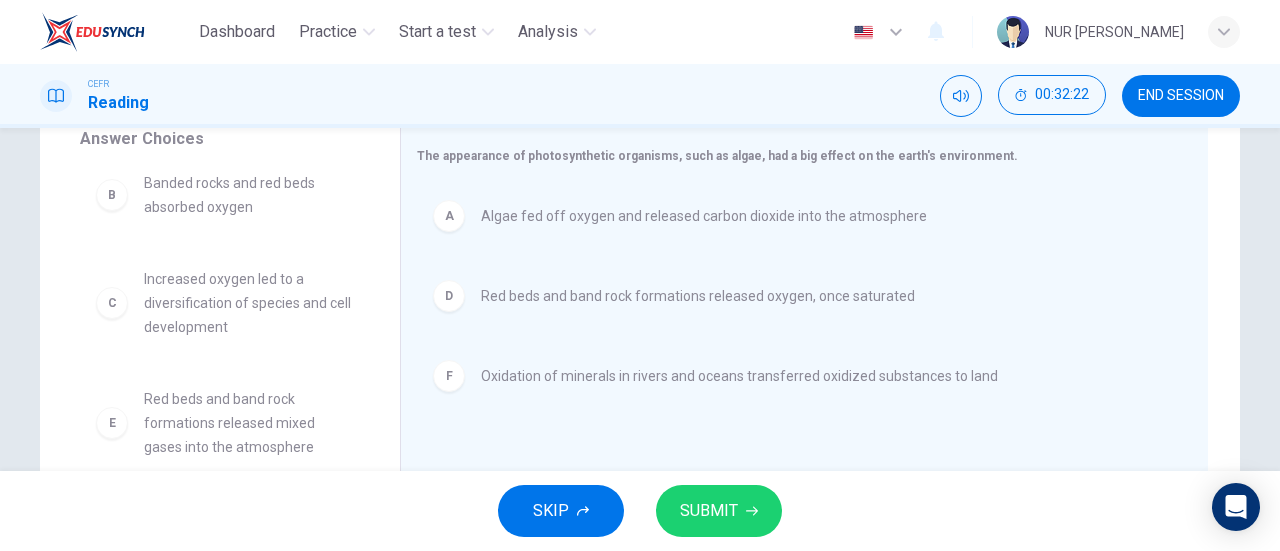 scroll, scrollTop: 12, scrollLeft: 0, axis: vertical 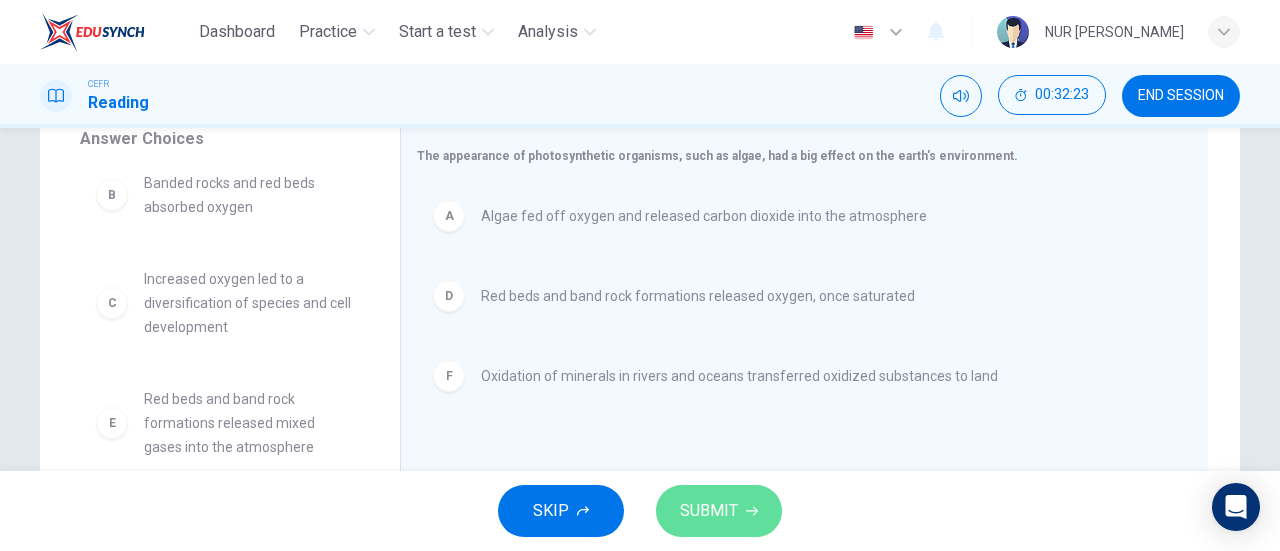 click on "SUBMIT" at bounding box center [719, 511] 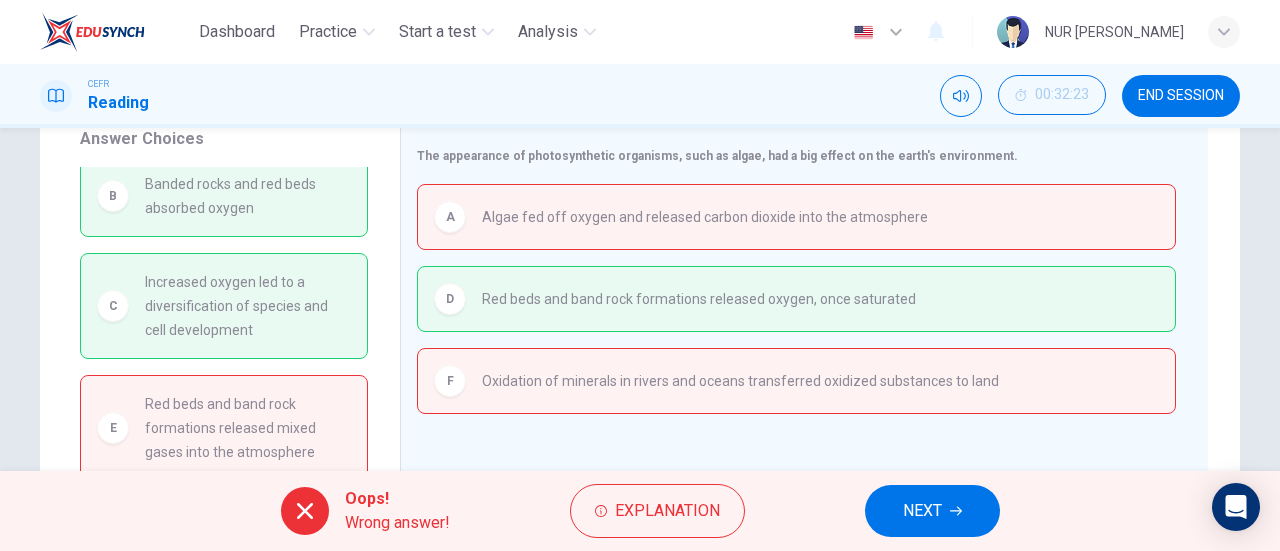 scroll, scrollTop: 0, scrollLeft: 0, axis: both 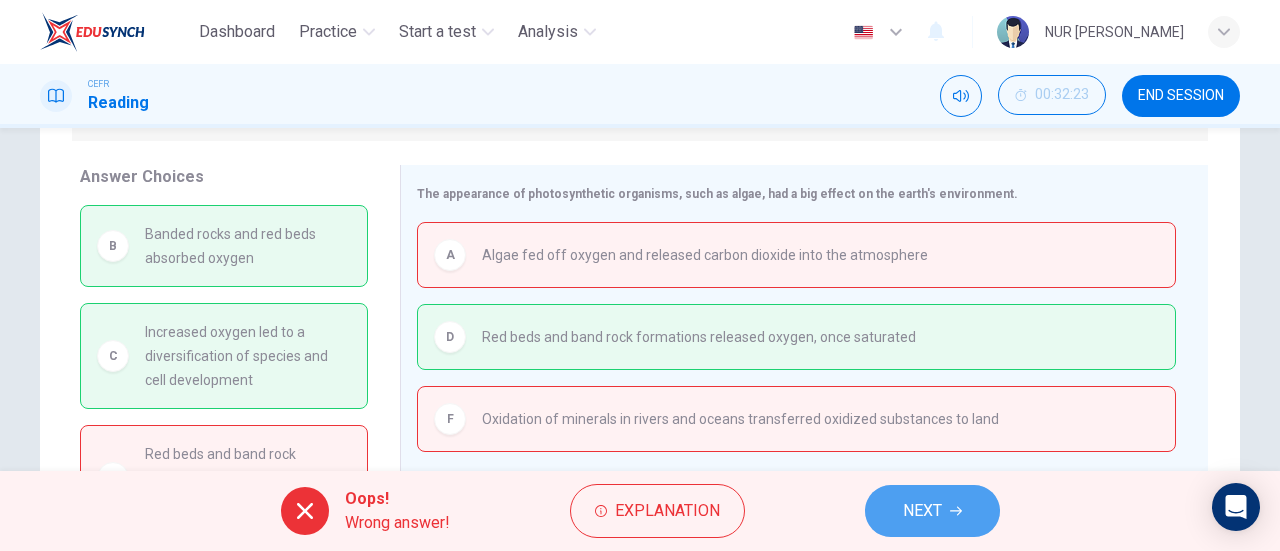 click on "NEXT" at bounding box center (922, 511) 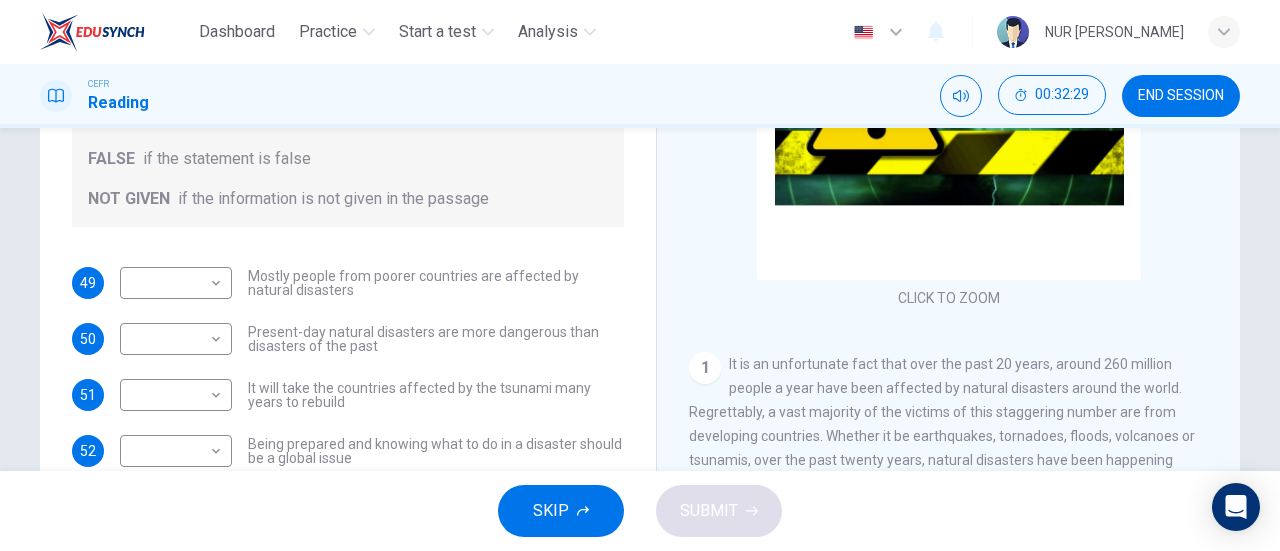 scroll, scrollTop: 432, scrollLeft: 0, axis: vertical 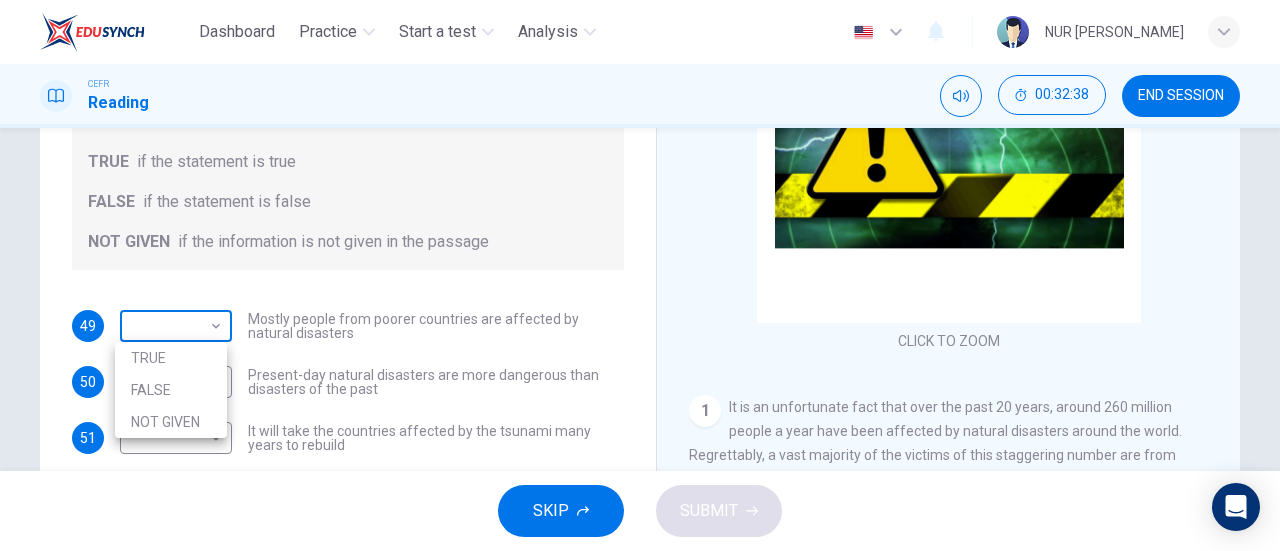 click on "Dashboard Practice Start a test Analysis English en ​ NUR [PERSON_NAME] CEFR Reading 00:32:38 END SESSION Questions 49 - 52 Do the following statements agree with the information given in the Reading Passage?
In the boxes below, write TRUE if the statement is true FALSE if the statement is false NOT GIVEN if the information is not given in the passage 49 ​ ​ Mostly people from poorer countries are affected by natural disasters 50 ​ ​ Present-day natural disasters are more dangerous than disasters of the past 51 ​ ​ It will take the countries affected by the tsunami many years to rebuild 52 ​ ​ Being prepared and knowing what to do in a disaster should be a global issue Preparing for the Threat CLICK TO ZOOM Click to Zoom 1 2 3 4 5 6 SKIP SUBMIT EduSynch - Online Language Proficiency Testing
Dashboard Practice Start a test Analysis Notifications © Copyright  2025 TRUE FALSE NOT GIVEN" at bounding box center (640, 275) 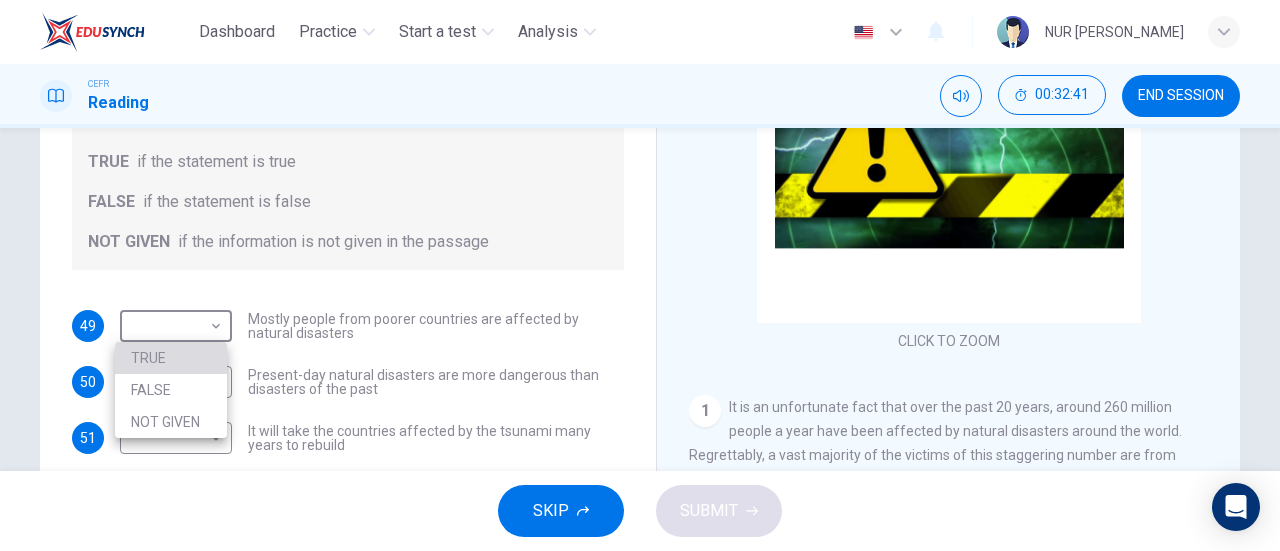click on "TRUE" at bounding box center (171, 358) 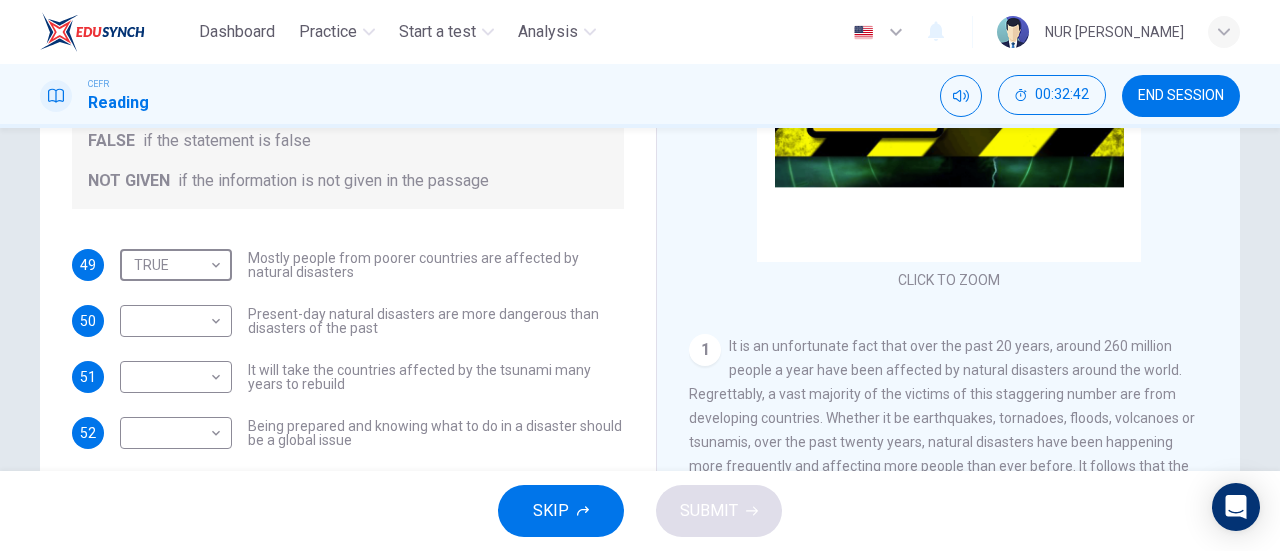 scroll, scrollTop: 347, scrollLeft: 0, axis: vertical 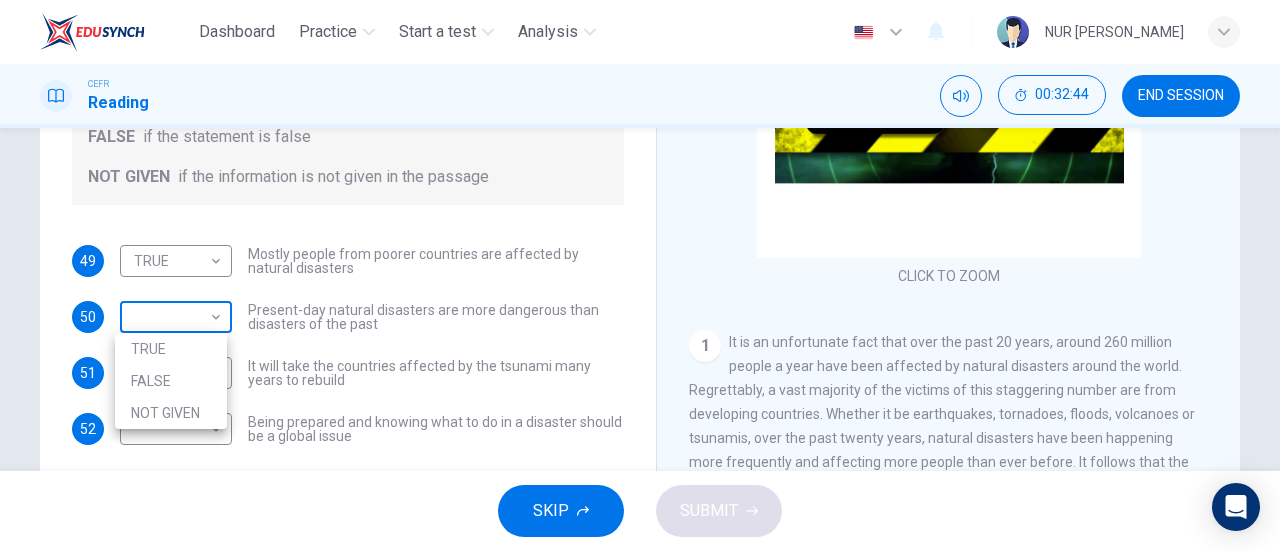 click on "Dashboard Practice Start a test Analysis English en ​ NUR [PERSON_NAME] CEFR Reading 00:32:44 END SESSION Questions 49 - 52 Do the following statements agree with the information given in the Reading Passage?
In the boxes below, write TRUE if the statement is true FALSE if the statement is false NOT GIVEN if the information is not given in the passage 49 TRUE TRUE ​ Mostly people from poorer countries are affected by natural disasters 50 ​ ​ Present-day natural disasters are more dangerous than disasters of the past 51 ​ ​ It will take the countries affected by the tsunami many years to rebuild 52 ​ ​ Being prepared and knowing what to do in a disaster should be a global issue Preparing for the Threat CLICK TO ZOOM Click to Zoom 1 2 3 4 5 6 SKIP SUBMIT EduSynch - Online Language Proficiency Testing
Dashboard Practice Start a test Analysis Notifications © Copyright  2025 TRUE FALSE NOT GIVEN" at bounding box center (640, 275) 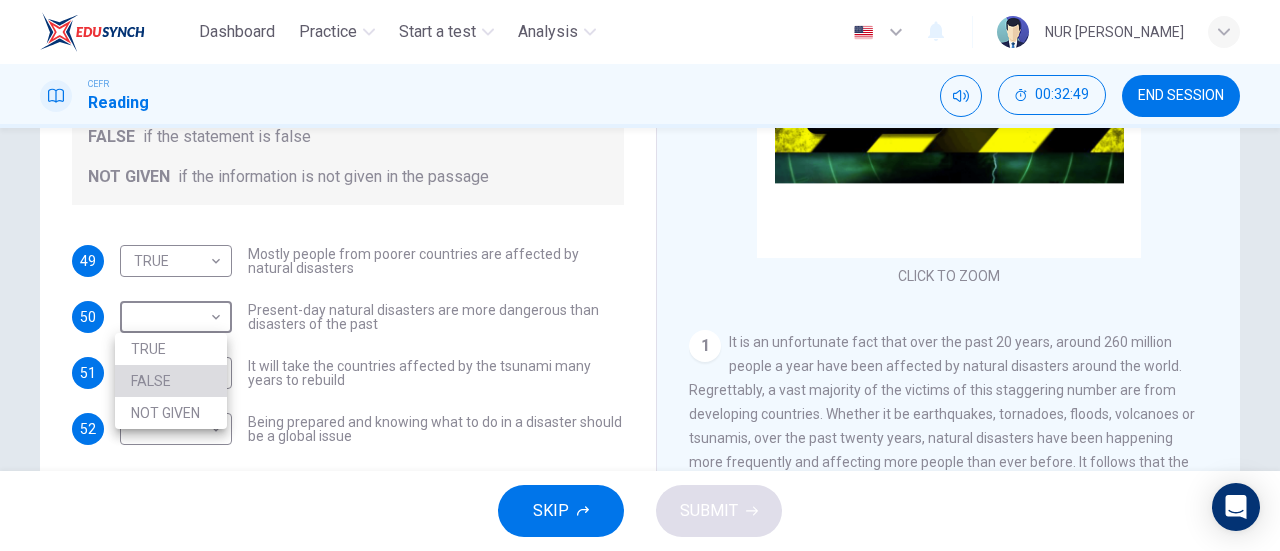 click on "FALSE" at bounding box center [171, 381] 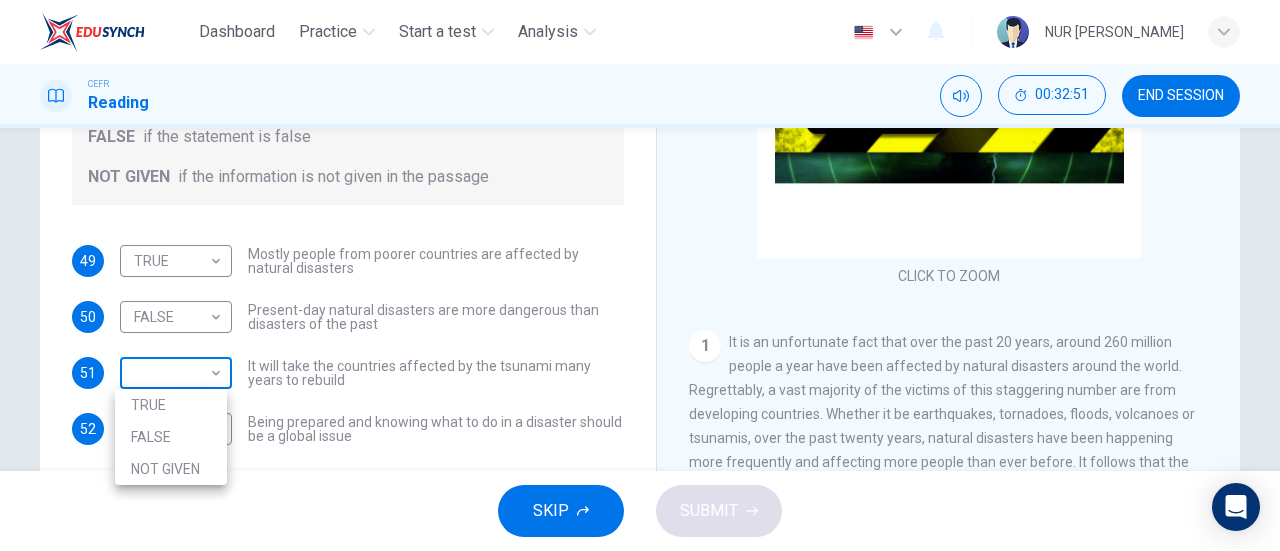 click on "Dashboard Practice Start a test Analysis English en ​ NUR [PERSON_NAME] CEFR Reading 00:32:51 END SESSION Questions 49 - 52 Do the following statements agree with the information given in the Reading Passage?
In the boxes below, write TRUE if the statement is true FALSE if the statement is false NOT GIVEN if the information is not given in the passage 49 TRUE TRUE ​ Mostly people from poorer countries are affected by natural disasters 50 FALSE FALSE ​ Present-day natural disasters are more dangerous than disasters of the past 51 ​ ​ It will take the countries affected by the tsunami many years to rebuild 52 ​ ​ Being prepared and knowing what to do in a disaster should be a global issue Preparing for the Threat CLICK TO ZOOM Click to Zoom 1 2 3 4 5 6 SKIP SUBMIT EduSynch - Online Language Proficiency Testing
Dashboard Practice Start a test Analysis Notifications © Copyright  2025 TRUE FALSE NOT GIVEN" at bounding box center (640, 275) 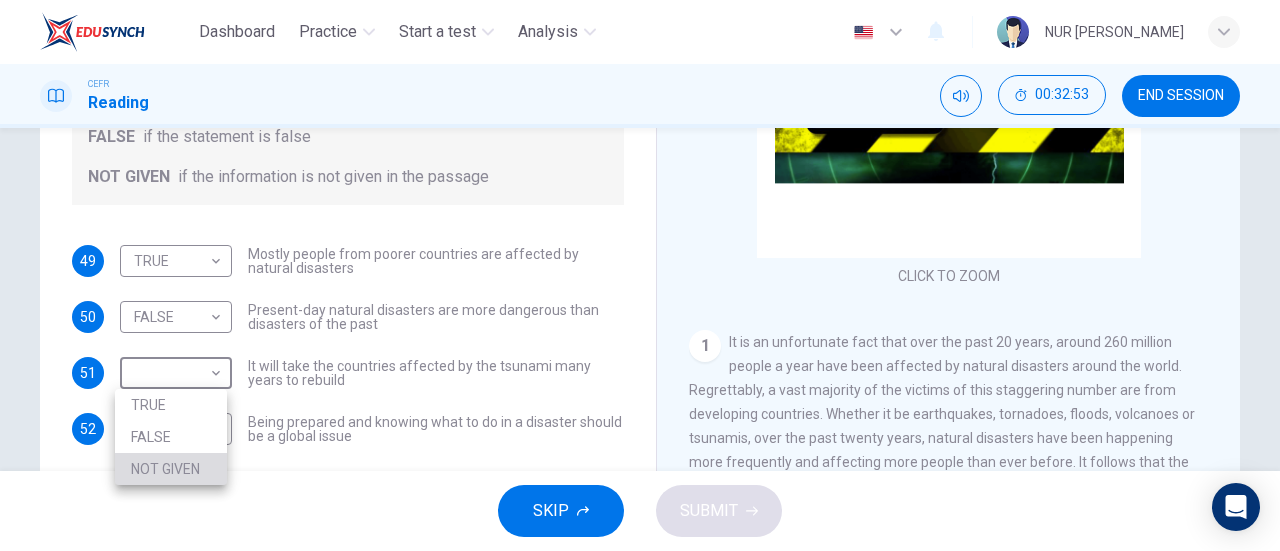 click on "NOT GIVEN" at bounding box center [171, 469] 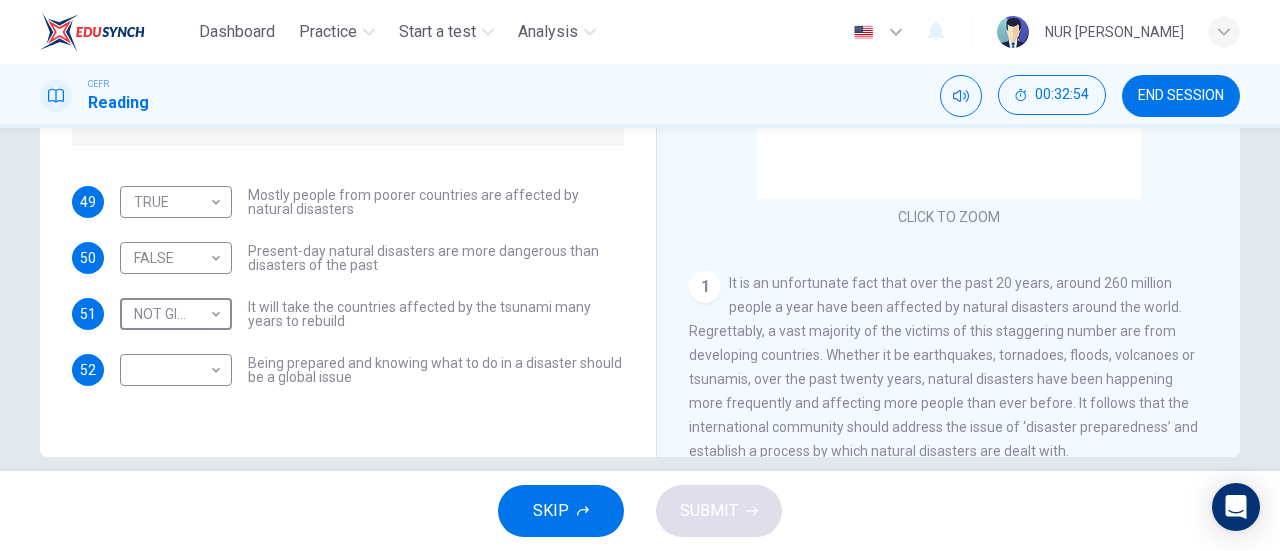 scroll, scrollTop: 407, scrollLeft: 0, axis: vertical 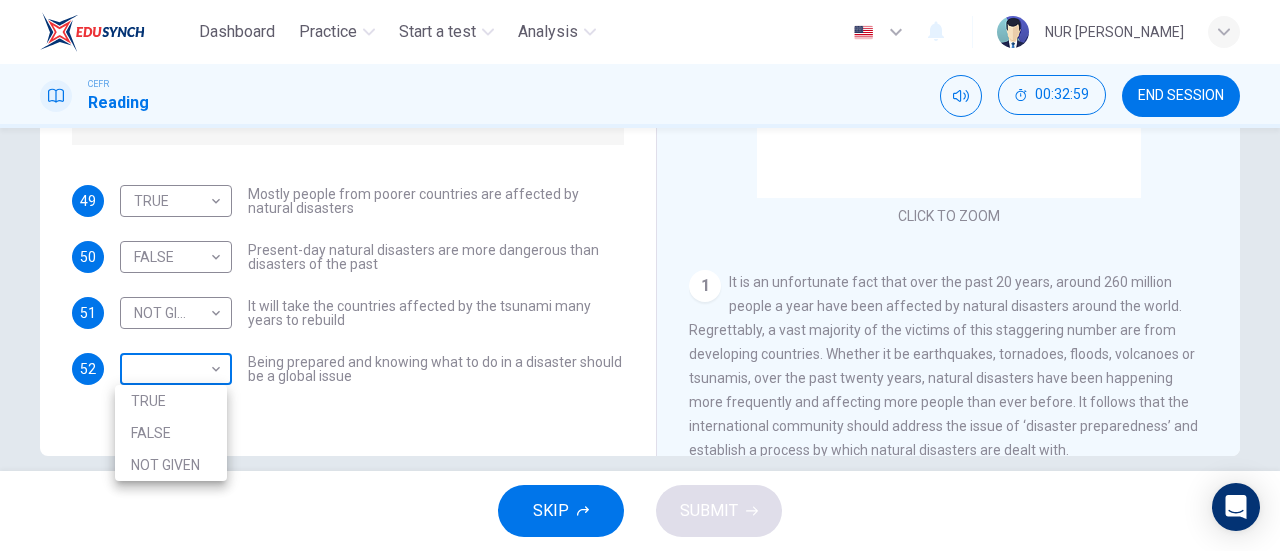 click on "Dashboard Practice Start a test Analysis English en ​ NUR [PERSON_NAME] CEFR Reading 00:32:59 END SESSION Questions 49 - 52 Do the following statements agree with the information given in the Reading Passage?
In the boxes below, write TRUE if the statement is true FALSE if the statement is false NOT GIVEN if the information is not given in the passage 49 TRUE TRUE ​ Mostly people from poorer countries are affected by natural disasters 50 FALSE FALSE ​ Present-day natural disasters are more dangerous than disasters of the past 51 NOT GIVEN NOT GIVEN ​ It will take the countries affected by the tsunami many years to rebuild 52 ​ ​ Being prepared and knowing what to do in a disaster should be a global issue Preparing for the Threat CLICK TO ZOOM Click to Zoom 1 2 3 4 5 6 SKIP SUBMIT EduSynch - Online Language Proficiency Testing
Dashboard Practice Start a test Analysis Notifications © Copyright  2025 TRUE FALSE NOT GIVEN" at bounding box center [640, 275] 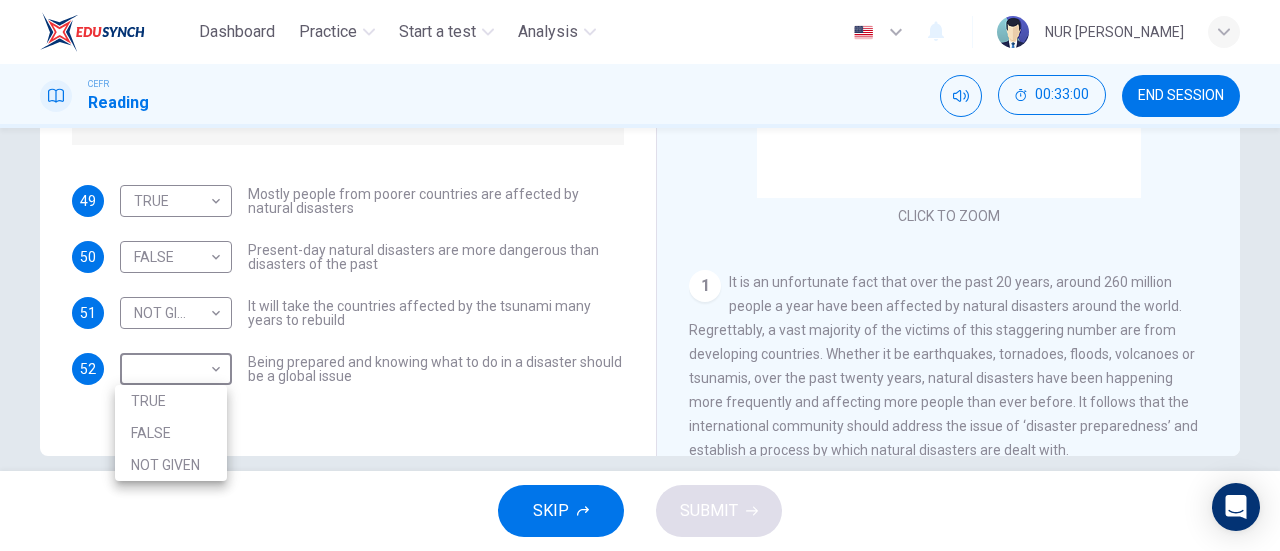 click on "TRUE" at bounding box center [171, 401] 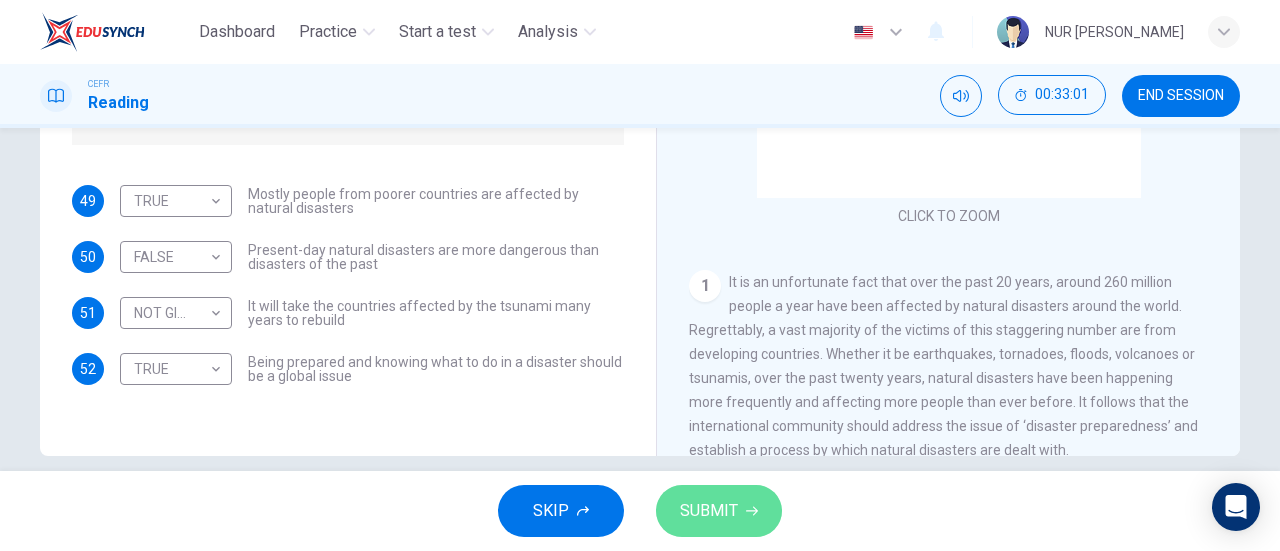 click on "SUBMIT" at bounding box center (709, 511) 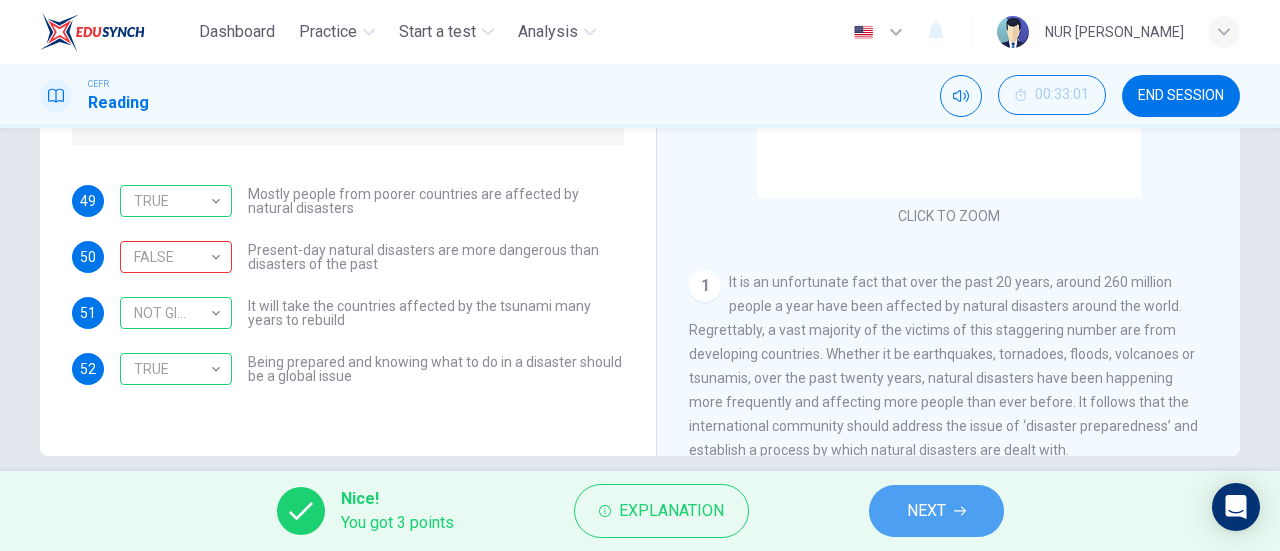 click on "NEXT" at bounding box center (936, 511) 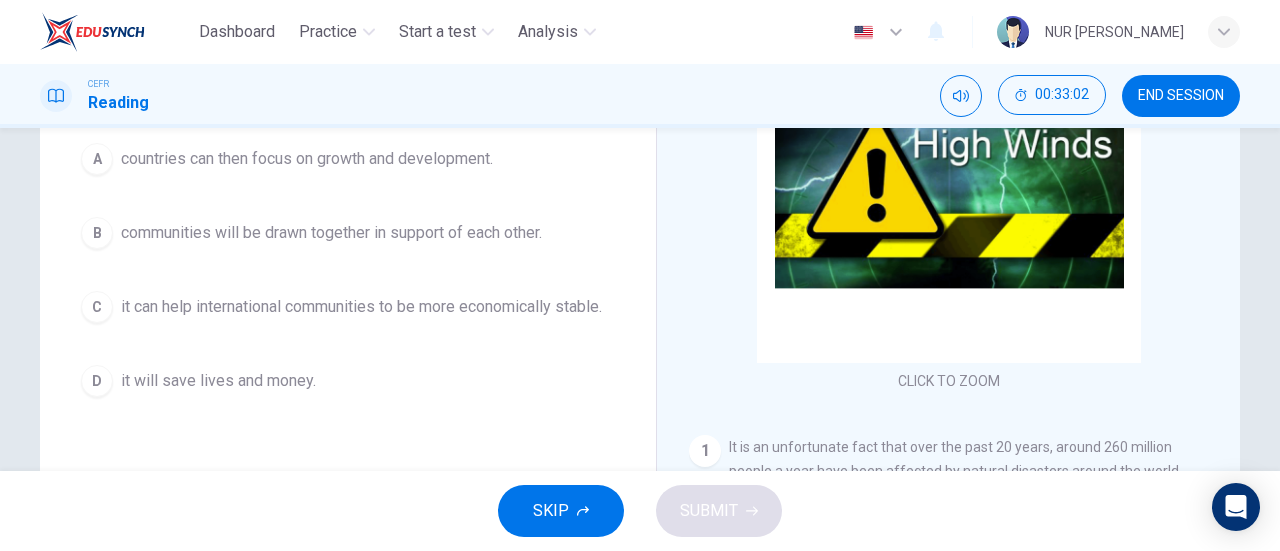 scroll, scrollTop: 244, scrollLeft: 0, axis: vertical 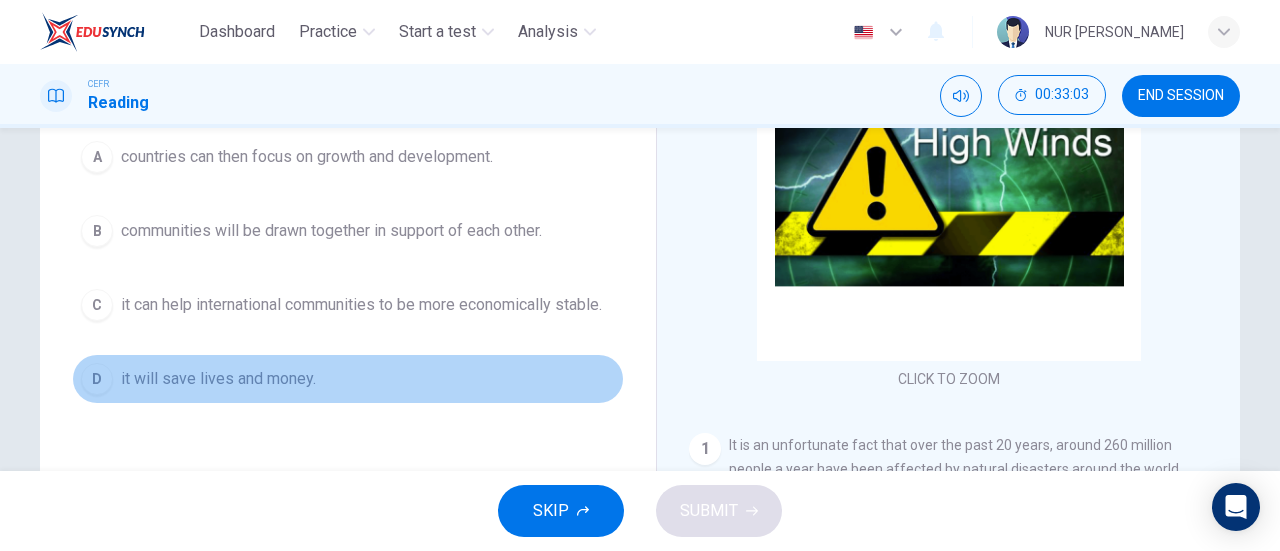click on "it will save lives and money." at bounding box center [218, 379] 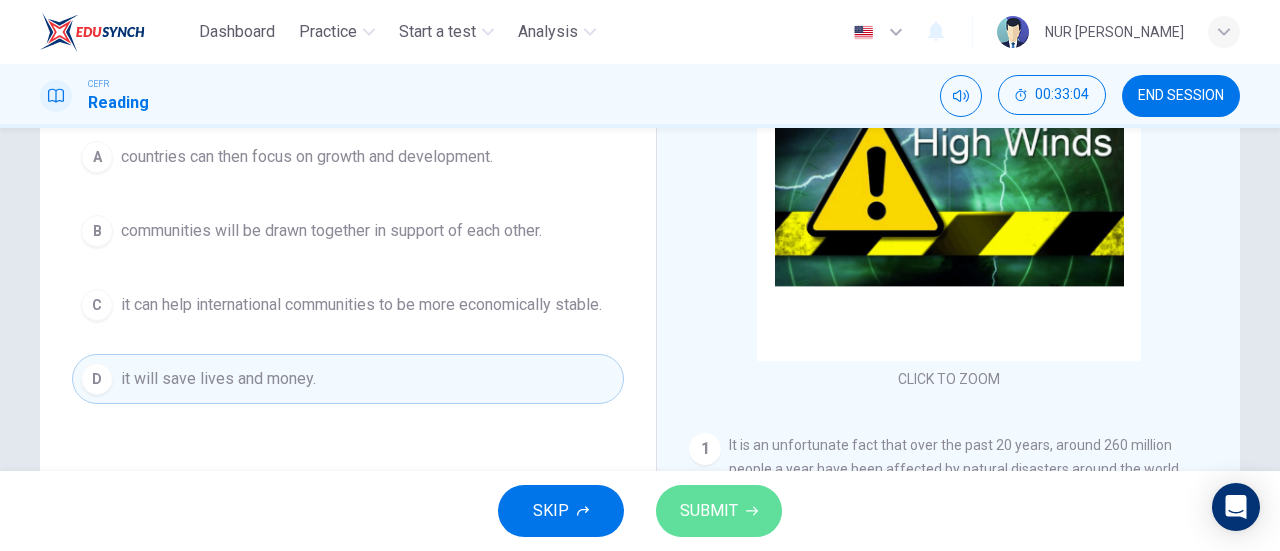click on "SUBMIT" at bounding box center (709, 511) 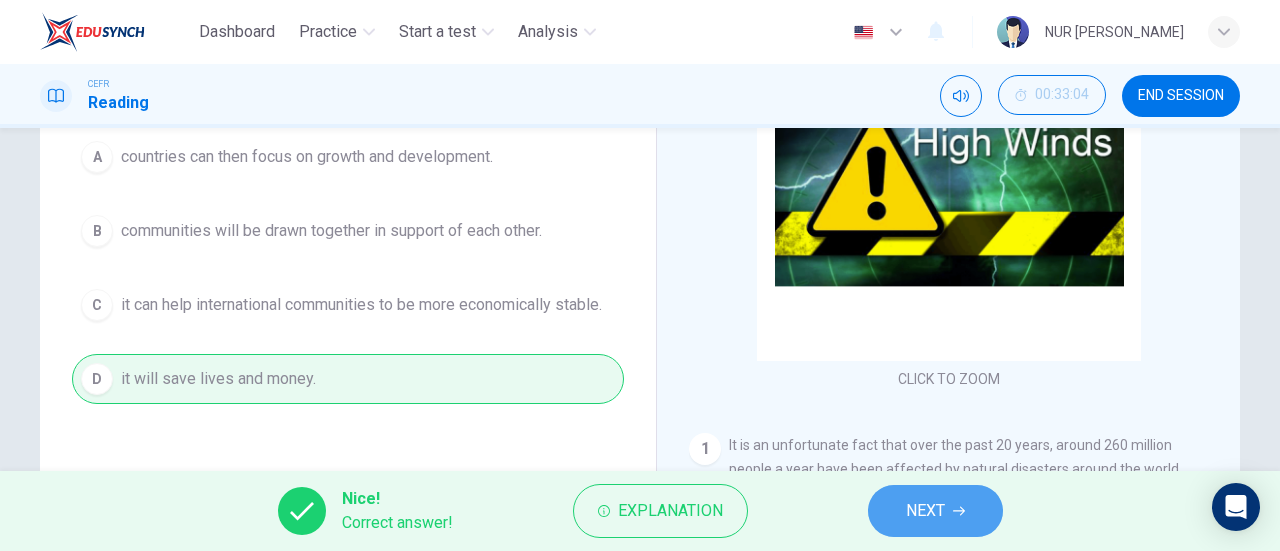 click on "NEXT" at bounding box center [925, 511] 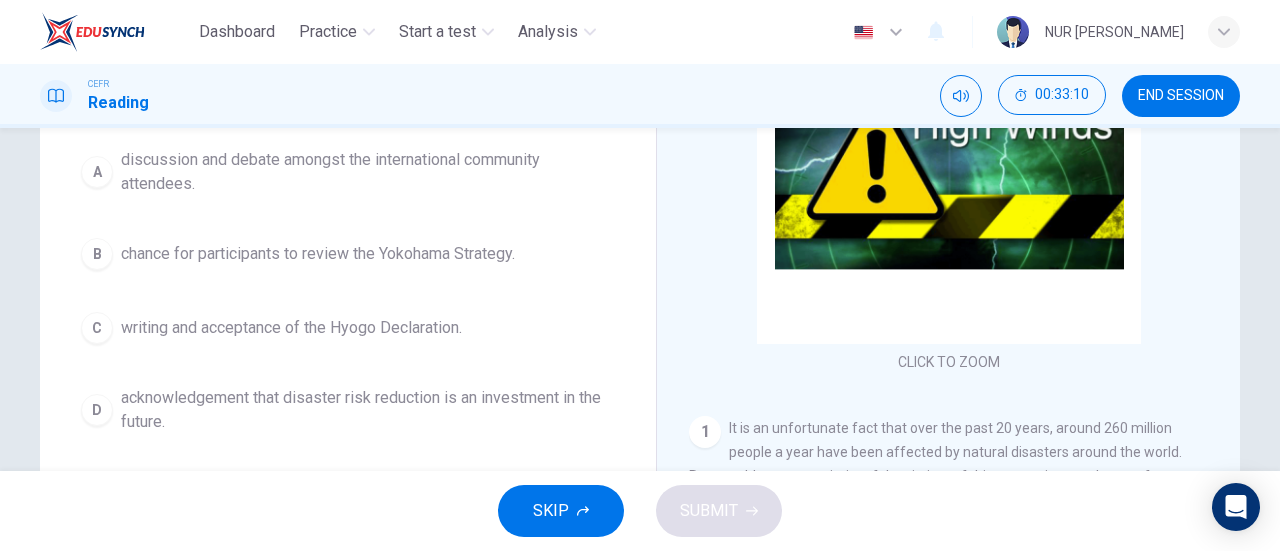 scroll, scrollTop: 265, scrollLeft: 0, axis: vertical 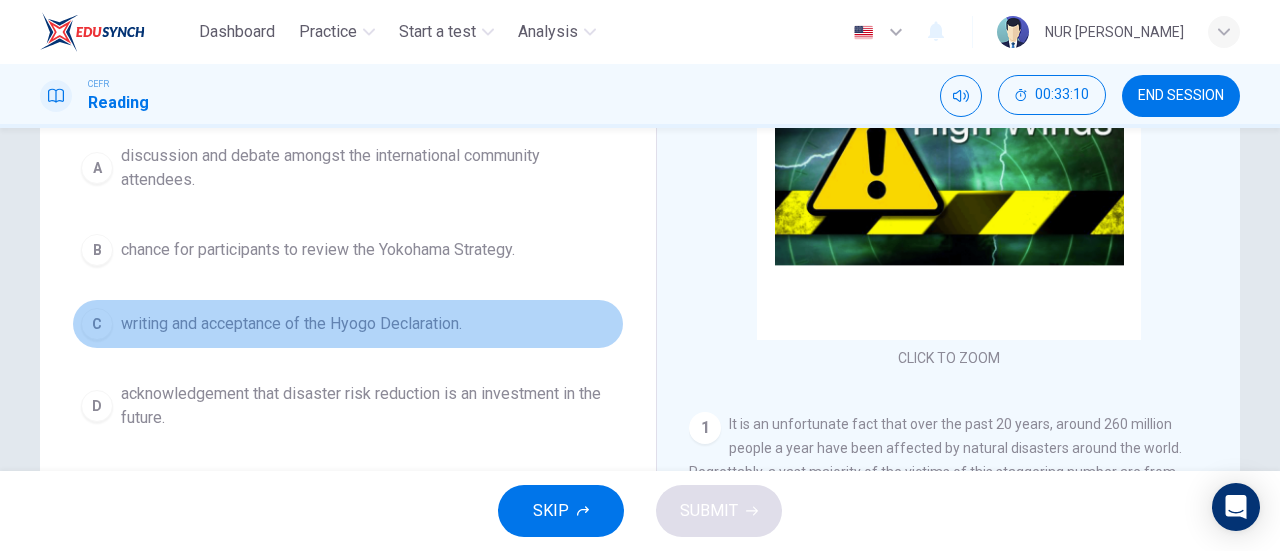 click on "C writing and acceptance of the Hyogo Declaration." at bounding box center (348, 324) 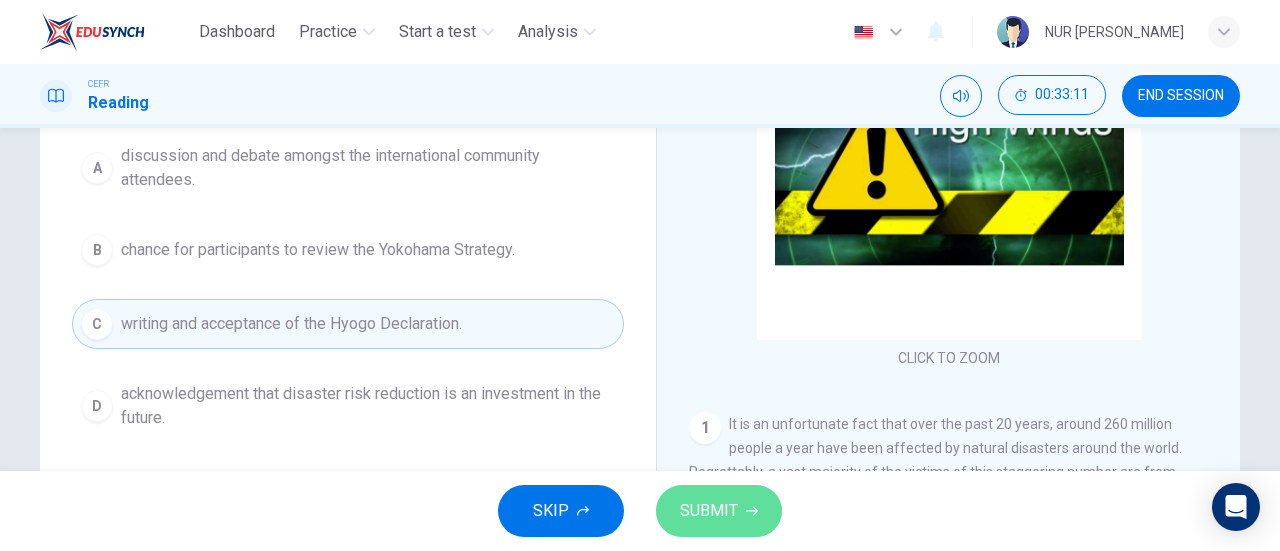 click on "SUBMIT" at bounding box center [709, 511] 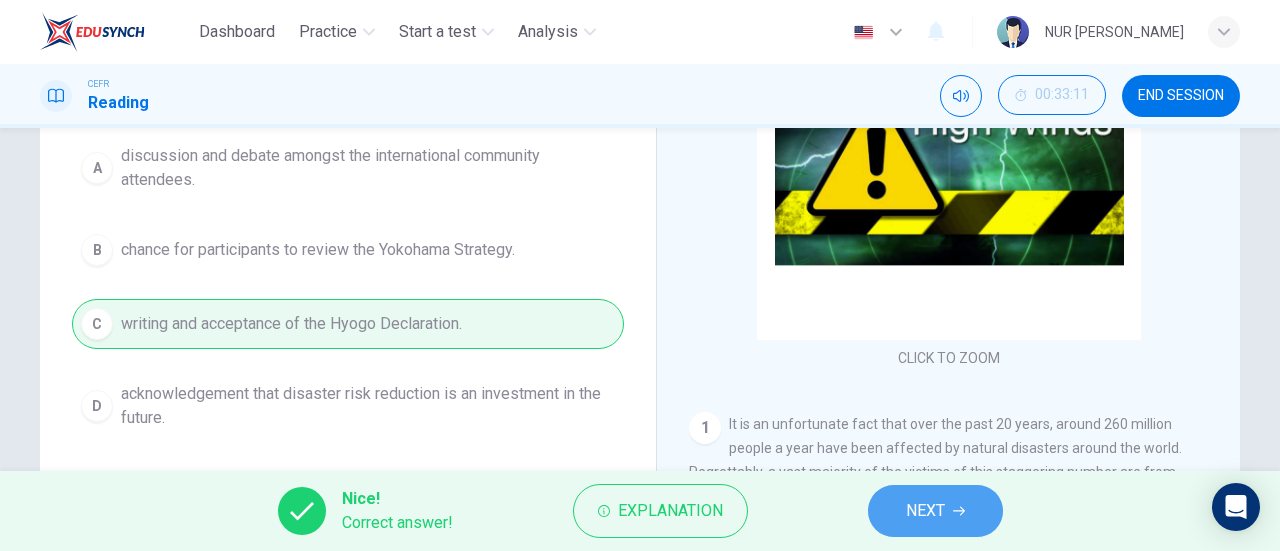 click on "NEXT" at bounding box center (935, 511) 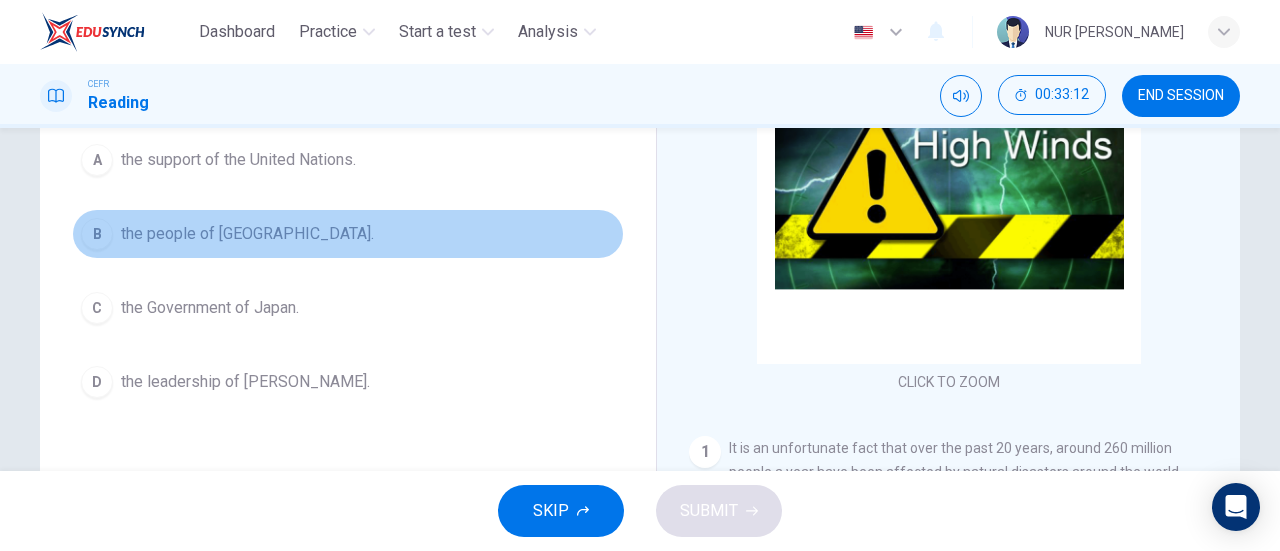 click on "B the people of [GEOGRAPHIC_DATA]." at bounding box center (348, 234) 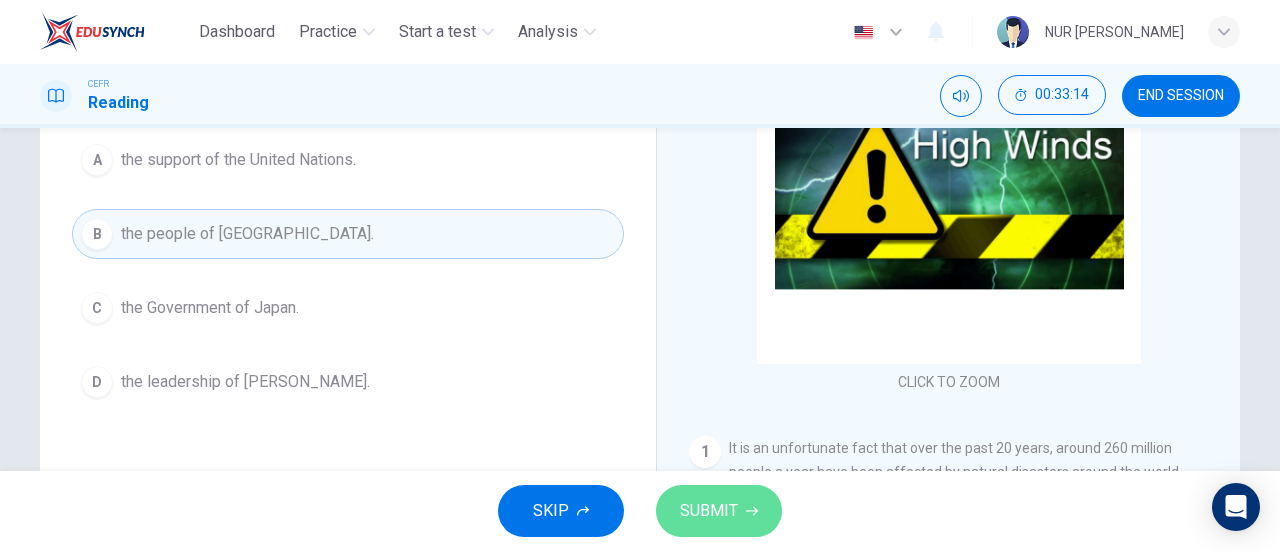 click on "SUBMIT" at bounding box center [719, 511] 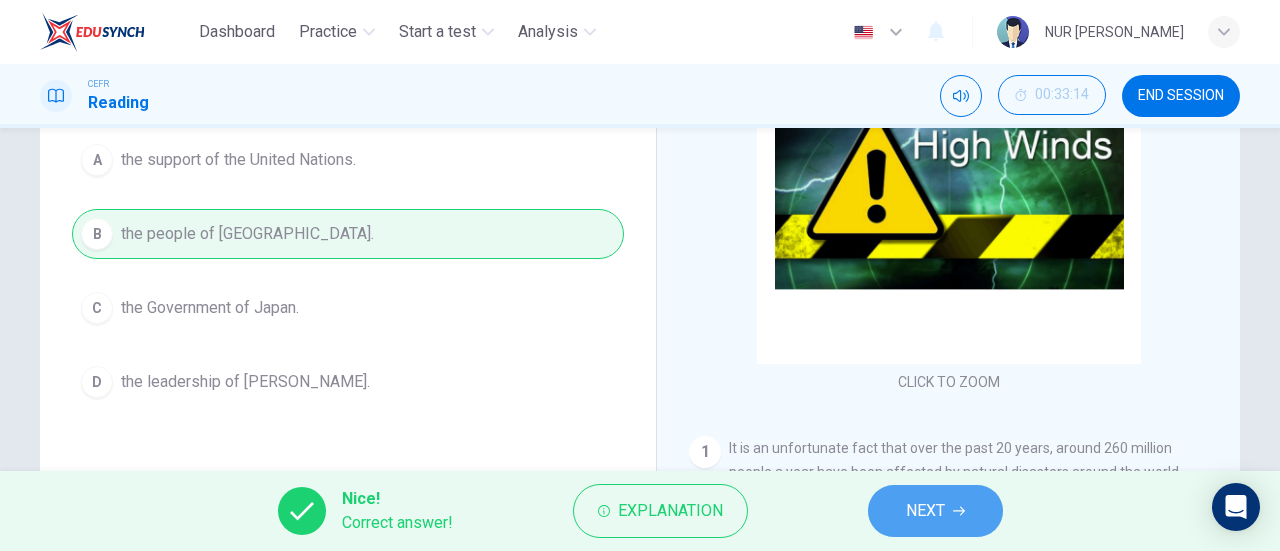 click on "NEXT" at bounding box center (935, 511) 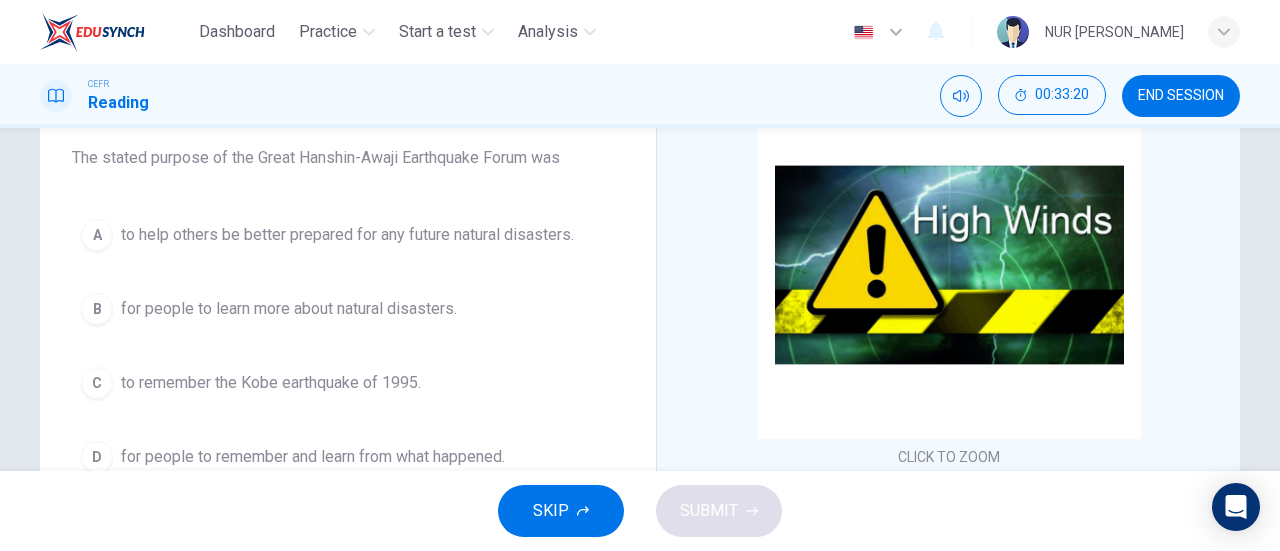 scroll, scrollTop: 161, scrollLeft: 0, axis: vertical 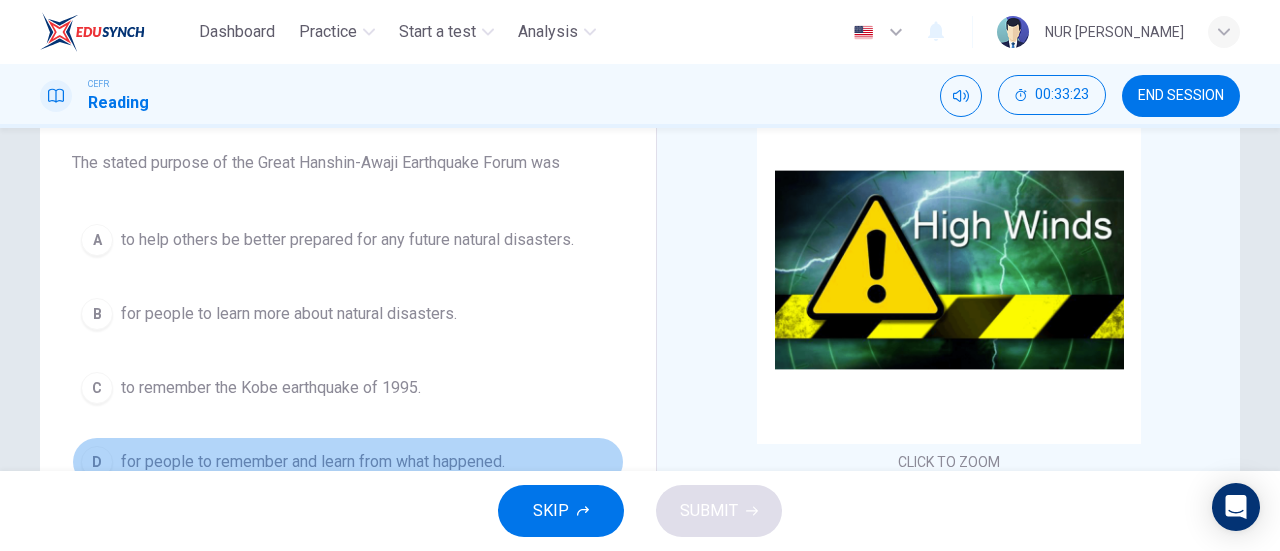 click on "D for people to remember and learn from what happened." at bounding box center [348, 462] 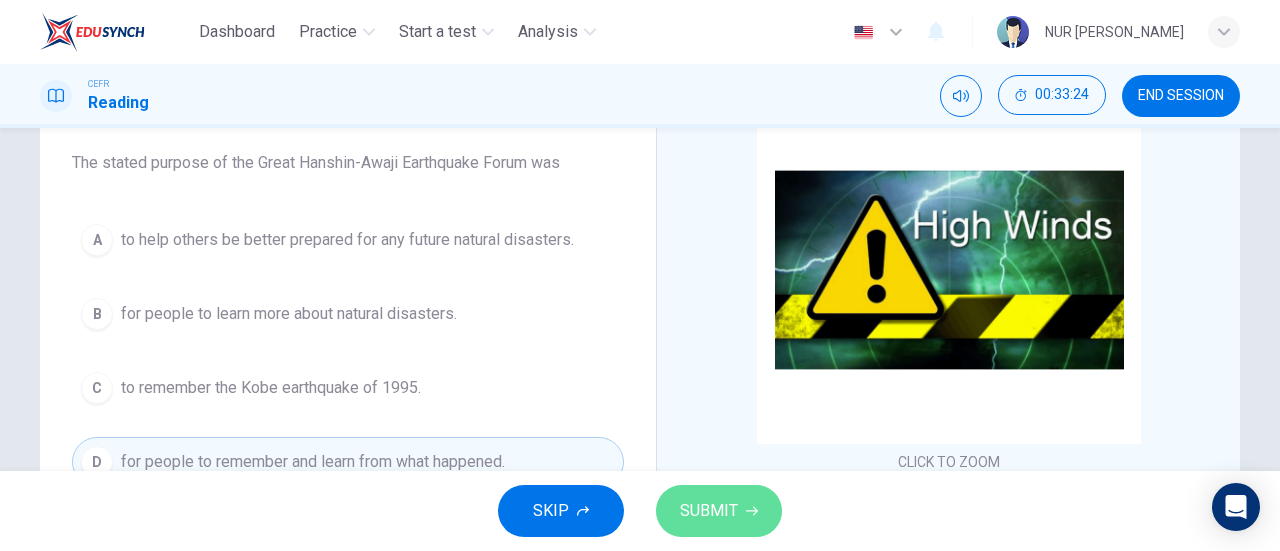 click on "SUBMIT" at bounding box center (719, 511) 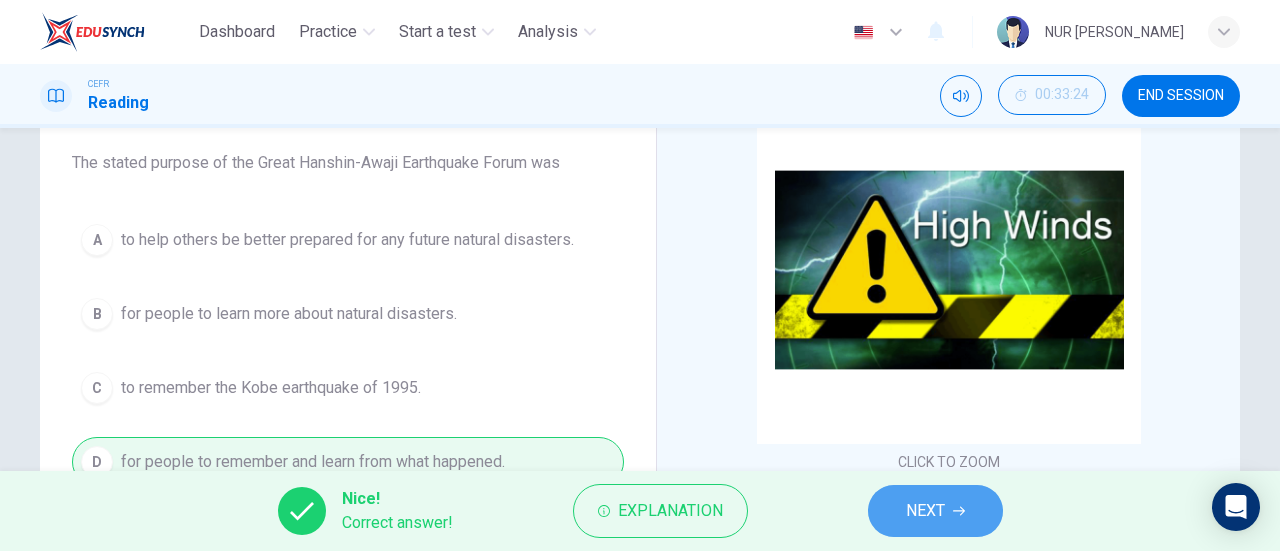 click 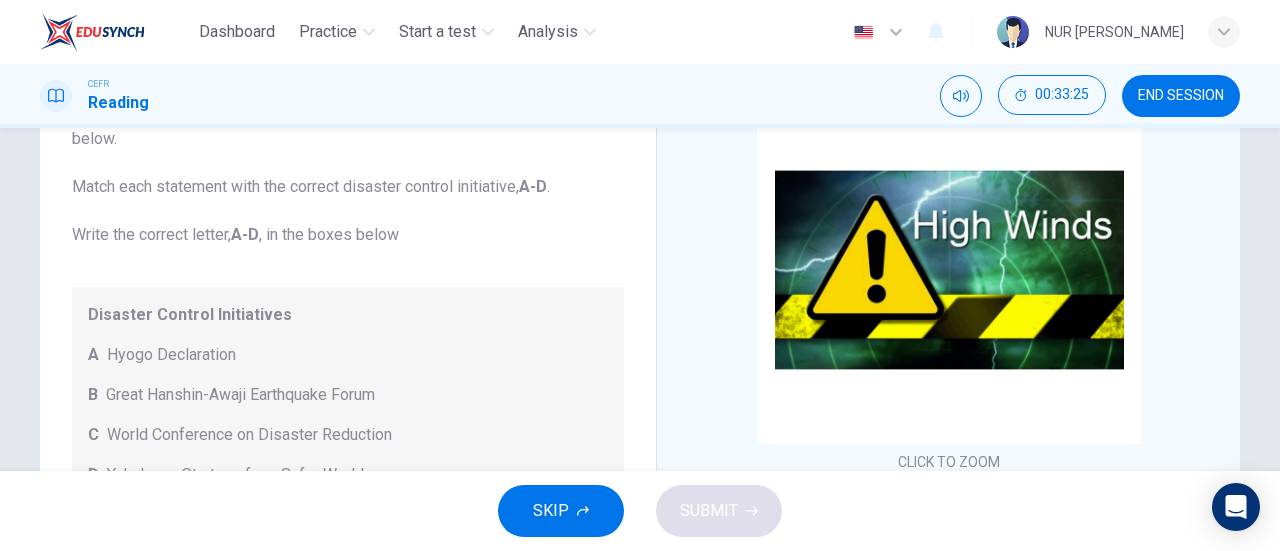scroll, scrollTop: 136, scrollLeft: 0, axis: vertical 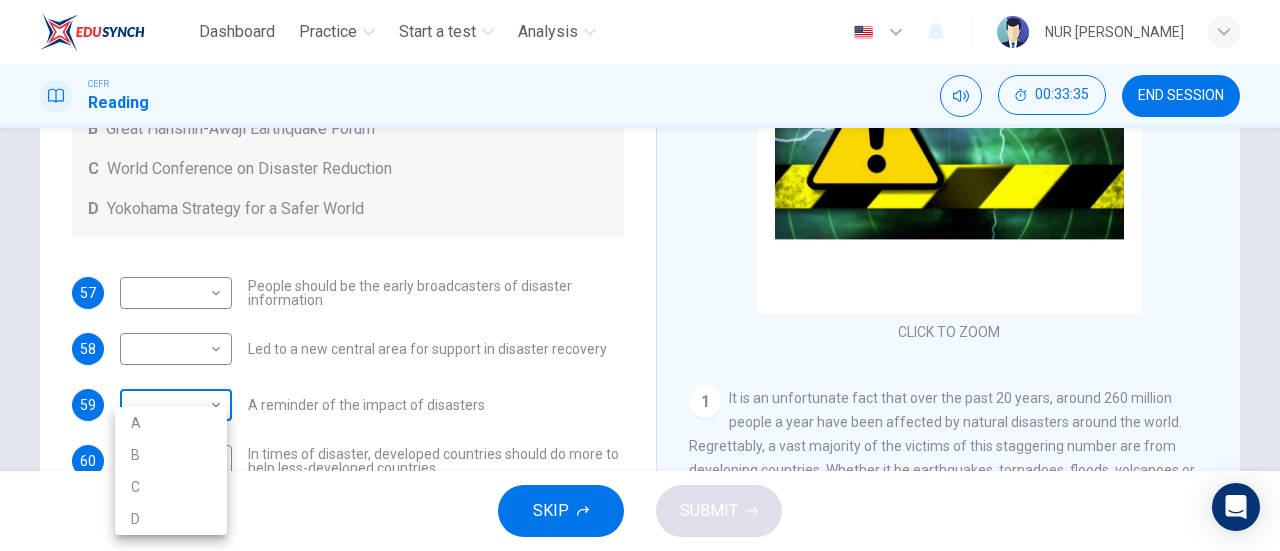 click on "Dashboard Practice Start a test Analysis English en ​ NUR [PERSON_NAME] CEFR Reading 00:33:35 END SESSION Questions 57 - 61 Look at the following statements and the list of disaster control initiatives below.
Match each statement with the correct disaster control initiative,  A-D .
Write the correct letter,  A-D , in the boxes below Disaster Control Initiatives A Hyogo Declaration B Great Hanshin-Awaji Earthquake Forum C World Conference on Disaster Reduction D Yokohama Strategy for a Safer World 57 ​ ​ People should be the early broadcasters of disaster information 58 ​ ​ Led to a new central area for support in disaster recovery 59 ​ ​ A reminder of the impact of disasters 60 ​ ​ In times of disaster, developed countries should do more to help less-developed countries 61 ​ ​ National development and disaster prevention should be considered at the same time Preparing for the Threat CLICK TO ZOOM Click to Zoom 1 2 3 4 5 6 SKIP SUBMIT
Dashboard Practice Start a test A" at bounding box center (640, 275) 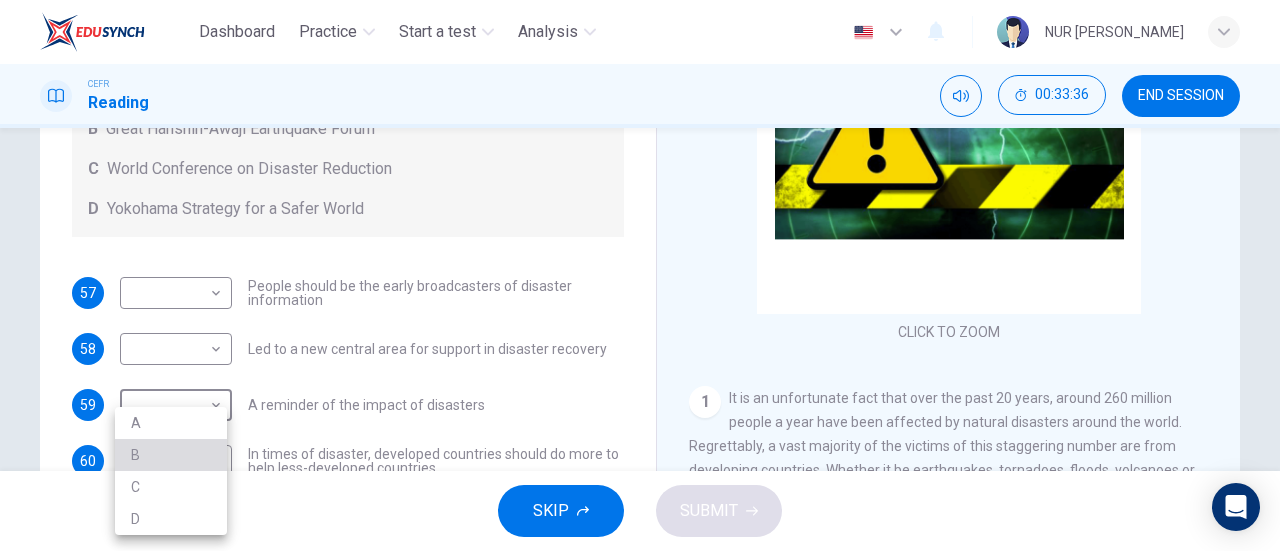 click on "B" at bounding box center [171, 455] 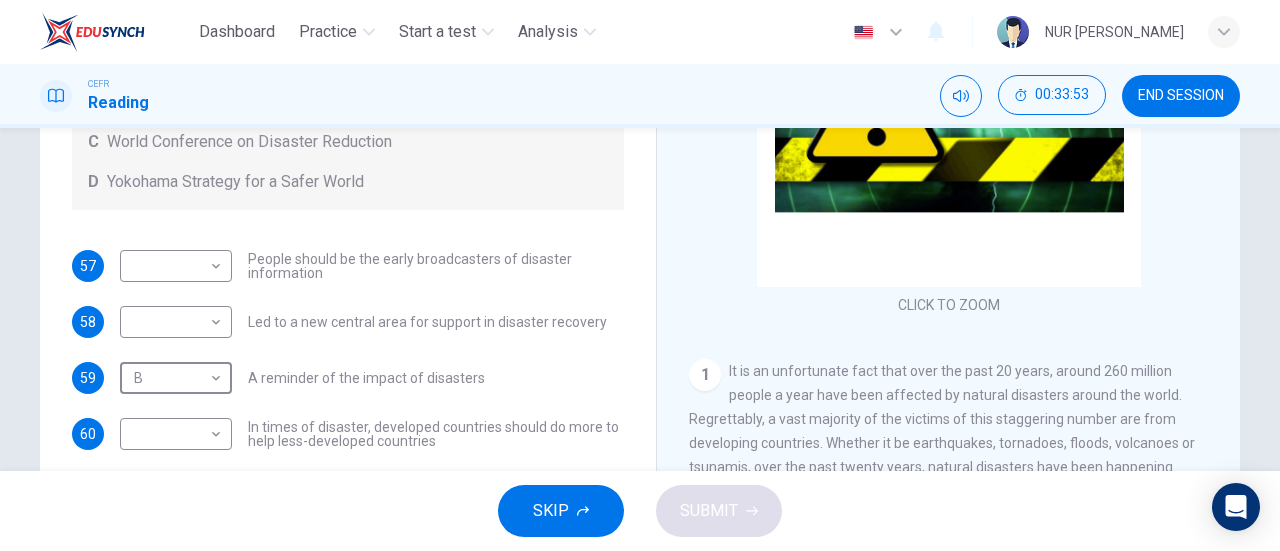 scroll, scrollTop: 330, scrollLeft: 0, axis: vertical 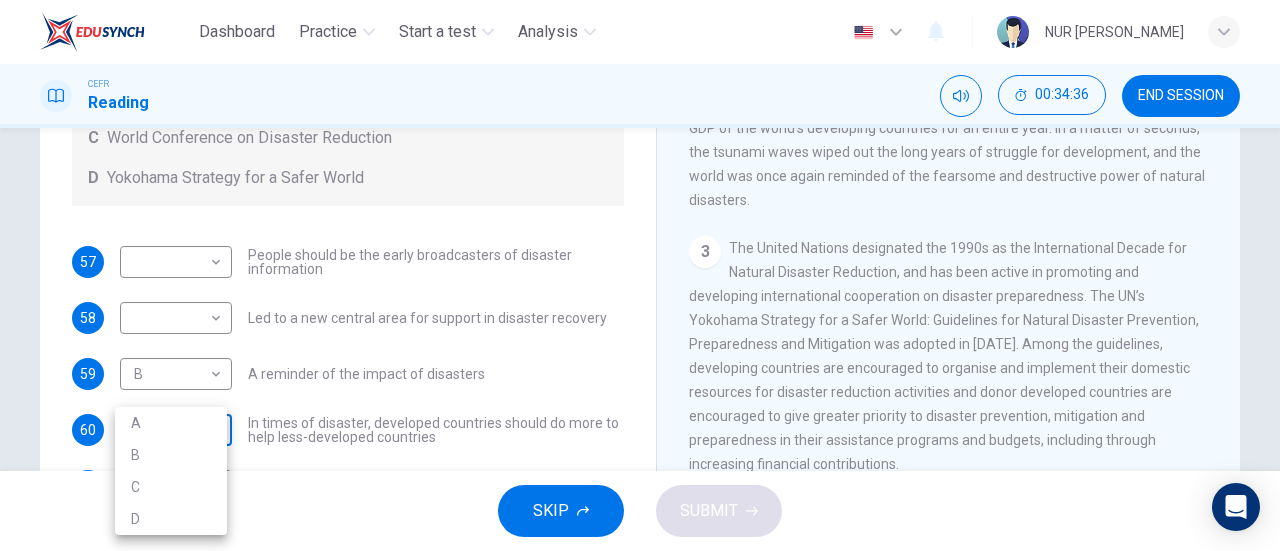 click on "Dashboard Practice Start a test Analysis English en ​ NUR [PERSON_NAME] CEFR Reading 00:34:36 END SESSION Questions 57 - 61 Look at the following statements and the list of disaster control initiatives below.
Match each statement with the correct disaster control initiative,  A-D .
Write the correct letter,  A-D , in the boxes below Disaster Control Initiatives A Hyogo Declaration B Great Hanshin-Awaji Earthquake Forum C World Conference on Disaster Reduction D Yokohama Strategy for a Safer World 57 ​ ​ People should be the early broadcasters of disaster information 58 ​ ​ Led to a new central area for support in disaster recovery 59 B B ​ A reminder of the impact of disasters 60 ​ ​ In times of disaster, developed countries should do more to help less-developed countries 61 ​ ​ National development and disaster prevention should be considered at the same time Preparing for the Threat CLICK TO ZOOM Click to Zoom 1 2 3 4 5 6 SKIP SUBMIT
Dashboard Practice Start a test A" at bounding box center (640, 275) 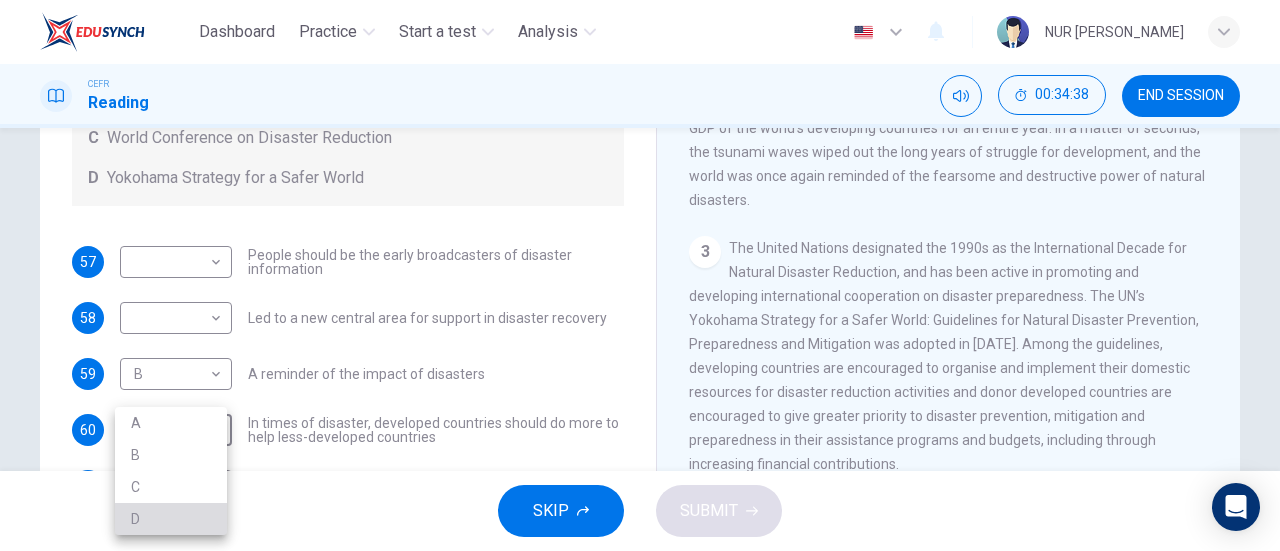 click on "D" at bounding box center (171, 519) 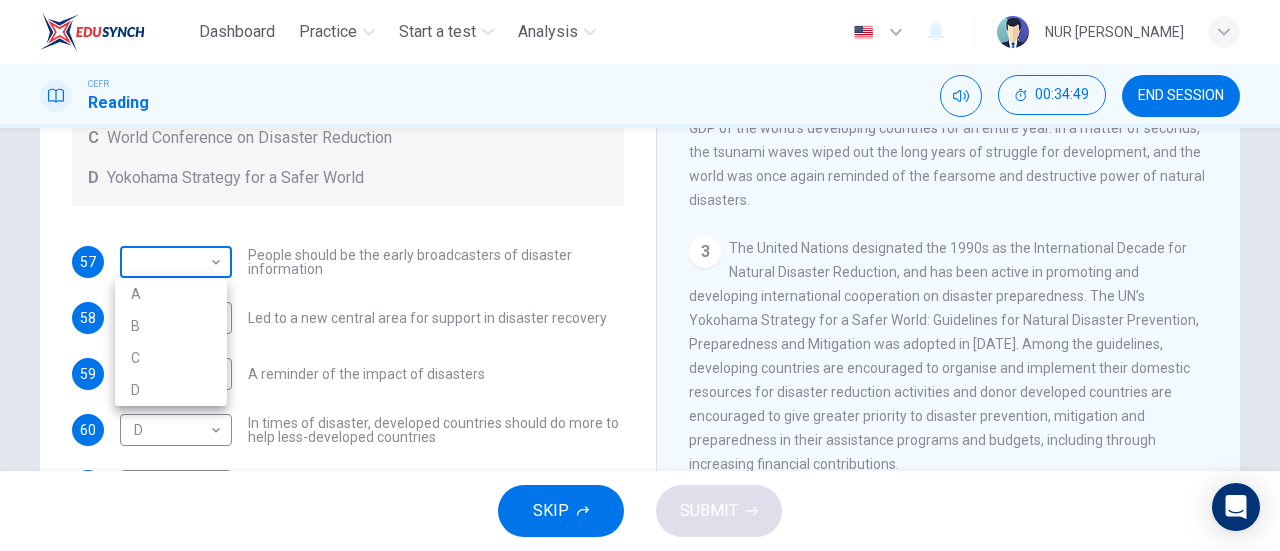 click on "Dashboard Practice Start a test Analysis English en ​ NUR [PERSON_NAME] CEFR Reading 00:34:49 END SESSION Questions 57 - 61 Look at the following statements and the list of disaster control initiatives below.
Match each statement with the correct disaster control initiative,  A-D .
Write the correct letter,  A-D , in the boxes below Disaster Control Initiatives A Hyogo Declaration B Great Hanshin-Awaji Earthquake Forum C World Conference on Disaster Reduction D Yokohama Strategy for a Safer World 57 ​ ​ People should be the early broadcasters of disaster information 58 ​ ​ Led to a new central area for support in disaster recovery 59 B B ​ A reminder of the impact of disasters 60 D D ​ In times of disaster, developed countries should do more to help less-developed countries 61 ​ ​ National development and disaster prevention should be considered at the same time Preparing for the Threat CLICK TO ZOOM Click to Zoom 1 2 3 4 5 6 SKIP SUBMIT
Dashboard Practice Start a test A" at bounding box center [640, 275] 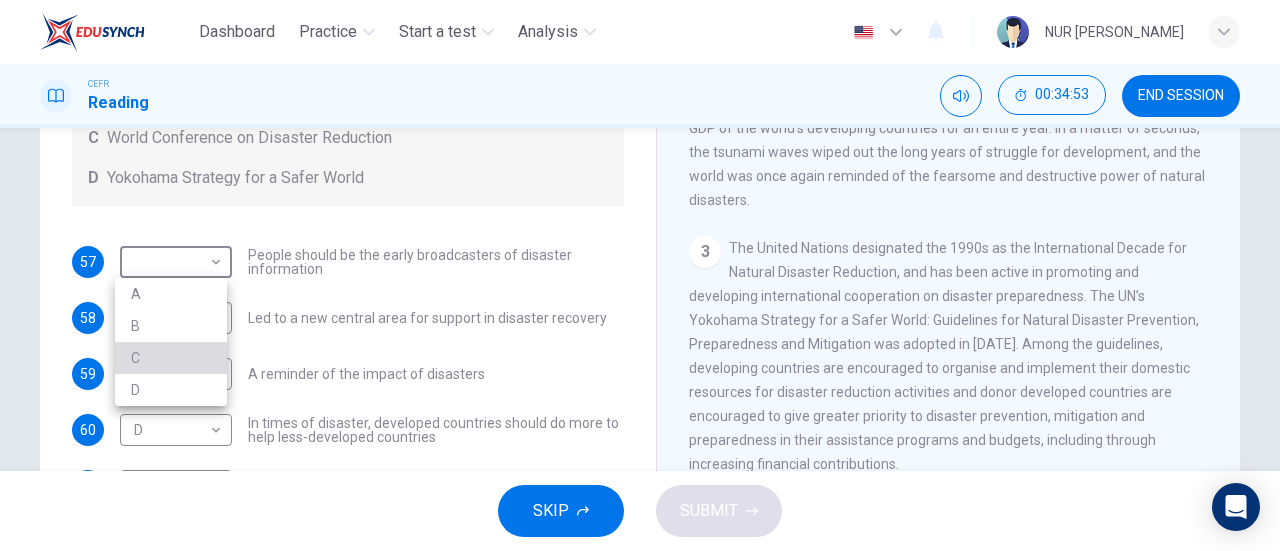 click on "C" at bounding box center [171, 358] 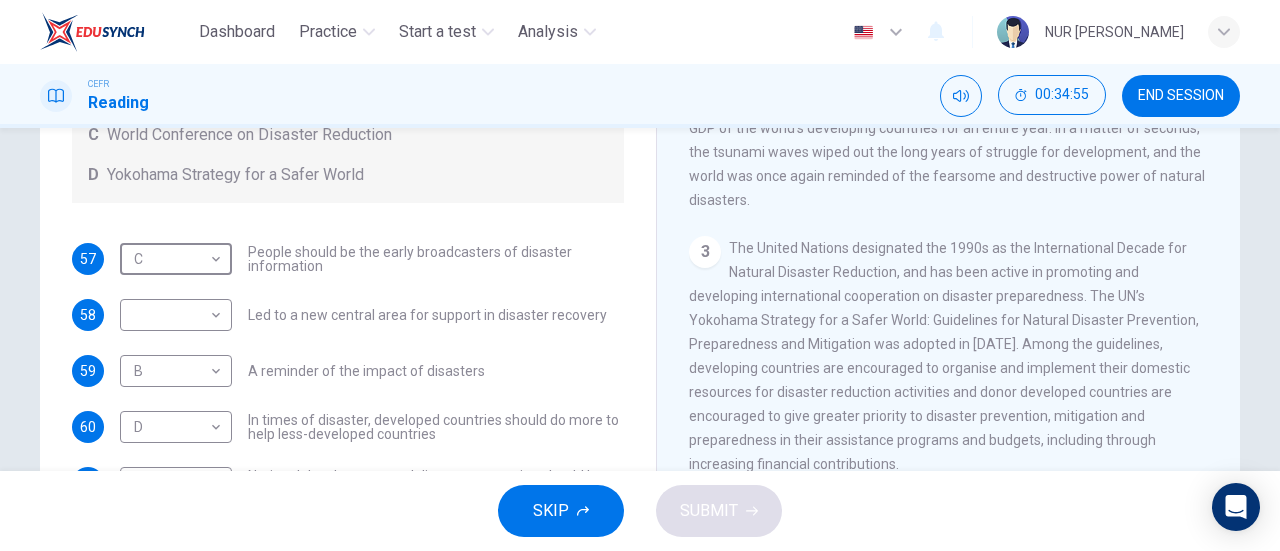 scroll, scrollTop: 136, scrollLeft: 0, axis: vertical 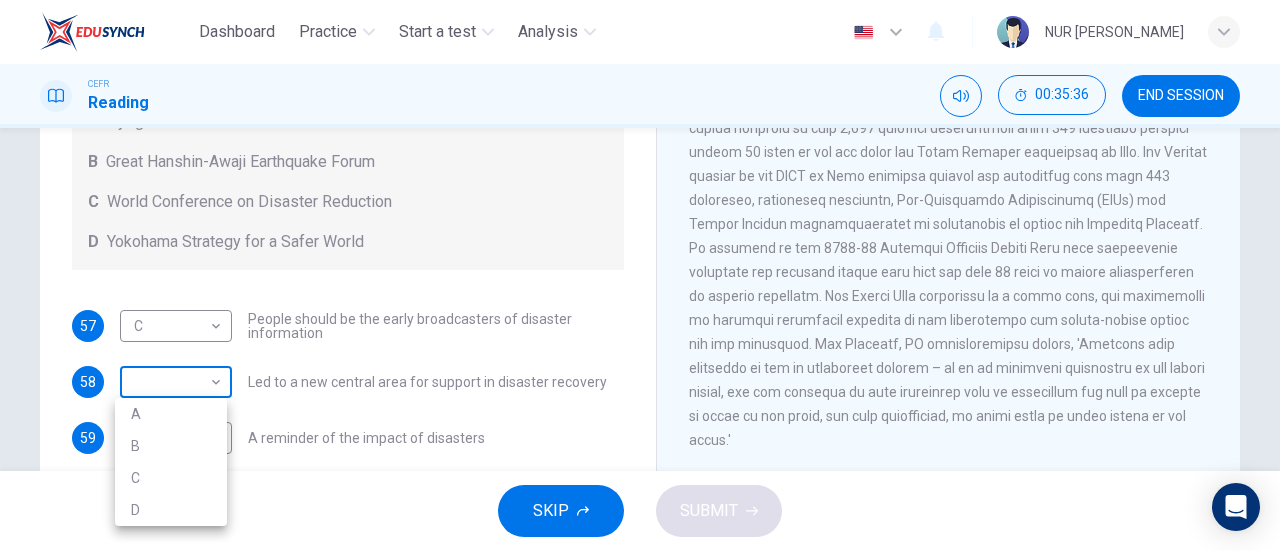 click on "Dashboard Practice Start a test Analysis English en ​ NUR [PERSON_NAME] CEFR Reading 00:35:36 END SESSION Questions 57 - 61 Look at the following statements and the list of disaster control initiatives below.
Match each statement with the correct disaster control initiative,  A-D .
Write the correct letter,  A-D , in the boxes below Disaster Control Initiatives A Hyogo Declaration B Great Hanshin-Awaji Earthquake Forum C World Conference on Disaster Reduction D Yokohama Strategy for a Safer World 57 C C ​ People should be the early broadcasters of disaster information 58 ​ ​ Led to a new central area for support in disaster recovery 59 B B ​ A reminder of the impact of disasters 60 D D ​ In times of disaster, developed countries should do more to help less-developed countries 61 ​ ​ National development and disaster prevention should be considered at the same time Preparing for the Threat CLICK TO ZOOM Click to Zoom 1 2 3 4 5 6 SKIP SUBMIT
Dashboard Practice Start a test A" at bounding box center [640, 275] 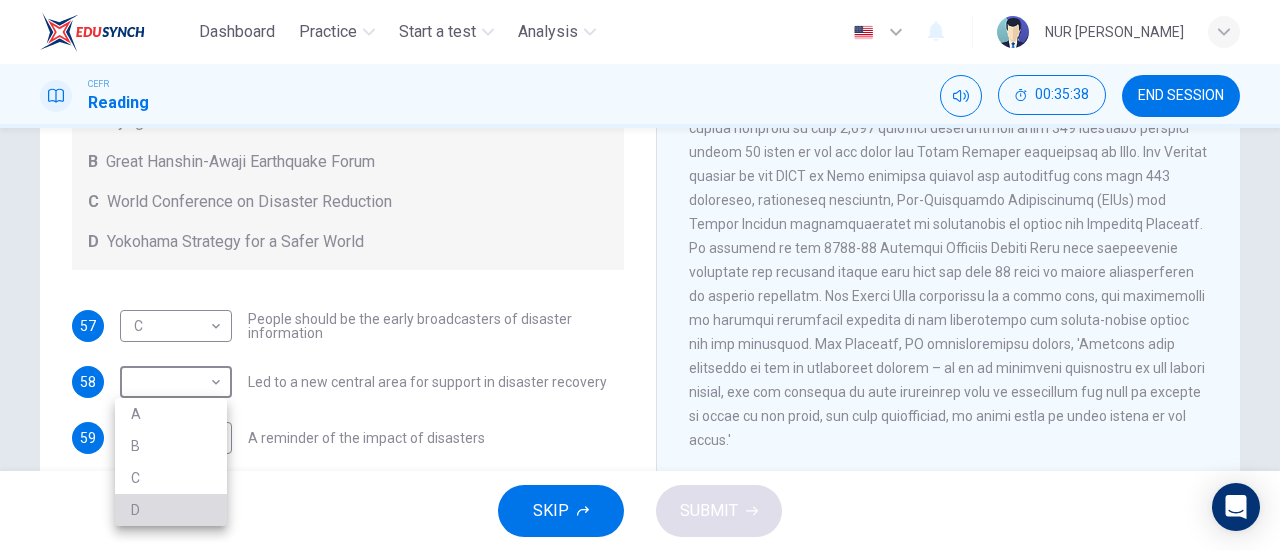 click on "D" at bounding box center [171, 510] 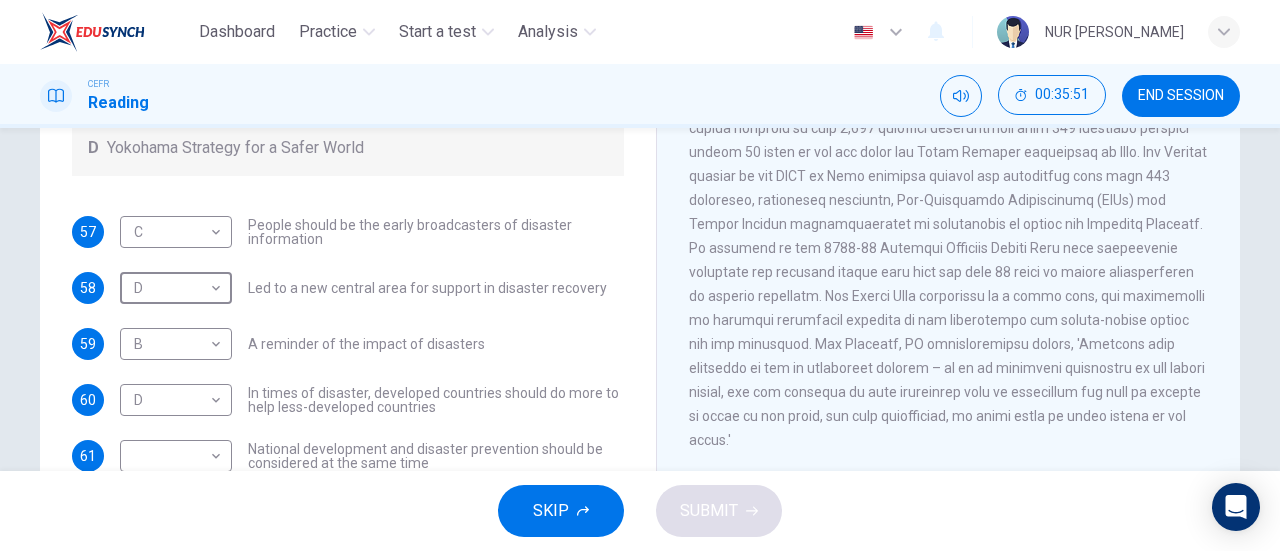 scroll, scrollTop: 136, scrollLeft: 0, axis: vertical 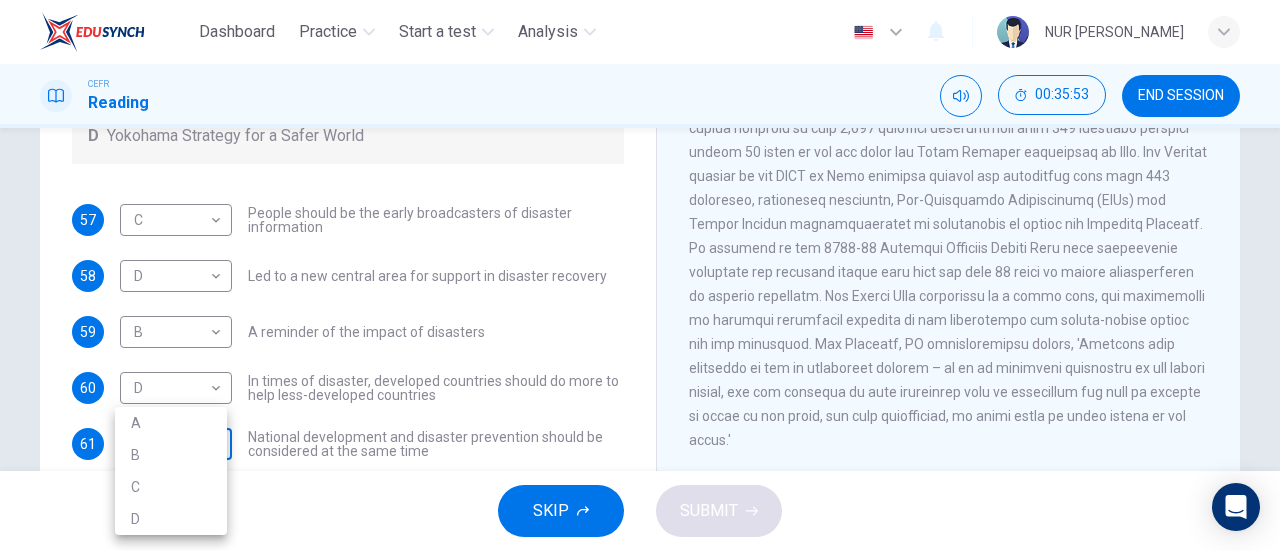 click on "Dashboard Practice Start a test Analysis English en ​ NUR [PERSON_NAME] CEFR Reading 00:35:53 END SESSION Questions 57 - 61 Look at the following statements and the list of disaster control initiatives below.
Match each statement with the correct disaster control initiative,  A-D .
Write the correct letter,  A-D , in the boxes below Disaster Control Initiatives A Hyogo Declaration B Great Hanshin-Awaji Earthquake Forum C World Conference on Disaster Reduction D Yokohama Strategy for a Safer World 57 C C ​ People should be the early broadcasters of disaster information 58 D D ​ Led to a new central area for support in disaster recovery 59 B B ​ A reminder of the impact of disasters 60 D D ​ In times of disaster, developed countries should do more to help less-developed countries 61 ​ ​ National development and disaster prevention should be considered at the same time Preparing for the Threat CLICK TO ZOOM Click to Zoom 1 2 3 4 5 6 SKIP SUBMIT
Dashboard Practice Start a test A" at bounding box center (640, 275) 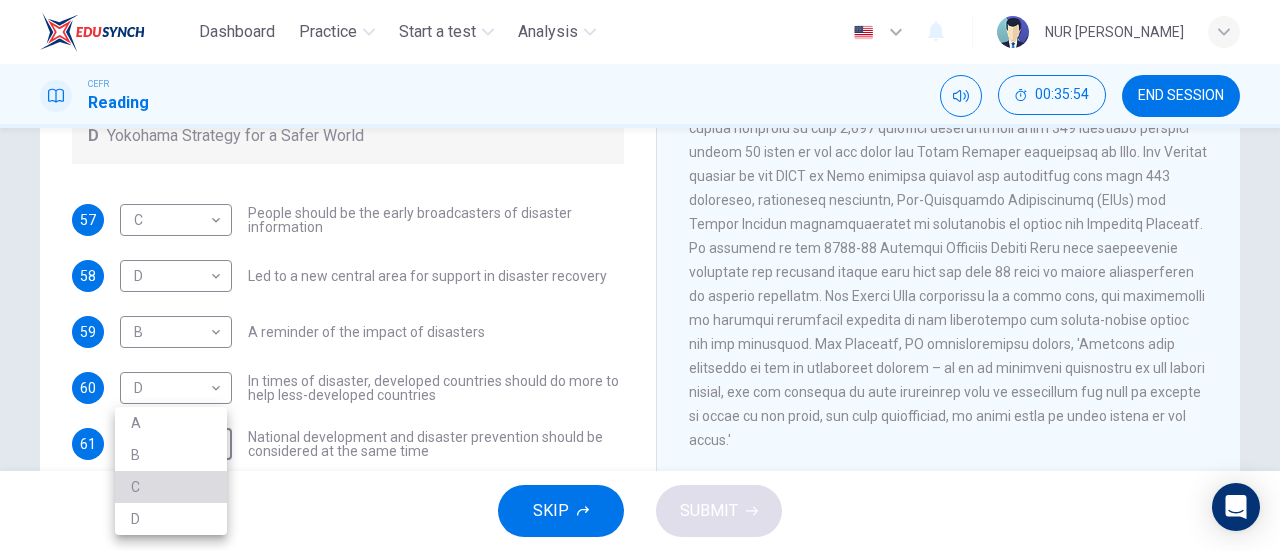 click on "C" at bounding box center (171, 487) 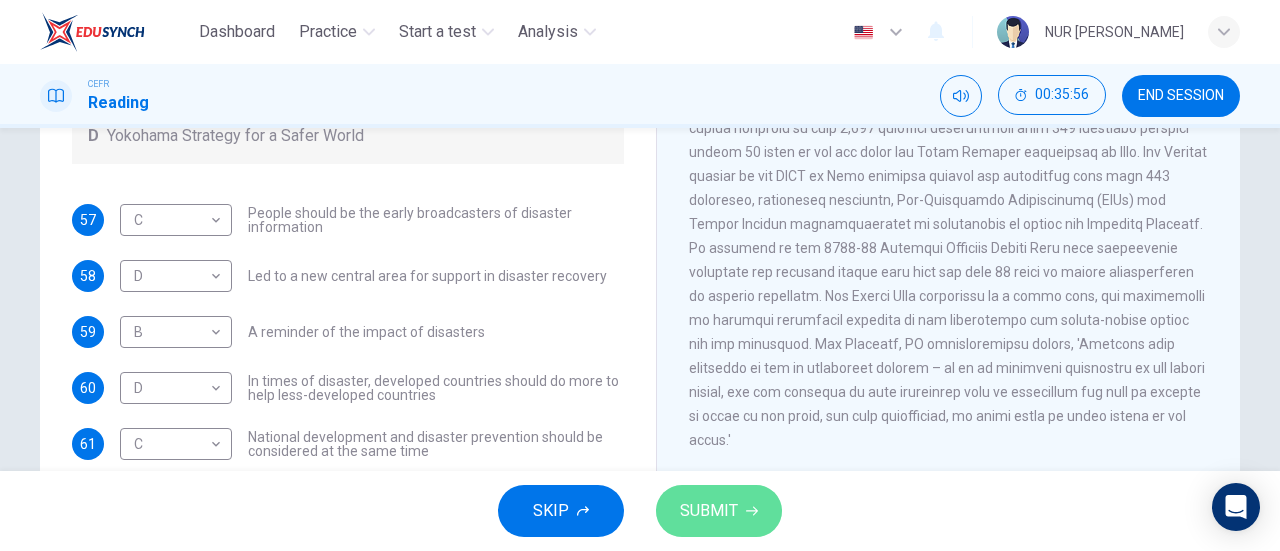 click on "SUBMIT" at bounding box center (719, 511) 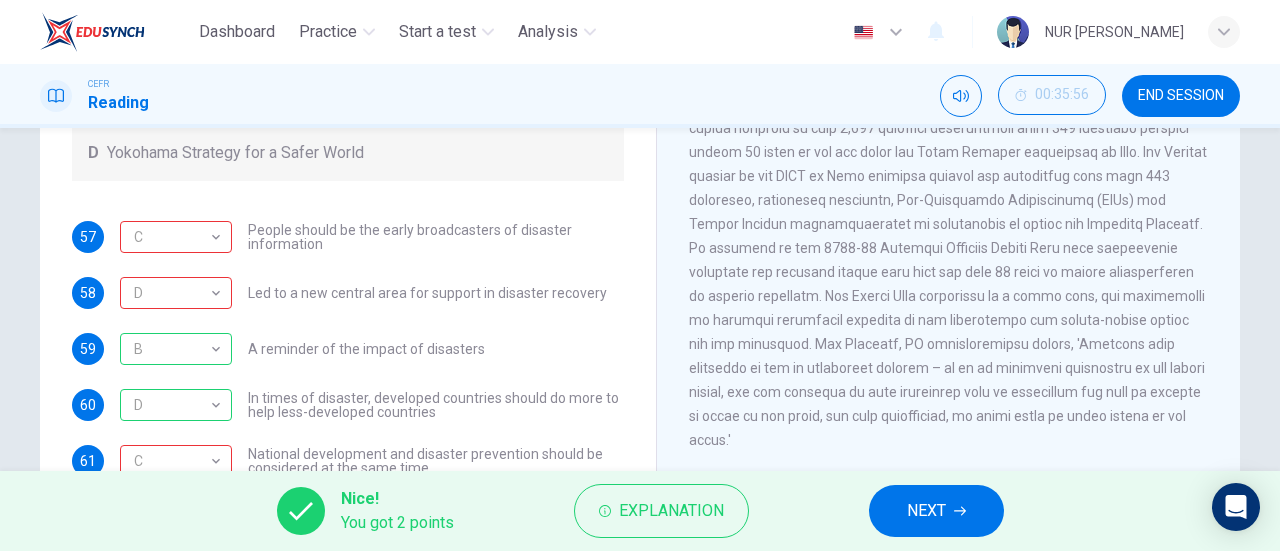 scroll, scrollTop: 123, scrollLeft: 0, axis: vertical 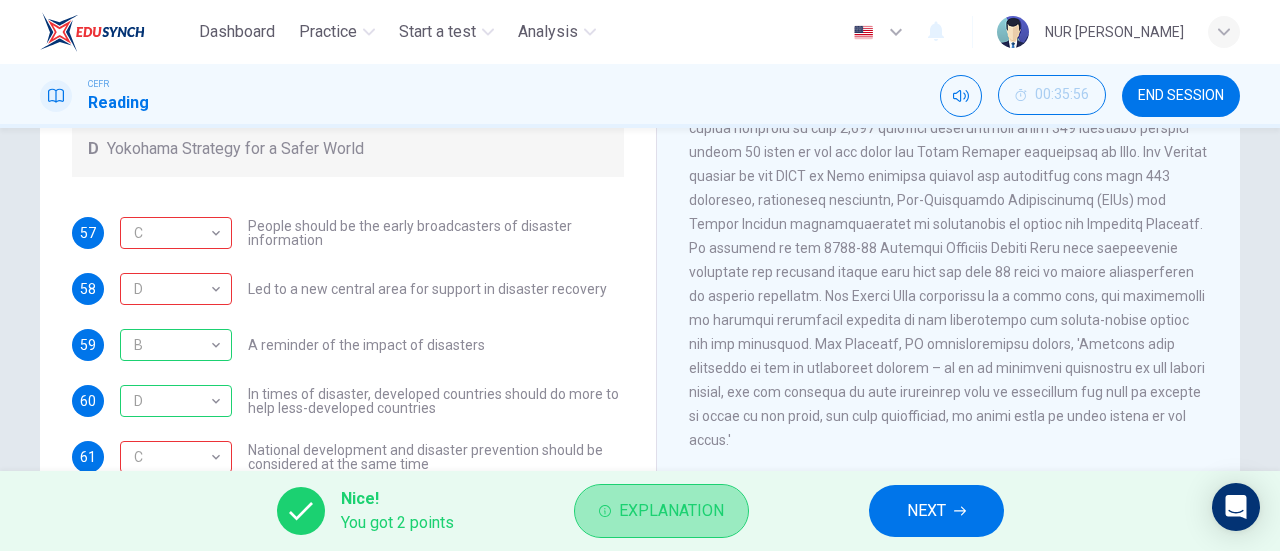 click 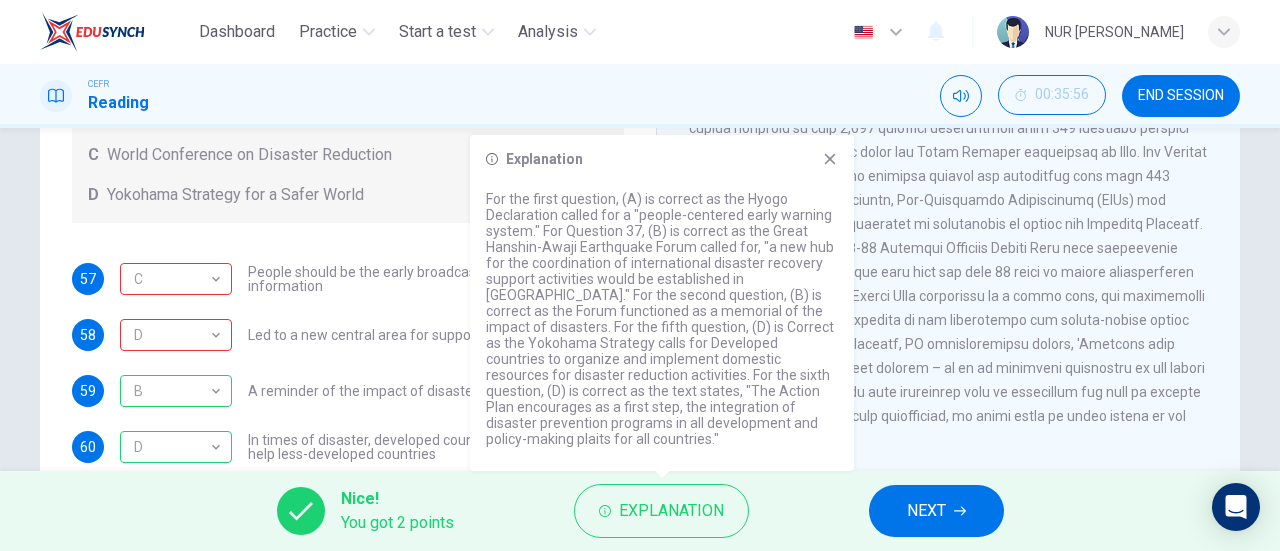 scroll, scrollTop: 97, scrollLeft: 0, axis: vertical 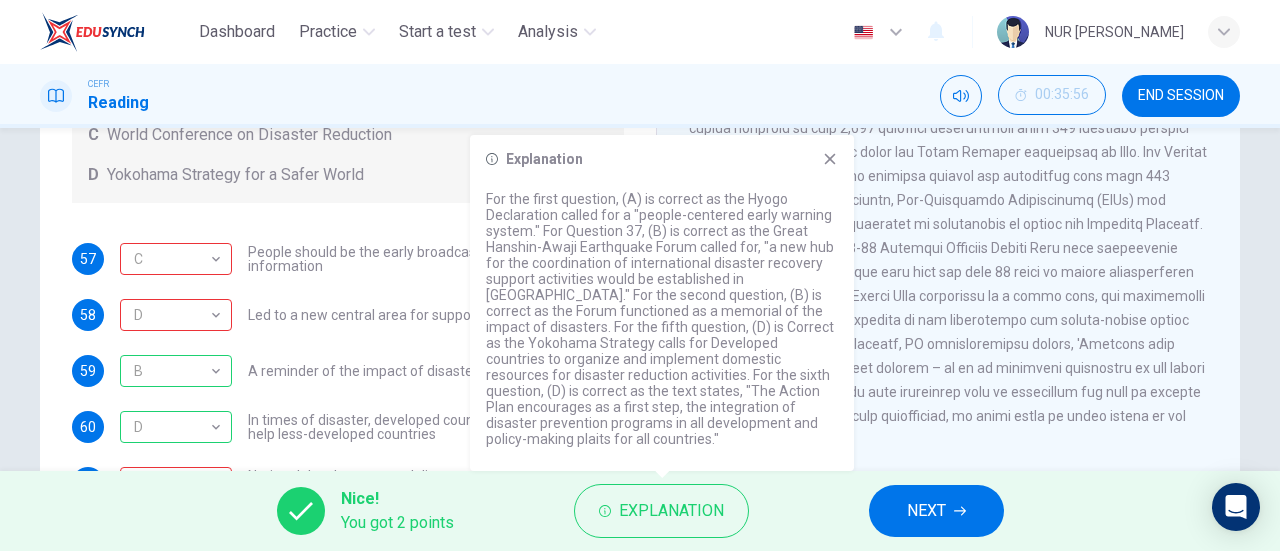 click on "57 C C ​ People should be the early broadcasters of disaster information 58 D D ​ Led to a new central area for support in disaster recovery 59 B B ​ A reminder of the impact of disasters 60 D D ​ In times of disaster, developed countries should do more to help less-developed countries 61 C C ​ National development and disaster prevention should be considered at the same time" at bounding box center (348, 371) 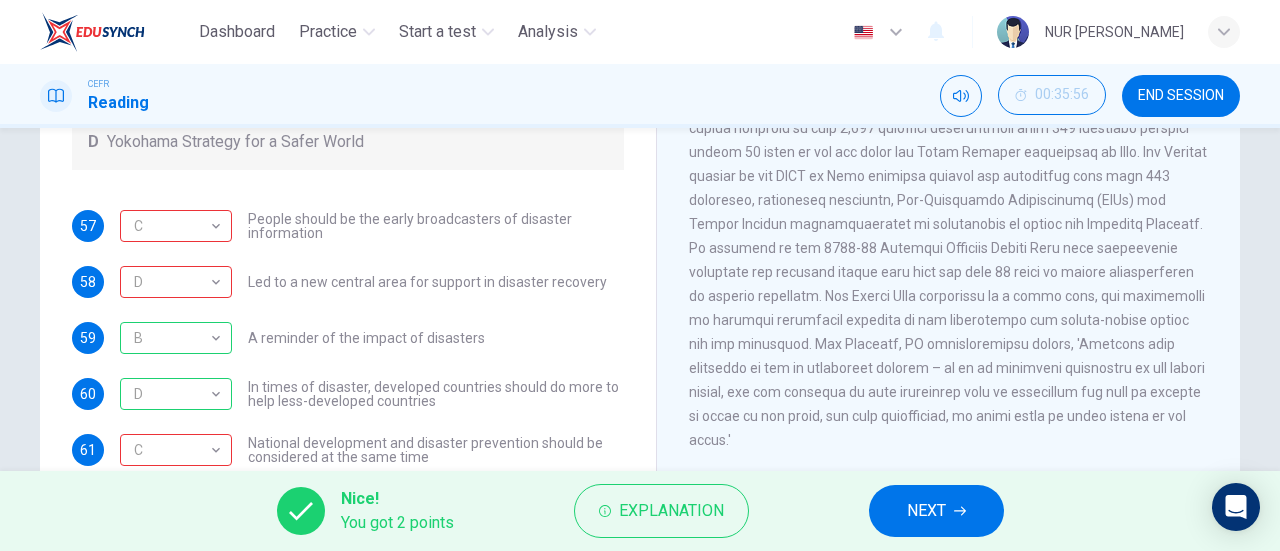 scroll, scrollTop: 136, scrollLeft: 0, axis: vertical 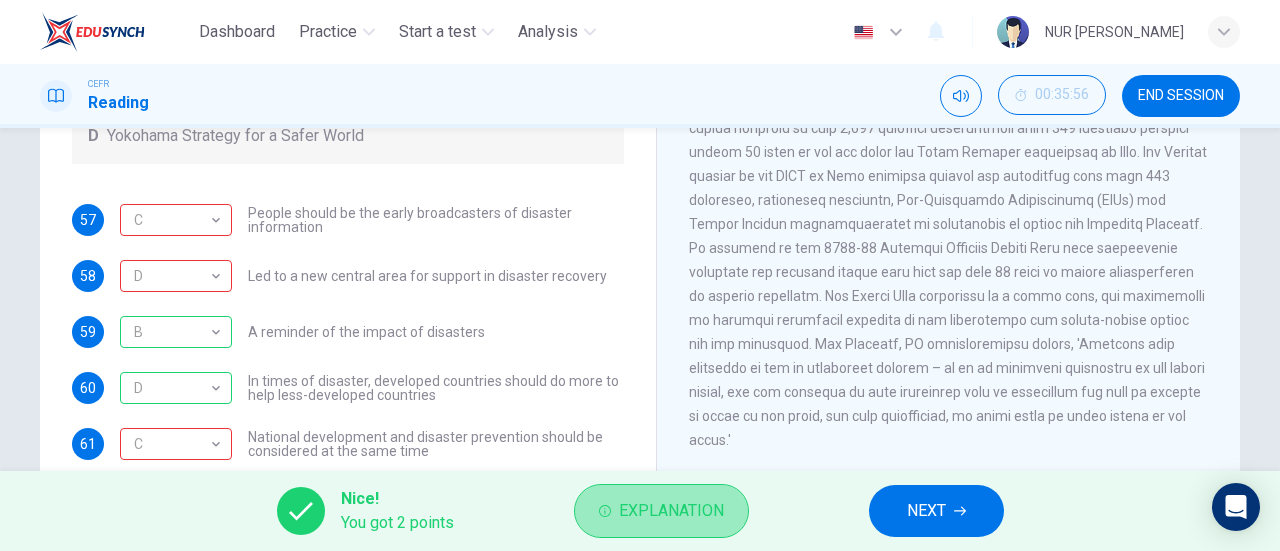 click on "Explanation" at bounding box center (671, 511) 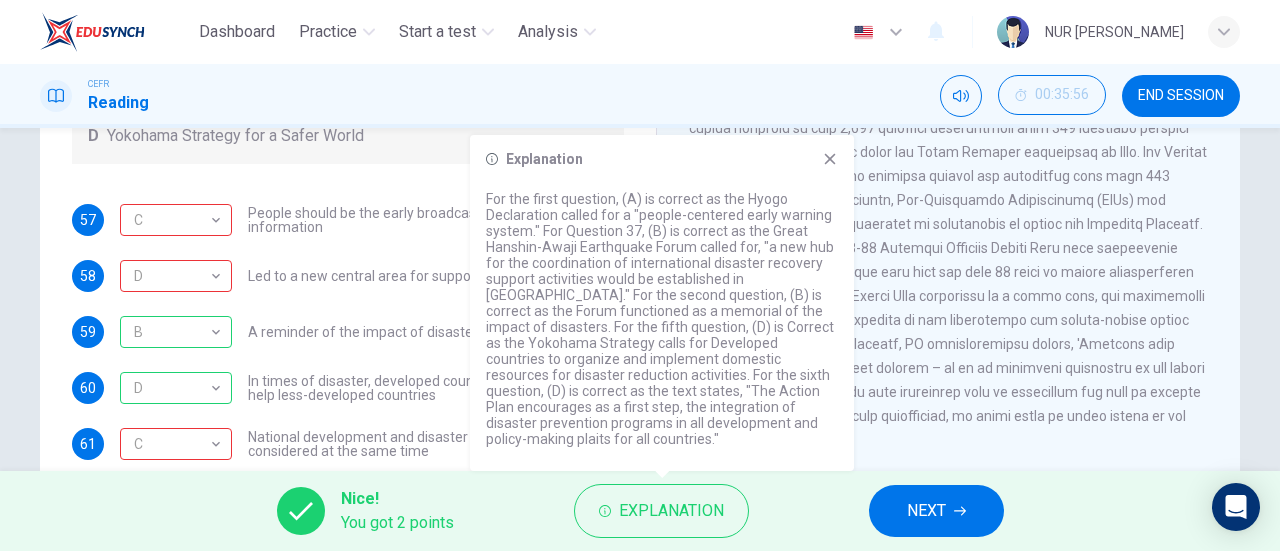 click on "4" at bounding box center [949, 248] 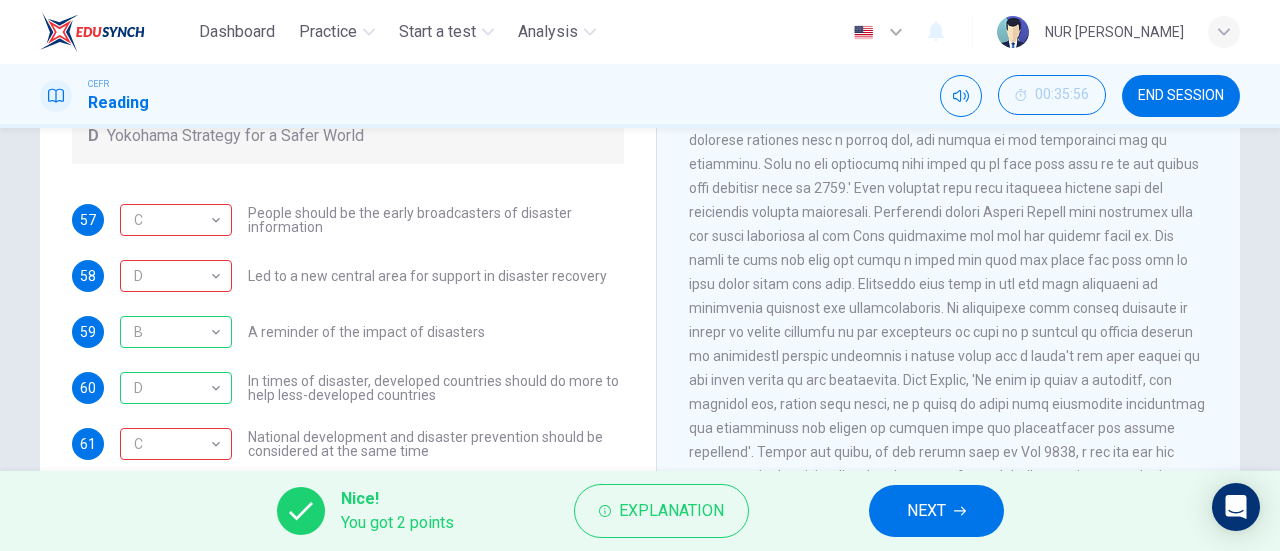 scroll, scrollTop: 1709, scrollLeft: 0, axis: vertical 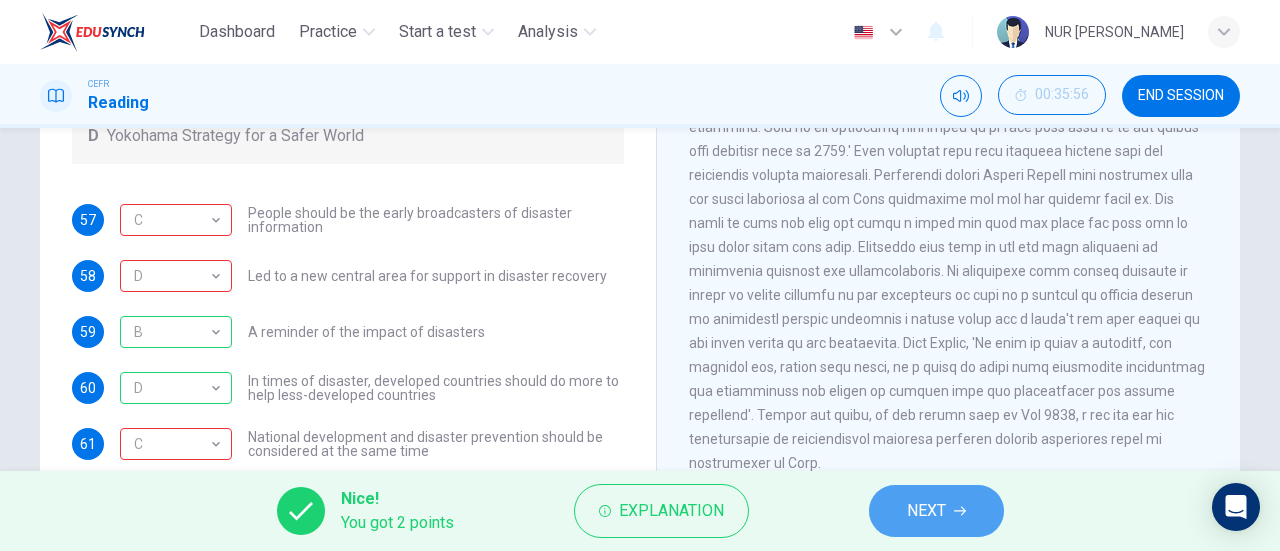 click on "NEXT" at bounding box center [936, 511] 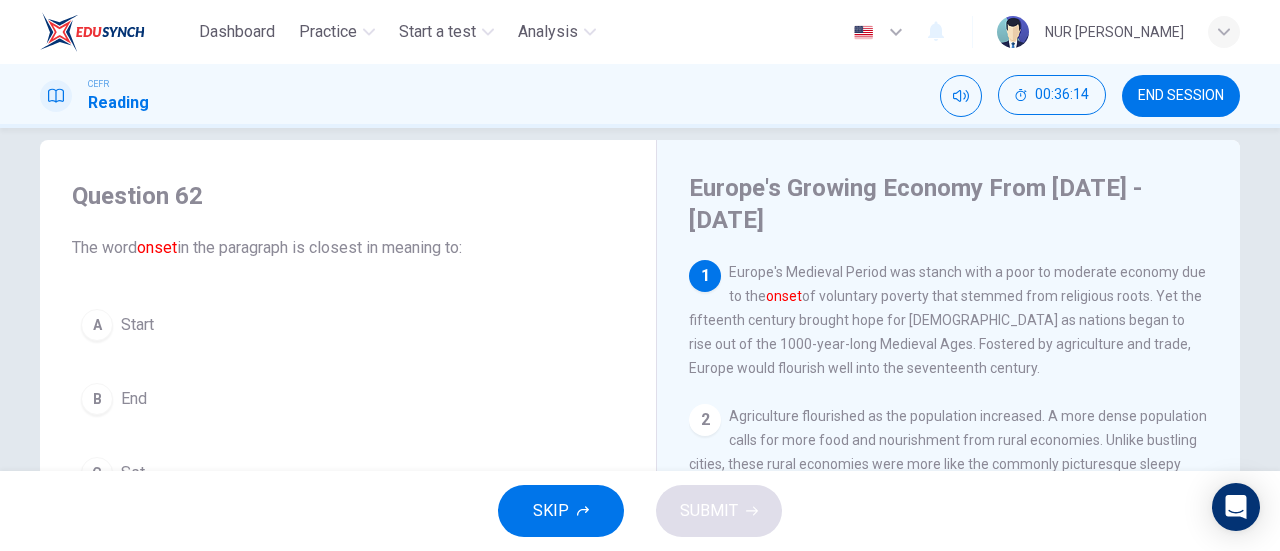 scroll, scrollTop: 71, scrollLeft: 0, axis: vertical 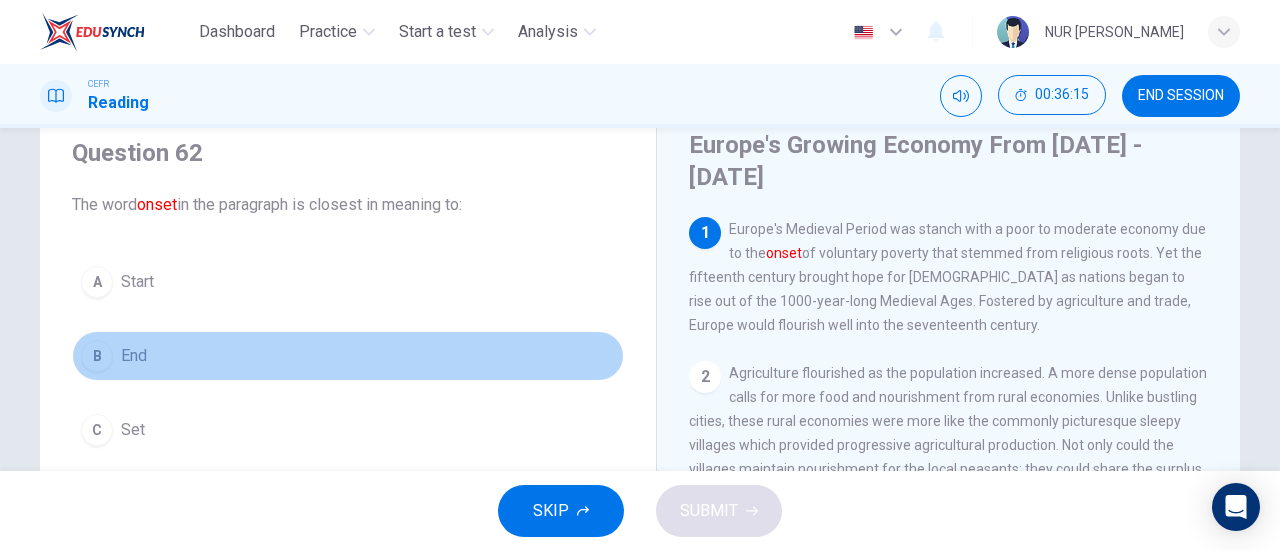 click on "B End" at bounding box center [348, 356] 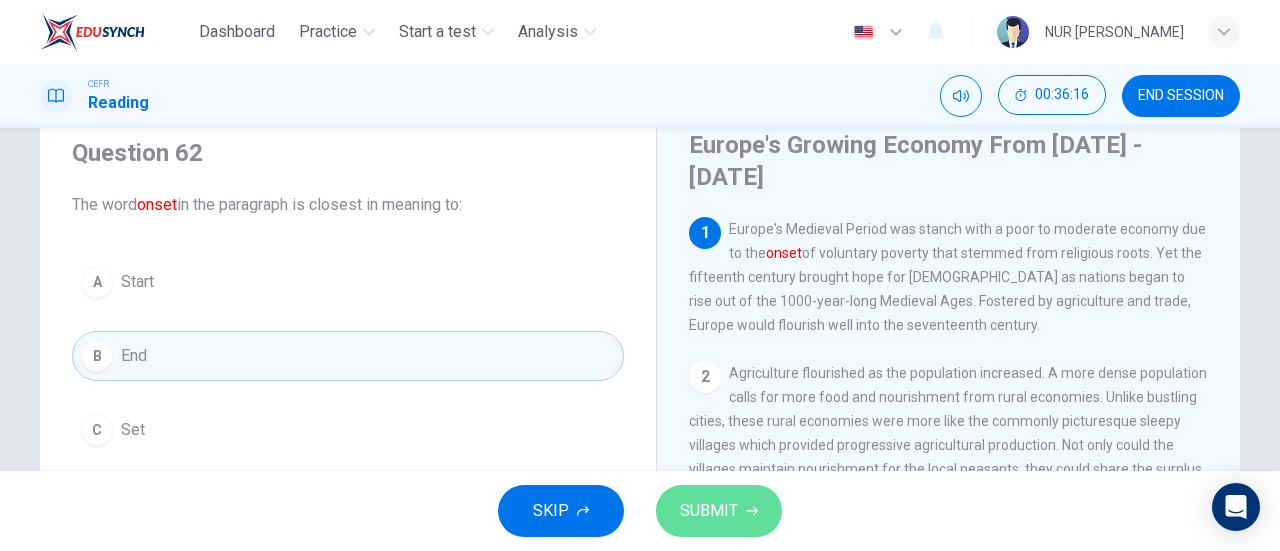 click on "SUBMIT" at bounding box center (719, 511) 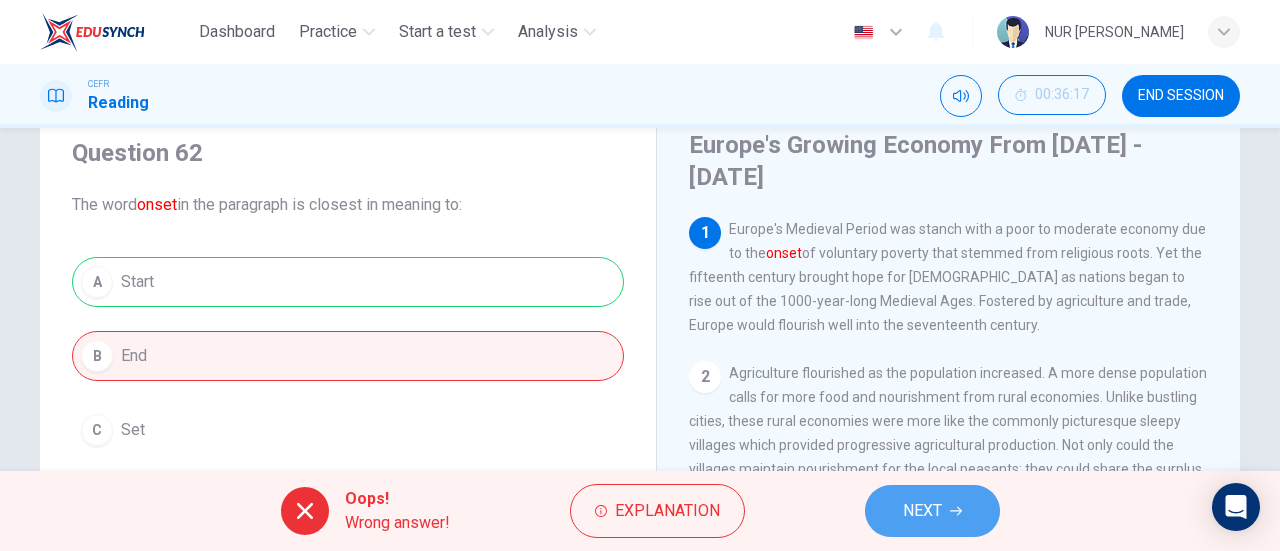 click on "NEXT" at bounding box center (922, 511) 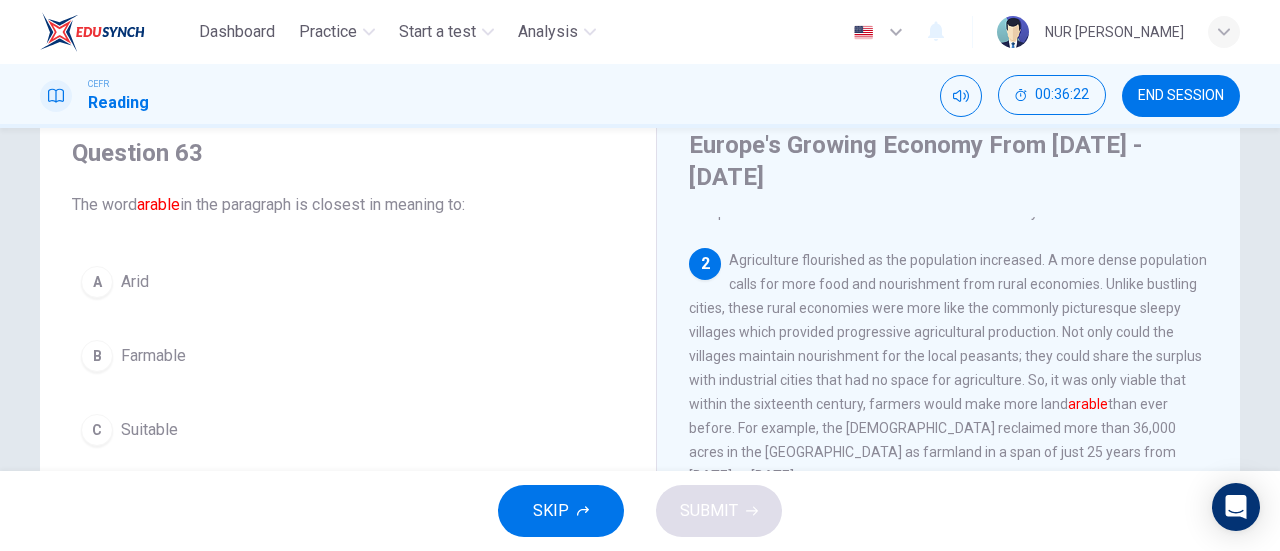 scroll, scrollTop: 114, scrollLeft: 0, axis: vertical 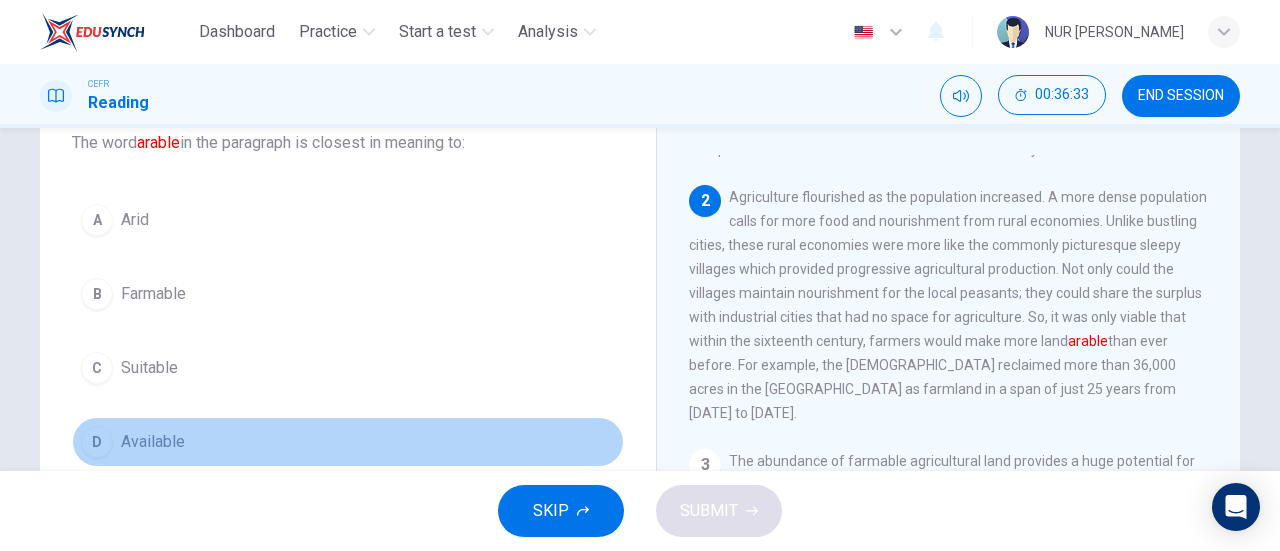 click on "D Available" at bounding box center (348, 442) 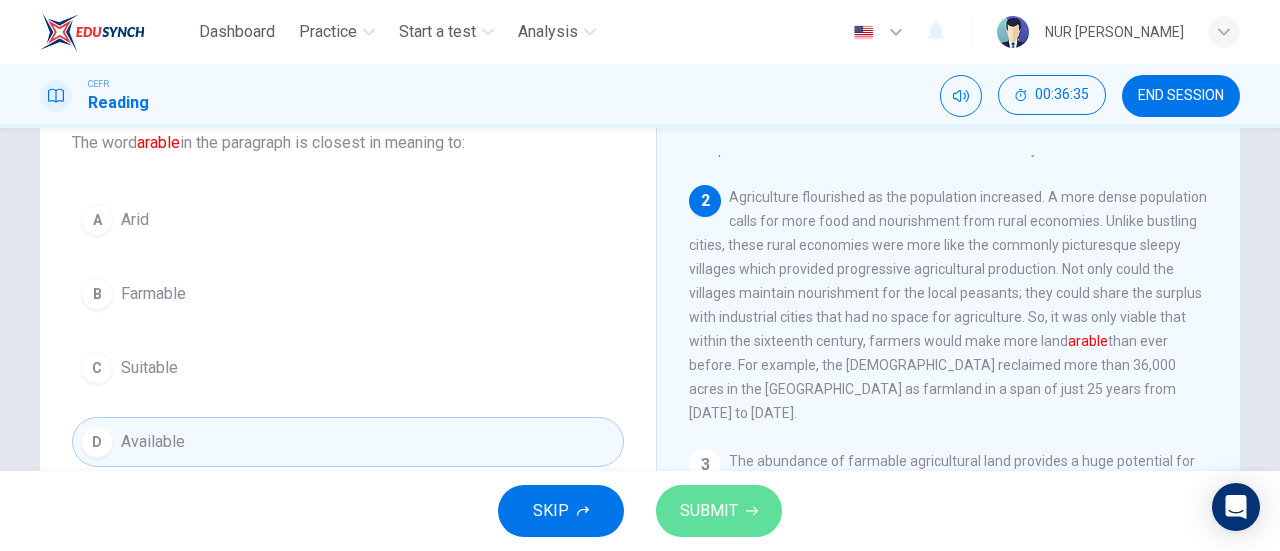 click on "SUBMIT" at bounding box center [709, 511] 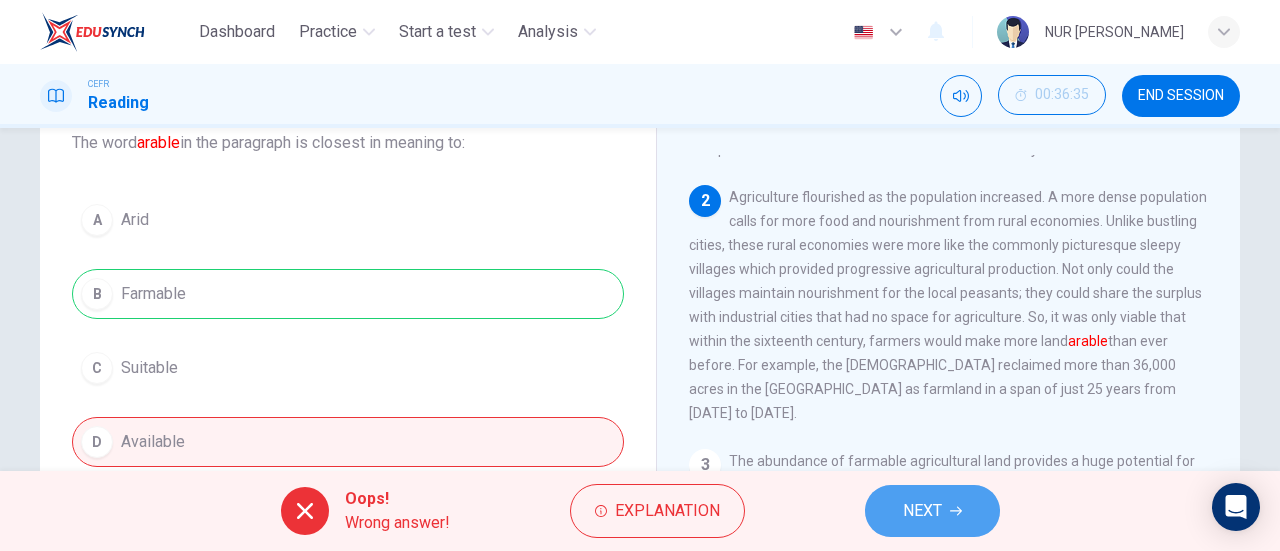 click on "NEXT" at bounding box center (922, 511) 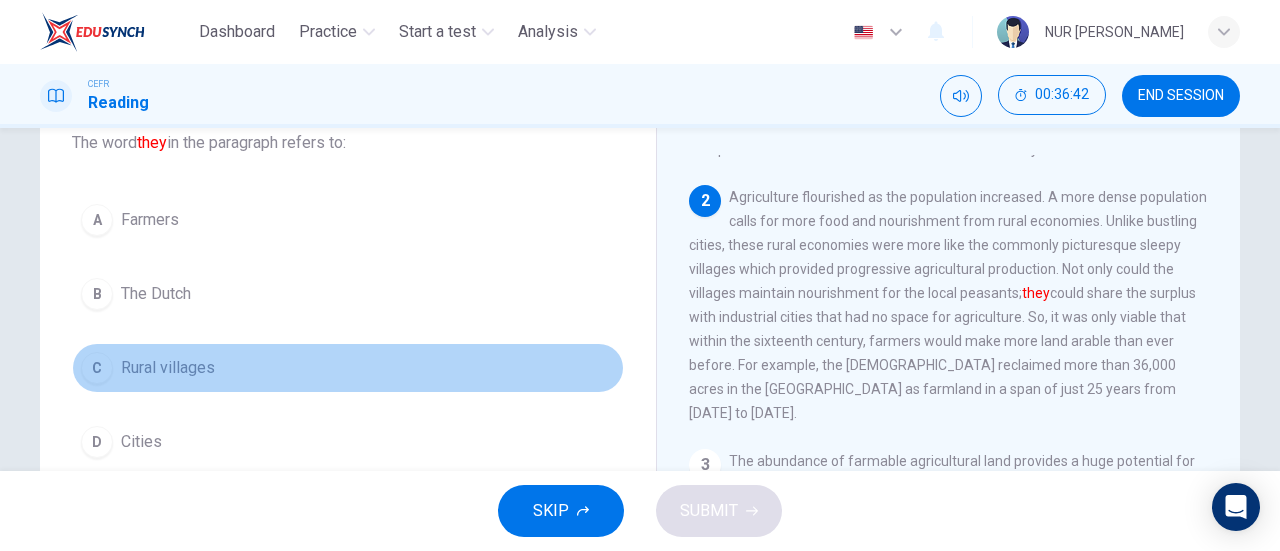 click on "C Rural villages" at bounding box center [348, 368] 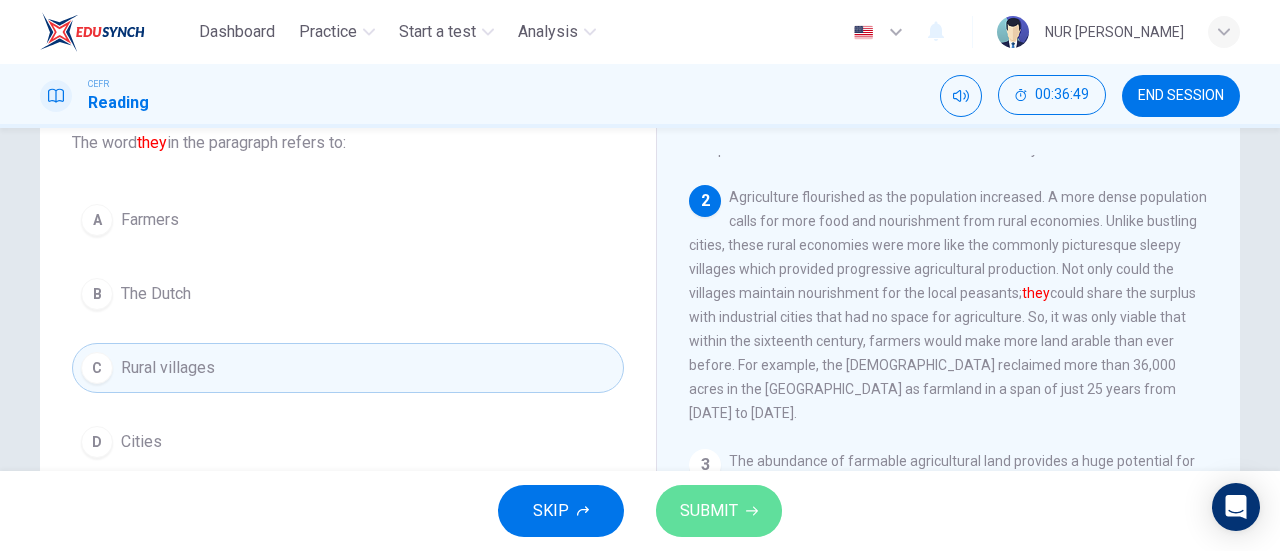 click on "SUBMIT" at bounding box center [709, 511] 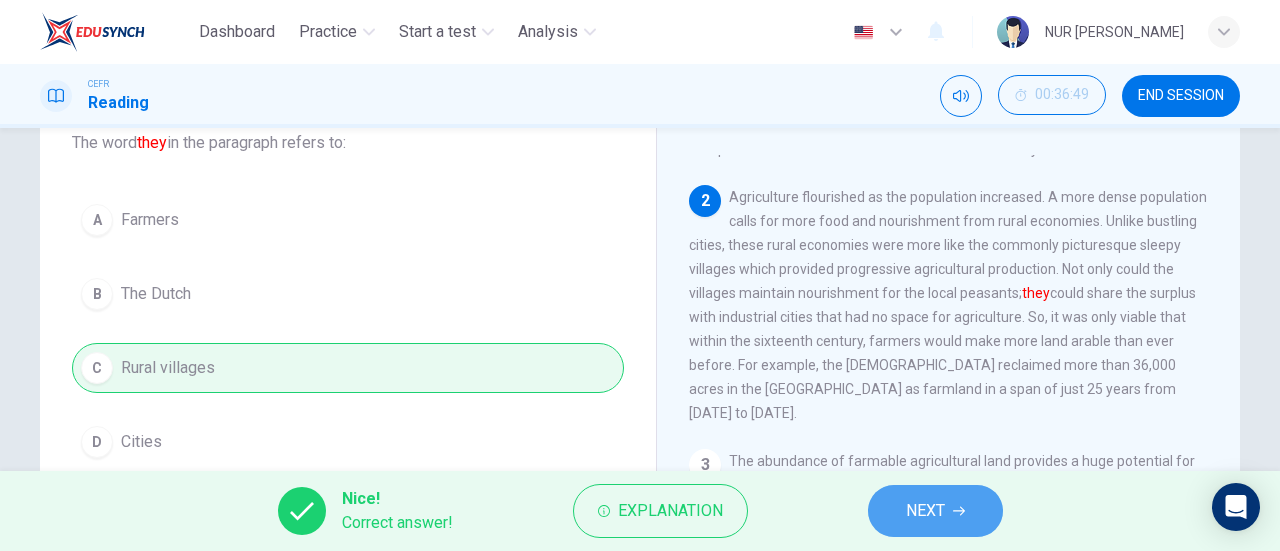 click on "NEXT" at bounding box center [925, 511] 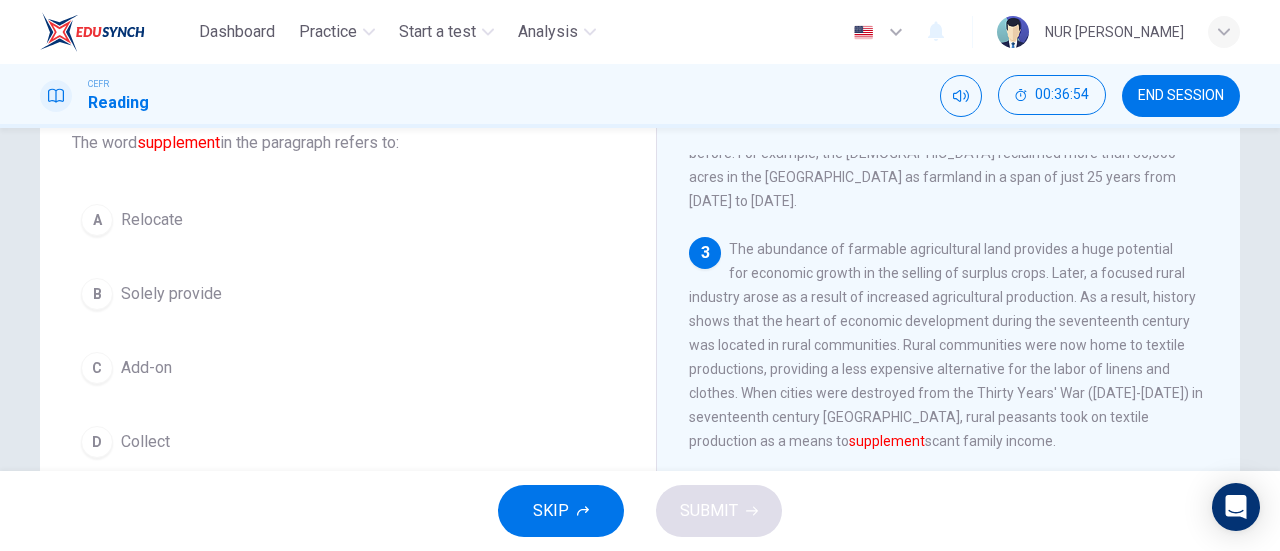 scroll, scrollTop: 327, scrollLeft: 0, axis: vertical 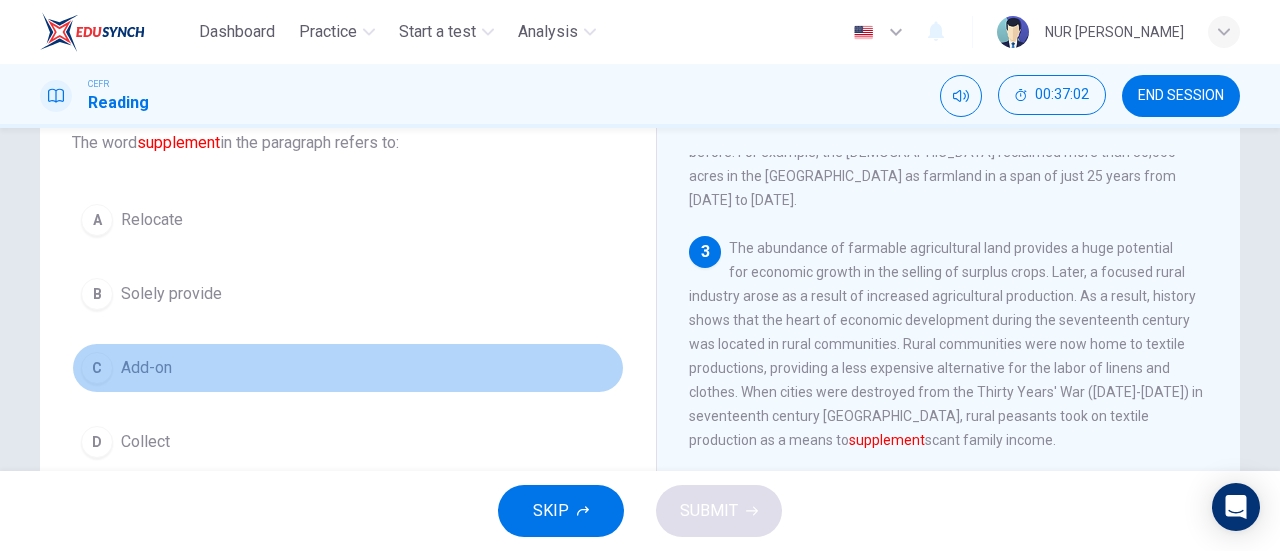click on "C Add-on" at bounding box center [348, 368] 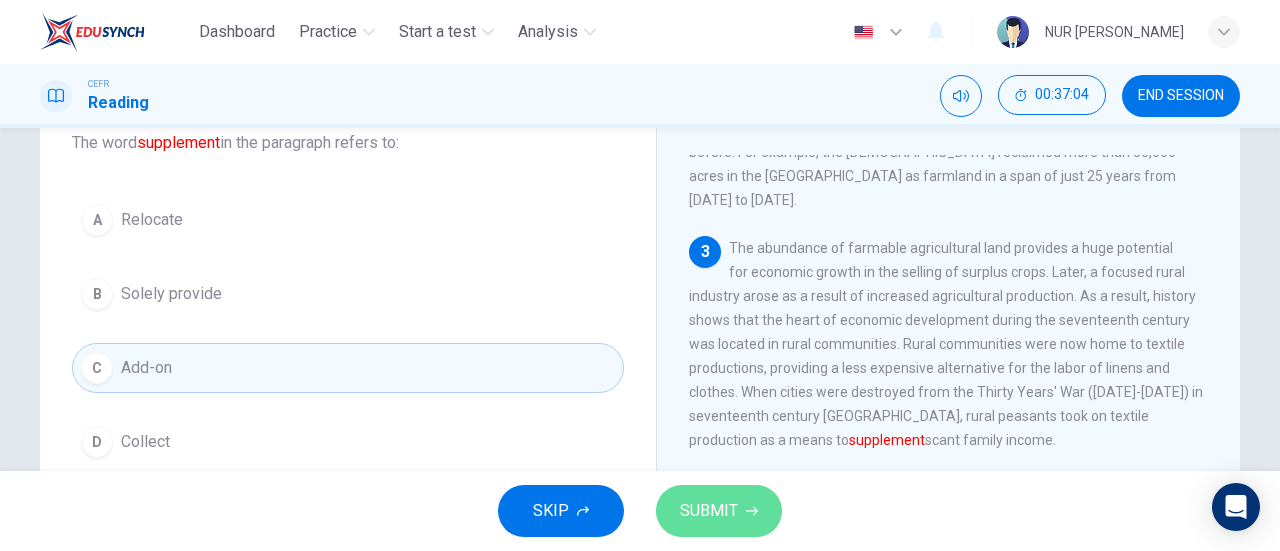 click on "SUBMIT" at bounding box center (709, 511) 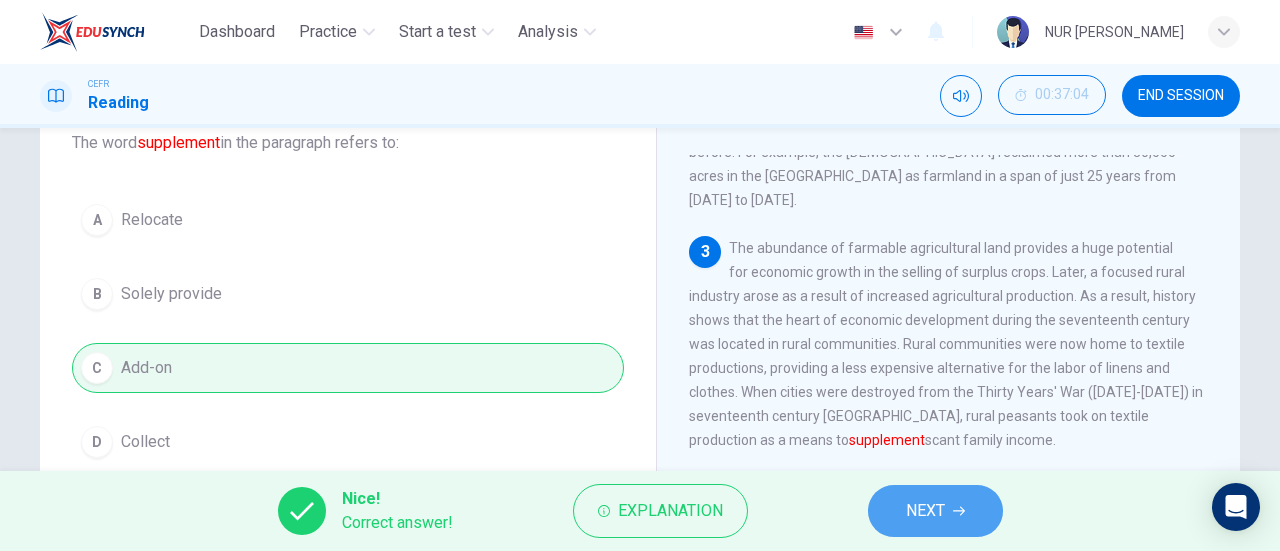 click on "NEXT" at bounding box center [935, 511] 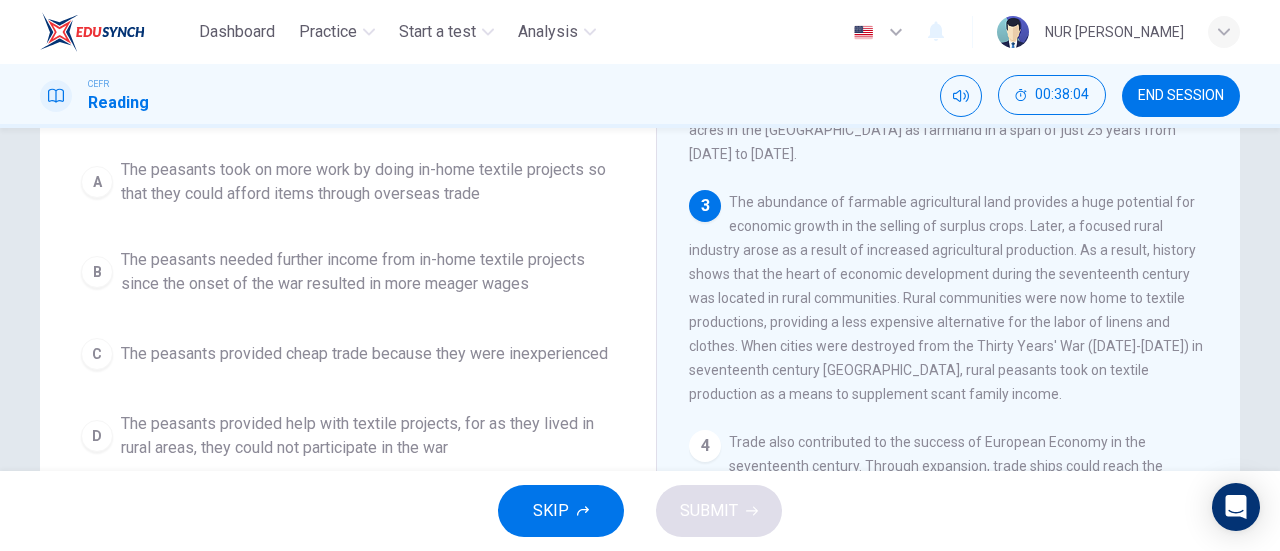 scroll, scrollTop: 181, scrollLeft: 0, axis: vertical 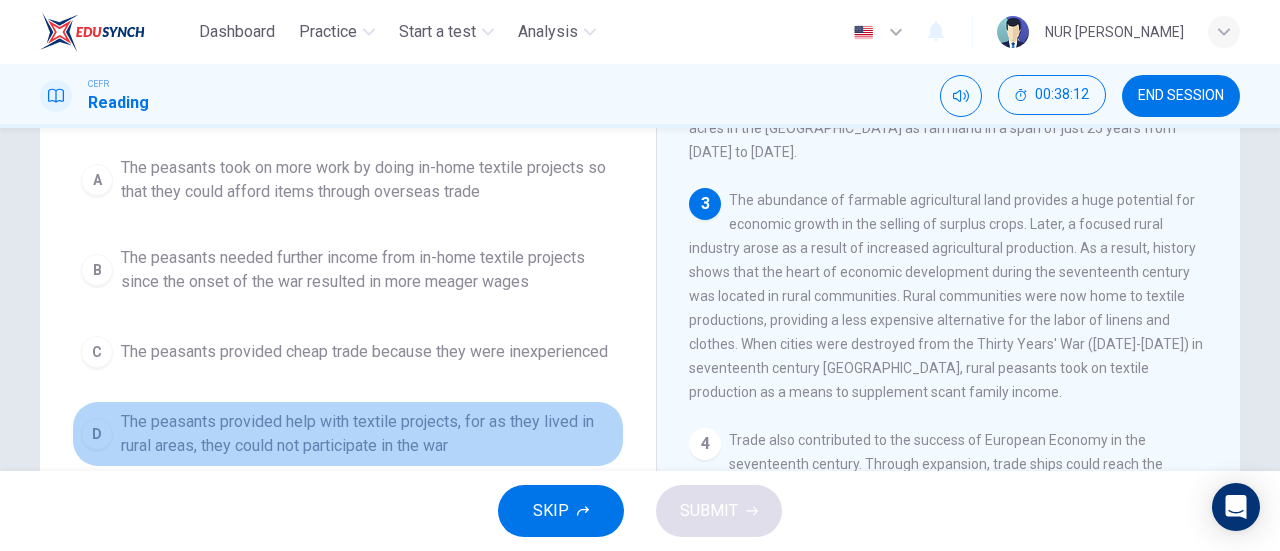 click on "The peasants provided help with textile projects, for as they lived in rural areas, they could not participate in the war" at bounding box center (368, 434) 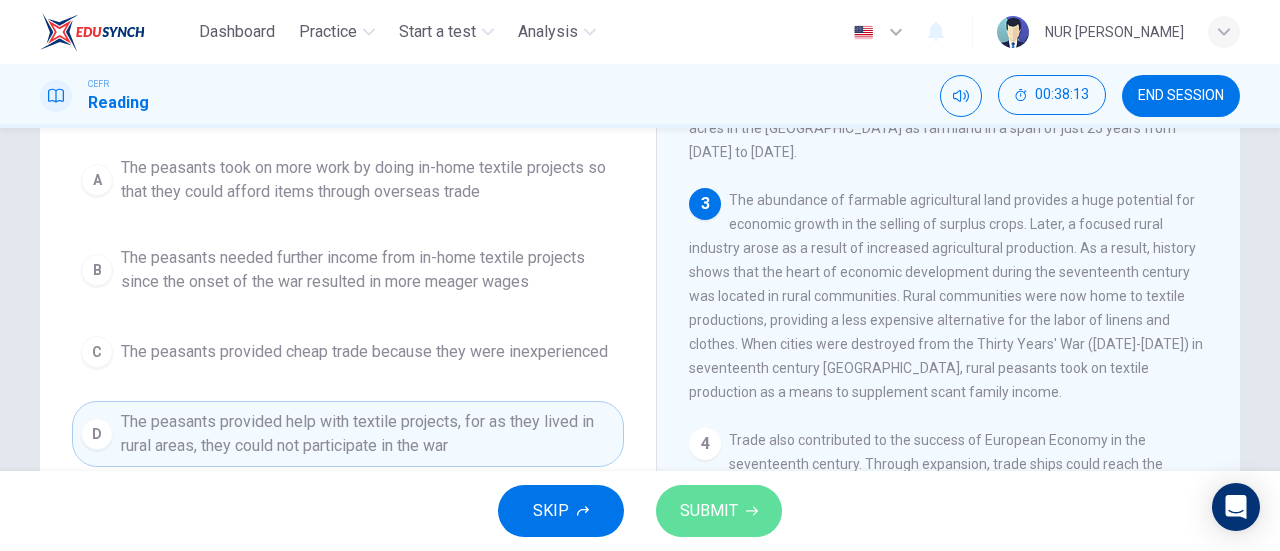 click on "SUBMIT" at bounding box center [709, 511] 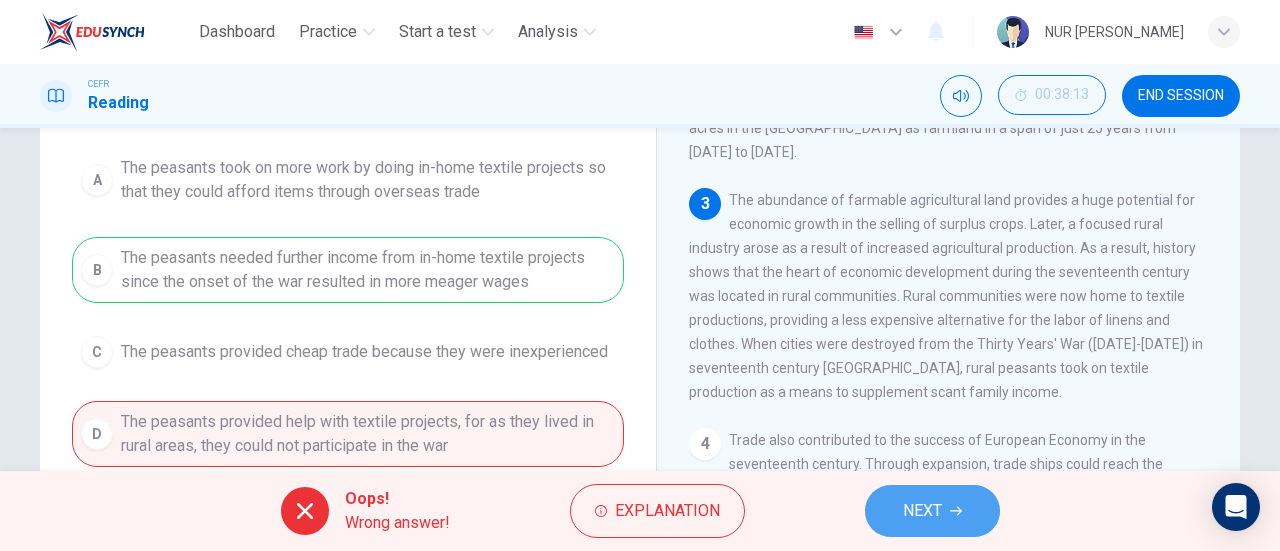 click on "NEXT" at bounding box center (932, 511) 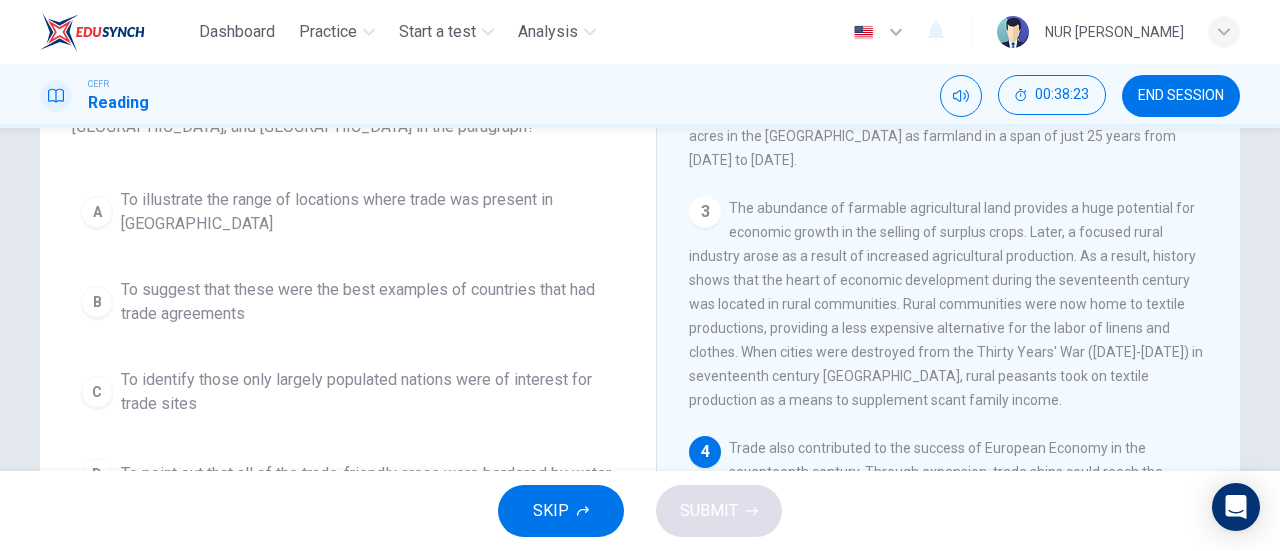 scroll, scrollTop: 183, scrollLeft: 0, axis: vertical 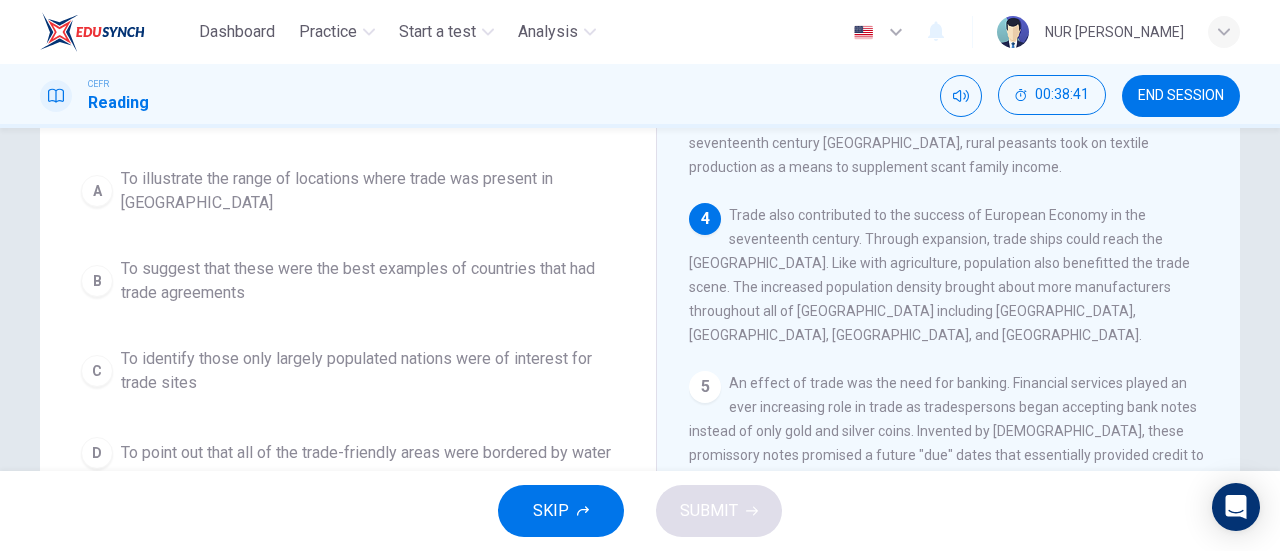 drag, startPoint x: 805, startPoint y: 229, endPoint x: 752, endPoint y: 282, distance: 74.953316 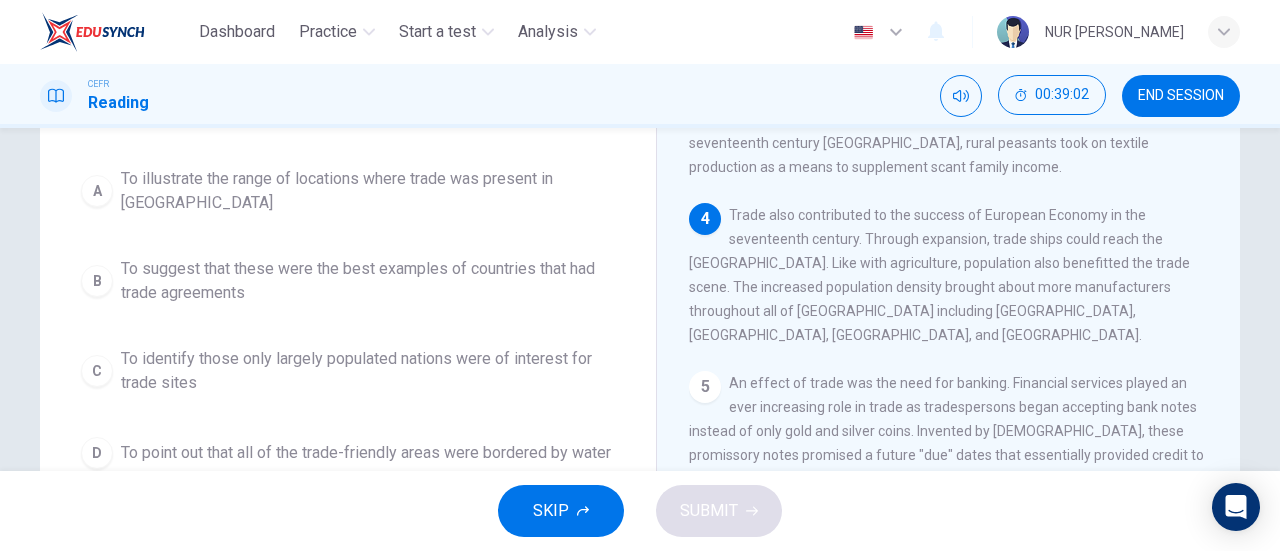 drag, startPoint x: 337, startPoint y: 187, endPoint x: 358, endPoint y: 261, distance: 76.922035 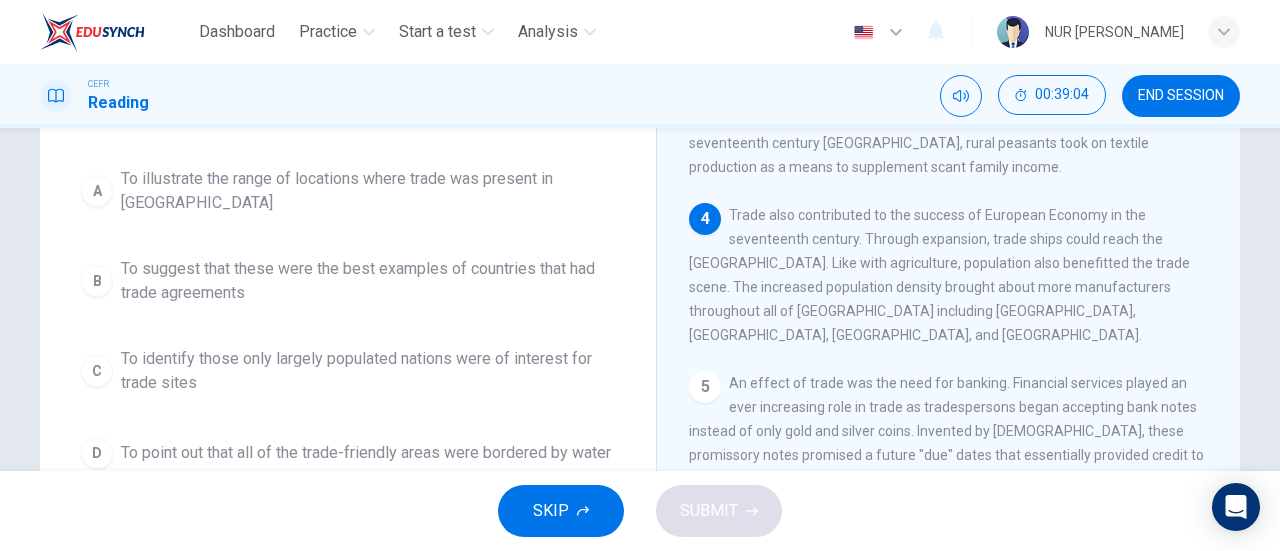 click on "To suggest that these were the best examples of countries that had trade agreements" at bounding box center (368, 281) 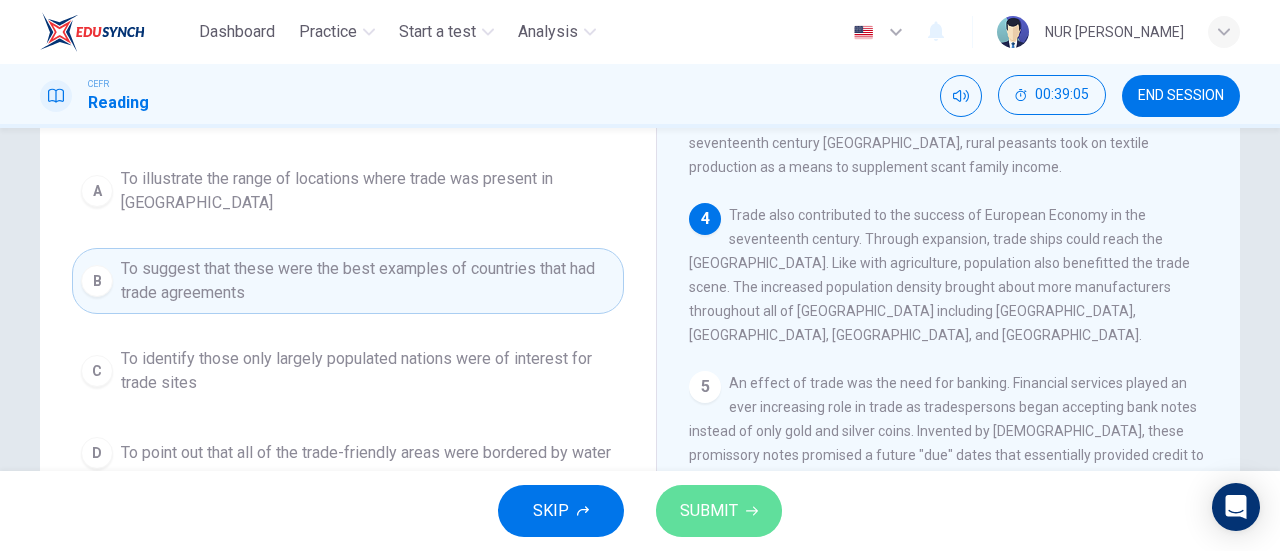 click on "SUBMIT" at bounding box center [709, 511] 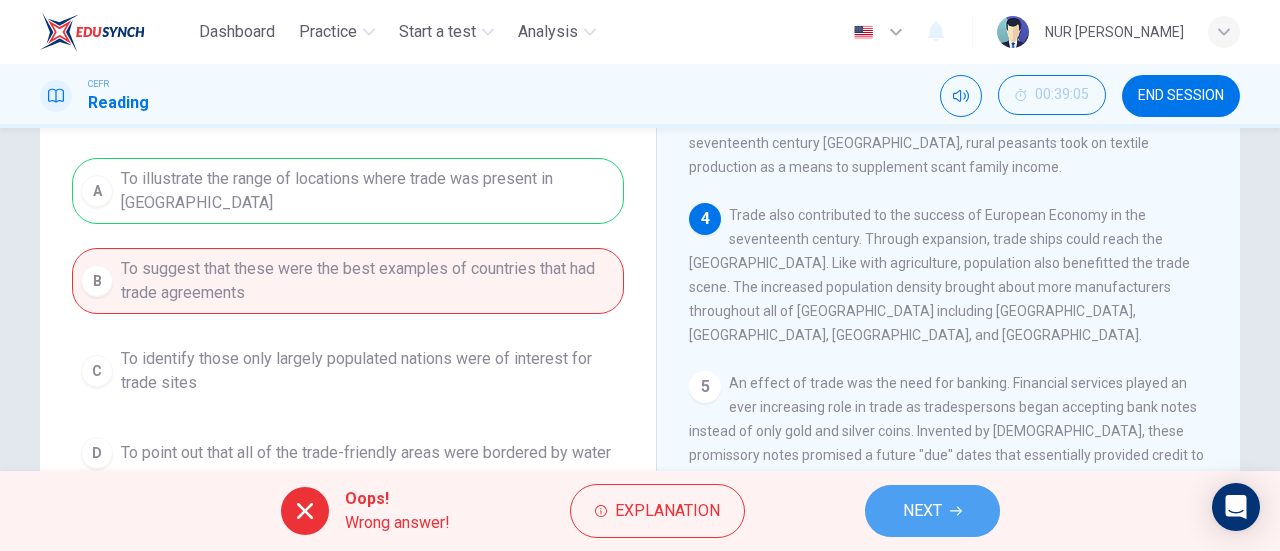 click on "NEXT" at bounding box center [922, 511] 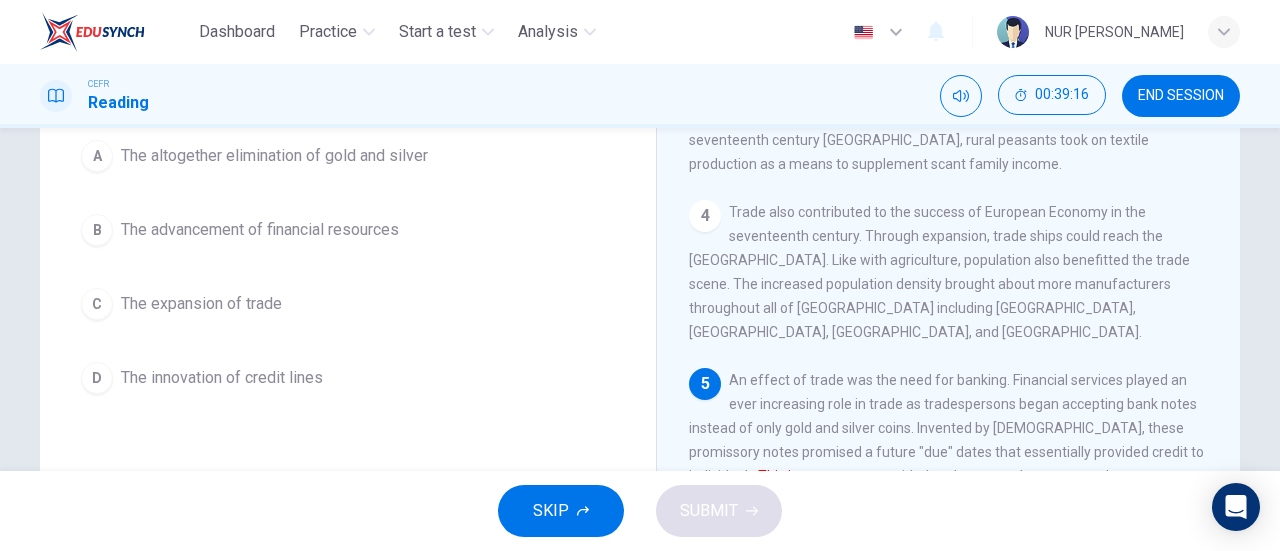 scroll, scrollTop: 195, scrollLeft: 0, axis: vertical 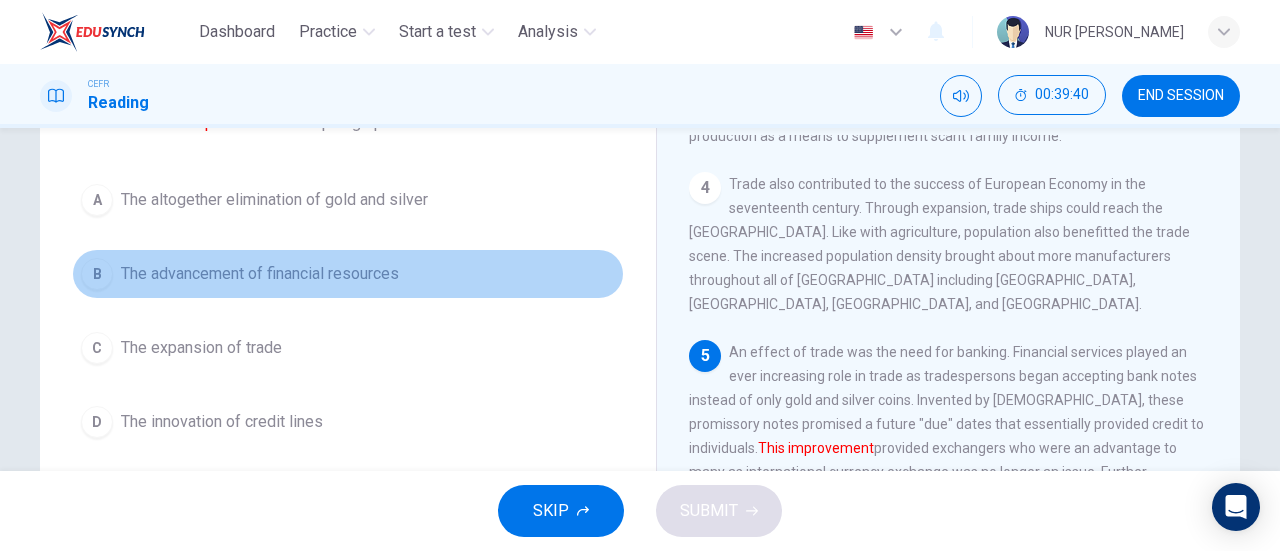 click on "B The advancement of financial resources" at bounding box center [348, 274] 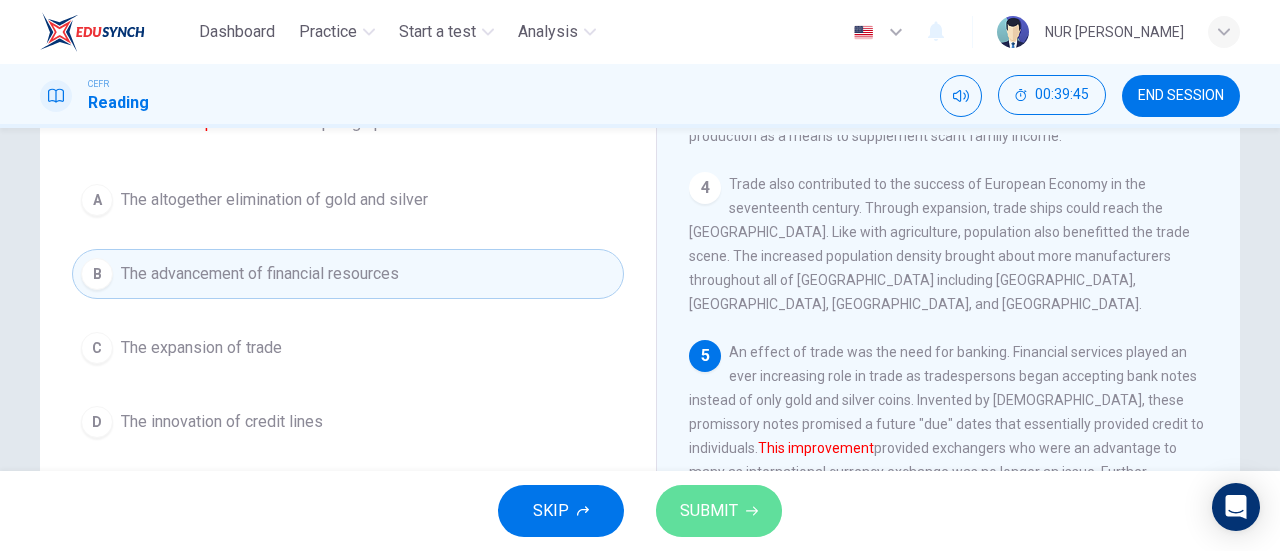 click on "SUBMIT" at bounding box center (709, 511) 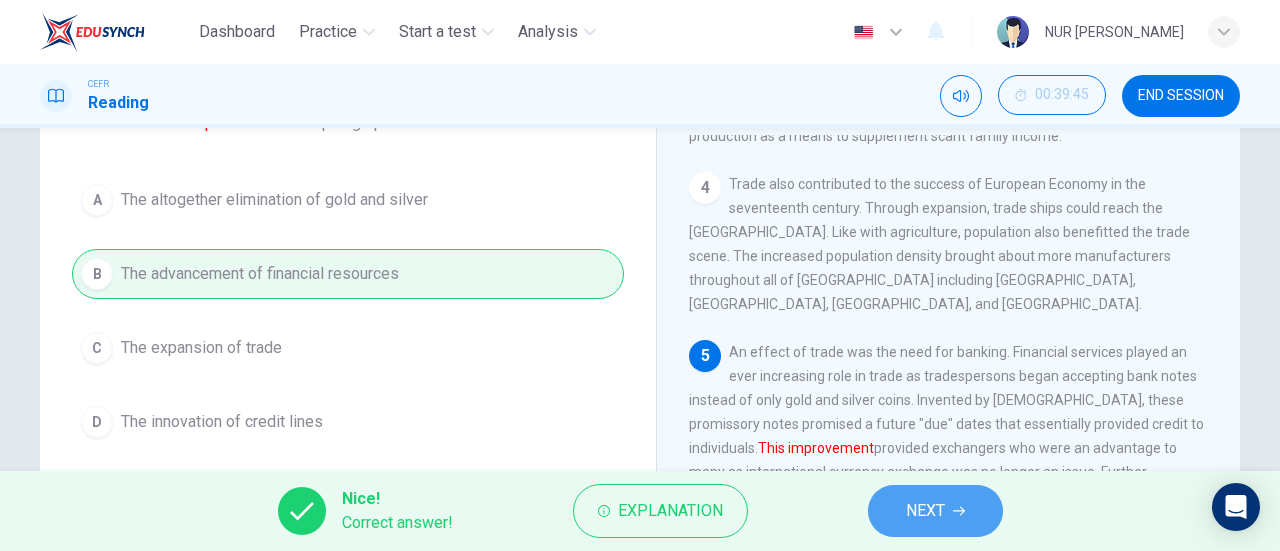 click on "NEXT" at bounding box center [935, 511] 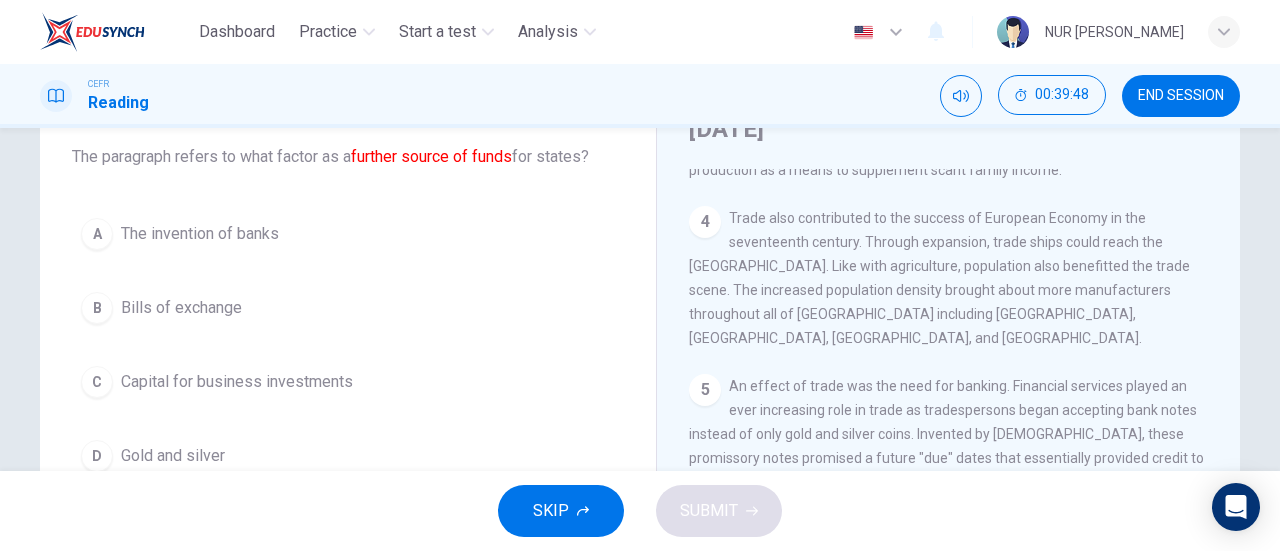 scroll, scrollTop: 121, scrollLeft: 0, axis: vertical 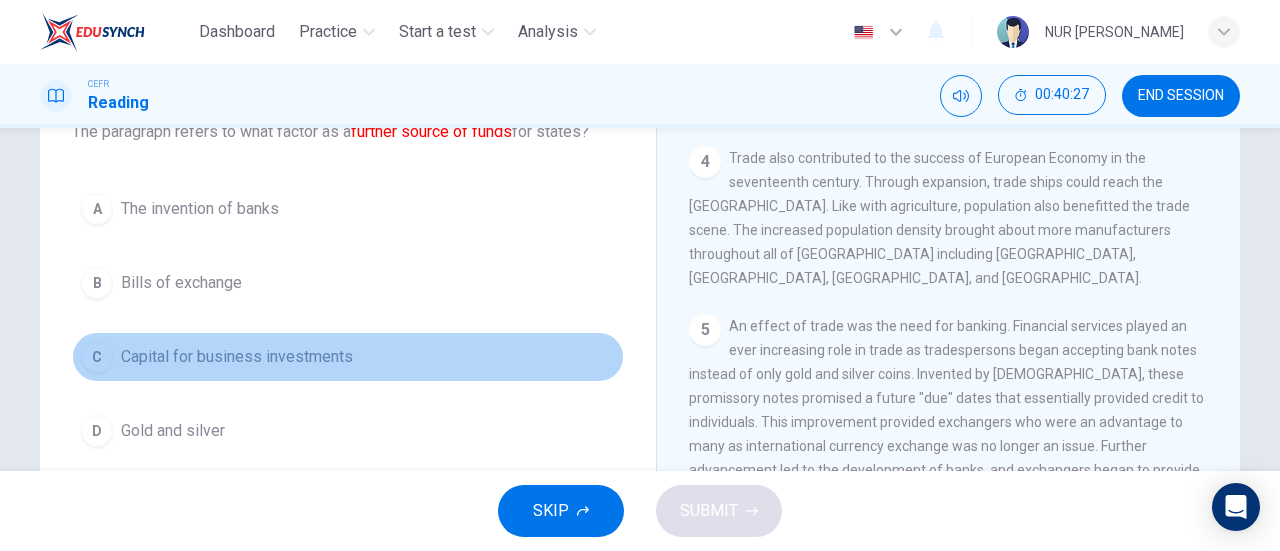 click on "C Capital for business investments" at bounding box center (348, 357) 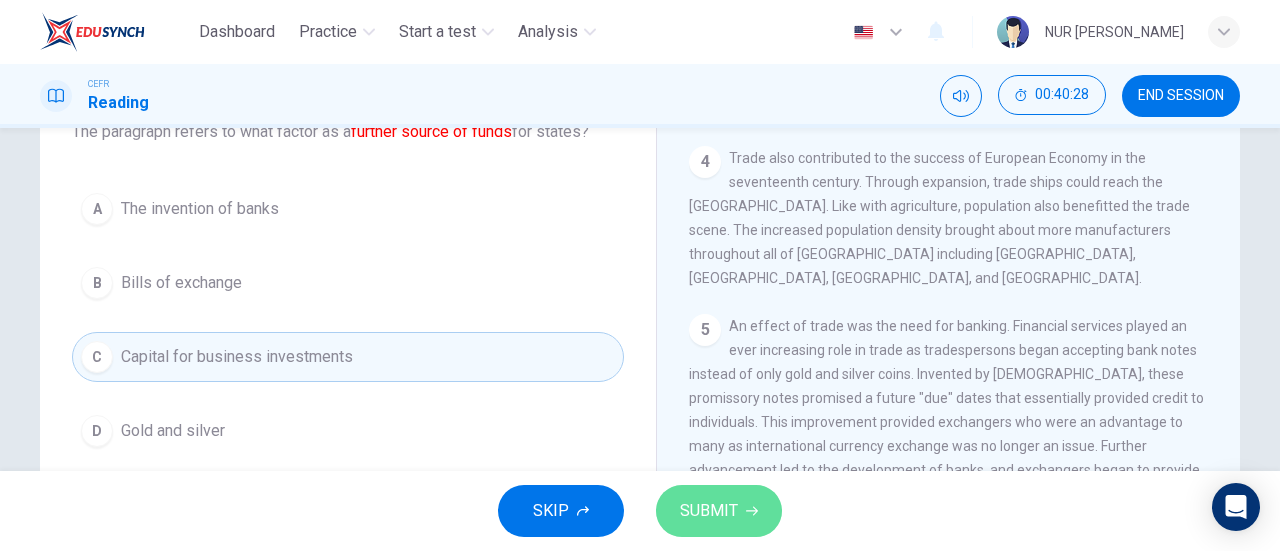 click on "SUBMIT" at bounding box center [709, 511] 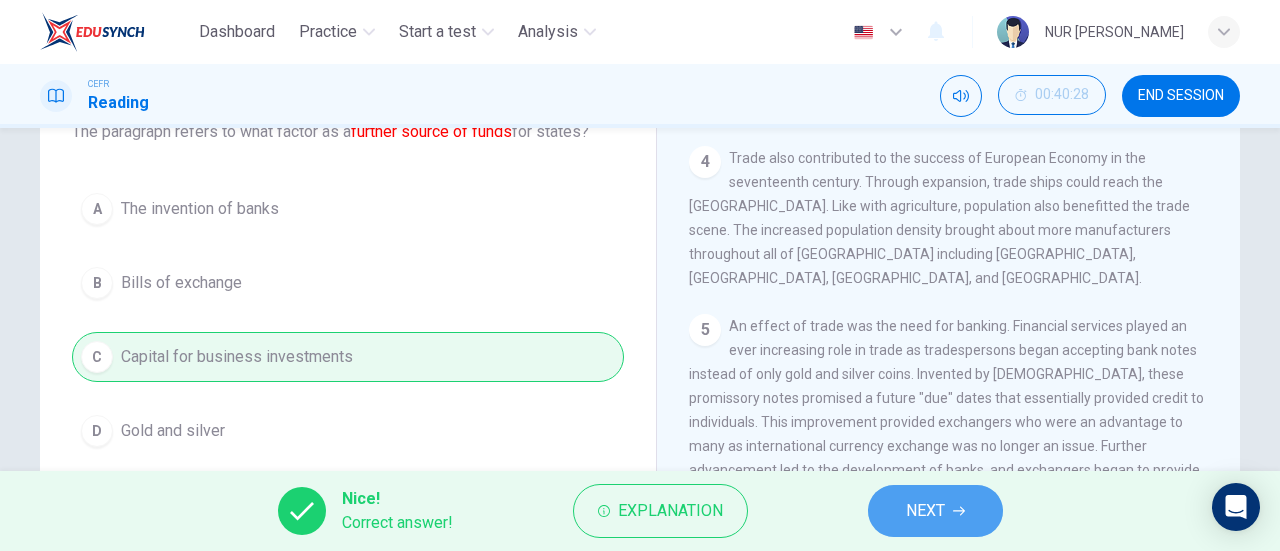 click on "NEXT" at bounding box center (925, 511) 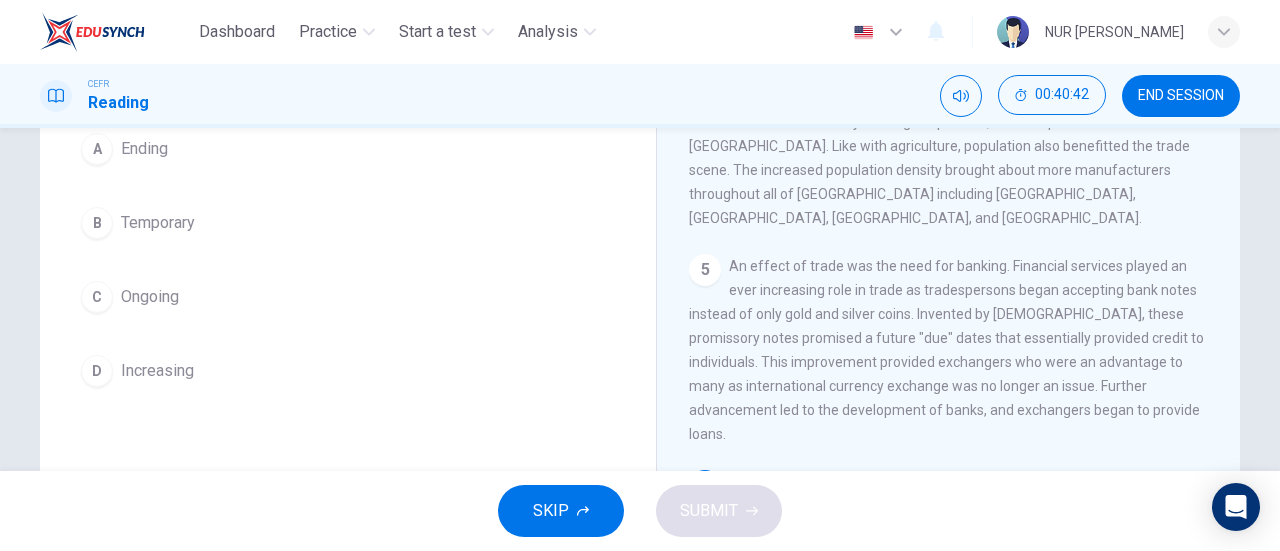 scroll, scrollTop: 203, scrollLeft: 0, axis: vertical 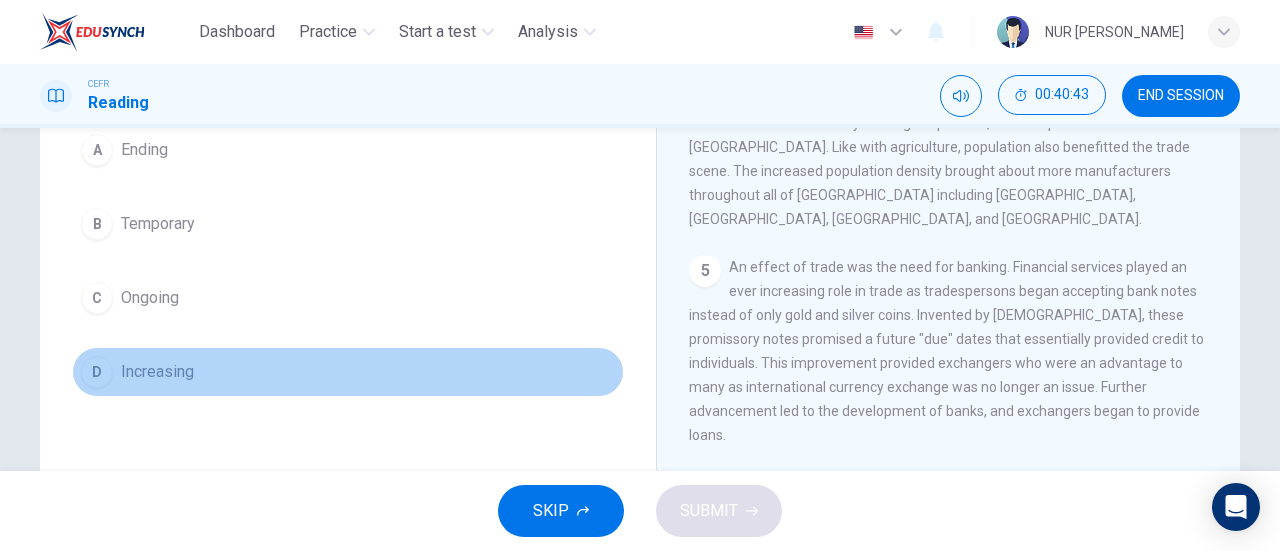 click on "D Increasing" at bounding box center [348, 372] 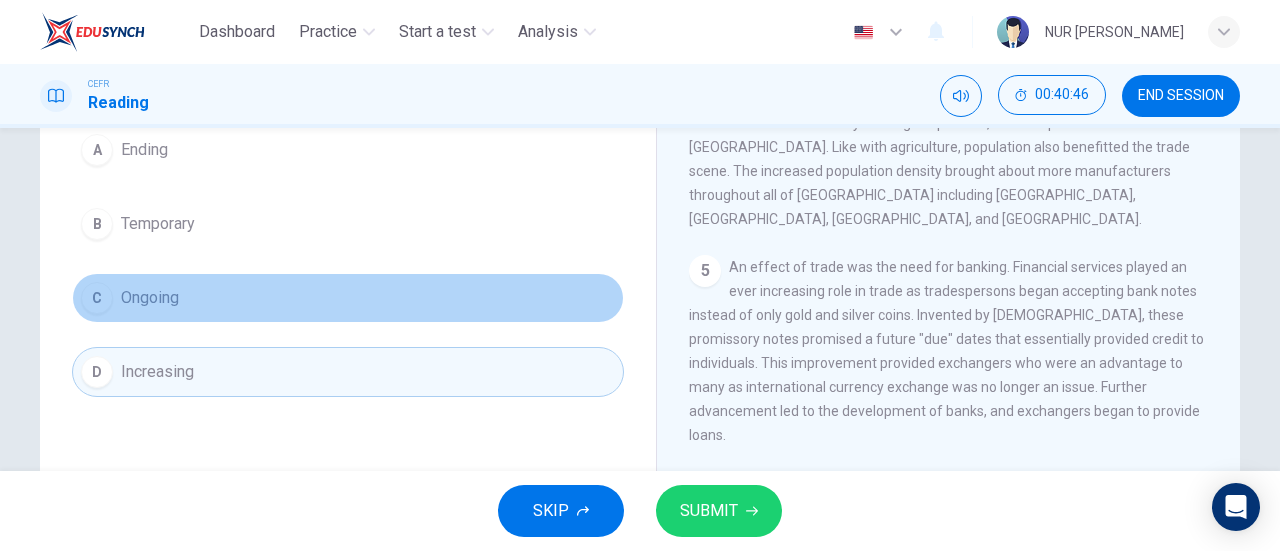 click on "C Ongoing" at bounding box center [348, 298] 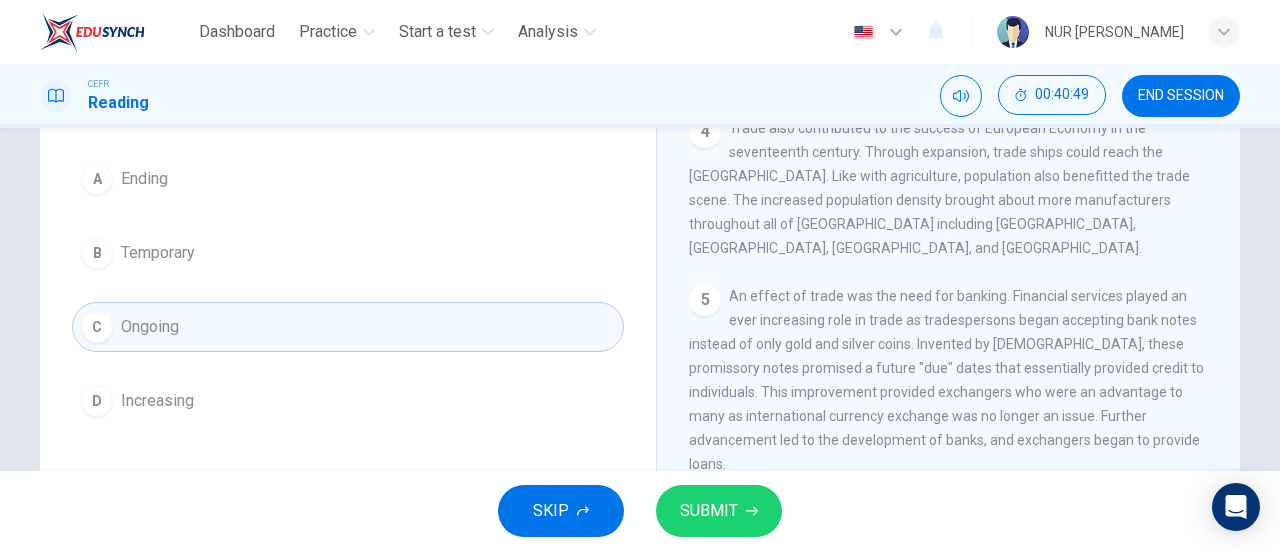 scroll, scrollTop: 155, scrollLeft: 0, axis: vertical 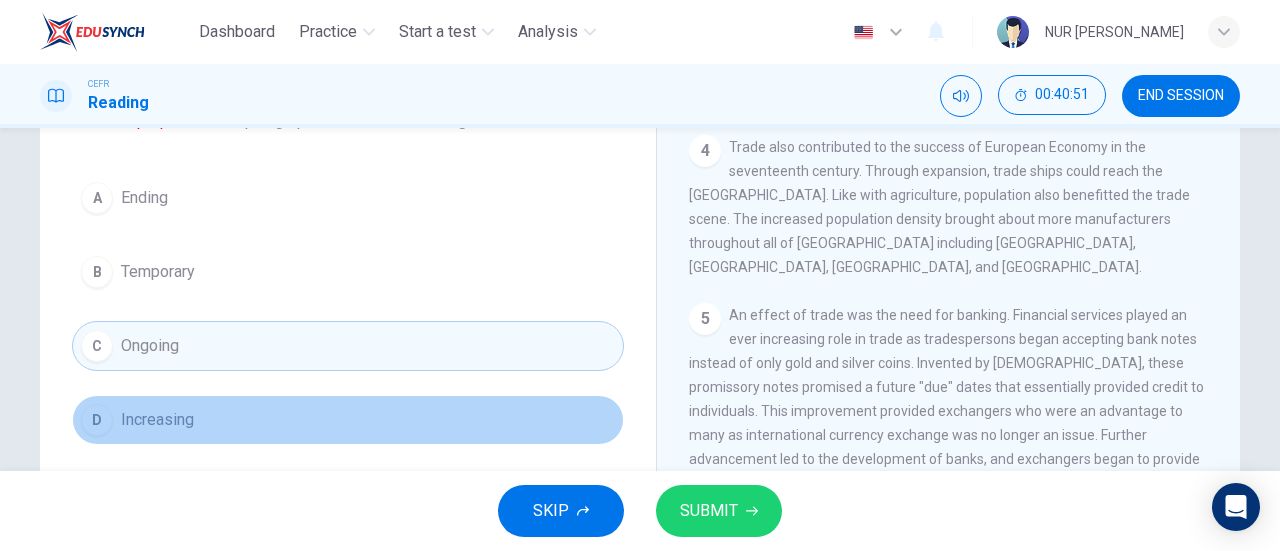 click on "D Increasing" at bounding box center [348, 420] 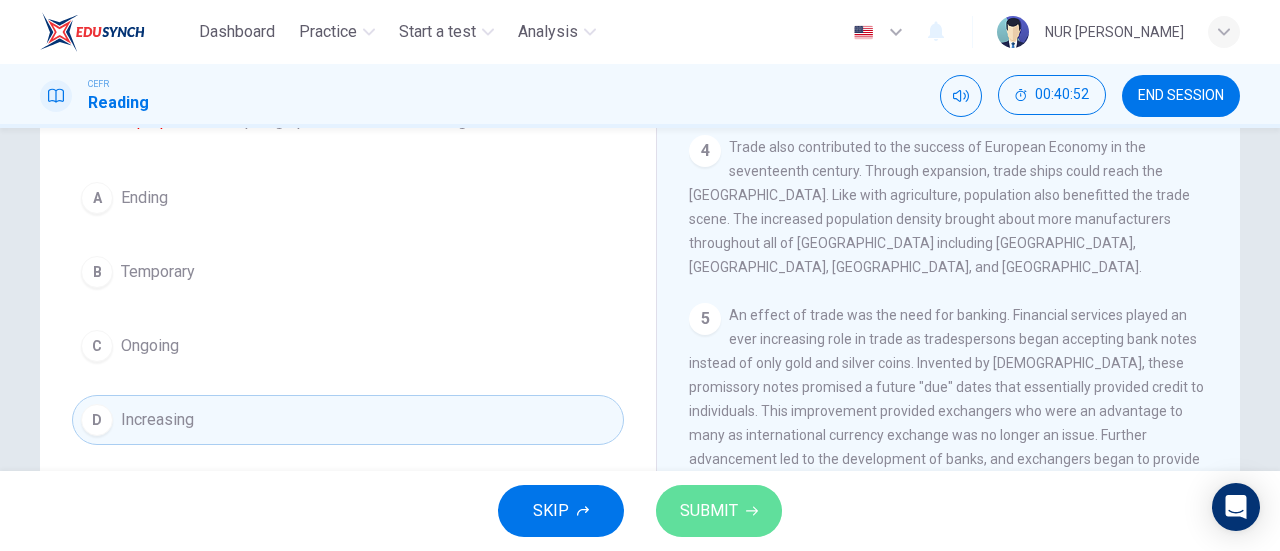click on "SUBMIT" at bounding box center [719, 511] 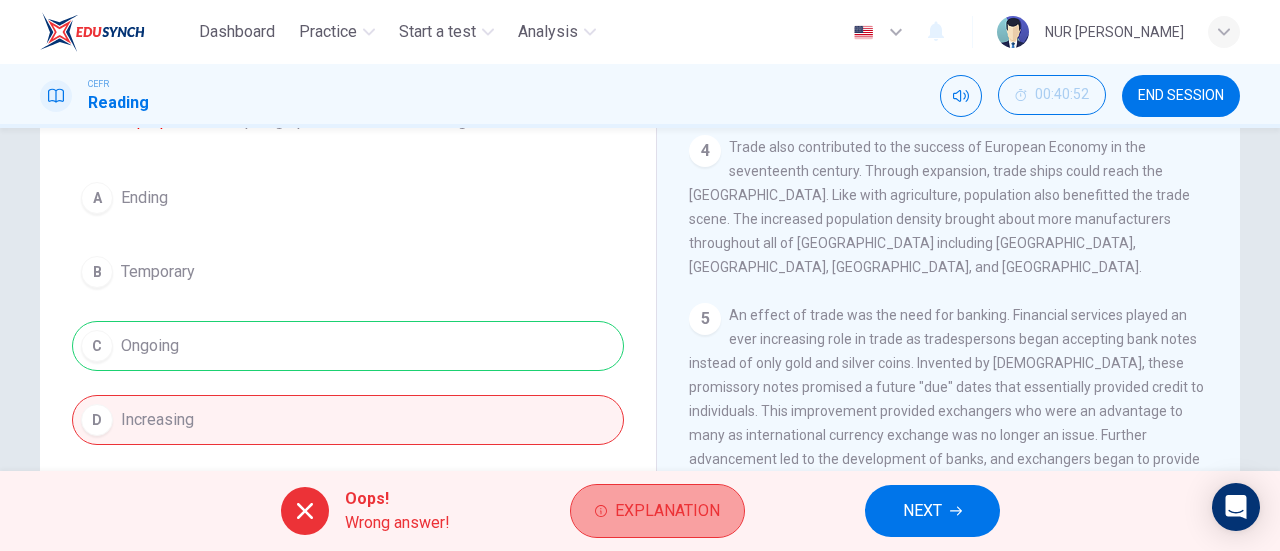click on "Explanation" at bounding box center (657, 511) 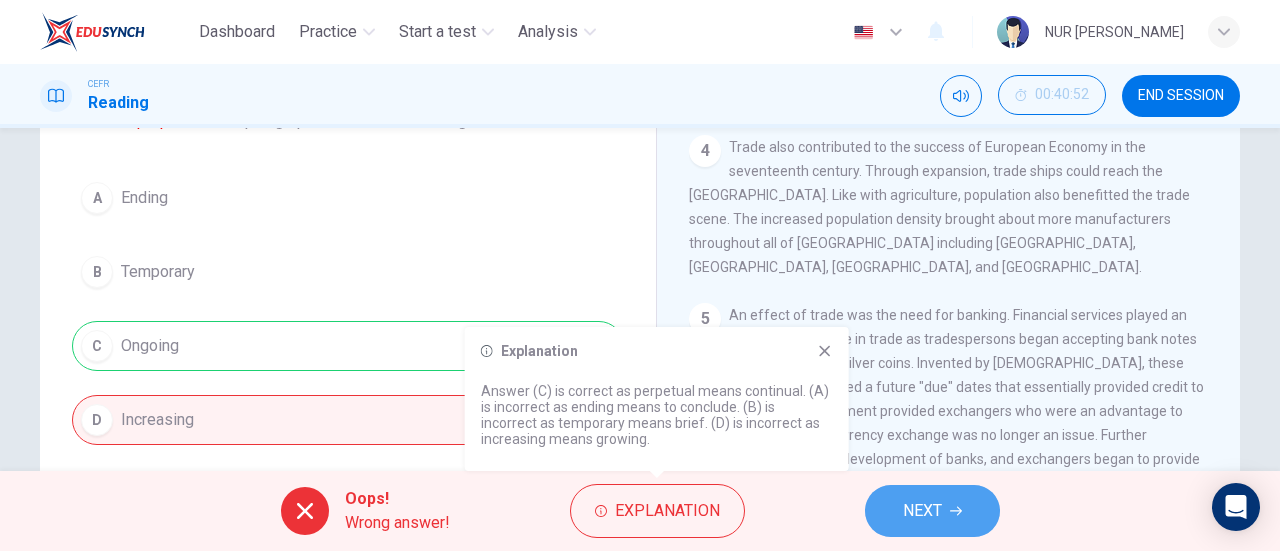 click on "NEXT" at bounding box center (922, 511) 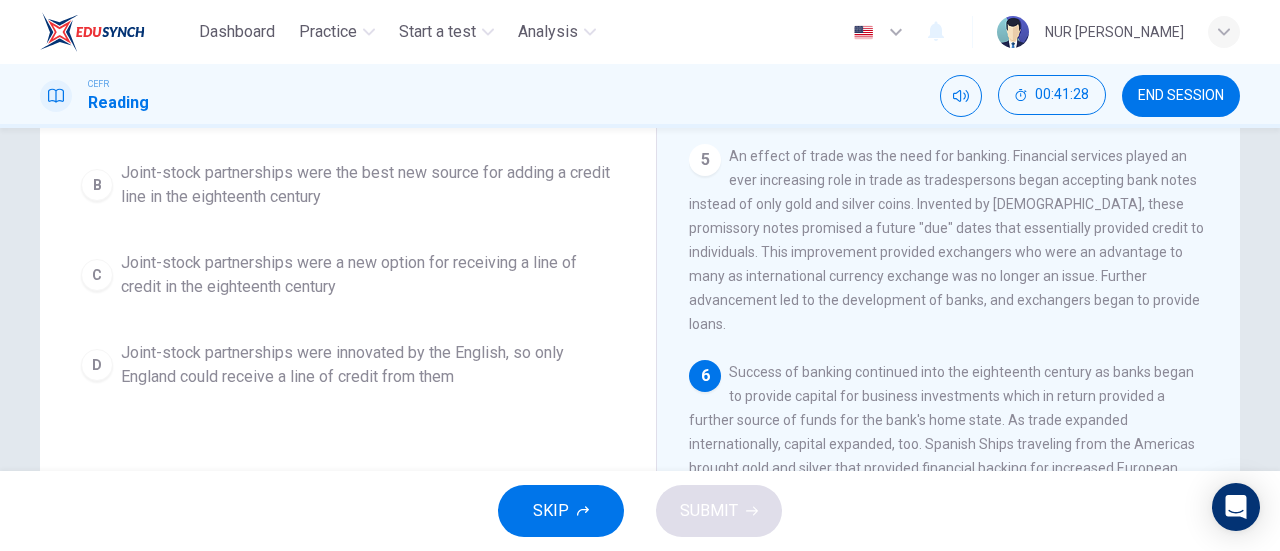 scroll, scrollTop: 321, scrollLeft: 0, axis: vertical 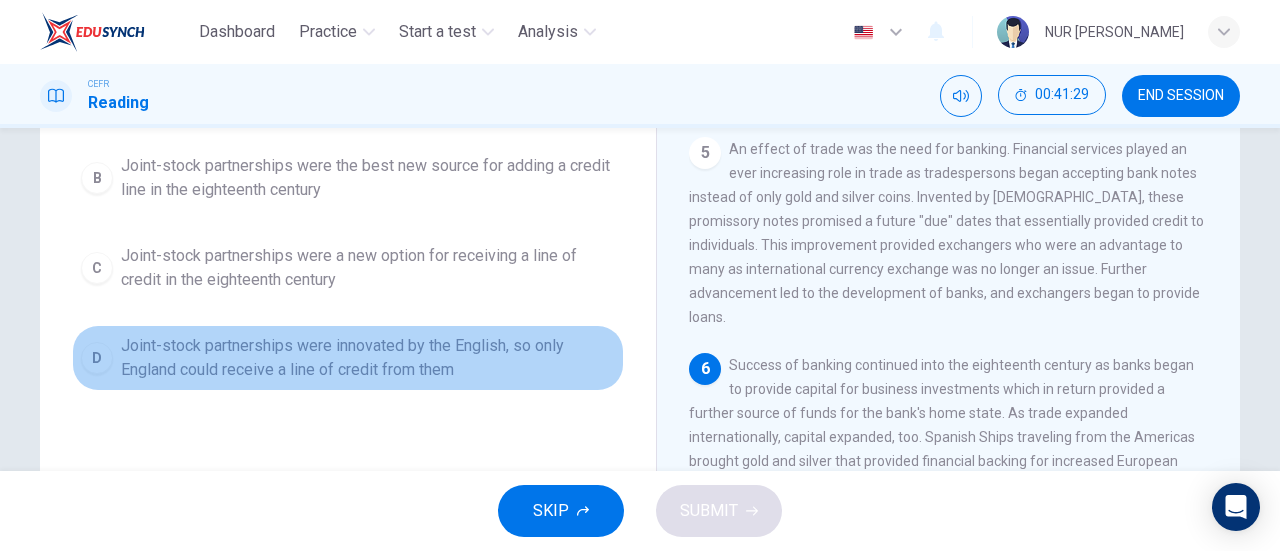 click on "Joint-stock partnerships were innovated by the English, so only England could receive a line of credit from them" at bounding box center [368, 358] 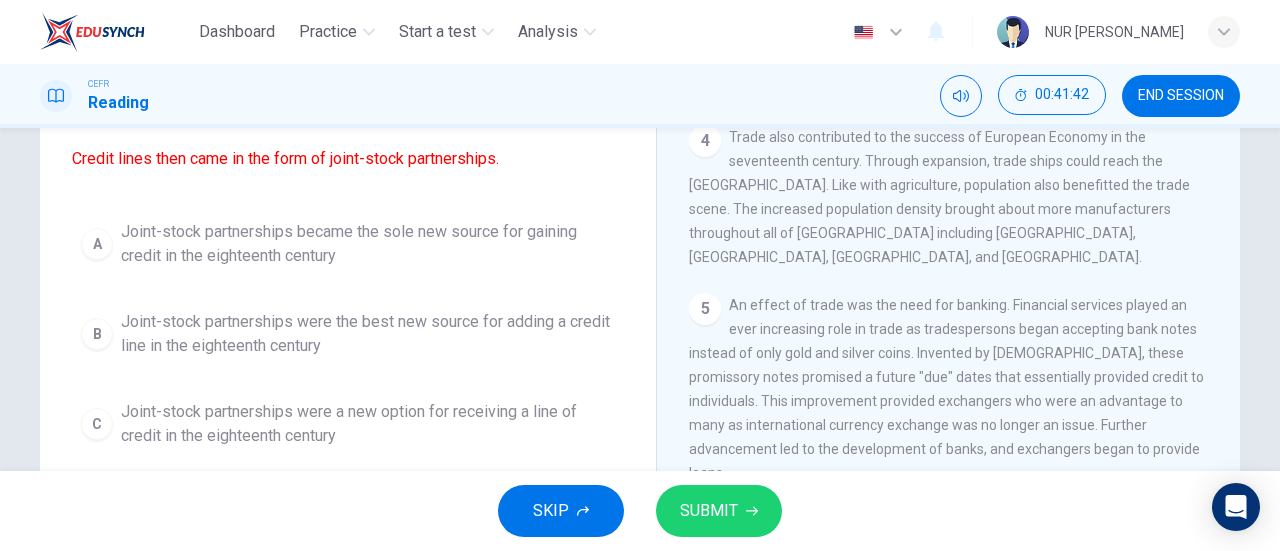 scroll, scrollTop: 167, scrollLeft: 0, axis: vertical 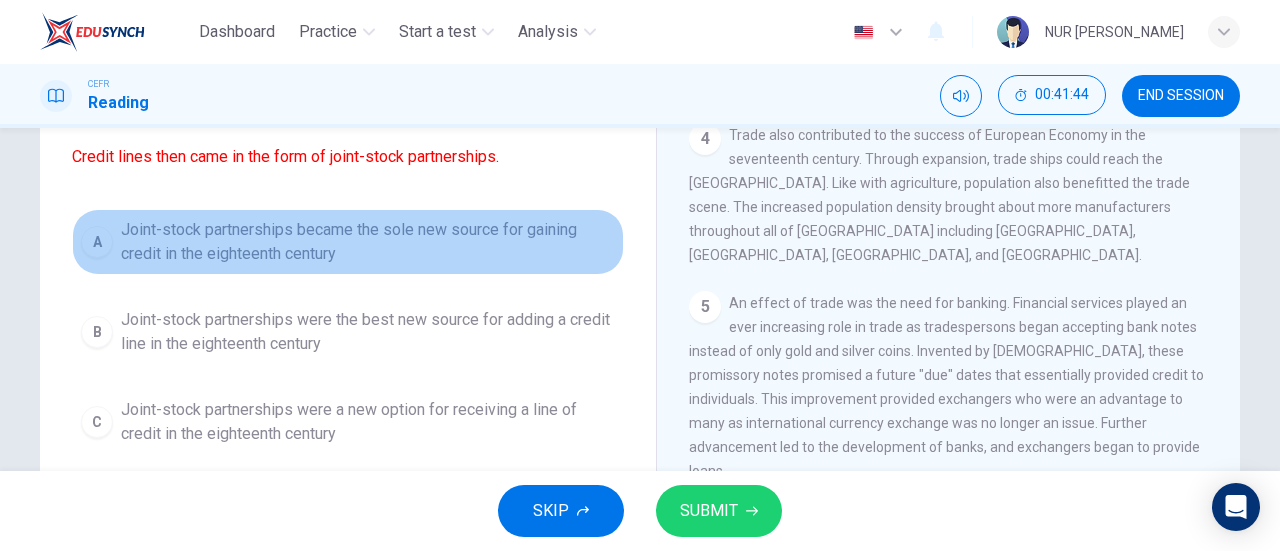 click on "Joint-stock partnerships became the sole new source for gaining credit in the eighteenth century" at bounding box center (368, 242) 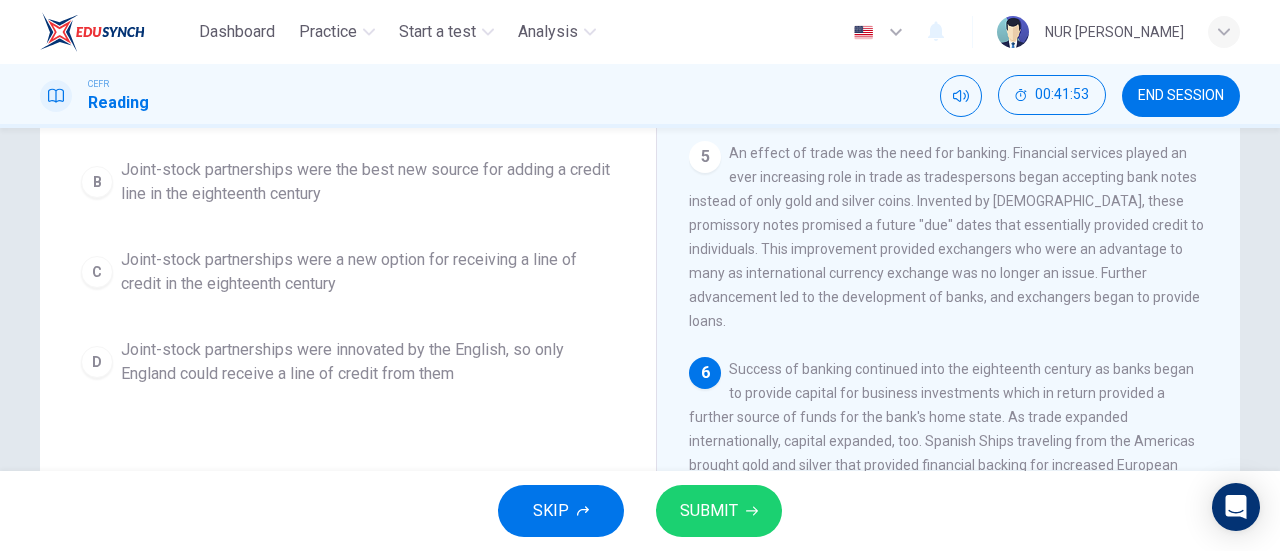 scroll, scrollTop: 317, scrollLeft: 0, axis: vertical 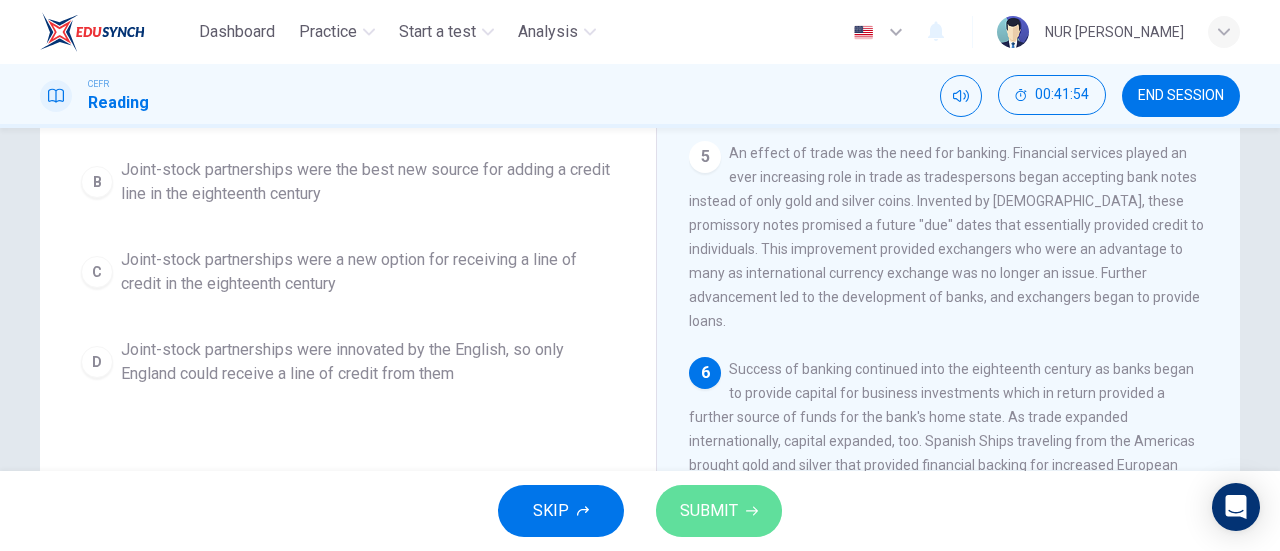 click on "SUBMIT" at bounding box center (709, 511) 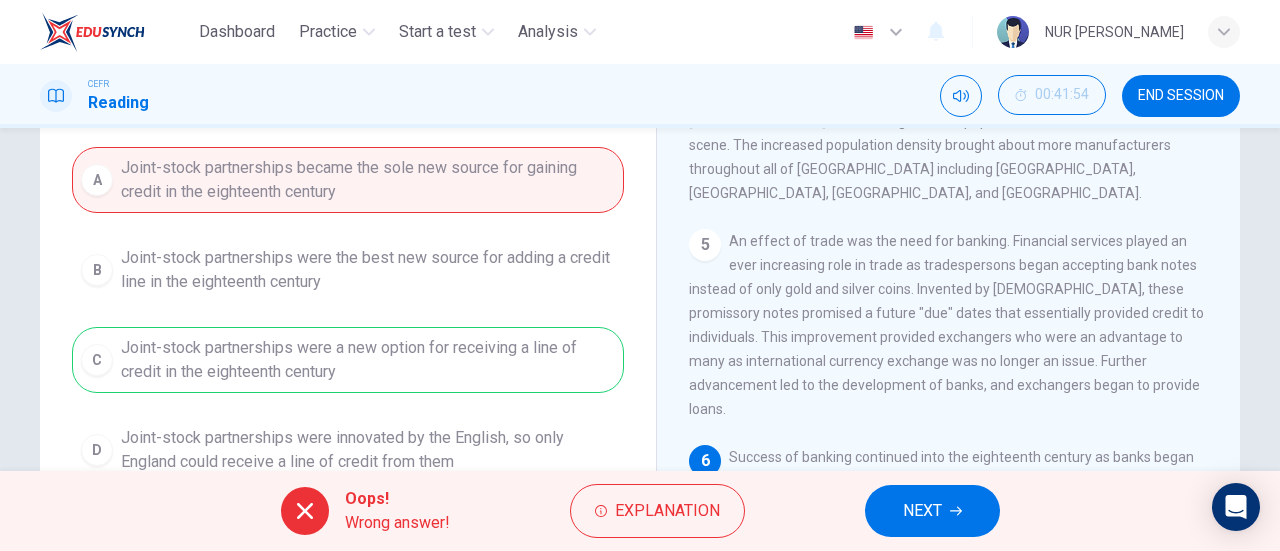 scroll, scrollTop: 228, scrollLeft: 0, axis: vertical 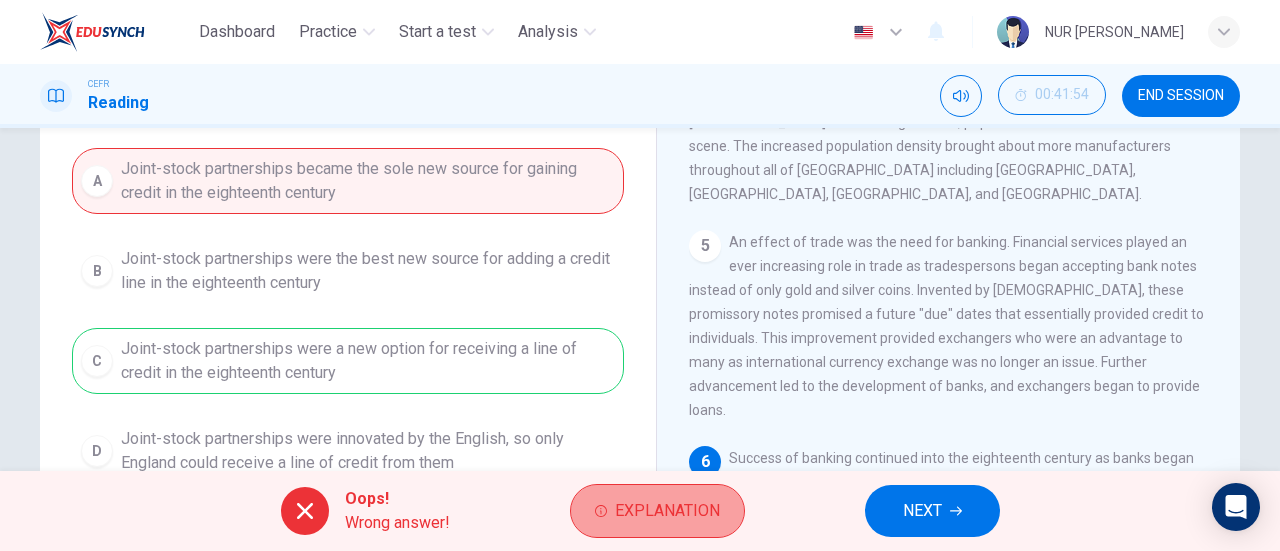 click on "Explanation" at bounding box center (667, 511) 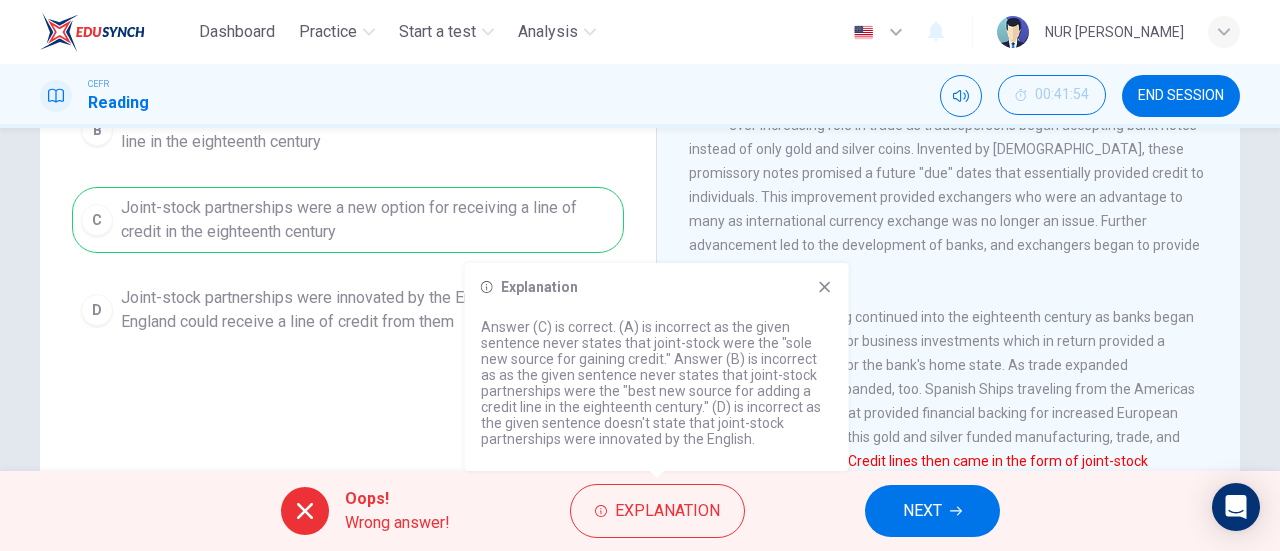 scroll, scrollTop: 374, scrollLeft: 0, axis: vertical 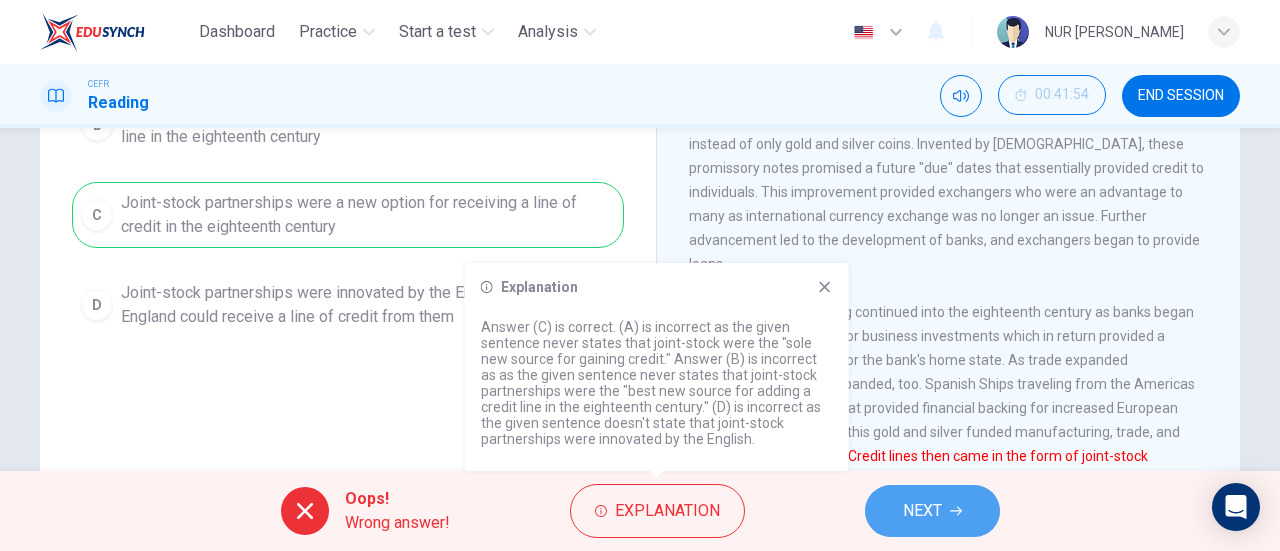 click on "NEXT" at bounding box center [932, 511] 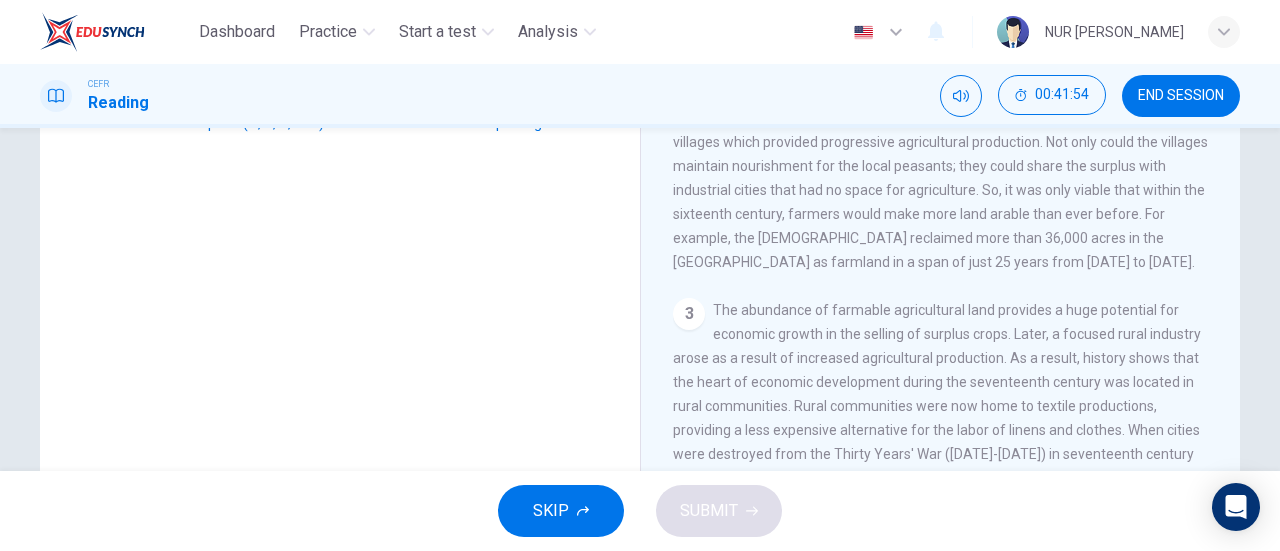 scroll, scrollTop: 416, scrollLeft: 0, axis: vertical 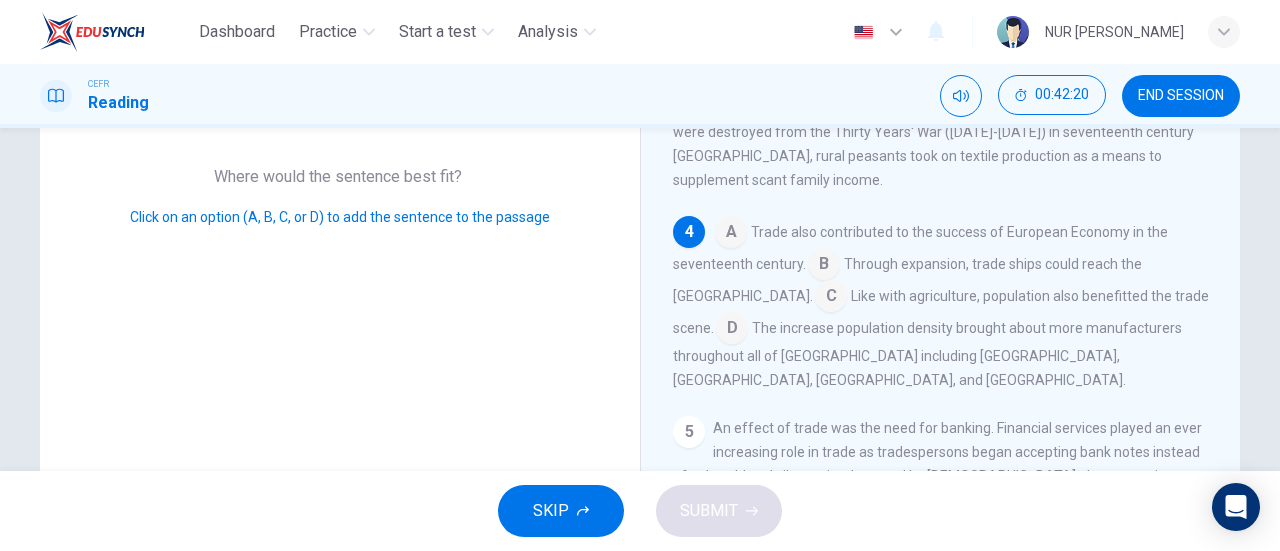 click at bounding box center (731, 234) 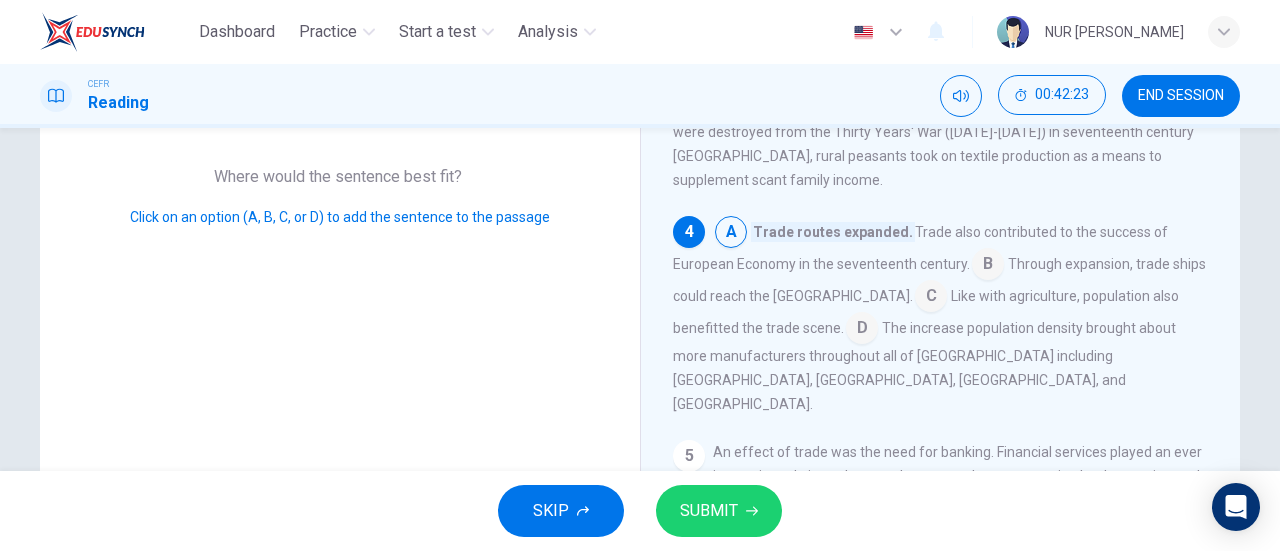 click on "SUBMIT" at bounding box center [719, 511] 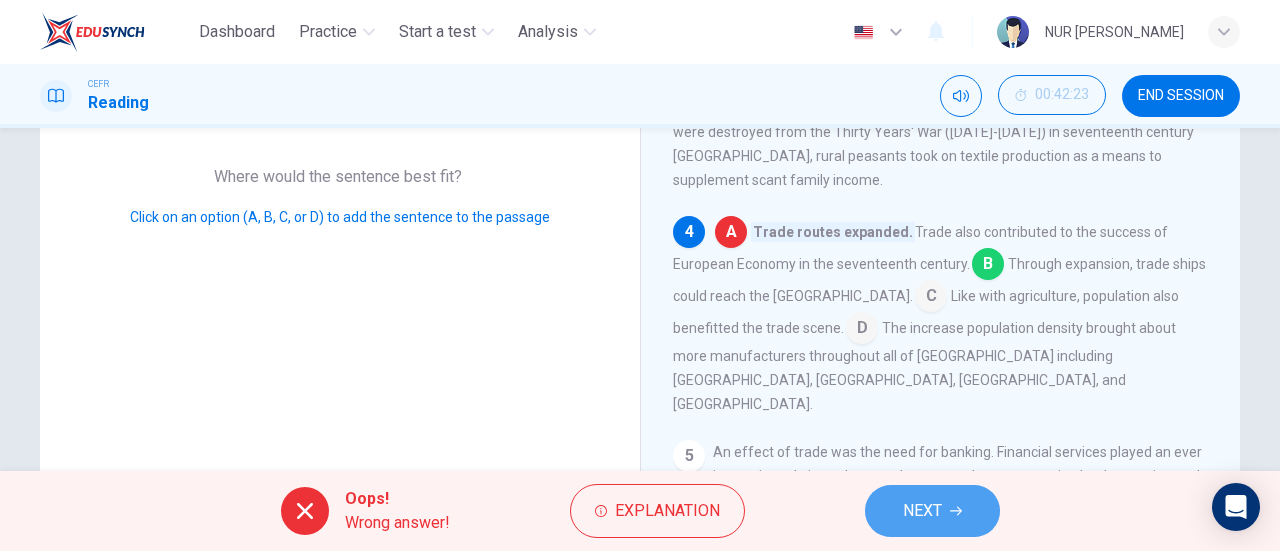 click on "NEXT" at bounding box center [922, 511] 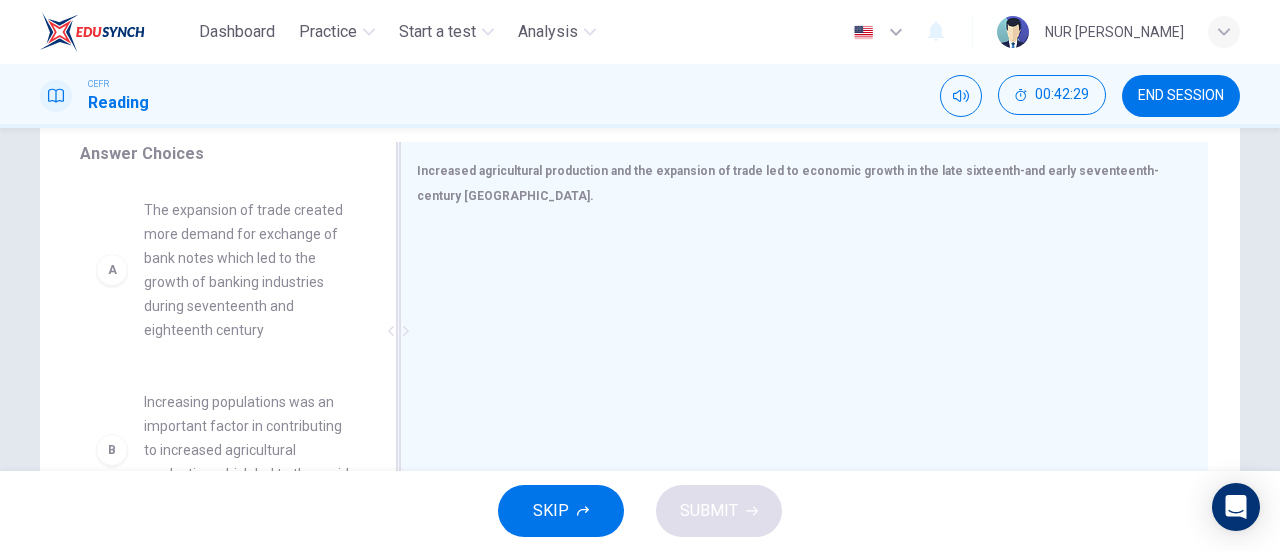 scroll, scrollTop: 332, scrollLeft: 0, axis: vertical 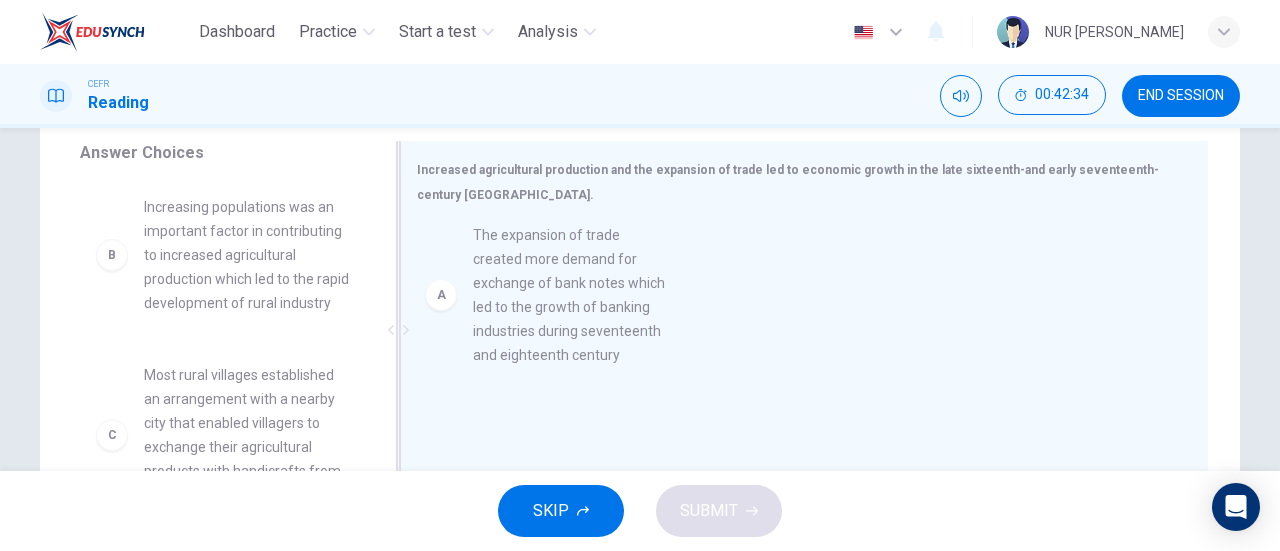 drag, startPoint x: 245, startPoint y: 276, endPoint x: 608, endPoint y: 307, distance: 364.3213 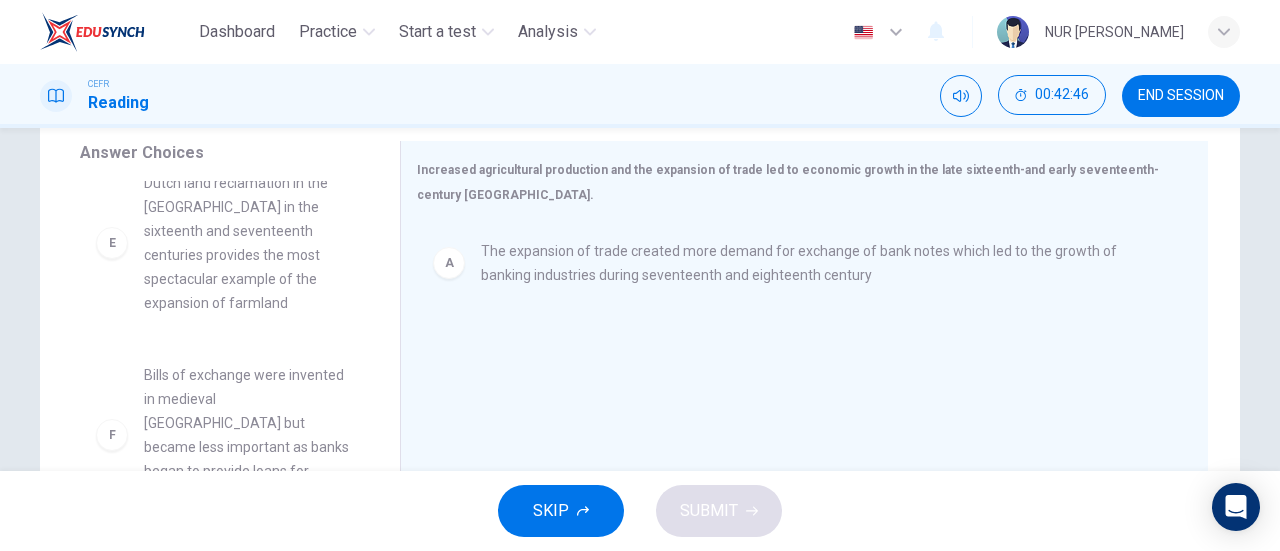 scroll, scrollTop: 612, scrollLeft: 0, axis: vertical 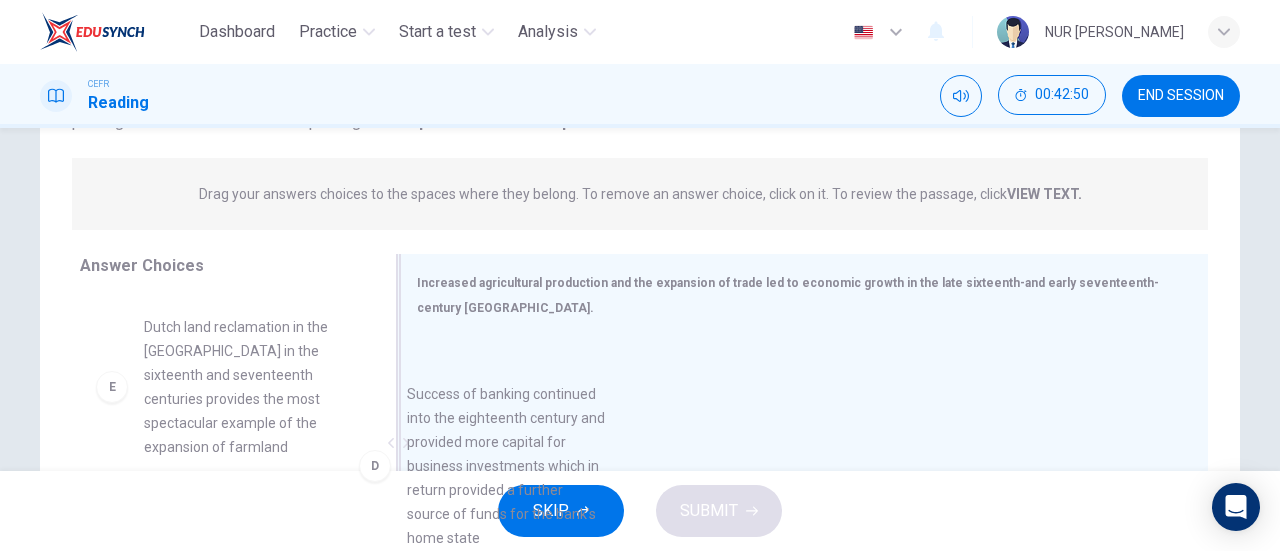 drag, startPoint x: 255, startPoint y: 409, endPoint x: 540, endPoint y: 455, distance: 288.68842 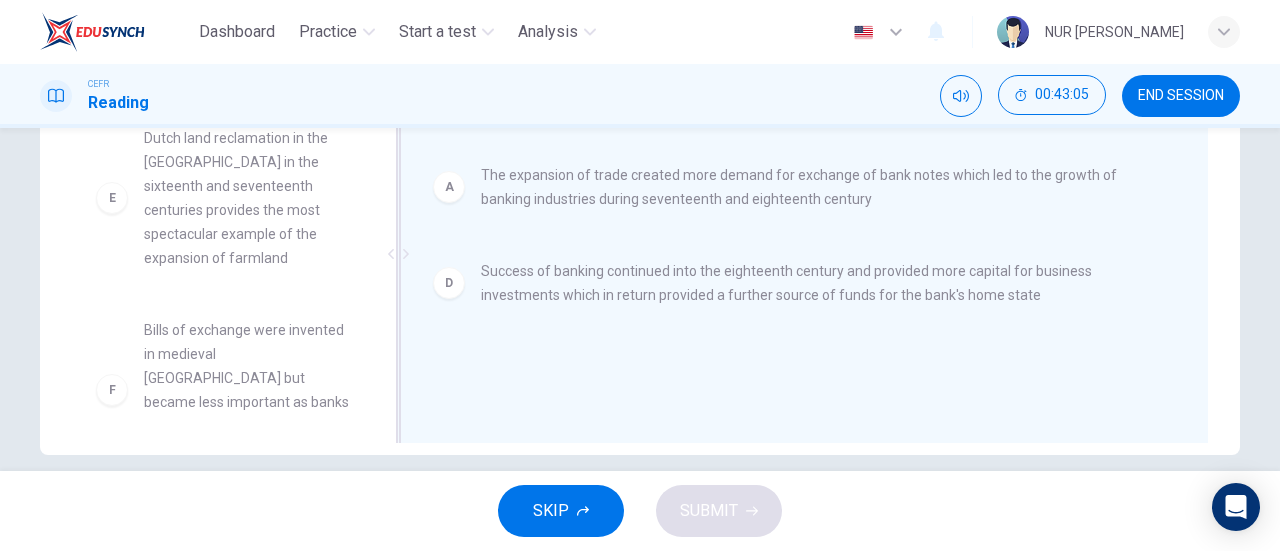 scroll, scrollTop: 407, scrollLeft: 0, axis: vertical 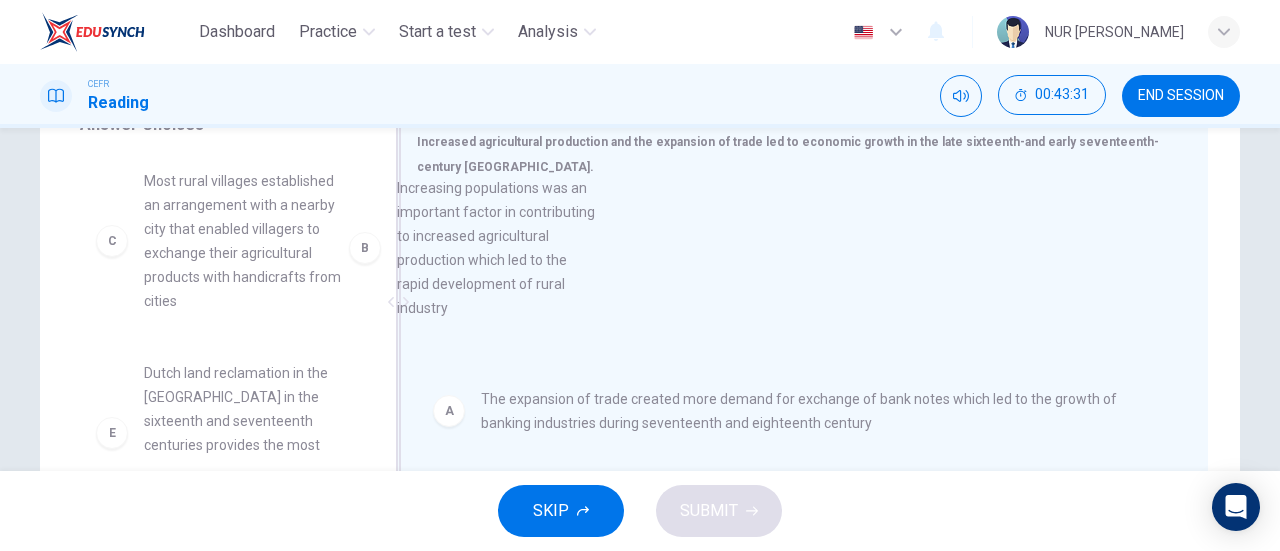 drag, startPoint x: 216, startPoint y: 295, endPoint x: 573, endPoint y: 307, distance: 357.20163 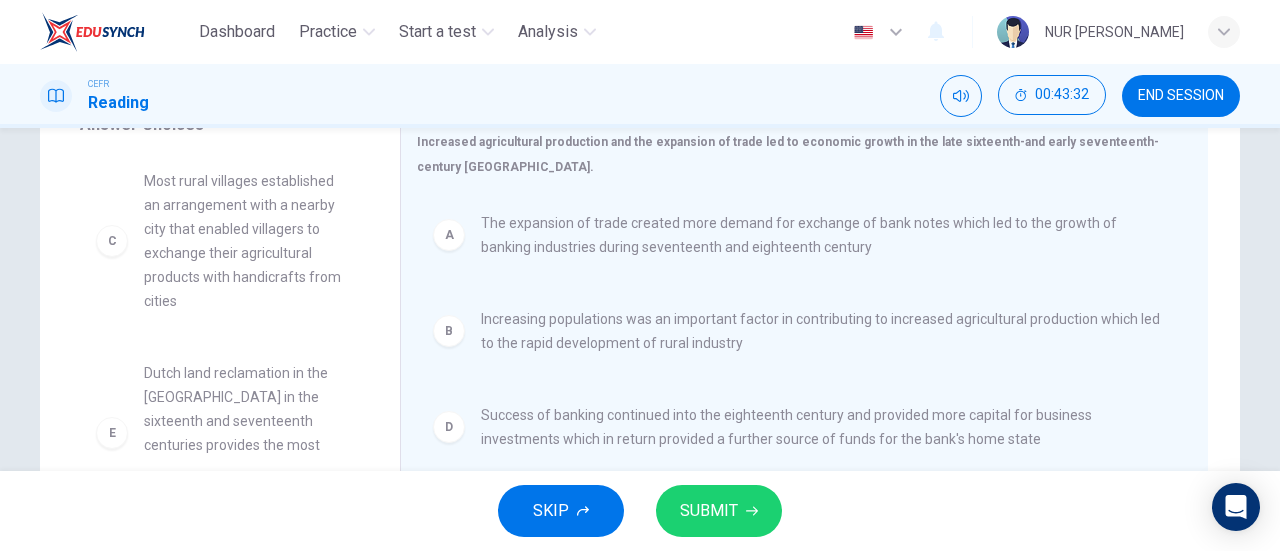 click on "SUBMIT" at bounding box center (709, 511) 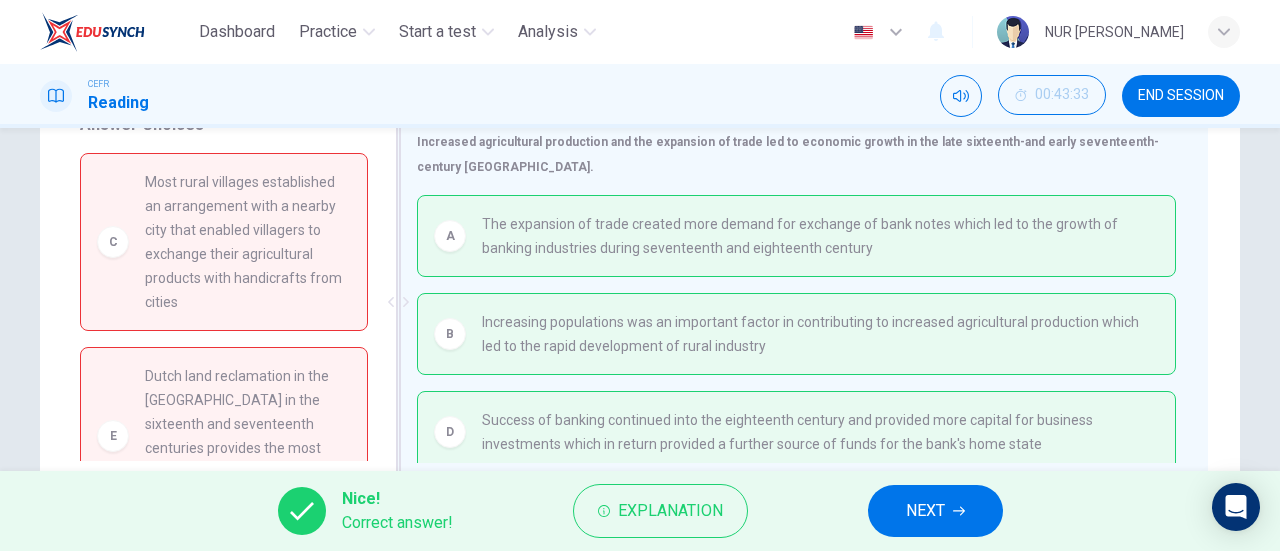 scroll, scrollTop: 8, scrollLeft: 0, axis: vertical 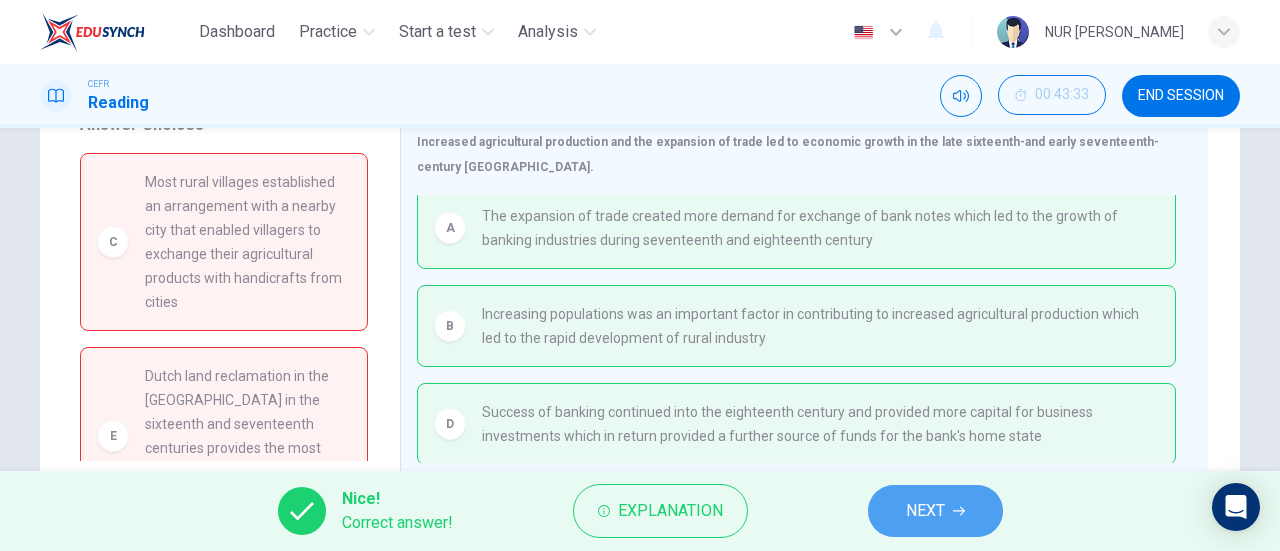 click on "NEXT" at bounding box center (925, 511) 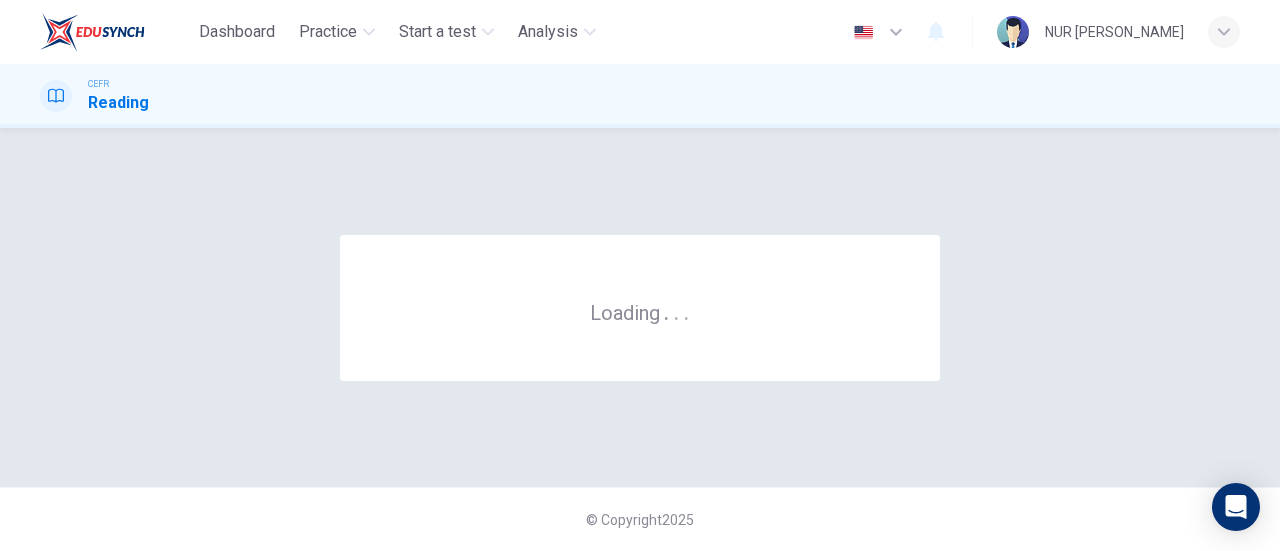 scroll, scrollTop: 0, scrollLeft: 0, axis: both 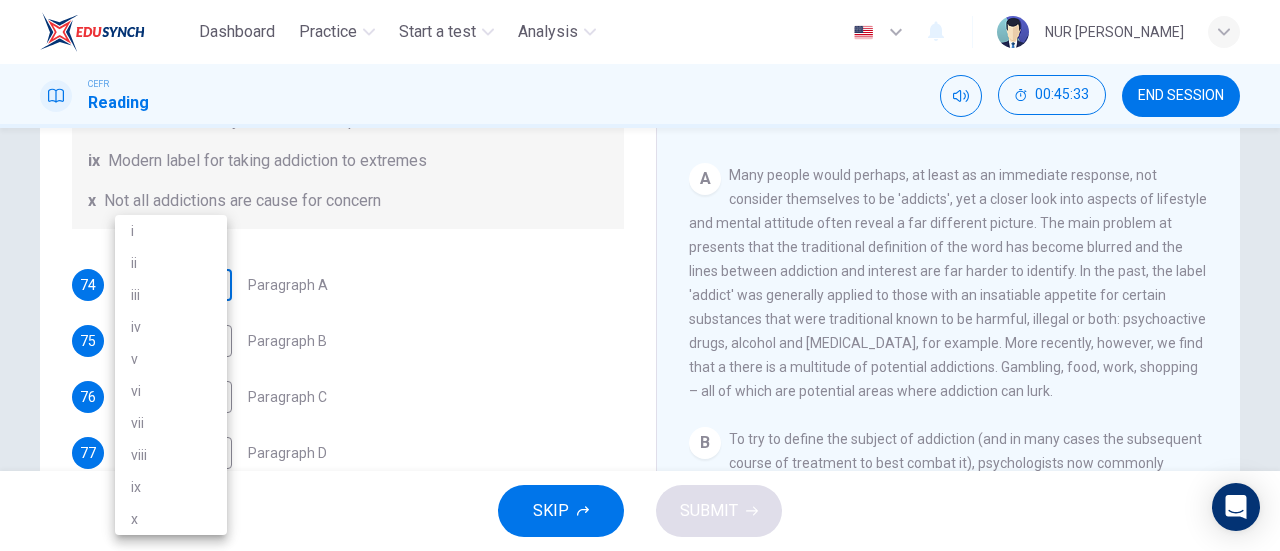 click on "Dashboard Practice Start a test Analysis English en ​ NUR [PERSON_NAME] CEFR Reading 00:45:33 END SESSION Questions 74 - 79 The Reading Passage has seven paragraphs  A-G .
Choose the correct heading for paragraphs A to F from the list of headings
below.
Write the correct number i-x in the boxes below. List of Headings i A change in methods ii The falling level of addiction iii Biological changes and associated risks iv The long term damage of addiction v Disagreements about definition vi Advice for those involved vii The changing nature of addiction in children viii The lack of clarity in modern interpretations of addiction ix Modern label for taking addiction to extremes x Not all addictions are cause for concern 74 ​ ​ Paragraph A 75 ​ ​ Paragraph B 76 ​ ​ Paragraph C 77 ​ ​ Paragraph D 78 ​ ​ Paragraph E 79 ​ ​ Paragraph F The Nature of Addiction CLICK TO ZOOM Click to Zoom A B C D E F G SKIP SUBMIT EduSynch - Online Language Proficiency Testing
Dashboard 2025" at bounding box center (640, 275) 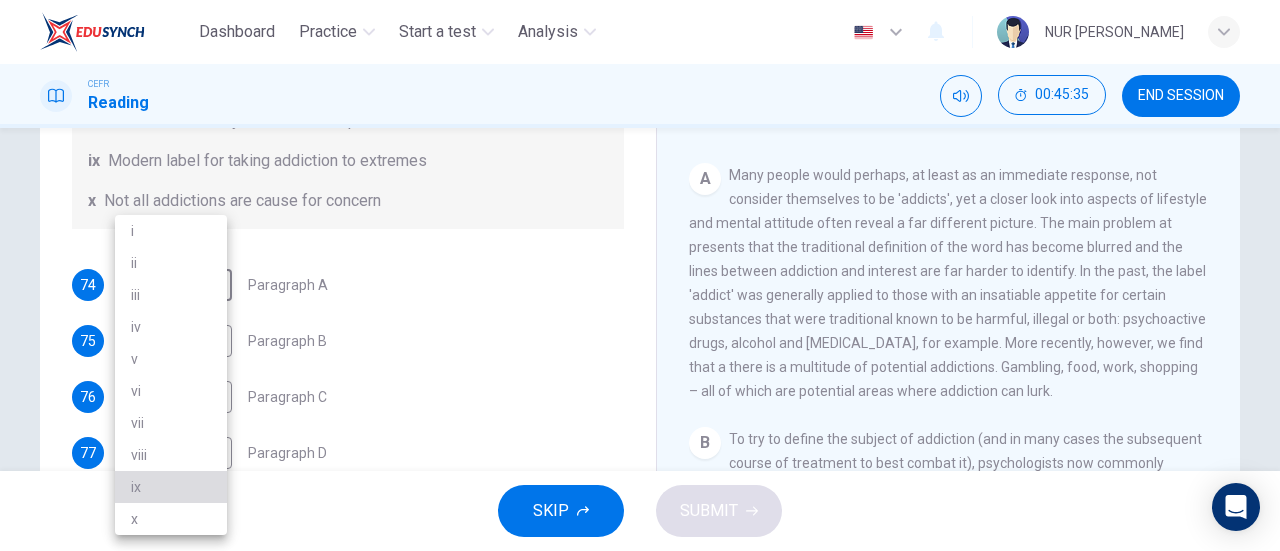 click on "ix" at bounding box center [171, 487] 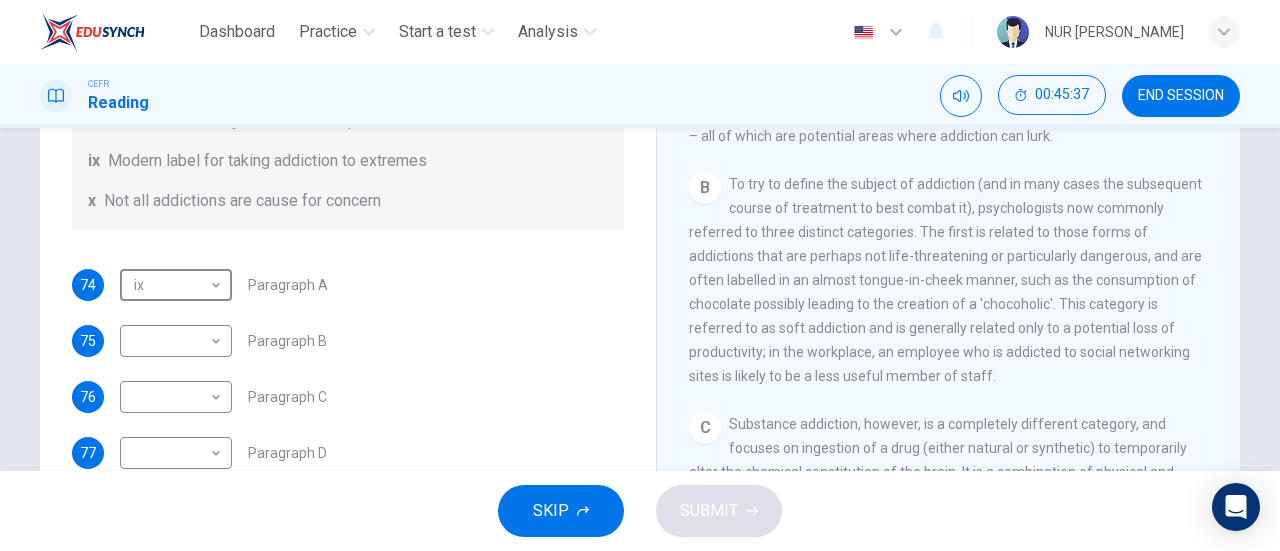 scroll, scrollTop: 426, scrollLeft: 0, axis: vertical 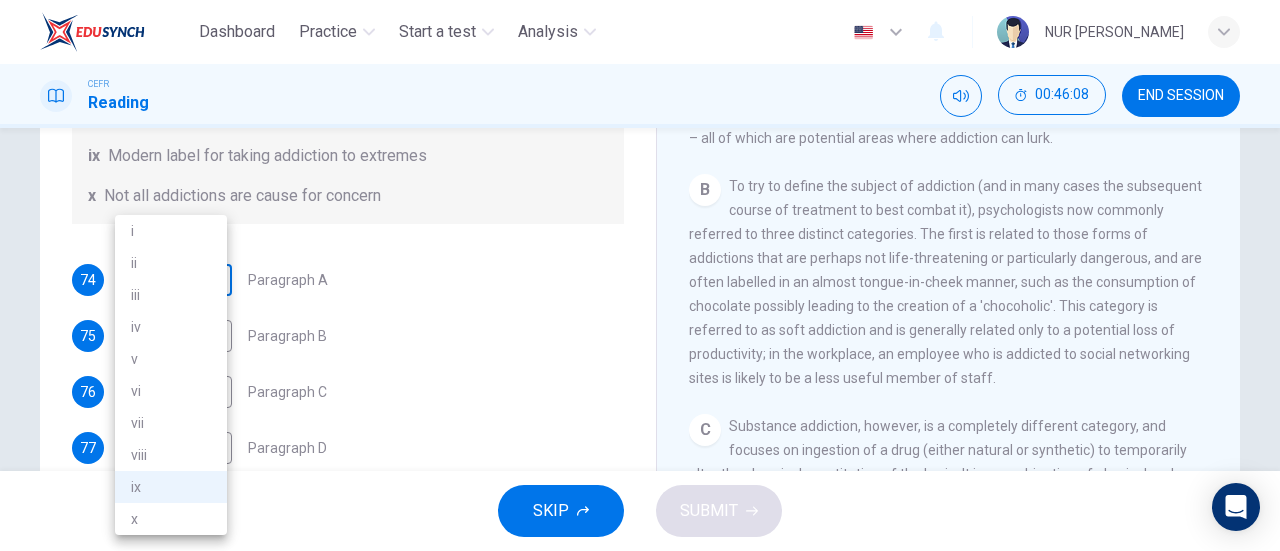 click on "Dashboard Practice Start a test Analysis English en ​ NUR [PERSON_NAME] CEFR Reading 00:46:08 END SESSION Questions 74 - 79 The Reading Passage has seven paragraphs  A-G .
Choose the correct heading for paragraphs A to F from the list of headings
below.
Write the correct number i-x in the boxes below. List of Headings i A change in methods ii The falling level of addiction iii Biological changes and associated risks iv The long term damage of addiction v Disagreements about definition vi Advice for those involved vii The changing nature of addiction in children viii The lack of clarity in modern interpretations of addiction ix Modern label for taking addiction to extremes x Not all addictions are cause for concern 74 ix ix ​ Paragraph A 75 ​ ​ Paragraph B 76 ​ ​ Paragraph C 77 ​ ​ Paragraph D 78 ​ ​ Paragraph E 79 ​ ​ Paragraph F The Nature of Addiction CLICK TO ZOOM Click to Zoom A B C D E F G SKIP SUBMIT EduSynch - Online Language Proficiency Testing
Dashboard i" at bounding box center [640, 275] 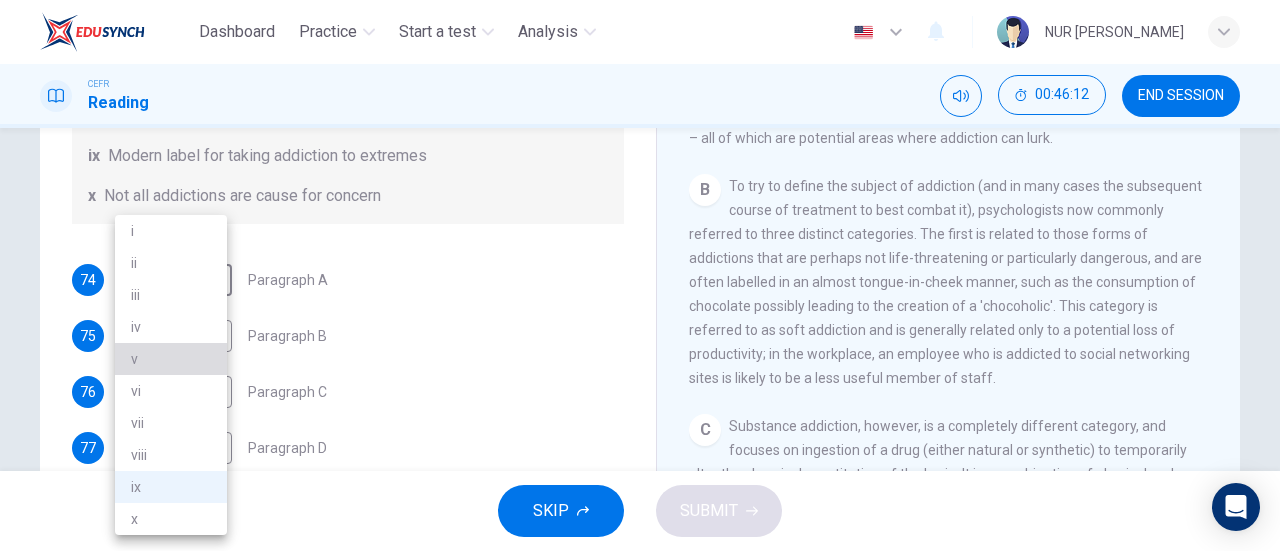 click on "v" at bounding box center (171, 359) 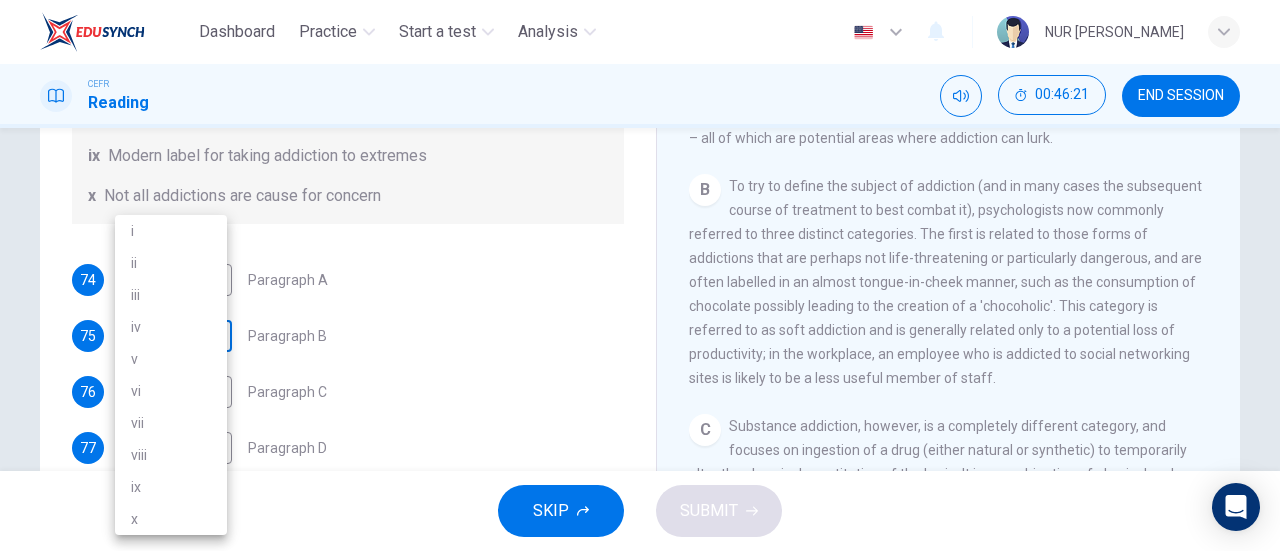 click on "Dashboard Practice Start a test Analysis English en ​ NUR [PERSON_NAME] CEFR Reading 00:46:21 END SESSION Questions 74 - 79 The Reading Passage has seven paragraphs  A-G .
Choose the correct heading for paragraphs A to F from the list of headings
below.
Write the correct number i-x in the boxes below. List of Headings i A change in methods ii The falling level of addiction iii Biological changes and associated risks iv The long term damage of addiction v Disagreements about definition vi Advice for those involved vii The changing nature of addiction in children viii The lack of clarity in modern interpretations of addiction ix Modern label for taking addiction to extremes x Not all addictions are cause for concern 74 v v ​ Paragraph A 75 ​ ​ Paragraph B 76 ​ ​ Paragraph C 77 ​ ​ Paragraph D 78 ​ ​ Paragraph E 79 ​ ​ Paragraph F The Nature of Addiction CLICK TO ZOOM Click to Zoom A B C D E F G SKIP SUBMIT EduSynch - Online Language Proficiency Testing
Dashboard 2025" at bounding box center [640, 275] 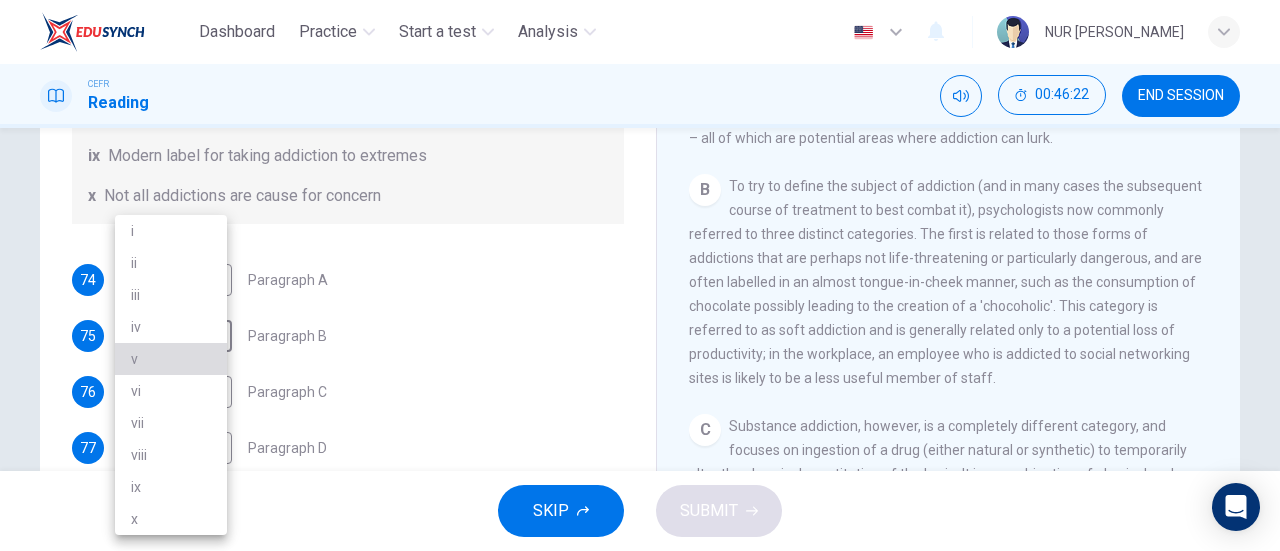 click on "v" at bounding box center [171, 359] 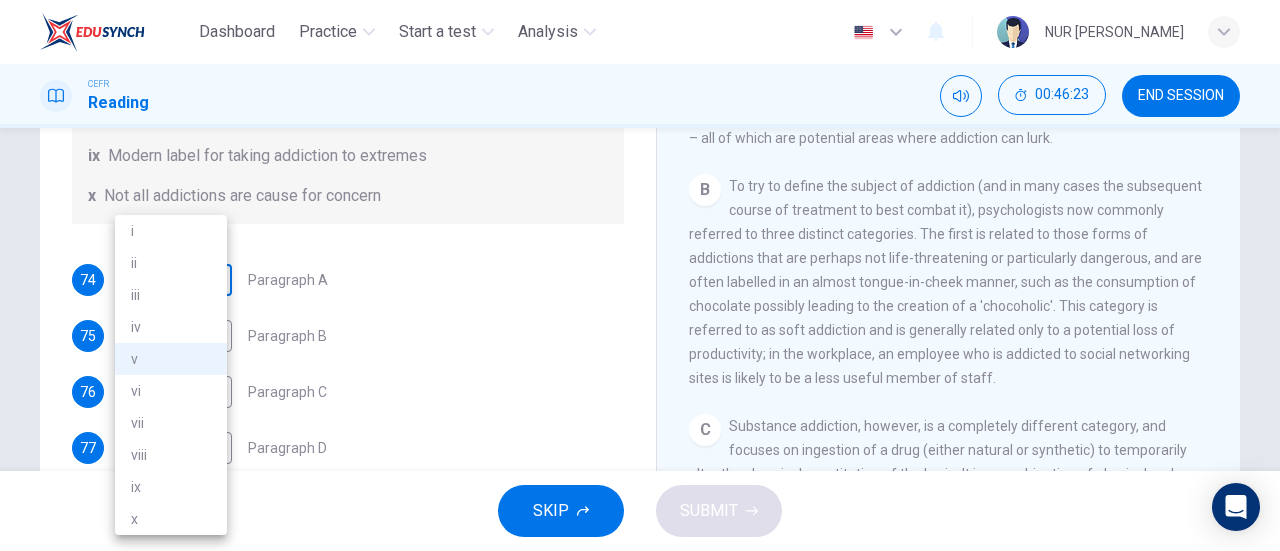 click on "Dashboard Practice Start a test Analysis English en ​ NUR [PERSON_NAME] CEFR Reading 00:46:23 END SESSION Questions 74 - 79 The Reading Passage has seven paragraphs  A-G .
Choose the correct heading for paragraphs A to F from the list of headings
below.
Write the correct number i-x in the boxes below. List of Headings i A change in methods ii The falling level of addiction iii Biological changes and associated risks iv The long term damage of addiction v Disagreements about definition vi Advice for those involved vii The changing nature of addiction in children viii The lack of clarity in modern interpretations of addiction ix Modern label for taking addiction to extremes x Not all addictions are cause for concern 74 v v ​ Paragraph A 75 v v ​ Paragraph B 76 ​ ​ Paragraph C 77 ​ ​ Paragraph D 78 ​ ​ Paragraph E 79 ​ ​ Paragraph F The Nature of Addiction CLICK TO ZOOM Click to Zoom A B C D E F G SKIP SUBMIT EduSynch - Online Language Proficiency Testing
Dashboard 2025" at bounding box center [640, 275] 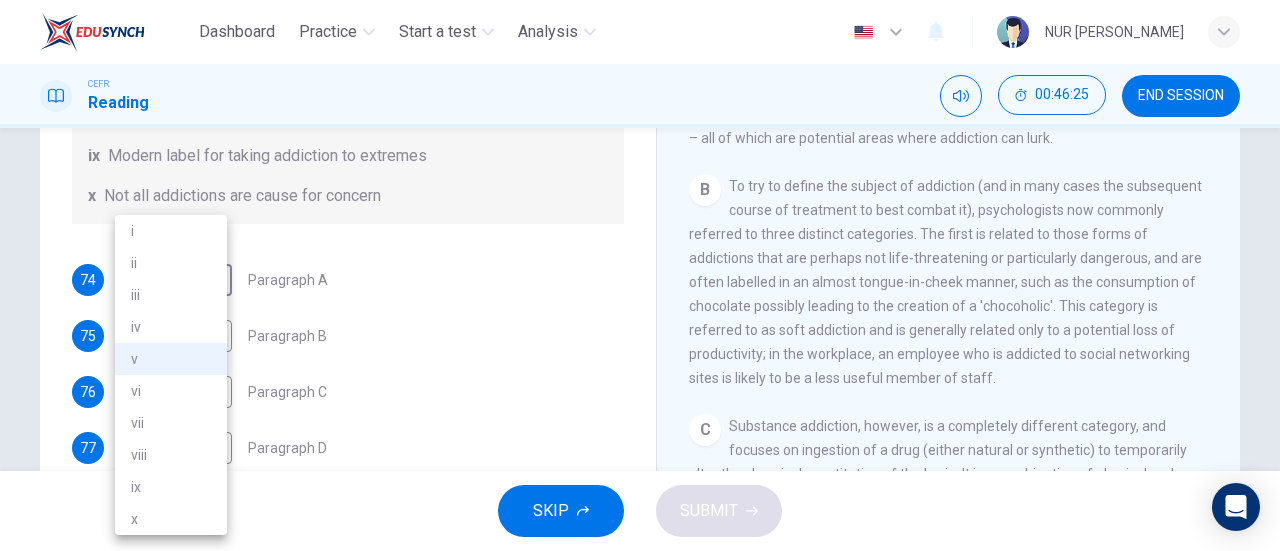 click on "ix" at bounding box center (171, 487) 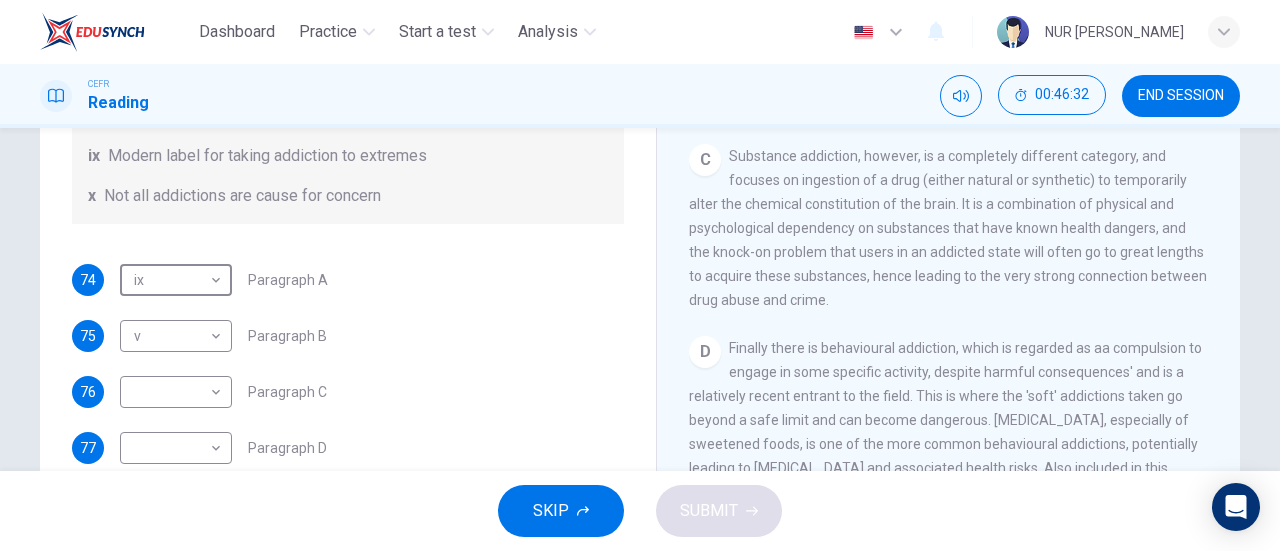 scroll, scrollTop: 696, scrollLeft: 0, axis: vertical 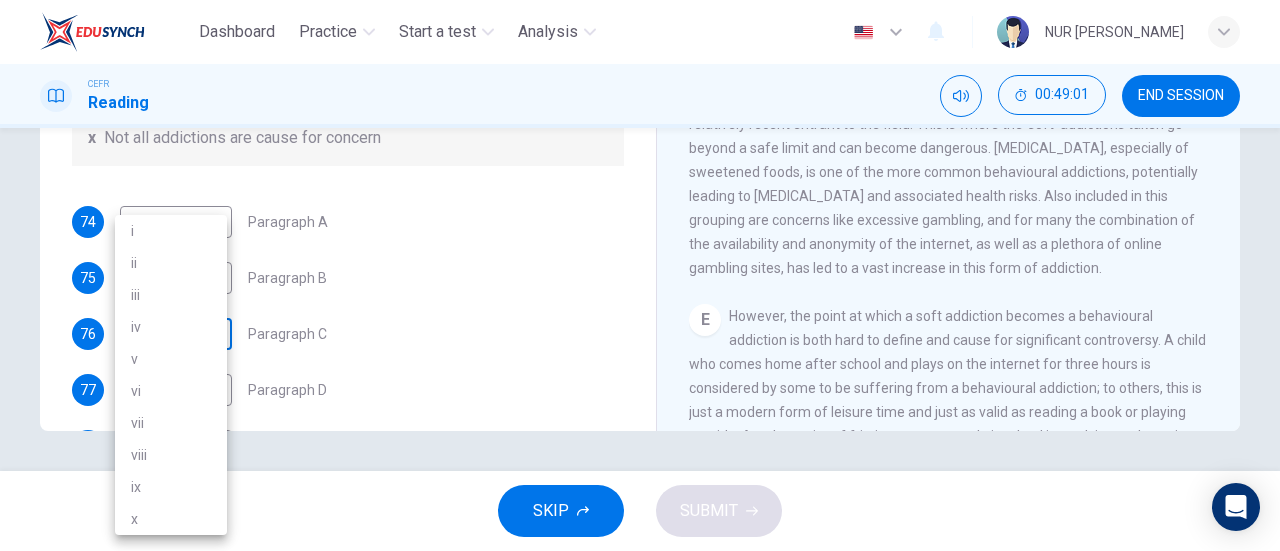 click on "Dashboard Practice Start a test Analysis English en ​ NUR [PERSON_NAME] CEFR Reading 00:49:01 END SESSION Questions 74 - 79 The Reading Passage has seven paragraphs  A-G .
Choose the correct heading for paragraphs A to F from the list of headings
below.
Write the correct number i-x in the boxes below. List of Headings i A change in methods ii The falling level of addiction iii Biological changes and associated risks iv The long term damage of addiction v Disagreements about definition vi Advice for those involved vii The changing nature of addiction in children viii The lack of clarity in modern interpretations of addiction ix Modern label for taking addiction to extremes x Not all addictions are cause for concern 74 ix ix ​ Paragraph A 75 v v ​ Paragraph B 76 ​ ​ Paragraph C 77 ​ ​ Paragraph D 78 ​ ​ Paragraph E 79 ​ ​ Paragraph F The Nature of Addiction CLICK TO ZOOM Click to Zoom A B C D E F G SKIP SUBMIT EduSynch - Online Language Proficiency Testing
Dashboard i" at bounding box center (640, 275) 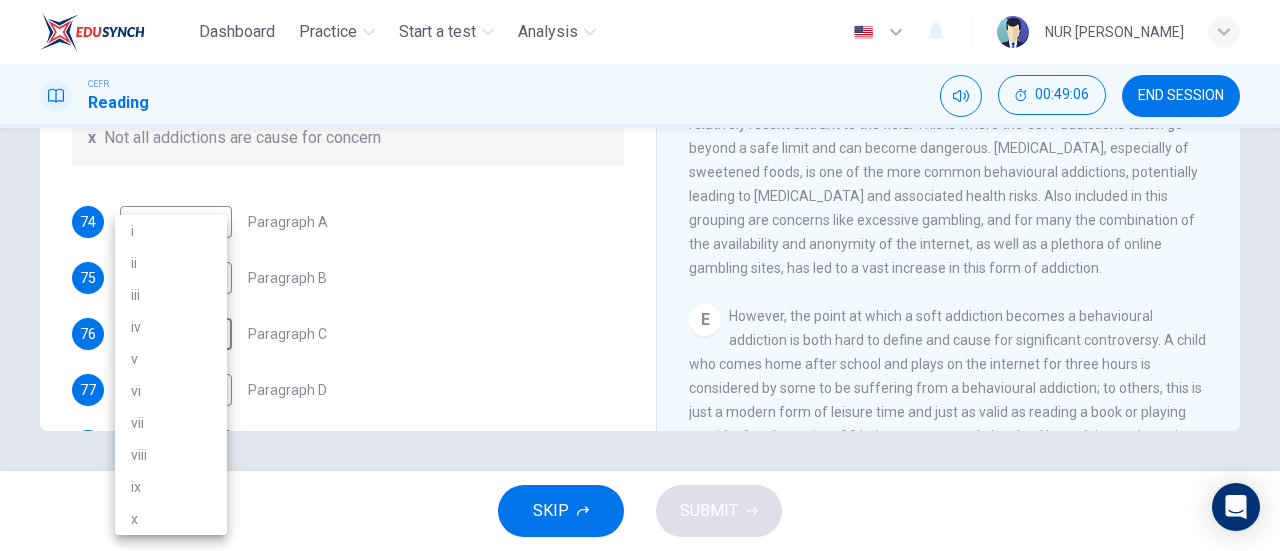 click at bounding box center [640, 275] 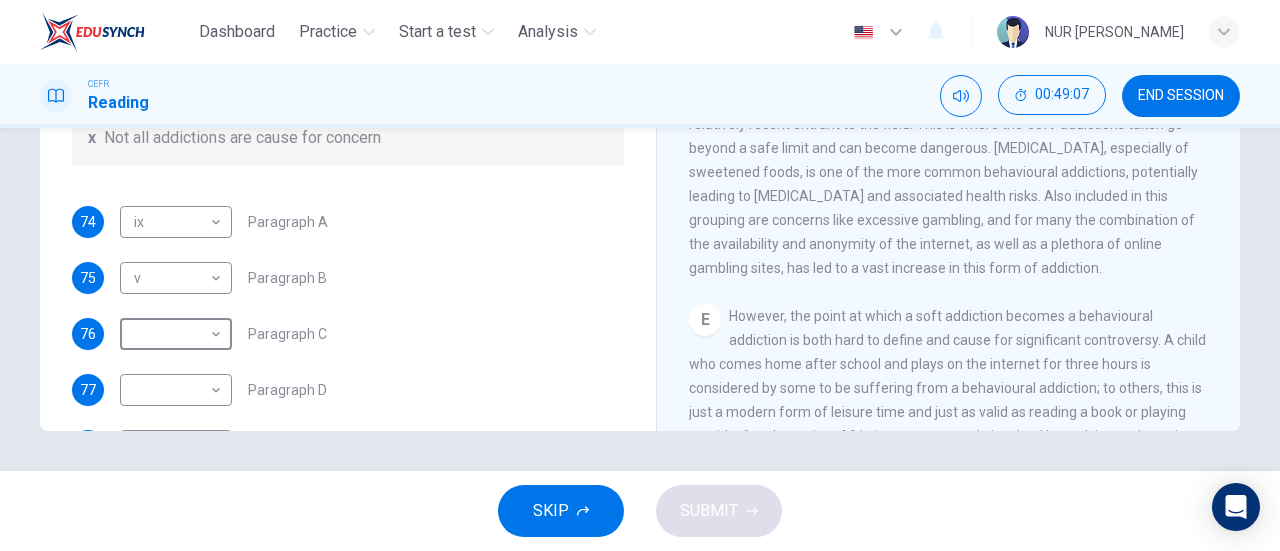scroll, scrollTop: 0, scrollLeft: 0, axis: both 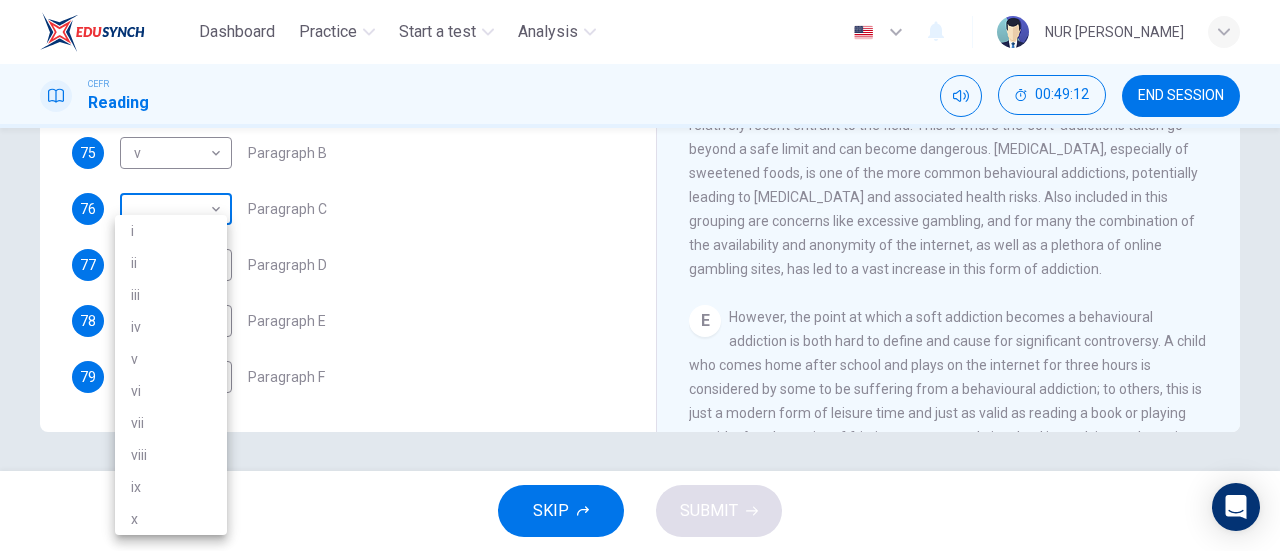 click on "Dashboard Practice Start a test Analysis English en ​ NUR [PERSON_NAME] CEFR Reading 00:49:12 END SESSION Questions 74 - 79 The Reading Passage has seven paragraphs  A-G .
Choose the correct heading for paragraphs A to F from the list of headings
below.
Write the correct number i-x in the boxes below. List of Headings i A change in methods ii The falling level of addiction iii Biological changes and associated risks iv The long term damage of addiction v Disagreements about definition vi Advice for those involved vii The changing nature of addiction in children viii The lack of clarity in modern interpretations of addiction ix Modern label for taking addiction to extremes x Not all addictions are cause for concern 74 ix ix ​ Paragraph A 75 v v ​ Paragraph B 76 ​ ​ Paragraph C 77 ​ ​ Paragraph D 78 ​ ​ Paragraph E 79 ​ ​ Paragraph F The Nature of Addiction CLICK TO ZOOM Click to Zoom A B C D E F G SKIP SUBMIT EduSynch - Online Language Proficiency Testing
Dashboard i" at bounding box center (640, 275) 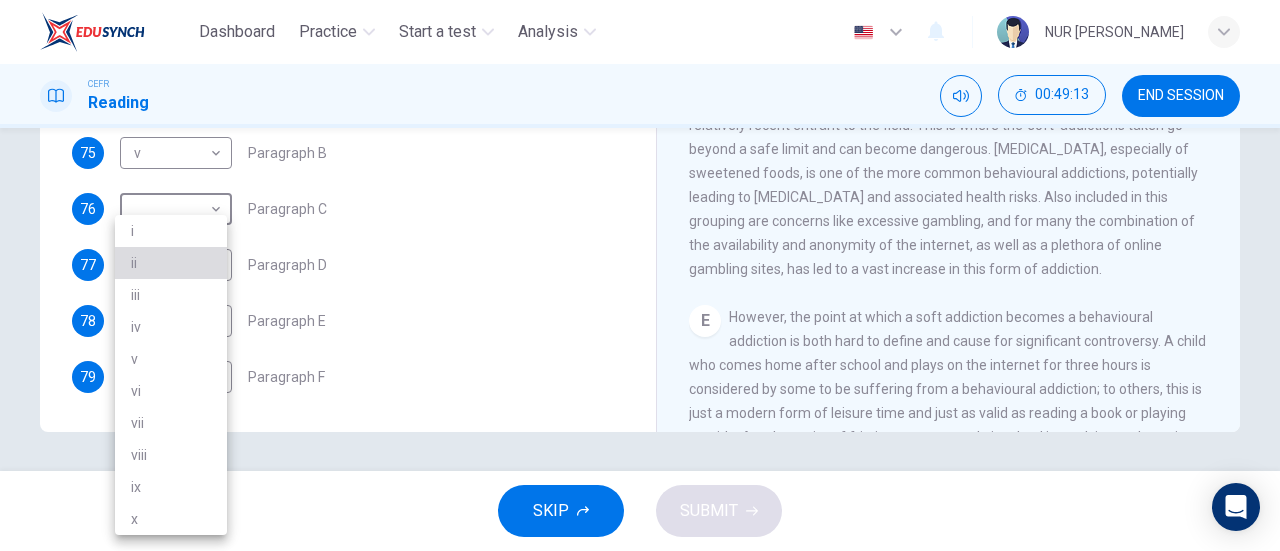 click on "ii" at bounding box center [171, 263] 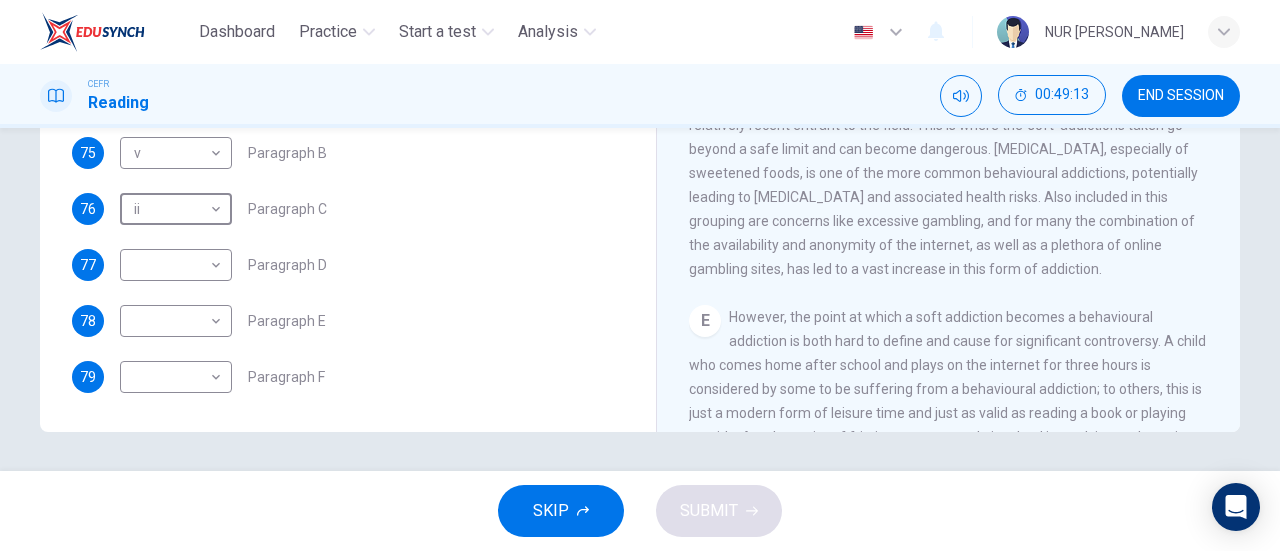 scroll, scrollTop: 0, scrollLeft: 0, axis: both 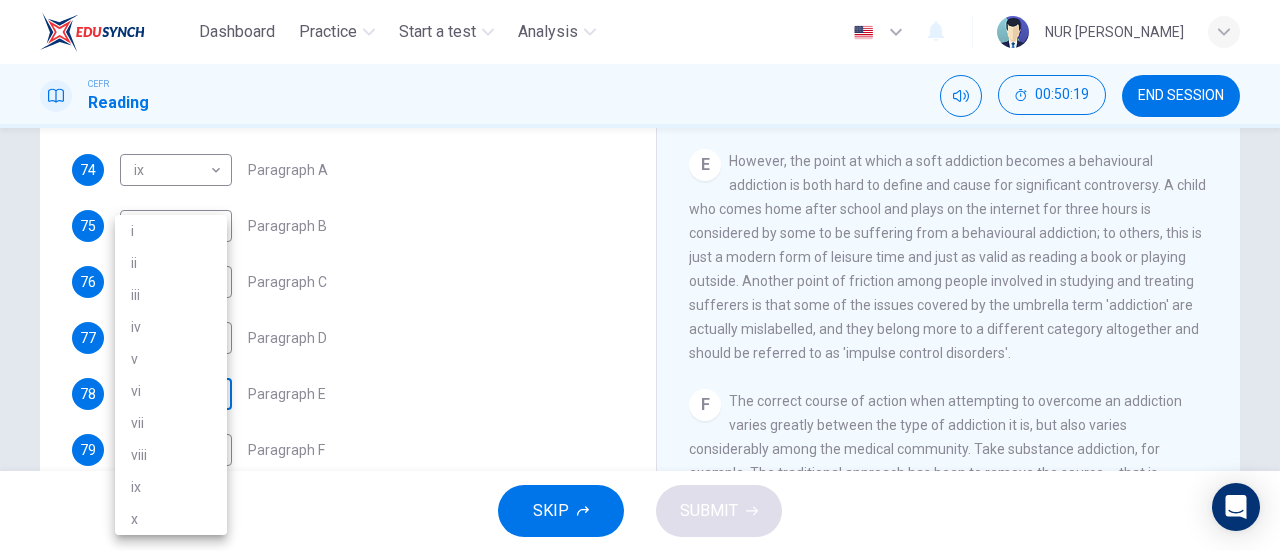 click on "Dashboard Practice Start a test Analysis English en ​ NUR [PERSON_NAME] CEFR Reading 00:50:19 END SESSION Questions 74 - 79 The Reading Passage has seven paragraphs  A-G .
Choose the correct heading for paragraphs A to F from the list of headings
below.
Write the correct number i-x in the boxes below. List of Headings i A change in methods ii The falling level of addiction iii Biological changes and associated risks iv The long term damage of addiction v Disagreements about definition vi Advice for those involved vii The changing nature of addiction in children viii The lack of clarity in modern interpretations of addiction ix Modern label for taking addiction to extremes x Not all addictions are cause for concern 74 ix ix ​ Paragraph A 75 v v ​ Paragraph B 76 ii ii ​ Paragraph C 77 ​ ​ Paragraph D 78 ​ ​ Paragraph E 79 ​ ​ Paragraph F The Nature of Addiction CLICK TO ZOOM Click to Zoom A B C D E F G SKIP SUBMIT EduSynch - Online Language Proficiency Testing
Dashboard" at bounding box center (640, 275) 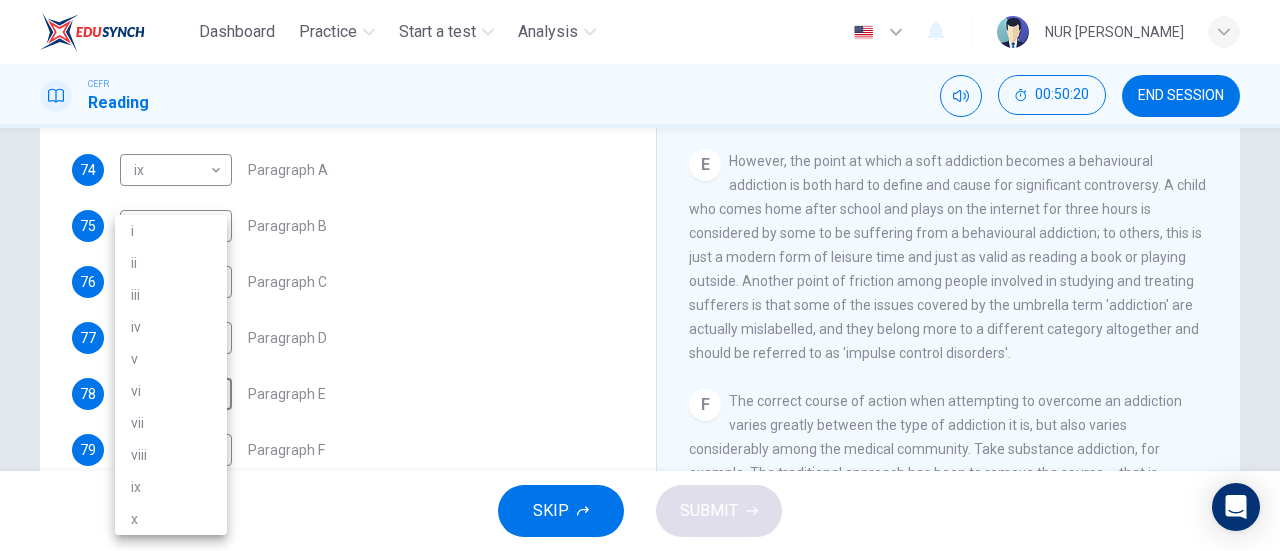 click on "vii" at bounding box center [171, 423] 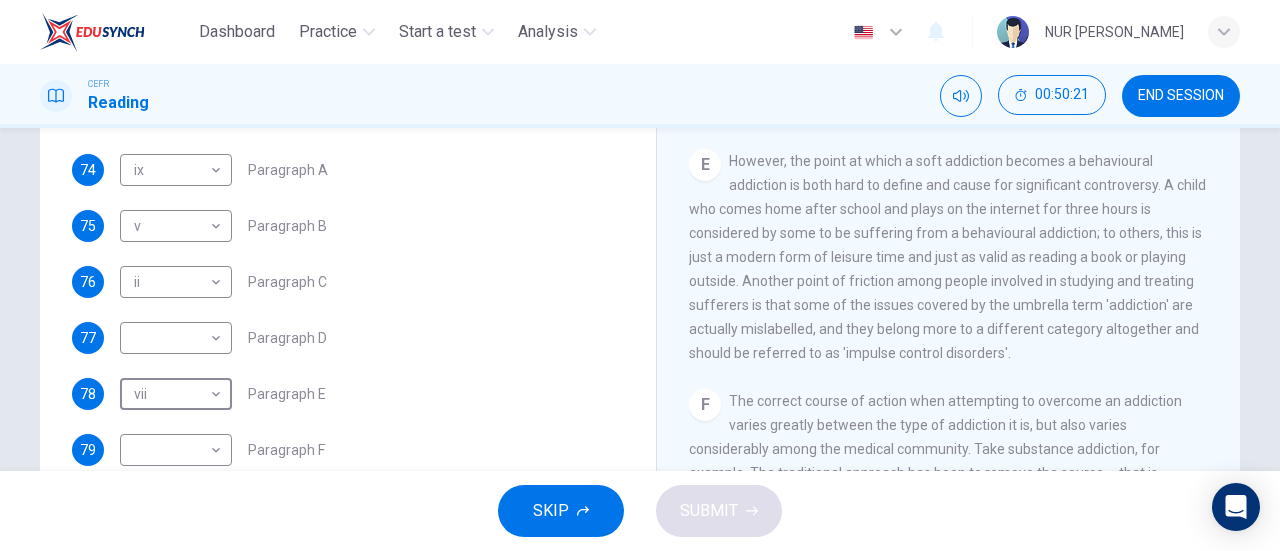 type on "vii" 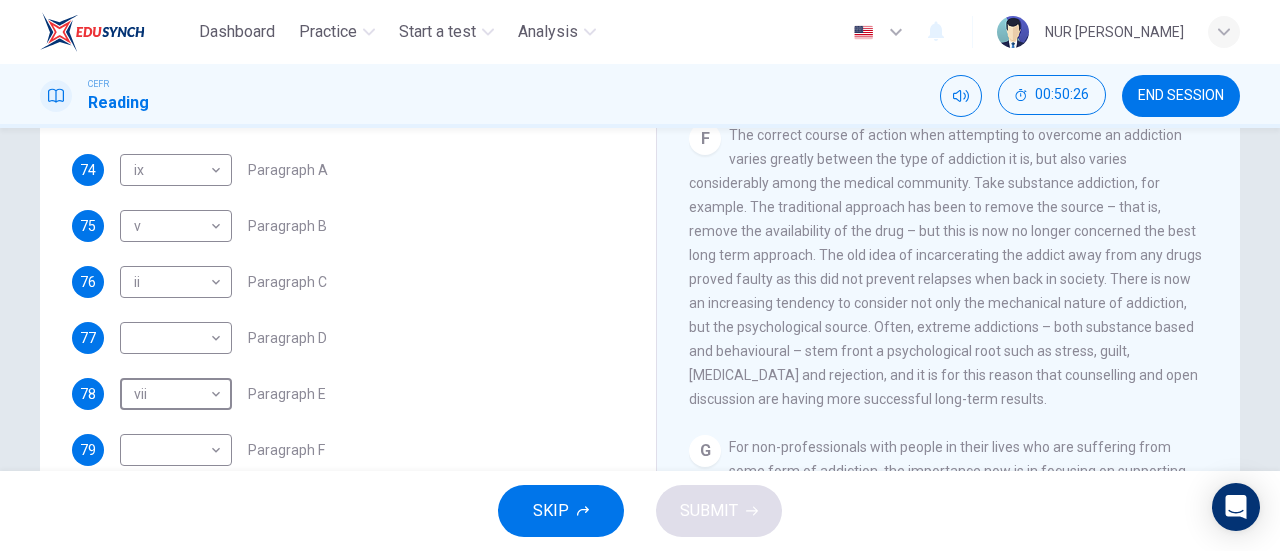 scroll, scrollTop: 1370, scrollLeft: 0, axis: vertical 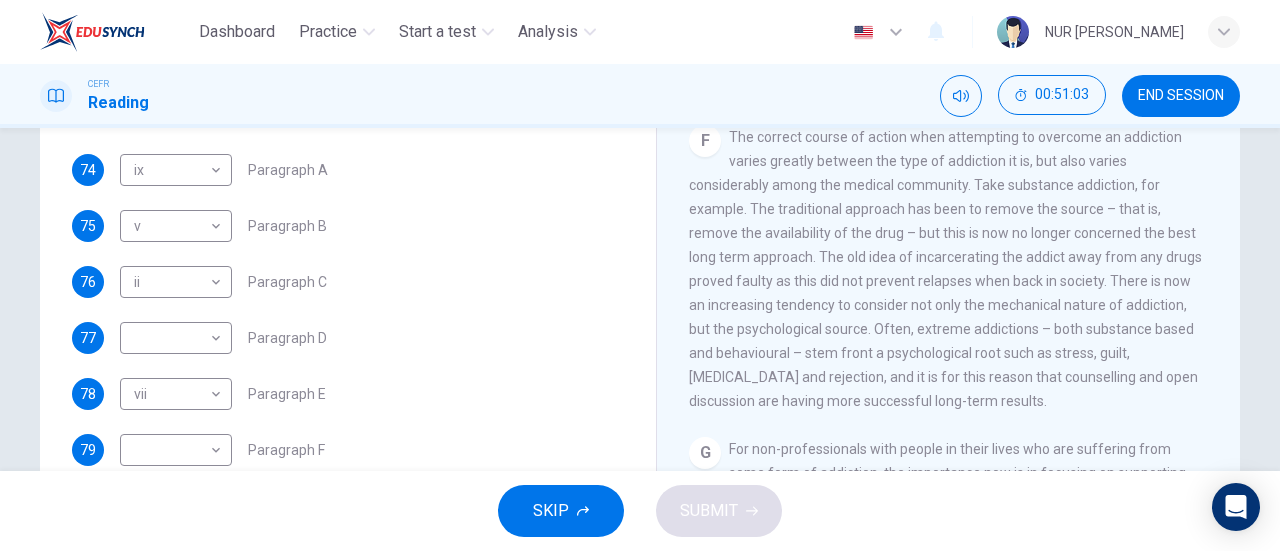 drag, startPoint x: 1086, startPoint y: 298, endPoint x: 1122, endPoint y: 308, distance: 37.363083 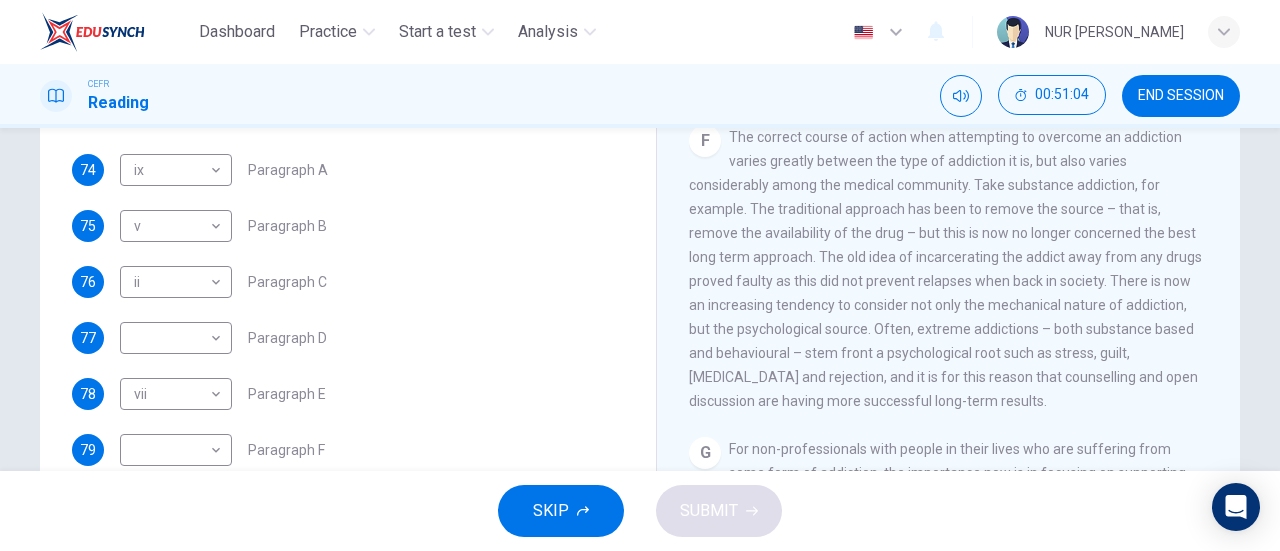 drag, startPoint x: 1122, startPoint y: 308, endPoint x: 1149, endPoint y: 305, distance: 27.166155 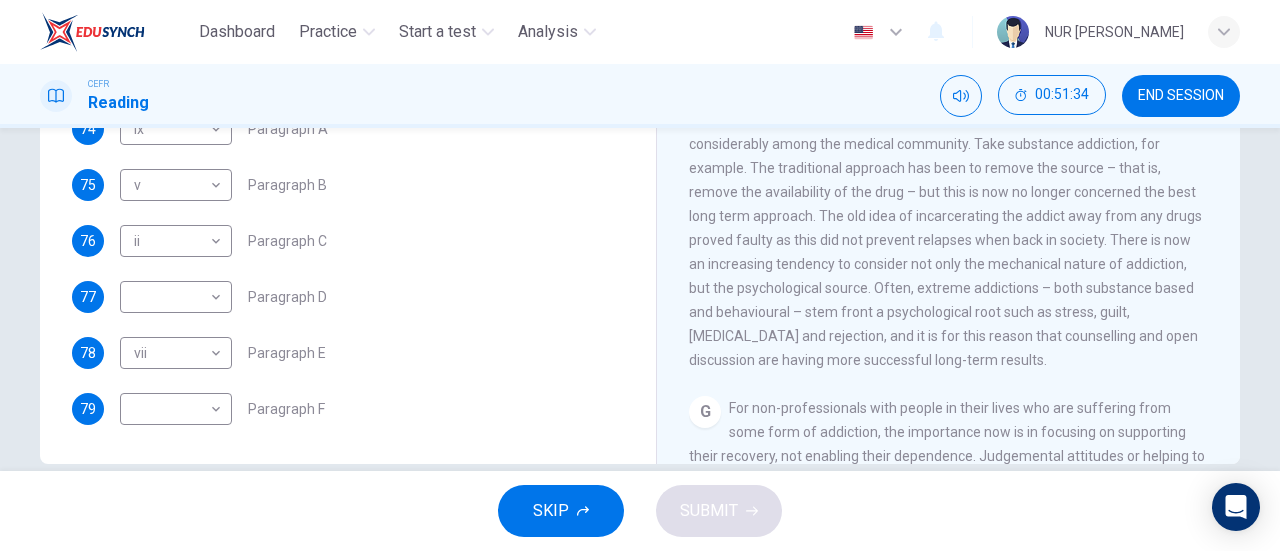 scroll, scrollTop: 404, scrollLeft: 0, axis: vertical 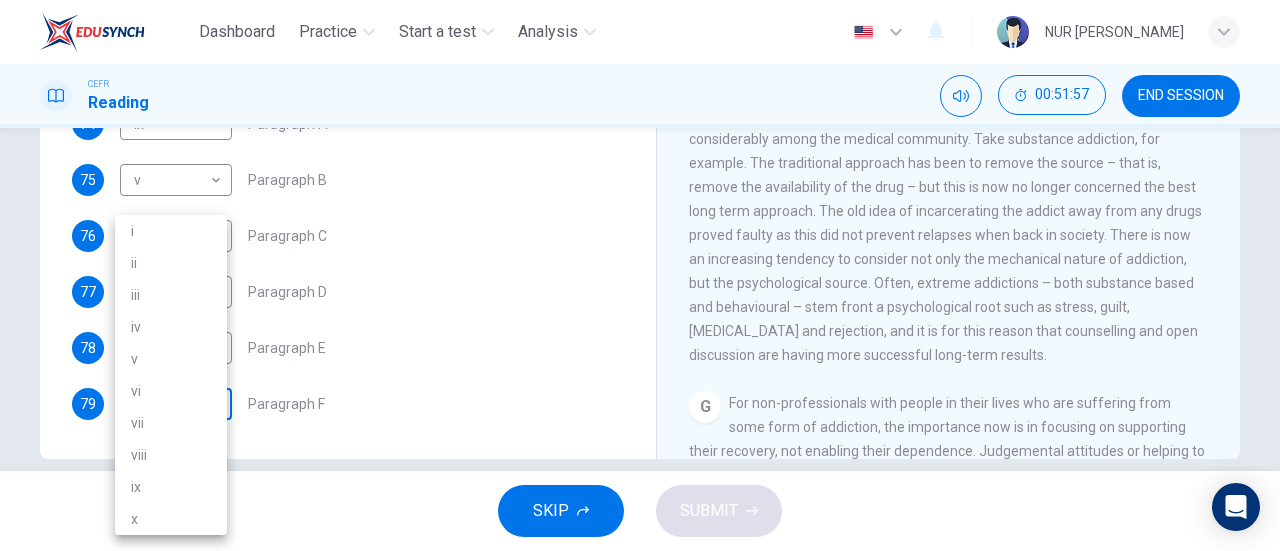 click on "Dashboard Practice Start a test Analysis English en ​ NUR [PERSON_NAME] CEFR Reading 00:51:57 END SESSION Questions 74 - 79 The Reading Passage has seven paragraphs  A-G .
Choose the correct heading for paragraphs A to F from the list of headings
below.
Write the correct number i-x in the boxes below. List of Headings i A change in methods ii The falling level of addiction iii Biological changes and associated risks iv The long term damage of addiction v Disagreements about definition vi Advice for those involved vii The changing nature of addiction in children viii The lack of clarity in modern interpretations of addiction ix Modern label for taking addiction to extremes x Not all addictions are cause for concern 74 ix ix ​ Paragraph A 75 v v ​ Paragraph B 76 ii ii ​ Paragraph C 77 ​ ​ Paragraph D 78 vii vii ​ Paragraph E 79 ​ ​ Paragraph F The Nature of Addiction CLICK TO ZOOM Click to Zoom A B C D E F G SKIP SUBMIT EduSynch - Online Language Proficiency Testing
2025 i" at bounding box center [640, 275] 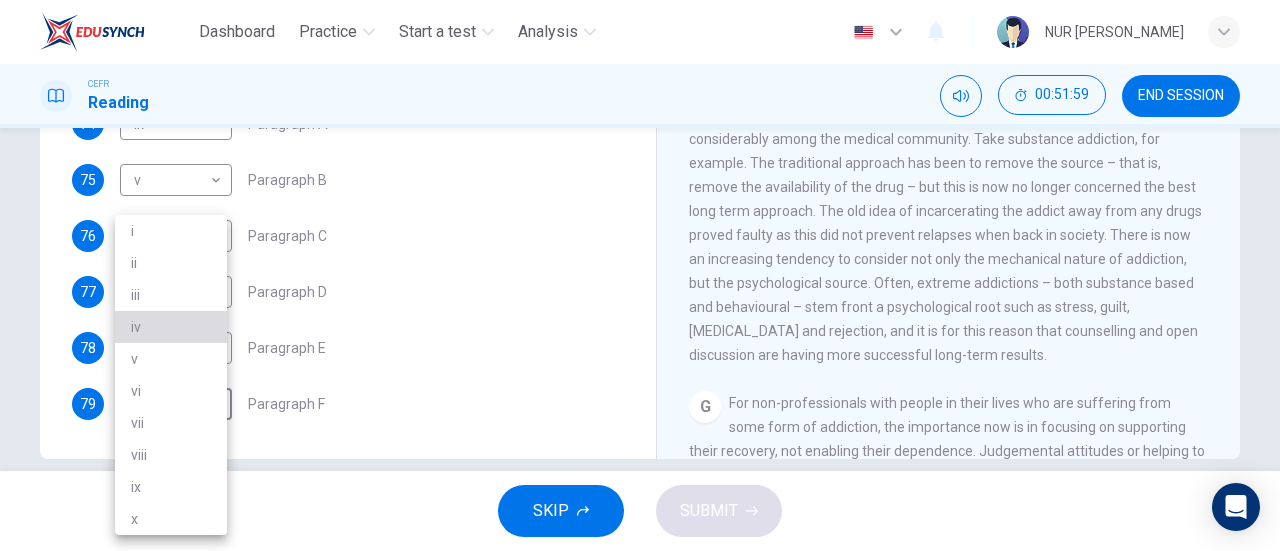 click on "iv" at bounding box center [171, 327] 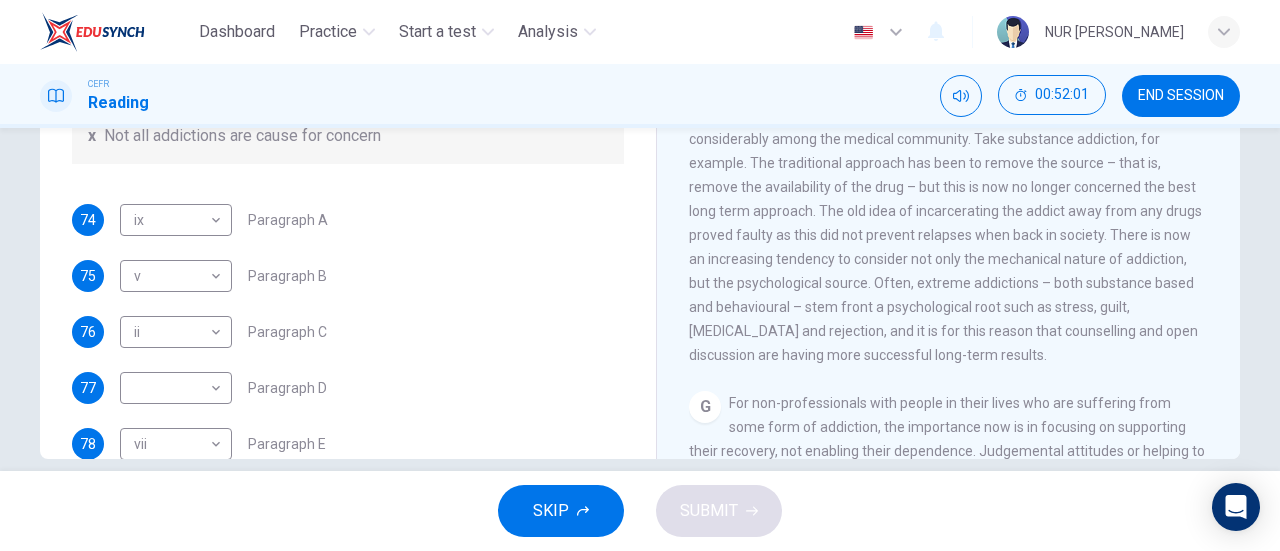 scroll, scrollTop: 330, scrollLeft: 0, axis: vertical 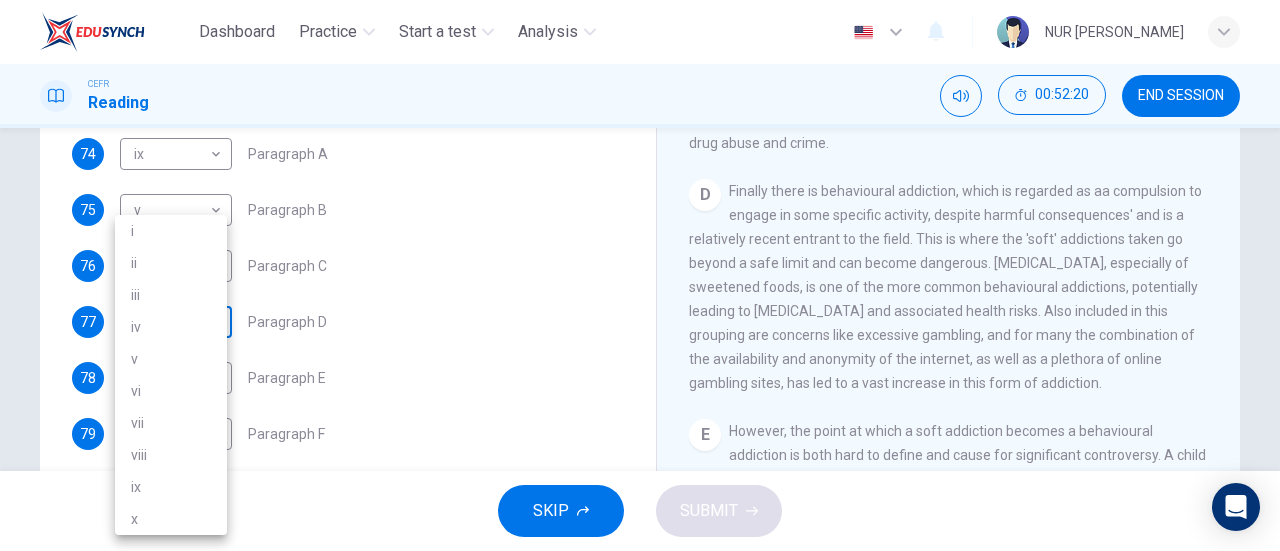 click on "Dashboard Practice Start a test Analysis English en ​ NUR [PERSON_NAME] CEFR Reading 00:52:20 END SESSION Questions 74 - 79 The Reading Passage has seven paragraphs  A-G .
Choose the correct heading for paragraphs A to F from the list of headings
below.
Write the correct number i-x in the boxes below. List of Headings i A change in methods ii The falling level of addiction iii Biological changes and associated risks iv The long term damage of addiction v Disagreements about definition vi Advice for those involved vii The changing nature of addiction in children viii The lack of clarity in modern interpretations of addiction ix Modern label for taking addiction to extremes x Not all addictions are cause for concern 74 ix ix ​ Paragraph A 75 v v ​ Paragraph B 76 ii ii ​ Paragraph C 77 ​ ​ Paragraph D 78 vii vii ​ Paragraph E 79 iv iv ​ Paragraph F The Nature of Addiction CLICK TO ZOOM Click to Zoom A B C D E F G SKIP SUBMIT EduSynch - Online Language Proficiency Testing
2025" at bounding box center (640, 275) 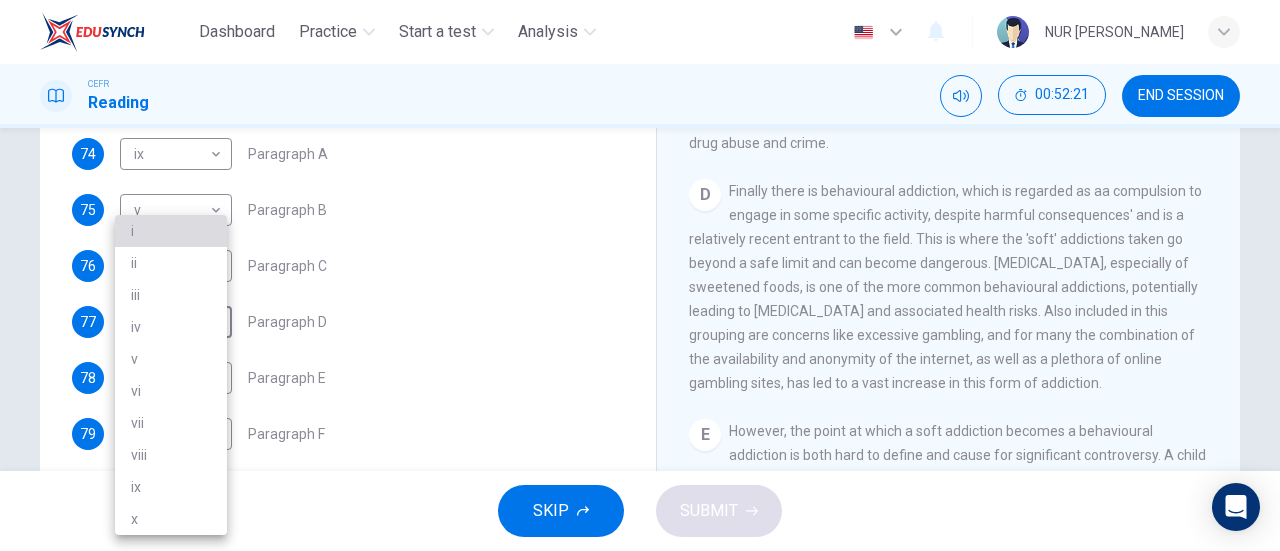 click on "i" at bounding box center [171, 231] 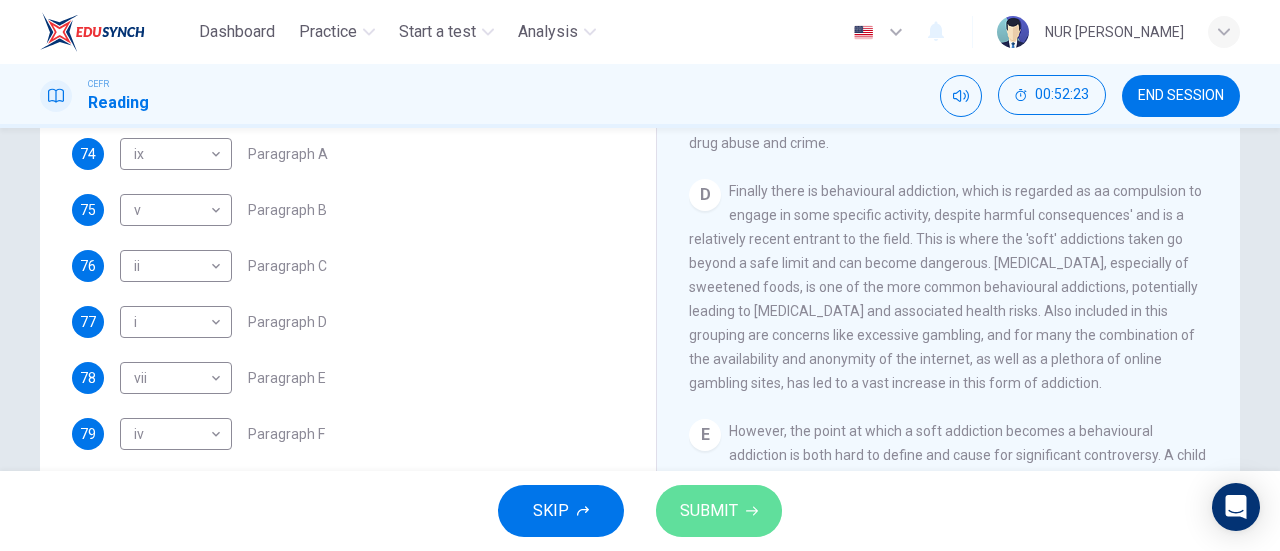 click on "SUBMIT" at bounding box center (709, 511) 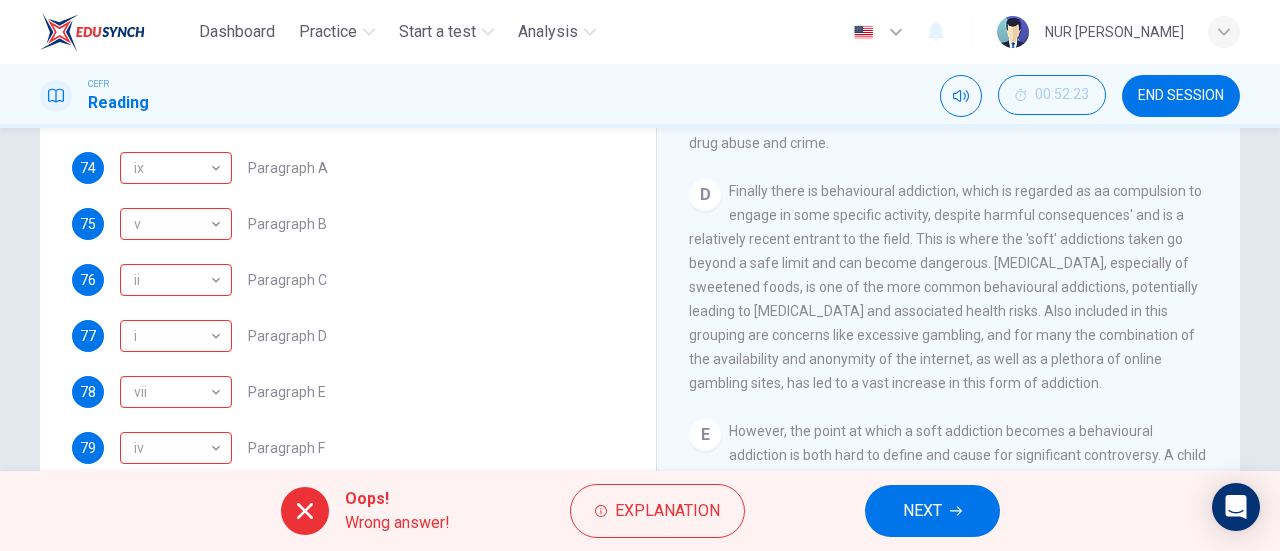 scroll, scrollTop: 432, scrollLeft: 0, axis: vertical 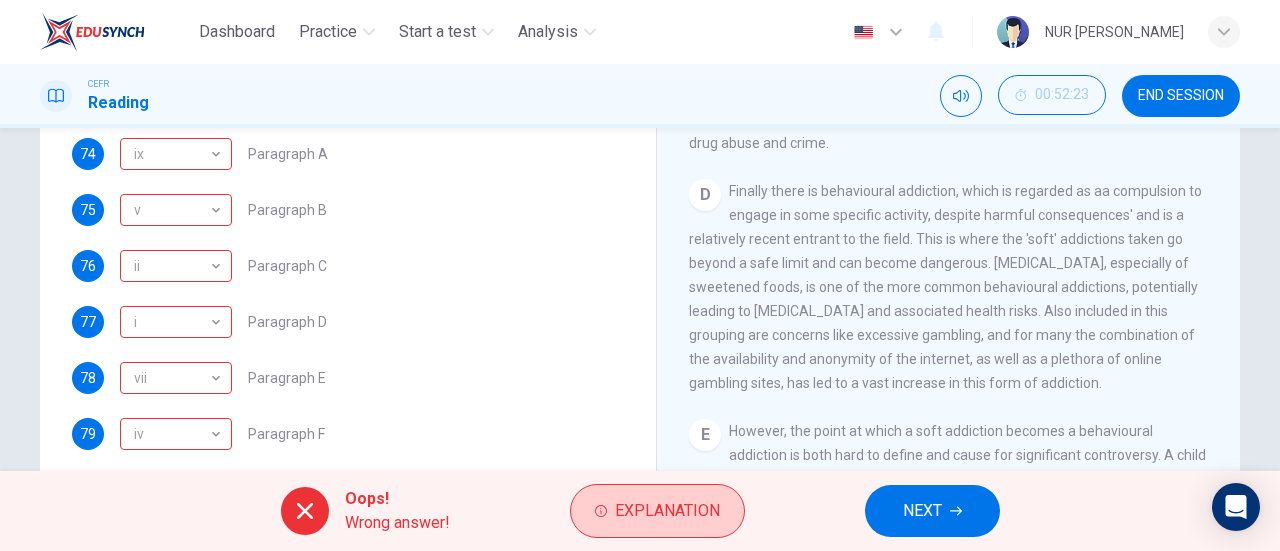 click on "Explanation" at bounding box center [667, 511] 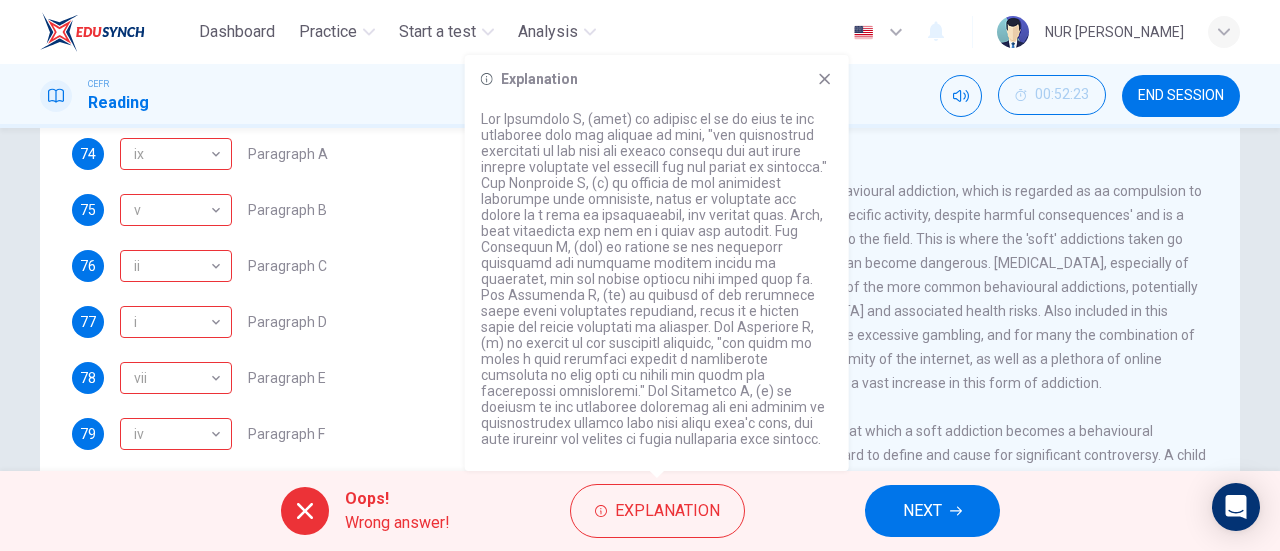 click 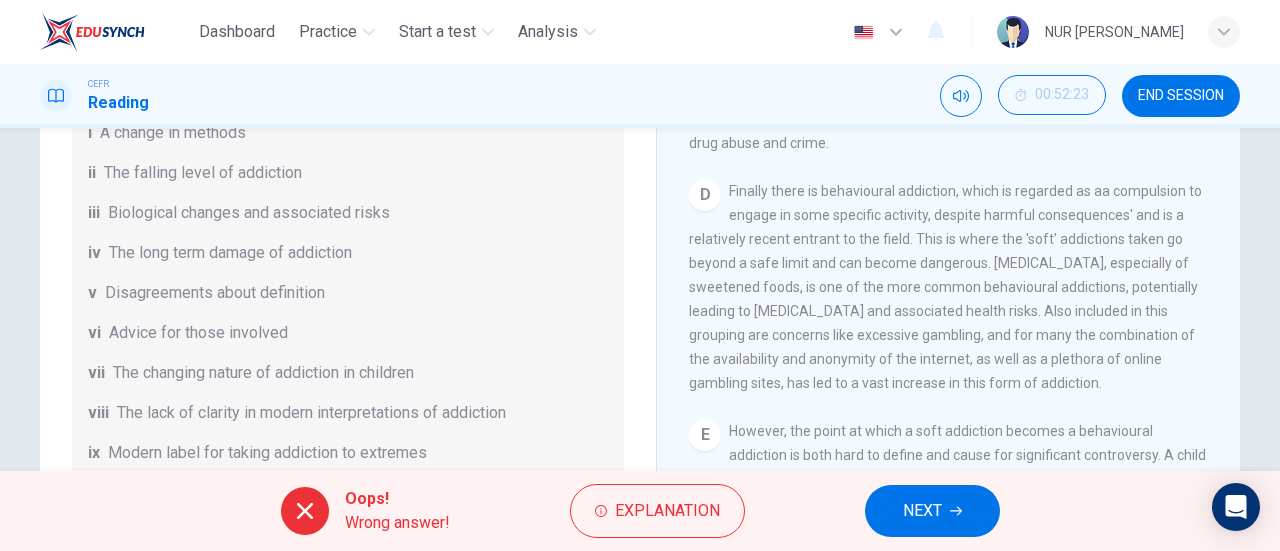 scroll, scrollTop: 0, scrollLeft: 0, axis: both 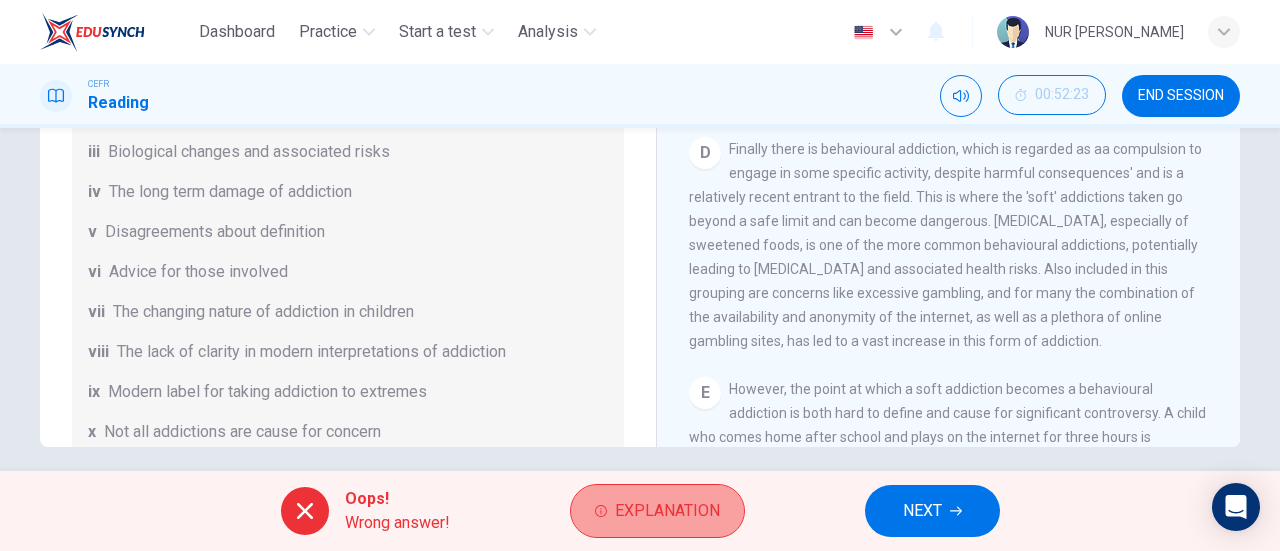 click on "Explanation" at bounding box center [667, 511] 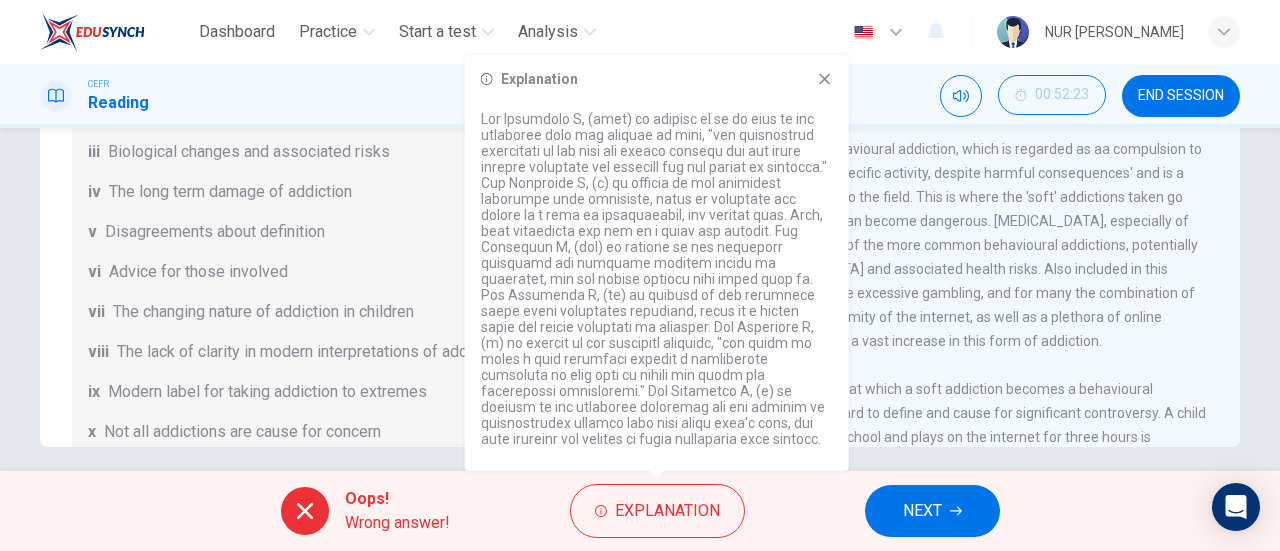 click on "The lack of clarity in modern interpretations of addiction" at bounding box center [311, 352] 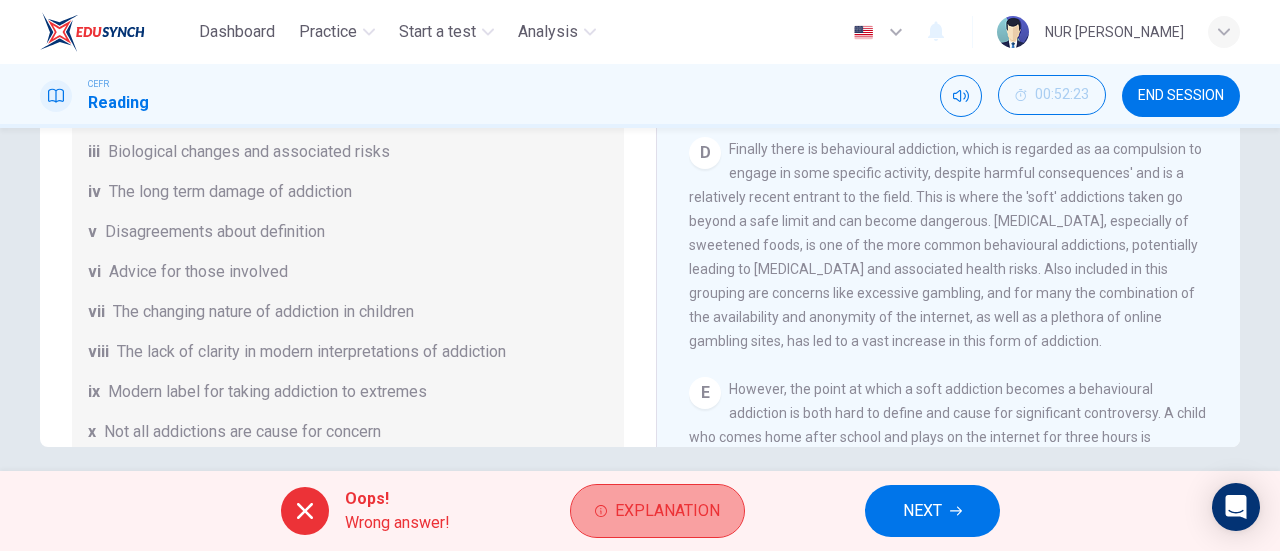 click on "Explanation" at bounding box center (667, 511) 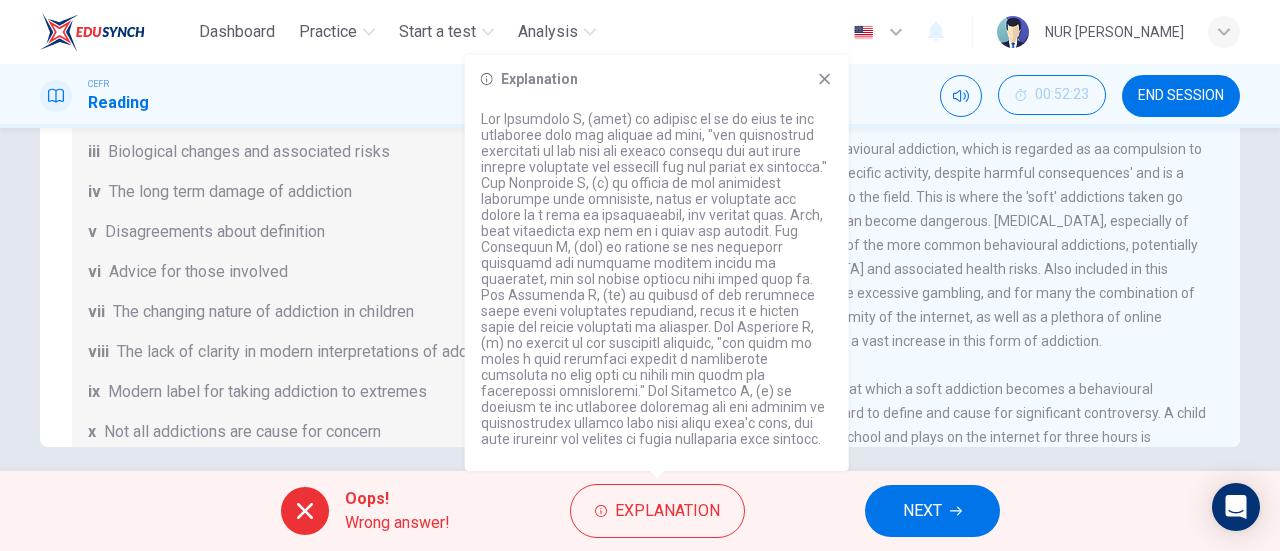 click on "List of Headings i A change in methods ii The falling level of addiction iii Biological changes and associated risks iv The long term damage of addiction v Disagreements about definition vi Advice for those involved vii The changing nature of addiction in children viii The lack of clarity in modern interpretations of addiction ix Modern label for taking addiction to extremes x Not all addictions are cause for concern" at bounding box center (348, 232) 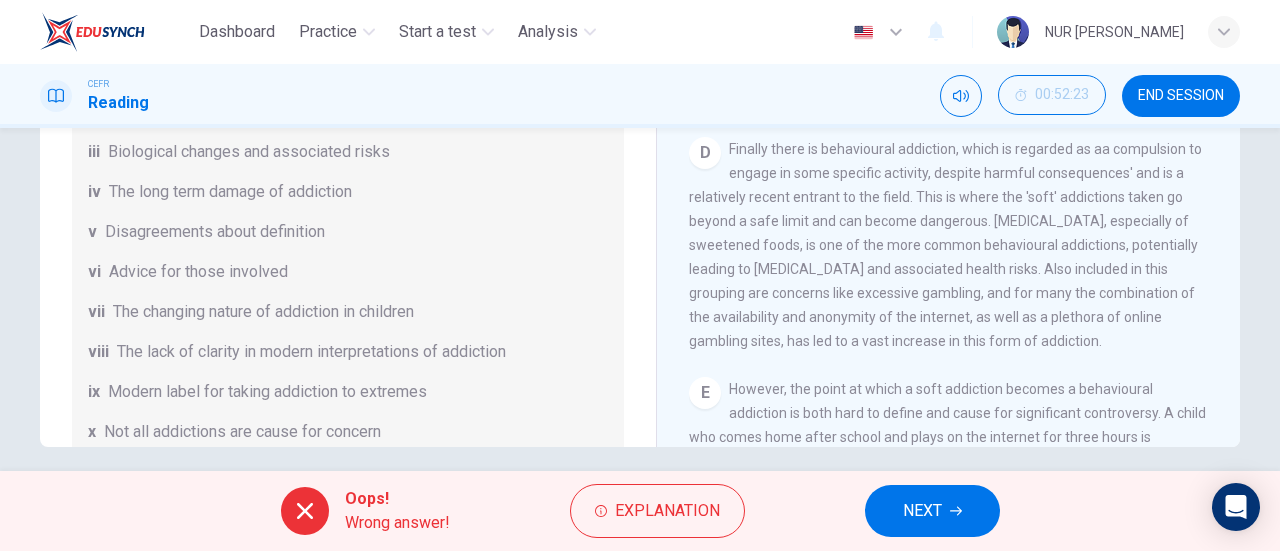 scroll, scrollTop: 0, scrollLeft: 0, axis: both 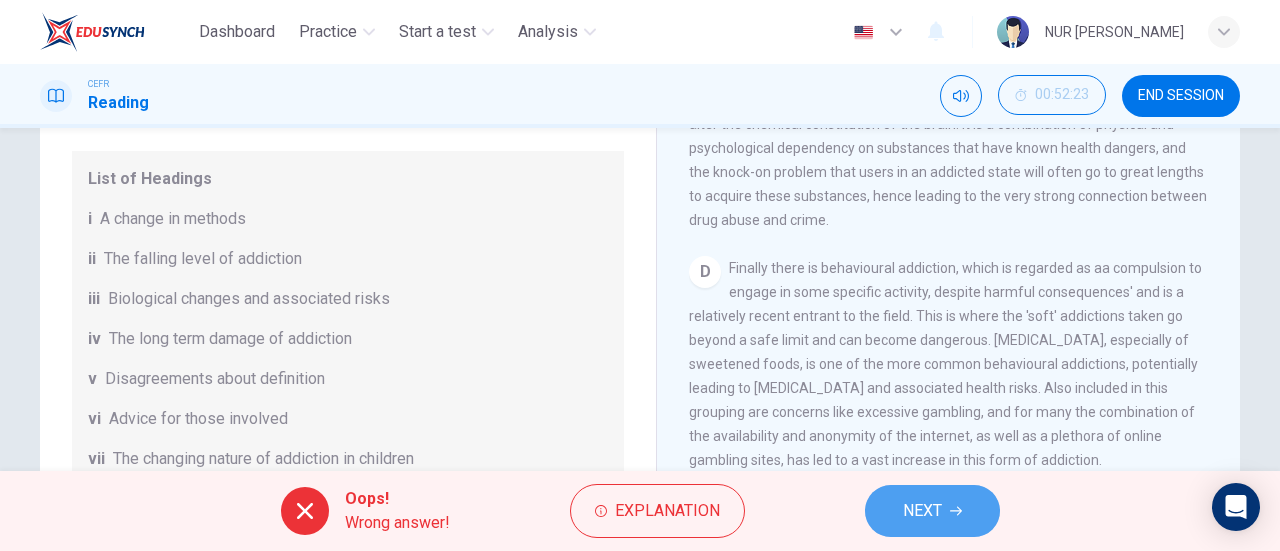 click on "NEXT" at bounding box center (922, 511) 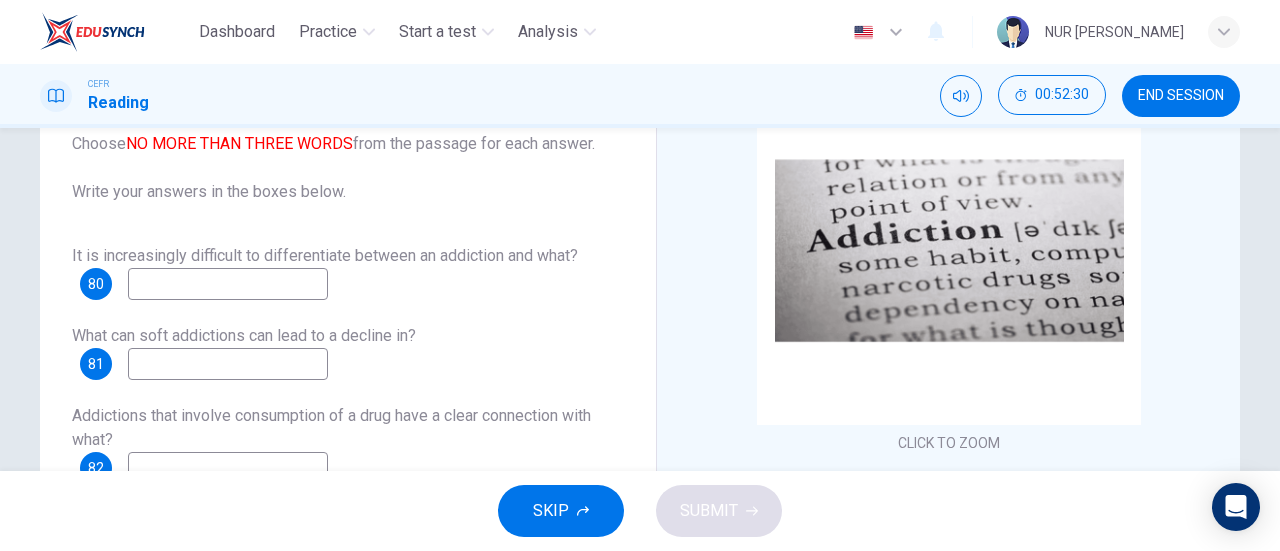 scroll, scrollTop: 179, scrollLeft: 0, axis: vertical 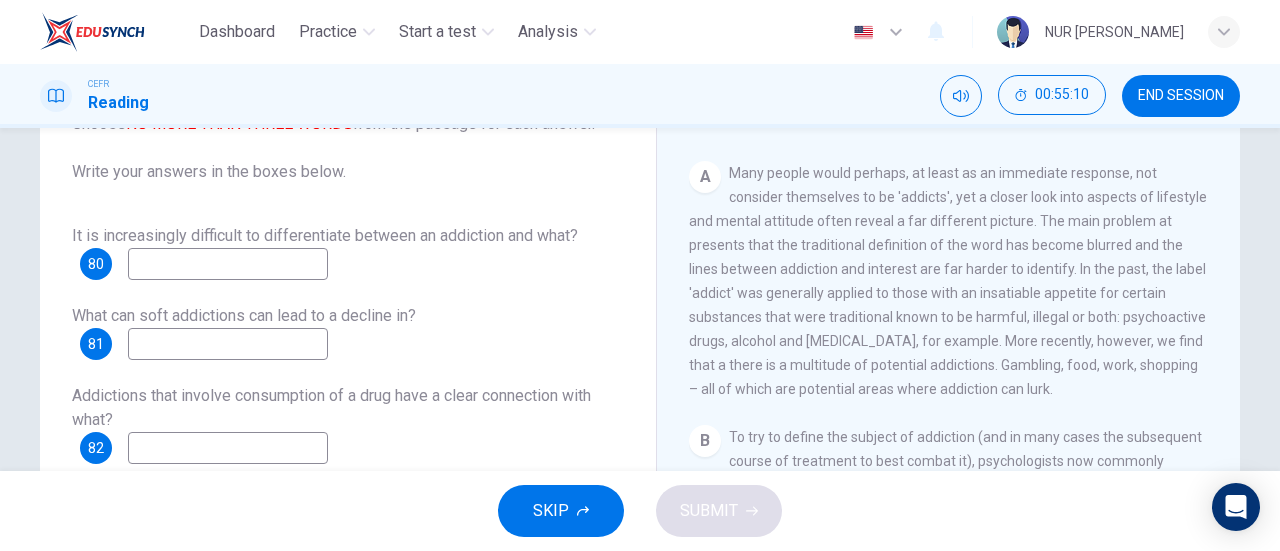 click at bounding box center (228, 264) 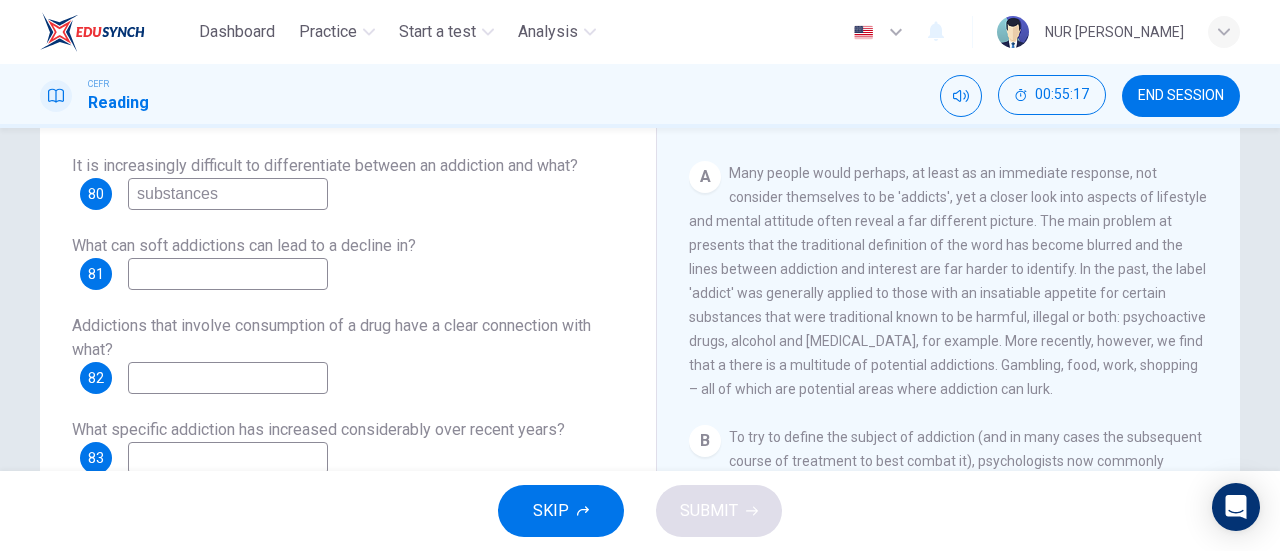 scroll, scrollTop: 74, scrollLeft: 0, axis: vertical 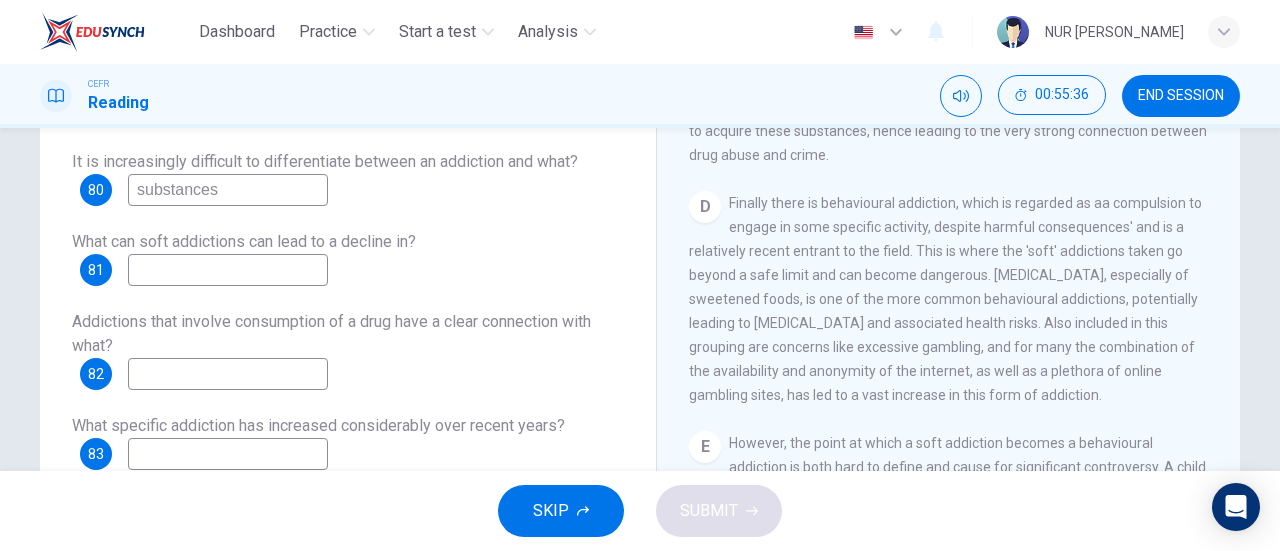 type on "substances" 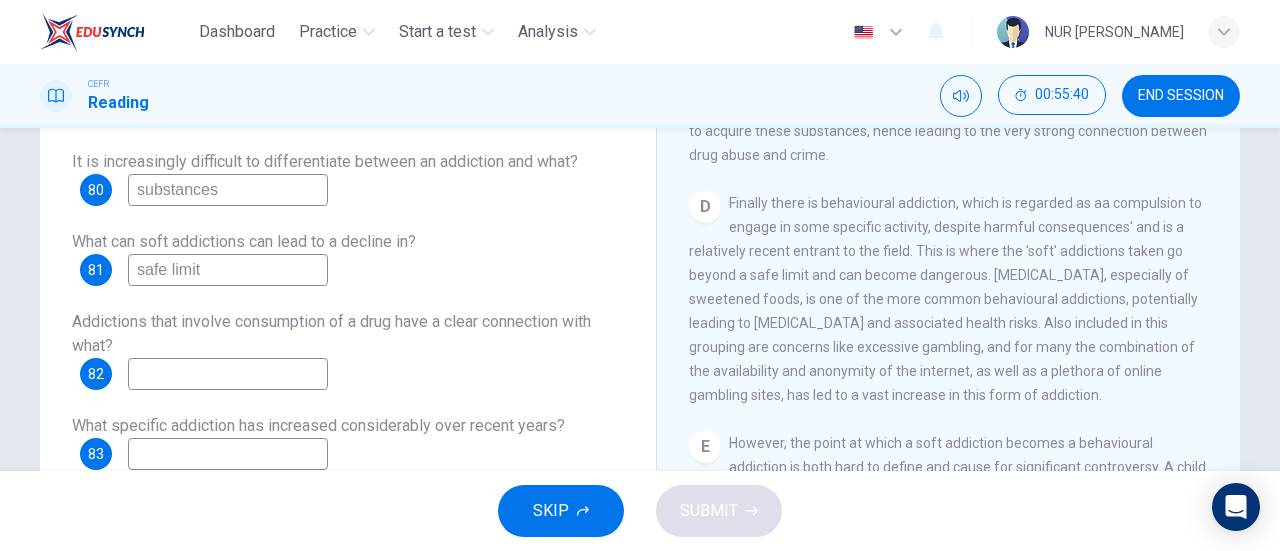 type on "safe limit" 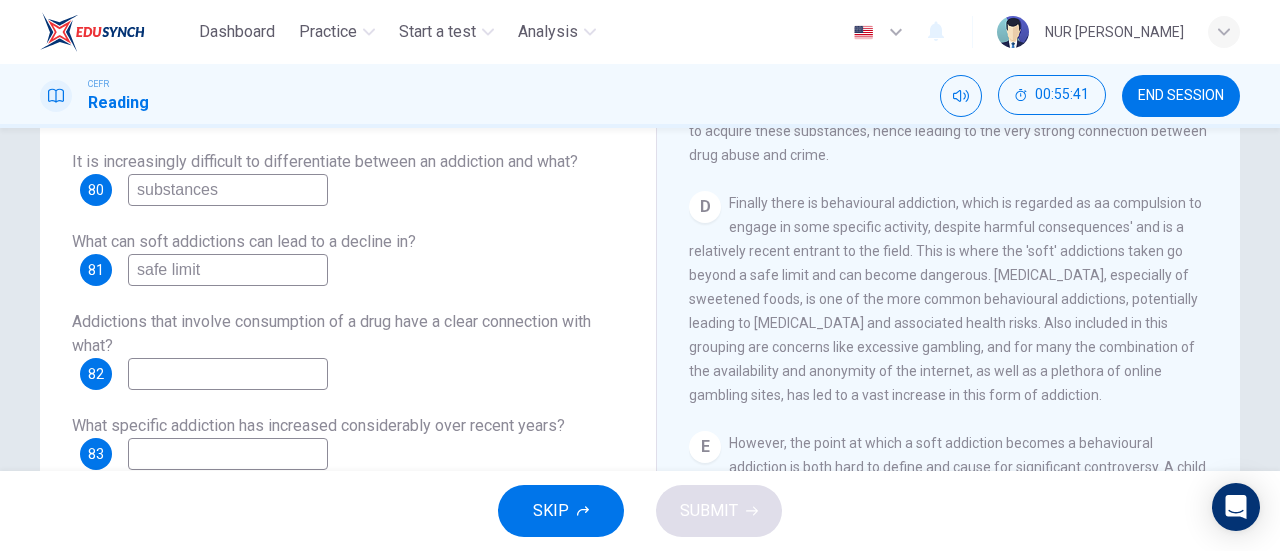 click at bounding box center (228, 374) 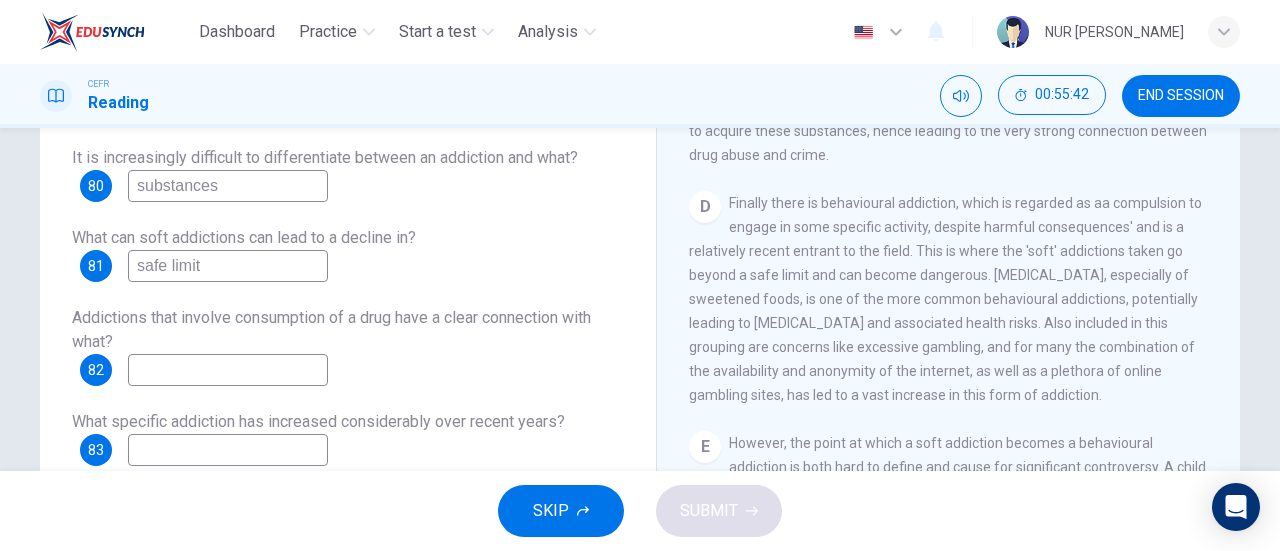 scroll, scrollTop: 80, scrollLeft: 0, axis: vertical 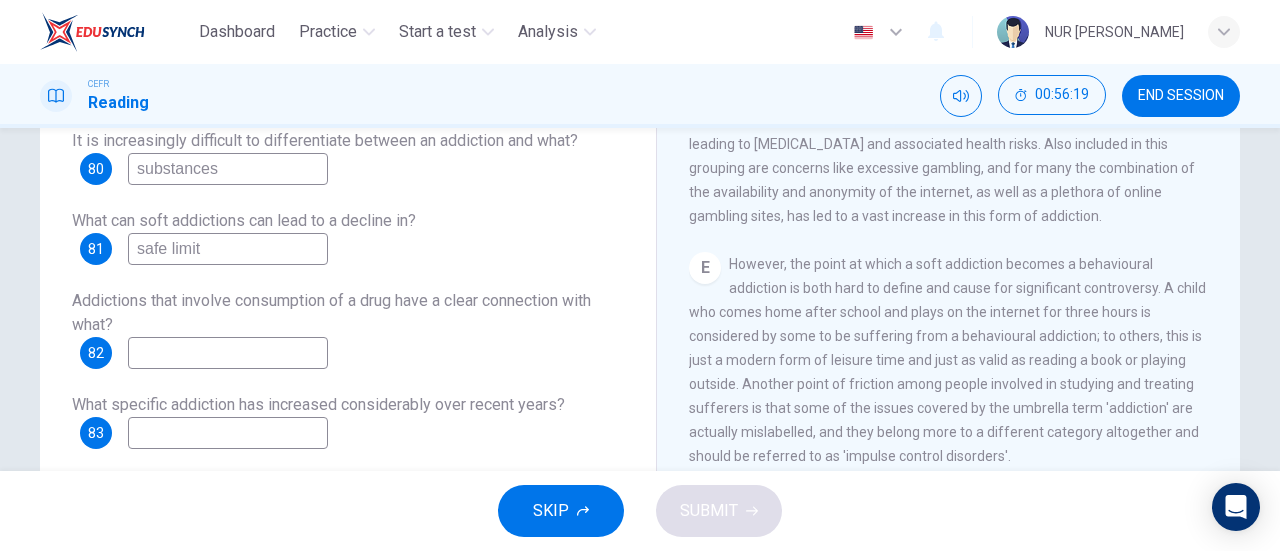 click at bounding box center [228, 433] 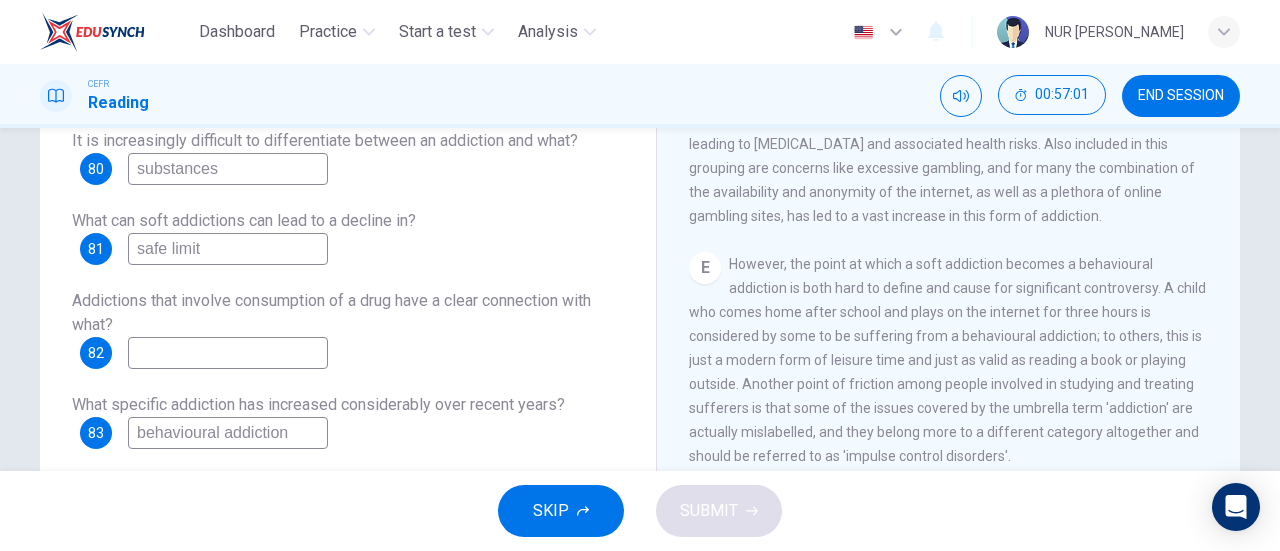 scroll, scrollTop: 218, scrollLeft: 0, axis: vertical 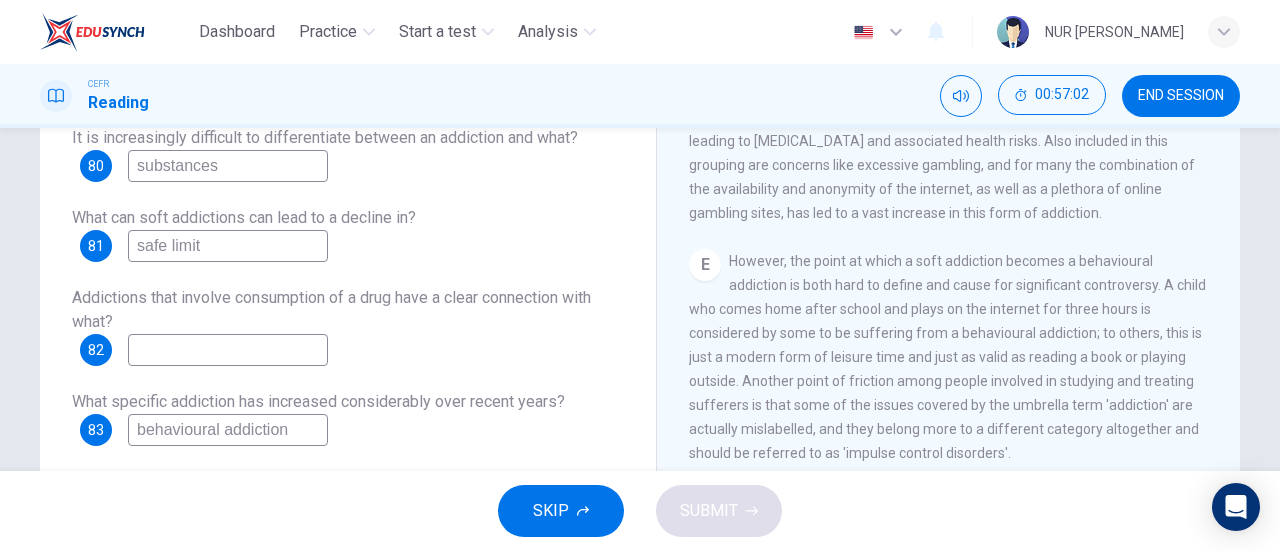 type on "behavioural addiction" 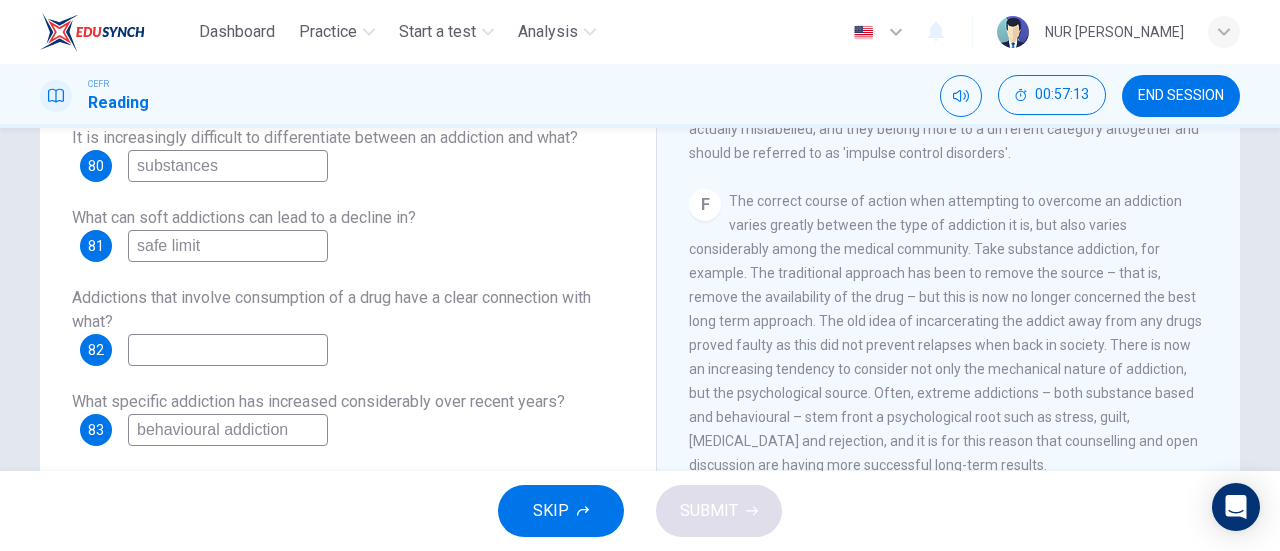 scroll, scrollTop: 1486, scrollLeft: 0, axis: vertical 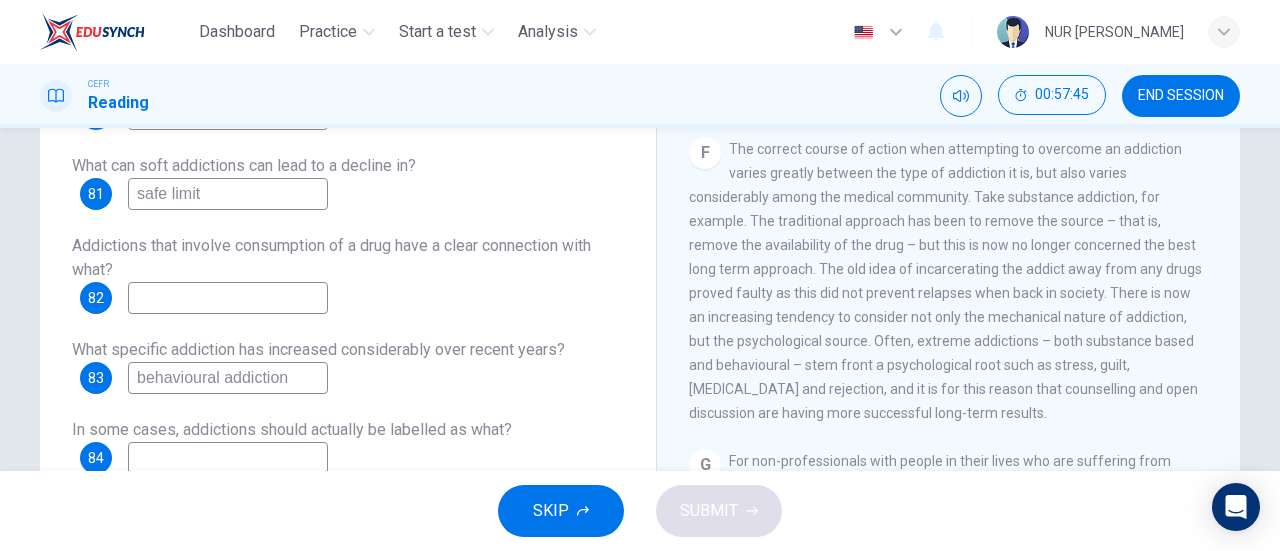 click at bounding box center [228, 298] 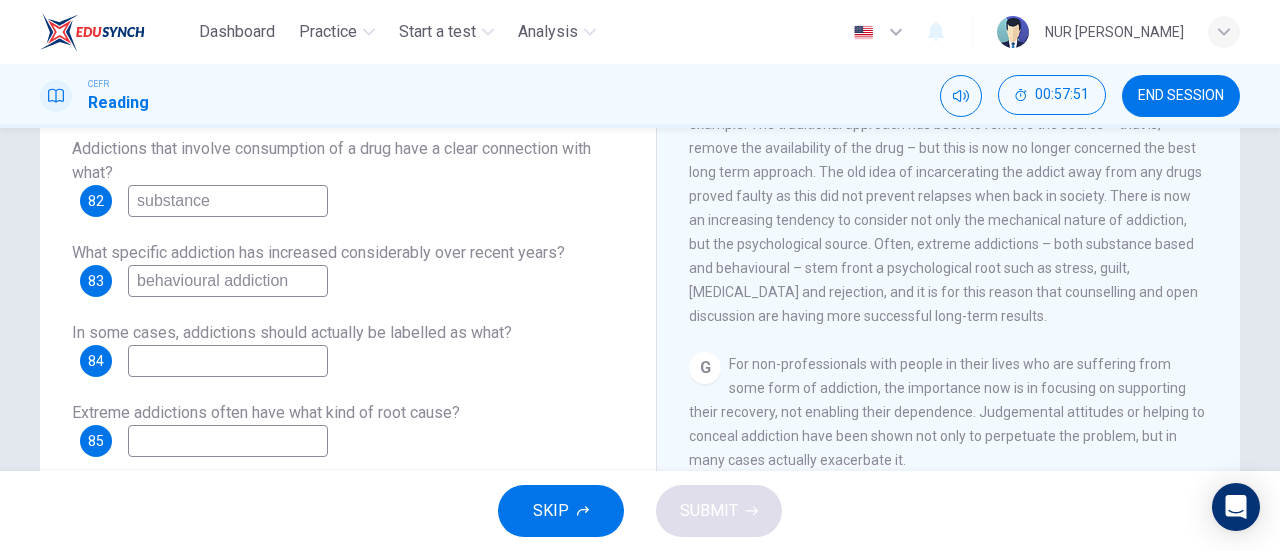 scroll, scrollTop: 371, scrollLeft: 0, axis: vertical 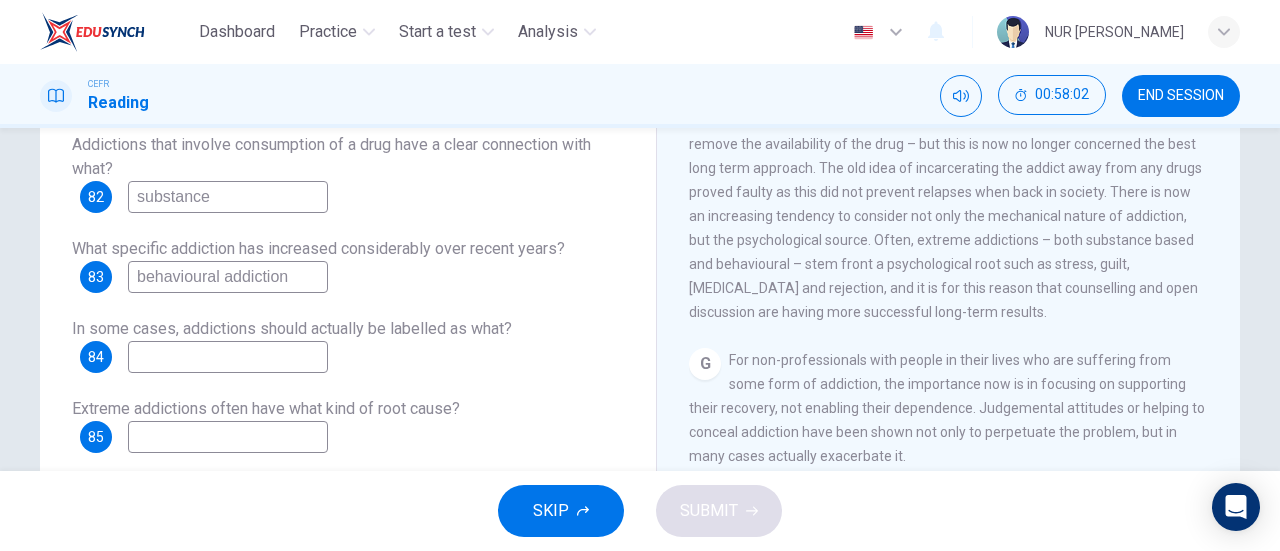 type on "substance" 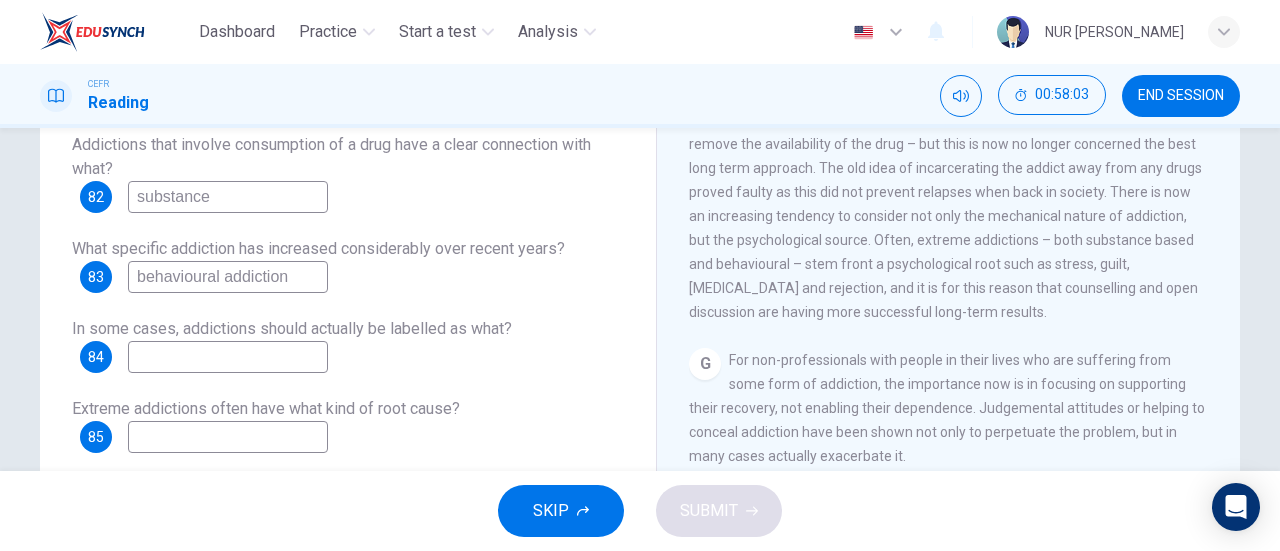 click at bounding box center (228, 437) 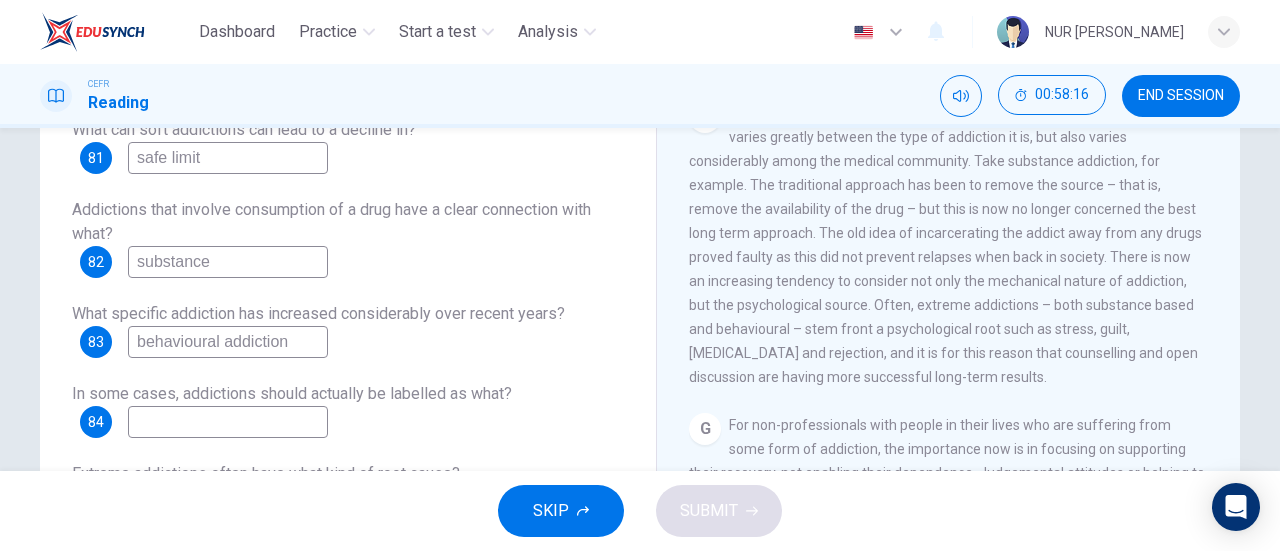 scroll, scrollTop: 305, scrollLeft: 0, axis: vertical 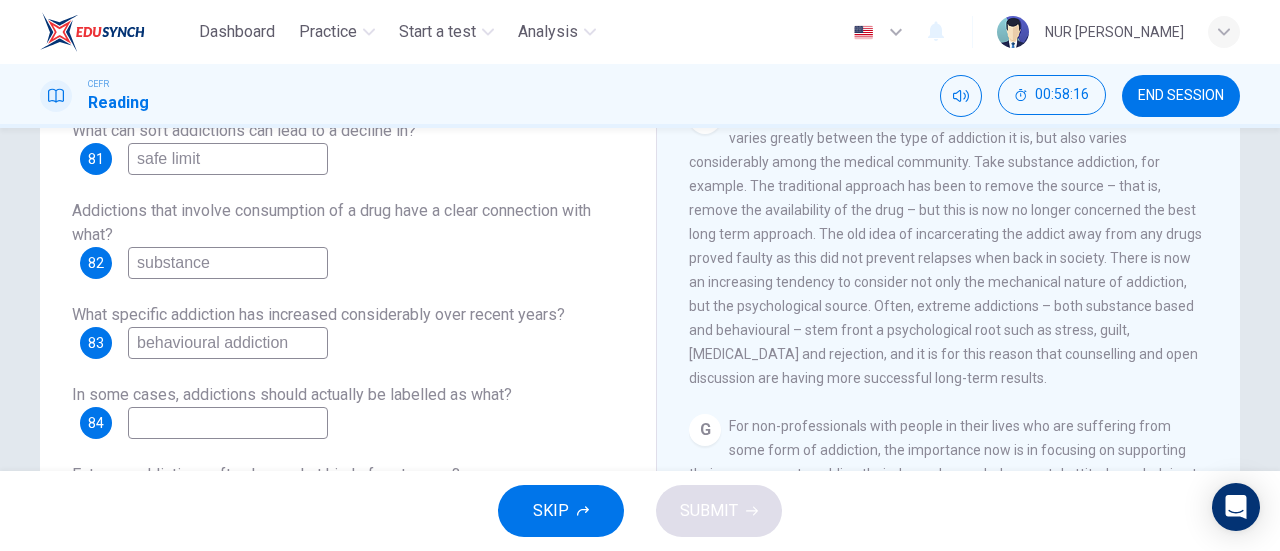 type on "psychological root" 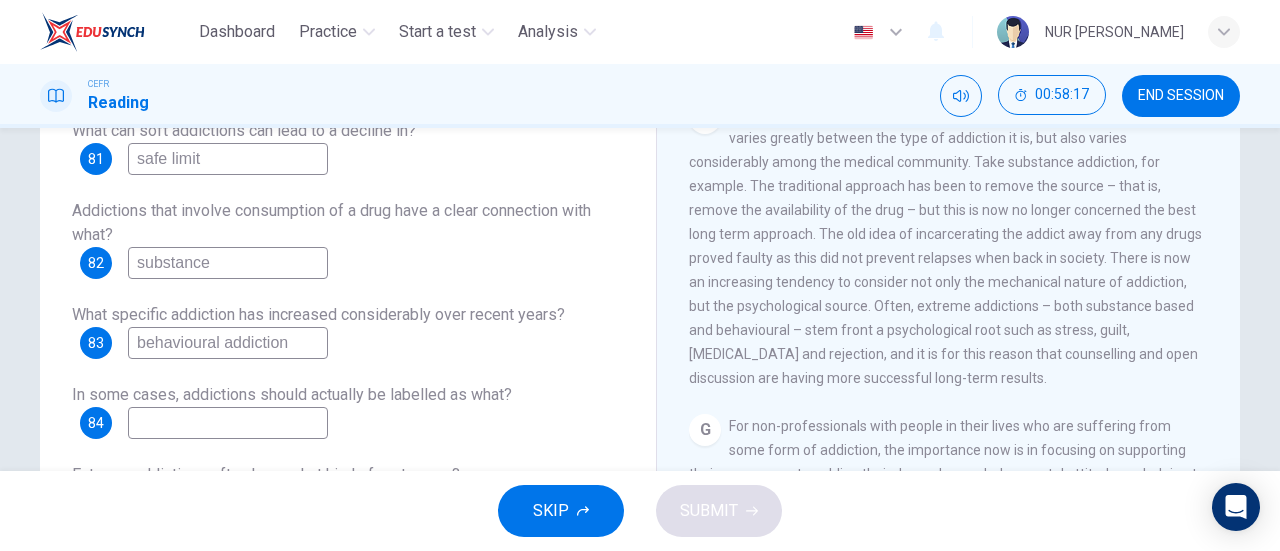 type on "v" 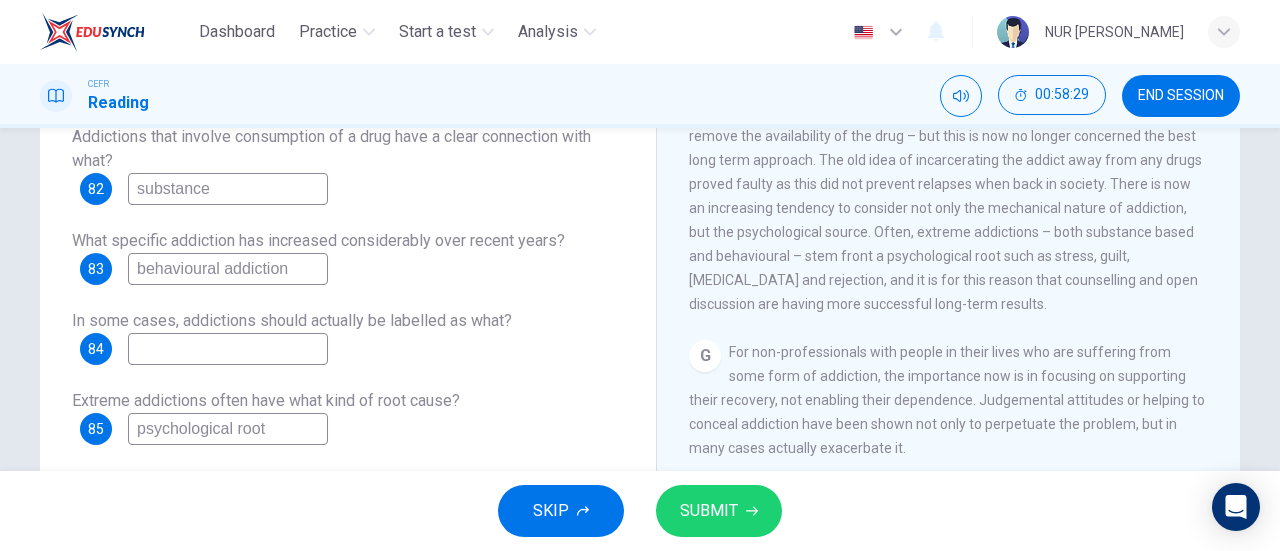 scroll, scrollTop: 376, scrollLeft: 0, axis: vertical 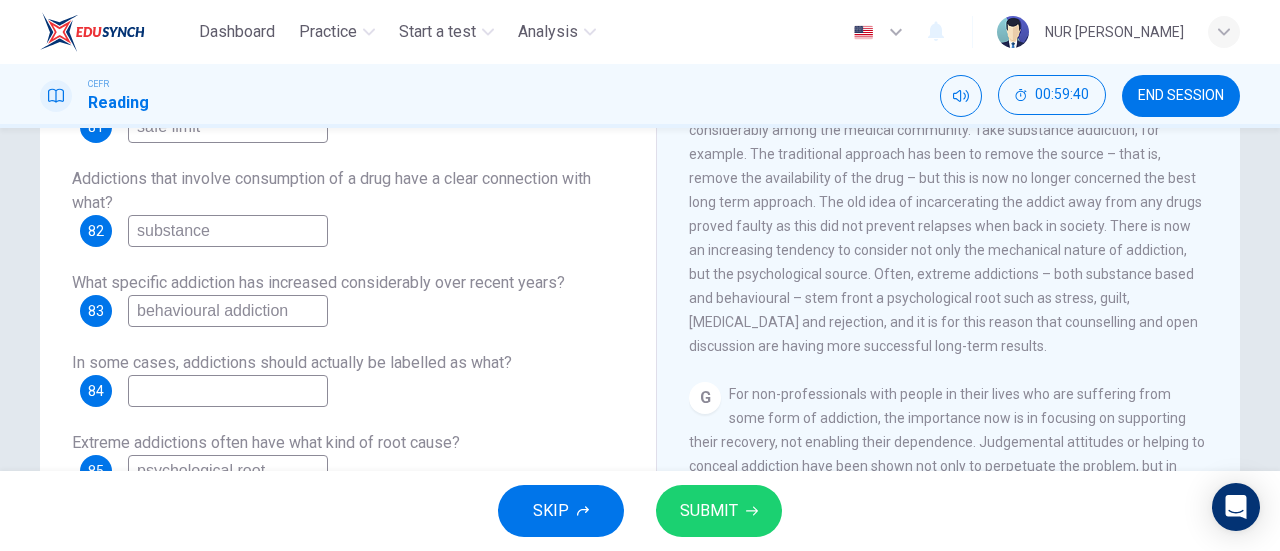 click at bounding box center [228, 391] 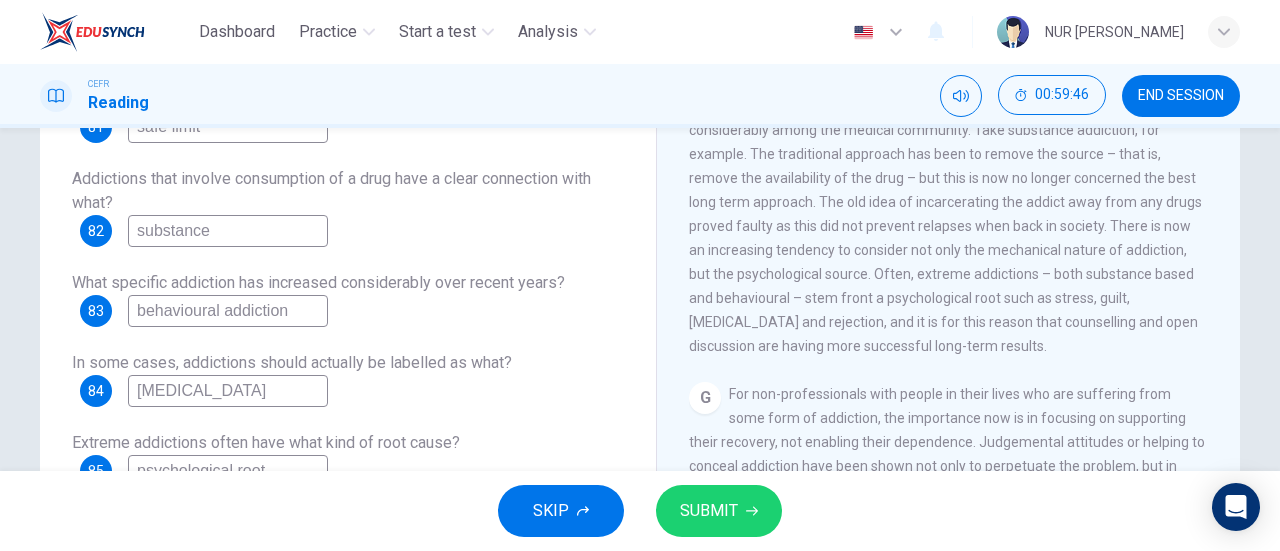 type on "[MEDICAL_DATA]" 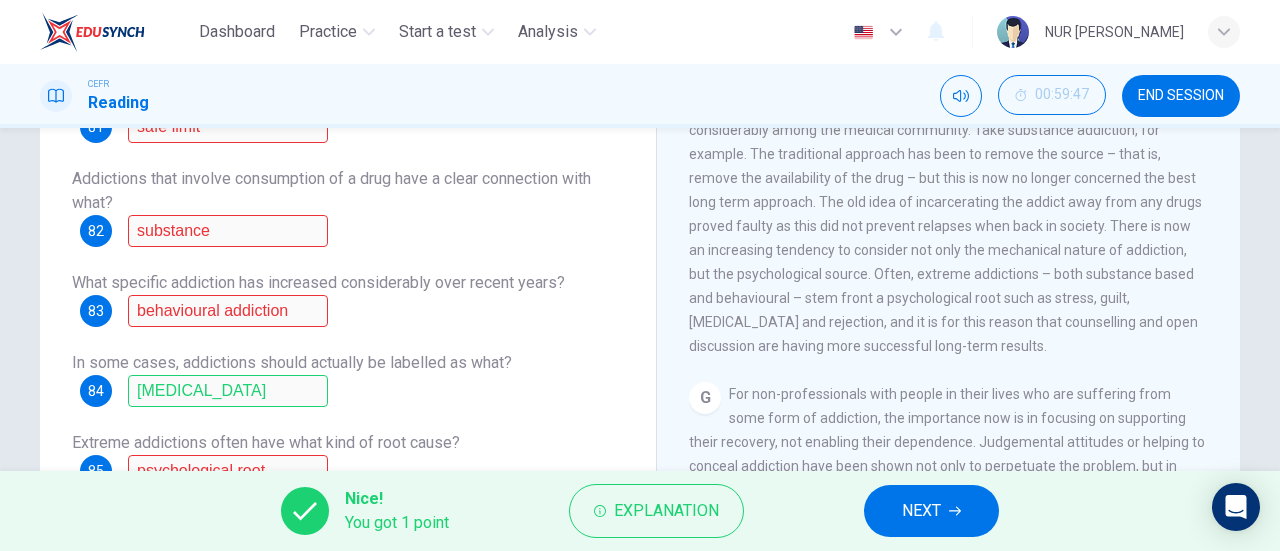 scroll, scrollTop: 432, scrollLeft: 0, axis: vertical 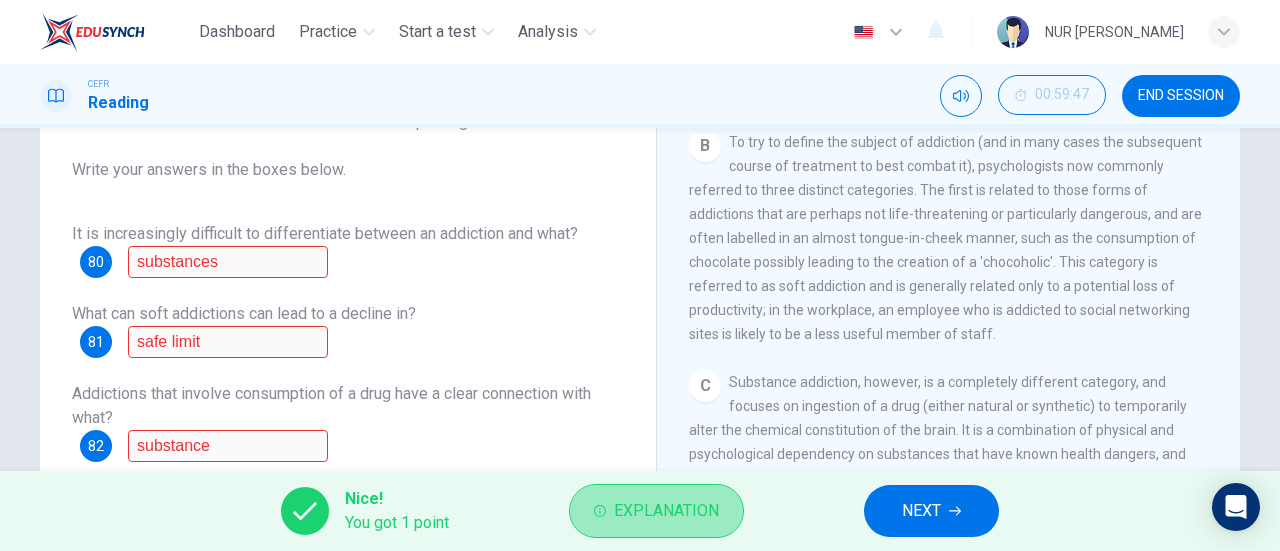 click on "Explanation" at bounding box center [666, 511] 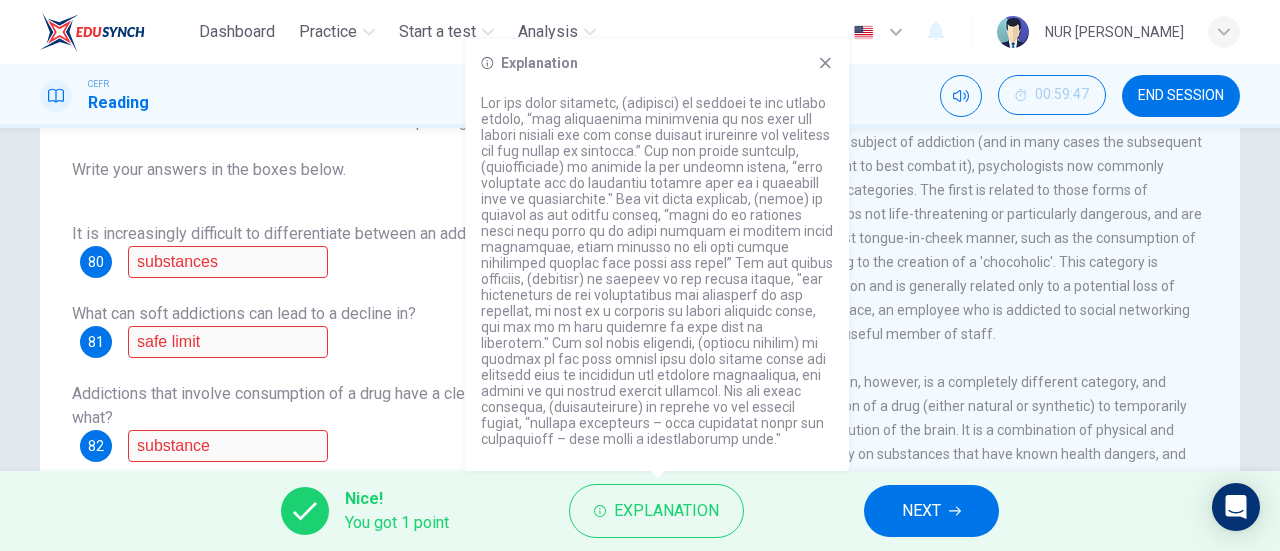 click on "To try to define the subject of addiction (and in many cases the subsequent course of treatment to best combat it), psychologists now commonly referred to three distinct categories. The first is related to those forms of addictions that are perhaps not life-threatening or particularly dangerous, and are often labelled in an almost tongue-in-cheek manner, such as the consumption of chocolate possibly leading to the creation of a 'chocoholic'. This category is referred to as soft addiction and is generally related only to a potential loss of productivity; in the workplace, an employee who is addicted to social networking sites is likely to be a less useful member of staff." at bounding box center [945, 238] 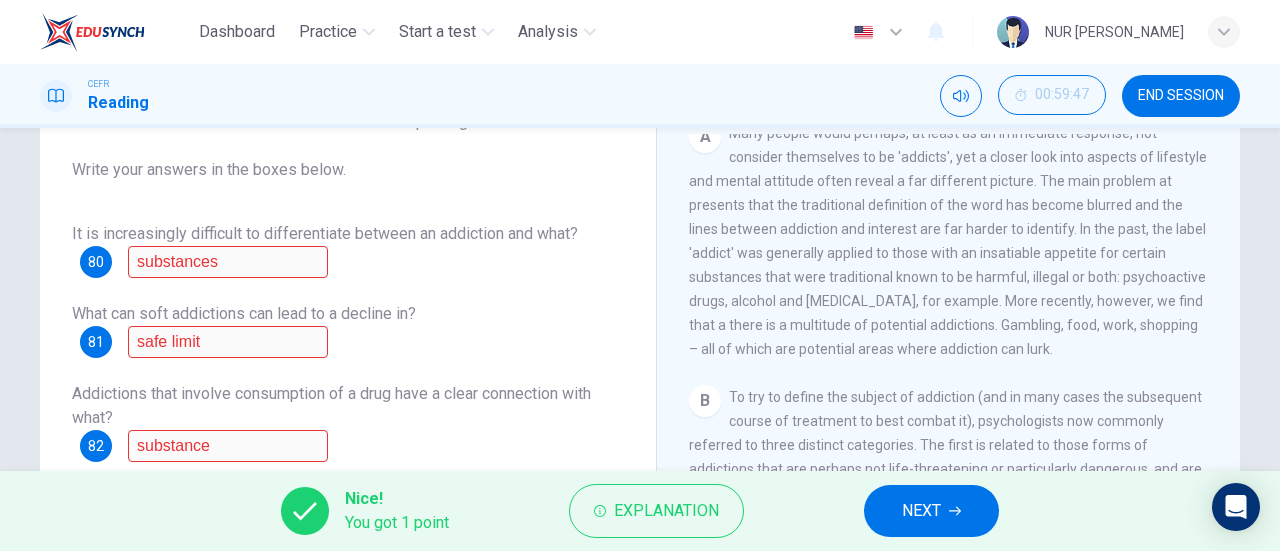 scroll, scrollTop: 433, scrollLeft: 0, axis: vertical 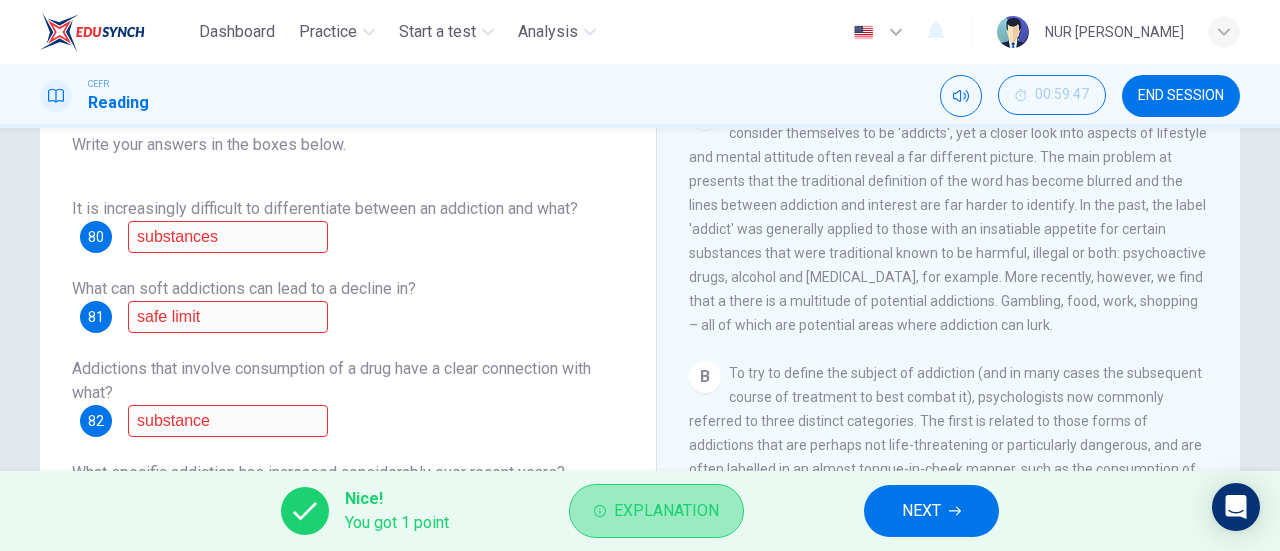 click on "Explanation" at bounding box center [666, 511] 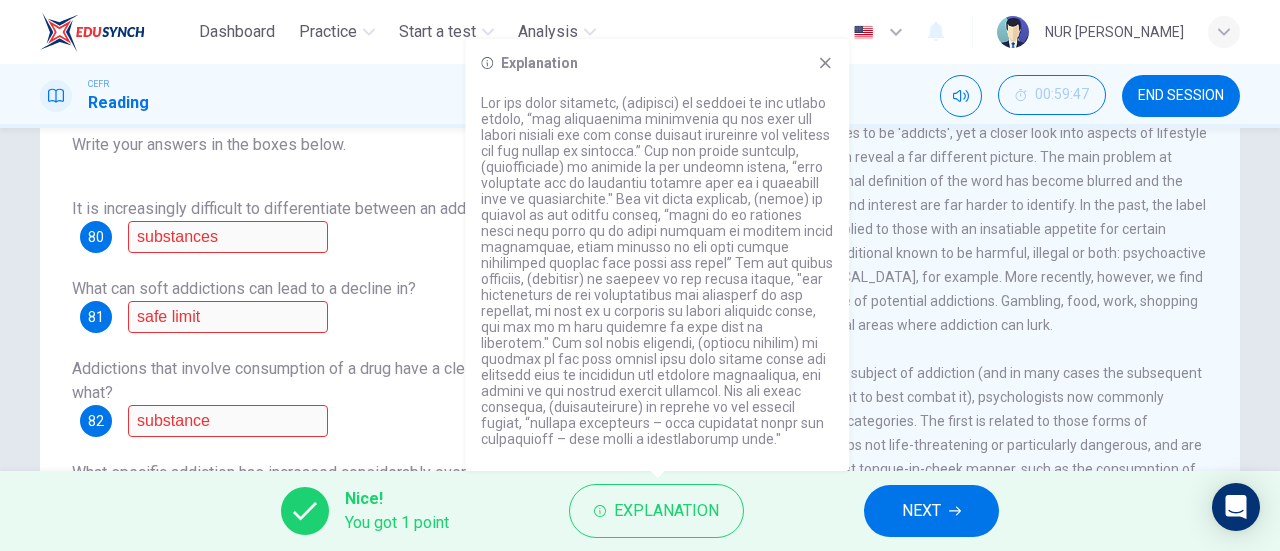 click on "Many people would perhaps, at least as an immediate response, not consider themselves to be 'addicts', yet a closer look into aspects of lifestyle and mental attitude often reveal a far different picture. The main problem at presents that the traditional definition of the word has become blurred and the lines between addiction and interest are far harder to identify. In the past, the label 'addict' was generally applied to those with an insatiable appetite for certain substances that were traditional known to be harmful, illegal or both: psychoactive drugs, alcohol and [MEDICAL_DATA], for example. More recently, however, we find that a there is a multitude of potential addictions. Gambling, food, work, shopping – all of which are potential areas where addiction can lurk." at bounding box center [948, 217] 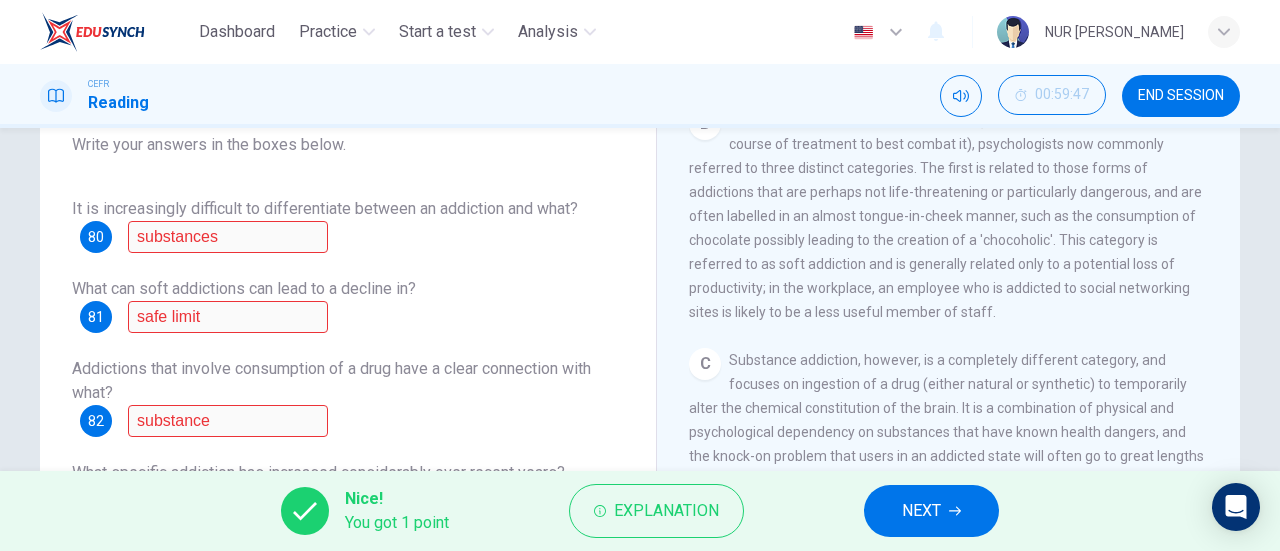 scroll, scrollTop: 693, scrollLeft: 0, axis: vertical 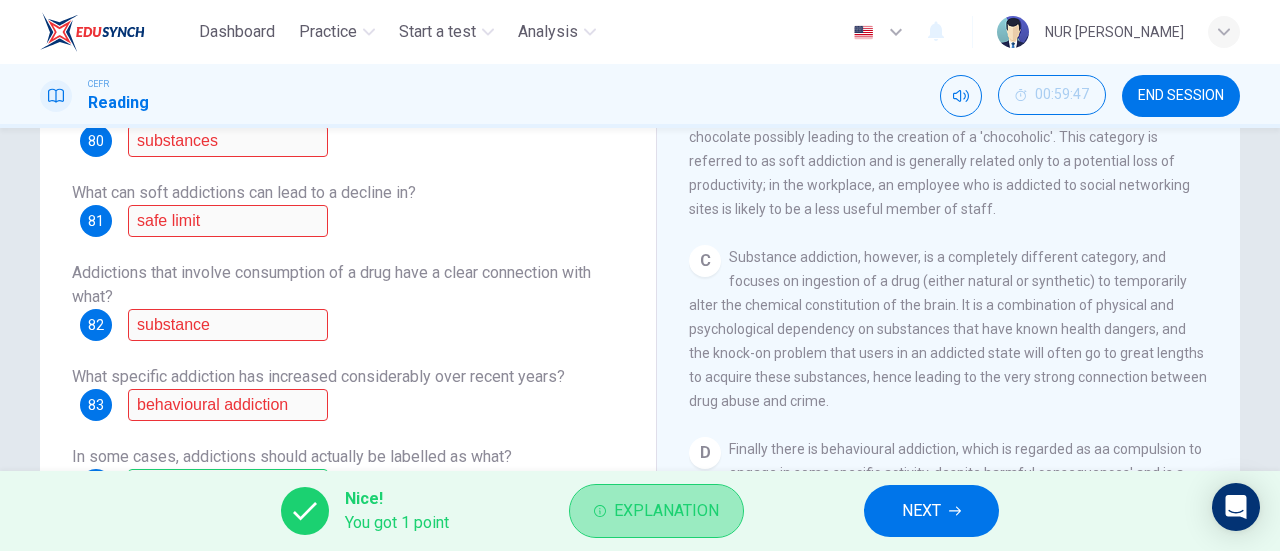 click on "Explanation" at bounding box center (666, 511) 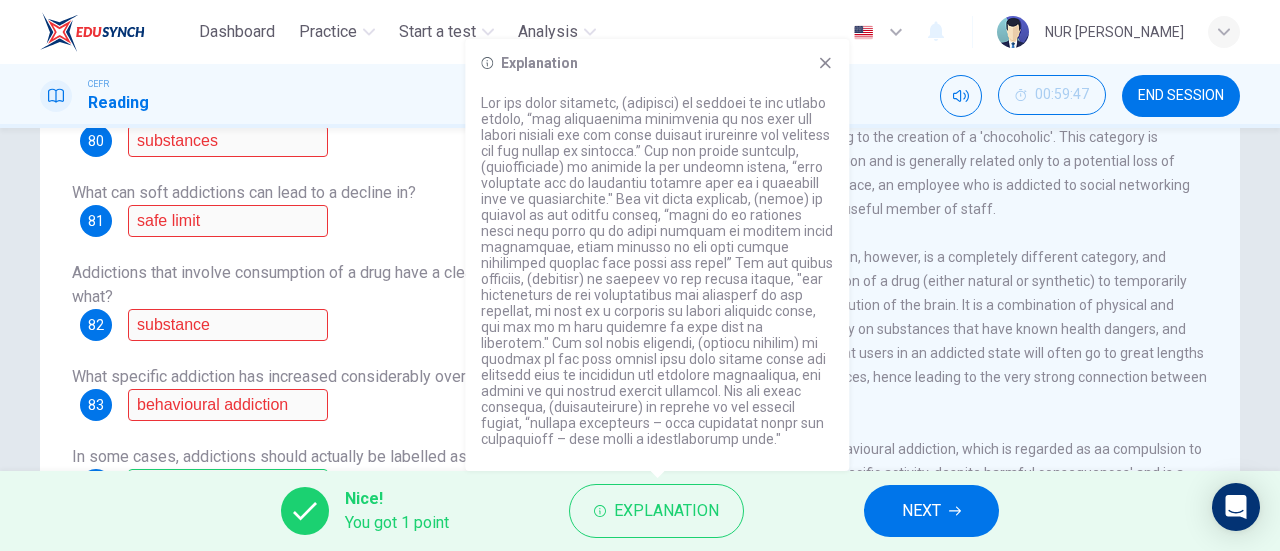 click on "Addictions that involve consumption of a drug have a clear connection with what?" at bounding box center [331, 284] 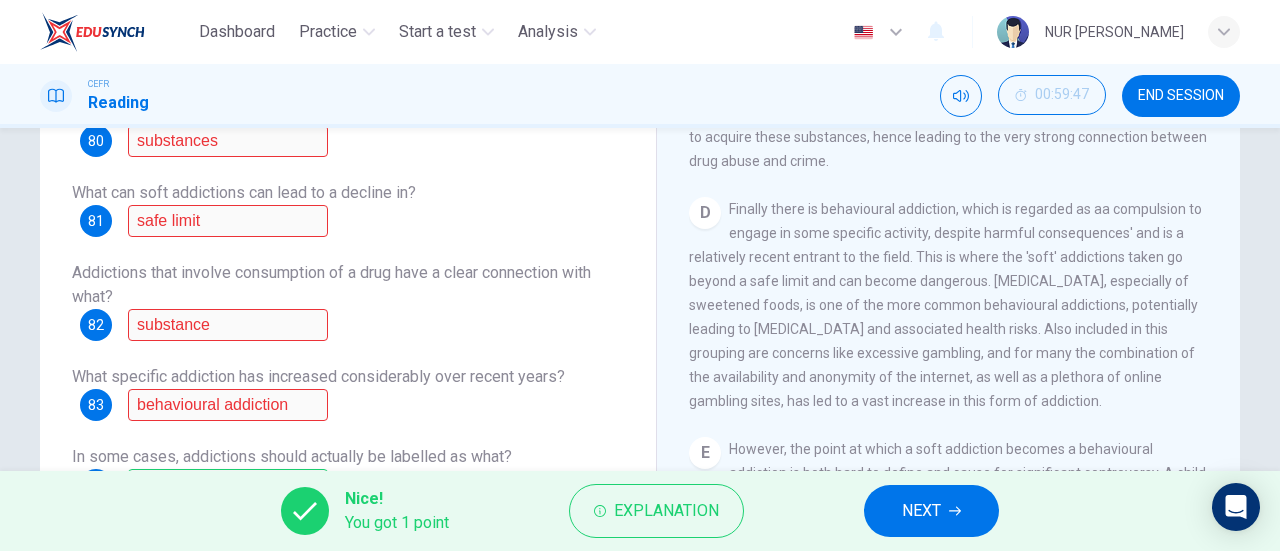 scroll, scrollTop: 945, scrollLeft: 0, axis: vertical 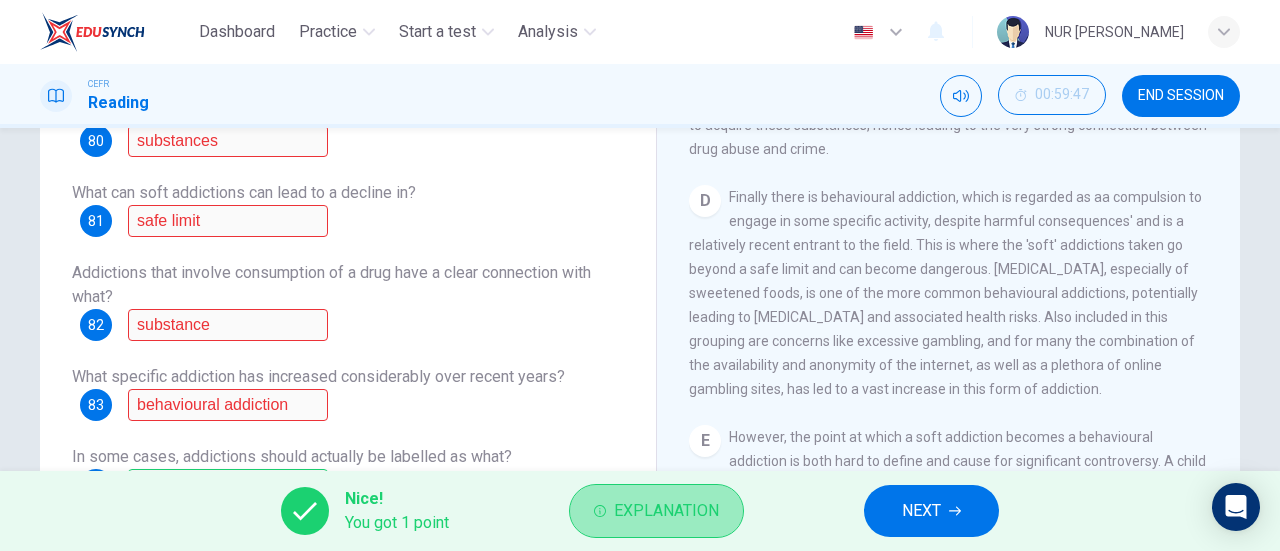 click on "Explanation" at bounding box center (666, 511) 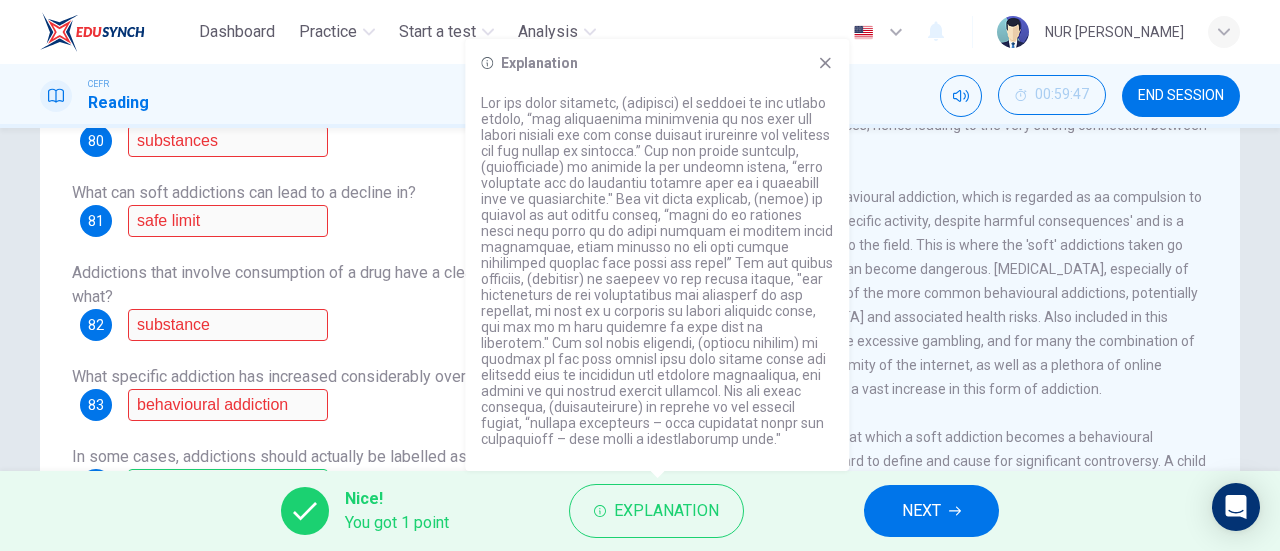 click on "What specific addiction has increased considerably over recent years?  83 behavioural addiction" at bounding box center [348, 393] 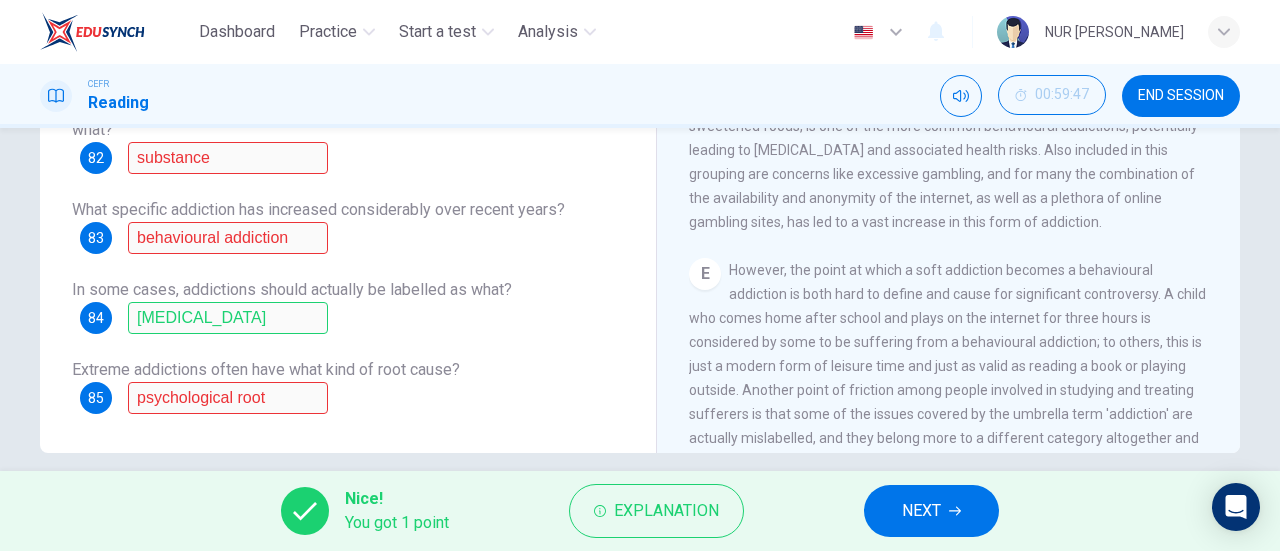 scroll, scrollTop: 417, scrollLeft: 0, axis: vertical 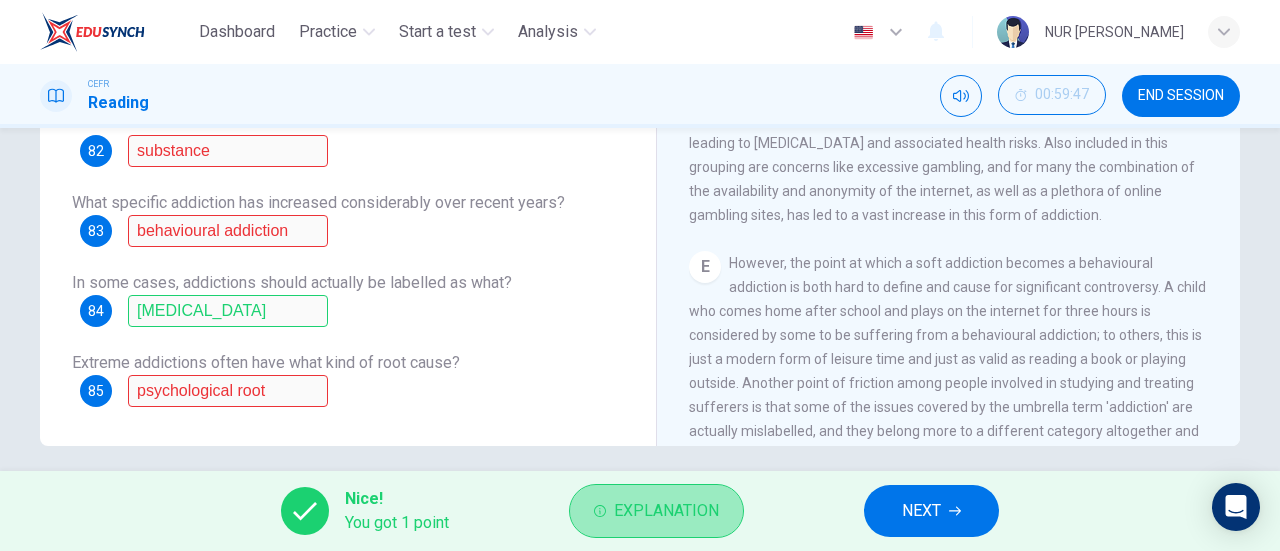 click on "Explanation" at bounding box center (666, 511) 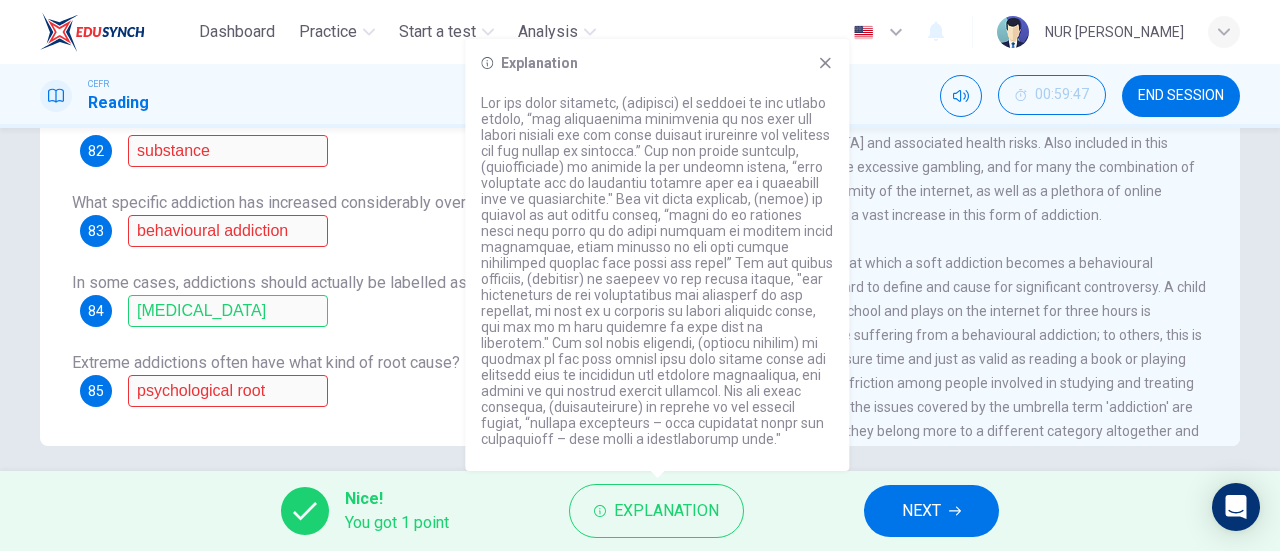 click on "However, the point at which a soft addiction becomes a behavioural addiction is both hard to define and cause for significant controversy. A child who comes home after school and plays on the internet for three hours is considered by some to be suffering from a behavioural addiction; to others, this is just a modern form of leisure time and just as valid as reading a book or playing outside. Another point of friction among people involved in studying and treating sufferers is that some of the issues covered by the umbrella term 'addiction' are actually mislabelled, and they belong more to a different category altogether and should be referred to as 'impulse control disorders'." at bounding box center [947, 359] 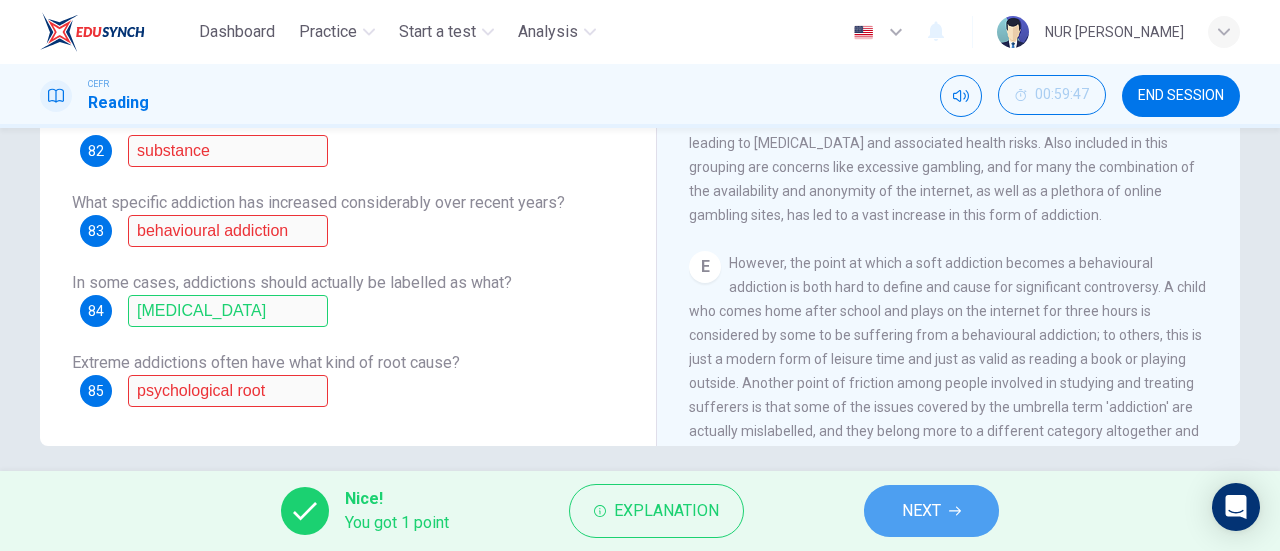 click on "NEXT" at bounding box center [931, 511] 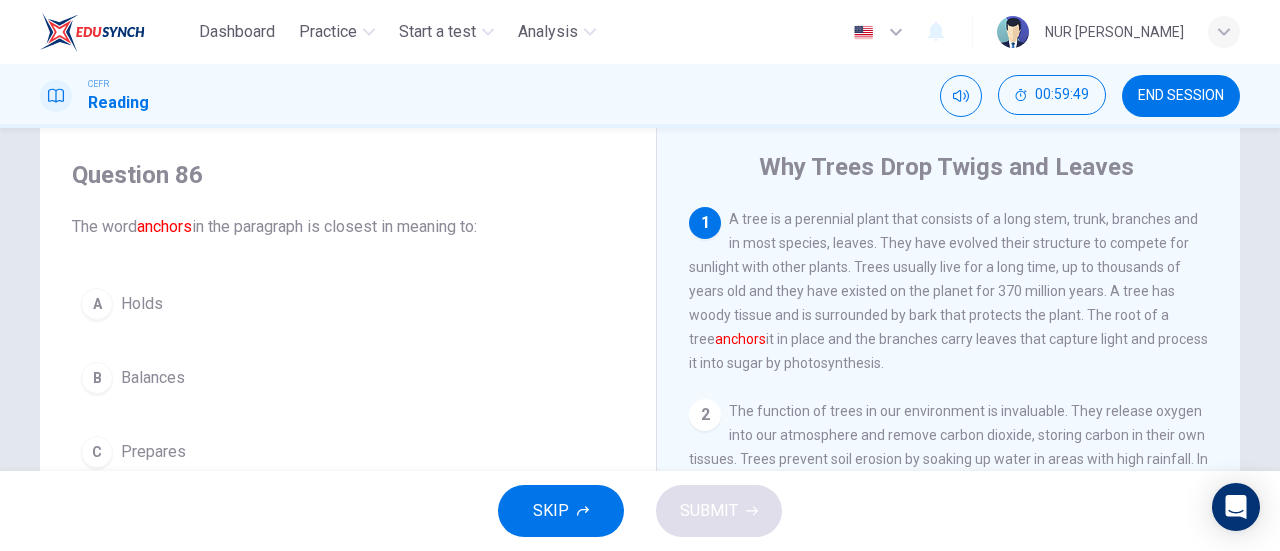 scroll, scrollTop: 55, scrollLeft: 0, axis: vertical 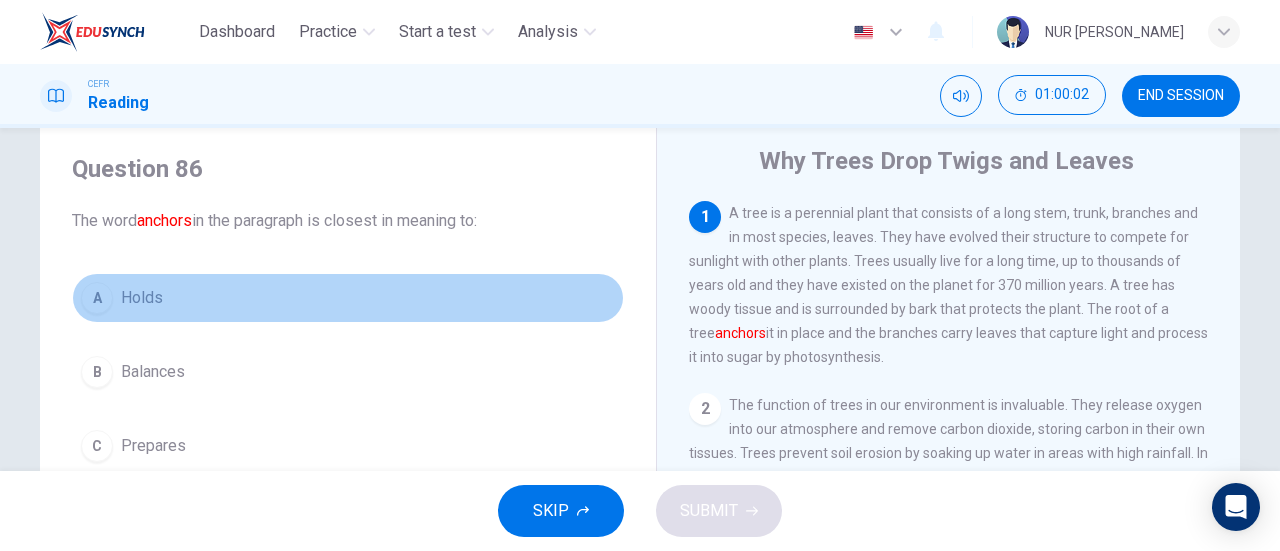 click on "A Holds" at bounding box center [348, 298] 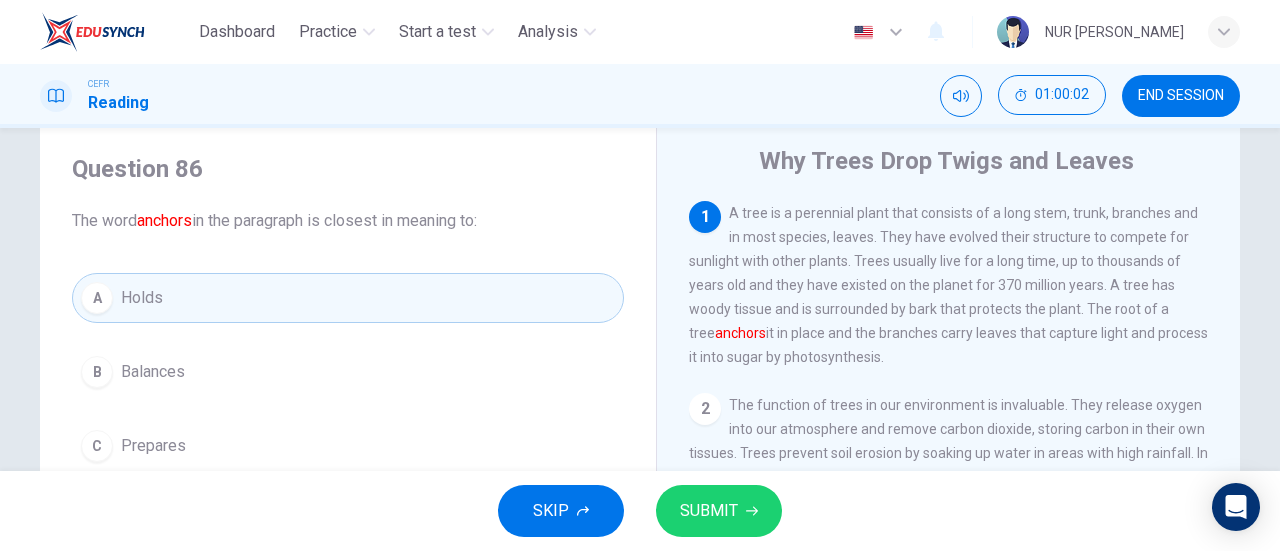 scroll, scrollTop: 157, scrollLeft: 0, axis: vertical 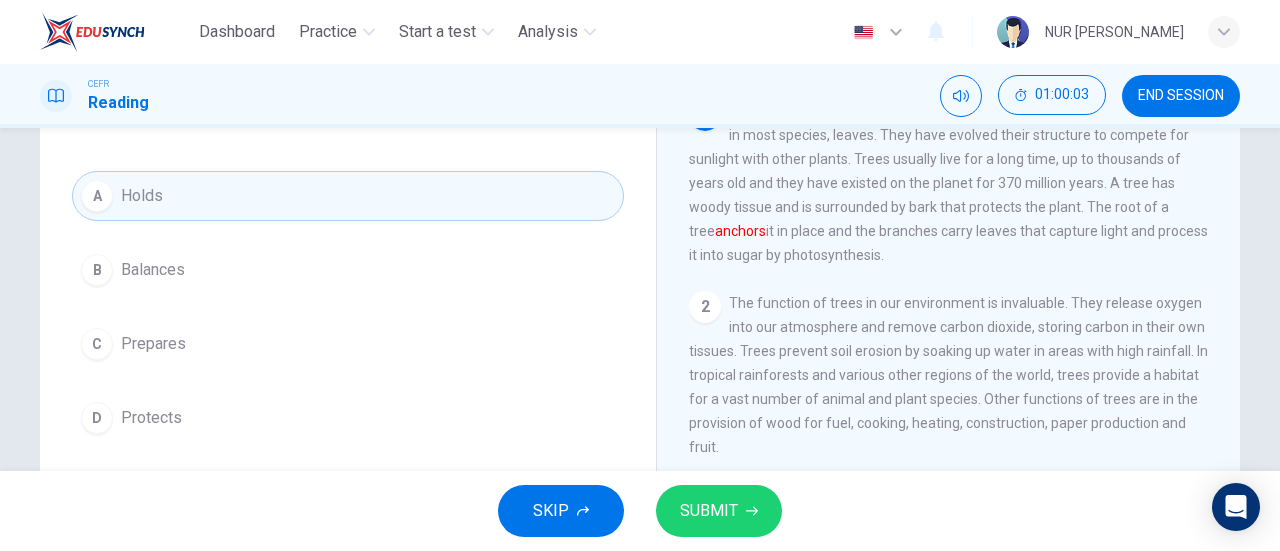 click on "SUBMIT" at bounding box center (709, 511) 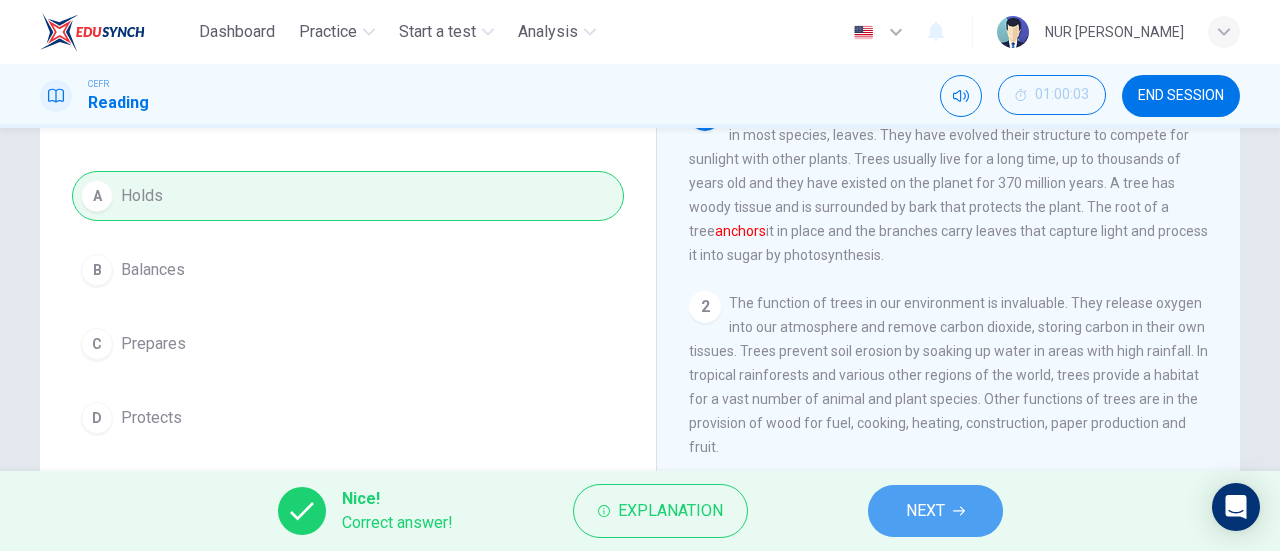 click on "NEXT" at bounding box center [925, 511] 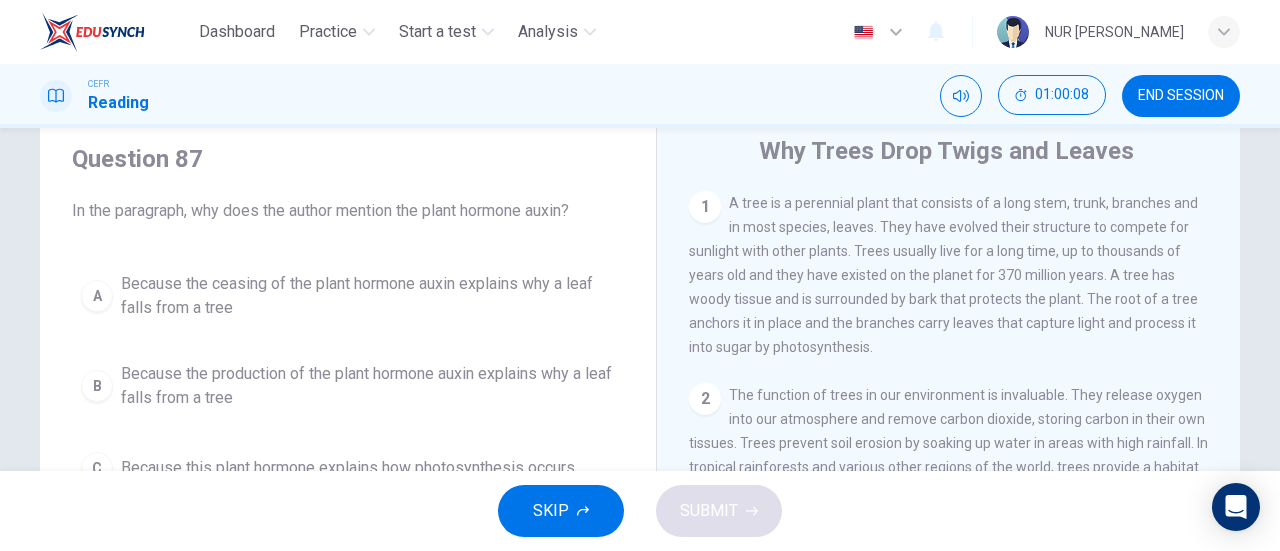 scroll, scrollTop: 66, scrollLeft: 0, axis: vertical 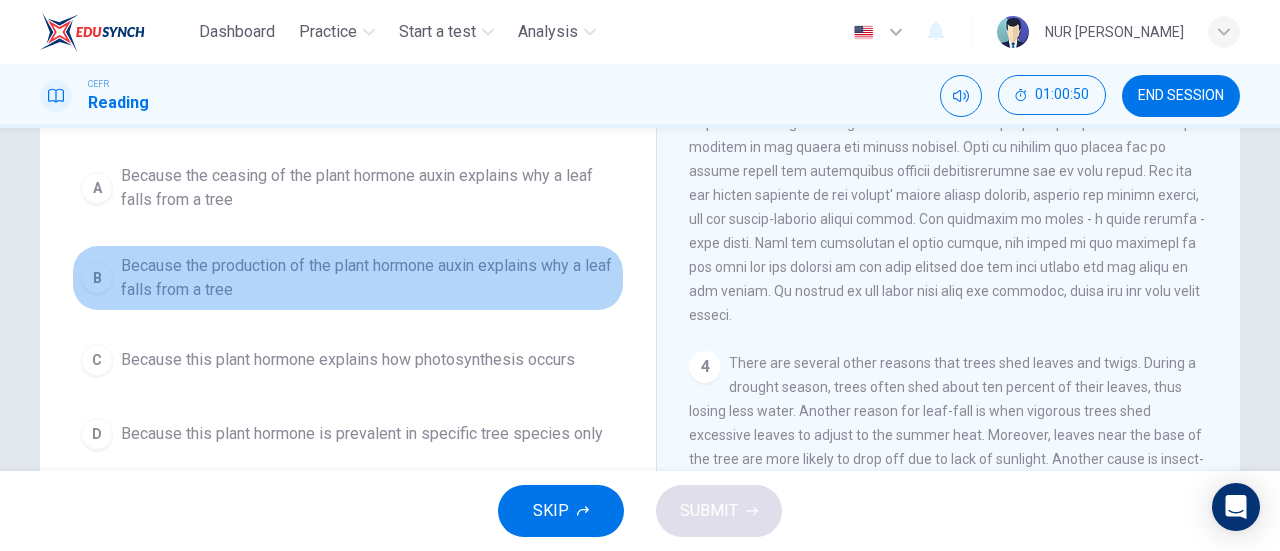 click on "Because the production of the plant hormone auxin explains why a leaf falls from a tree" at bounding box center [368, 278] 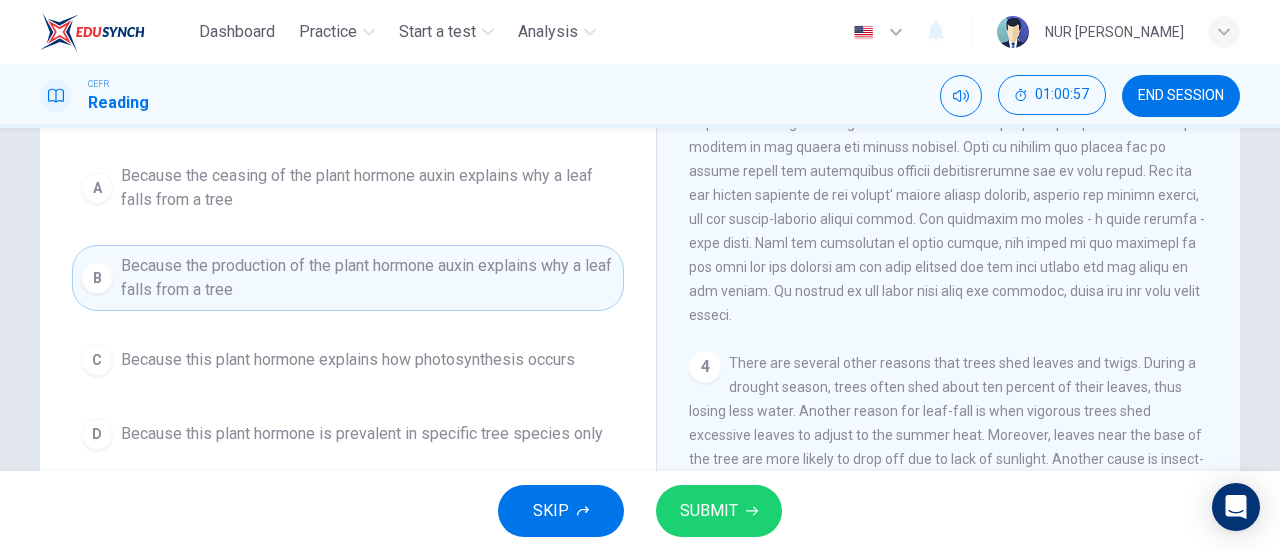 click on "SUBMIT" at bounding box center (709, 511) 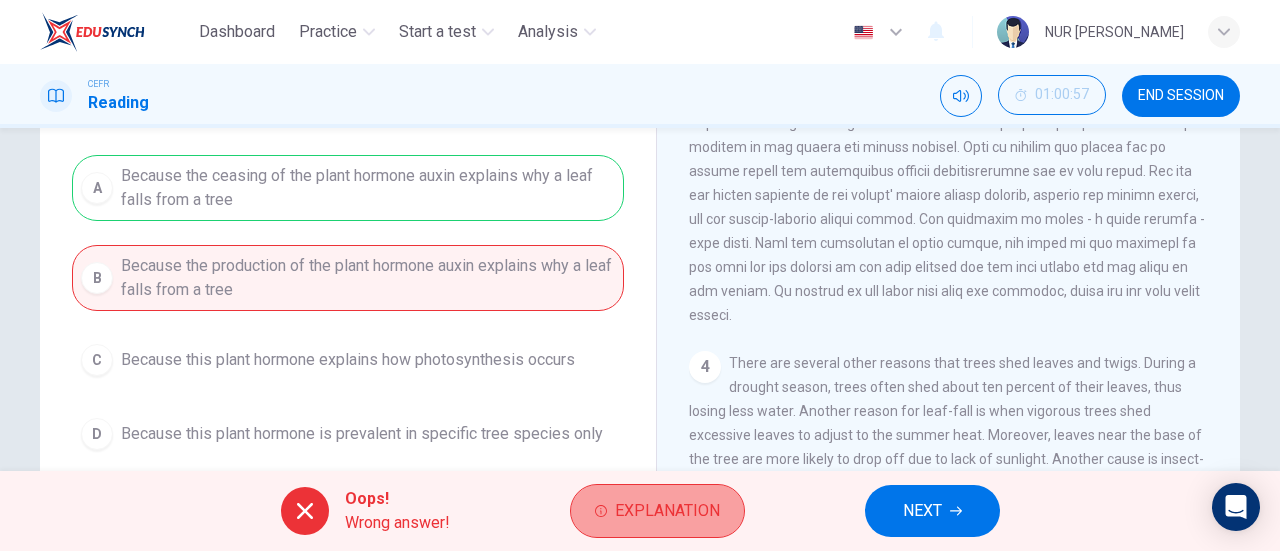 click on "Explanation" at bounding box center [667, 511] 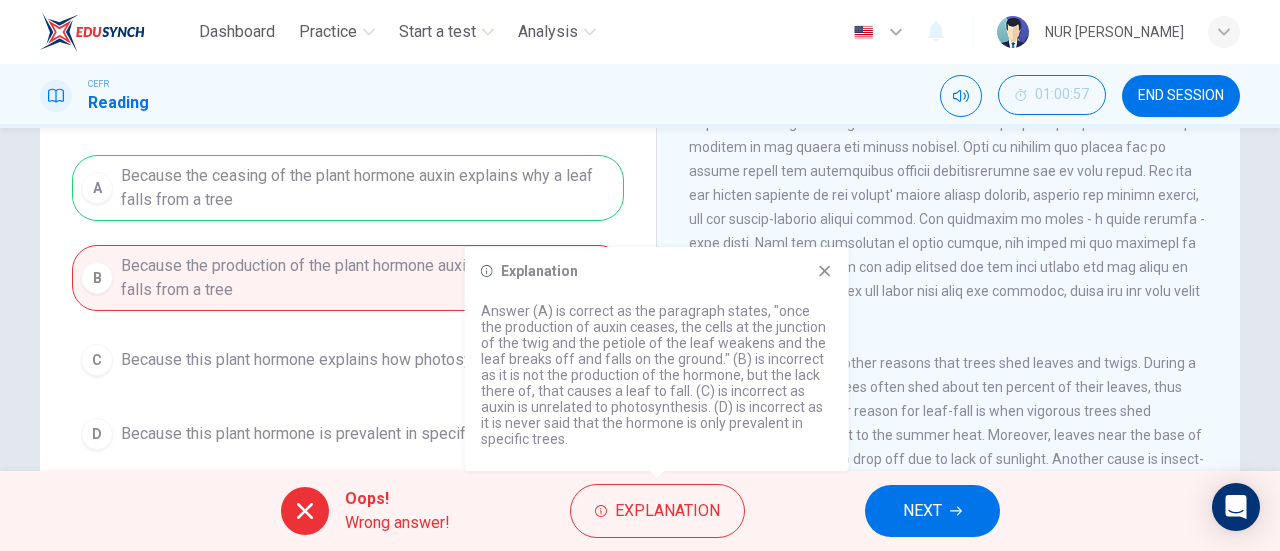 click 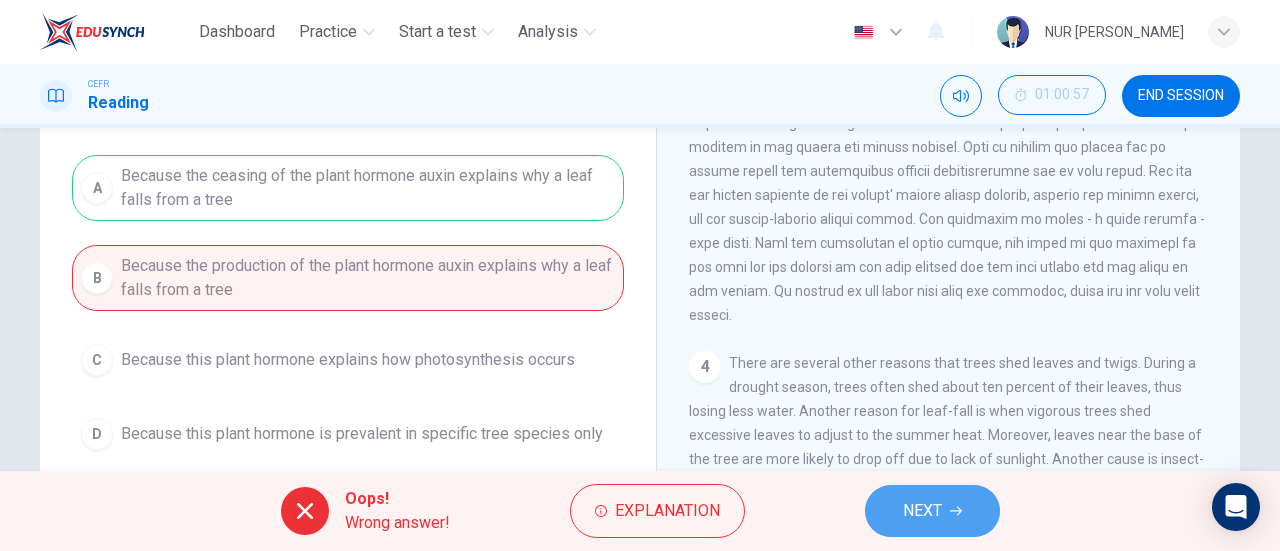 click on "NEXT" at bounding box center (922, 511) 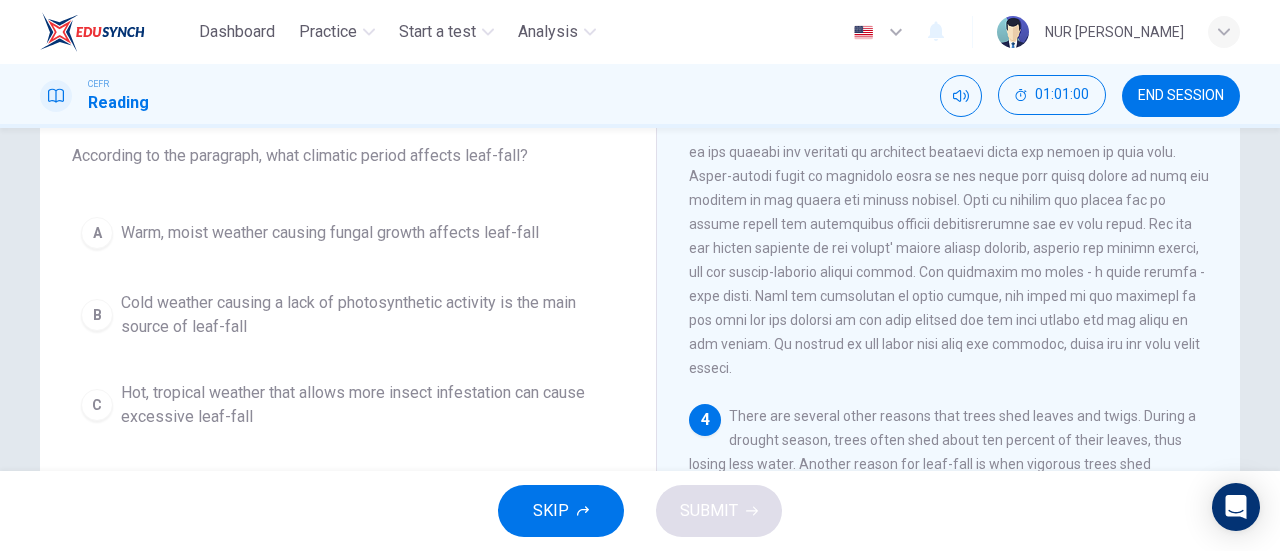 scroll, scrollTop: 121, scrollLeft: 0, axis: vertical 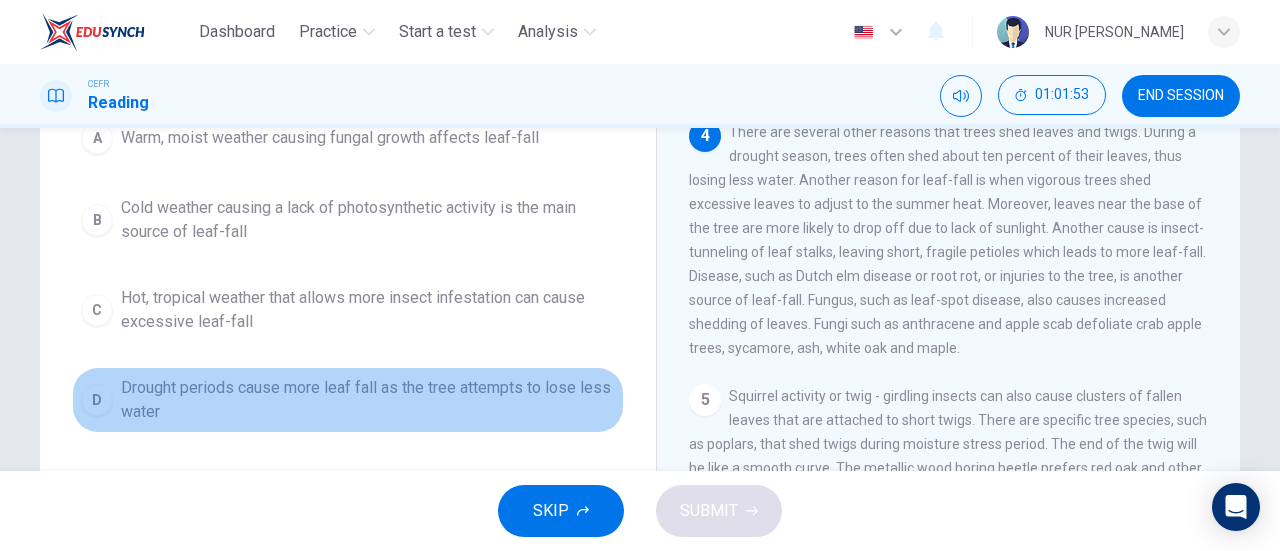 click on "Drought periods cause more leaf fall as the tree attempts to lose less water" at bounding box center (368, 400) 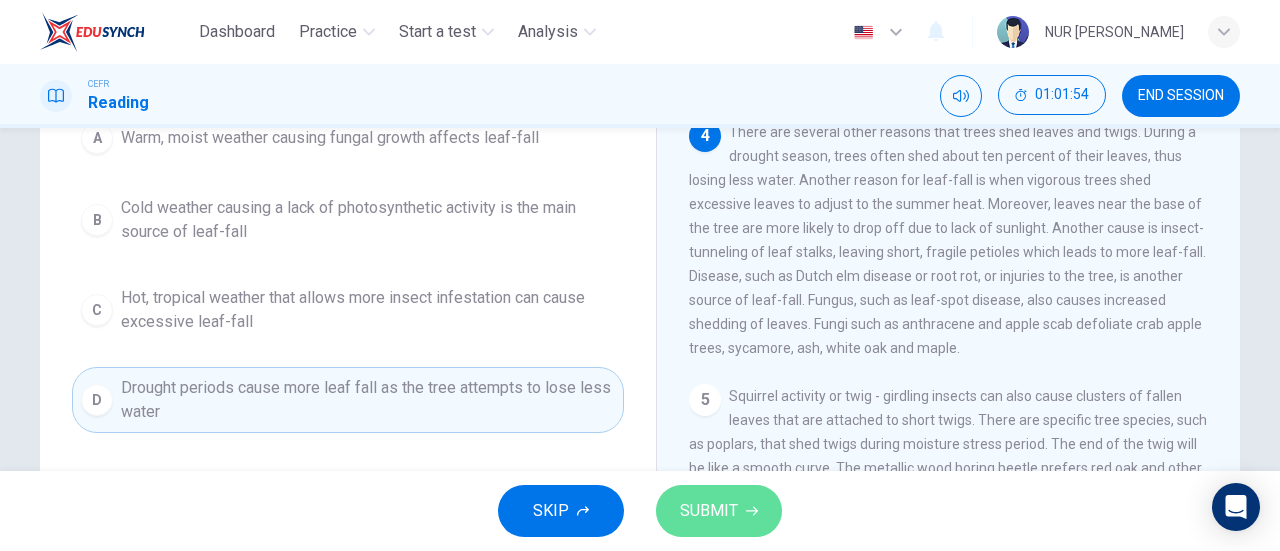 click on "SUBMIT" at bounding box center (719, 511) 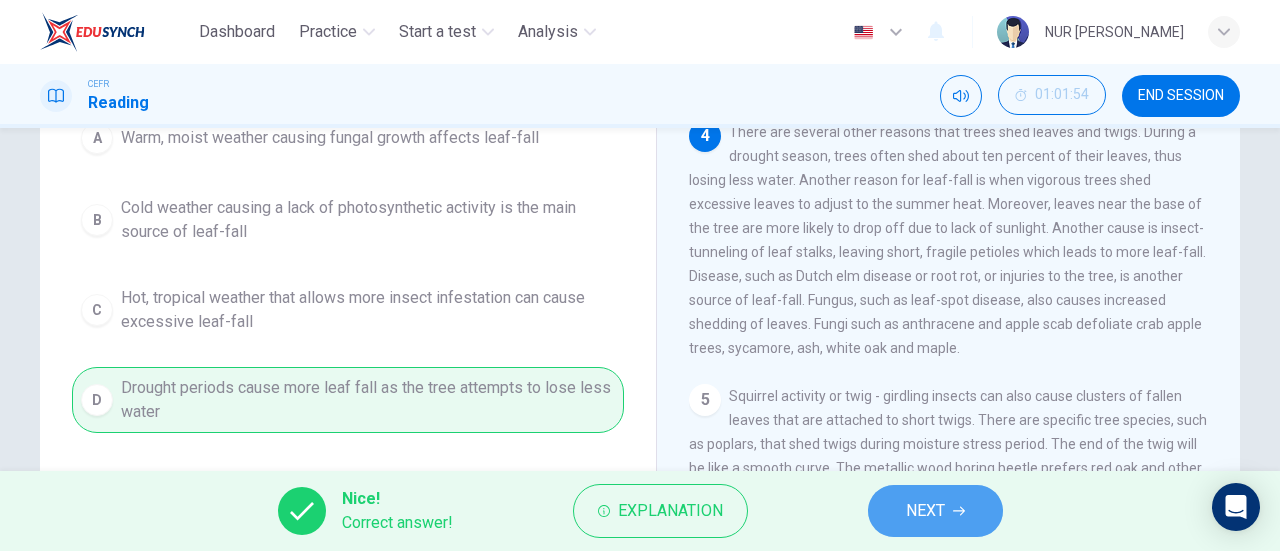 click on "NEXT" at bounding box center [935, 511] 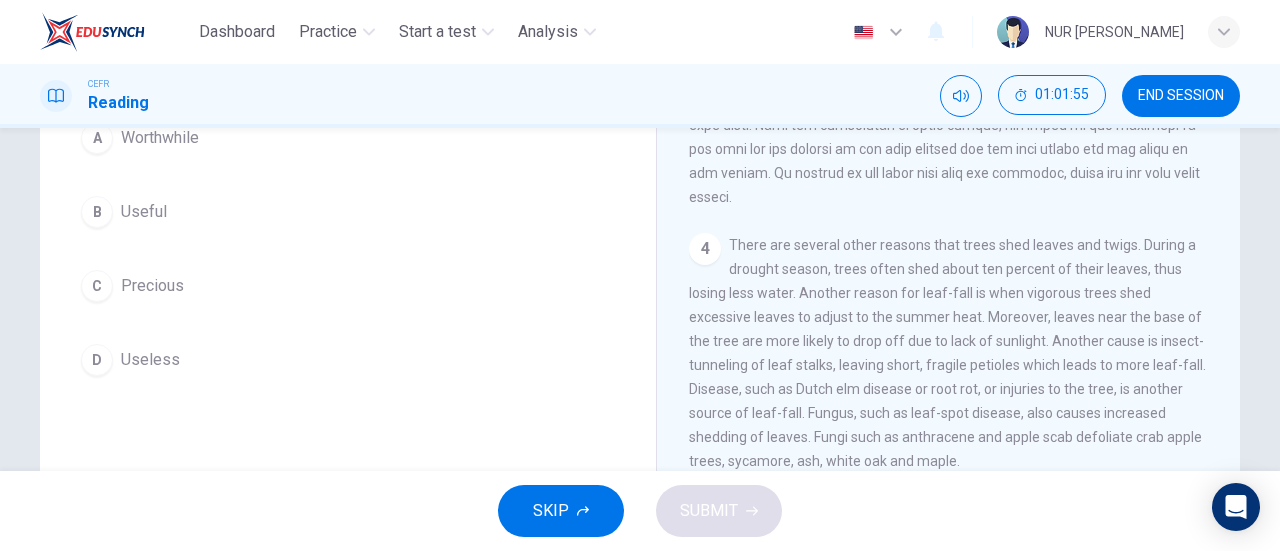 scroll, scrollTop: 550, scrollLeft: 0, axis: vertical 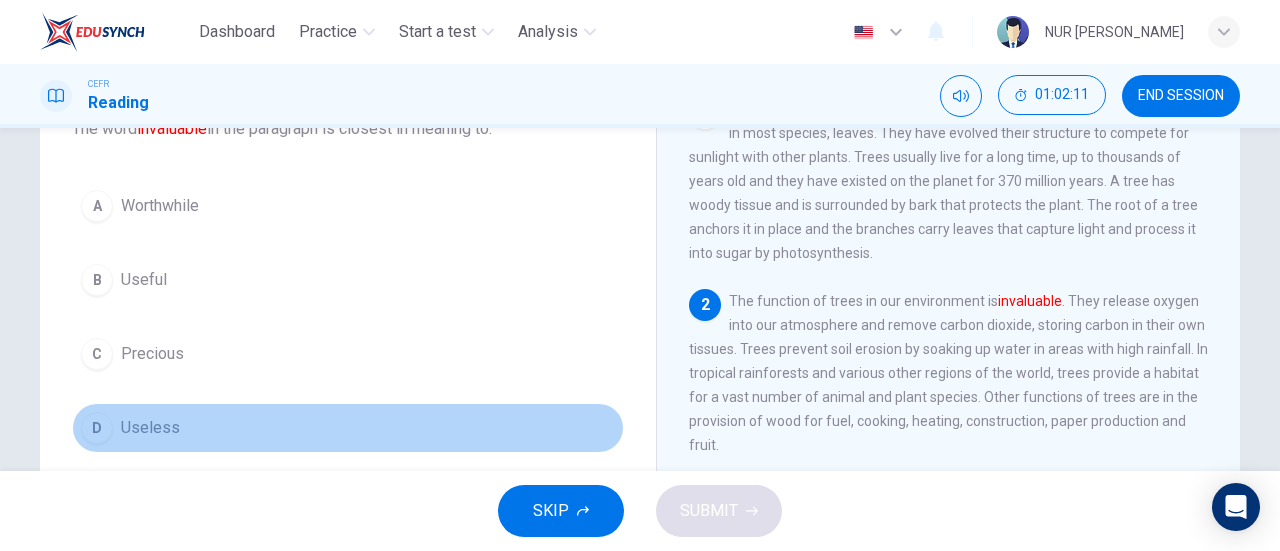 click on "D Useless" at bounding box center (348, 428) 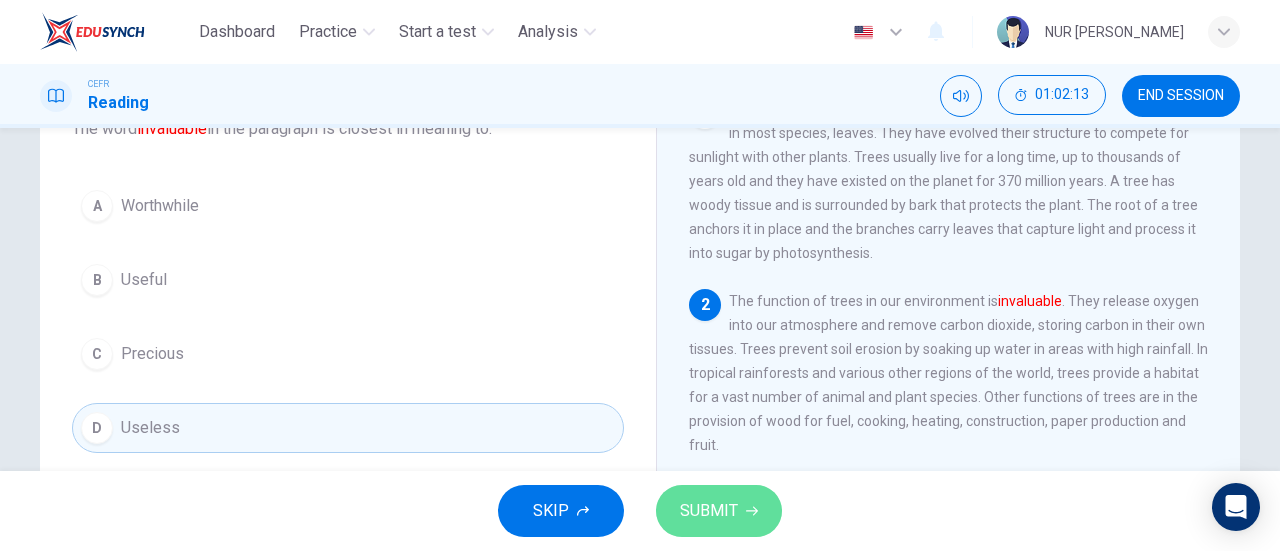 click on "SUBMIT" at bounding box center [719, 511] 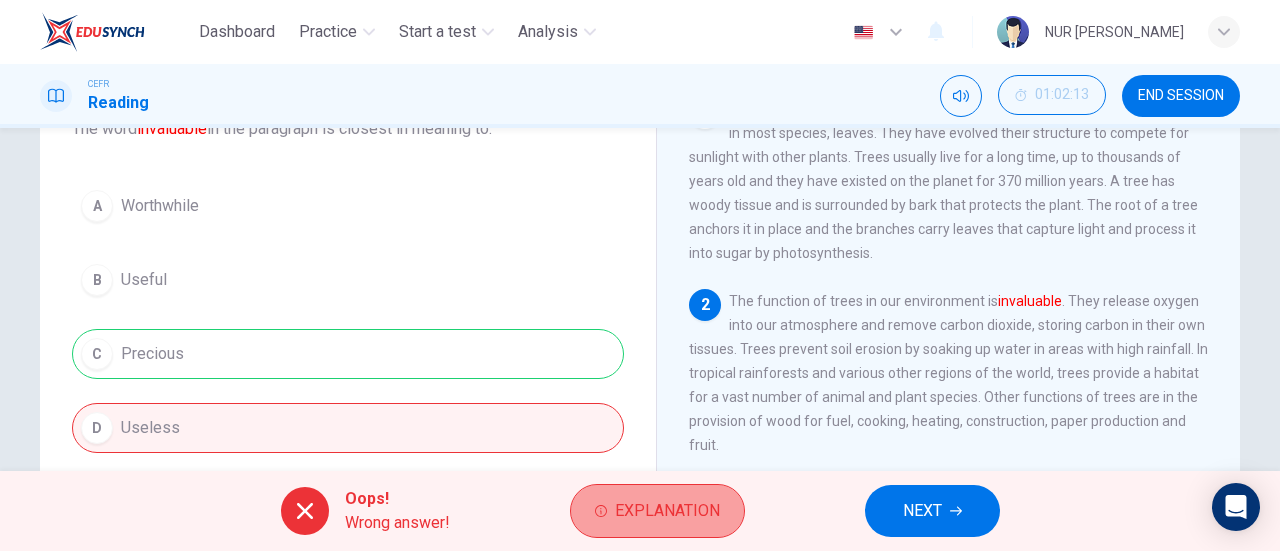 click on "Explanation" at bounding box center (667, 511) 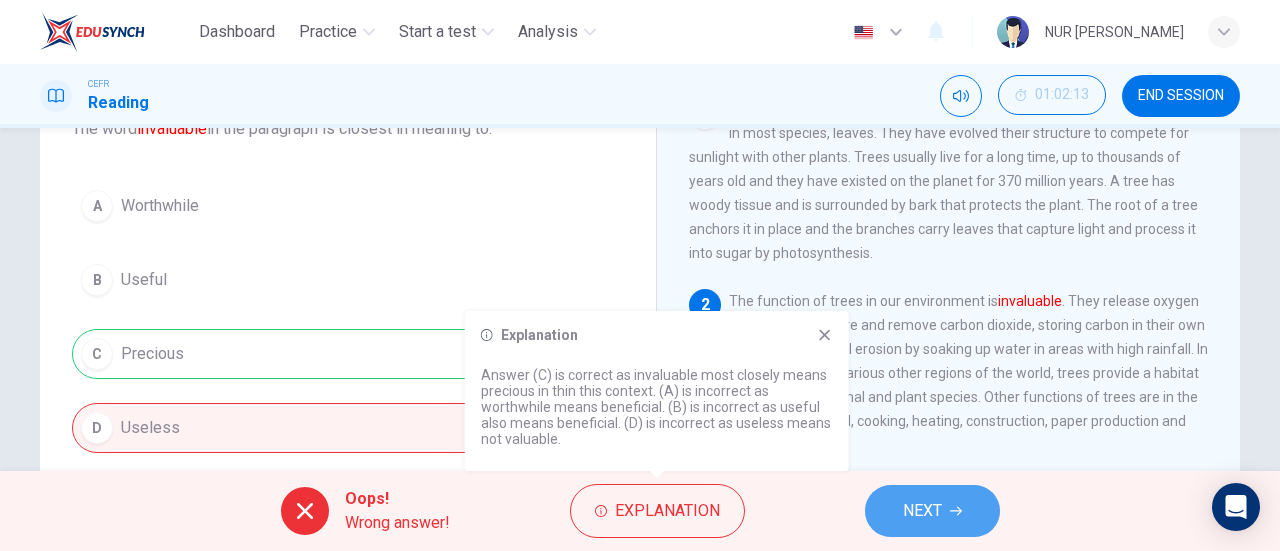 click on "NEXT" at bounding box center (932, 511) 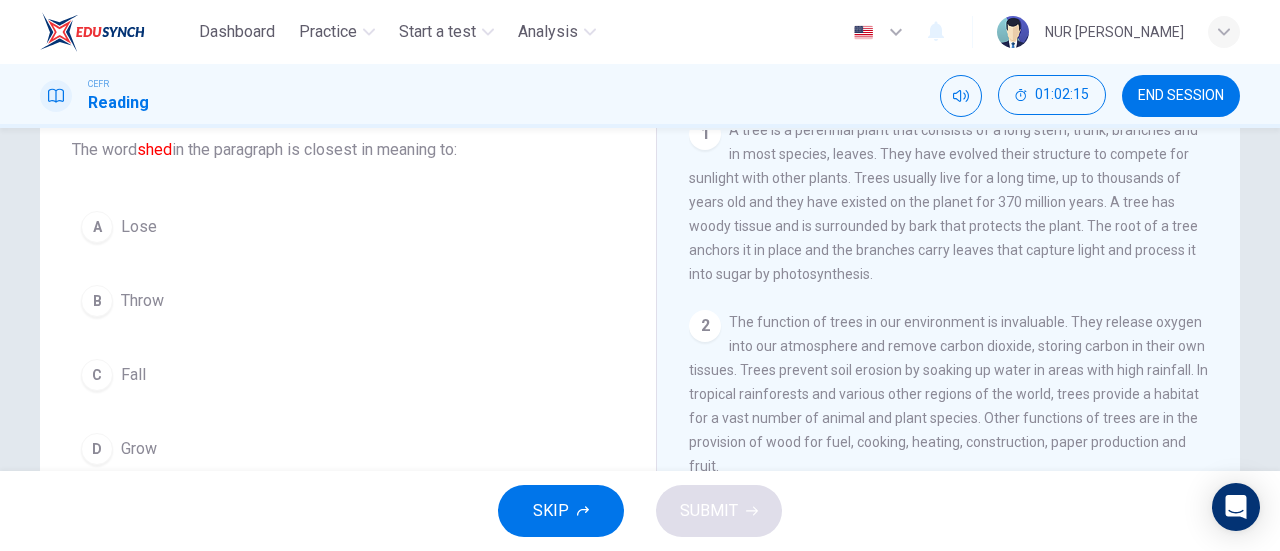 scroll, scrollTop: 130, scrollLeft: 0, axis: vertical 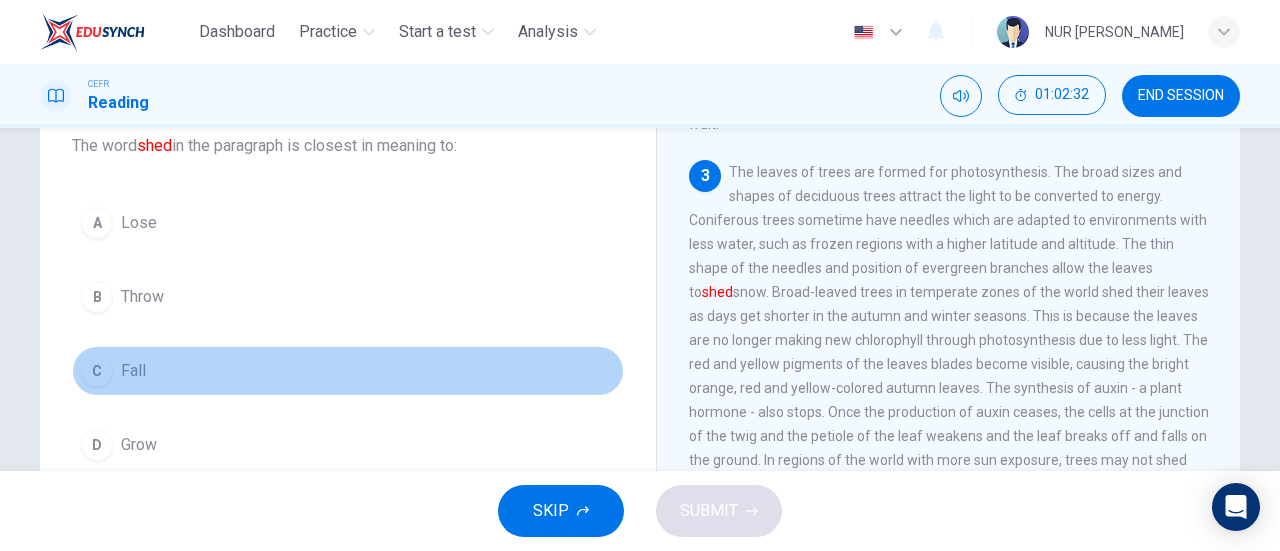 click on "C Fall" at bounding box center [348, 371] 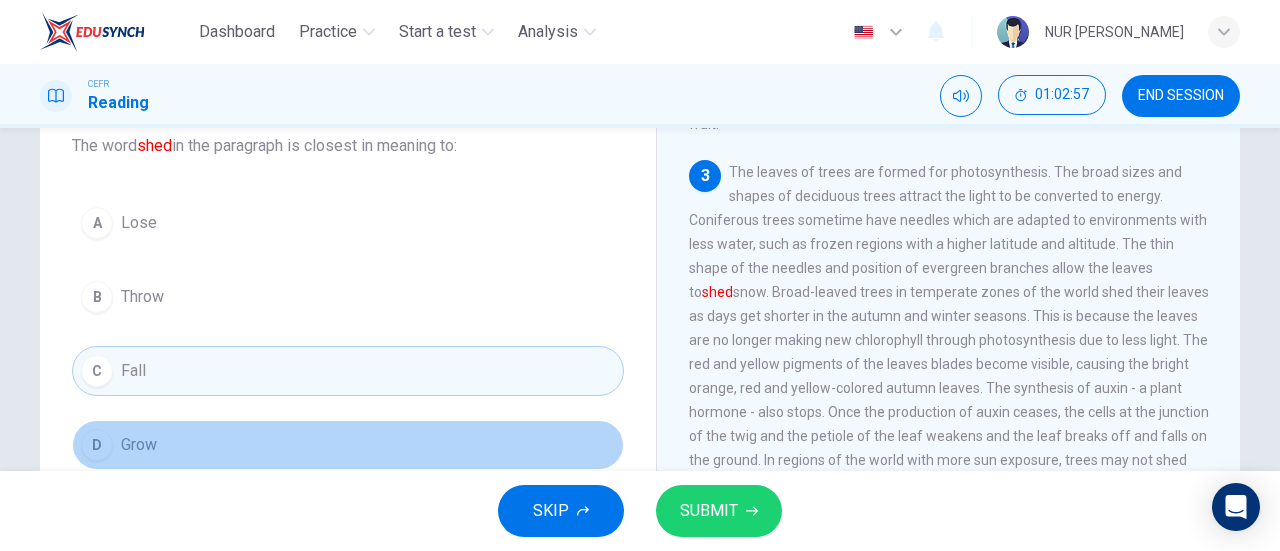 click on "D Grow" at bounding box center [348, 445] 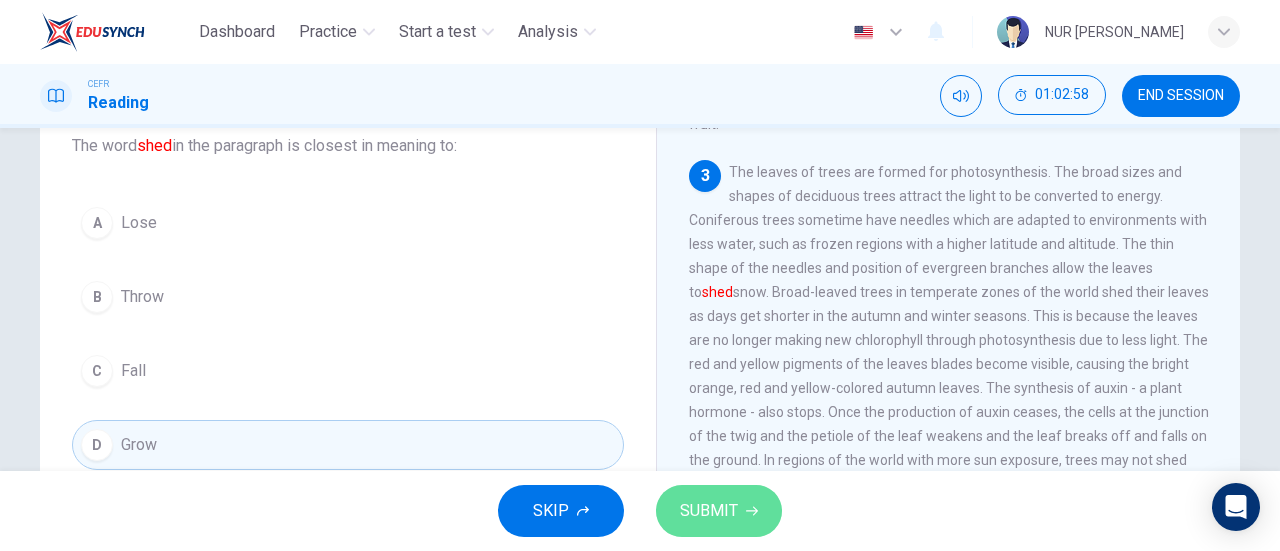 click on "SUBMIT" at bounding box center (709, 511) 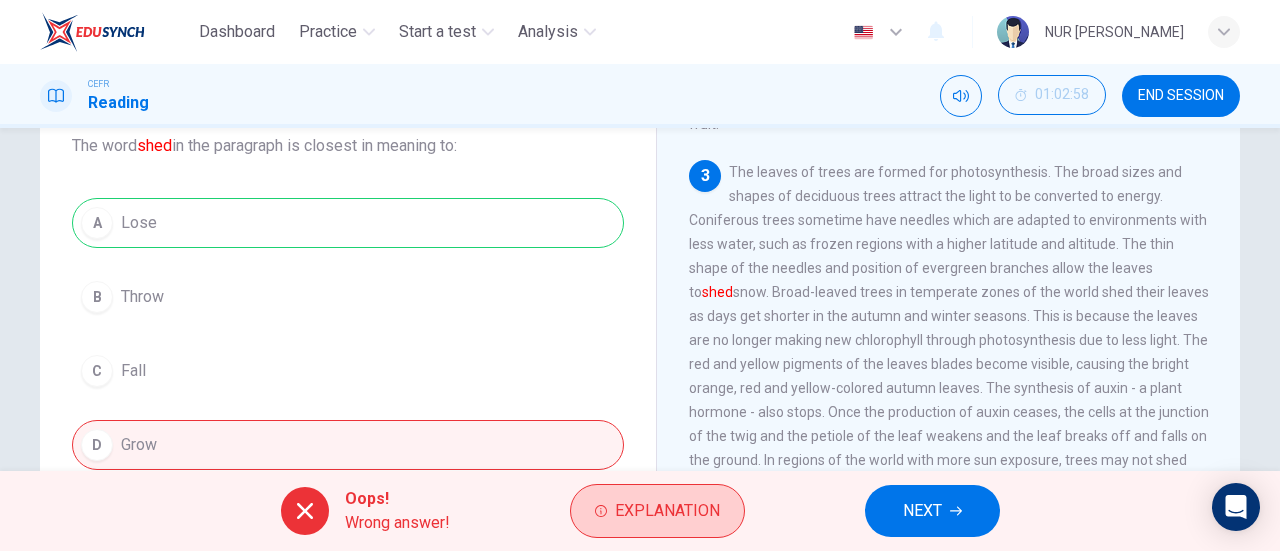 click on "Explanation" at bounding box center (667, 511) 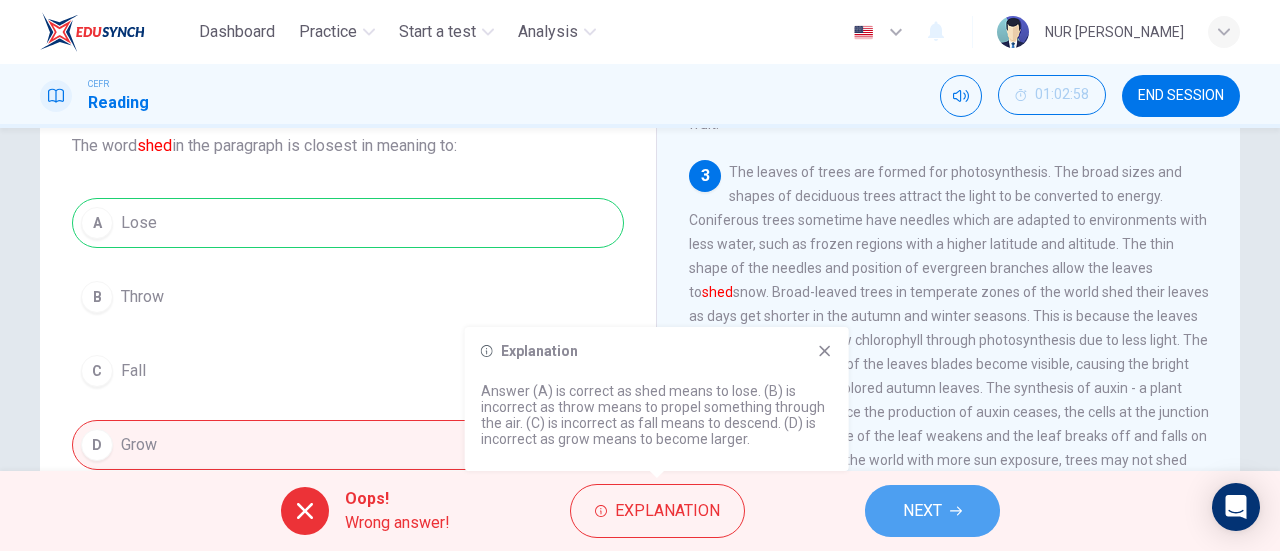 click on "NEXT" at bounding box center (922, 511) 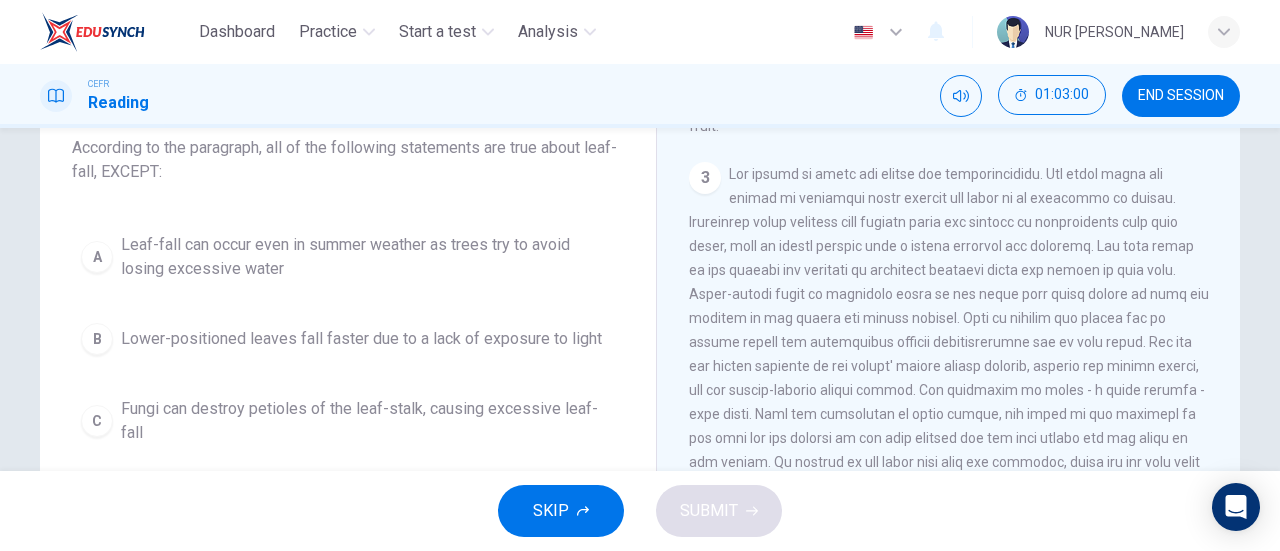 scroll, scrollTop: 126, scrollLeft: 0, axis: vertical 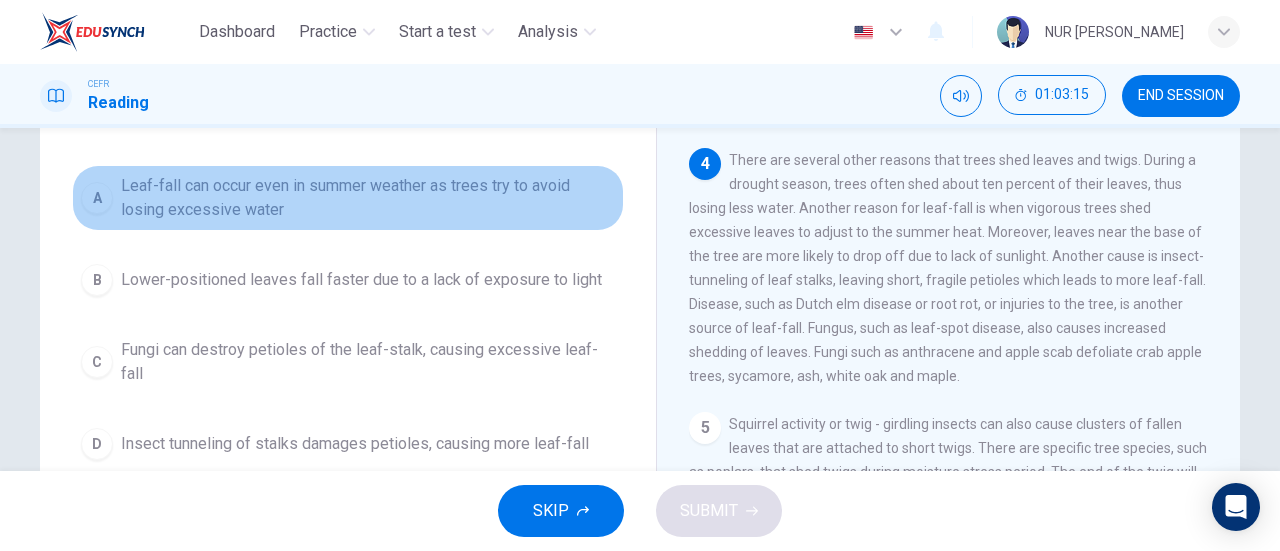 click on "Leaf-fall can occur even in summer weather as trees try to avoid losing excessive water" at bounding box center (368, 198) 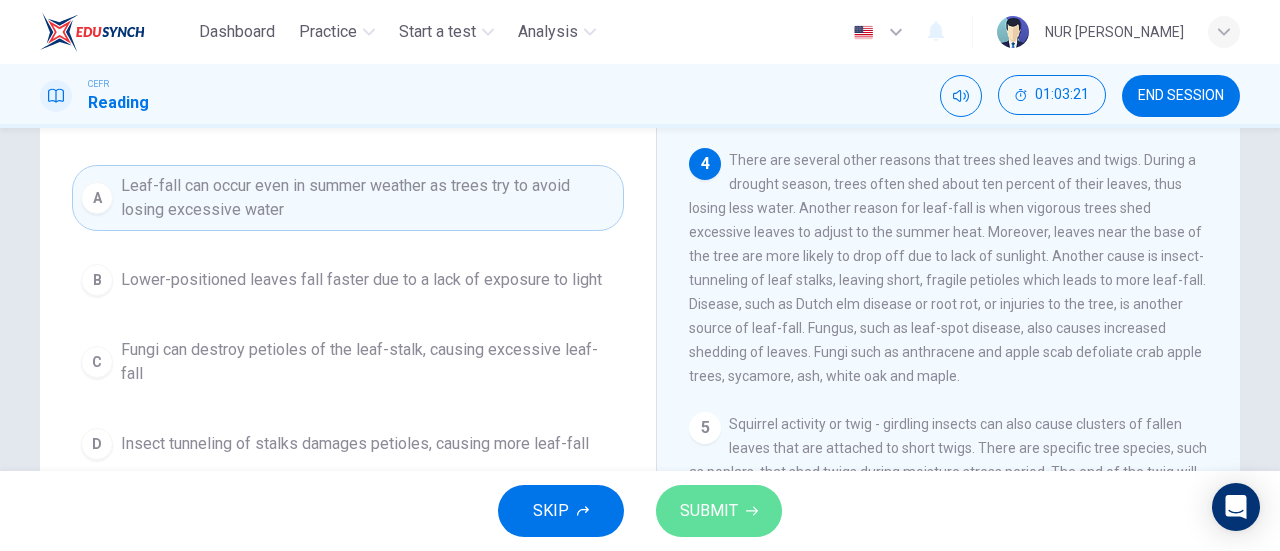 click on "SUBMIT" at bounding box center (709, 511) 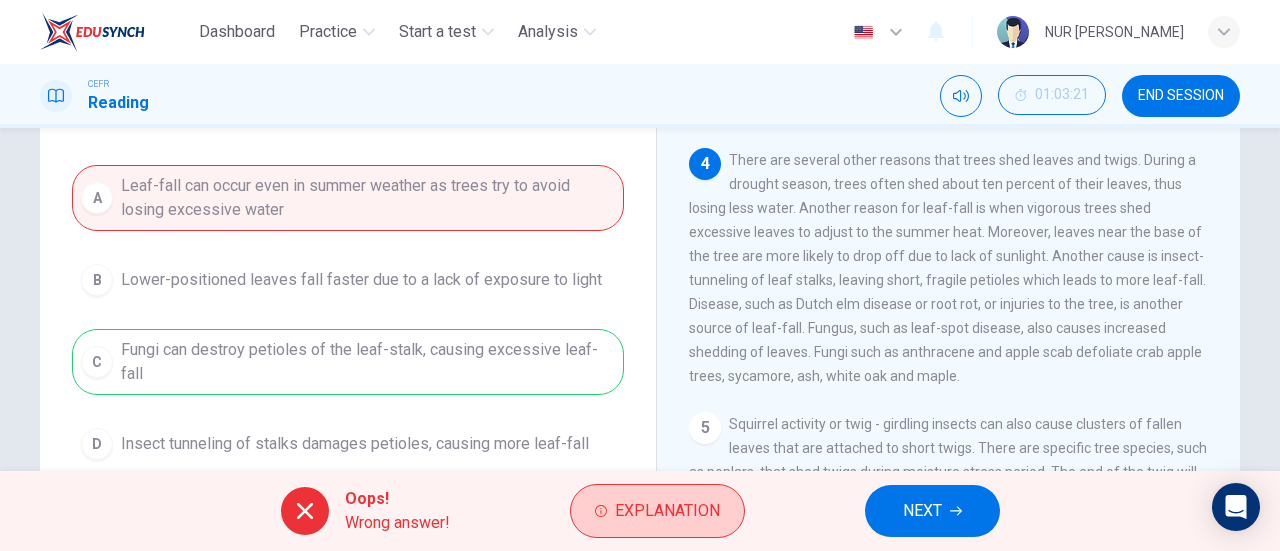 click on "Explanation" at bounding box center (667, 511) 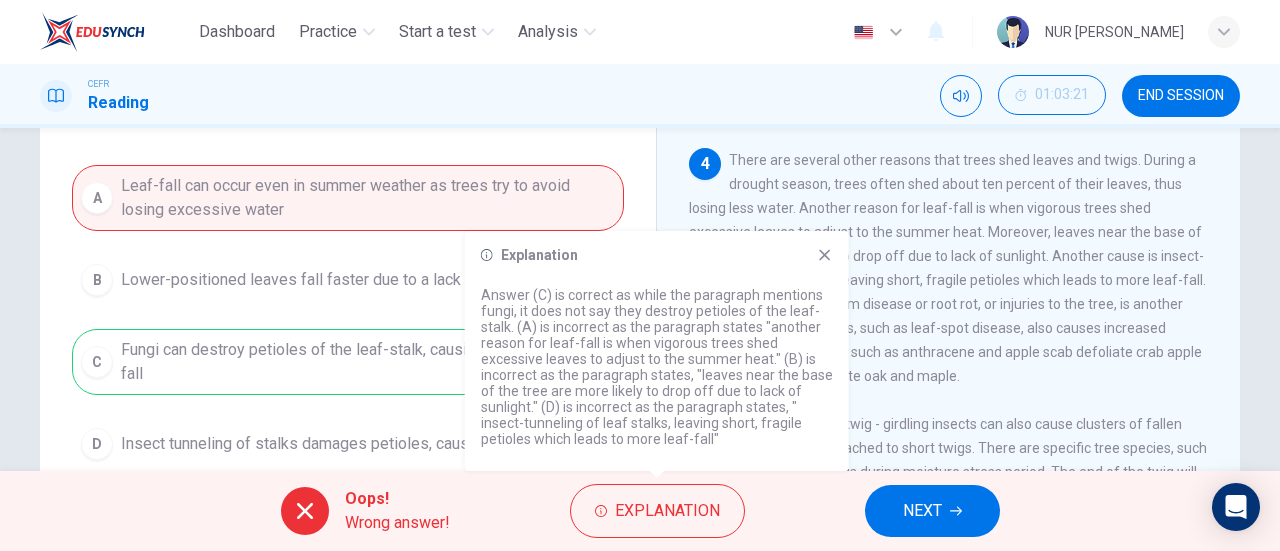 click on "4 There are several other reasons that trees shed leaves and twigs. During a drought season, trees often shed about ten percent of their leaves, thus losing less water. Another reason for leaf-fall is when vigorous trees shed excessive leaves to adjust to the summer heat. Moreover, leaves near the base of the tree are more likely to drop off due to lack of sunlight. Another cause is insect-tunneling of leaf stalks, leaving short, fragile petioles which leads to more leaf-fall. Disease, such as Dutch elm disease or root rot, or injuries to the tree, is another source of leaf-fall. Fungus, such as leaf-spot disease, also causes increased shedding of leaves. Fungi such as anthracene and apple scab defoliate crab apple trees, sycamore, ash, white oak and maple." at bounding box center (949, 268) 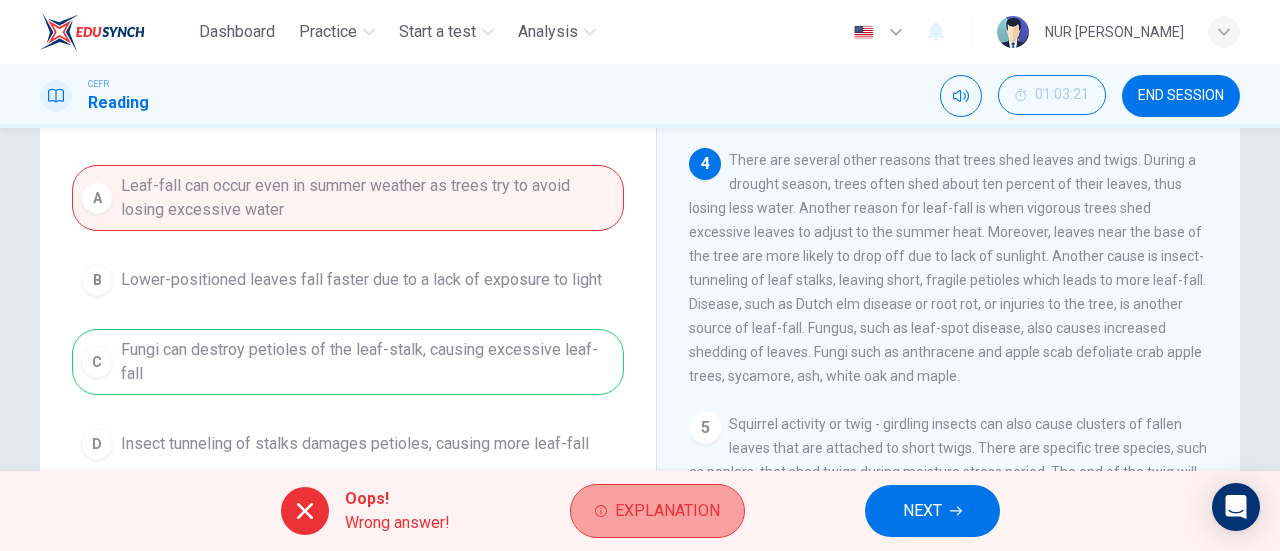 click on "Explanation" at bounding box center [667, 511] 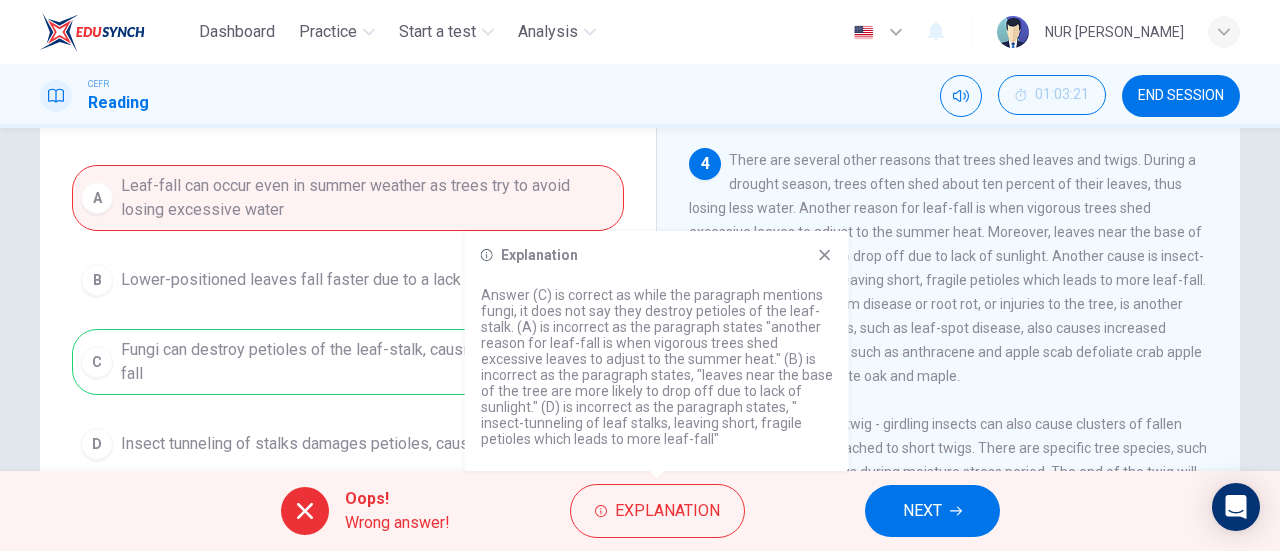 click on "Oops! Wrong answer! Explanation NEXT" at bounding box center [640, 511] 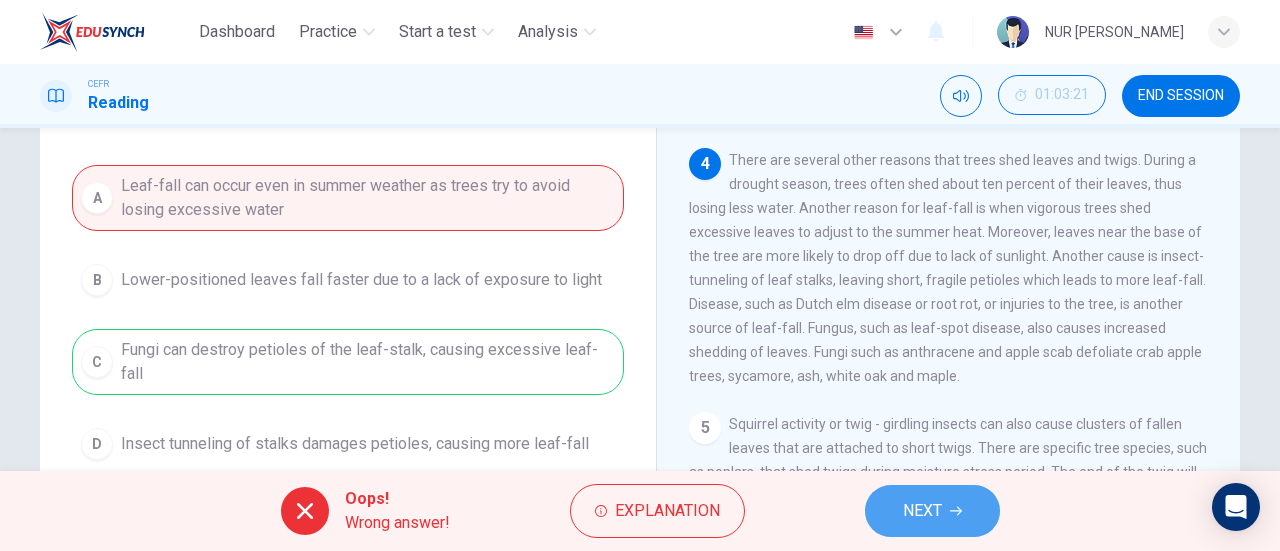 click on "NEXT" at bounding box center (932, 511) 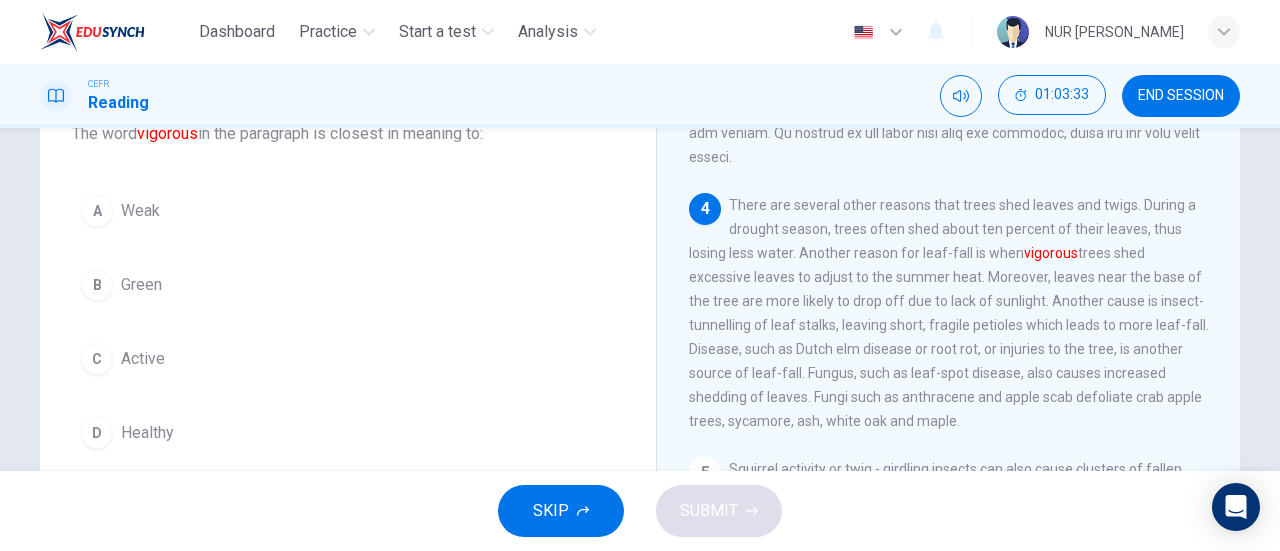 scroll, scrollTop: 143, scrollLeft: 0, axis: vertical 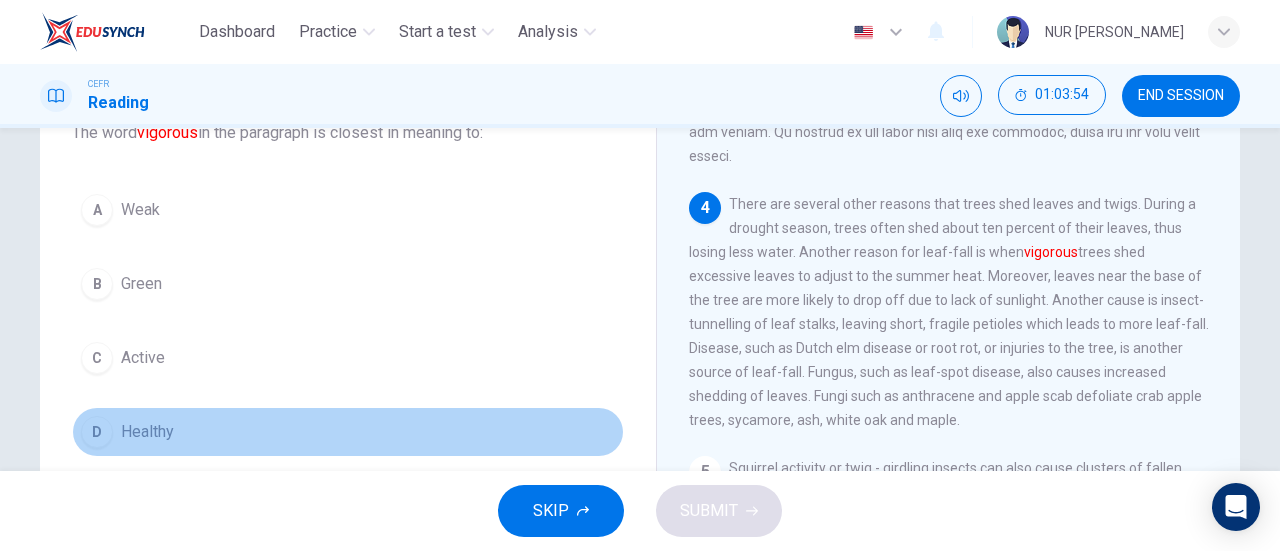 click on "D Healthy" at bounding box center [348, 432] 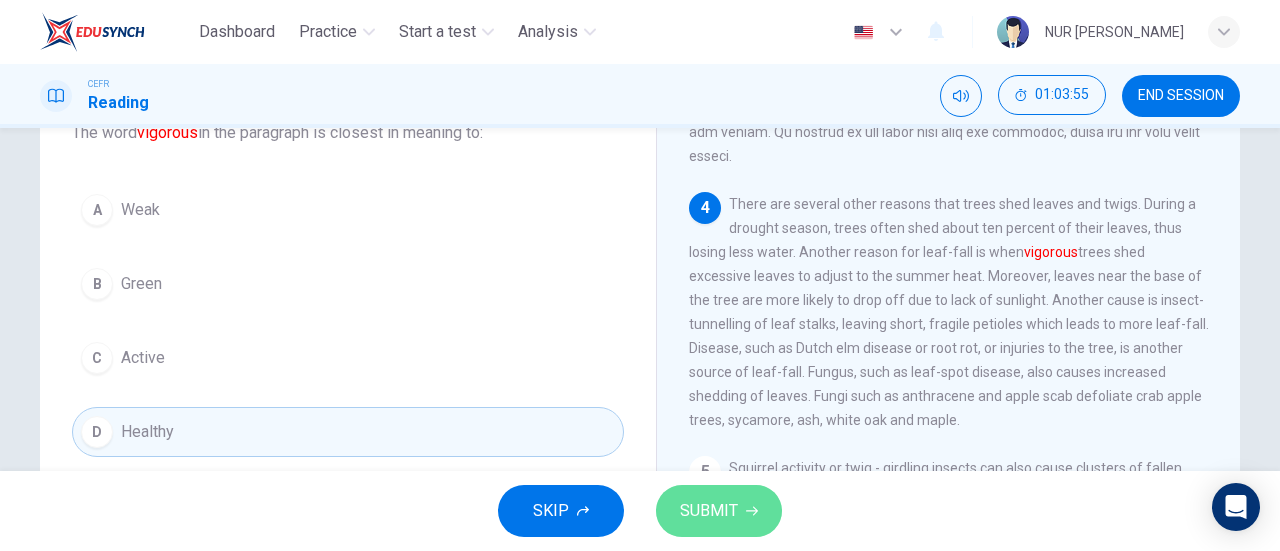 click on "SUBMIT" at bounding box center [709, 511] 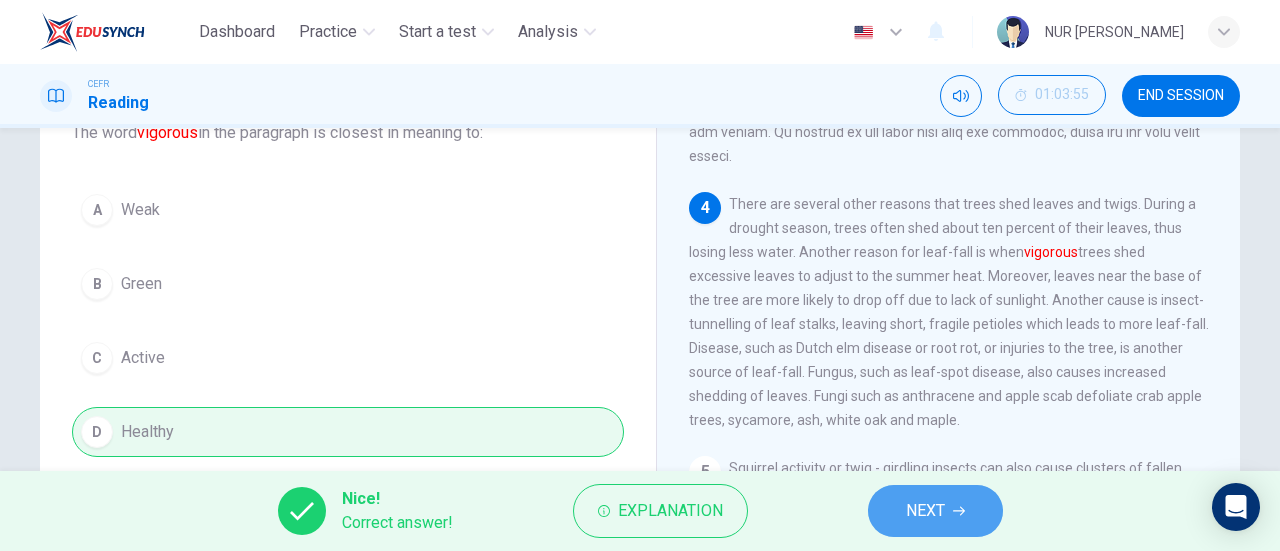 click on "NEXT" at bounding box center [925, 511] 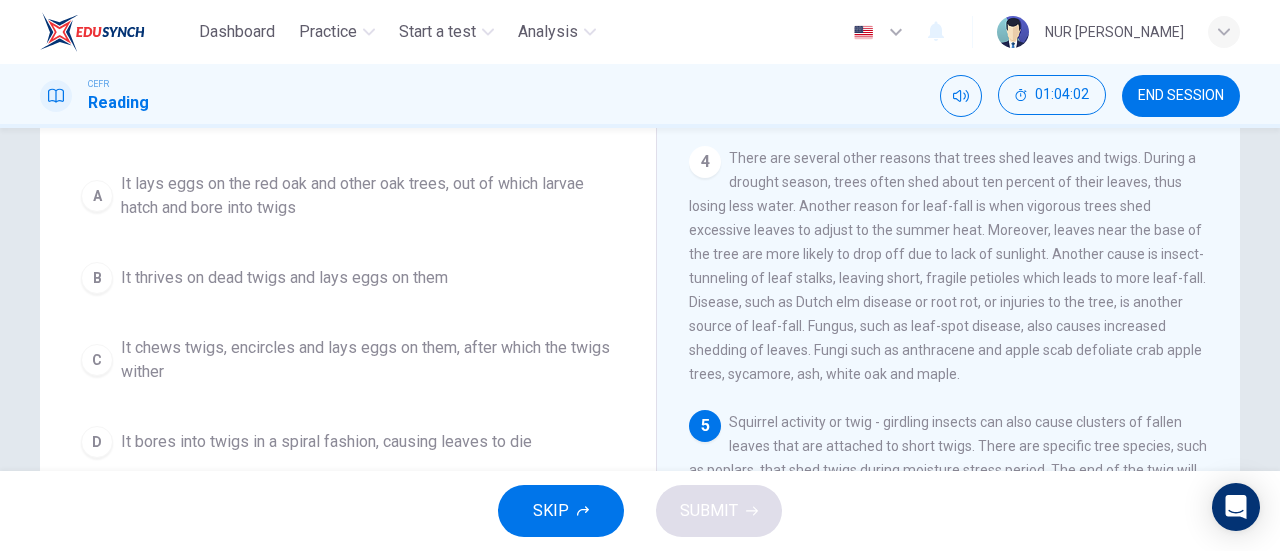 scroll, scrollTop: 191, scrollLeft: 0, axis: vertical 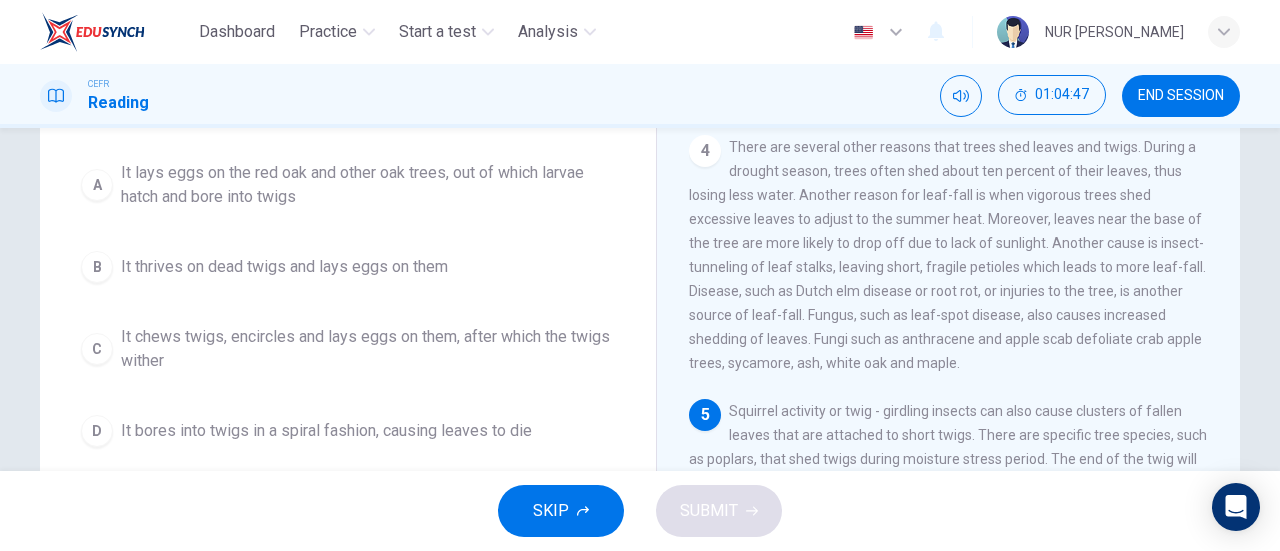 click on "It lays eggs on the red oak and other oak trees, out of which larvae hatch and bore into twigs" at bounding box center (368, 185) 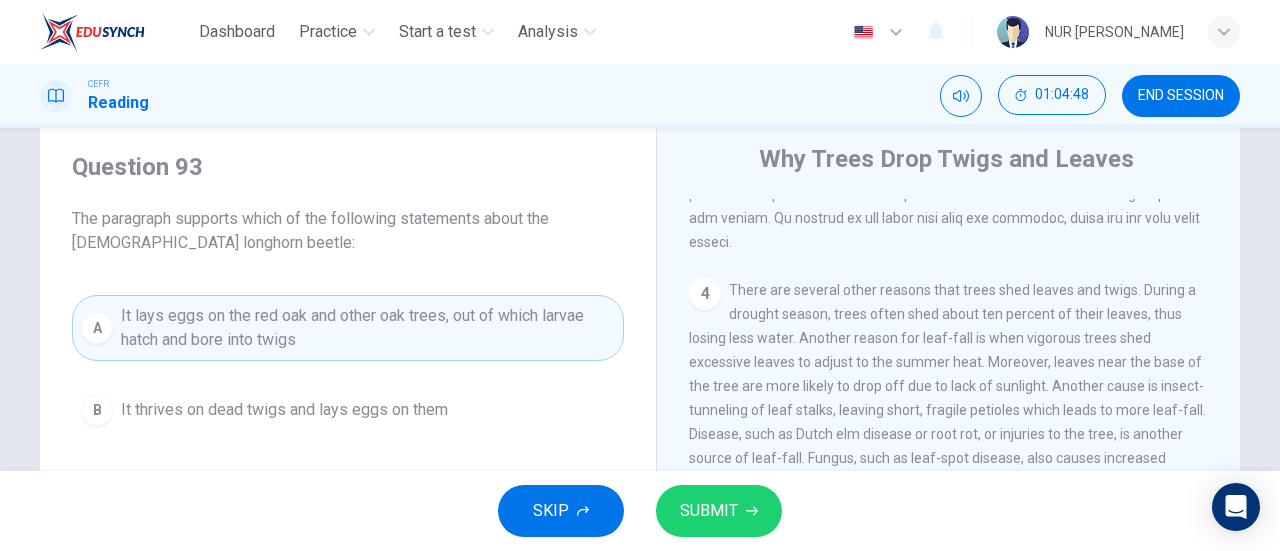 scroll, scrollTop: 53, scrollLeft: 0, axis: vertical 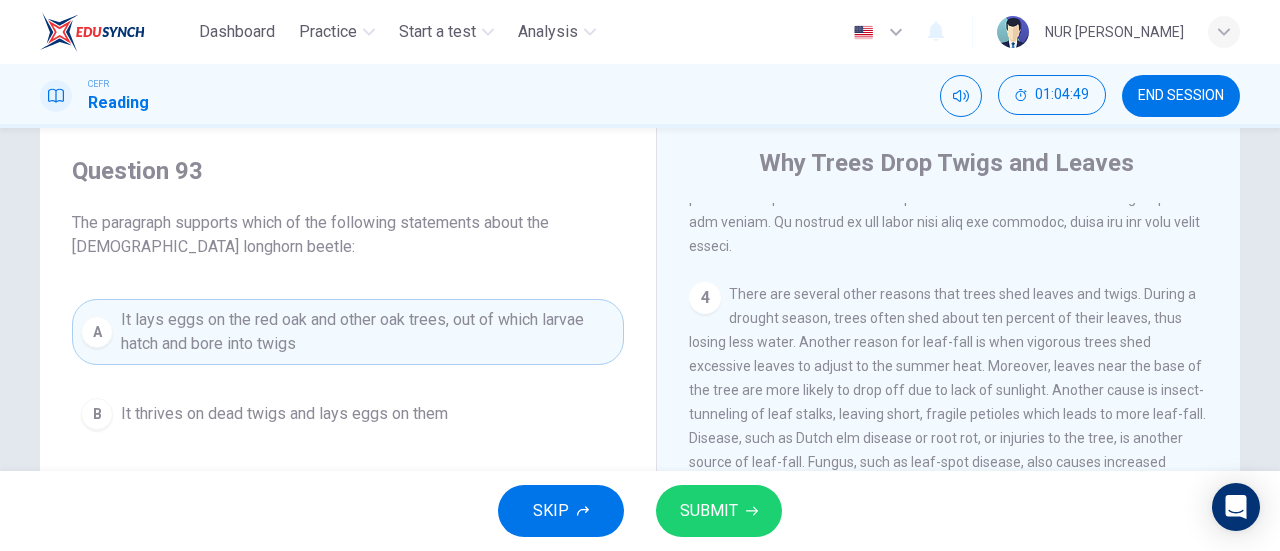 click on "SUBMIT" at bounding box center (719, 511) 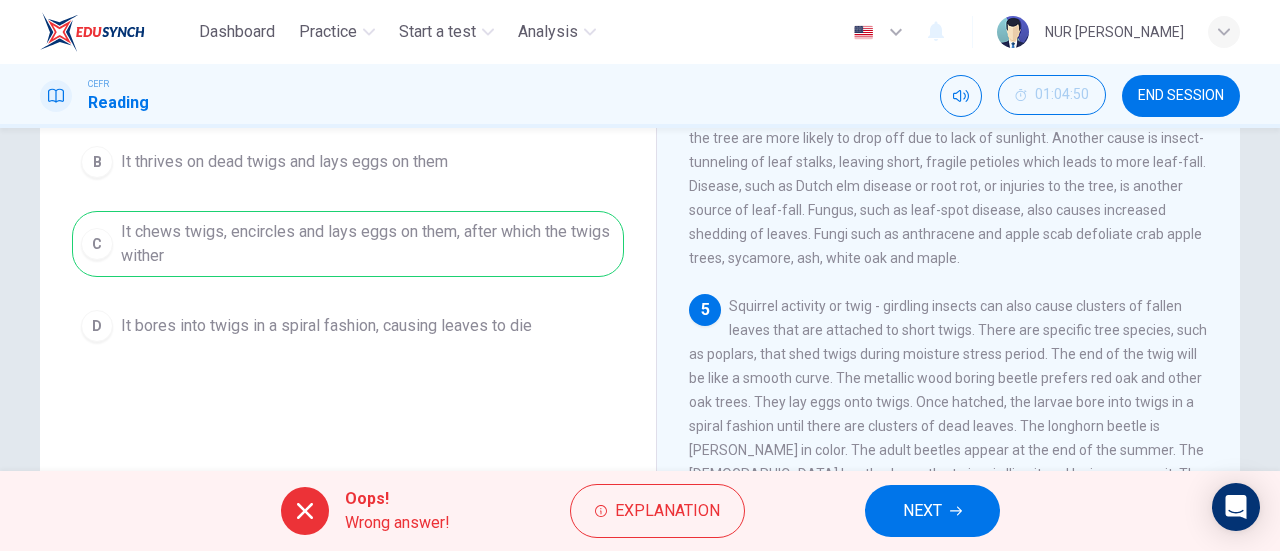 scroll, scrollTop: 306, scrollLeft: 0, axis: vertical 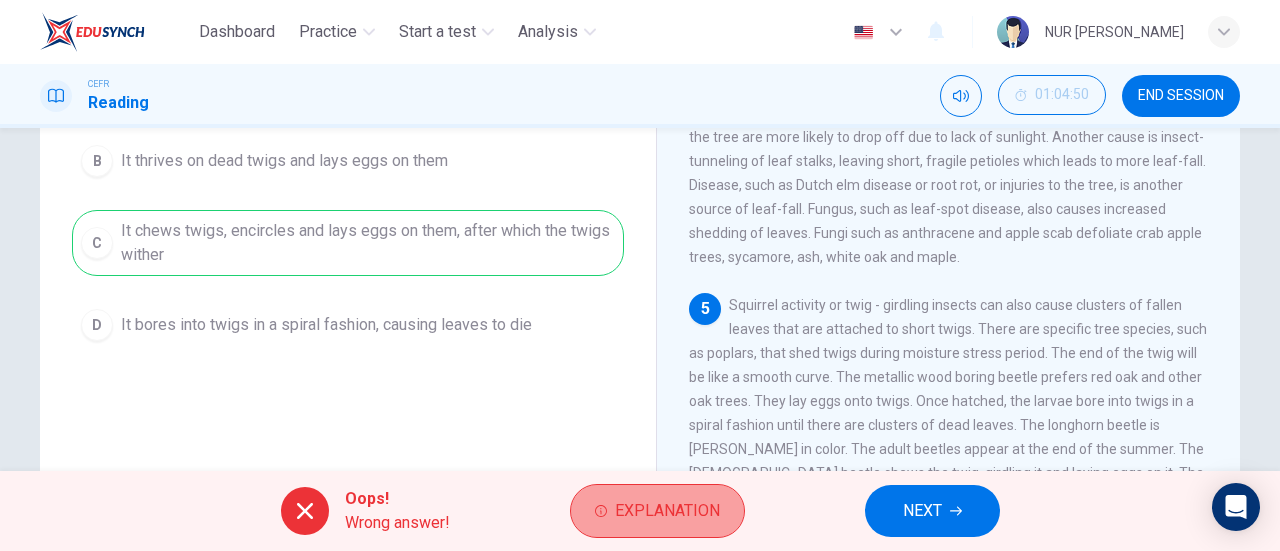 click on "Explanation" at bounding box center (657, 511) 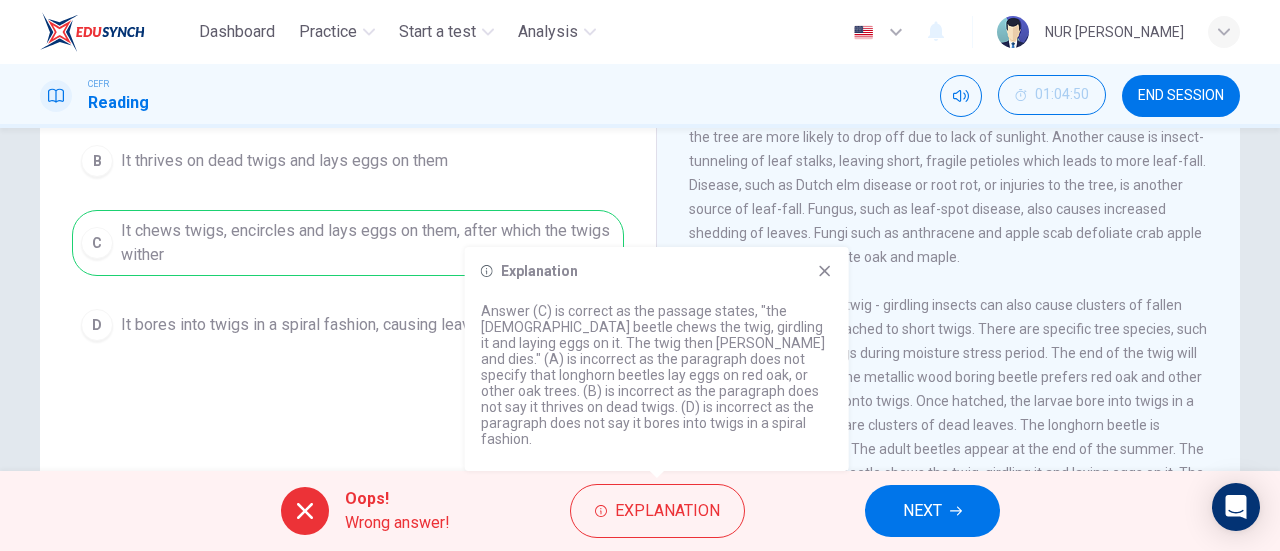 click on "Squirrel activity or twig - girdling insects can also cause clusters of fallen leaves that are attached to short twigs. There are specific tree species, such as poplars, that shed twigs during moisture stress period. The end of the twig will be like a smooth curve. The metallic wood boring beetle prefers red oak and other oak trees. They lay eggs onto twigs. Once hatched, the larvae bore into twigs in a spiral fashion until there are clusters of dead leaves. The longhorn beetle is [PERSON_NAME] in color. The adult beetles appear at the end of the summer. The [DEMOGRAPHIC_DATA] beetle chews the twig, girdling it and laying eggs on it. The twig then [PERSON_NAME] and dies. The new larvae thrive in the dead twig. The behavior of these two insects could be another explanation of excessive twig fall." at bounding box center [948, 413] 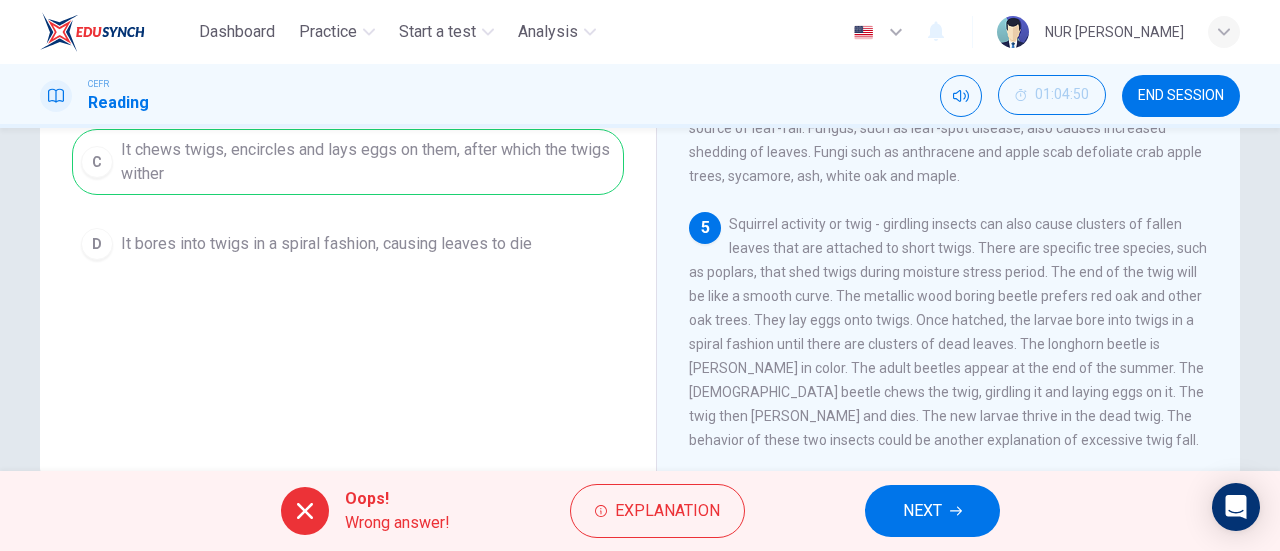 scroll, scrollTop: 388, scrollLeft: 0, axis: vertical 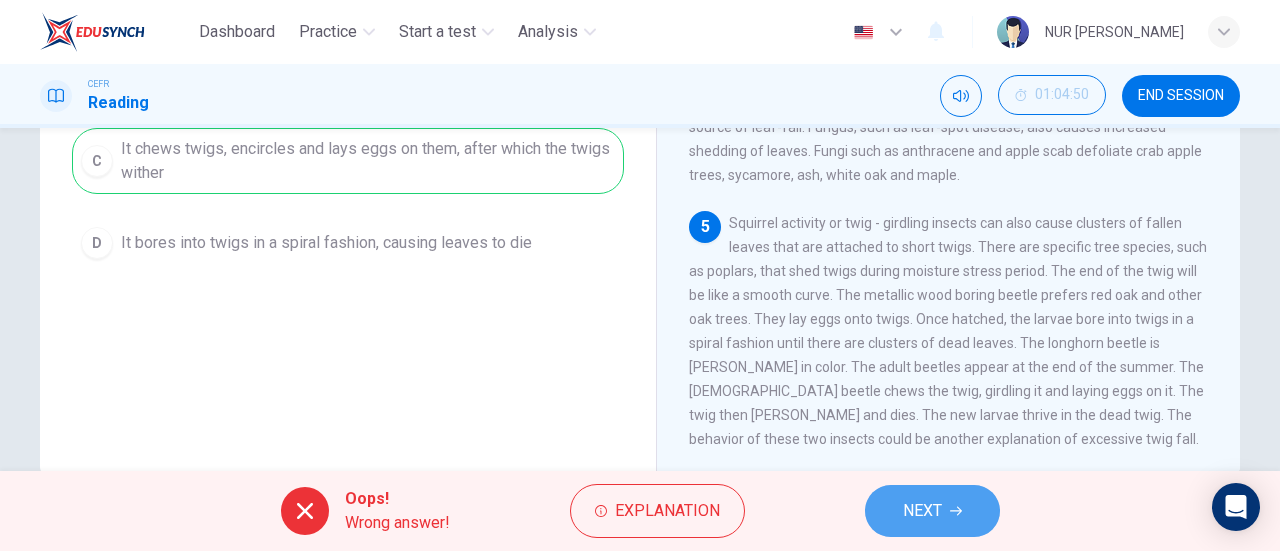 click on "NEXT" at bounding box center (922, 511) 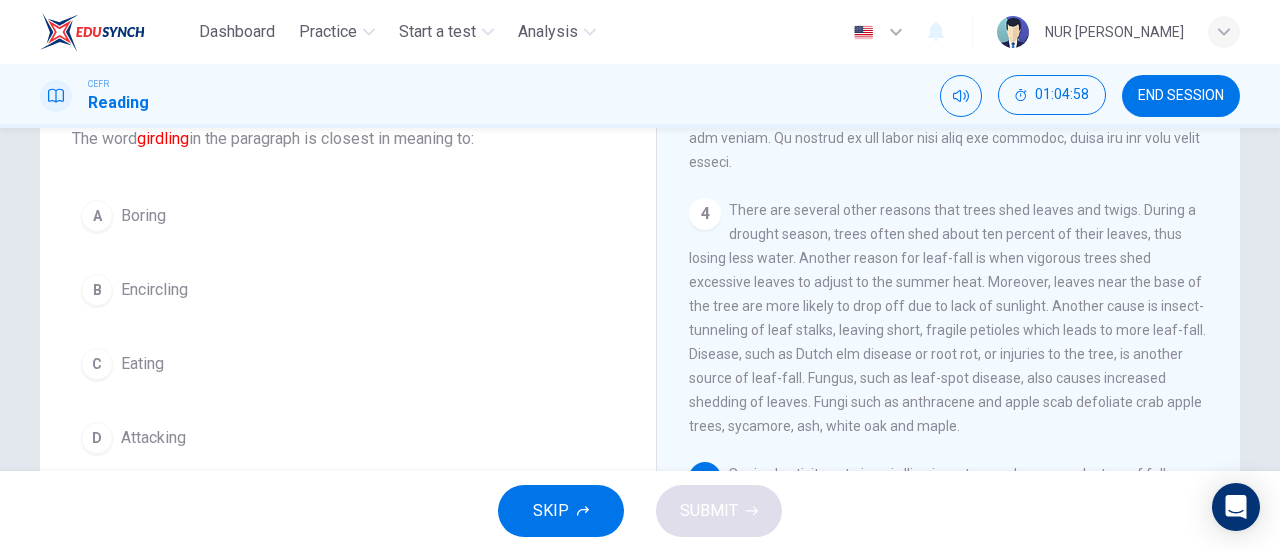 scroll, scrollTop: 138, scrollLeft: 0, axis: vertical 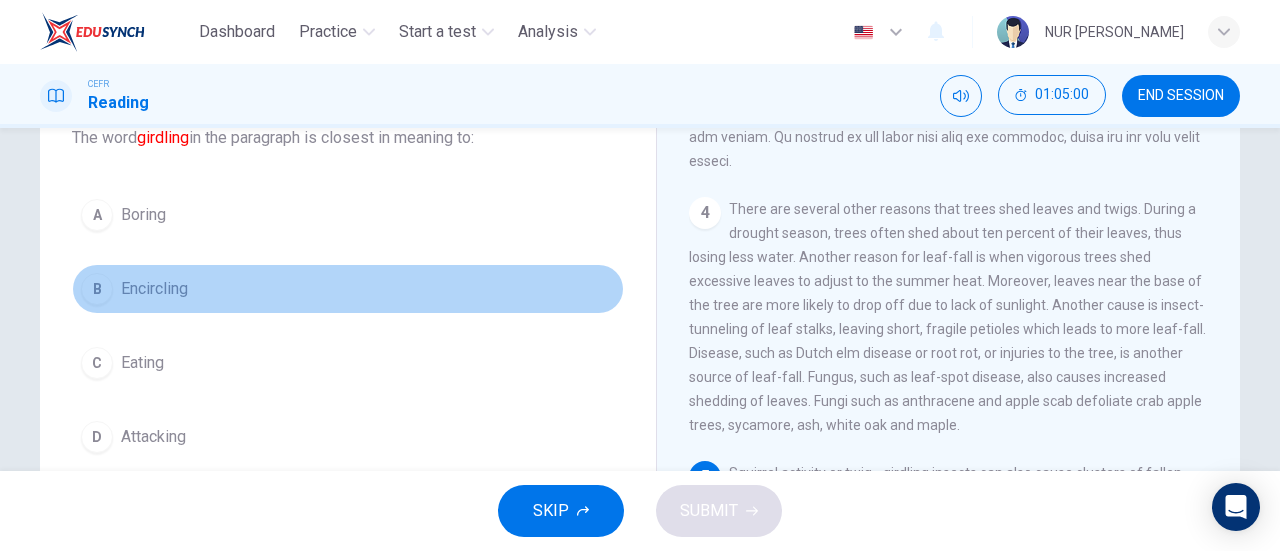 click on "B Encircling" at bounding box center [348, 289] 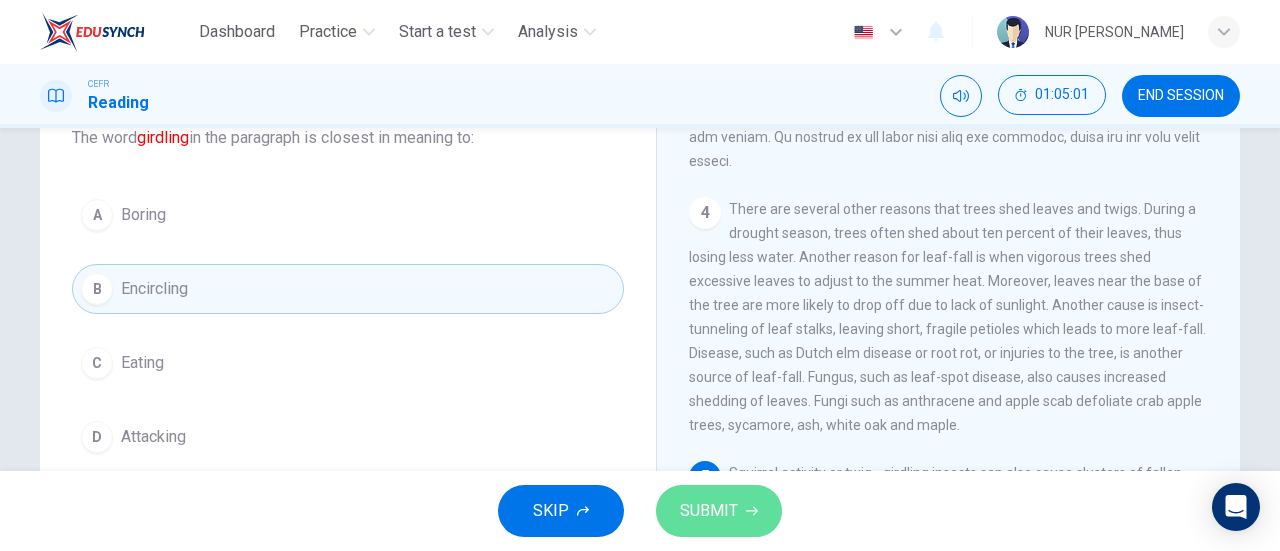 click on "SUBMIT" at bounding box center (709, 511) 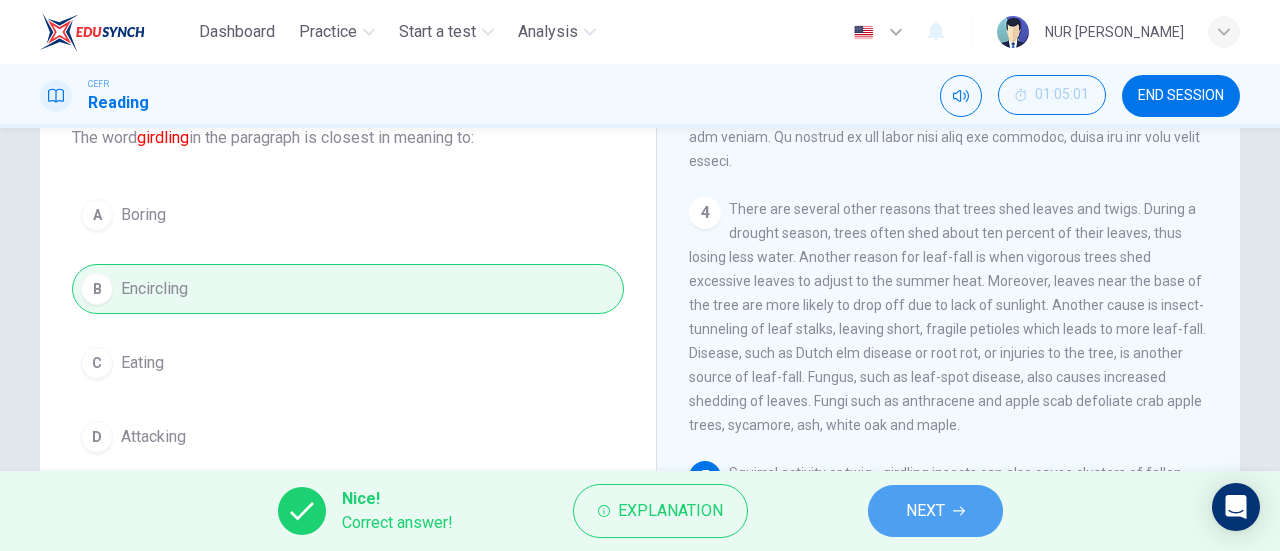 click on "NEXT" at bounding box center [925, 511] 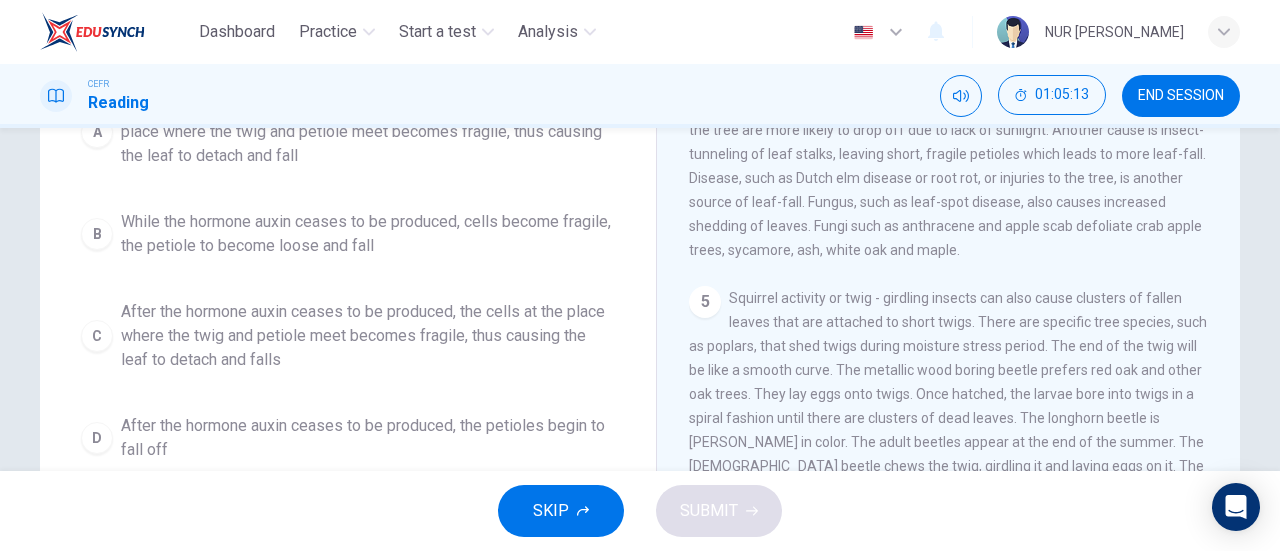 scroll, scrollTop: 304, scrollLeft: 0, axis: vertical 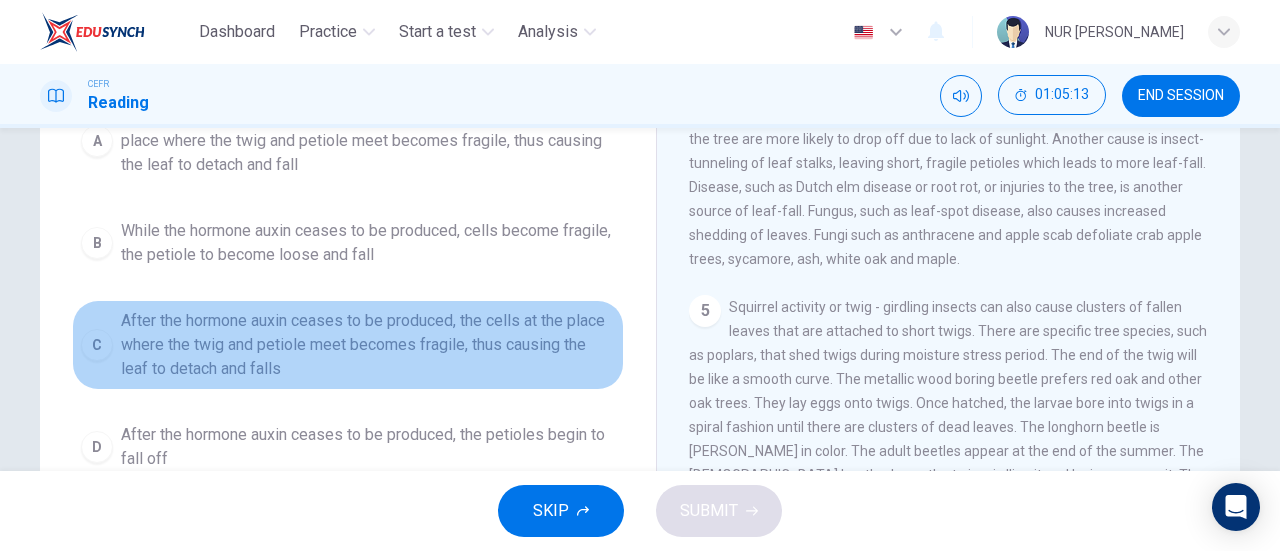 click on "After the hormone auxin ceases to be produced, the cells at the place where the twig and petiole meet becomes fragile, thus causing the leaf to detach and falls" at bounding box center (368, 345) 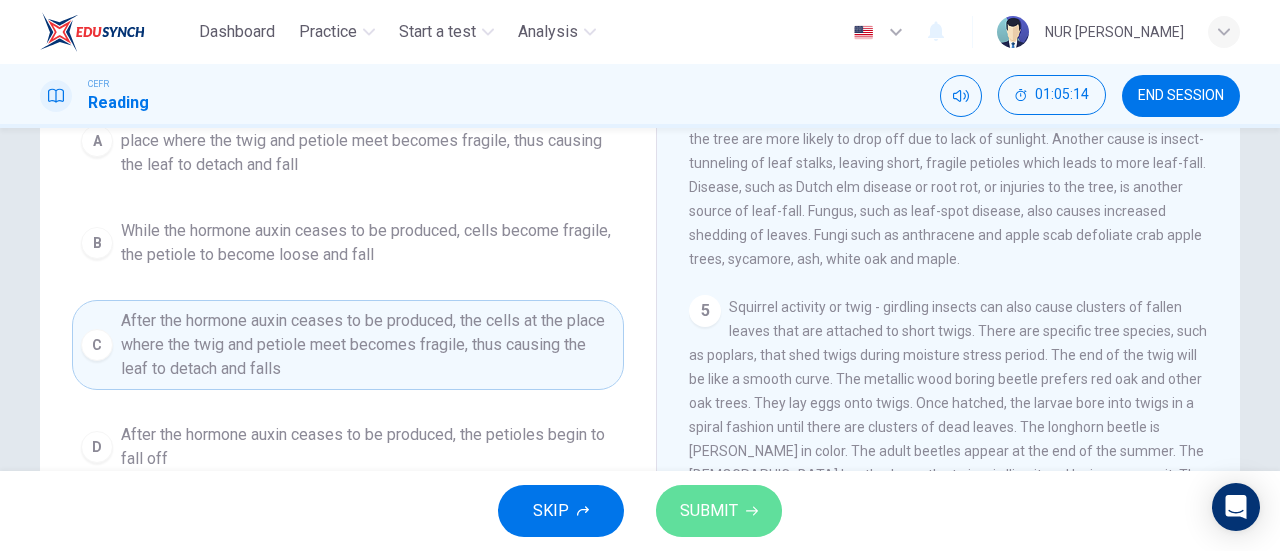 click on "SUBMIT" at bounding box center (709, 511) 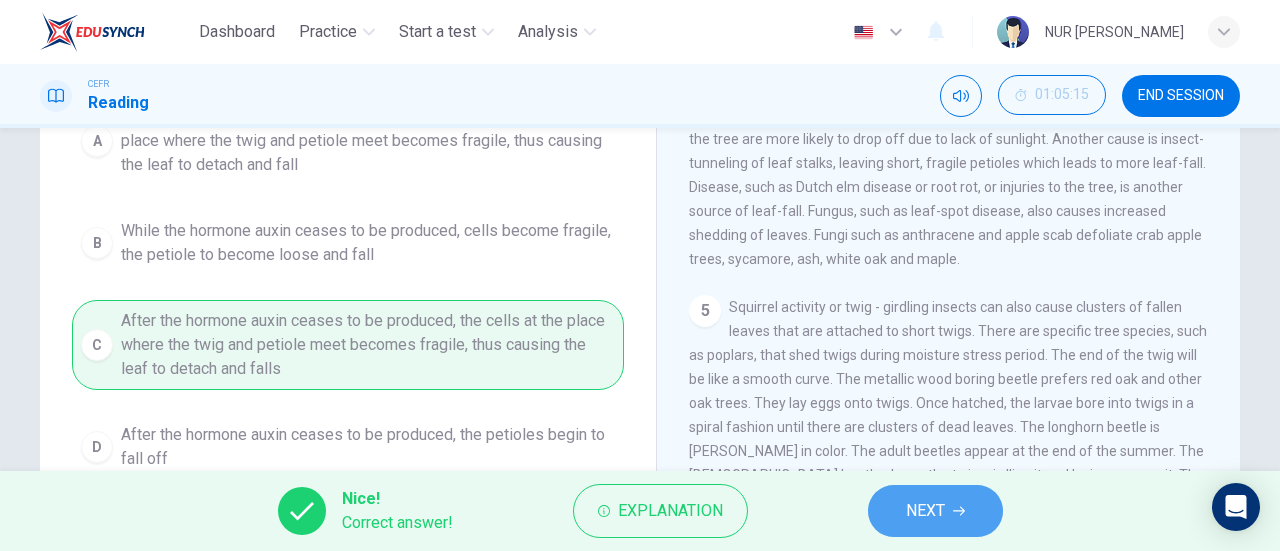 click on "NEXT" at bounding box center [935, 511] 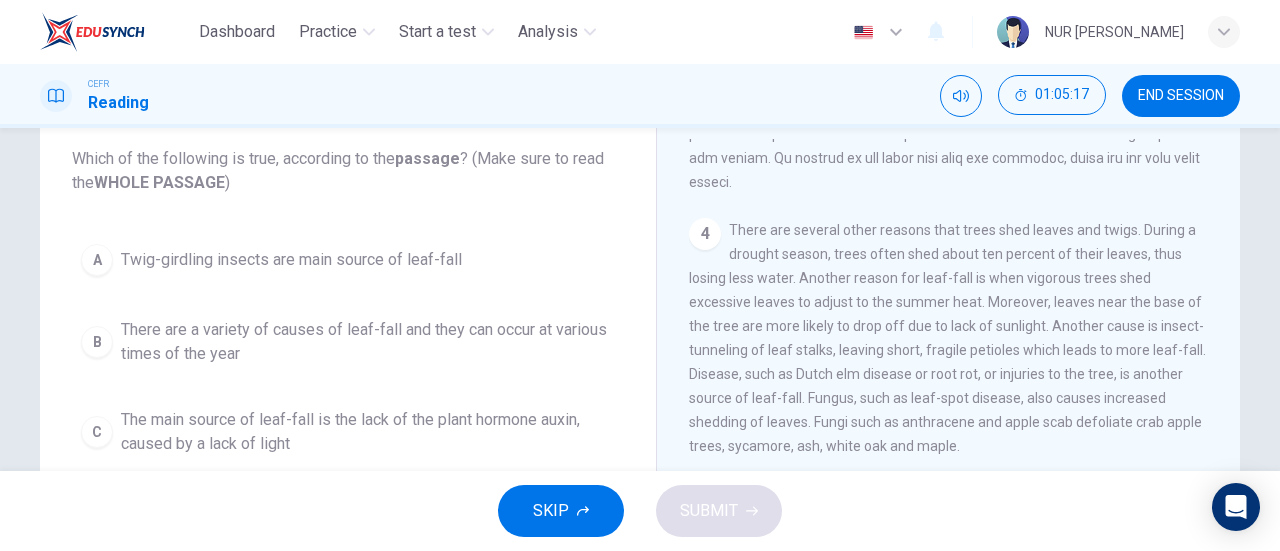scroll, scrollTop: 119, scrollLeft: 0, axis: vertical 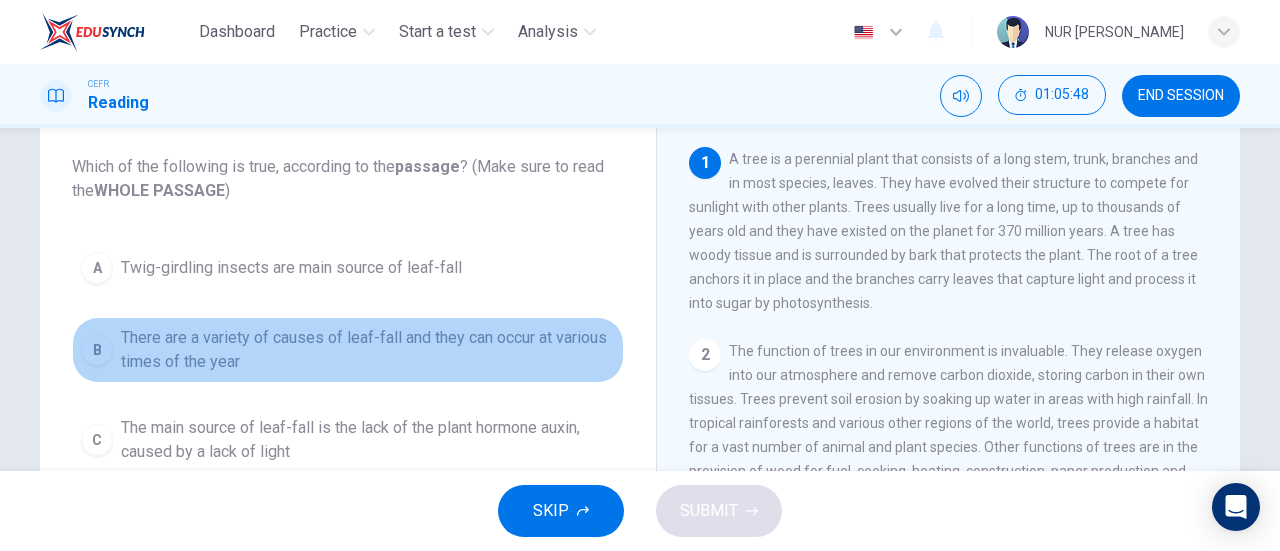 click on "There are a variety of causes of leaf-fall and they can occur at various times of the year" at bounding box center [368, 350] 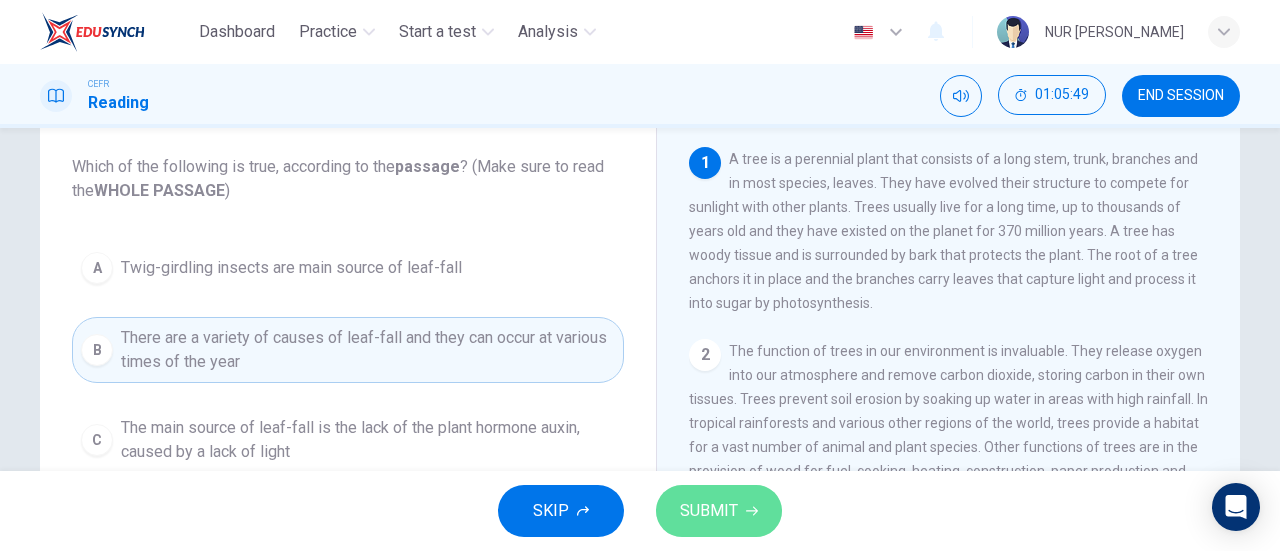 click on "SUBMIT" at bounding box center (709, 511) 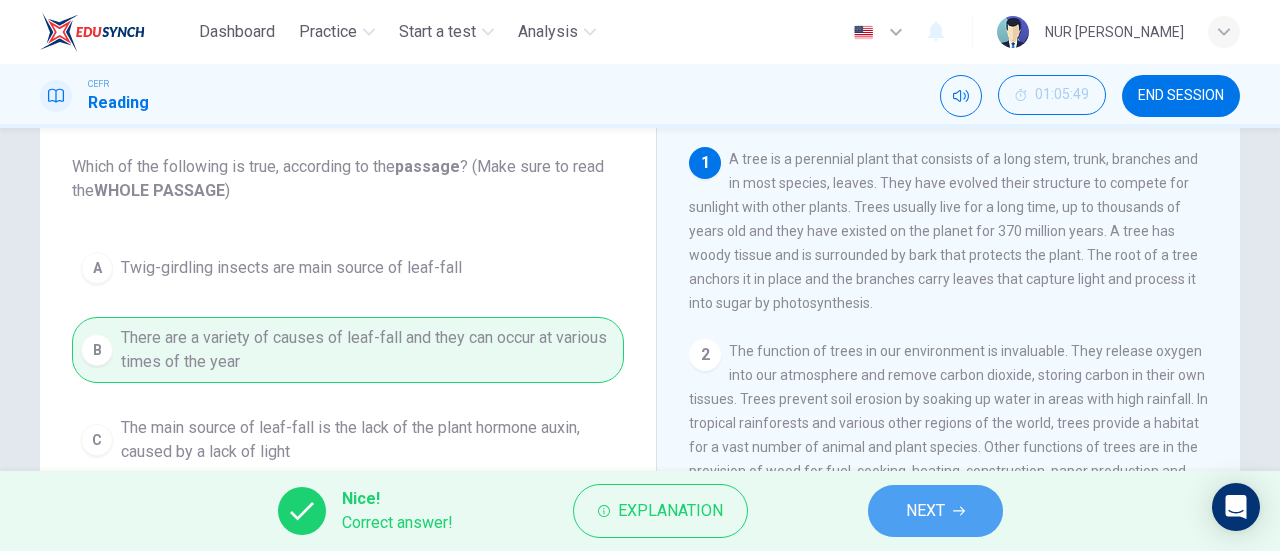 click on "NEXT" at bounding box center (925, 511) 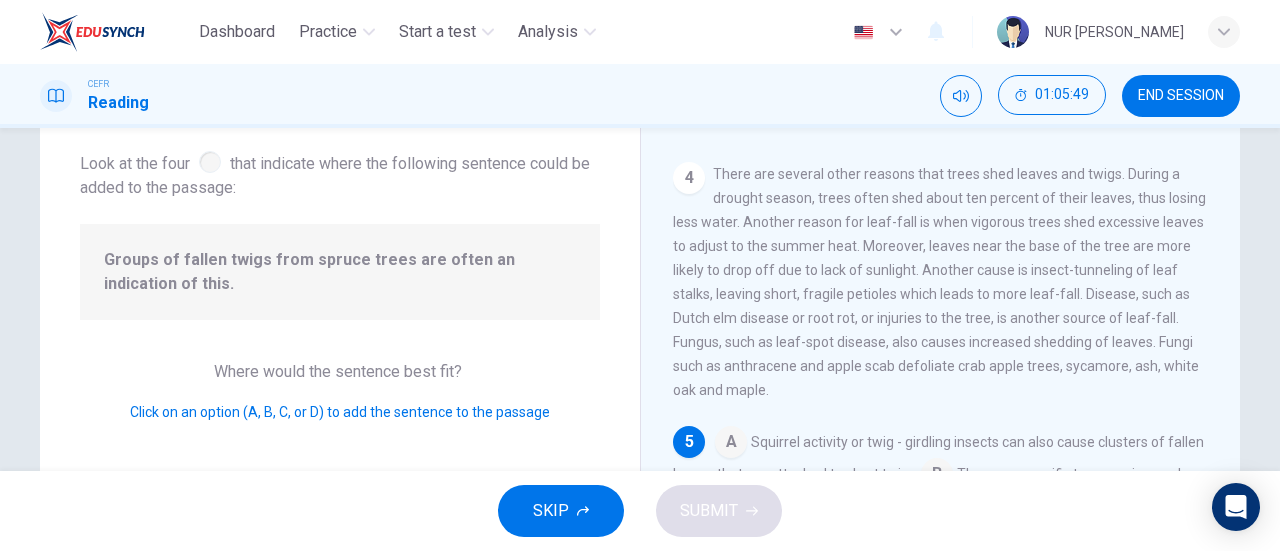 scroll, scrollTop: 704, scrollLeft: 0, axis: vertical 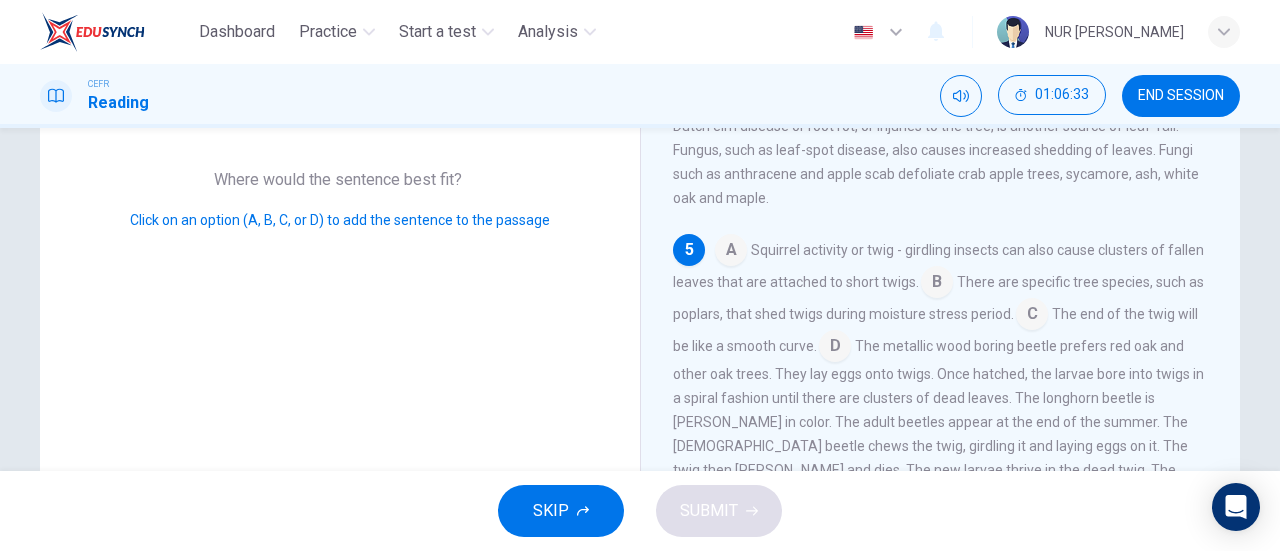 click at bounding box center (1032, 316) 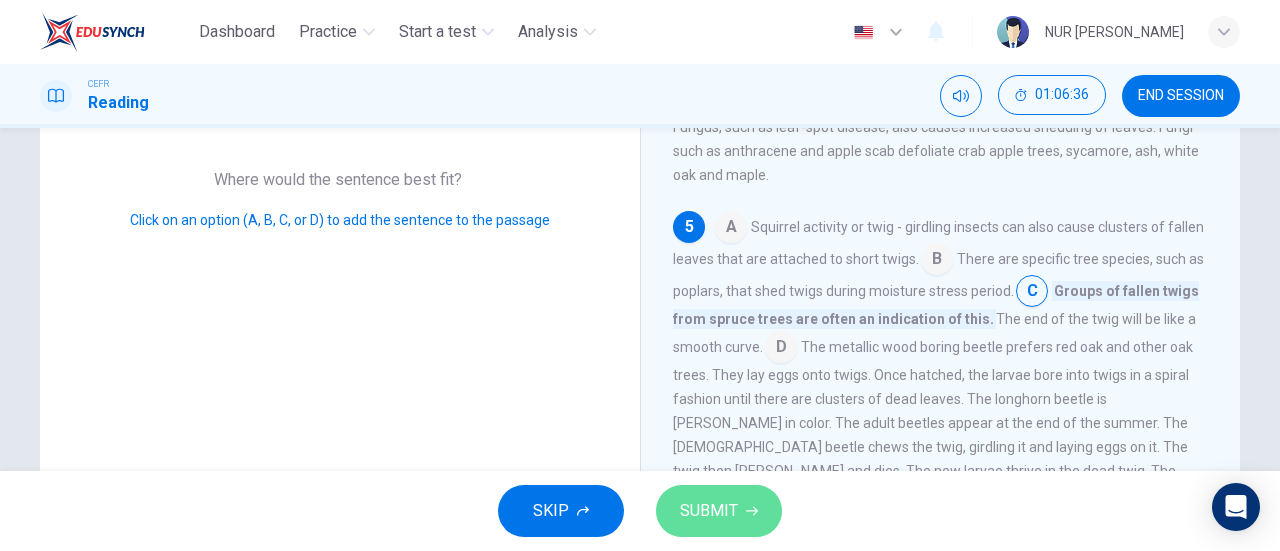 click on "SUBMIT" at bounding box center [719, 511] 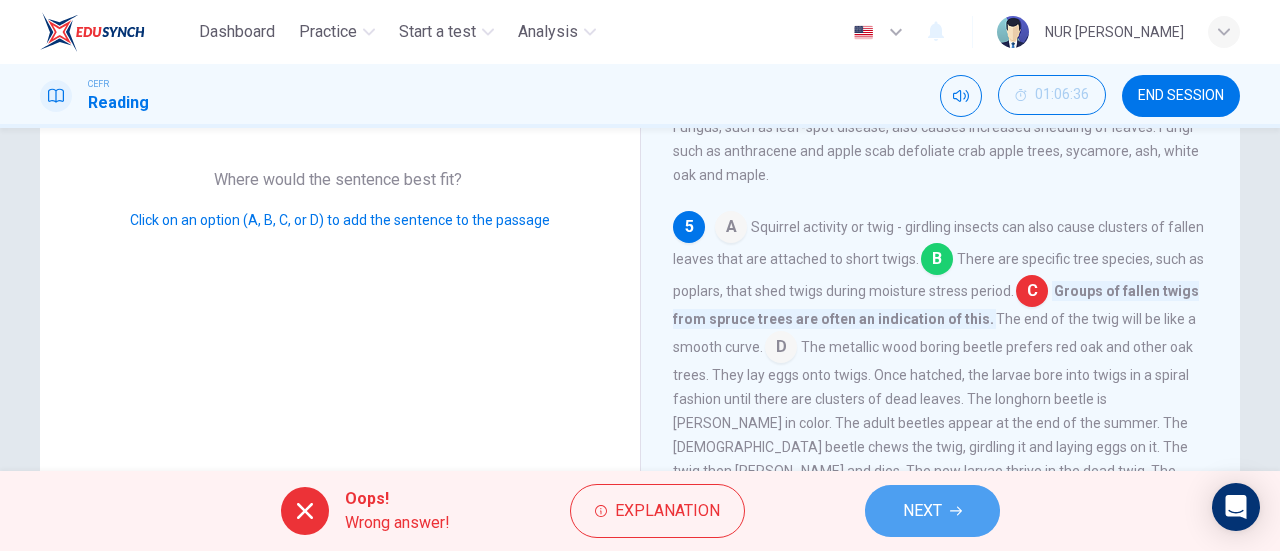 click on "NEXT" at bounding box center [922, 511] 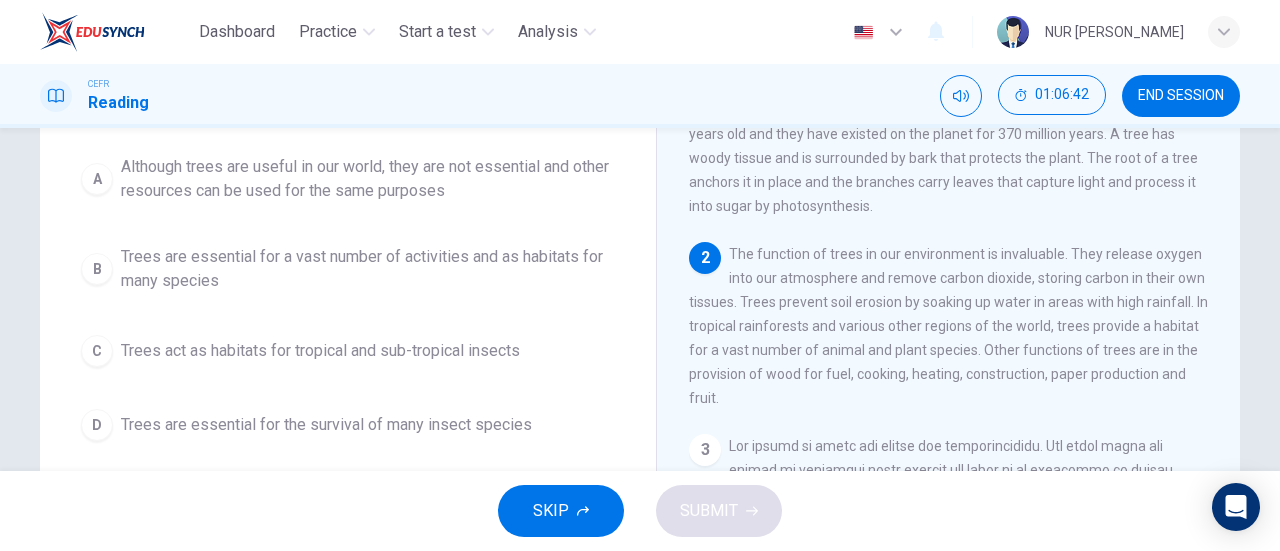 scroll, scrollTop: 204, scrollLeft: 0, axis: vertical 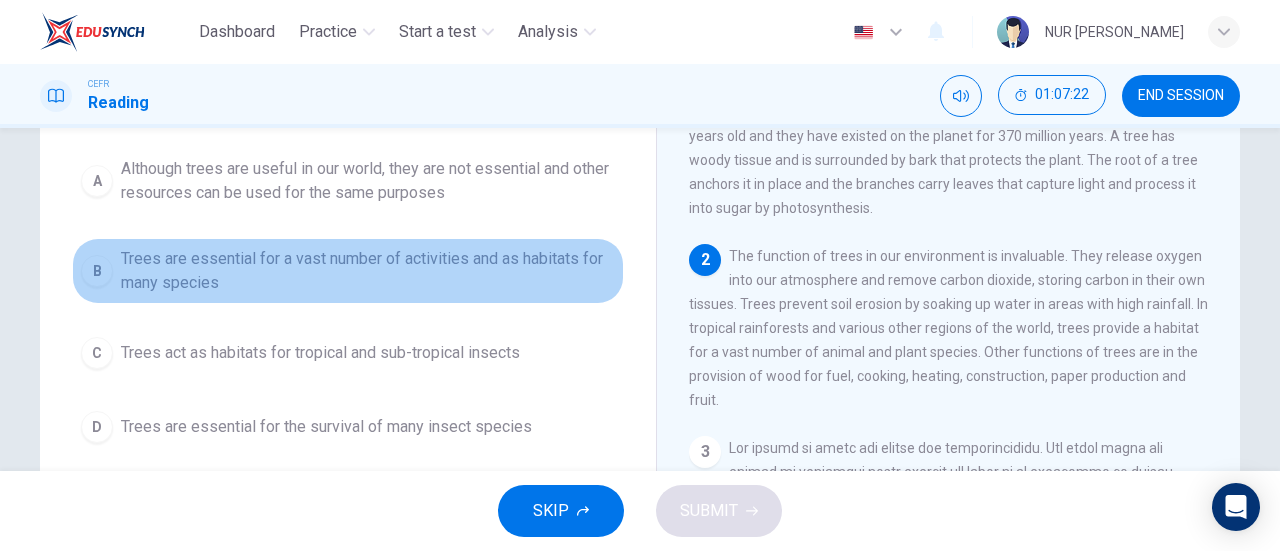 click on "Trees are essential for a vast number of activities and as habitats for many species" at bounding box center (368, 271) 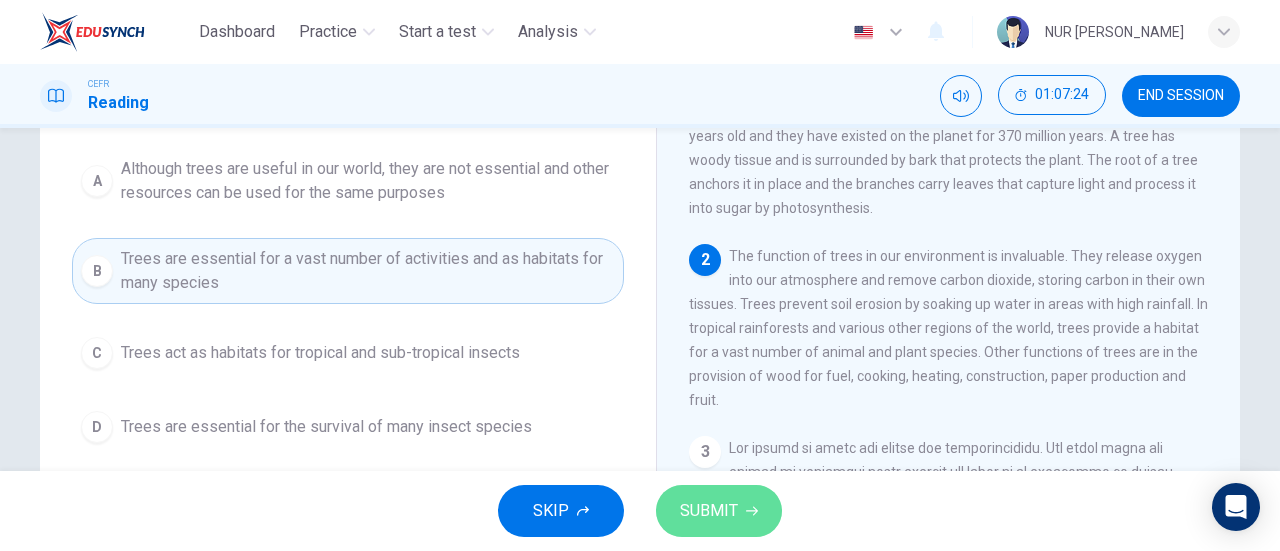 click on "SUBMIT" at bounding box center [709, 511] 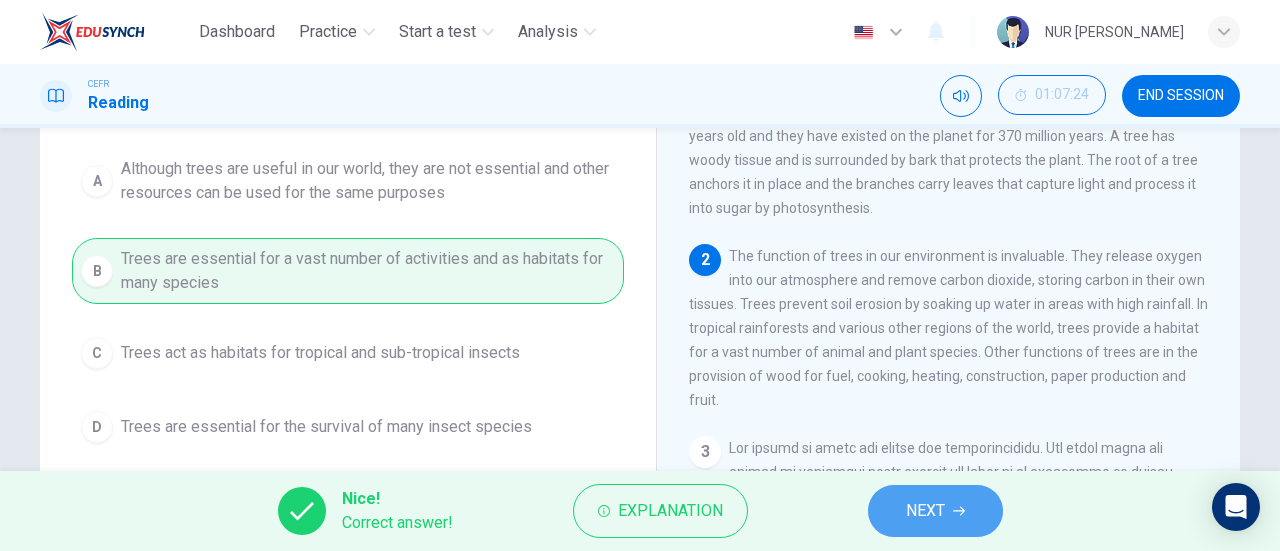 click on "NEXT" at bounding box center [925, 511] 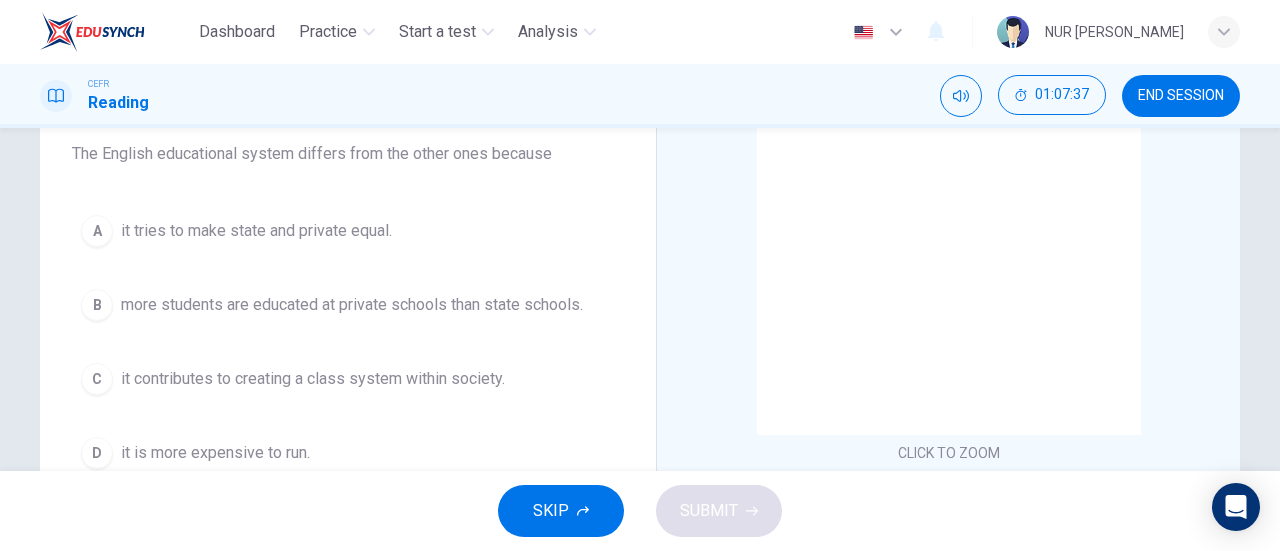 scroll, scrollTop: 172, scrollLeft: 0, axis: vertical 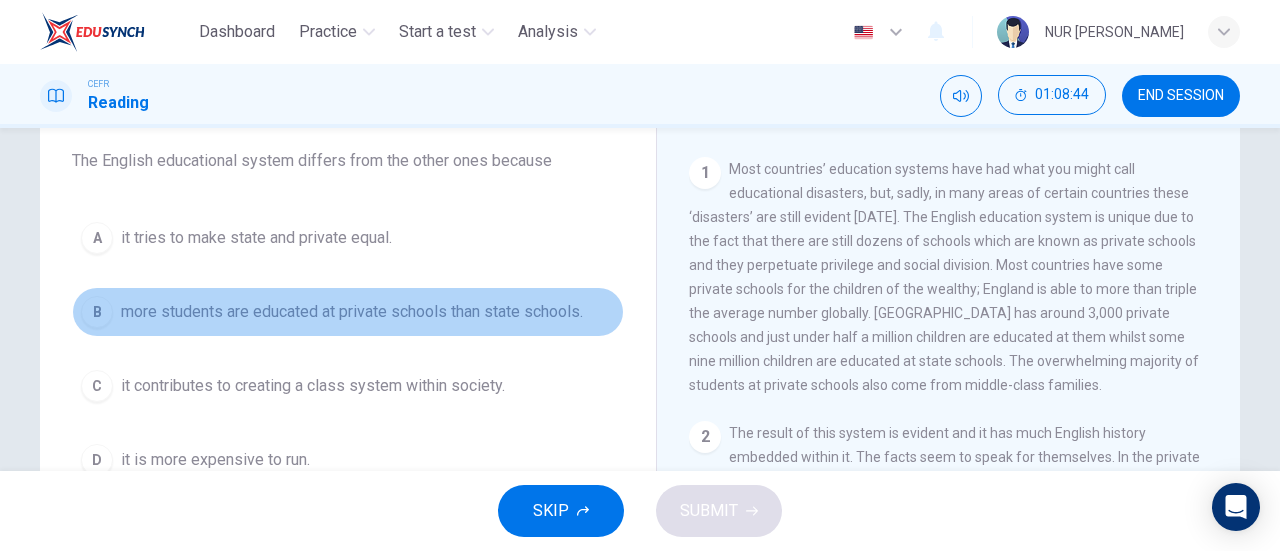 click on "more students are educated at private schools than state schools." at bounding box center (352, 312) 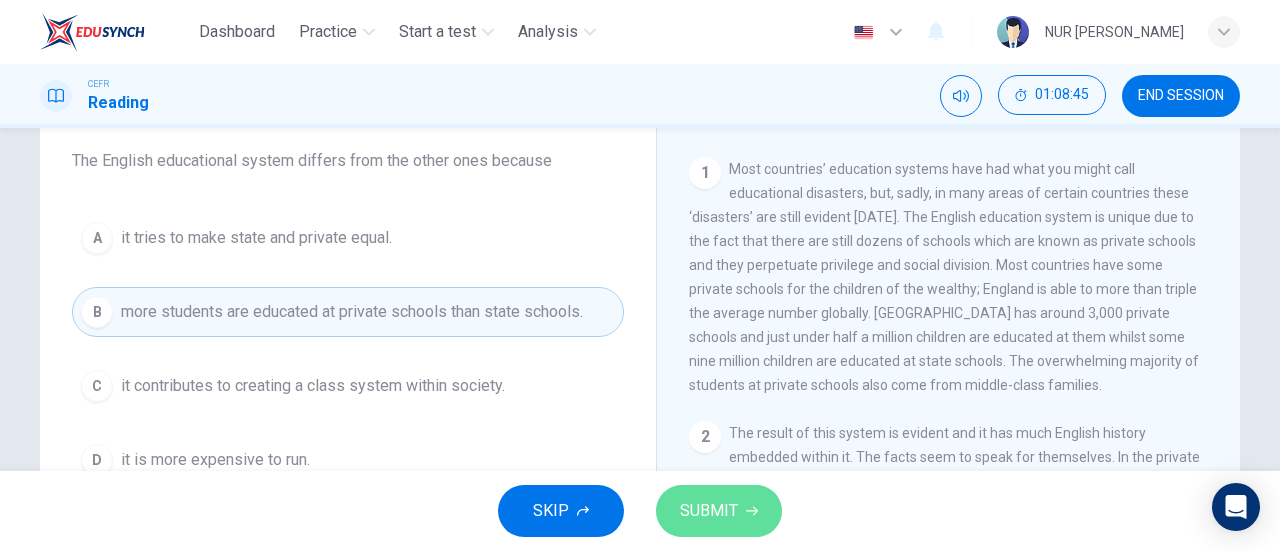 click on "SUBMIT" at bounding box center [709, 511] 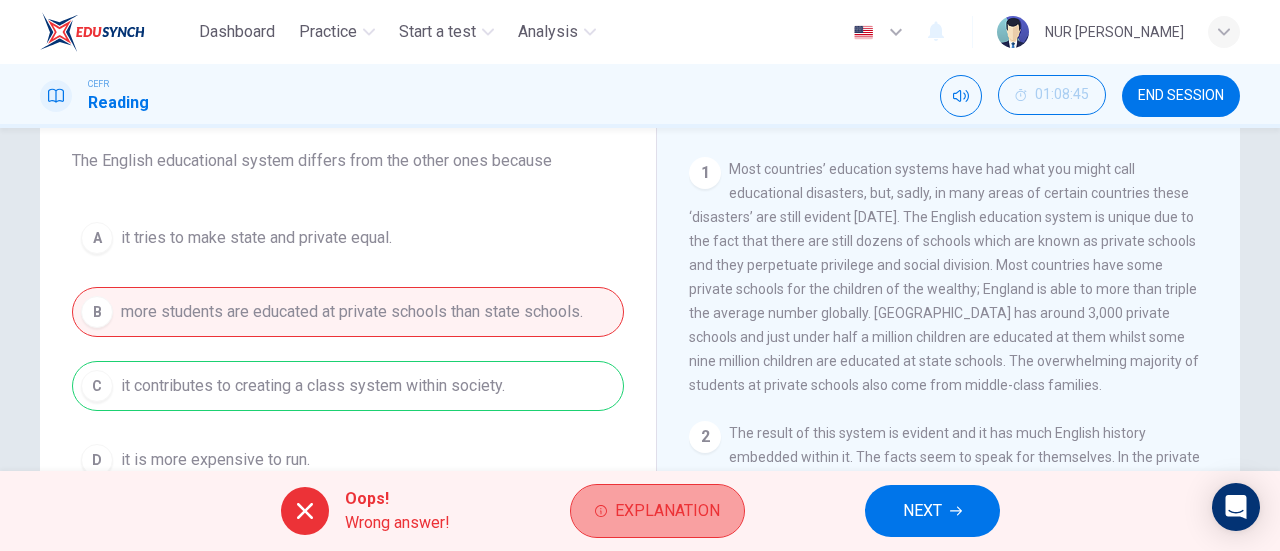 click on "Explanation" at bounding box center (657, 511) 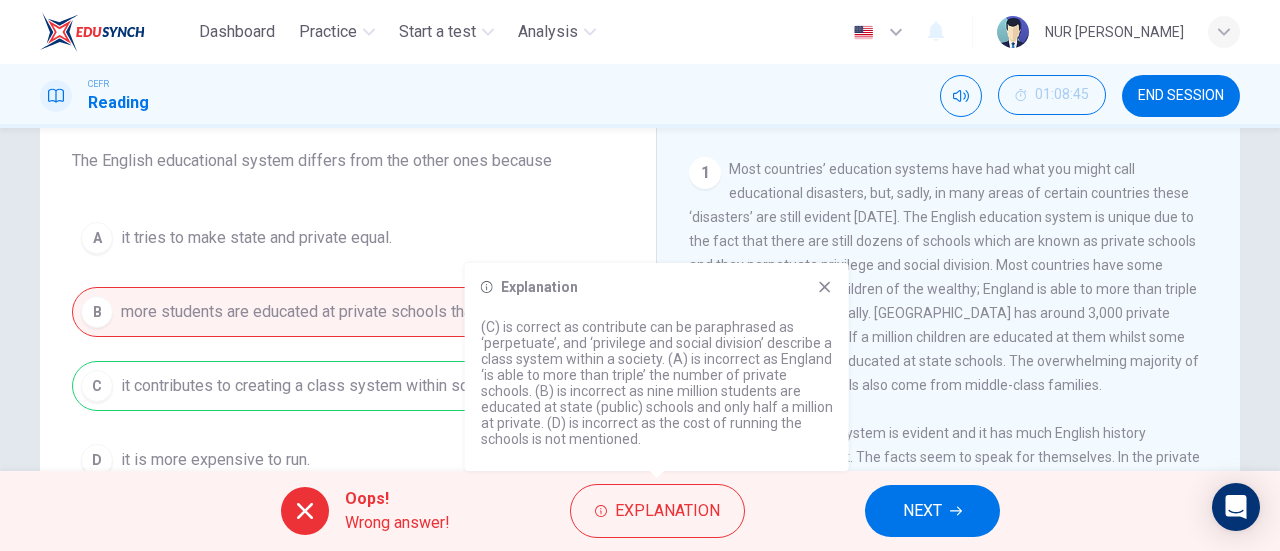 click 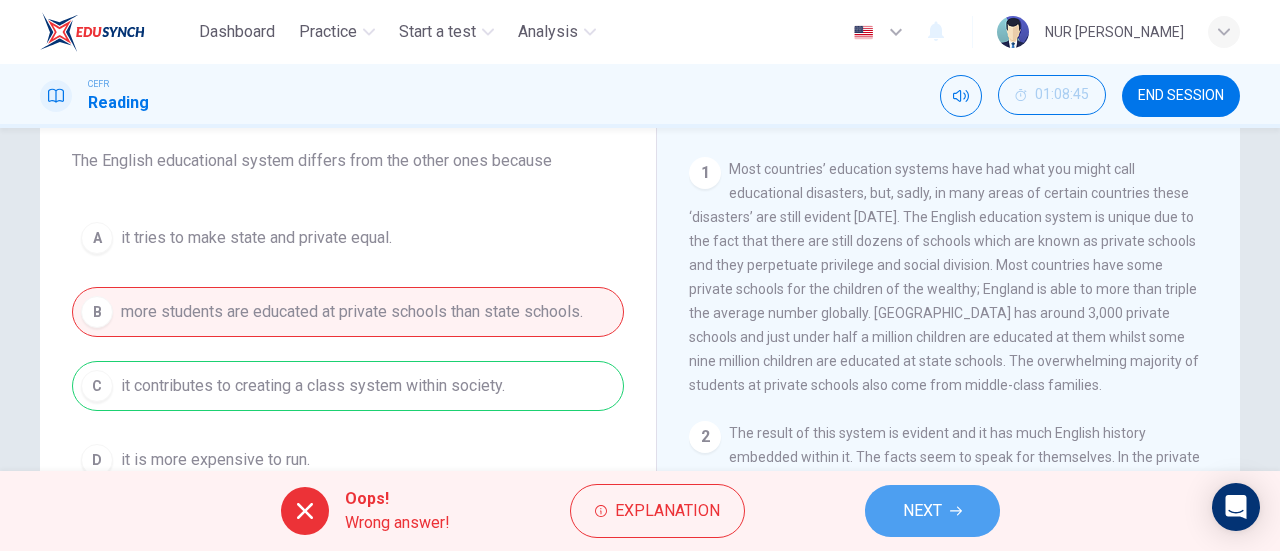 click on "NEXT" at bounding box center [932, 511] 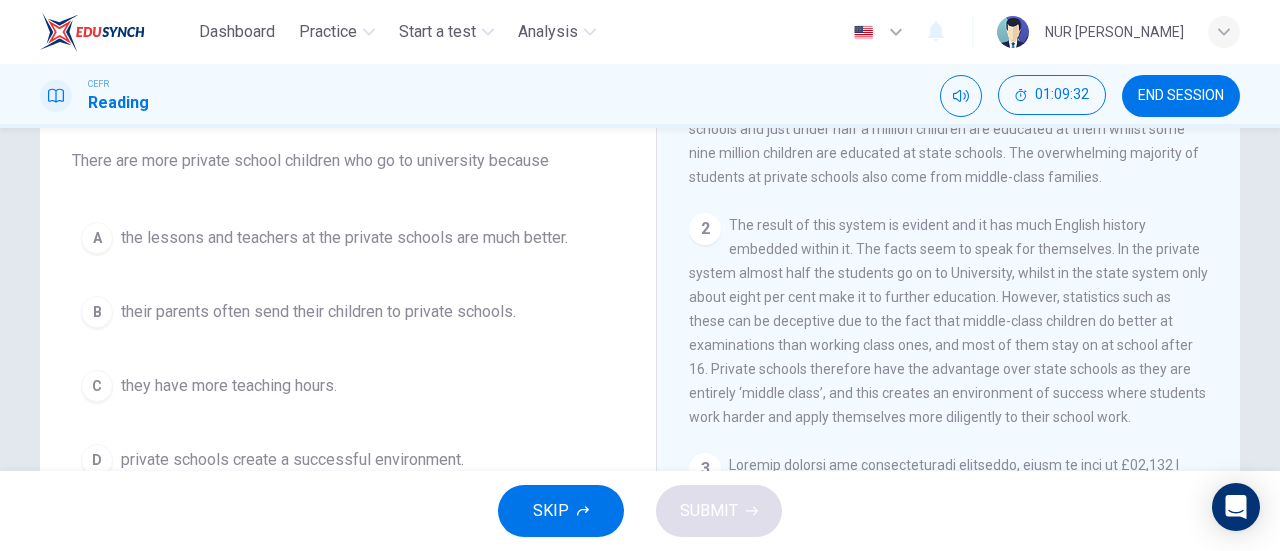 scroll, scrollTop: 567, scrollLeft: 0, axis: vertical 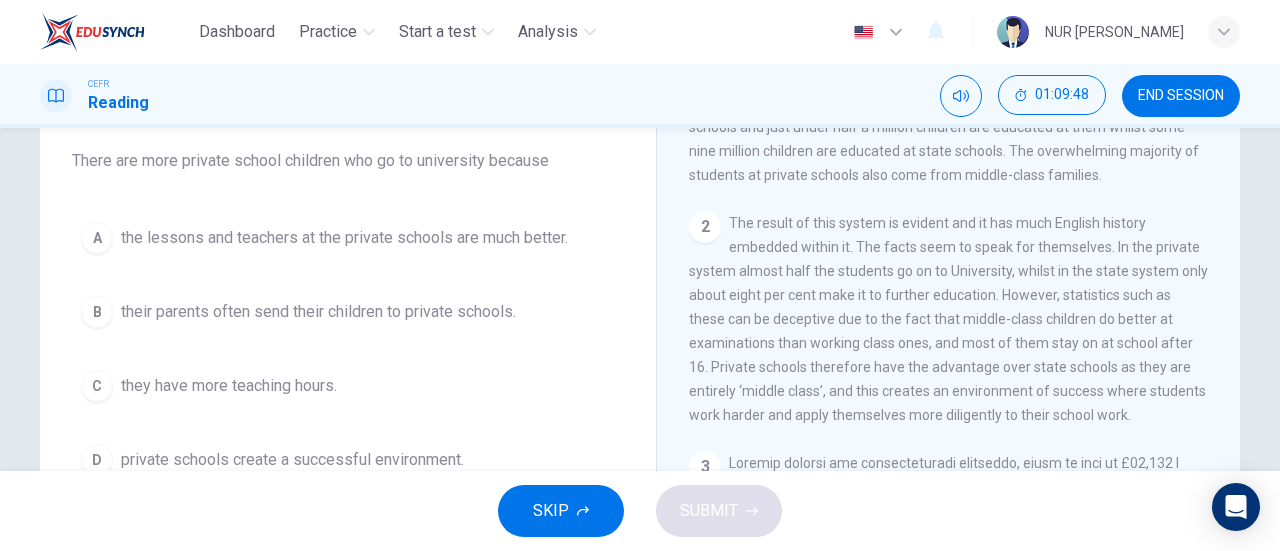 click on "The result of this system is evident and it has much English history embedded within it. The facts seem to speak for themselves. In the private system almost half the students go on to University, whilst in the state system only about eight per cent make it to further education. However, statistics such as these can be deceptive due to the fact that middle-class children do better at examinations than working class ones, and most of them stay on at school after 16. Private schools therefore have the advantage over state schools as they are entirely ‘middle class’, and this creates an environment of success where students work harder and apply themselves more diligently to their school work." at bounding box center [948, 319] 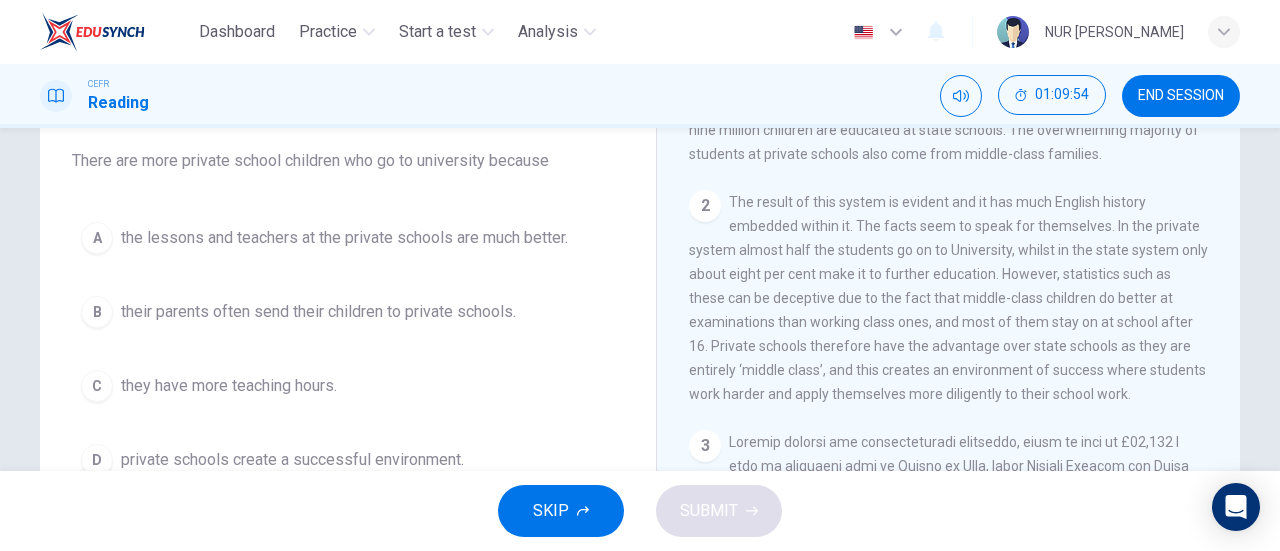 scroll, scrollTop: 583, scrollLeft: 0, axis: vertical 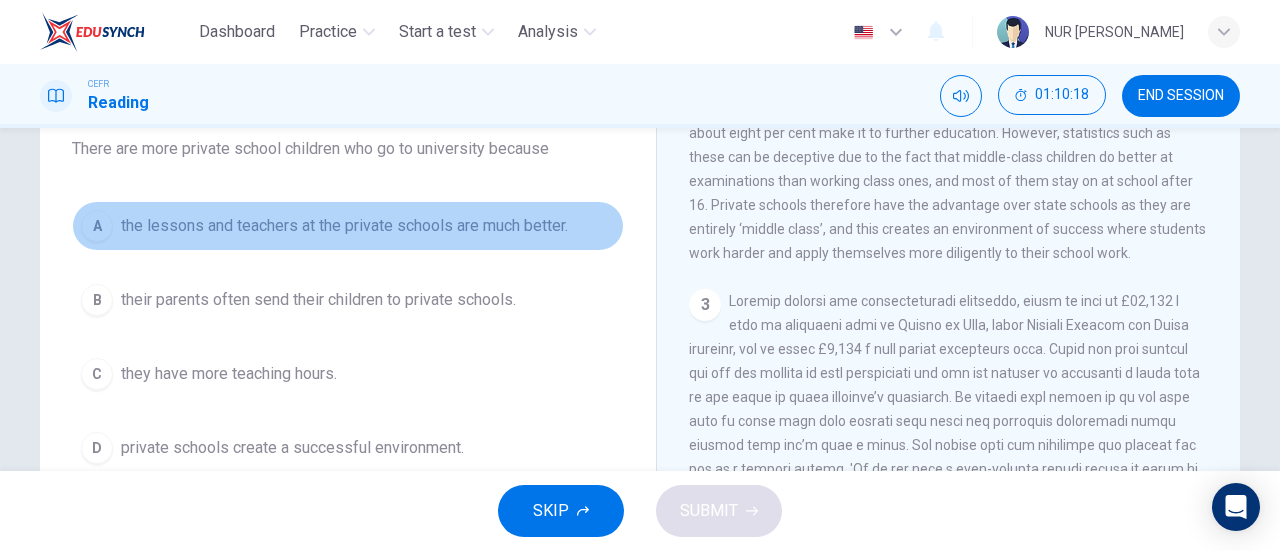 click on "A the lessons and teachers at the private schools are much better." at bounding box center (348, 226) 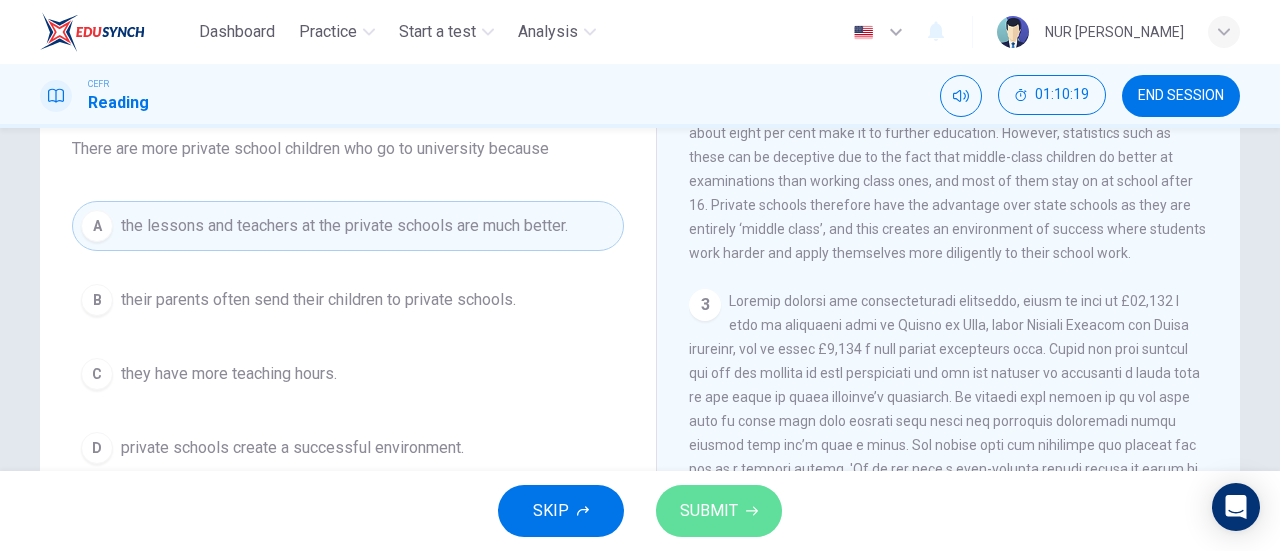 click on "SUBMIT" at bounding box center (709, 511) 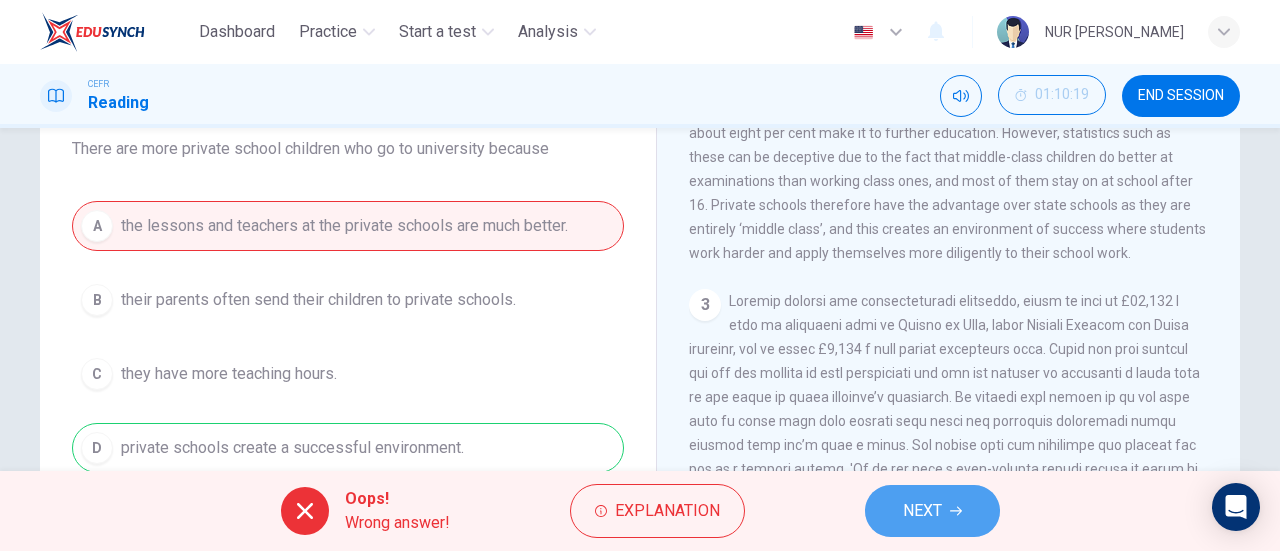 click on "NEXT" at bounding box center [932, 511] 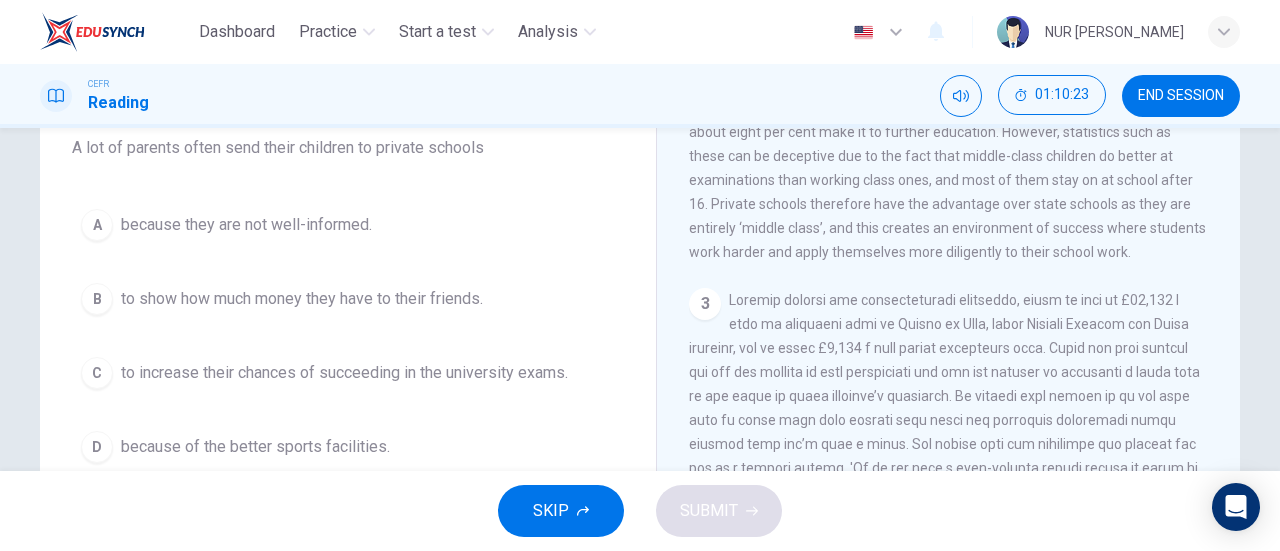 scroll, scrollTop: 175, scrollLeft: 0, axis: vertical 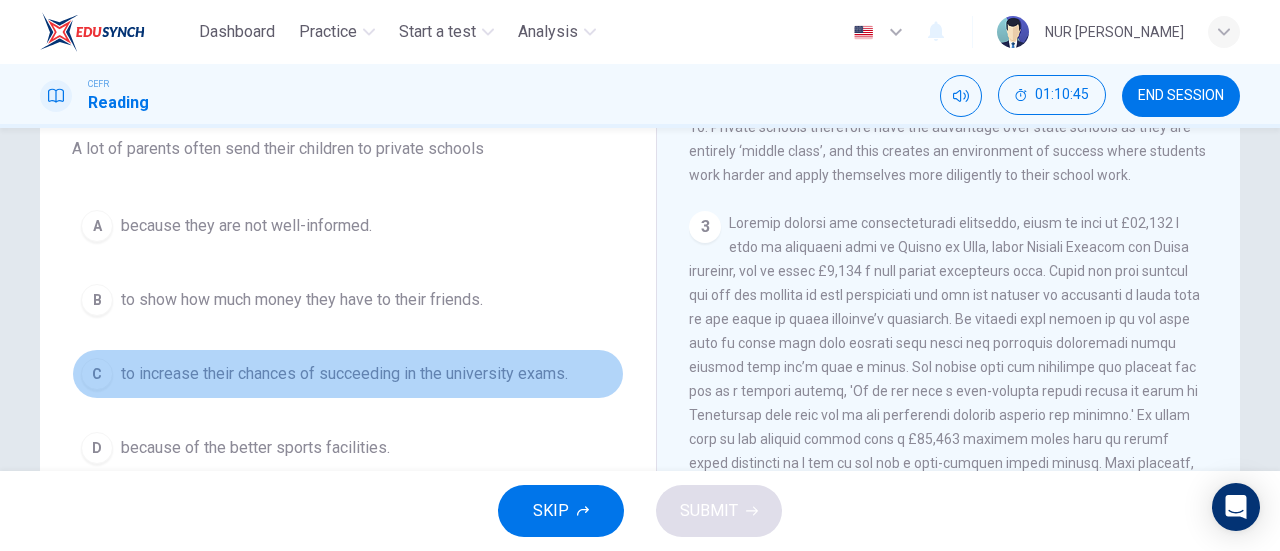 click on "to increase their chances of succeeding in the university exams." at bounding box center [344, 374] 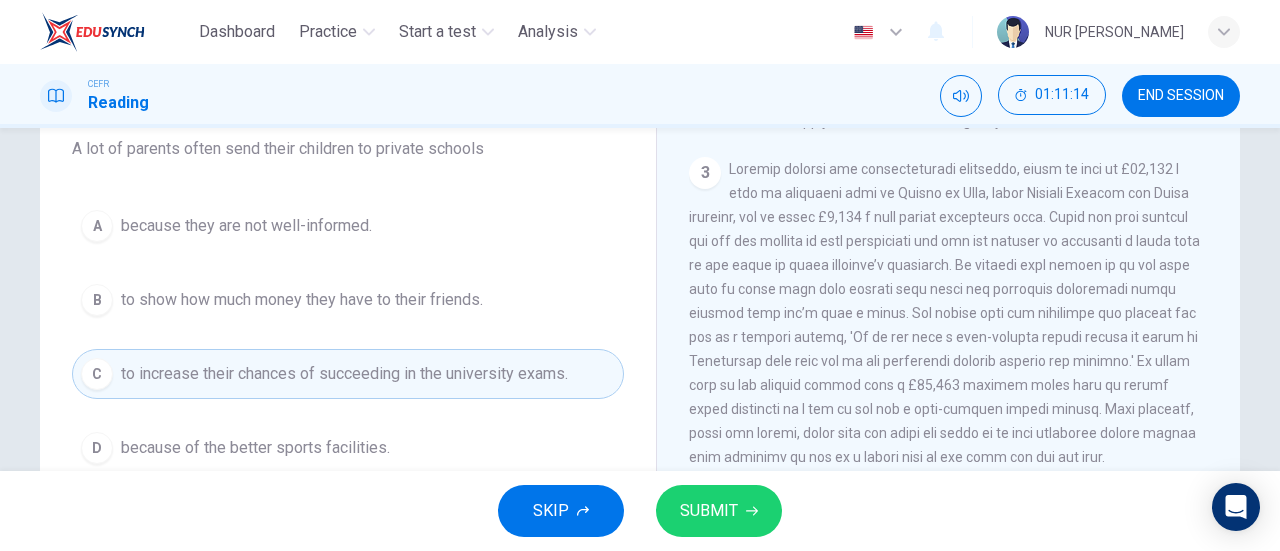 scroll, scrollTop: 850, scrollLeft: 0, axis: vertical 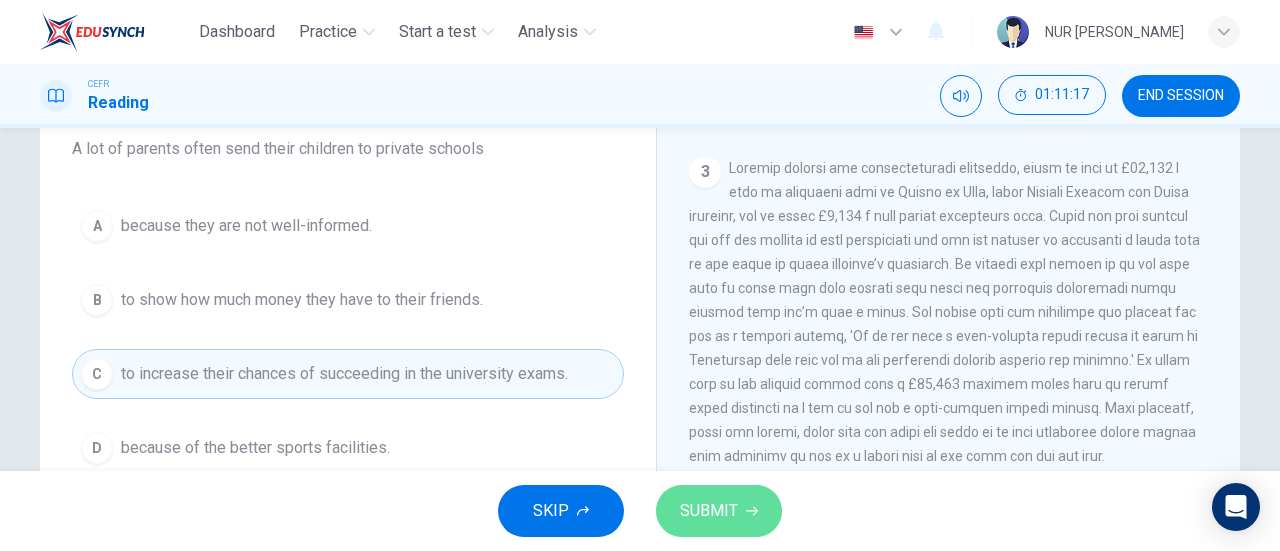 click on "SUBMIT" at bounding box center (719, 511) 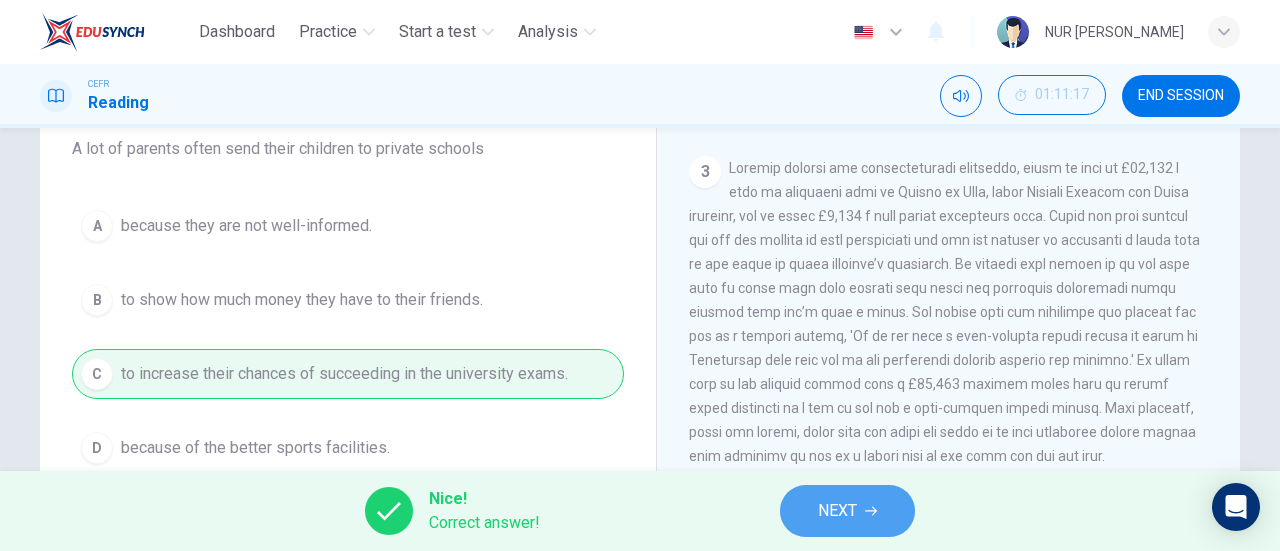 click on "NEXT" at bounding box center [837, 511] 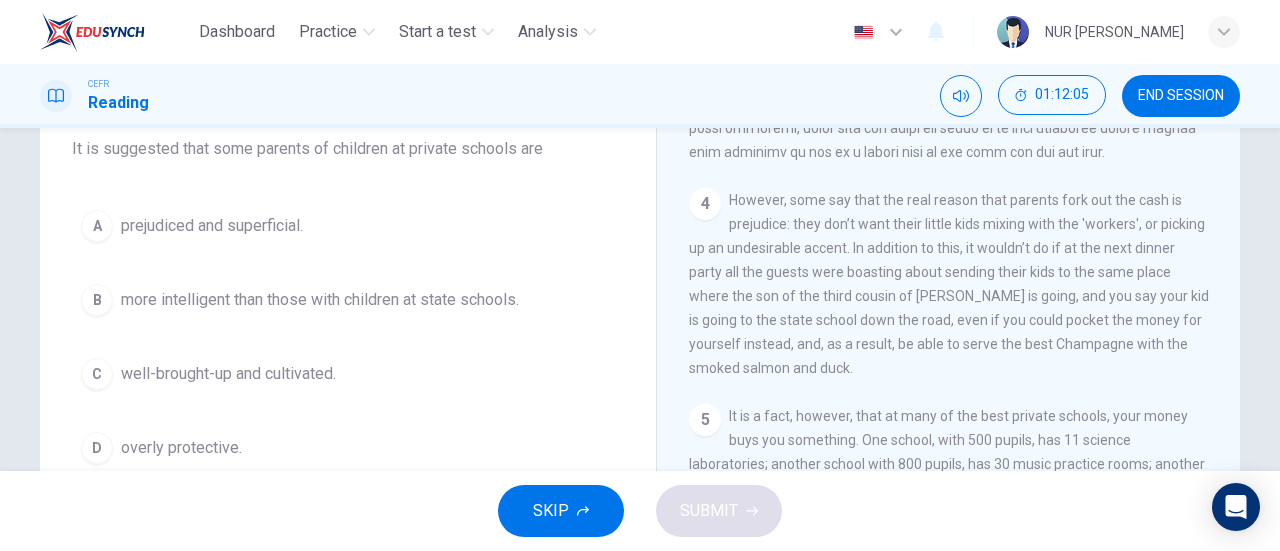scroll, scrollTop: 1155, scrollLeft: 0, axis: vertical 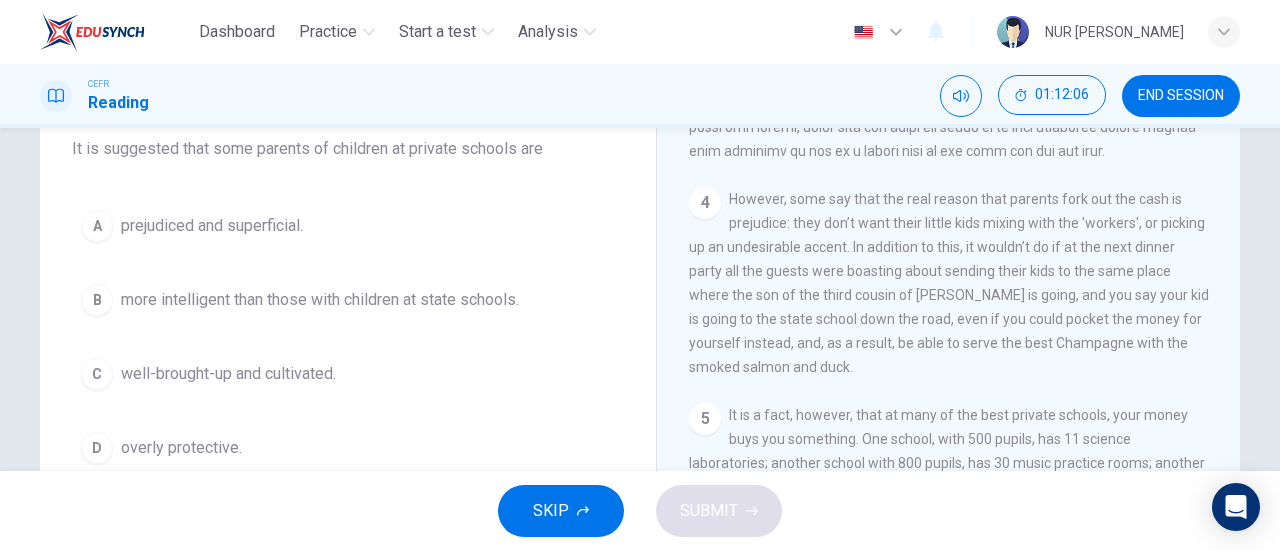 click on "However, some say that the real reason that parents fork out the cash is prejudice: they don’t want their little kids mixing with the 'workers', or picking up an undesirable accent. In addition to this, it wouldn’t do if at the next dinner party all the guests were boasting about sending their kids to the same place where the son of the third cousin of [PERSON_NAME] is going, and you say your kid is going to the state school down the road, even if you could pocket the money for yourself instead, and, as a result, be able to serve the best Champagne with the smoked salmon and duck." at bounding box center (949, 283) 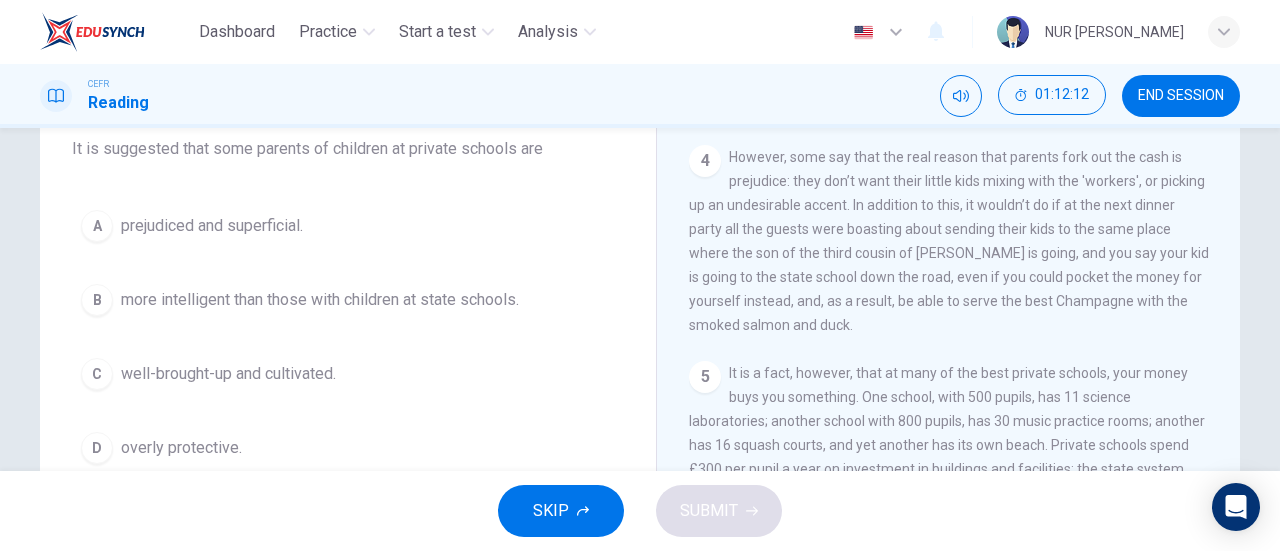 scroll, scrollTop: 1199, scrollLeft: 0, axis: vertical 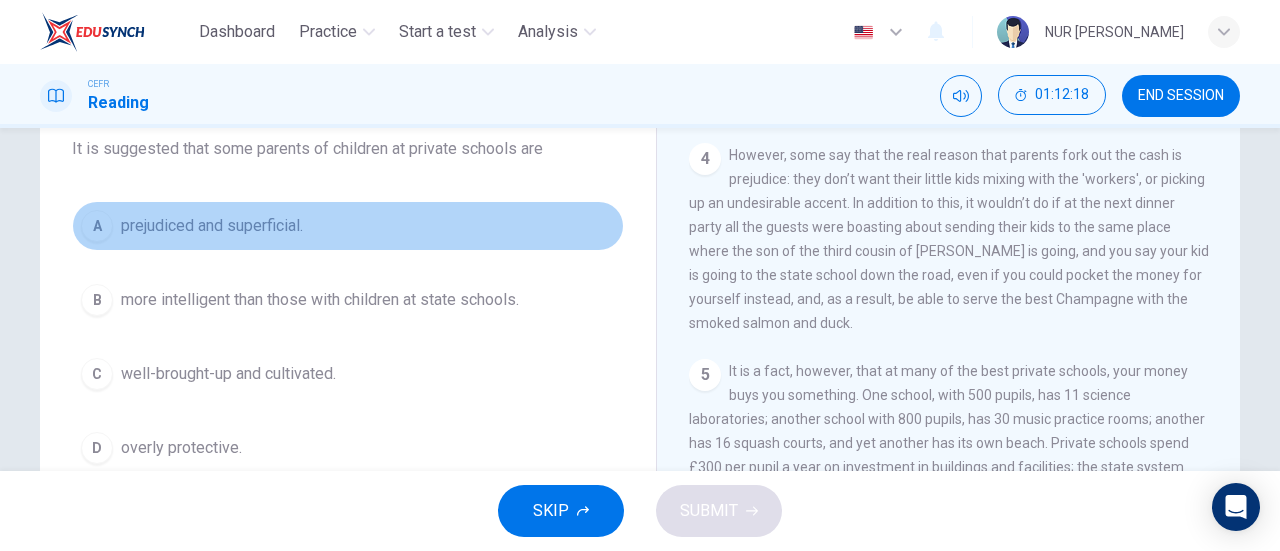 click on "prejudiced and superficial." at bounding box center [212, 226] 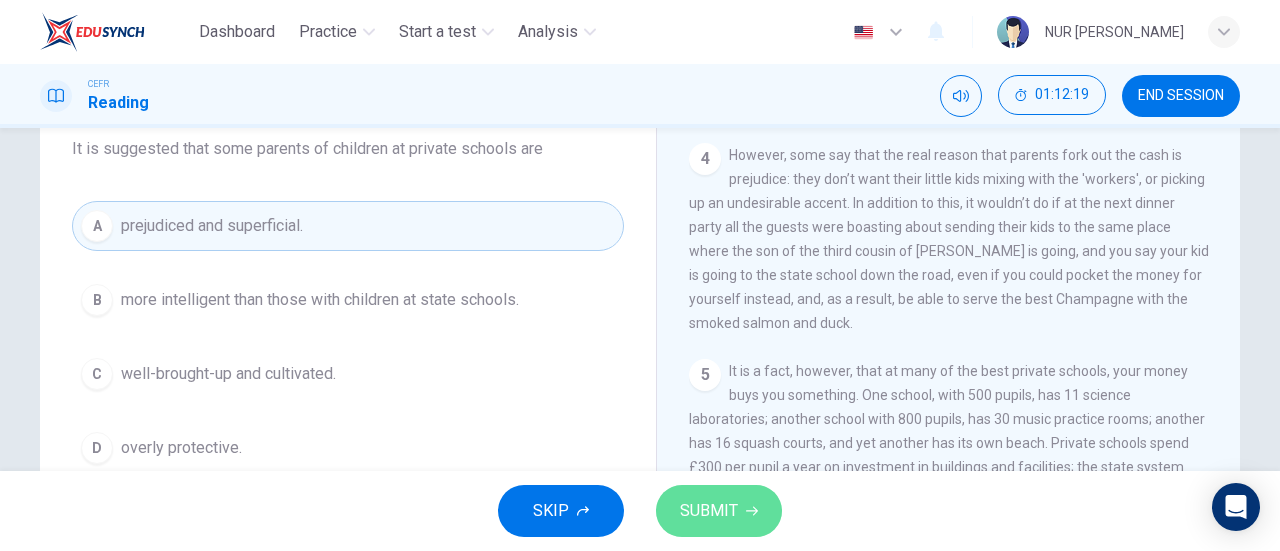 click on "SUBMIT" at bounding box center [719, 511] 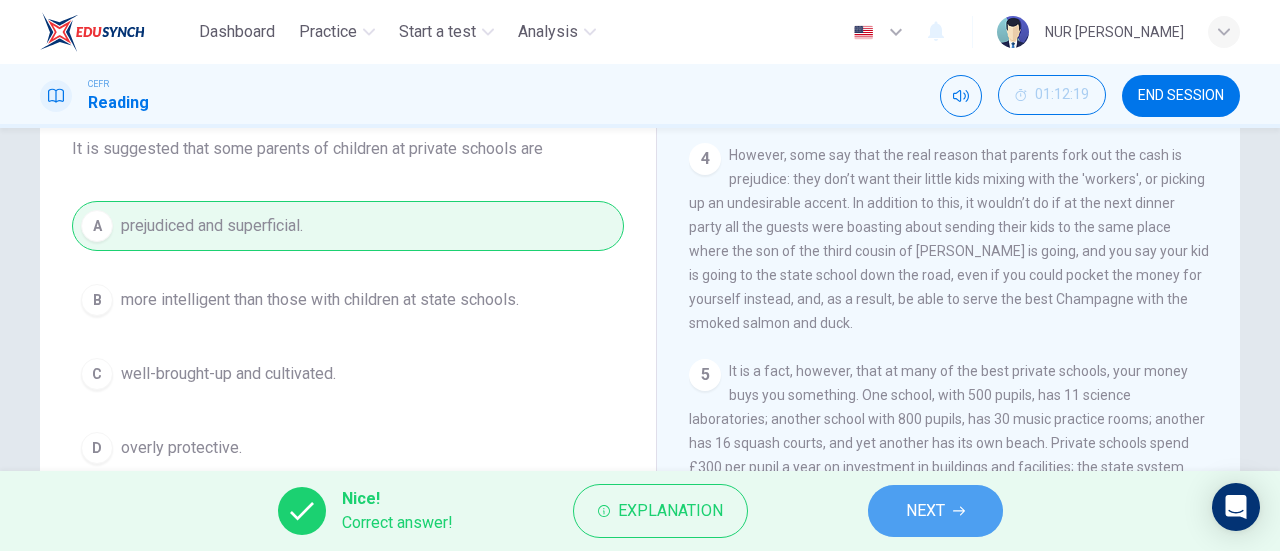 click on "NEXT" at bounding box center (935, 511) 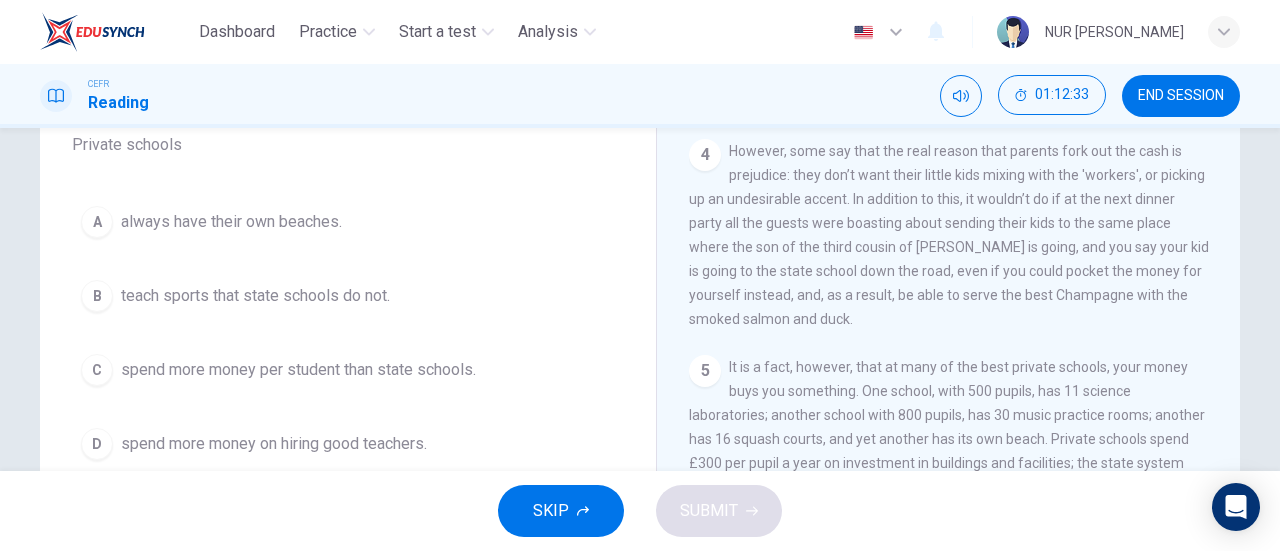 scroll, scrollTop: 177, scrollLeft: 0, axis: vertical 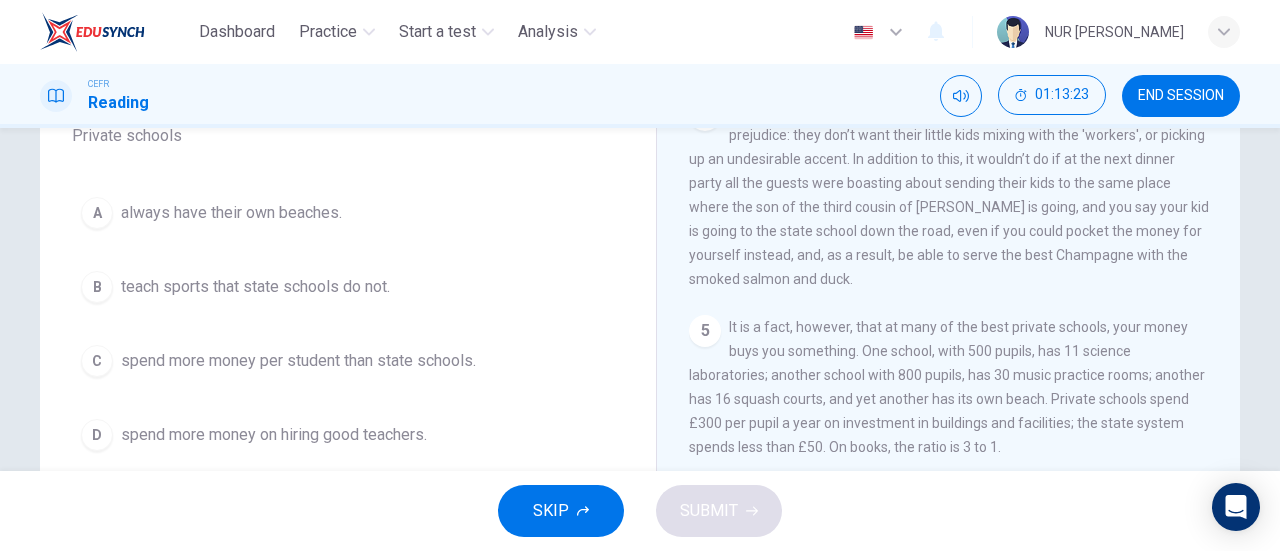 click on "spend more money per student than state schools." at bounding box center (298, 361) 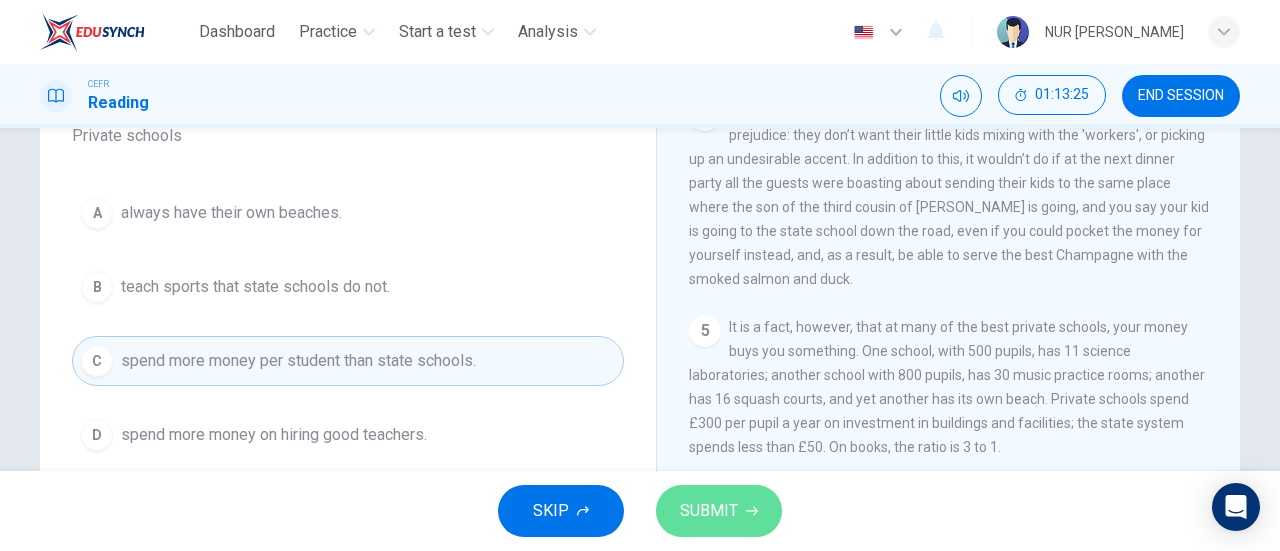 click on "SUBMIT" at bounding box center (719, 511) 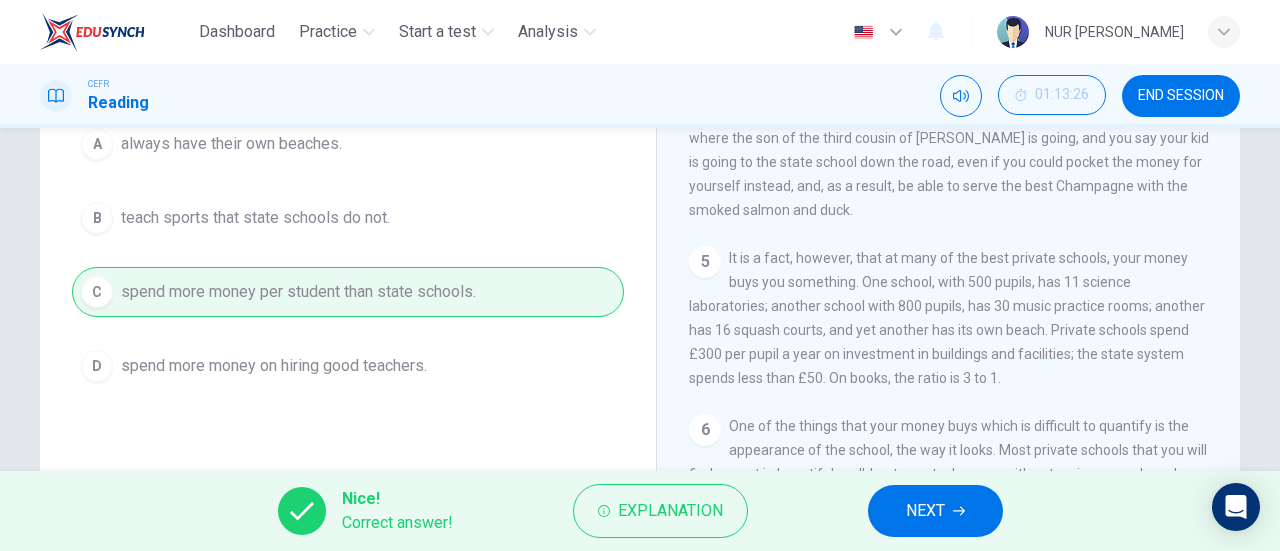 scroll, scrollTop: 265, scrollLeft: 0, axis: vertical 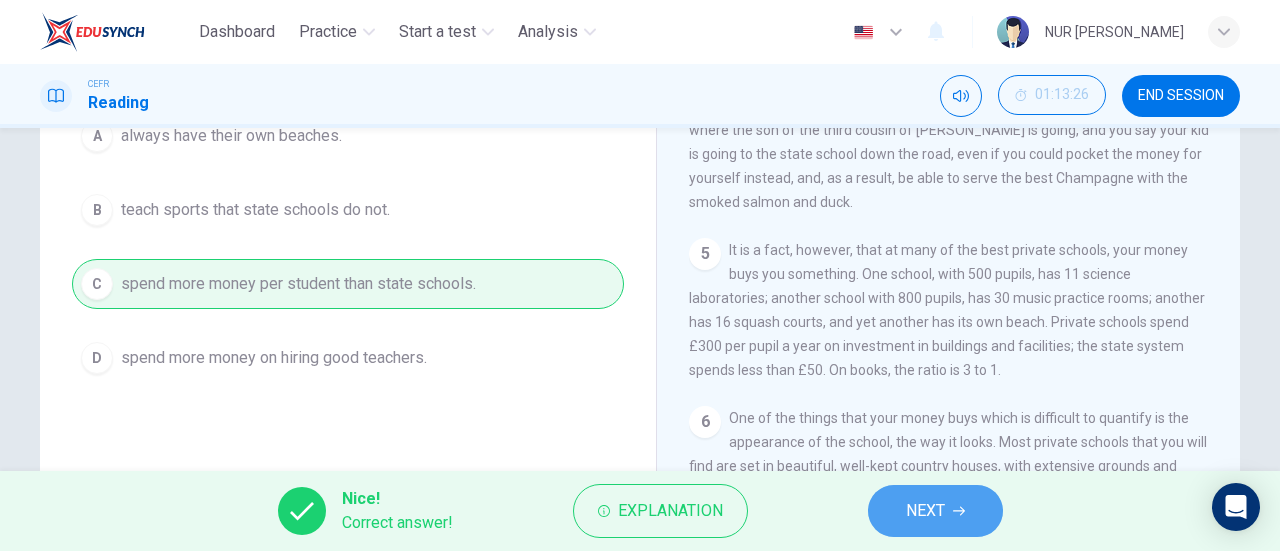 click on "NEXT" at bounding box center (925, 511) 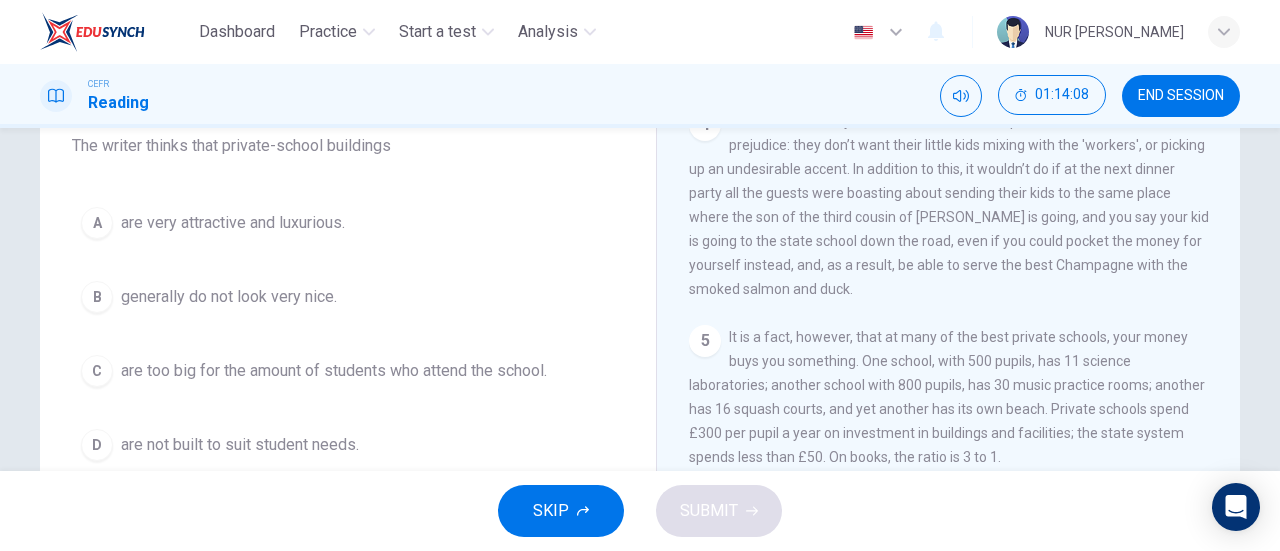 scroll, scrollTop: 181, scrollLeft: 0, axis: vertical 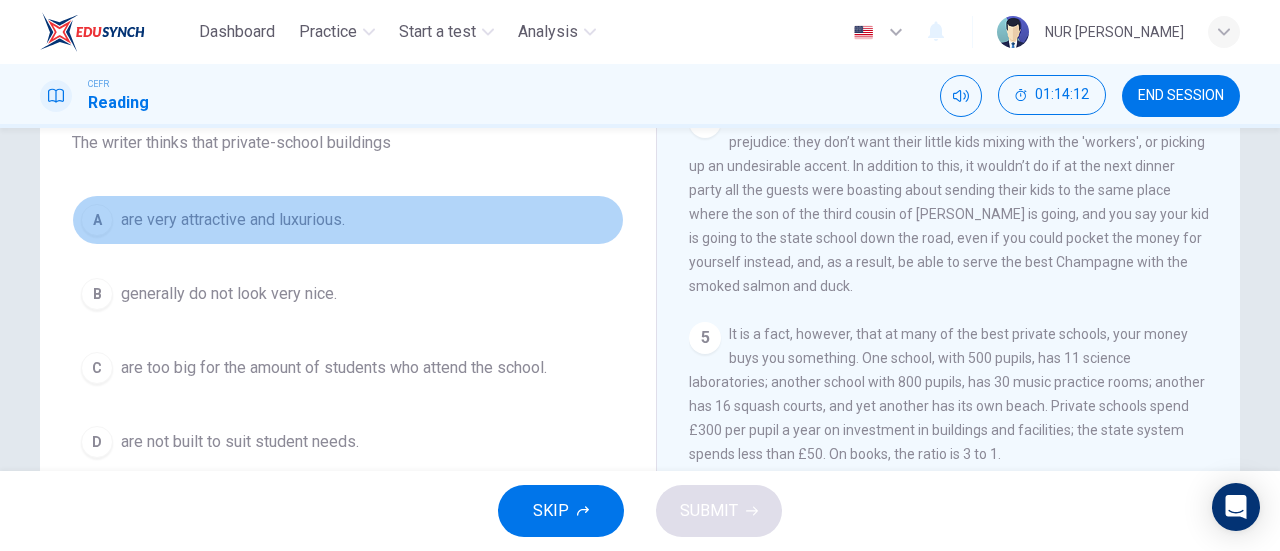 click on "are very attractive and luxurious." at bounding box center [233, 220] 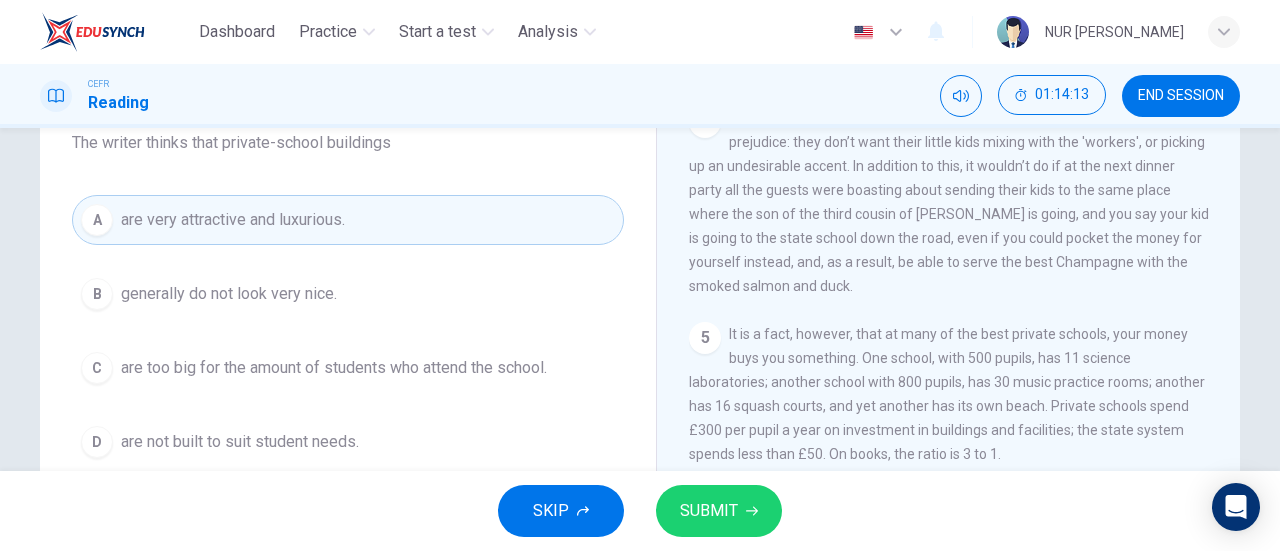 click on "SUBMIT" at bounding box center [709, 511] 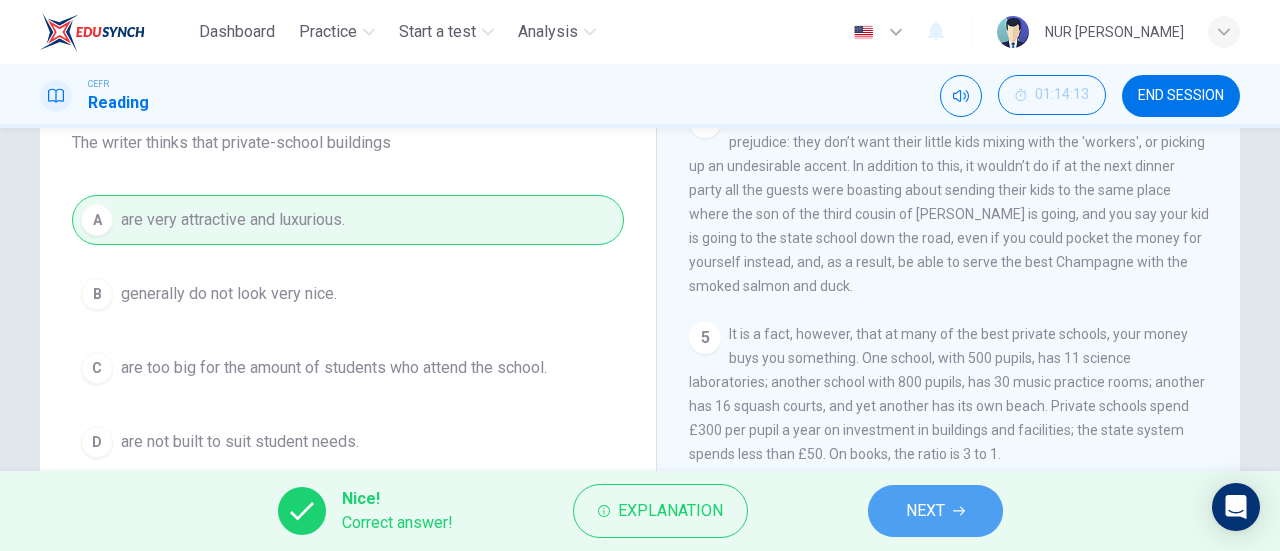 click on "NEXT" at bounding box center (935, 511) 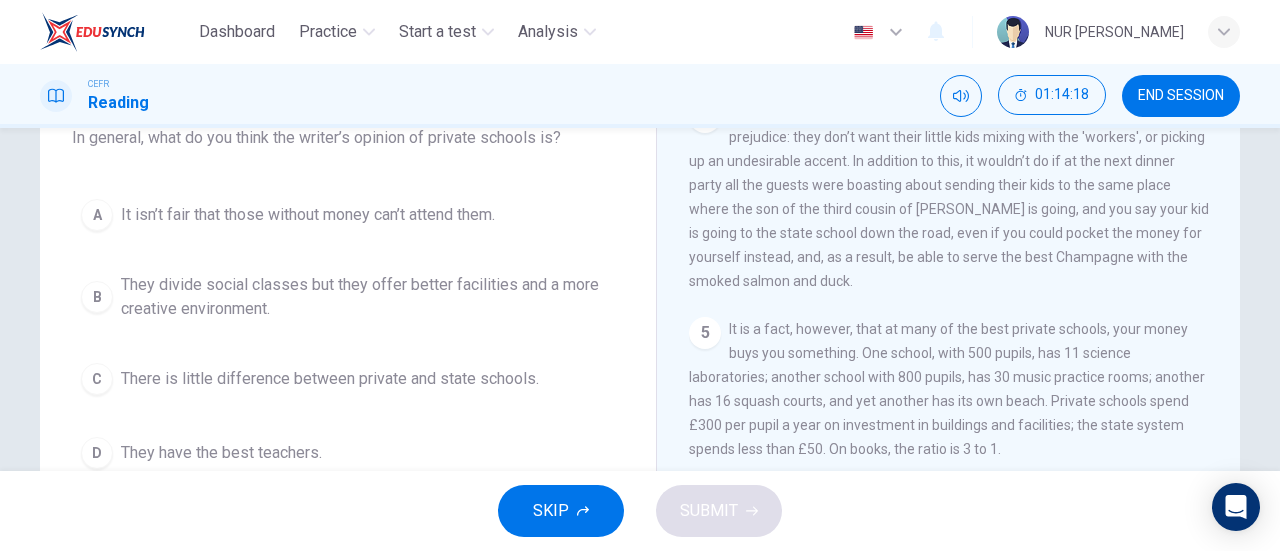 scroll, scrollTop: 187, scrollLeft: 0, axis: vertical 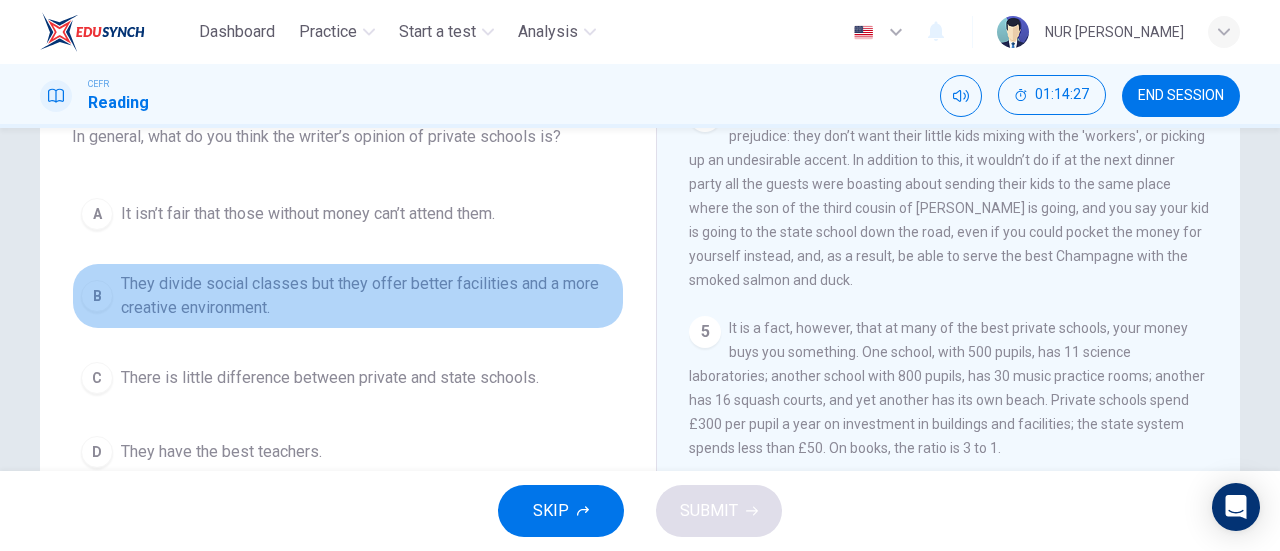 click on "They divide social classes but they offer better facilities and a more
creative environment." at bounding box center [368, 296] 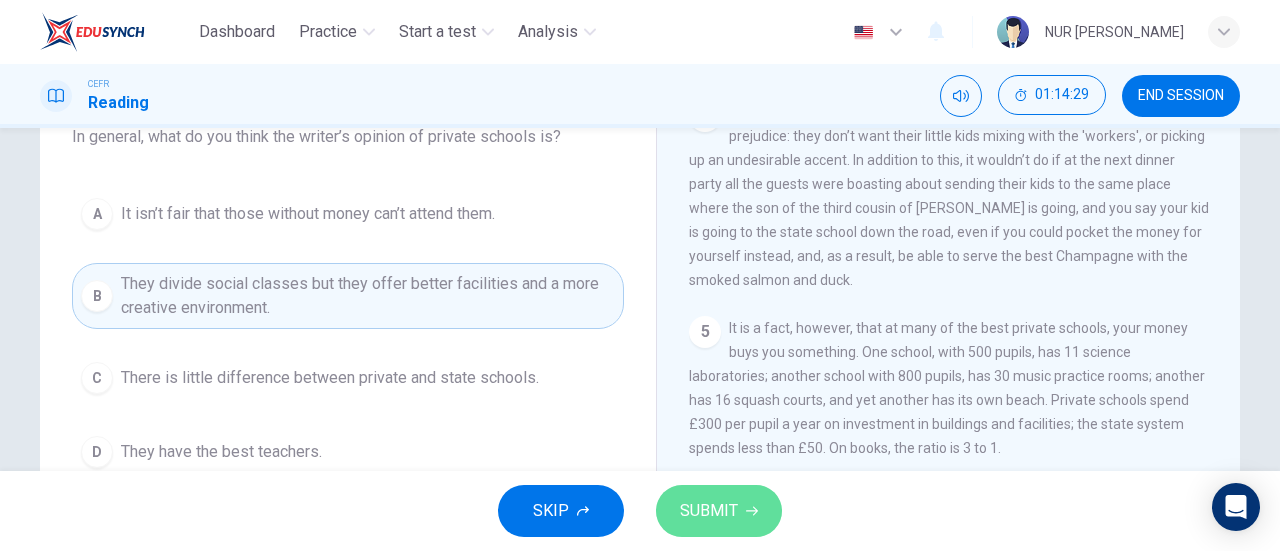 click on "SUBMIT" at bounding box center [709, 511] 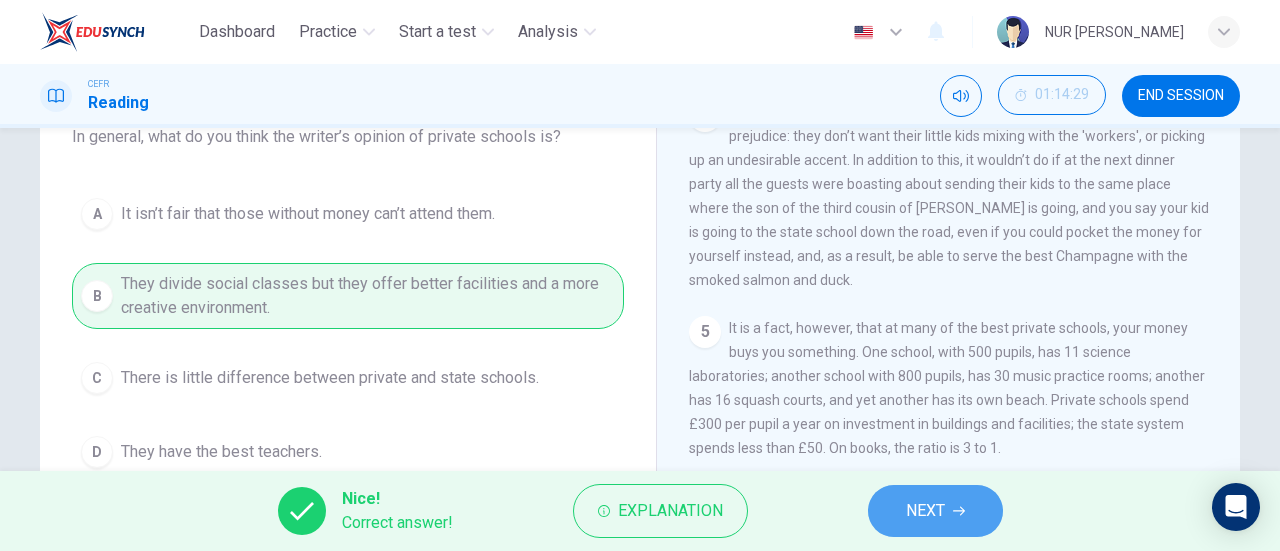 click on "NEXT" at bounding box center (935, 511) 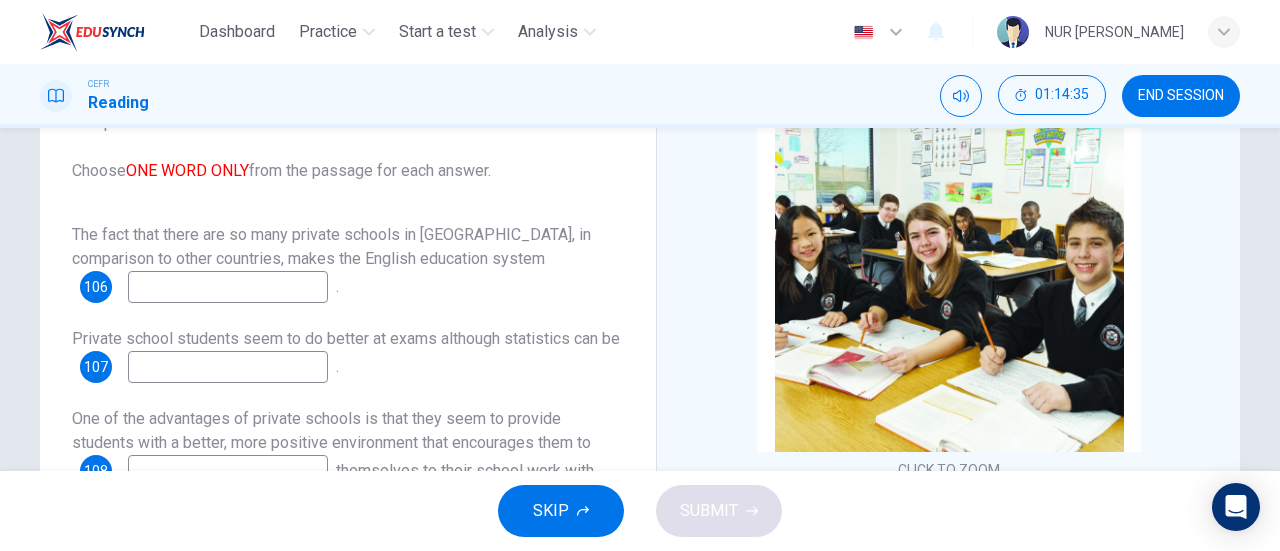 scroll, scrollTop: 155, scrollLeft: 0, axis: vertical 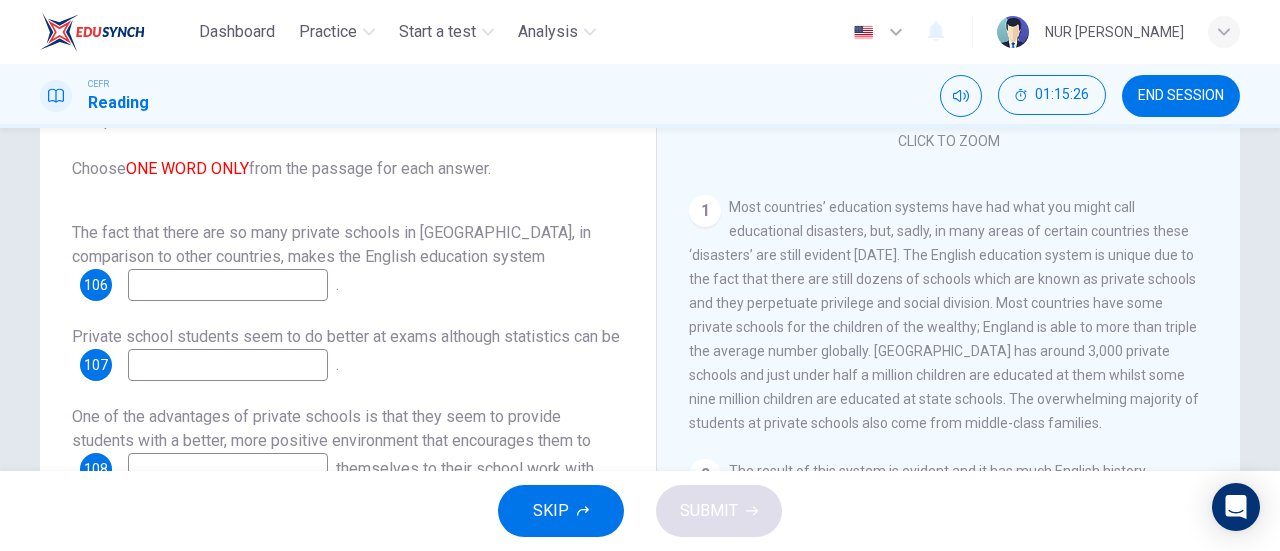 click at bounding box center (228, 285) 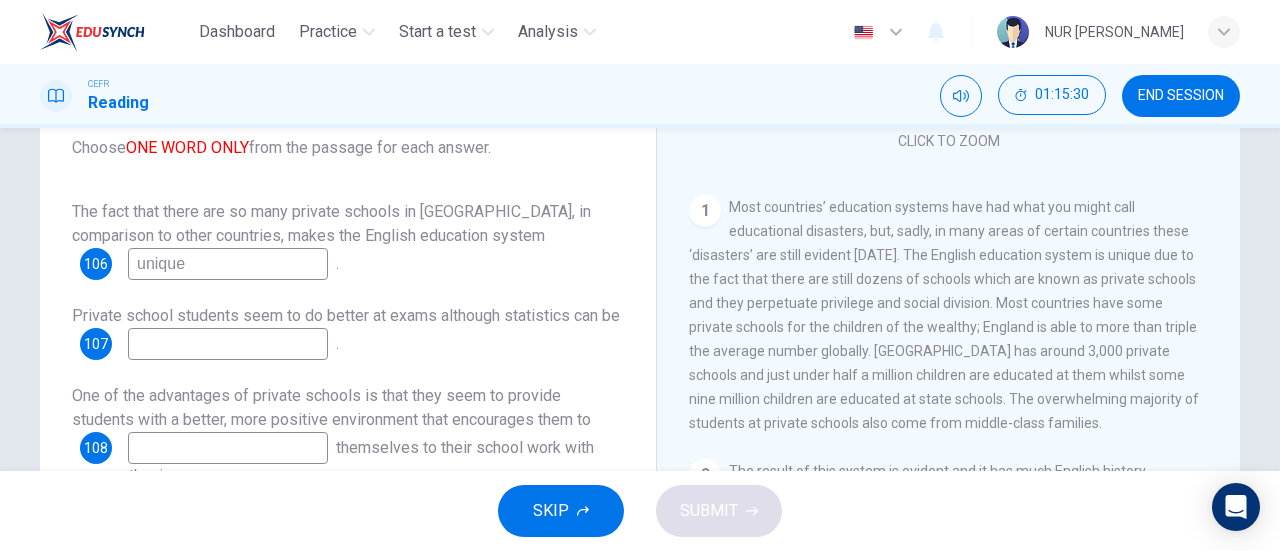 scroll, scrollTop: 24, scrollLeft: 0, axis: vertical 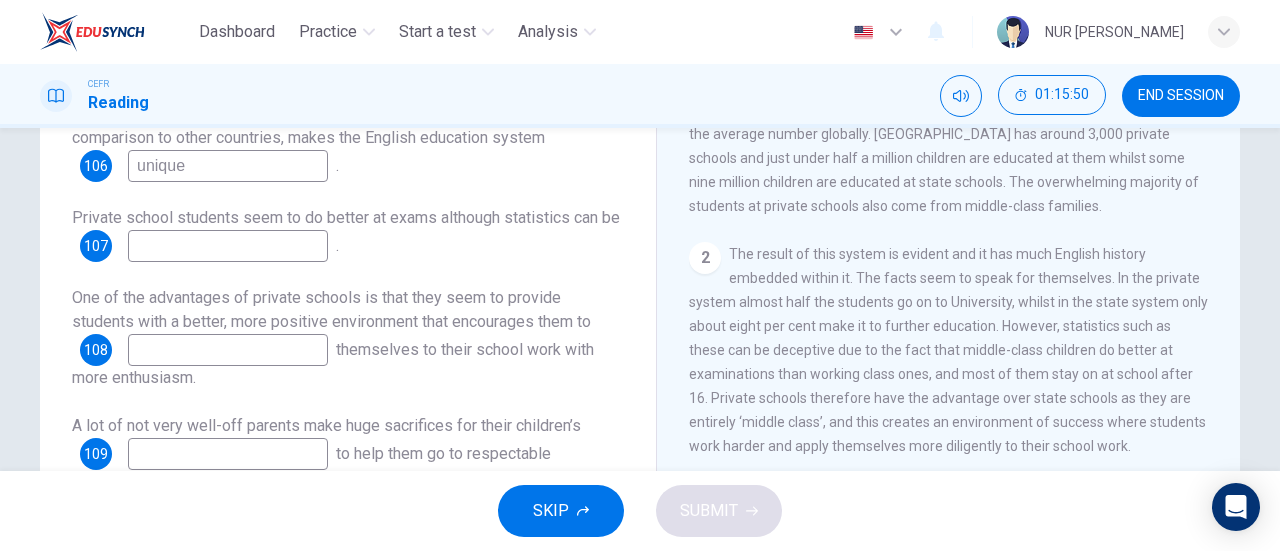 type on "unique" 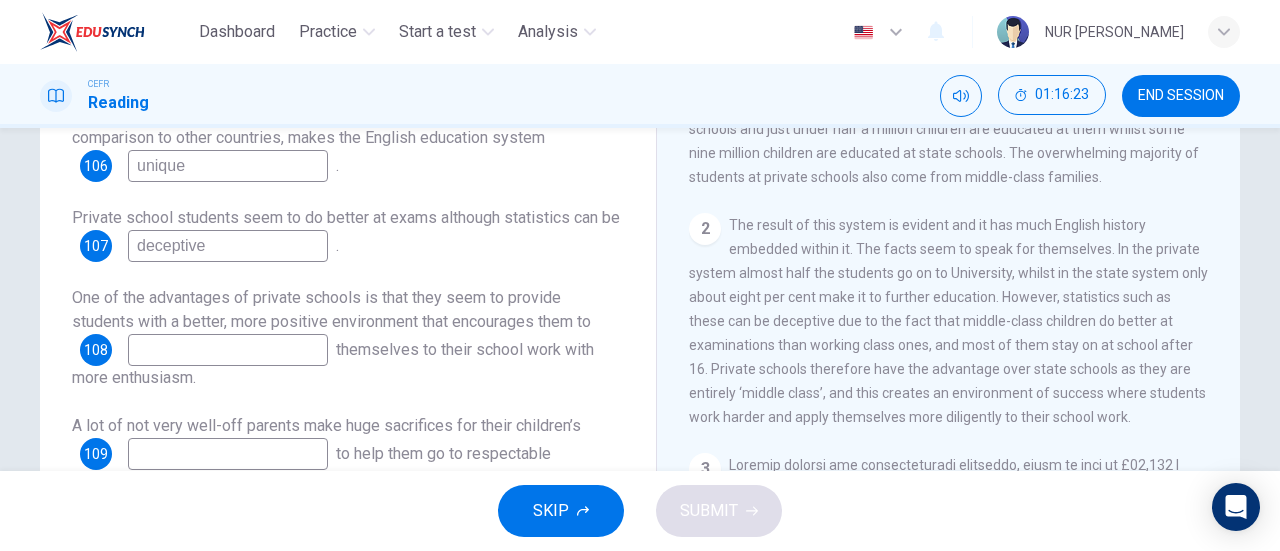 scroll, scrollTop: 477, scrollLeft: 0, axis: vertical 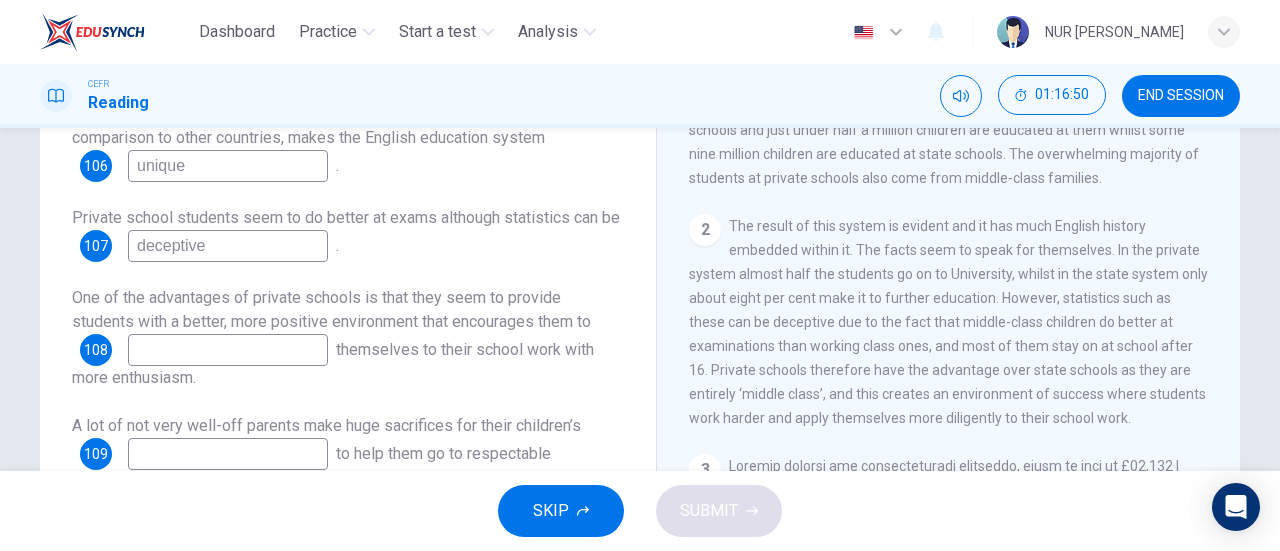 type on "deceptive" 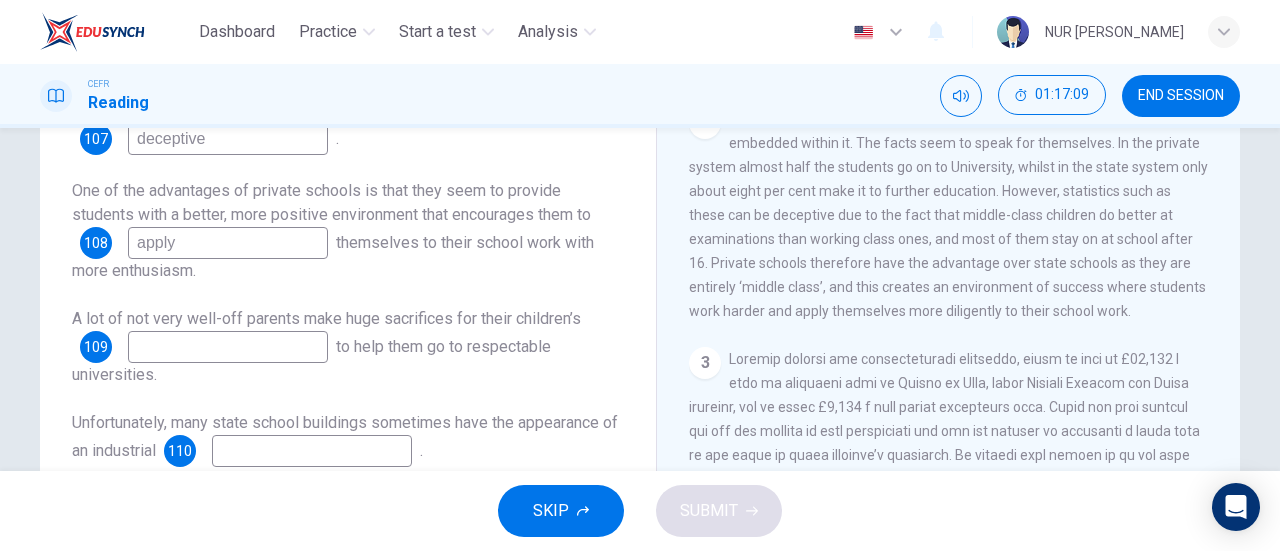 scroll, scrollTop: 359, scrollLeft: 0, axis: vertical 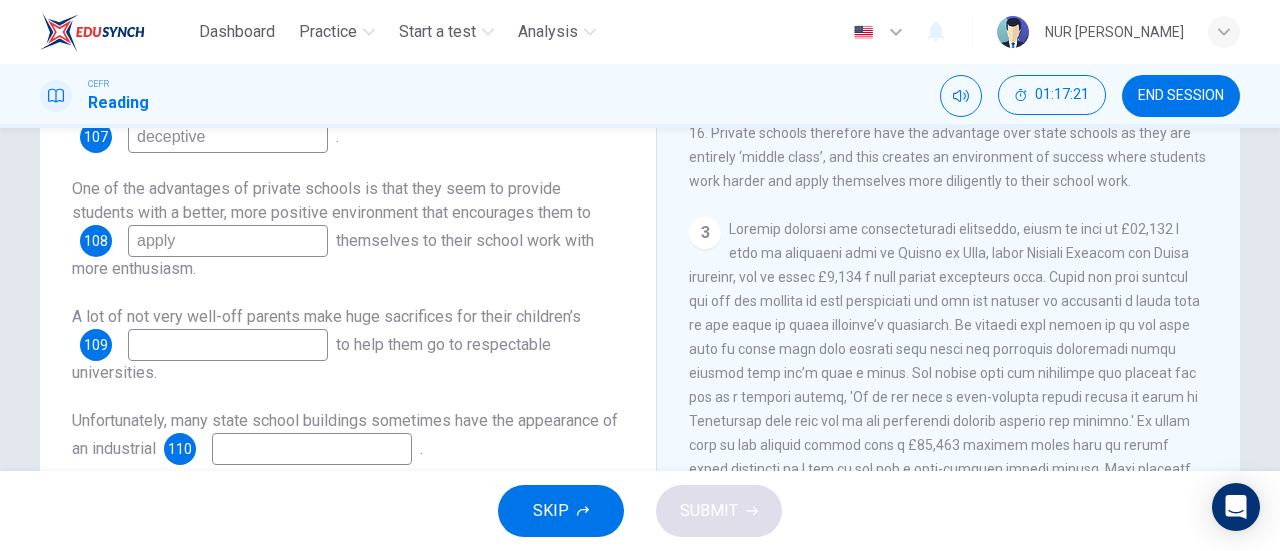 type on "apply" 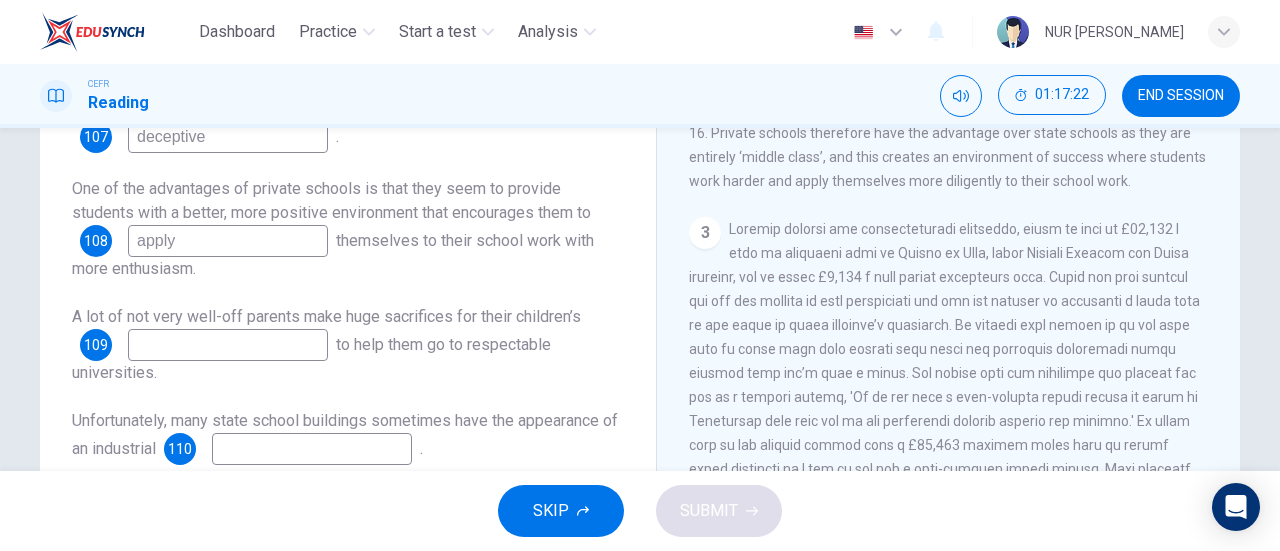 click at bounding box center (228, 345) 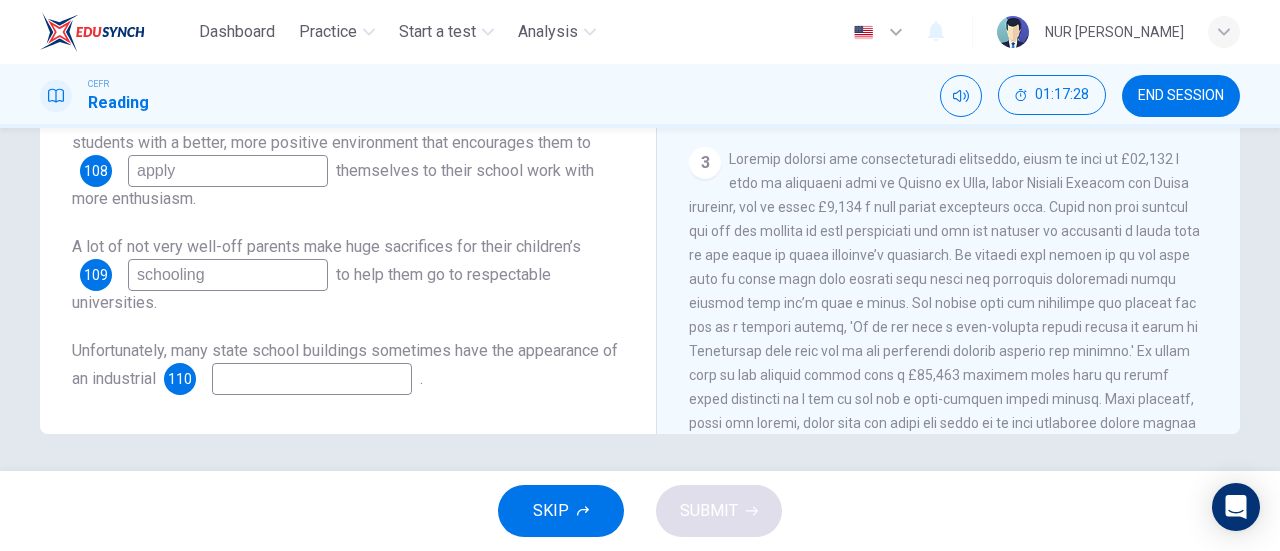 scroll, scrollTop: 432, scrollLeft: 0, axis: vertical 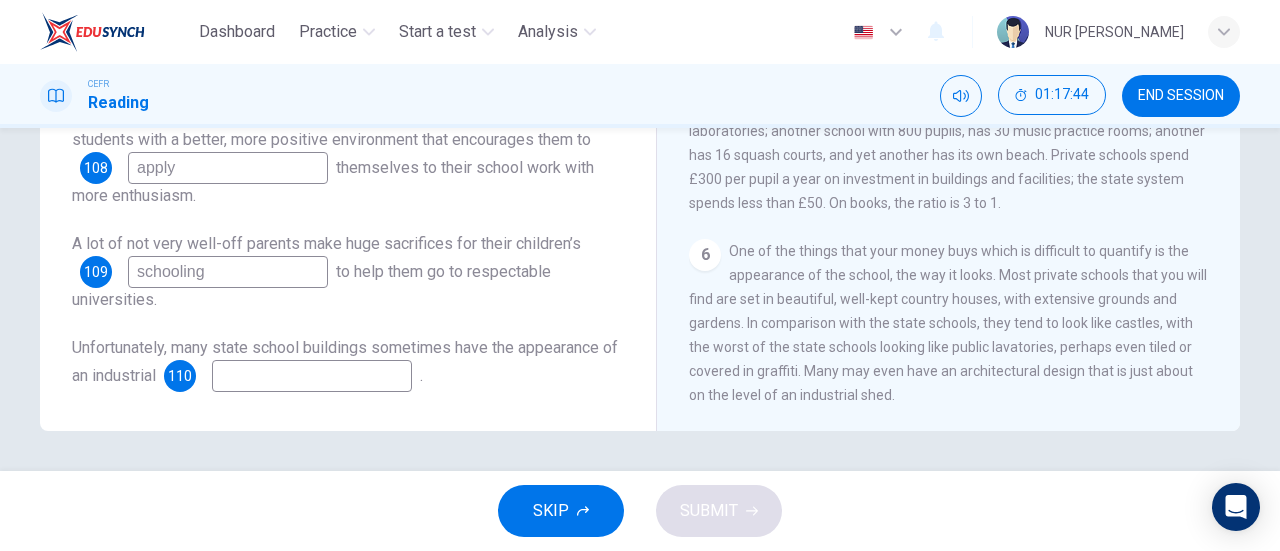 type on "schooling" 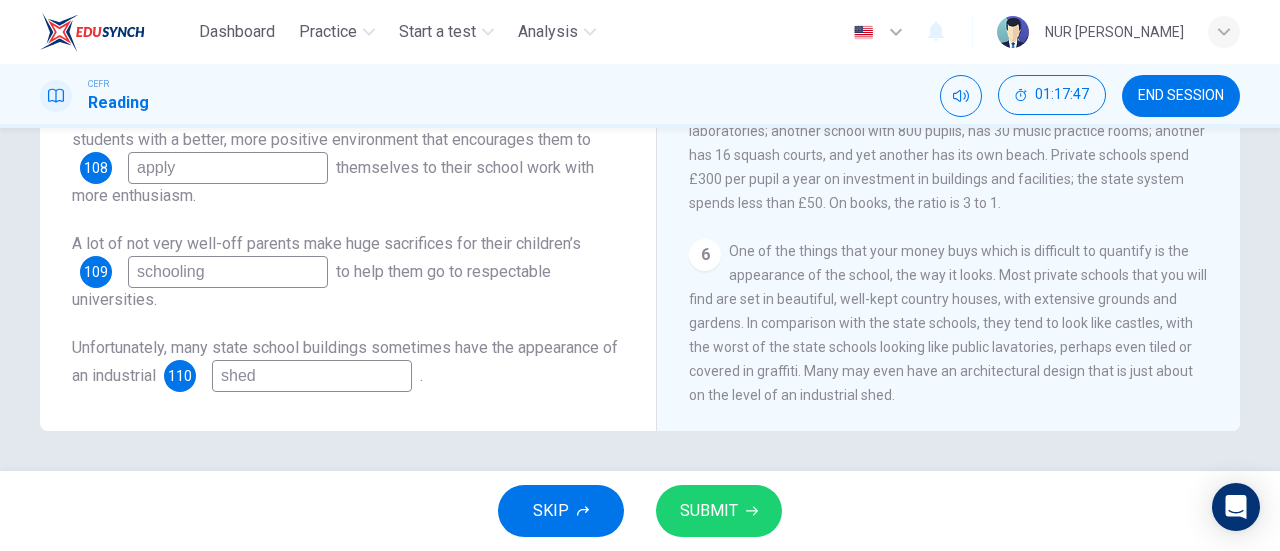 type on "shed" 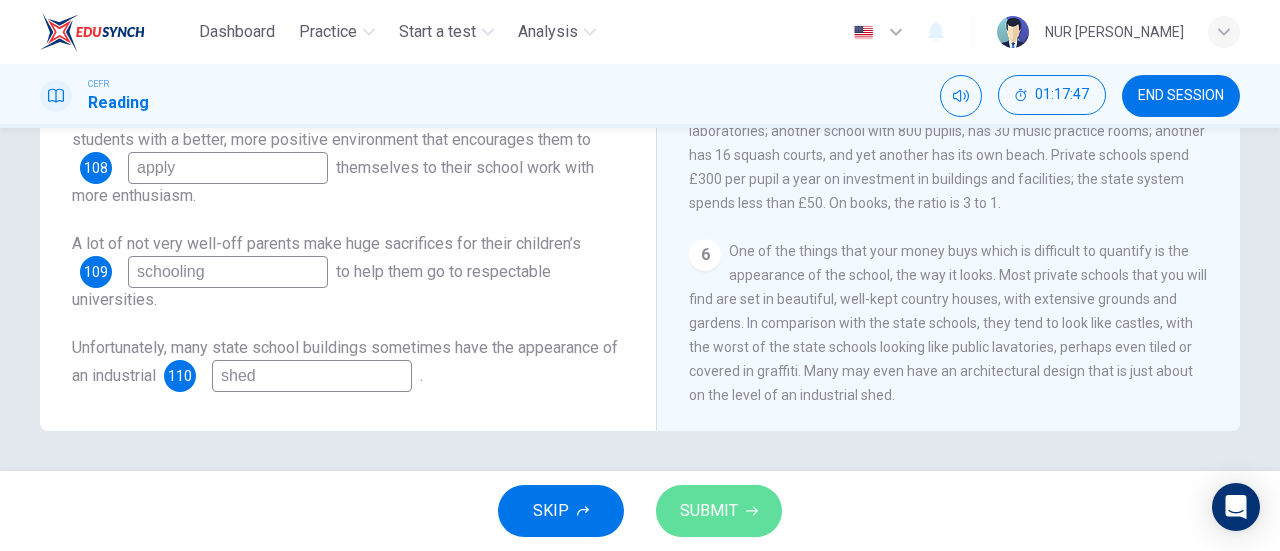 click on "SUBMIT" at bounding box center [709, 511] 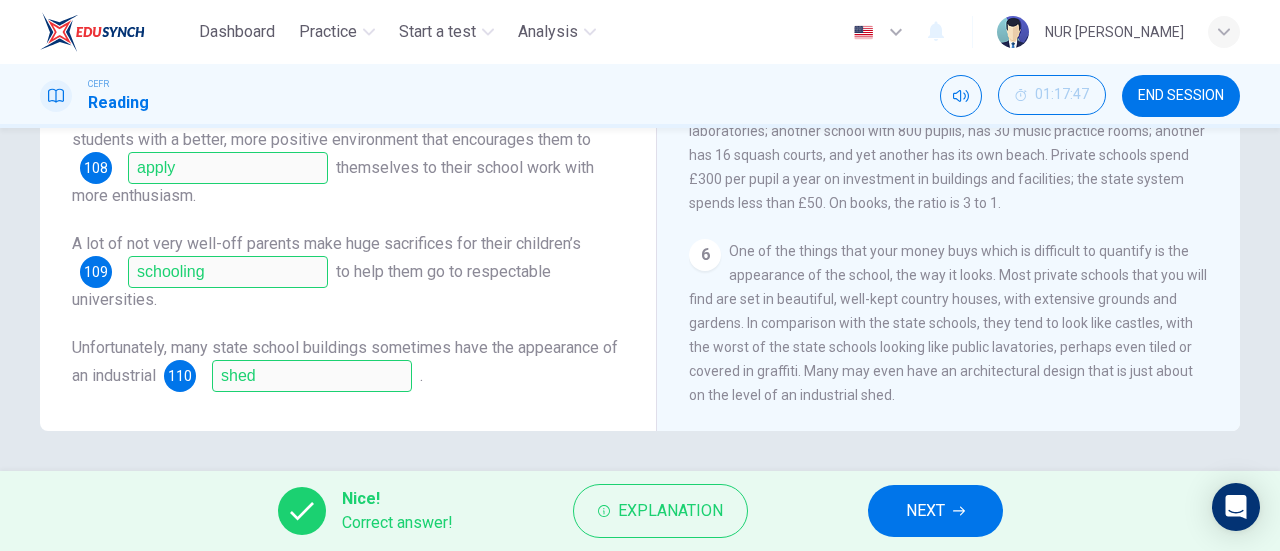 scroll, scrollTop: 0, scrollLeft: 0, axis: both 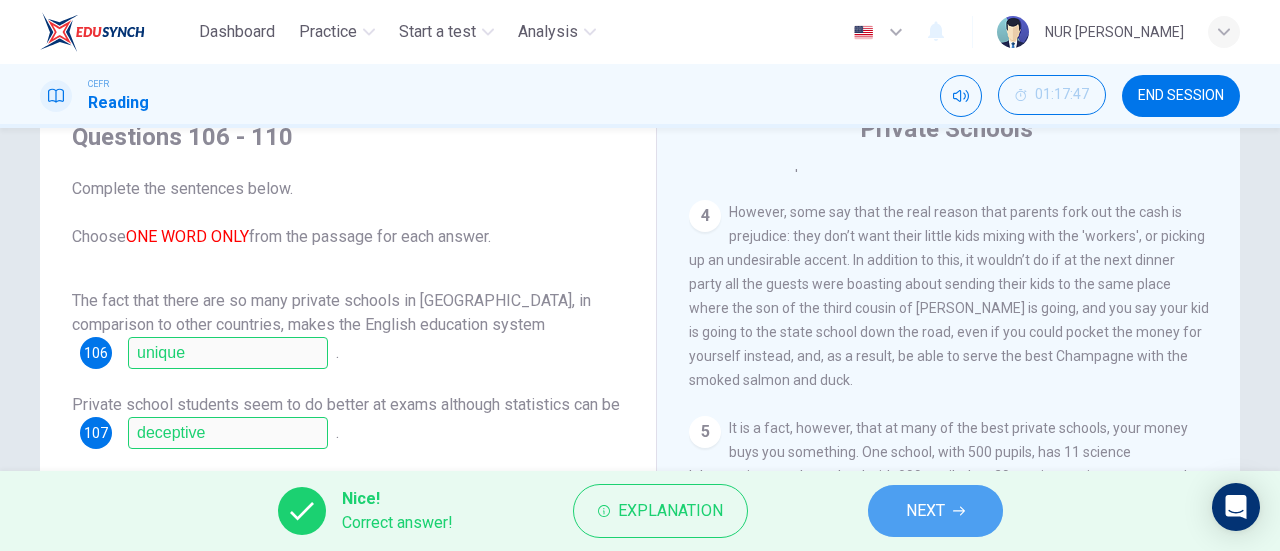 click on "NEXT" at bounding box center [935, 511] 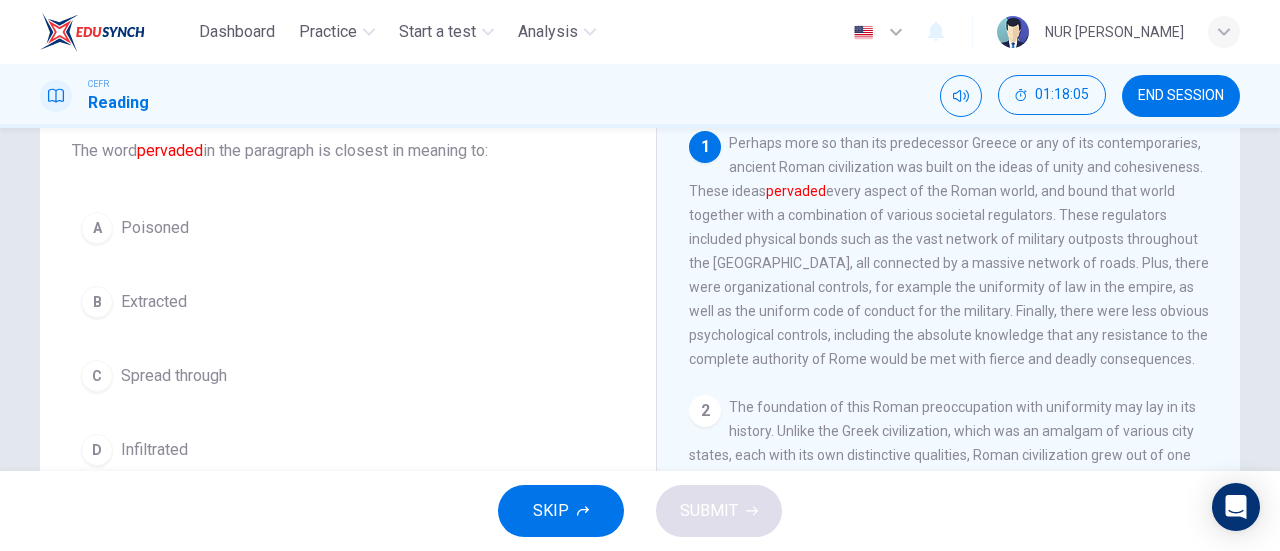 scroll, scrollTop: 128, scrollLeft: 0, axis: vertical 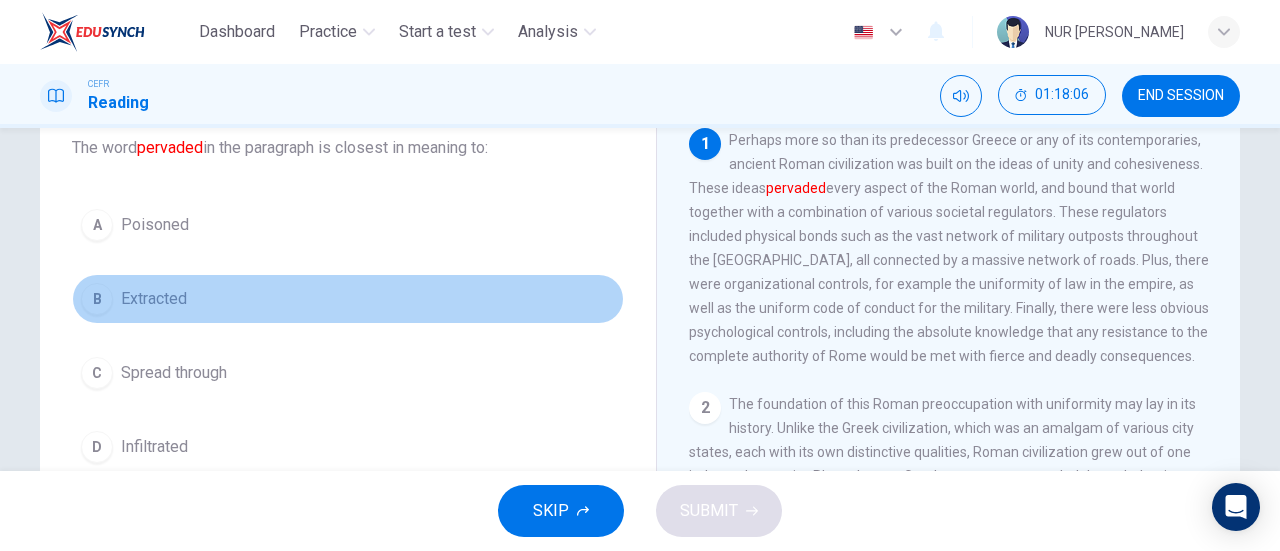 click on "B Extracted" at bounding box center [348, 299] 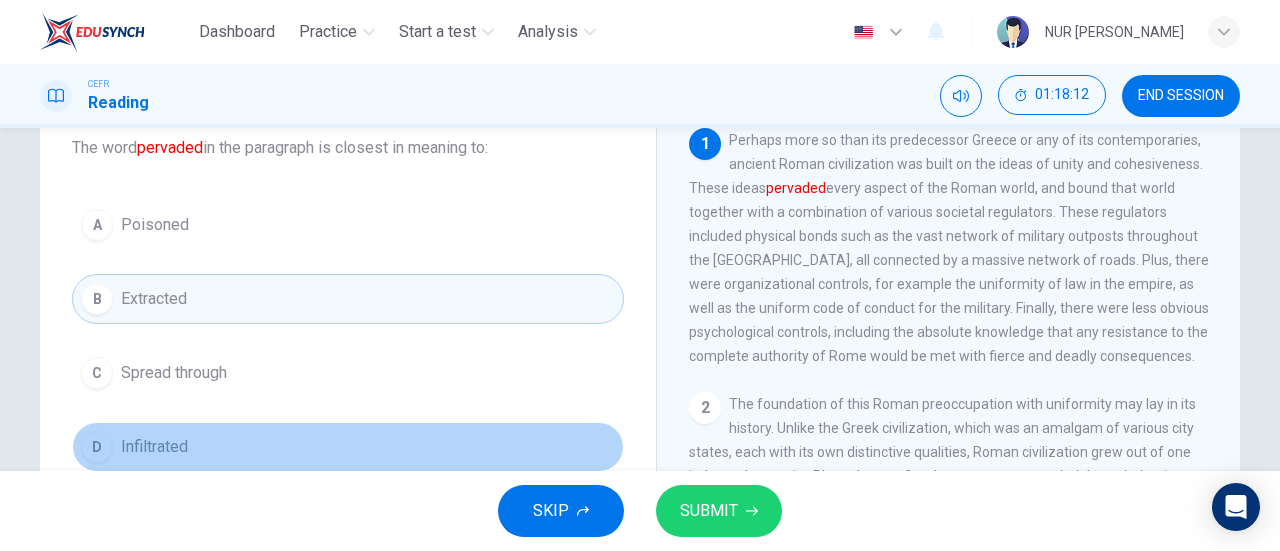 click on "D Infiltrated" at bounding box center [348, 447] 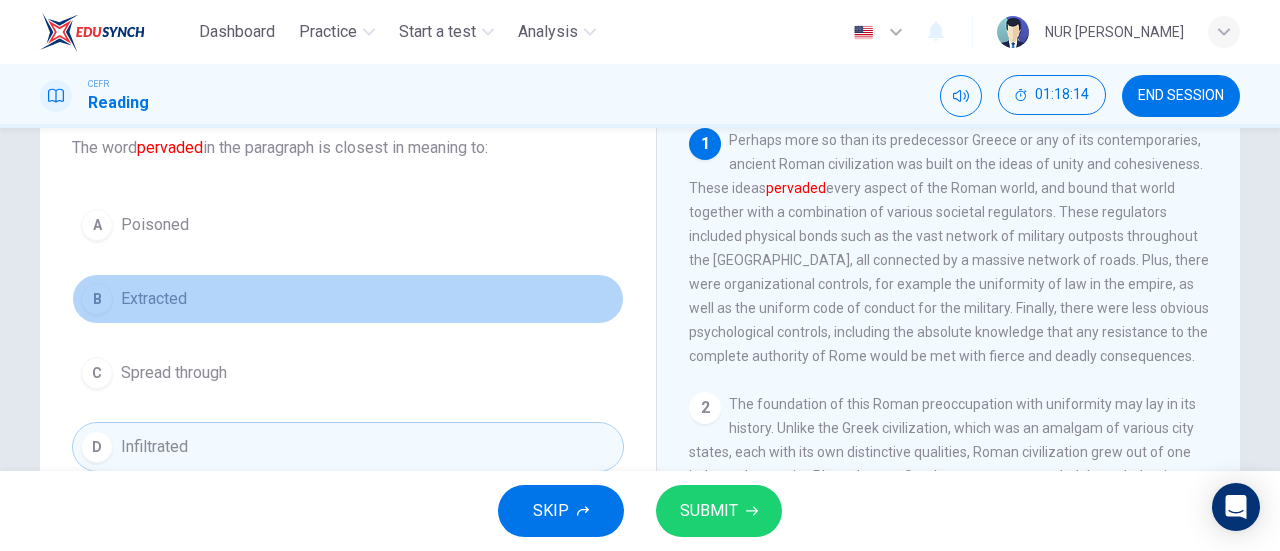 click on "B Extracted" at bounding box center (348, 299) 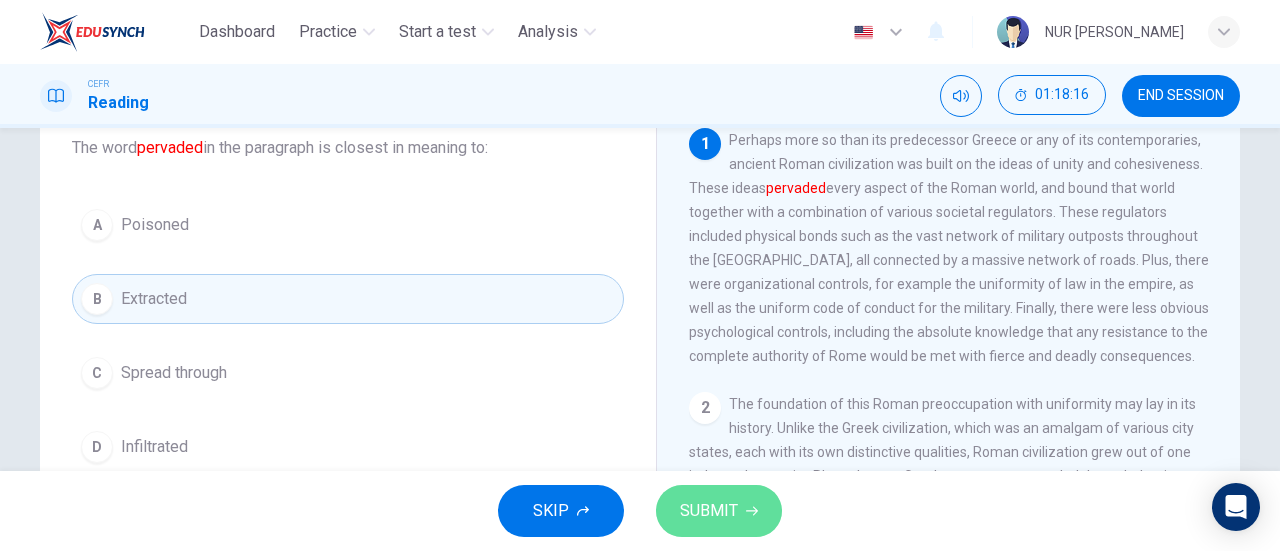 click on "SUBMIT" at bounding box center (719, 511) 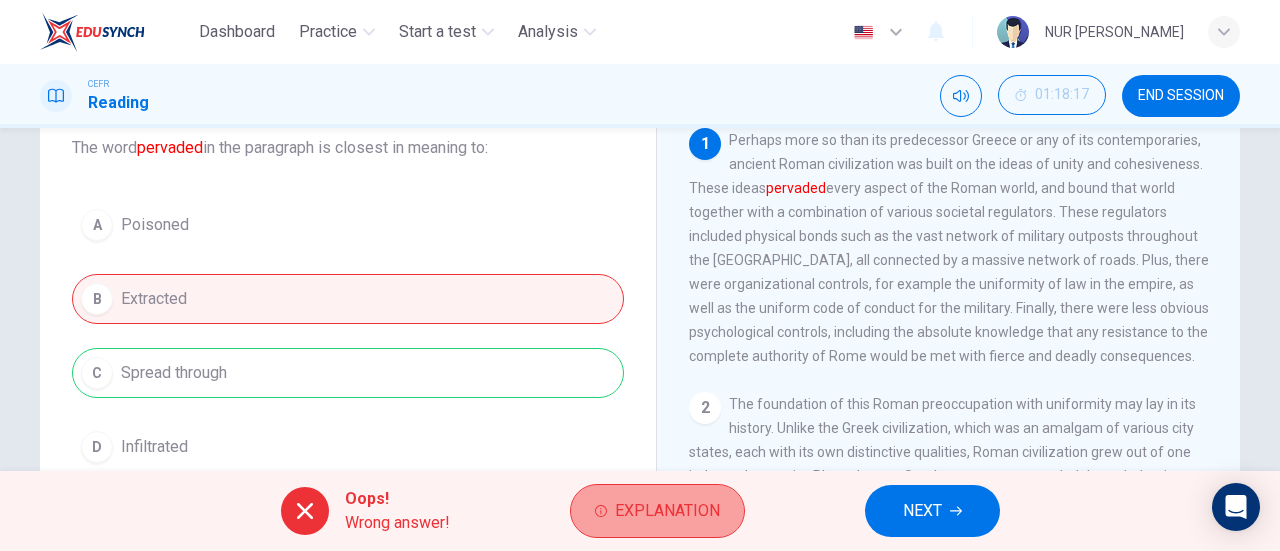 click on "Explanation" at bounding box center (657, 511) 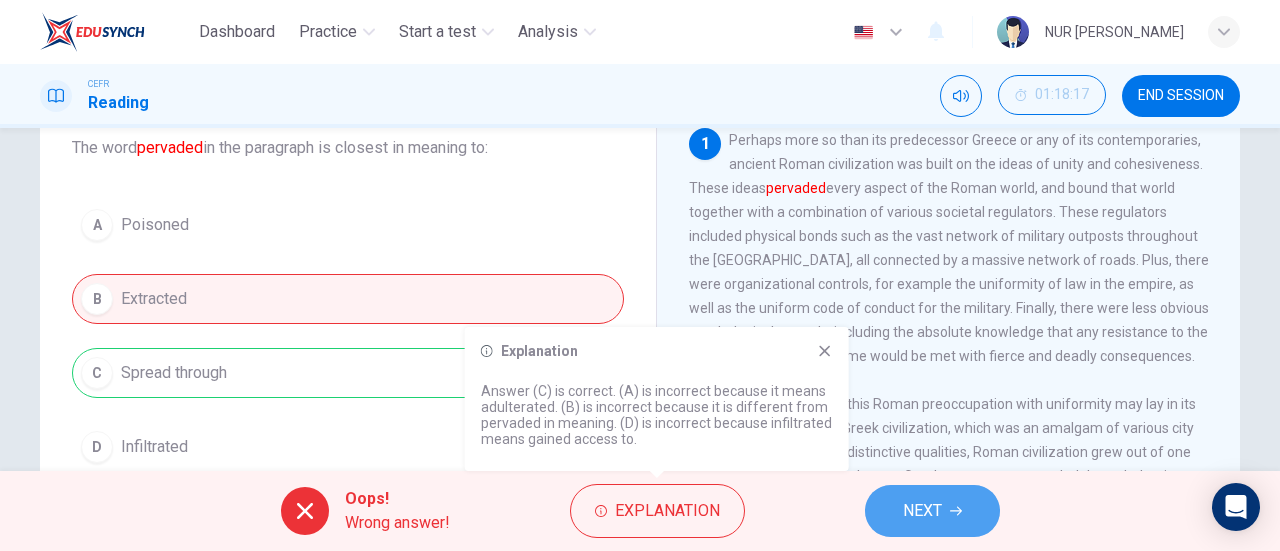 click on "NEXT" at bounding box center [922, 511] 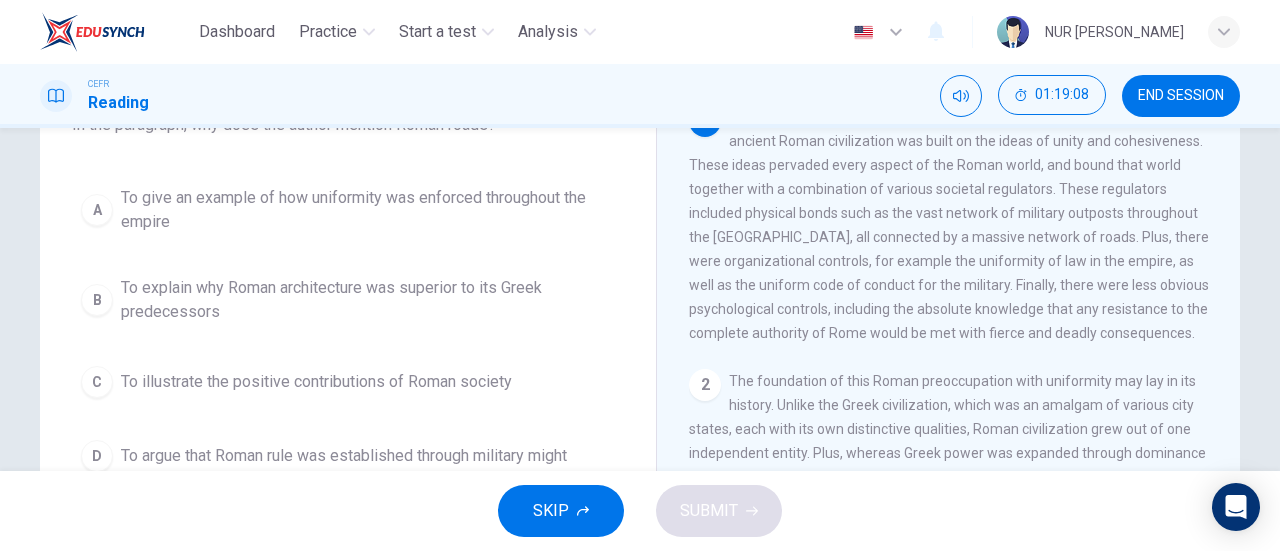 scroll, scrollTop: 152, scrollLeft: 0, axis: vertical 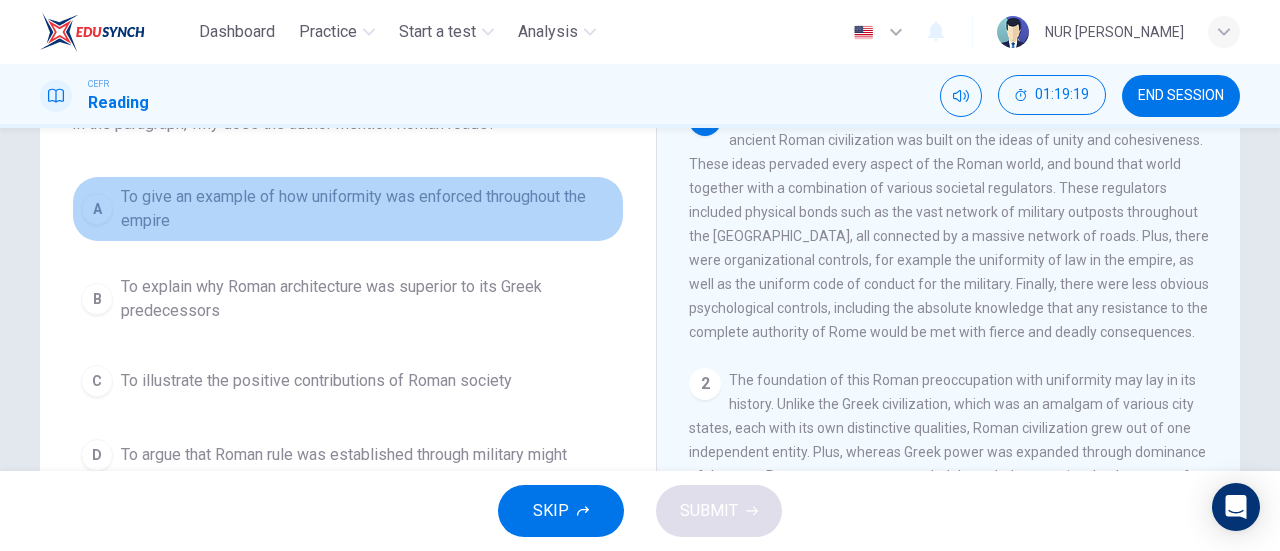 click on "To give an example of how uniformity was enforced throughout the empire" at bounding box center [368, 209] 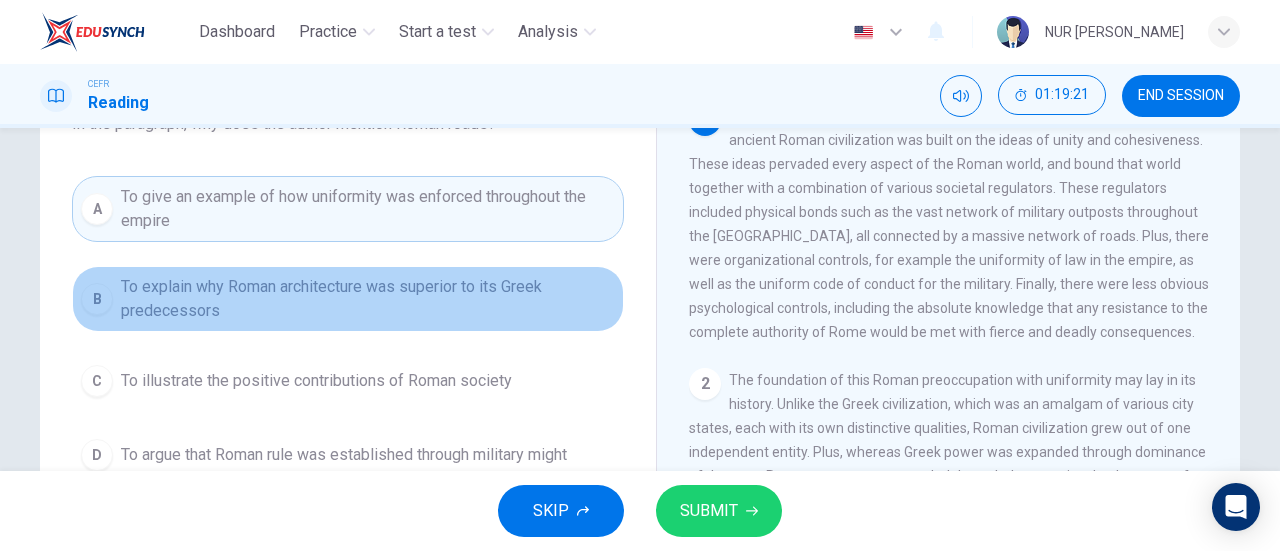 click on "To explain why Roman architecture was superior to its Greek predecessors" at bounding box center (368, 299) 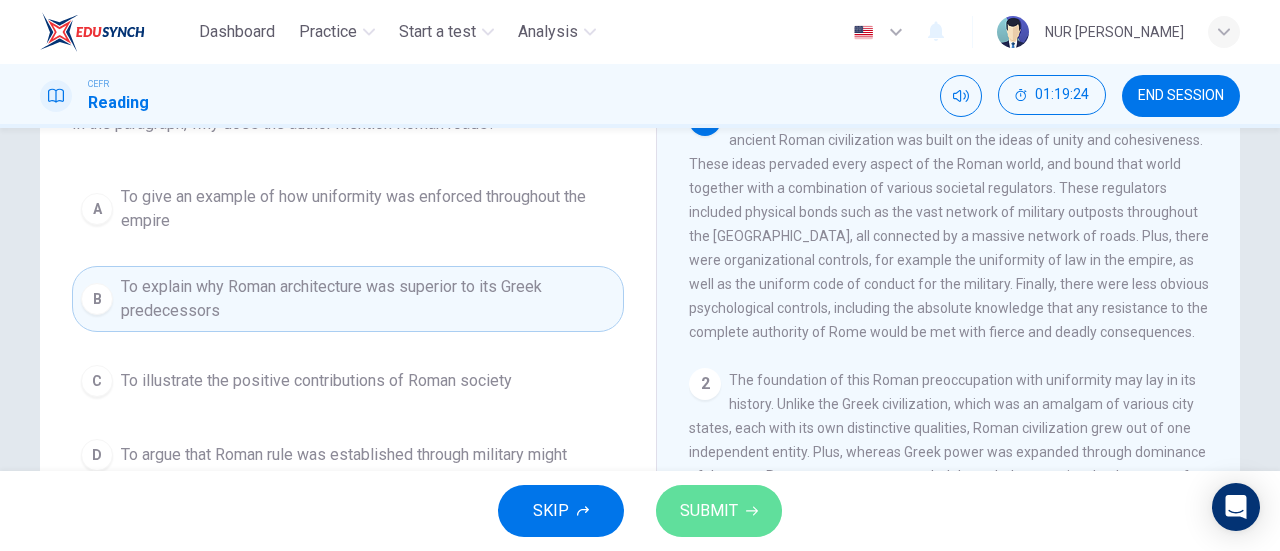 click on "SUBMIT" at bounding box center (719, 511) 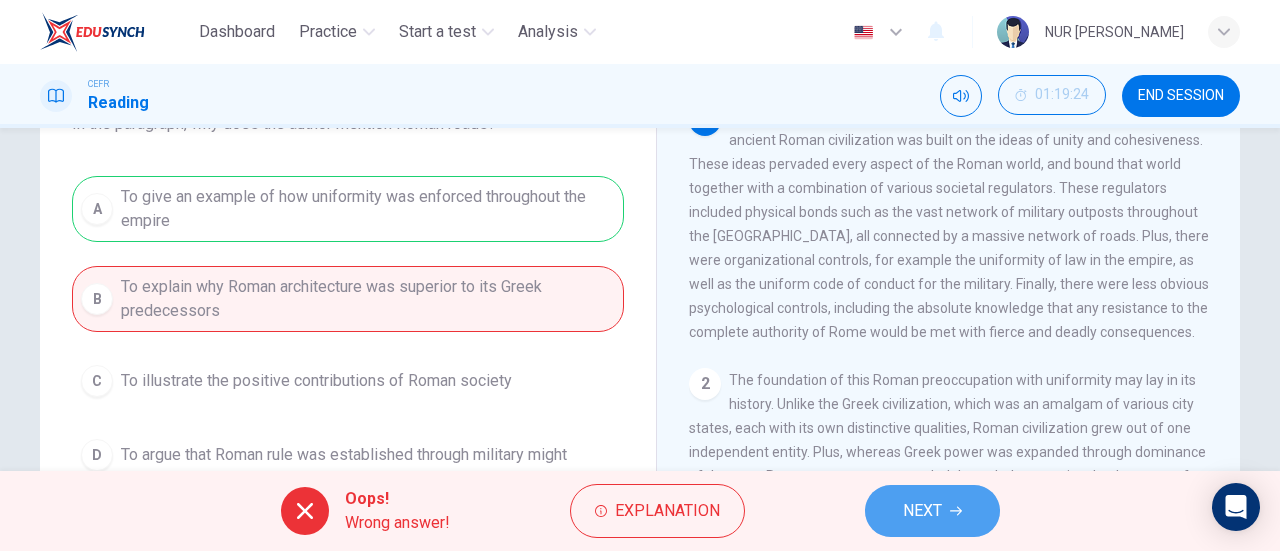click on "NEXT" at bounding box center (922, 511) 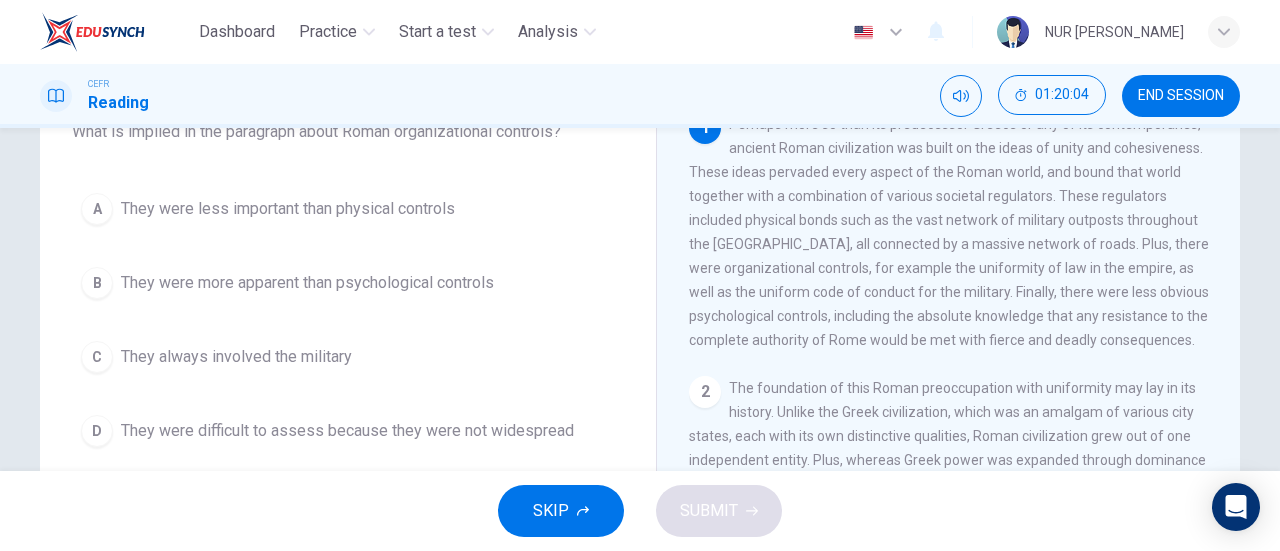 scroll, scrollTop: 146, scrollLeft: 0, axis: vertical 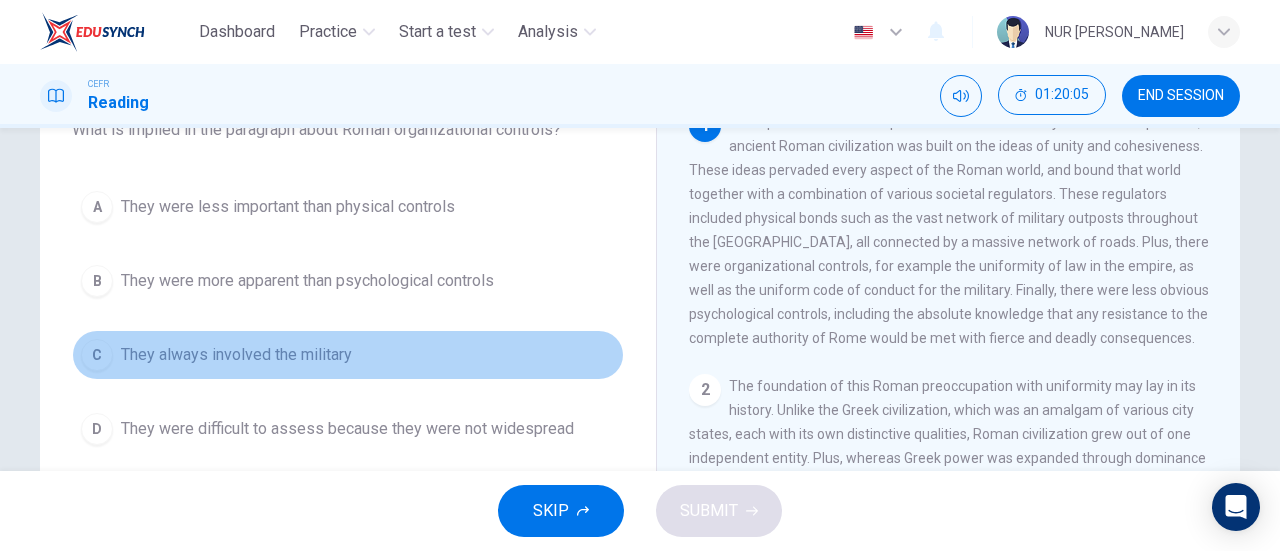 click on "C They always involved the military" at bounding box center [348, 355] 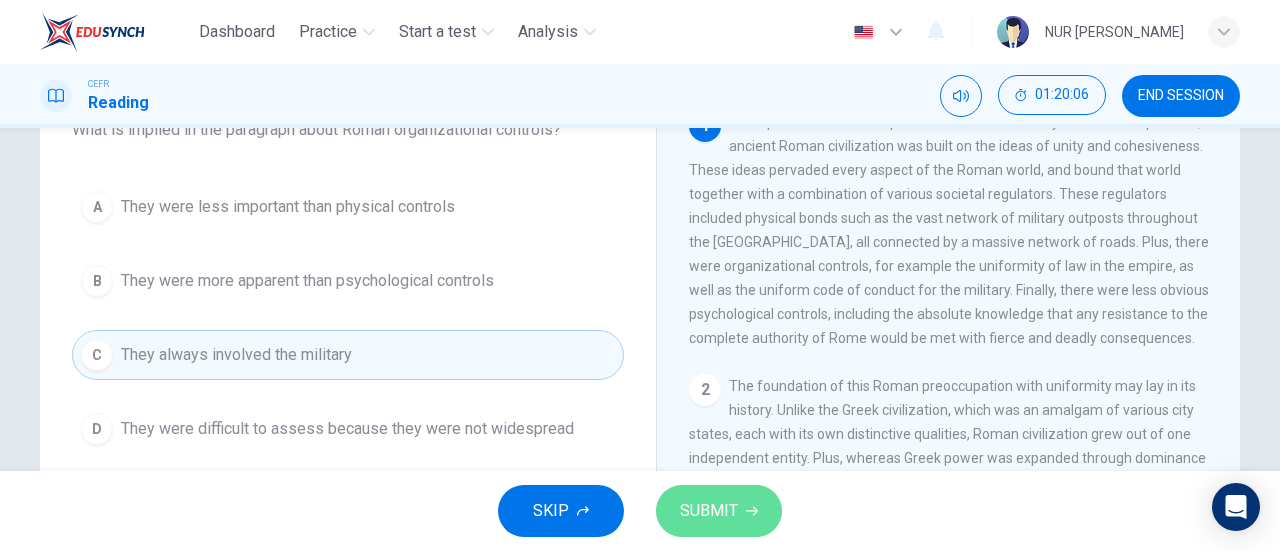 click on "SUBMIT" at bounding box center (719, 511) 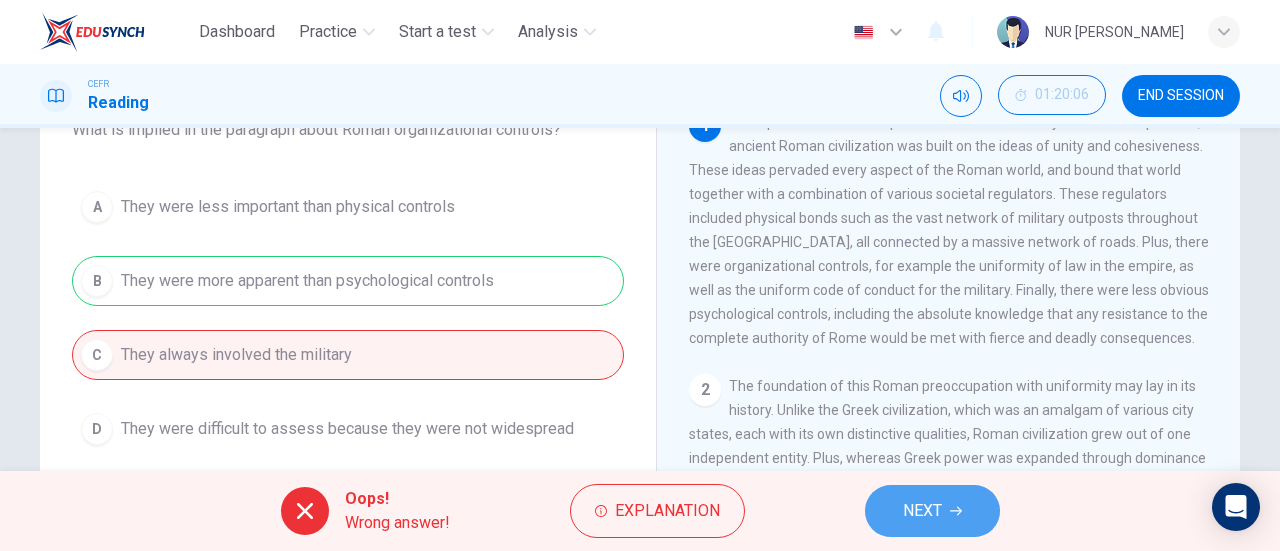 click on "NEXT" at bounding box center [922, 511] 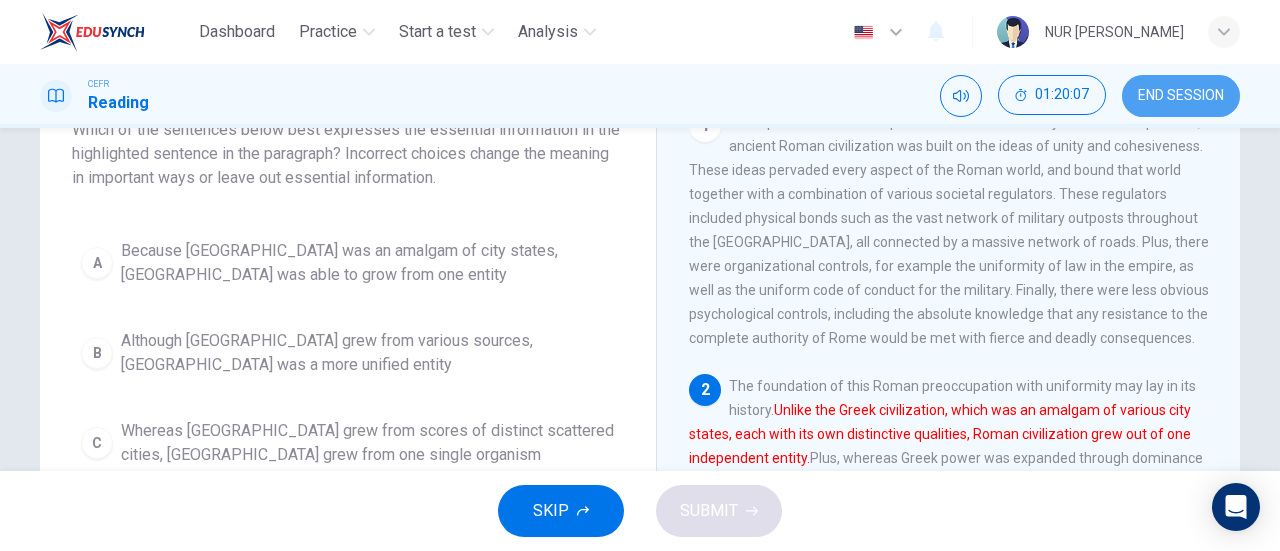 click on "END SESSION" at bounding box center [1181, 96] 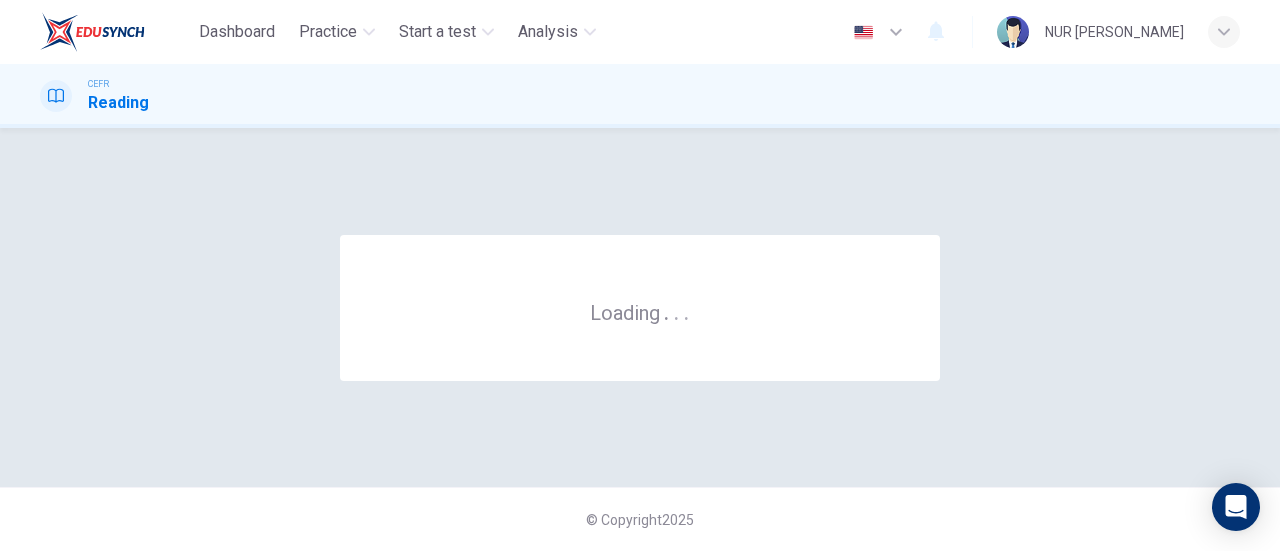 scroll, scrollTop: 0, scrollLeft: 0, axis: both 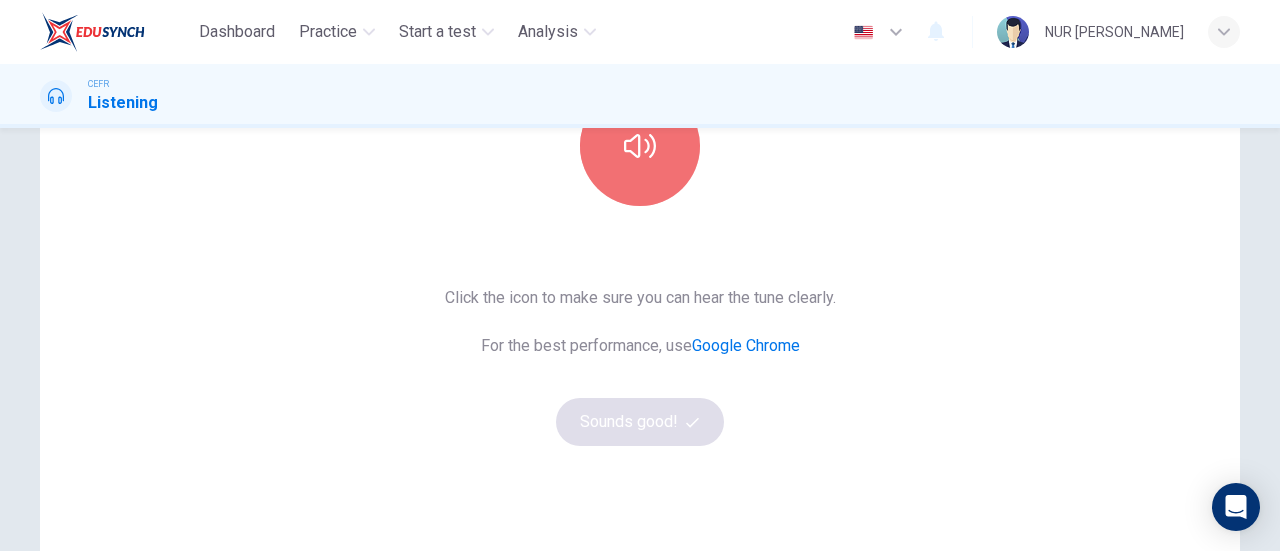 click at bounding box center [640, 146] 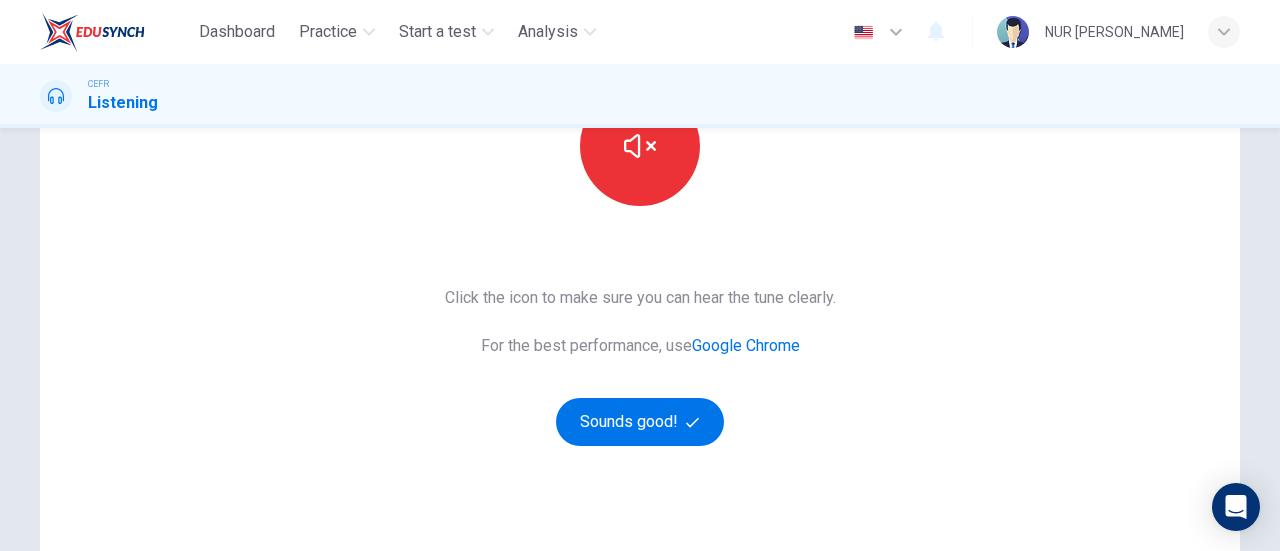 type 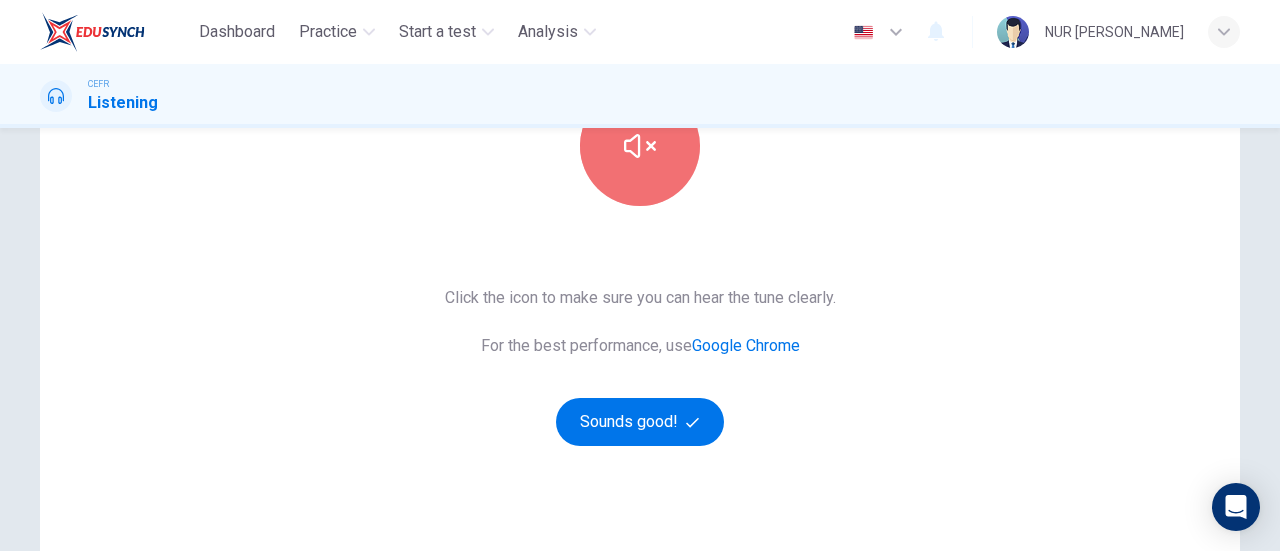 click at bounding box center [640, 146] 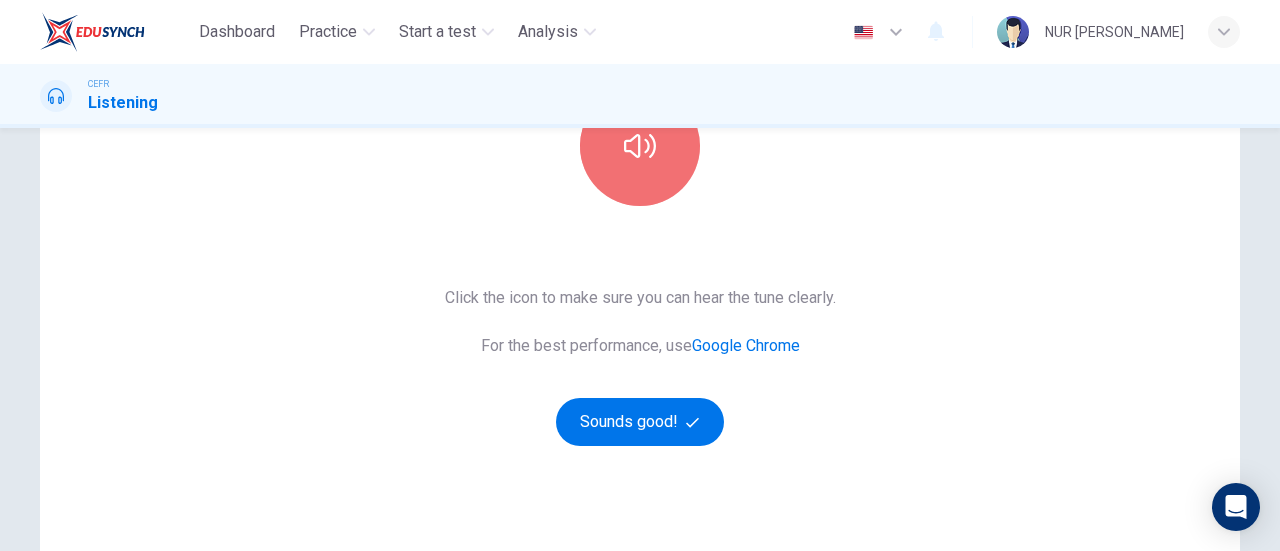 click at bounding box center [640, 146] 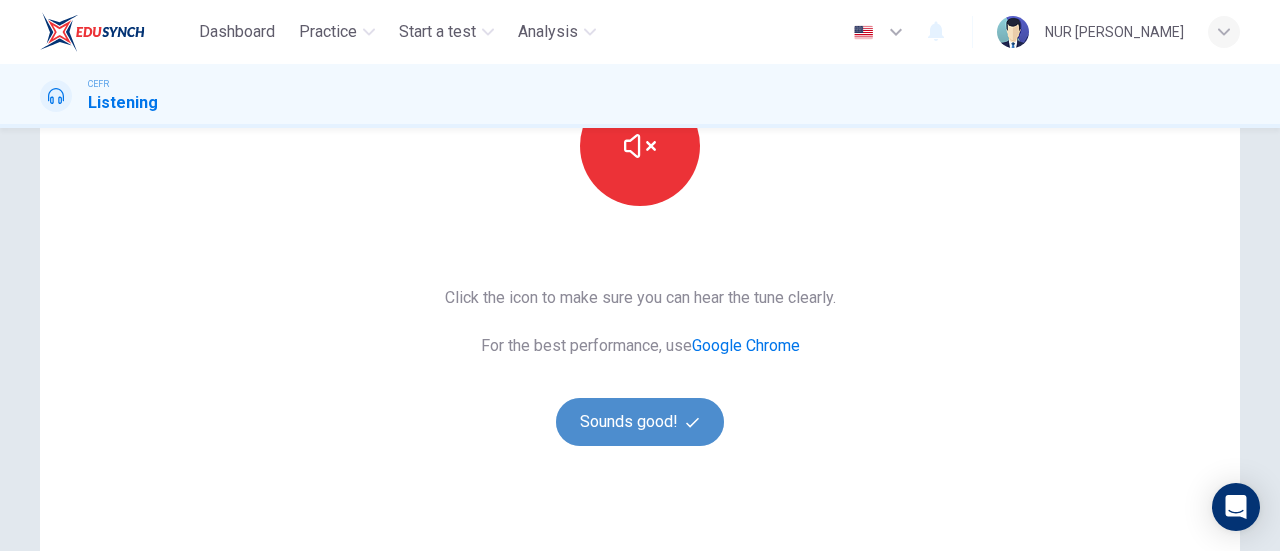 click on "Sounds good!" at bounding box center [640, 422] 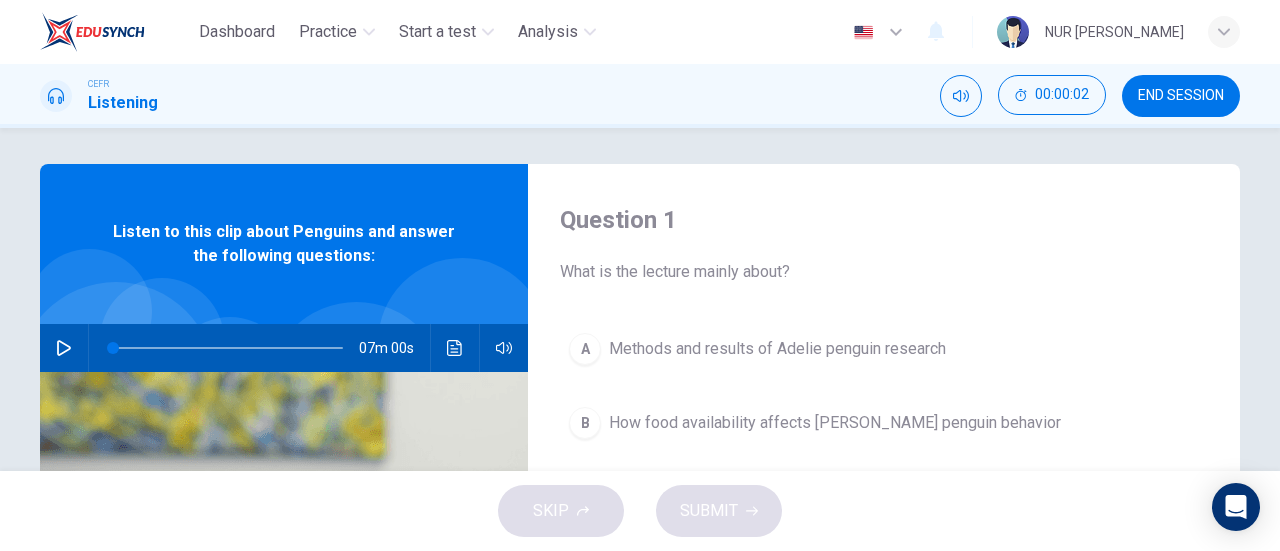 scroll, scrollTop: 0, scrollLeft: 0, axis: both 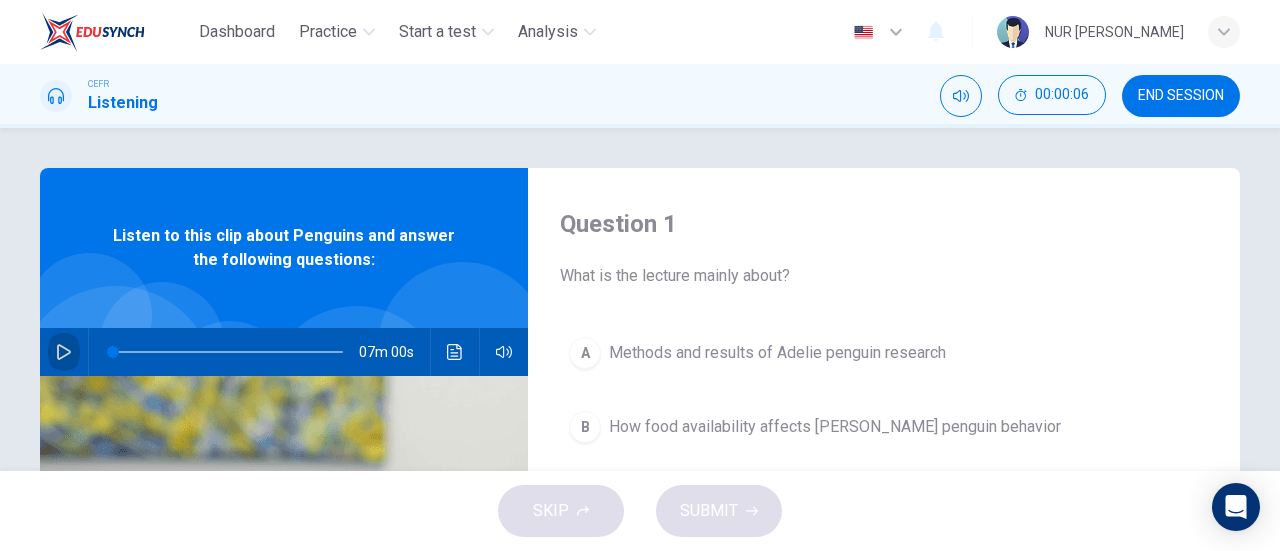 click 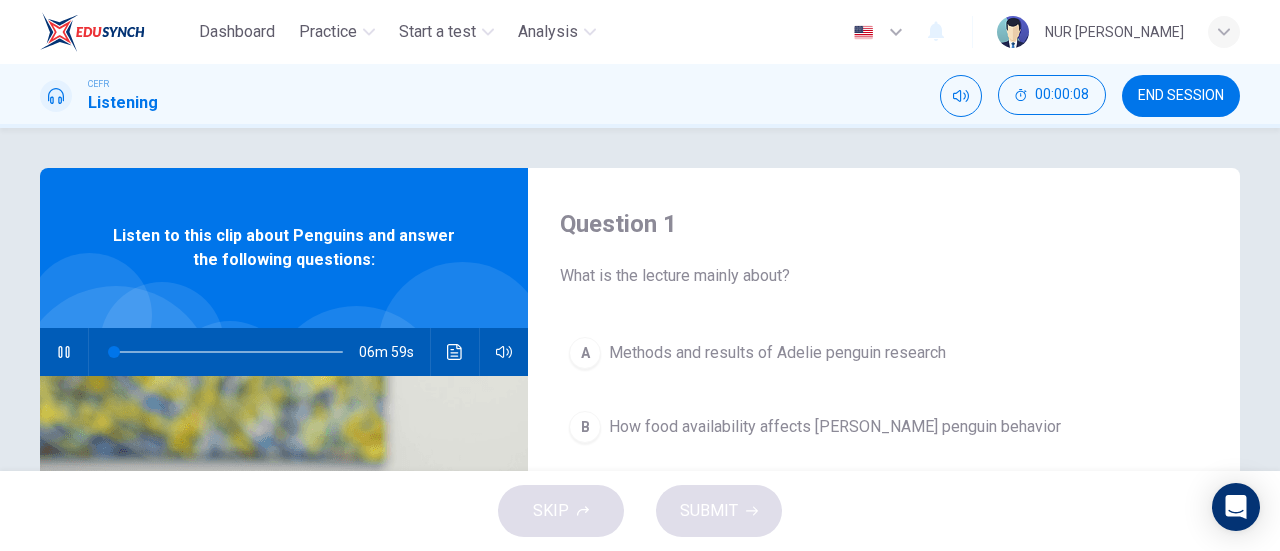 scroll, scrollTop: 28, scrollLeft: 0, axis: vertical 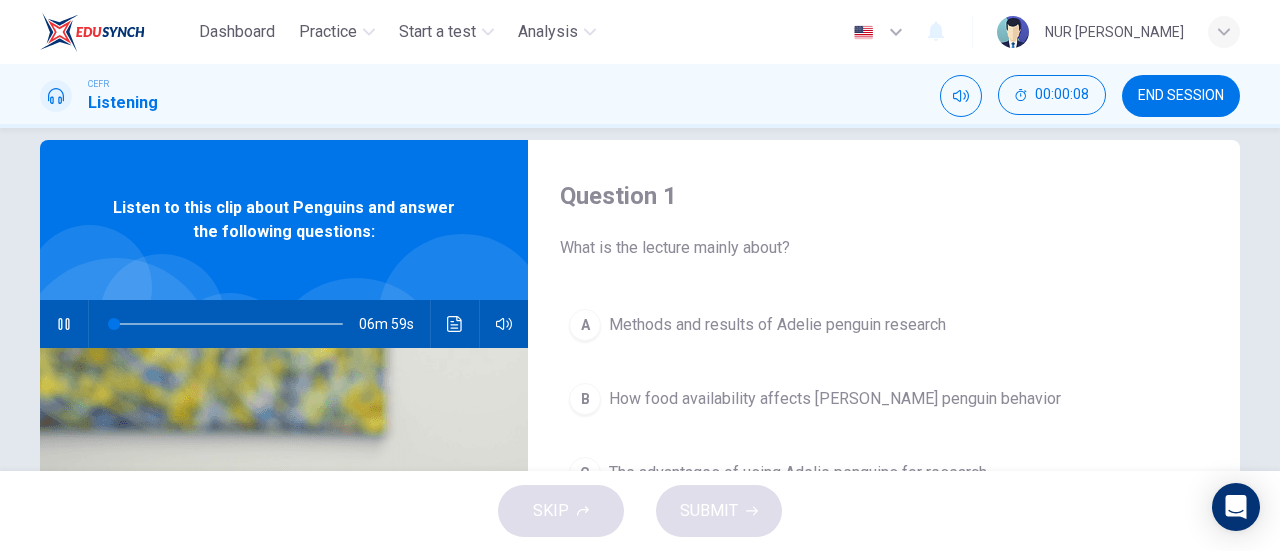 type on "0" 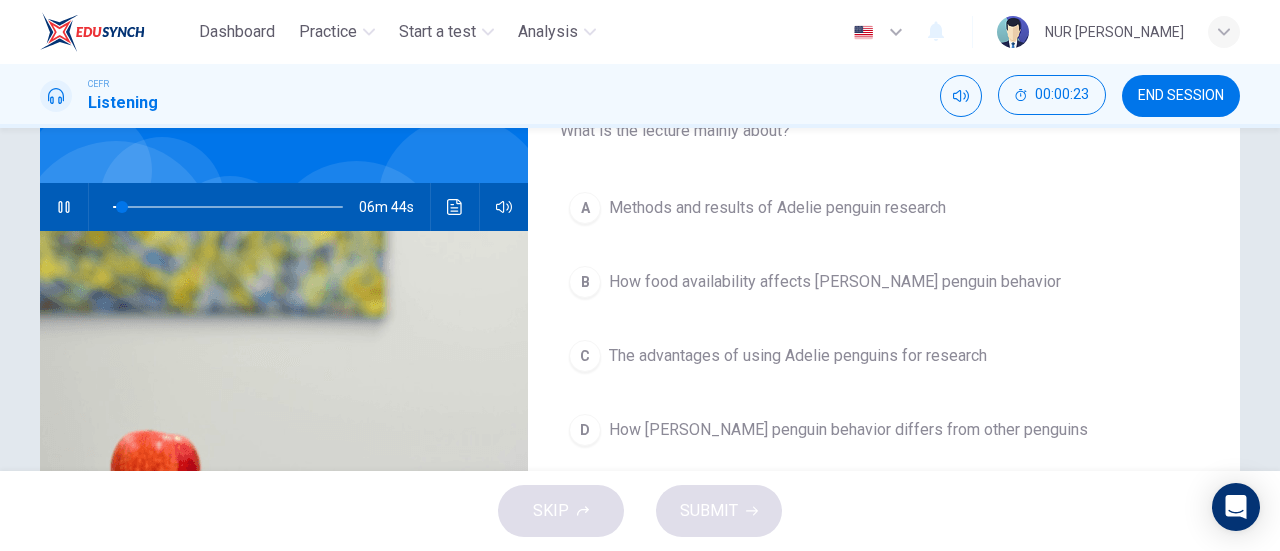 scroll, scrollTop: 144, scrollLeft: 0, axis: vertical 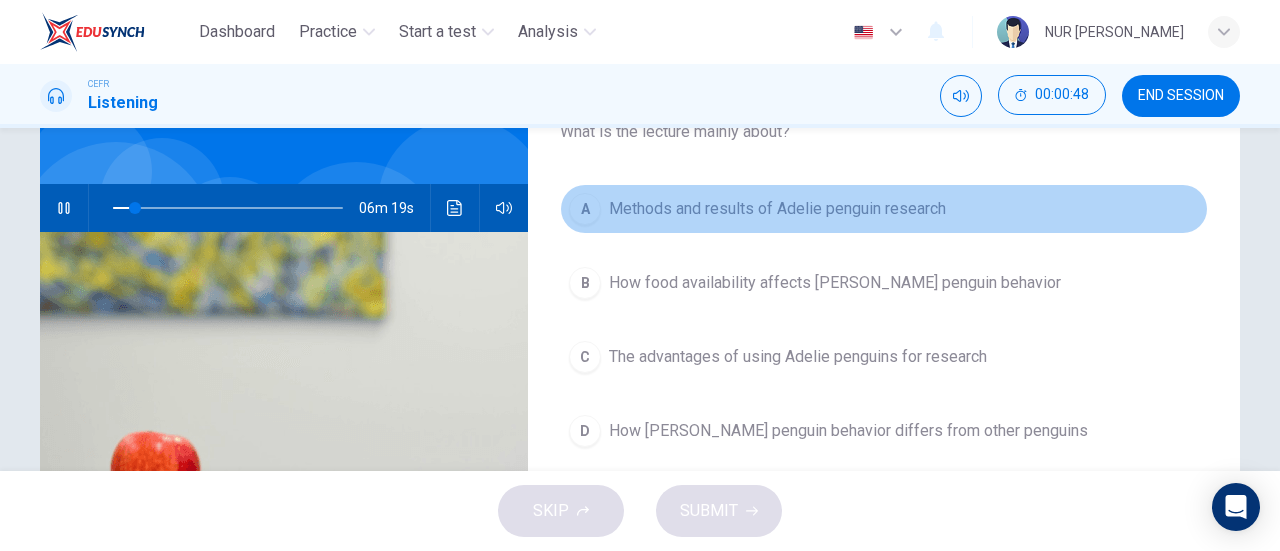 click on "Methods and results of Adelie penguin research" at bounding box center [777, 209] 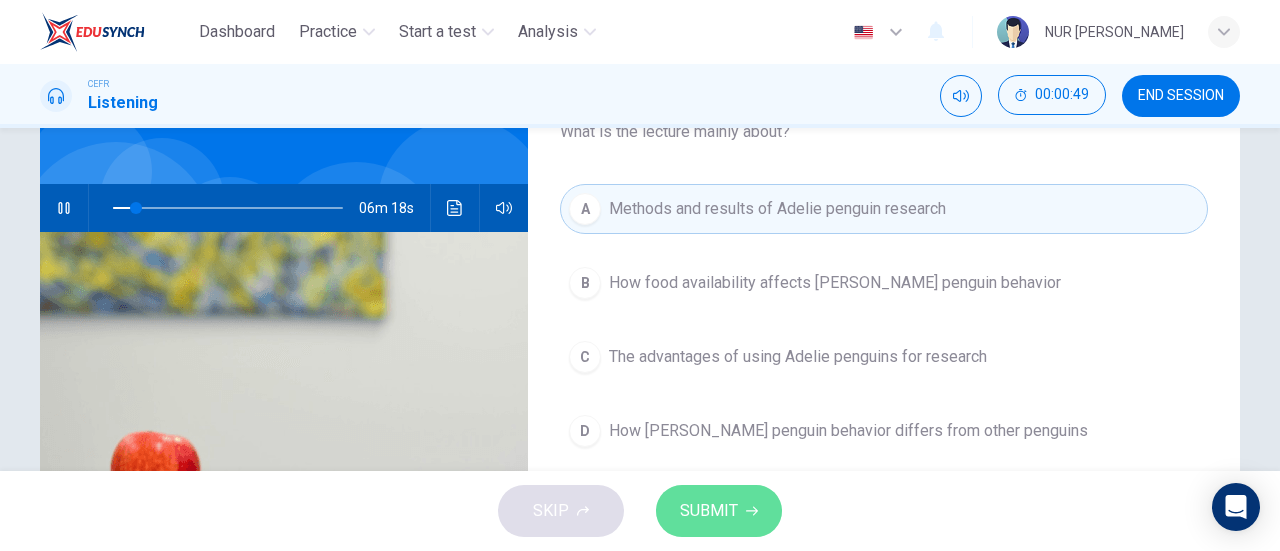 click on "SUBMIT" at bounding box center (709, 511) 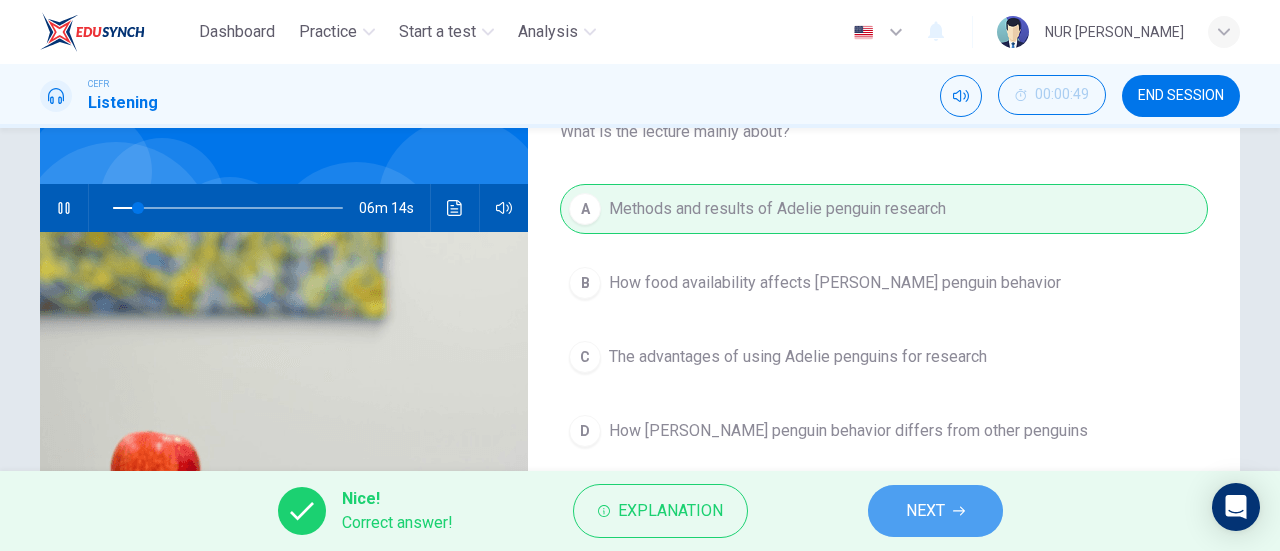 click on "NEXT" at bounding box center (925, 511) 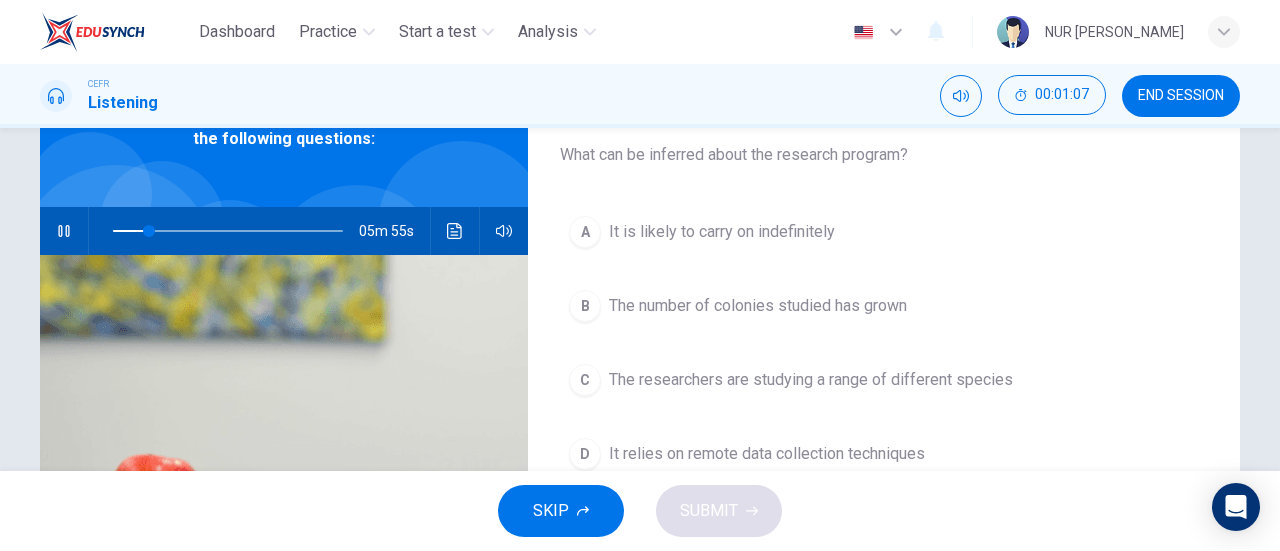 scroll, scrollTop: 123, scrollLeft: 0, axis: vertical 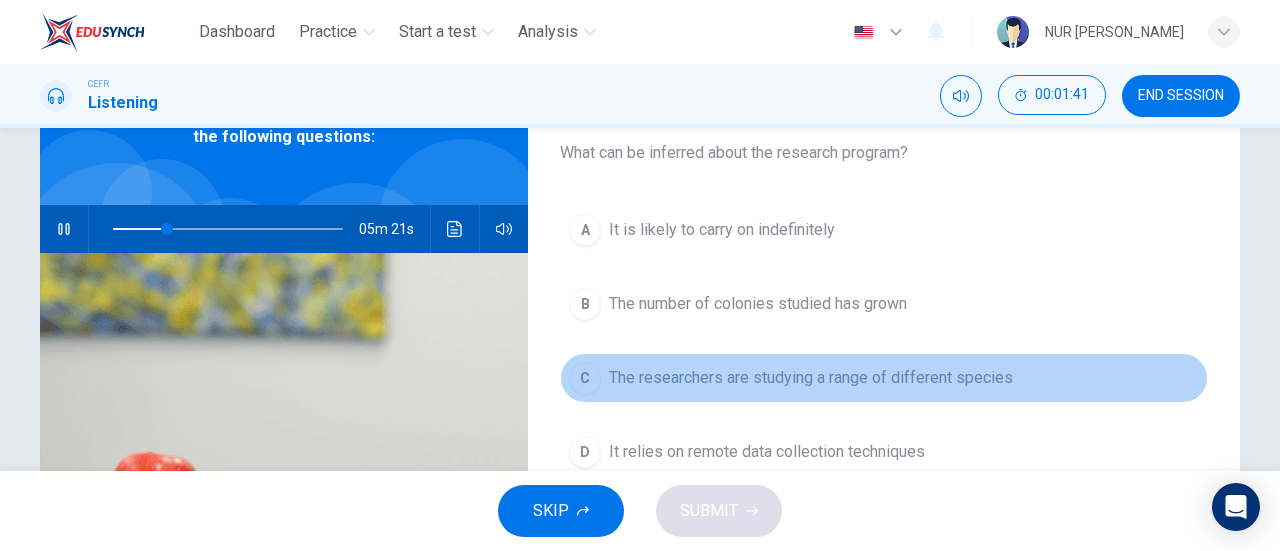 click on "C" at bounding box center [585, 378] 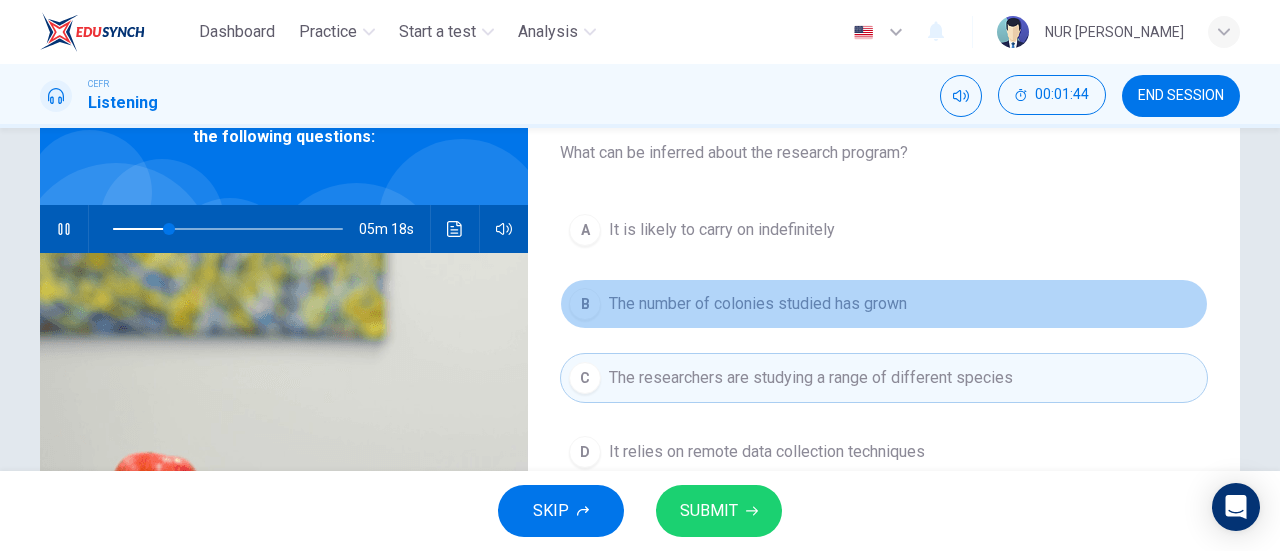 click on "B" at bounding box center (585, 304) 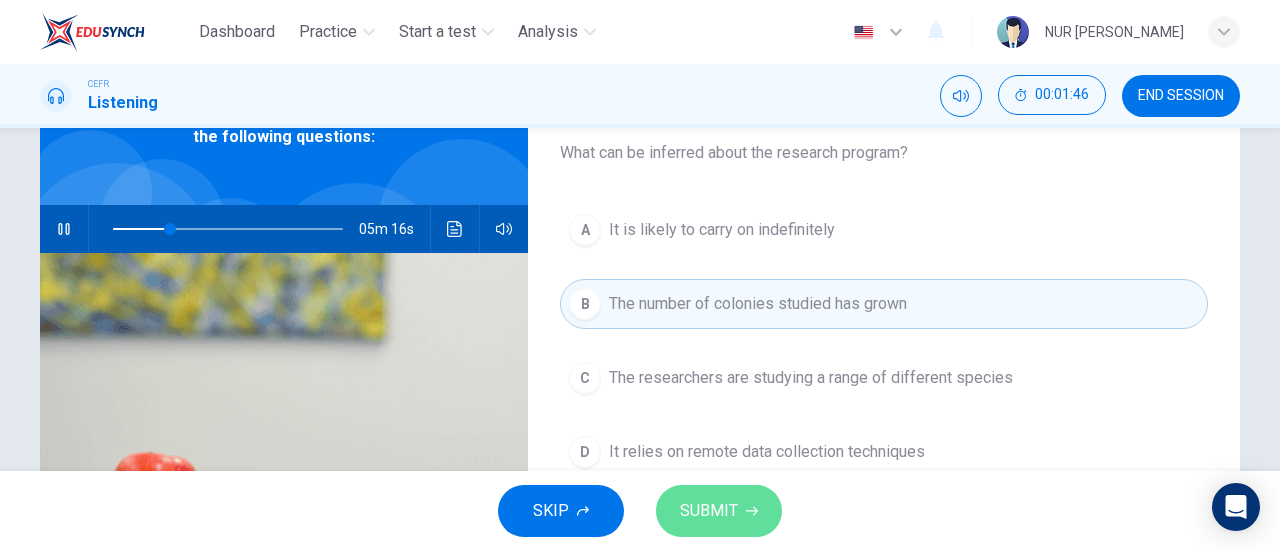 click on "SUBMIT" at bounding box center (709, 511) 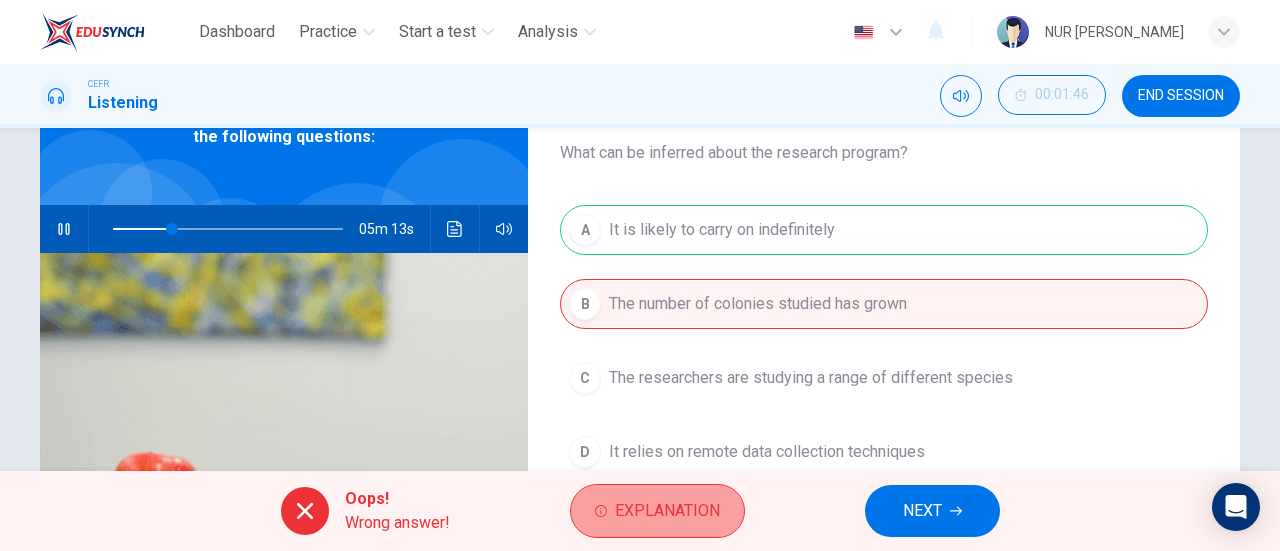 click on "Explanation" at bounding box center [667, 511] 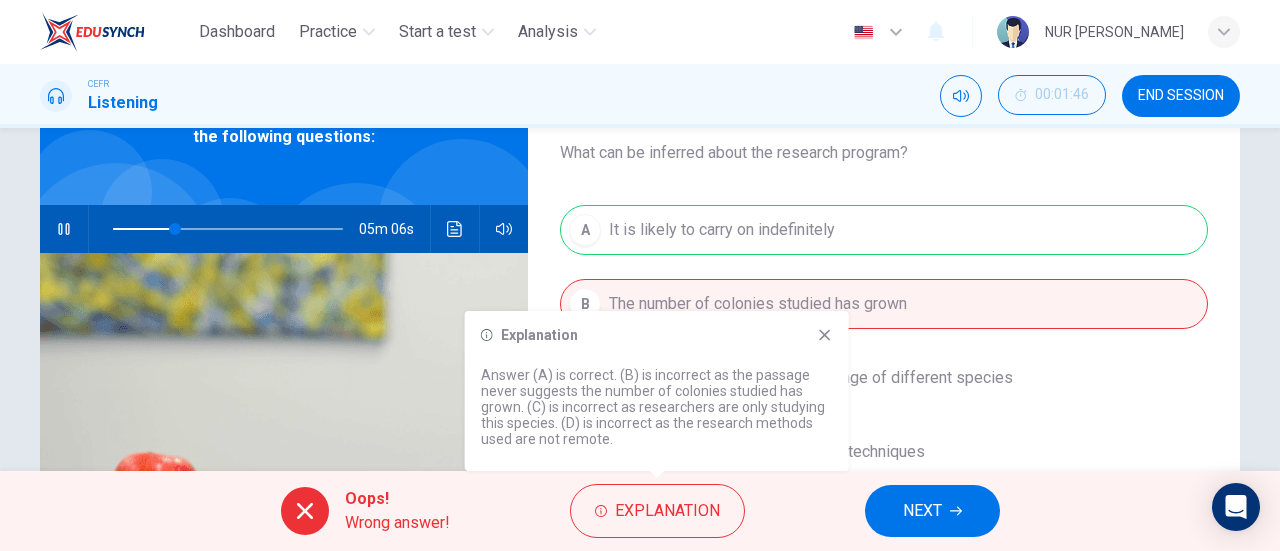 click 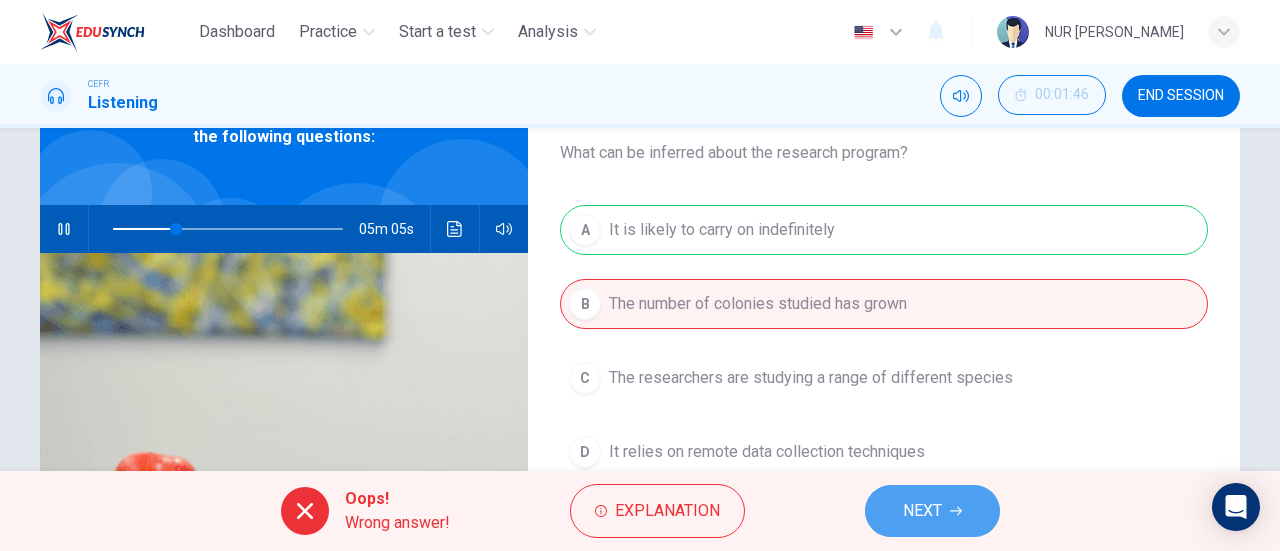 click on "NEXT" at bounding box center [922, 511] 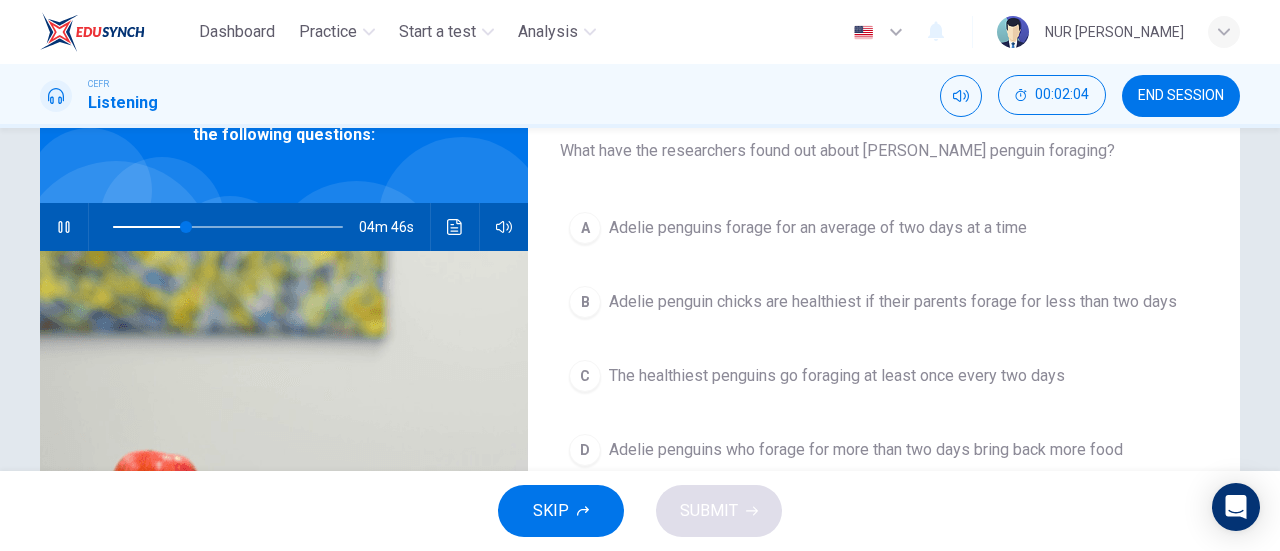 scroll, scrollTop: 123, scrollLeft: 0, axis: vertical 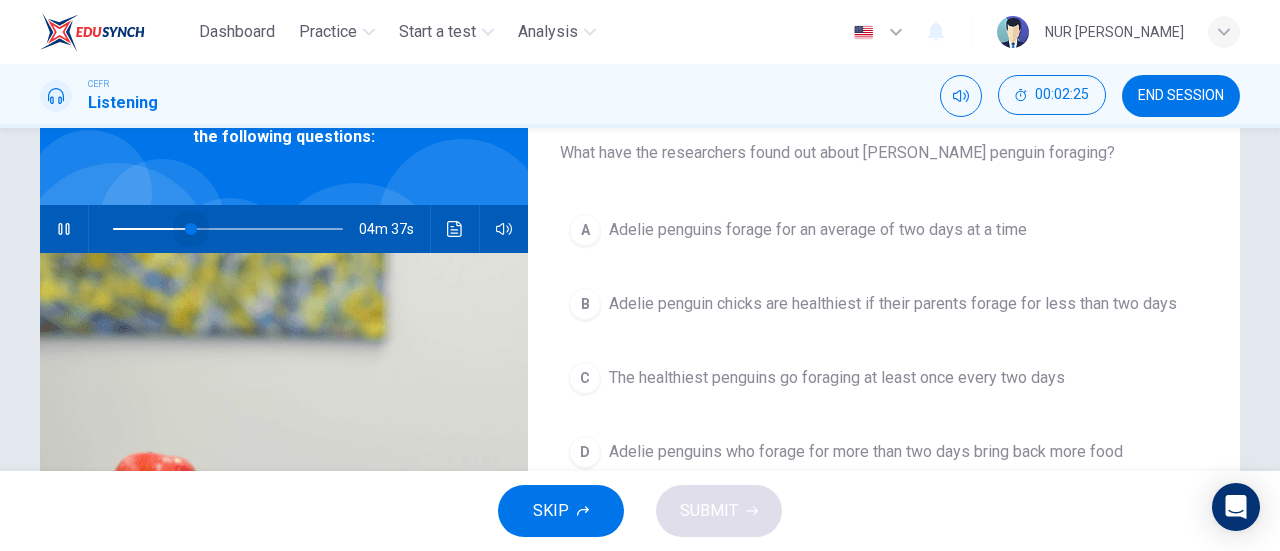 click at bounding box center [191, 229] 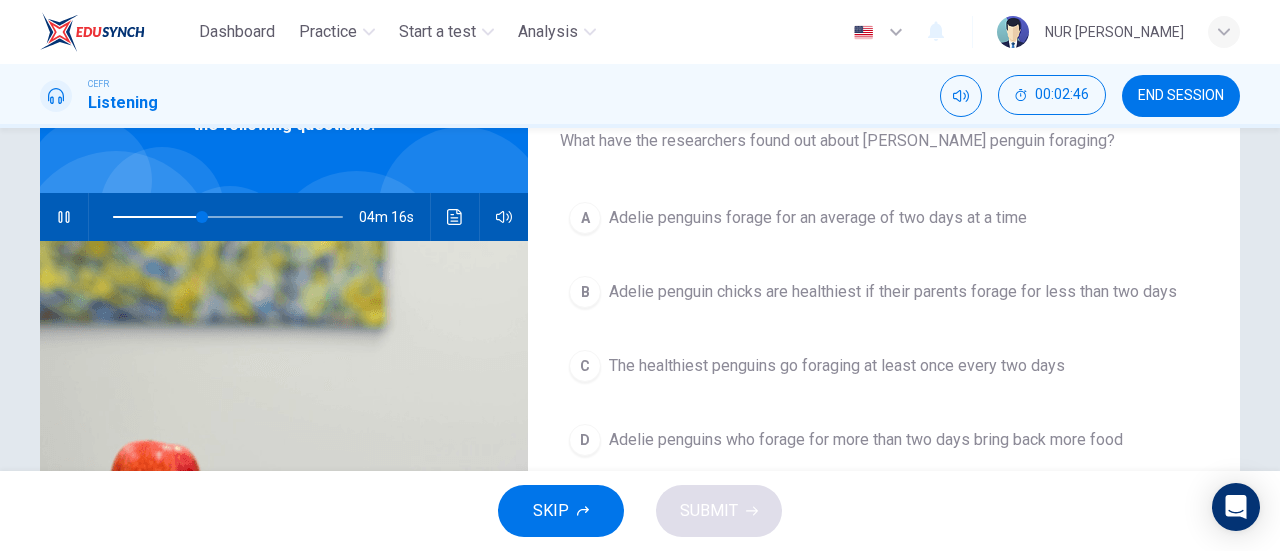 scroll, scrollTop: 134, scrollLeft: 0, axis: vertical 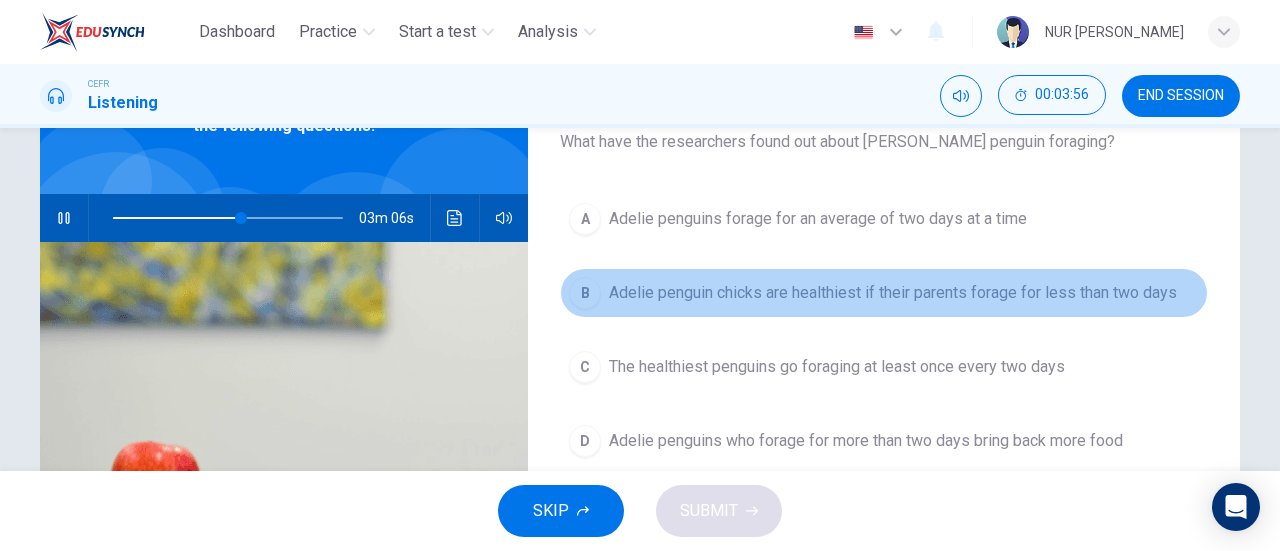 click on "Adelie penguin chicks are healthiest if their parents forage for less than two days" at bounding box center (893, 293) 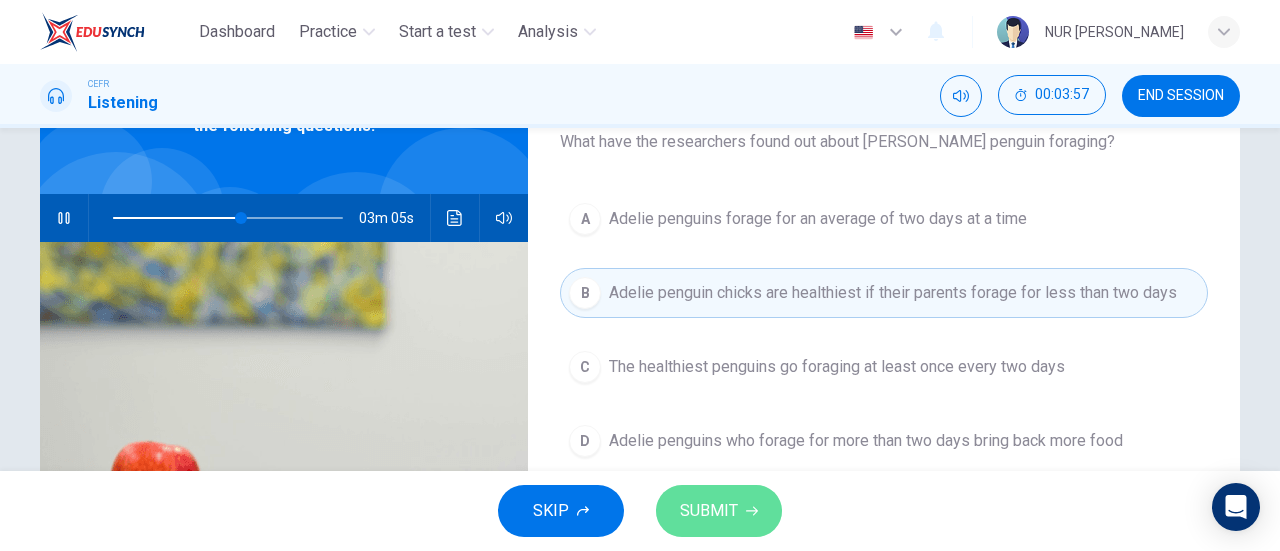 click on "SUBMIT" at bounding box center (719, 511) 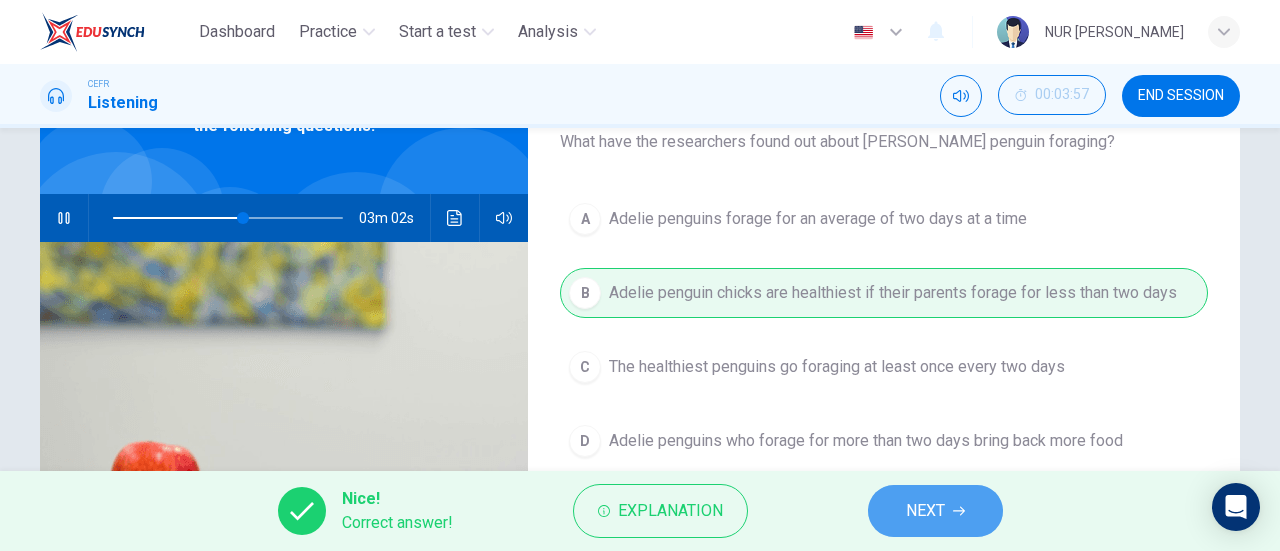 click on "NEXT" at bounding box center [925, 511] 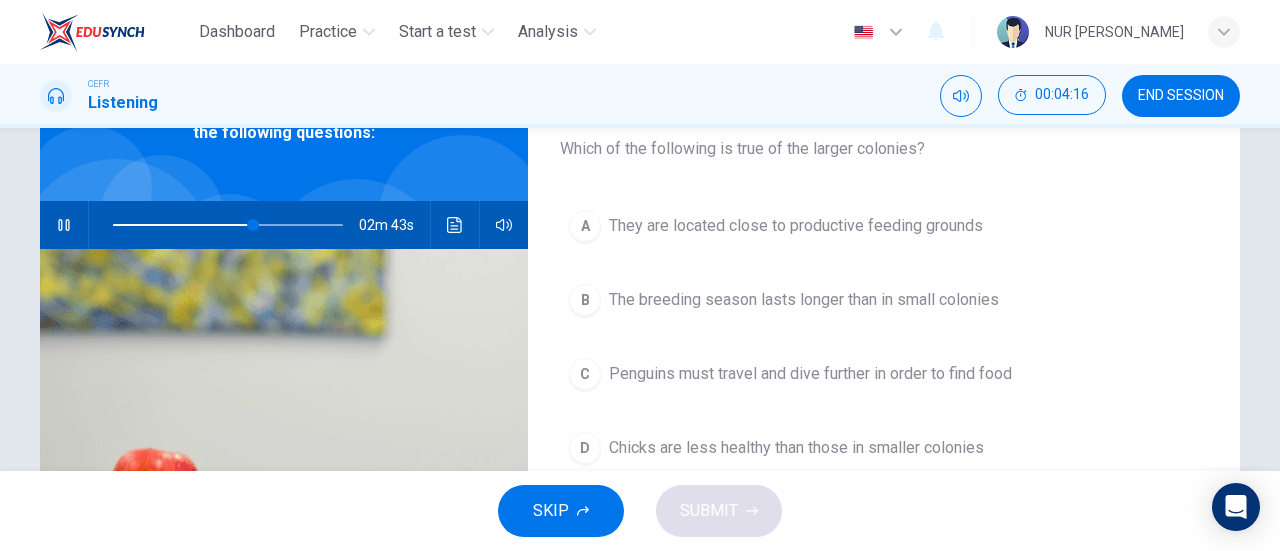 scroll, scrollTop: 128, scrollLeft: 0, axis: vertical 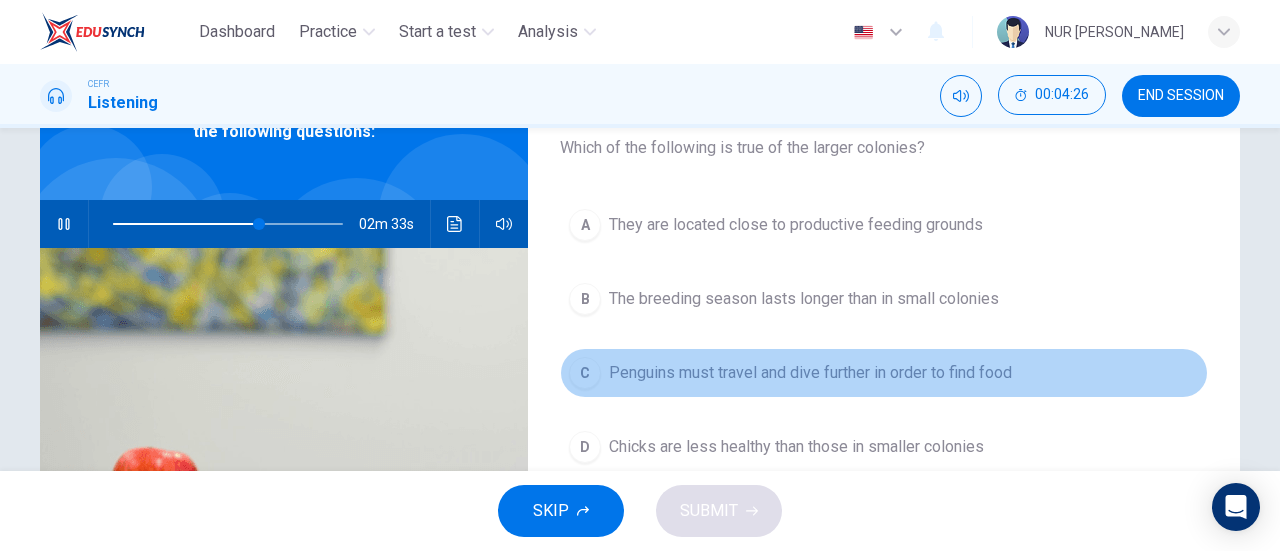 click on "C Penguins must travel and dive further in order to find food" at bounding box center (884, 373) 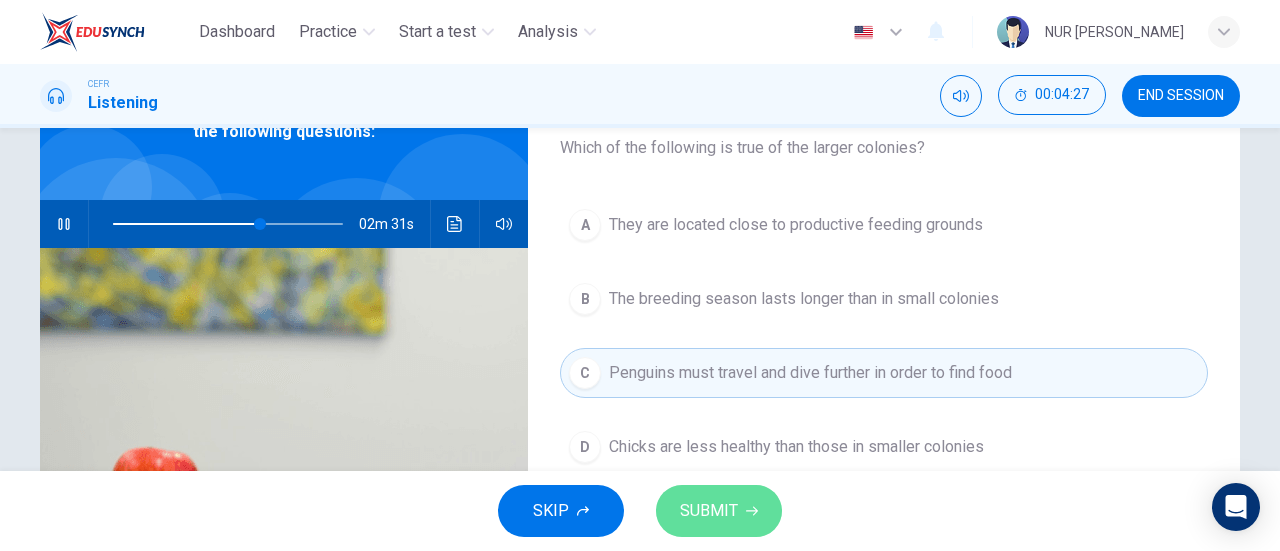 click on "SUBMIT" at bounding box center (709, 511) 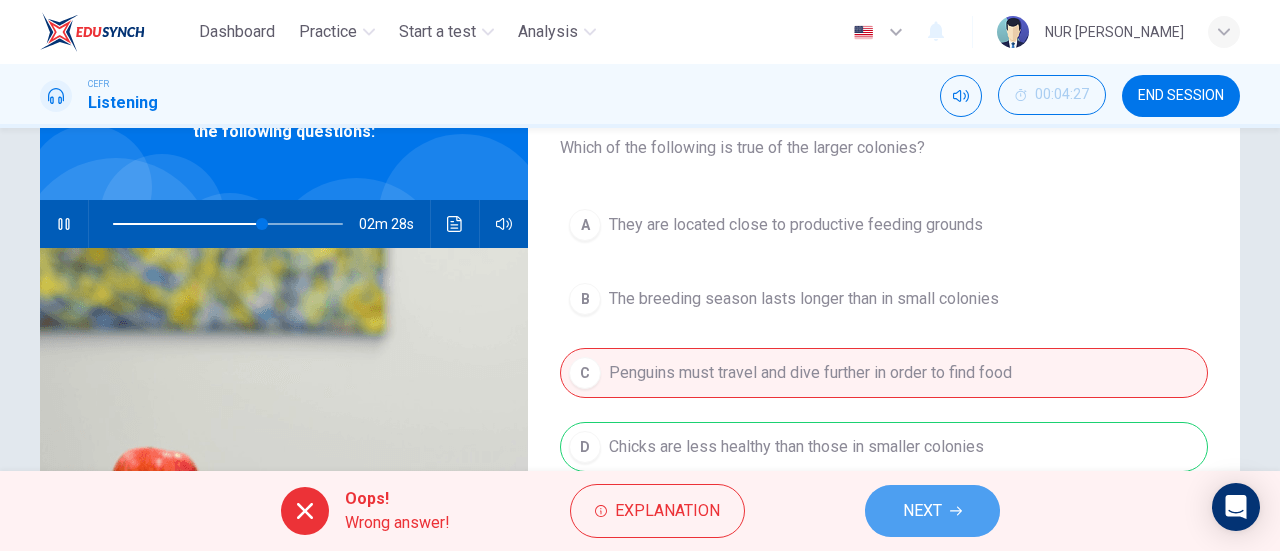 click on "NEXT" at bounding box center (932, 511) 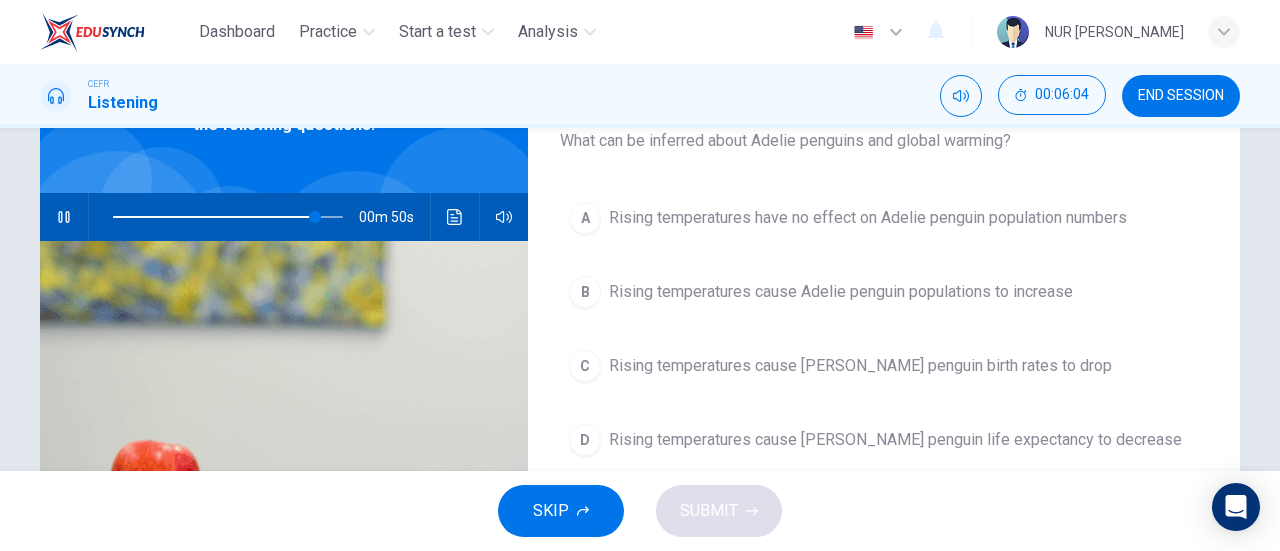 scroll, scrollTop: 134, scrollLeft: 0, axis: vertical 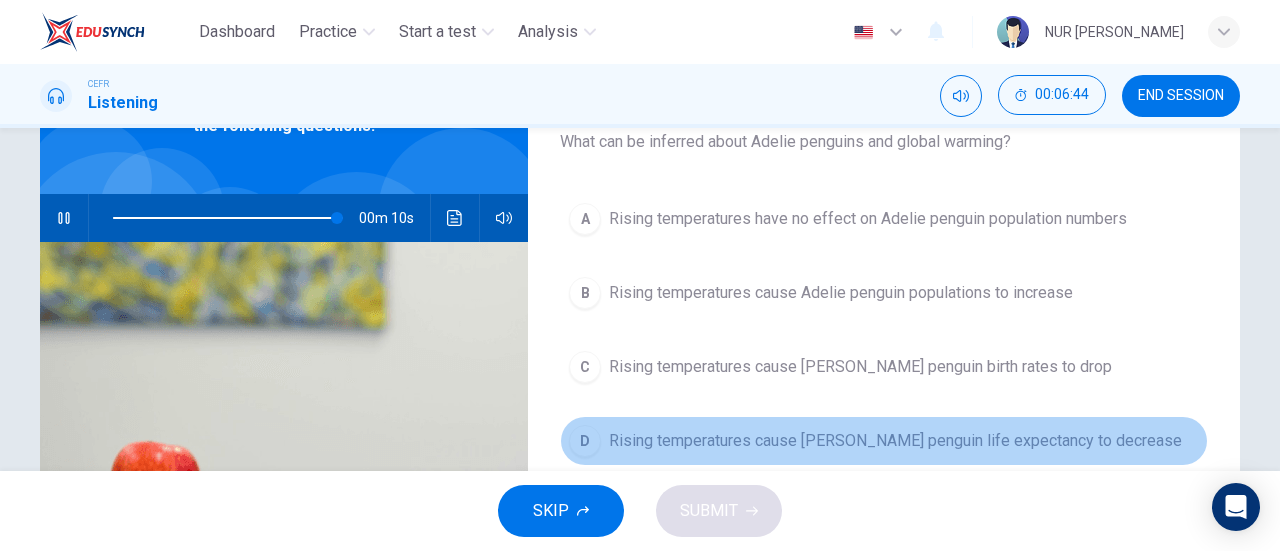click on "Rising temperatures cause Adelie penguin life expectancy to decrease" at bounding box center (895, 441) 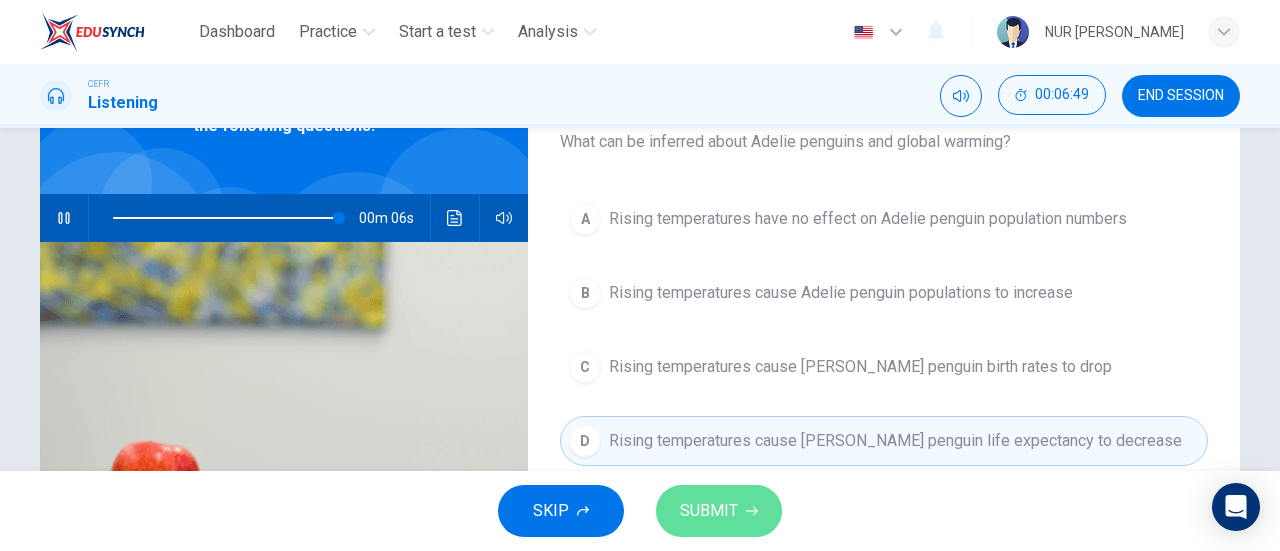 click on "SUBMIT" at bounding box center [709, 511] 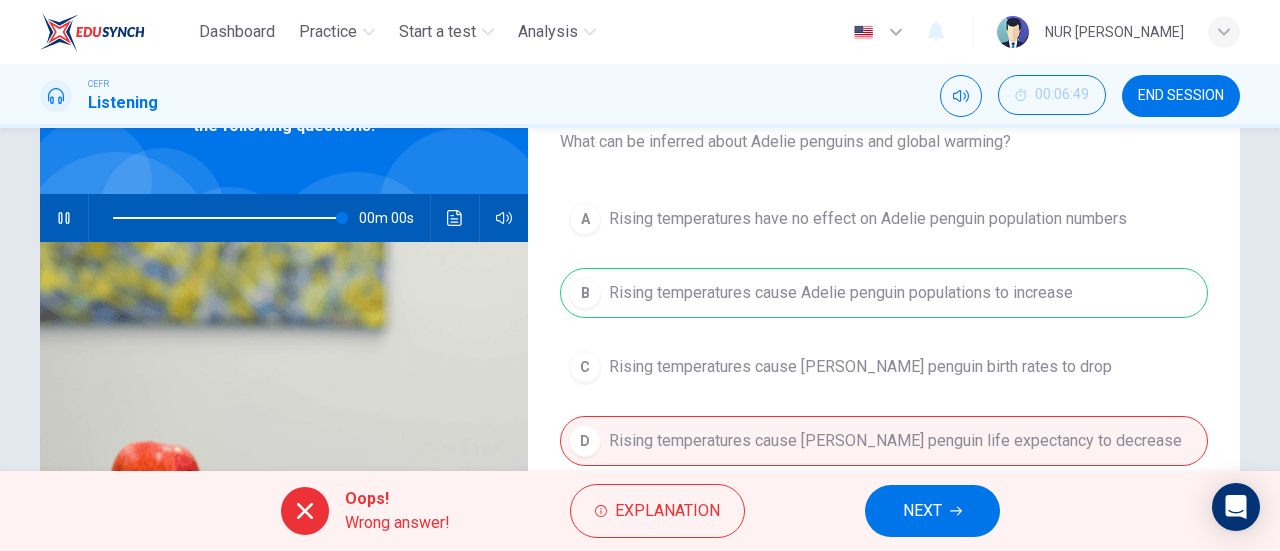 type on "0" 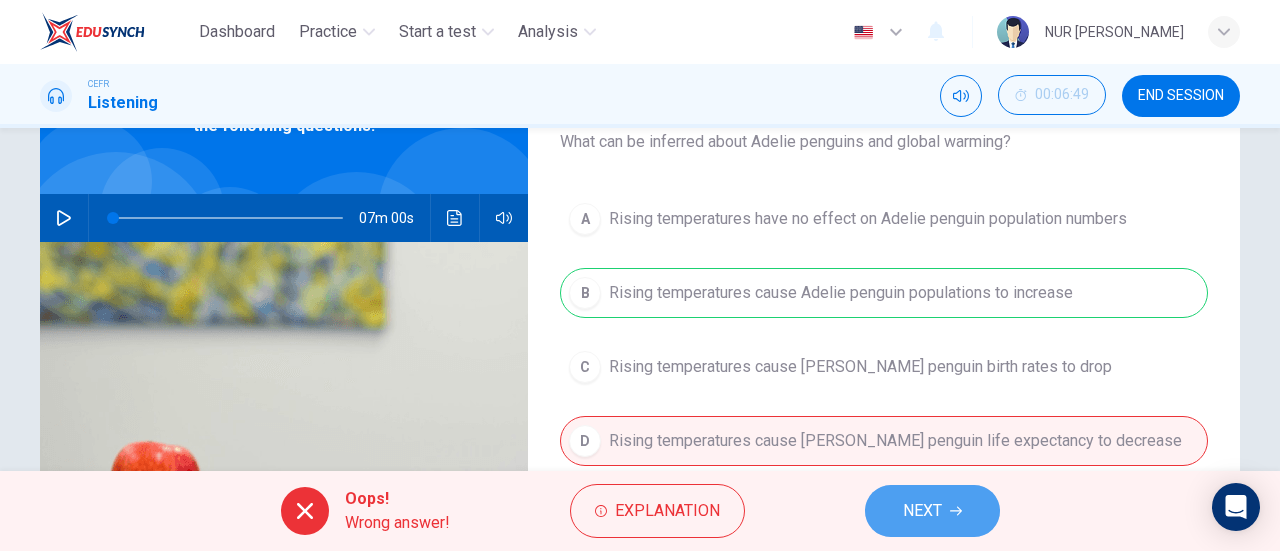 click on "NEXT" at bounding box center [932, 511] 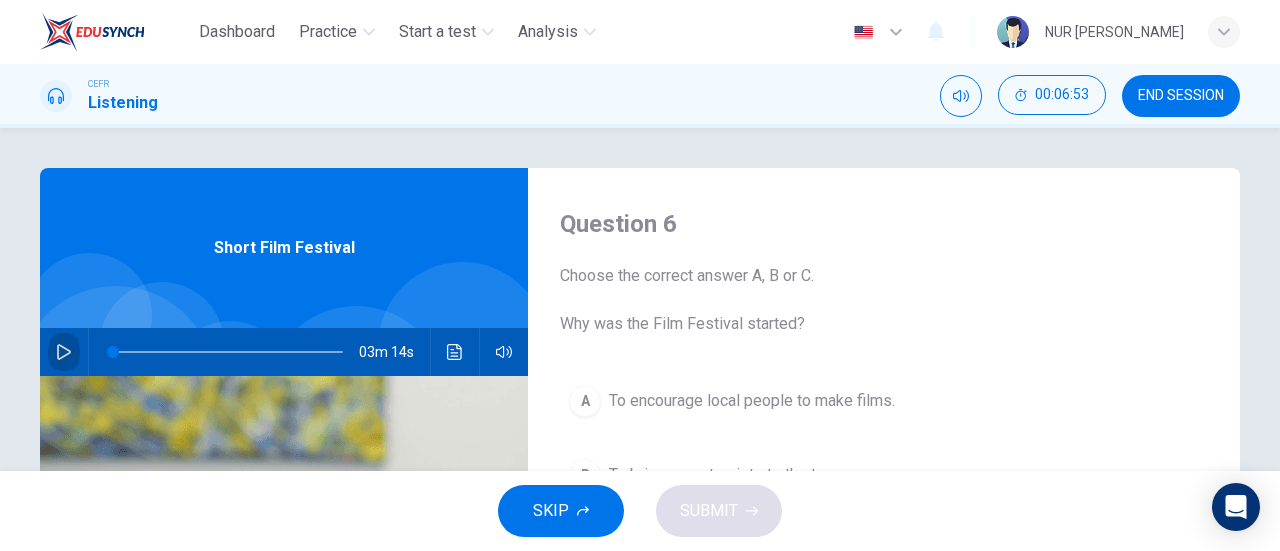 click 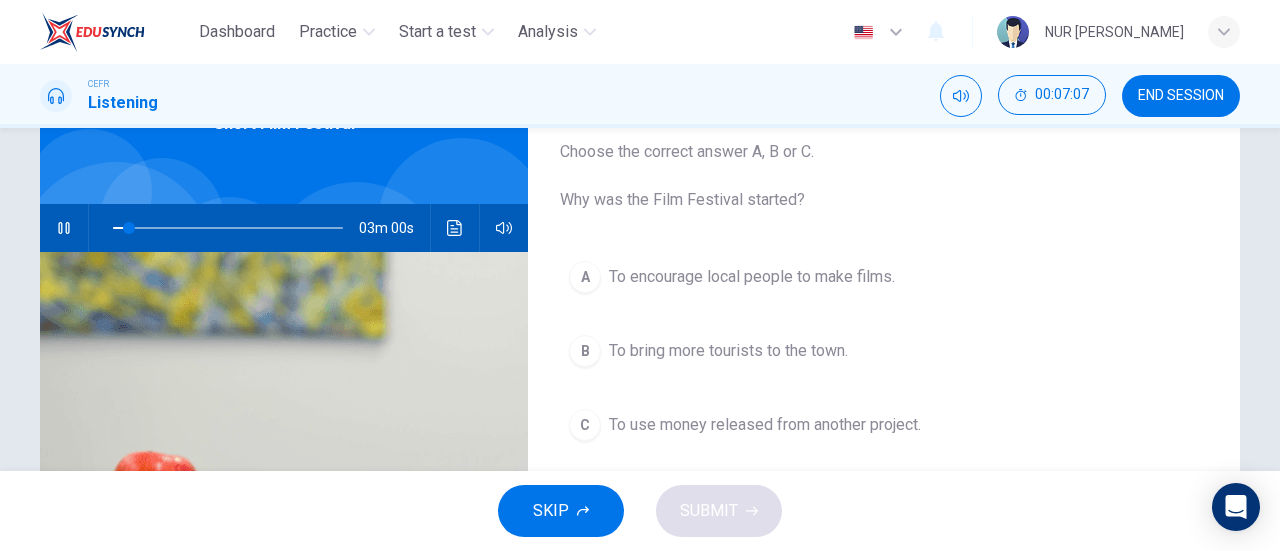 scroll, scrollTop: 122, scrollLeft: 0, axis: vertical 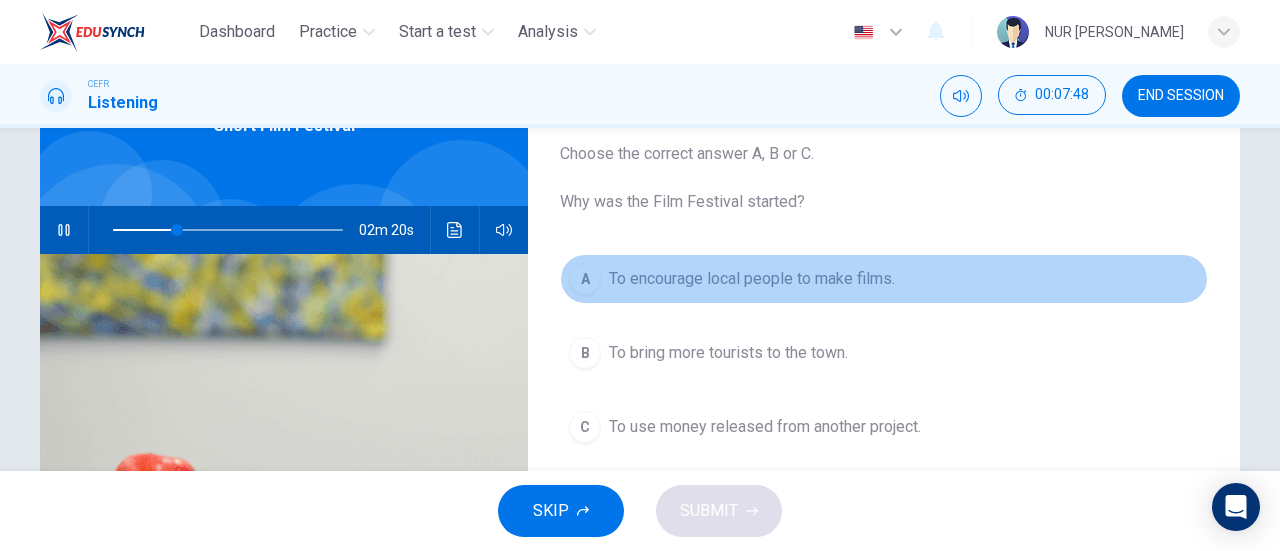 click on "To encourage local people to make films." at bounding box center (752, 279) 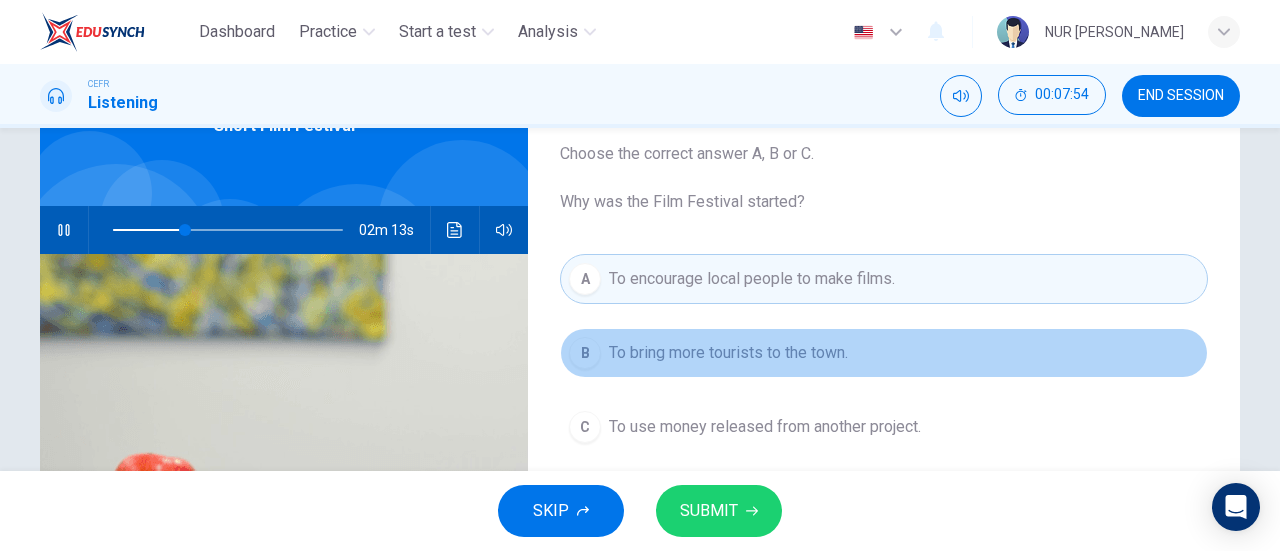 click on "To bring more tourists to the town." at bounding box center [728, 353] 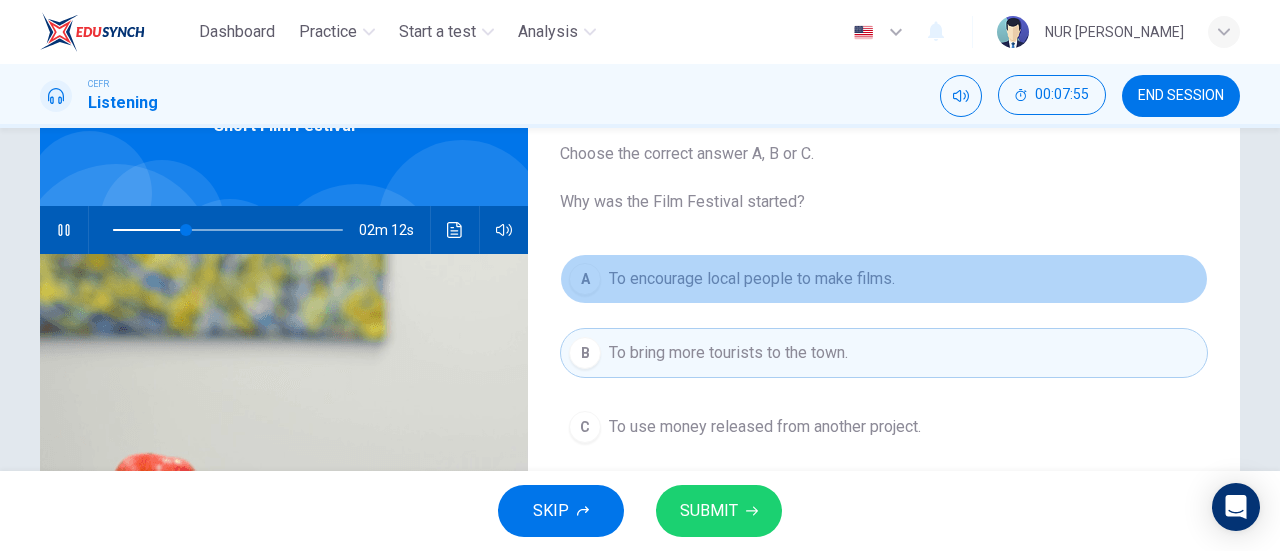 click on "To encourage local people to make films." at bounding box center (752, 279) 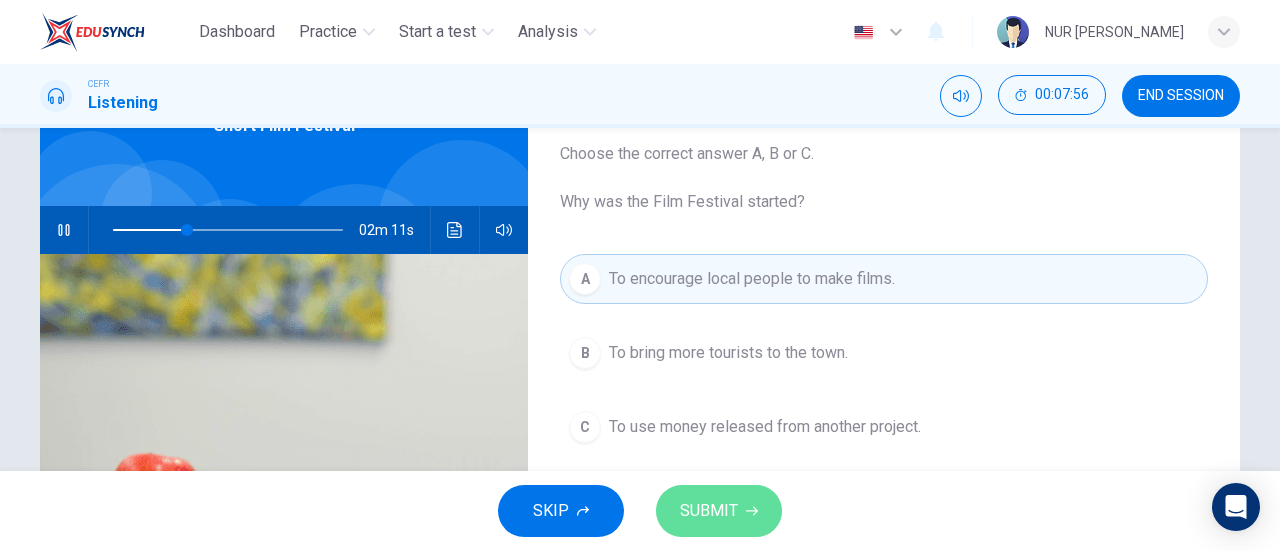 click on "SUBMIT" at bounding box center [709, 511] 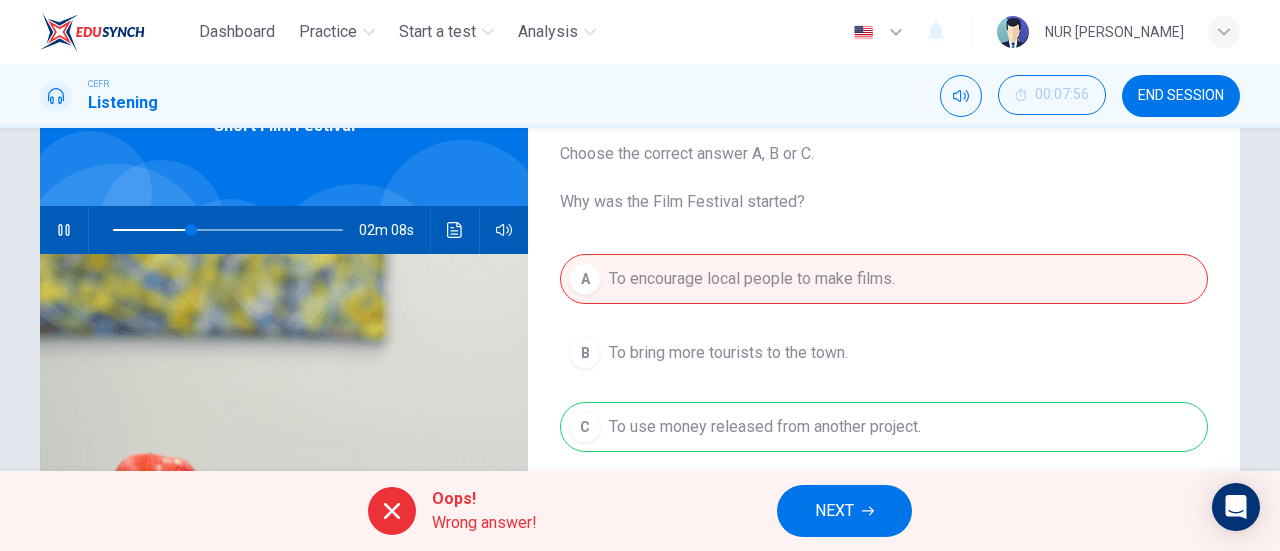 click on "NEXT" at bounding box center (834, 511) 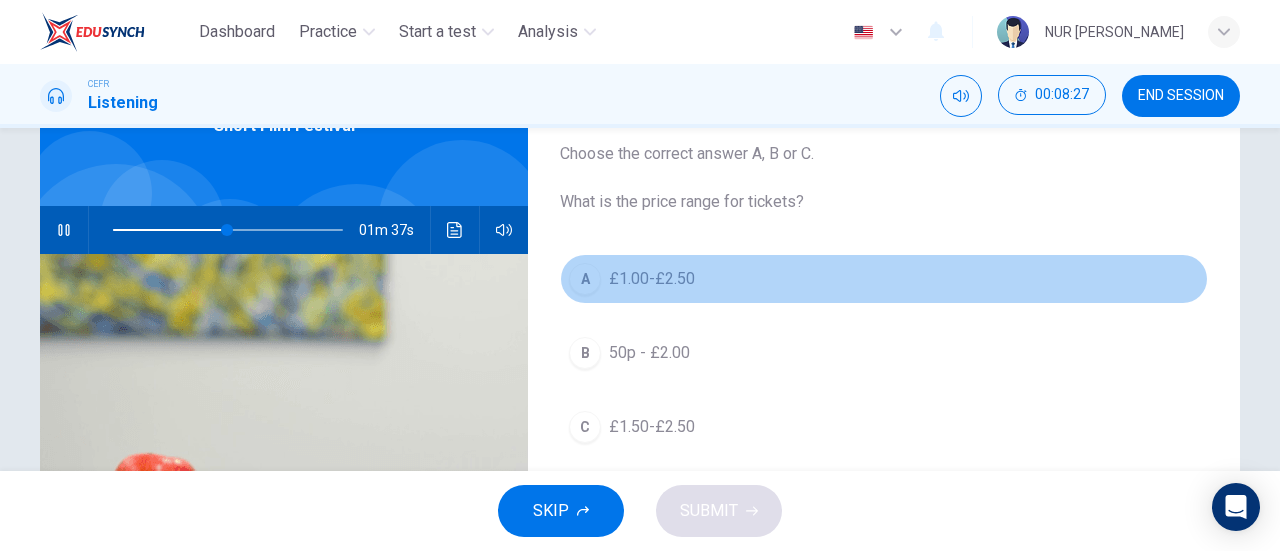 click on "£1.00-£2.50" at bounding box center [652, 279] 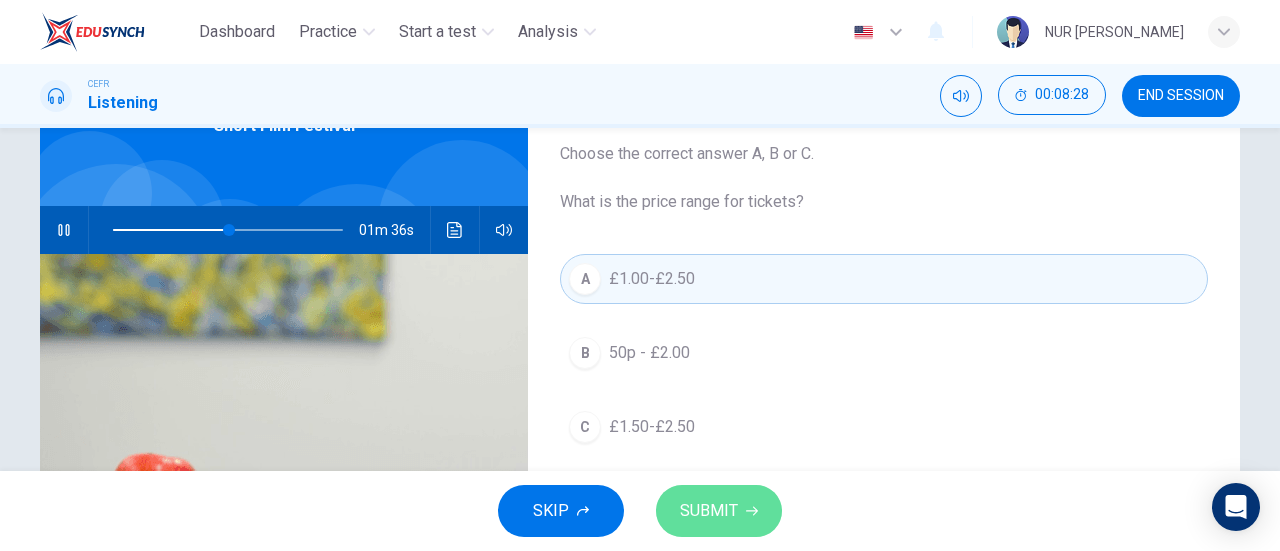 click on "SUBMIT" at bounding box center [709, 511] 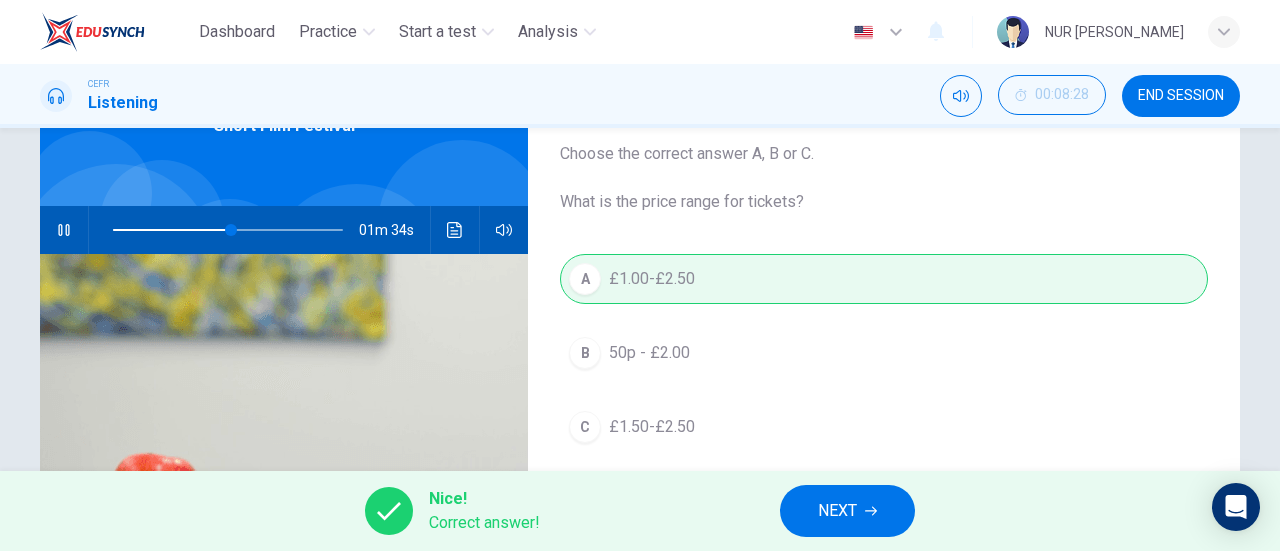 click on "NEXT" at bounding box center [847, 511] 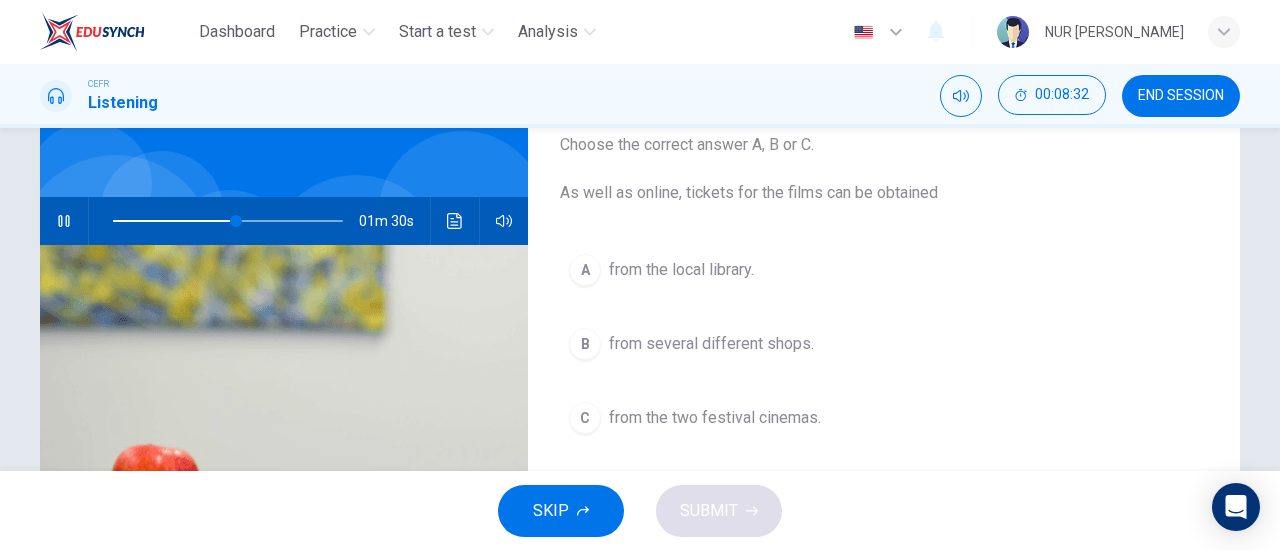 scroll, scrollTop: 132, scrollLeft: 0, axis: vertical 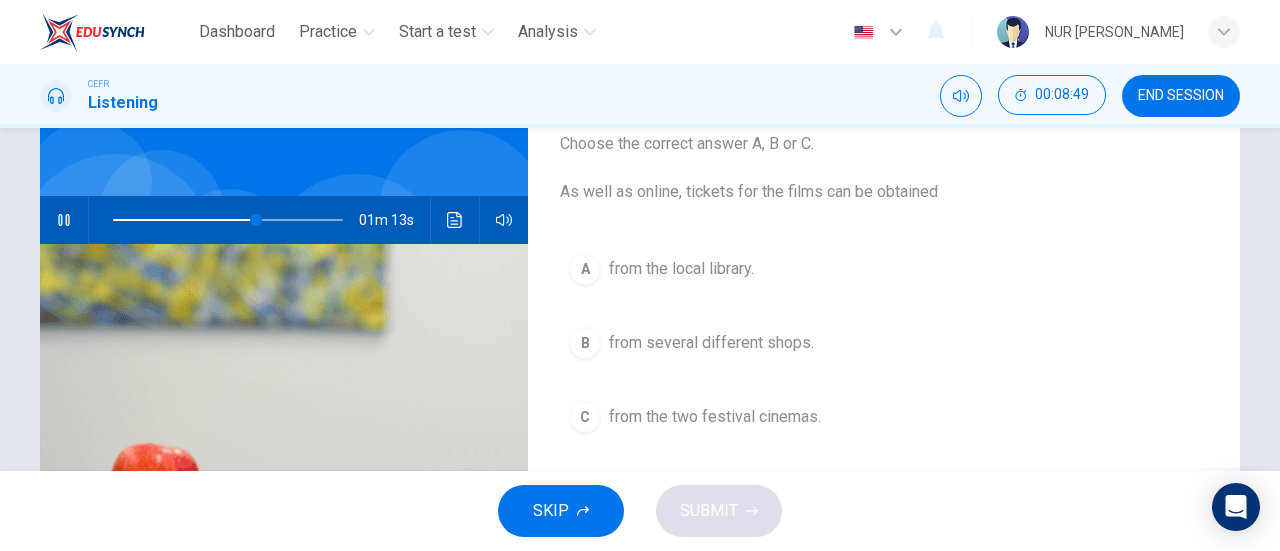 click on "from the local library." at bounding box center (681, 269) 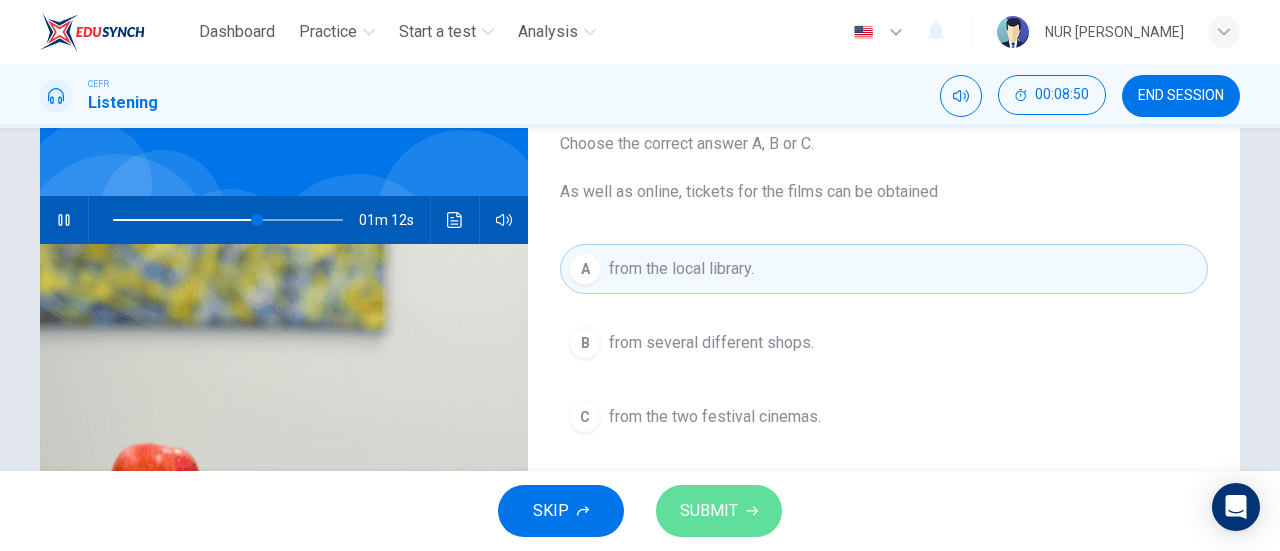 click on "SUBMIT" at bounding box center (709, 511) 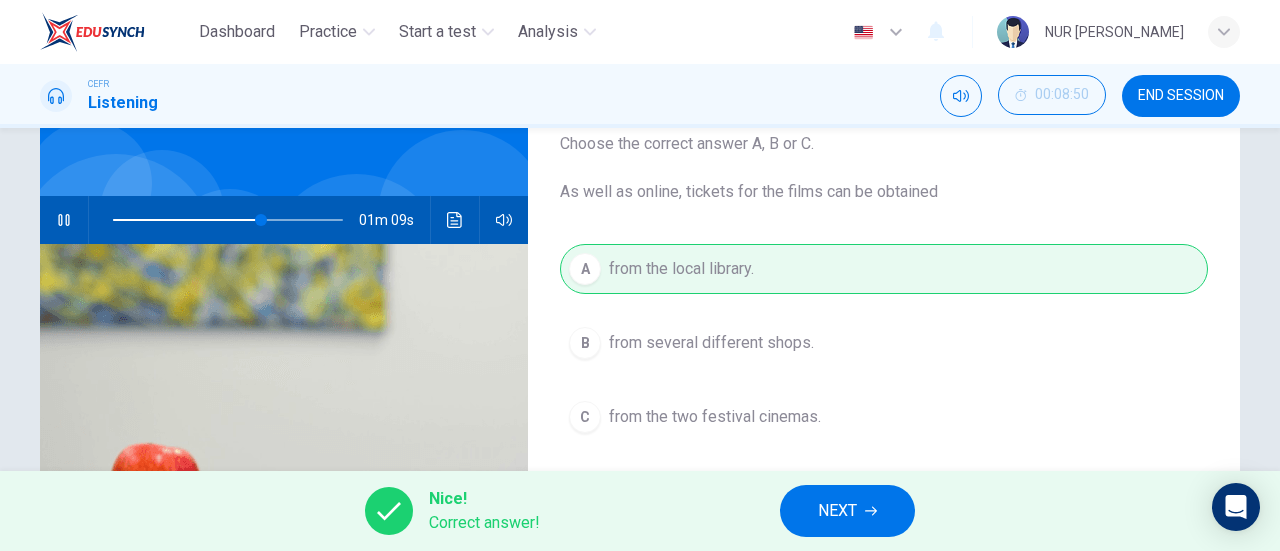 click 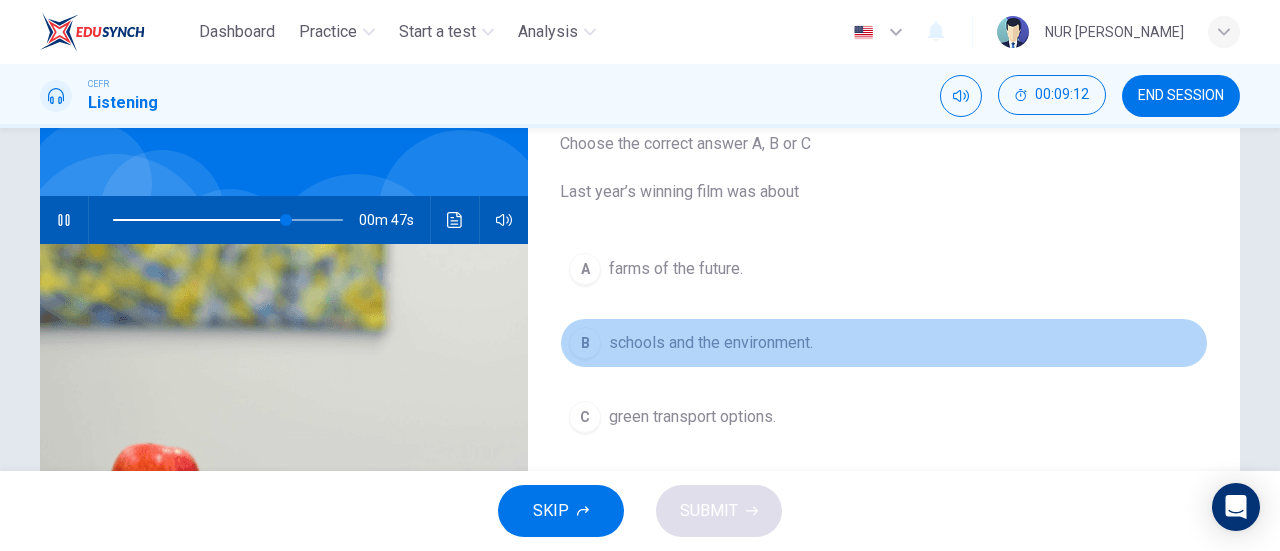 click on "schools and the environment." at bounding box center (711, 343) 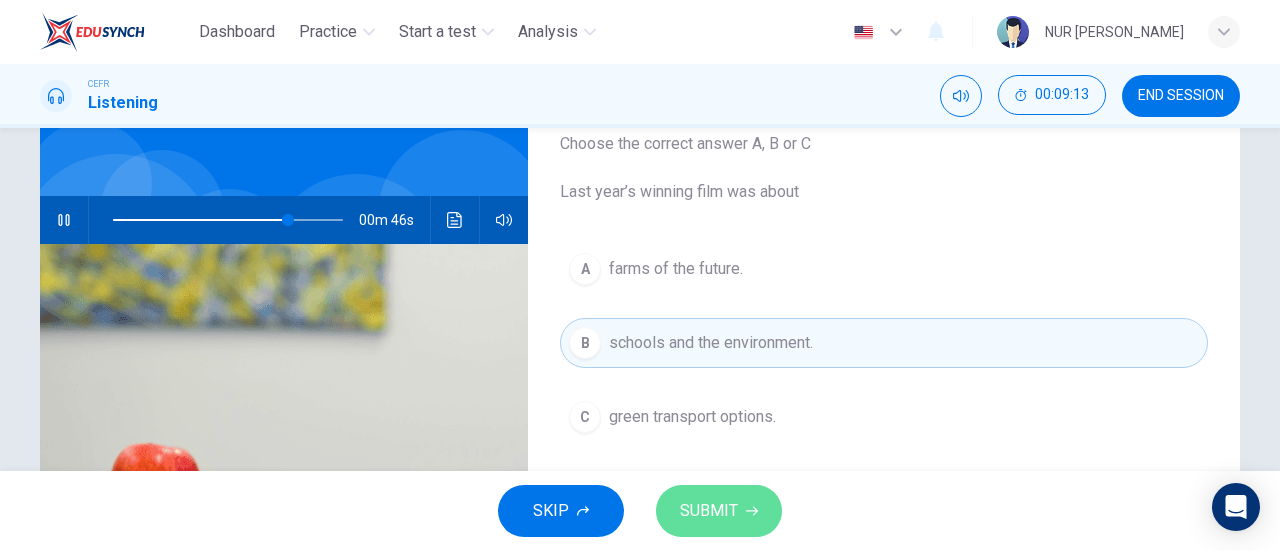 click on "SUBMIT" at bounding box center [709, 511] 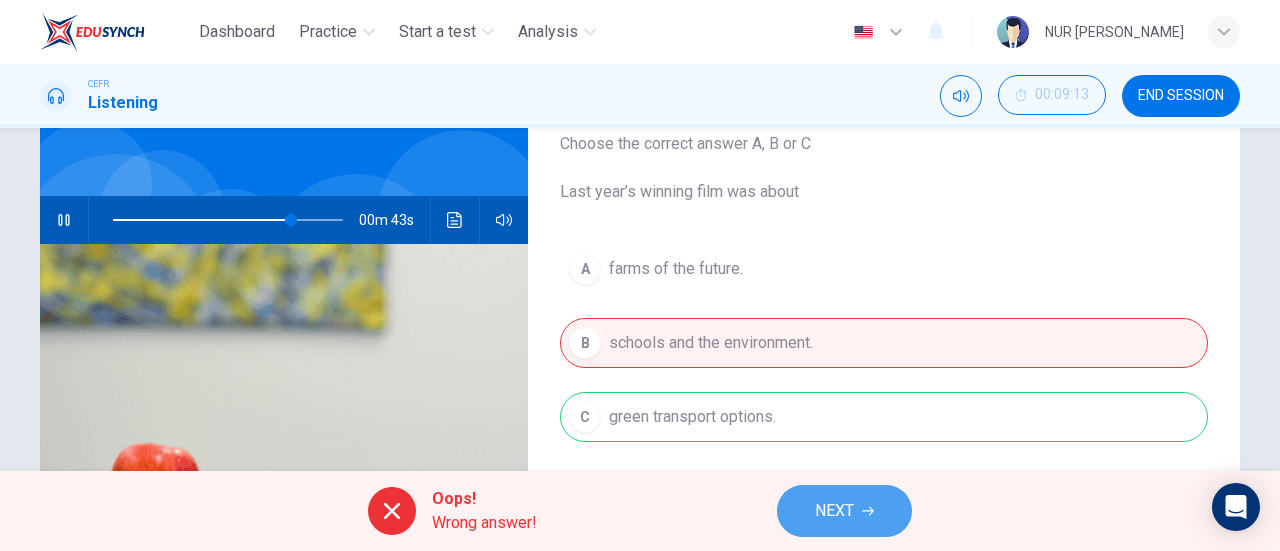 click on "NEXT" at bounding box center (844, 511) 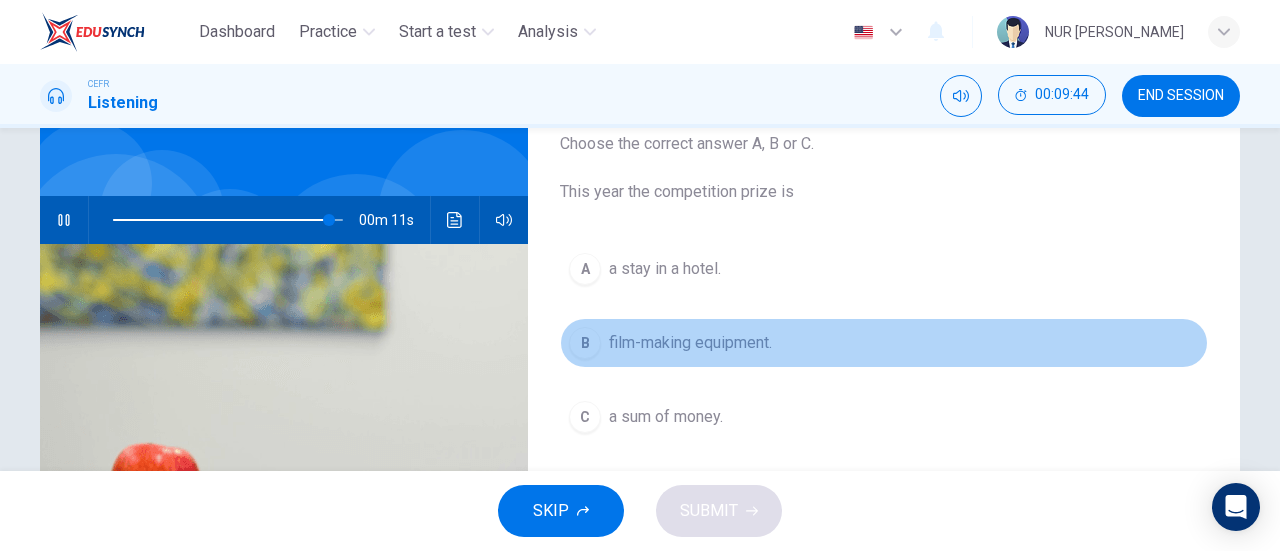 click on "film-making equipment." at bounding box center (690, 343) 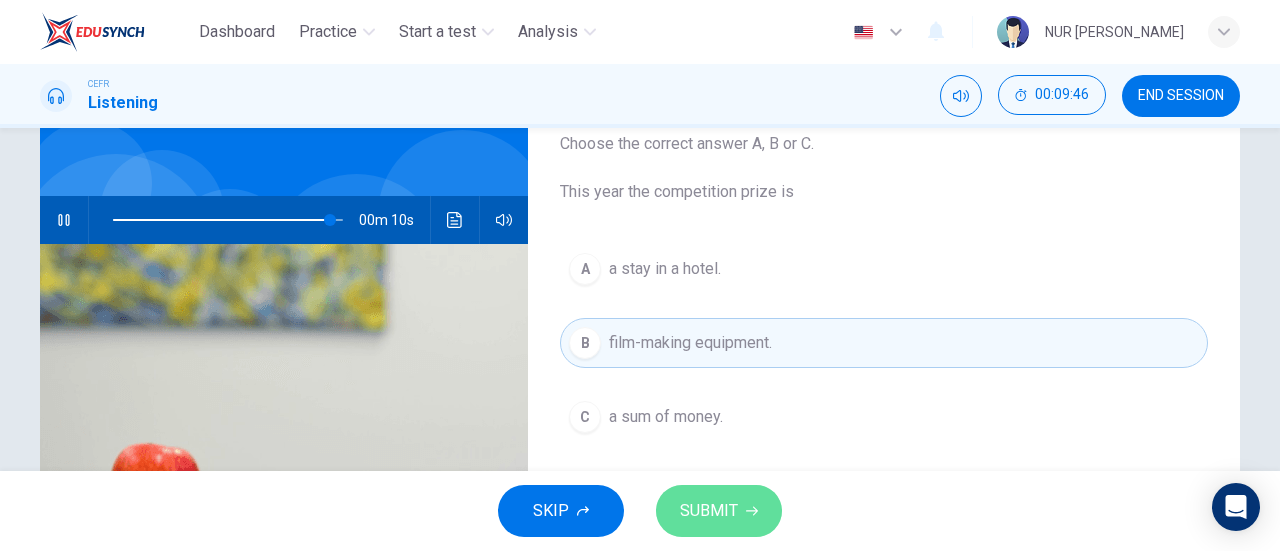 click on "SUBMIT" at bounding box center (709, 511) 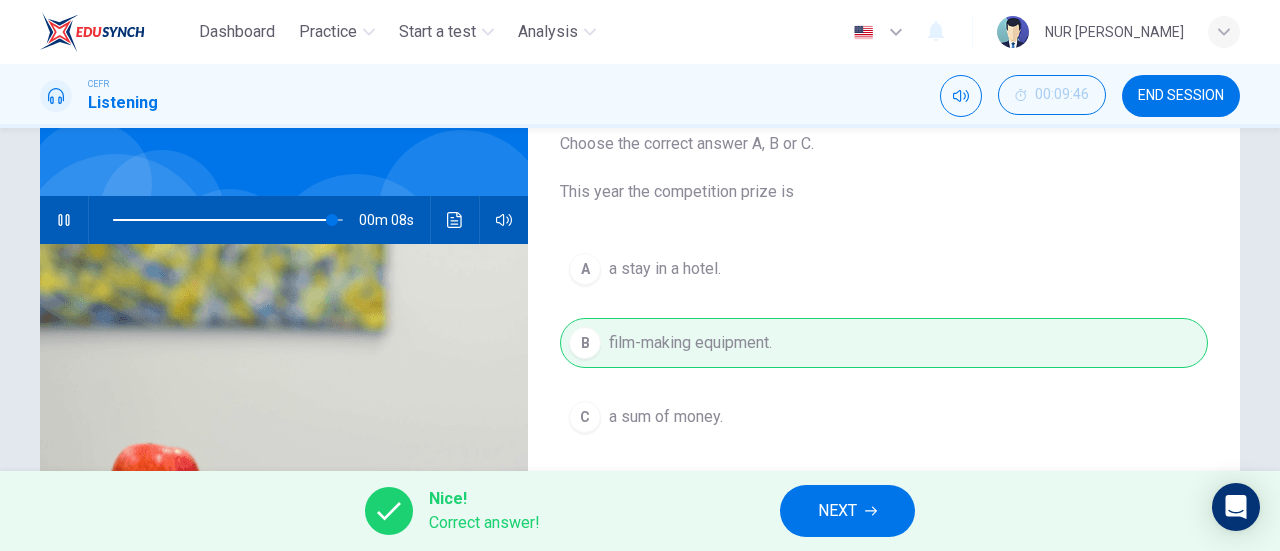 click on "NEXT" at bounding box center [847, 511] 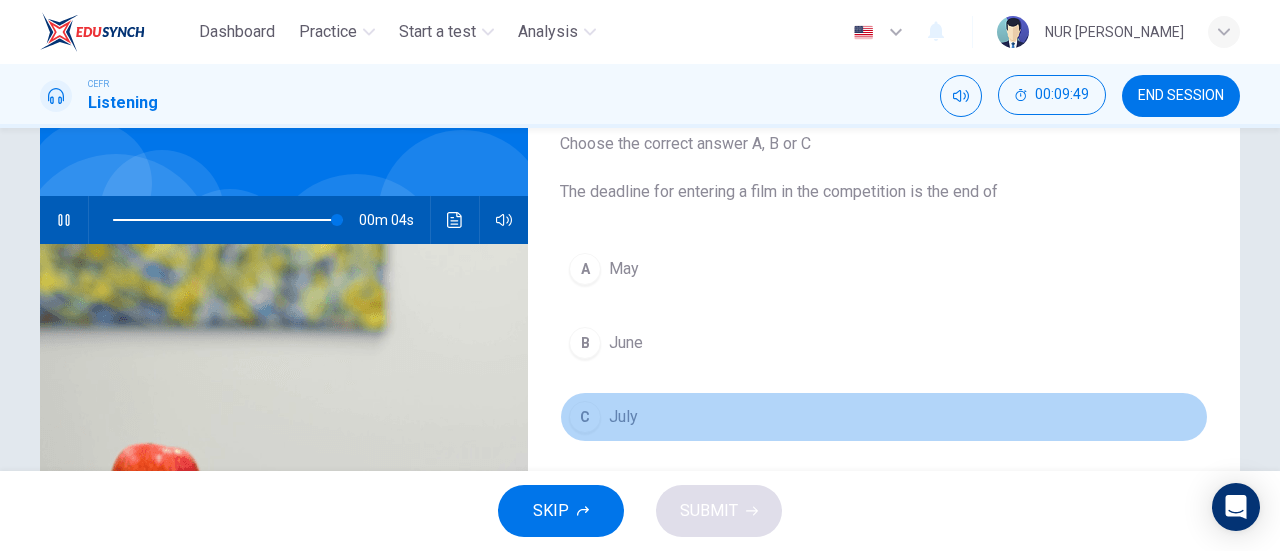 click on "July" at bounding box center (623, 417) 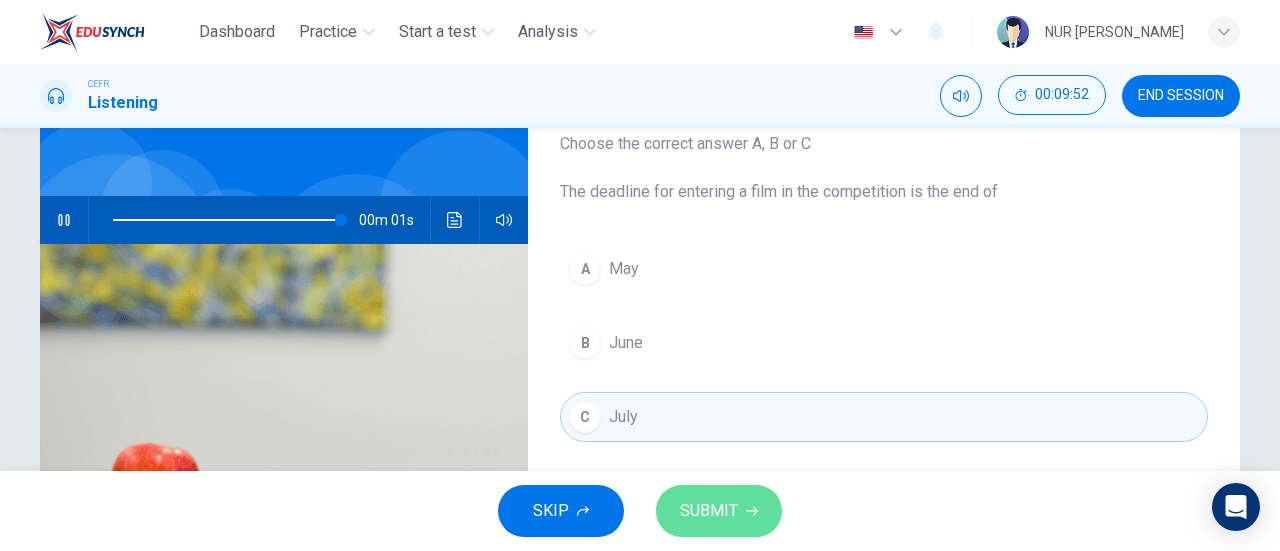 click on "SUBMIT" at bounding box center [709, 511] 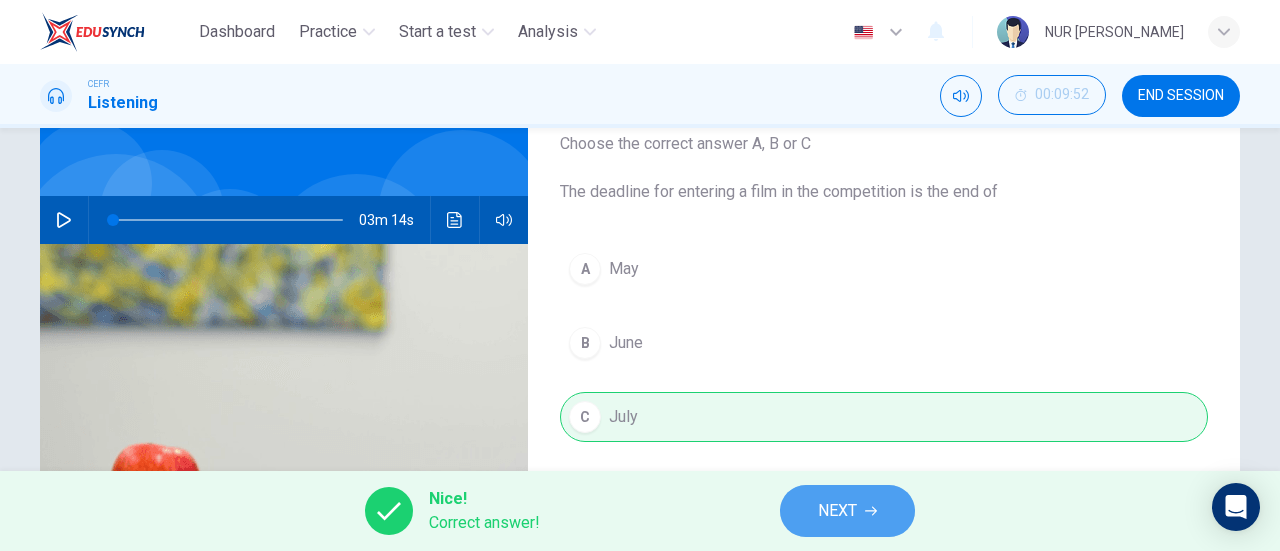 click on "NEXT" at bounding box center [837, 511] 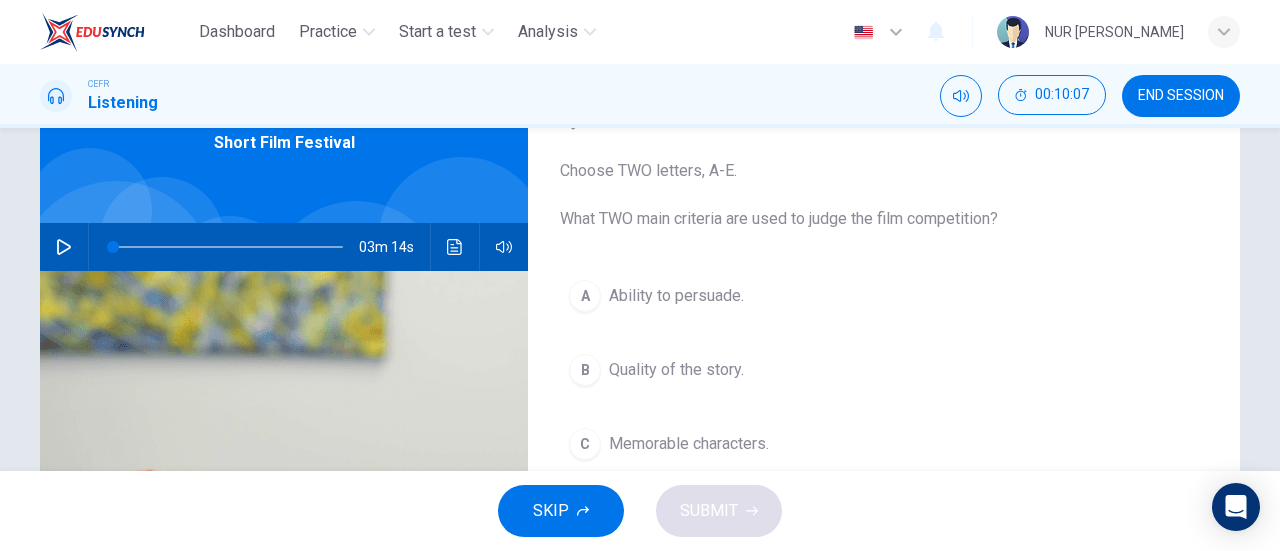 scroll, scrollTop: 104, scrollLeft: 0, axis: vertical 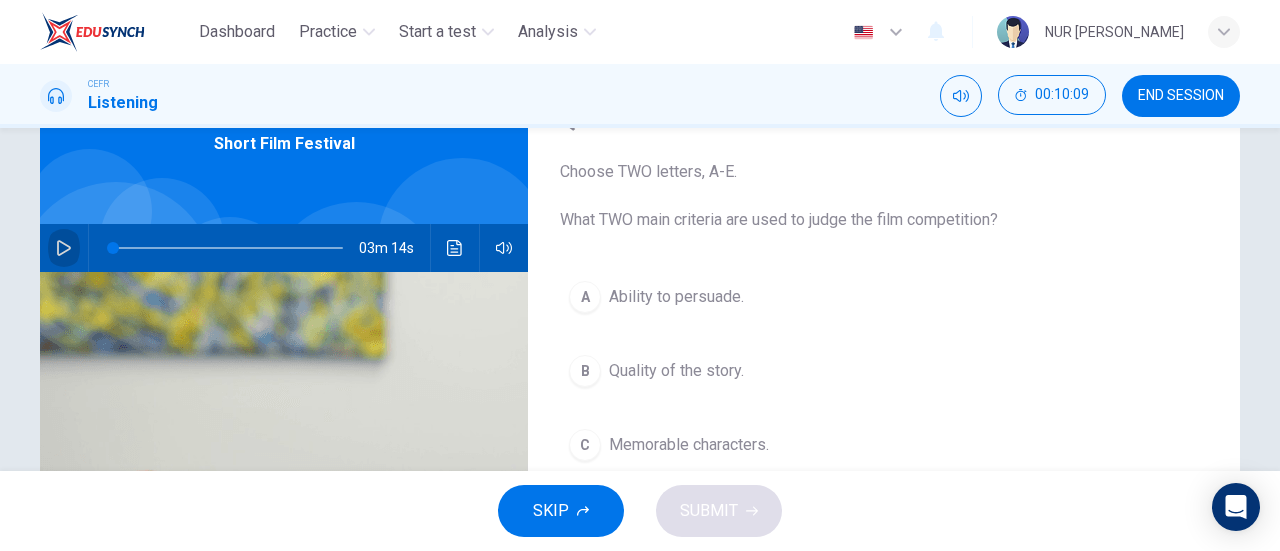 click 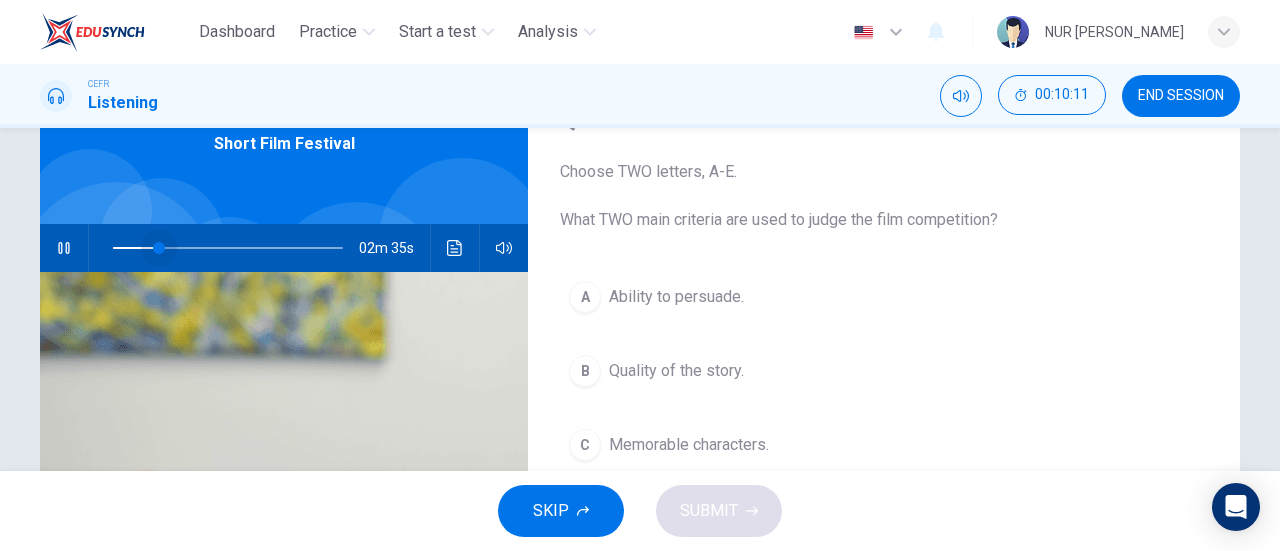 click at bounding box center (228, 248) 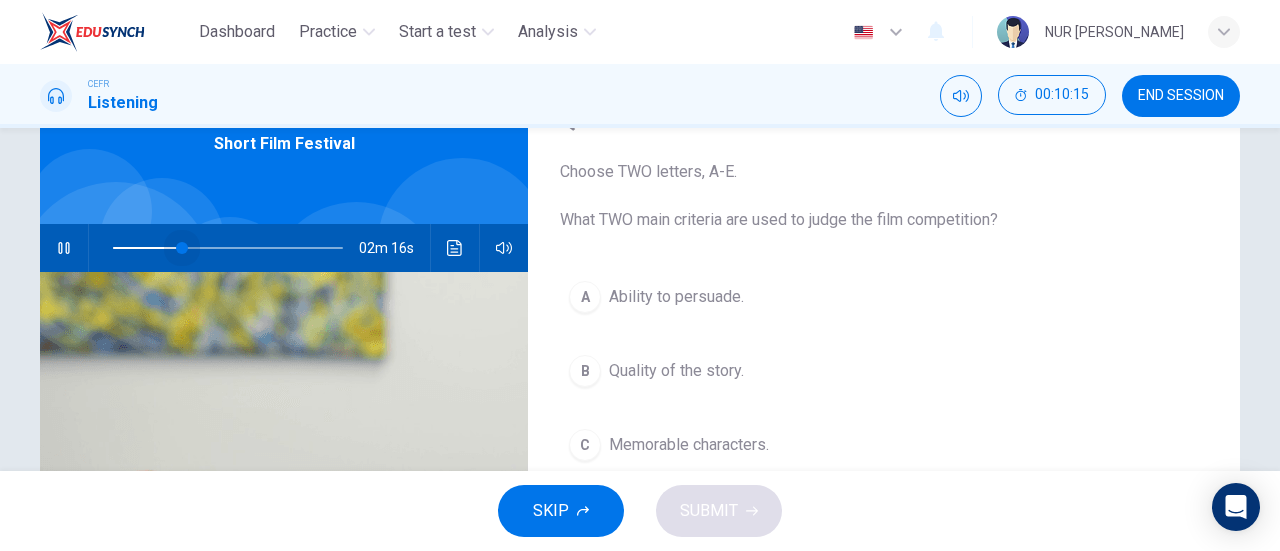 click at bounding box center (228, 248) 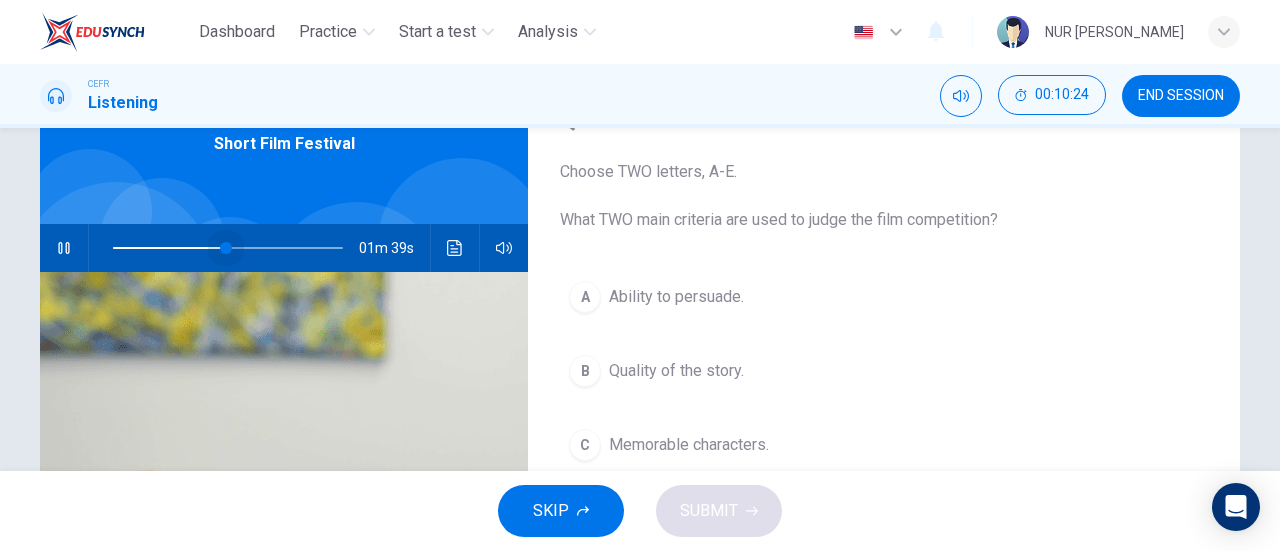 click at bounding box center [228, 248] 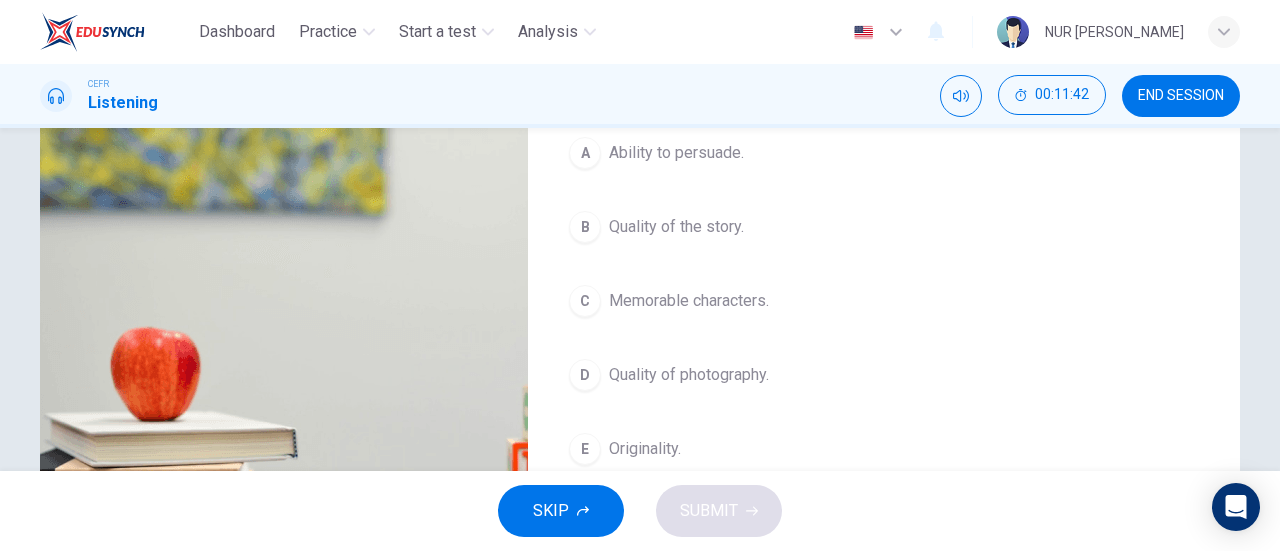 scroll, scrollTop: 247, scrollLeft: 0, axis: vertical 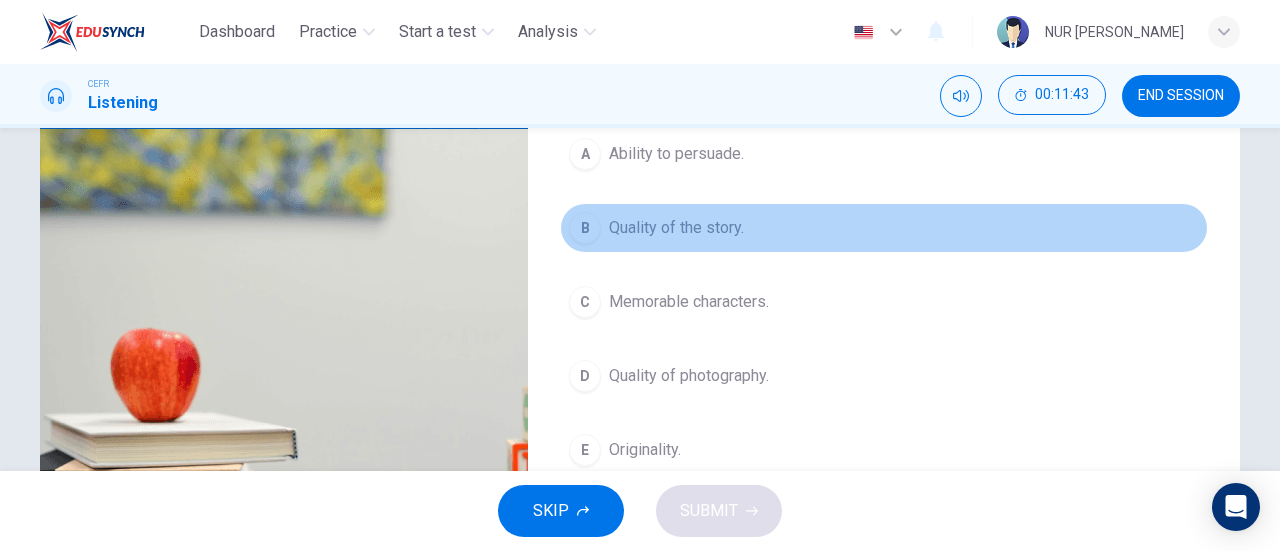 click on "B Quality of the story." at bounding box center (884, 228) 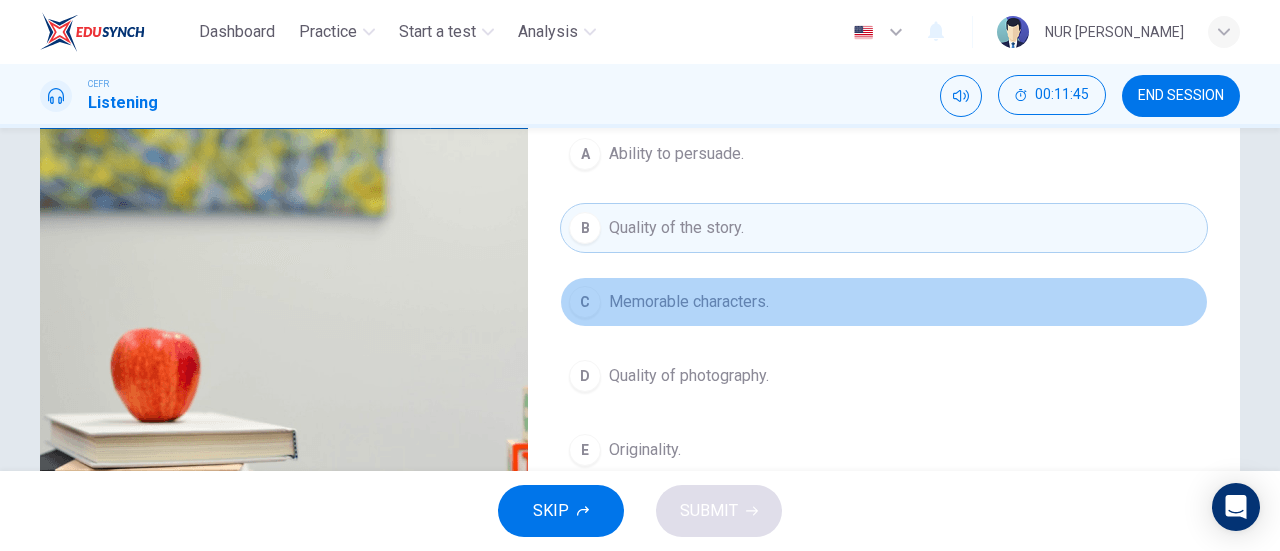 click on "C" at bounding box center (585, 302) 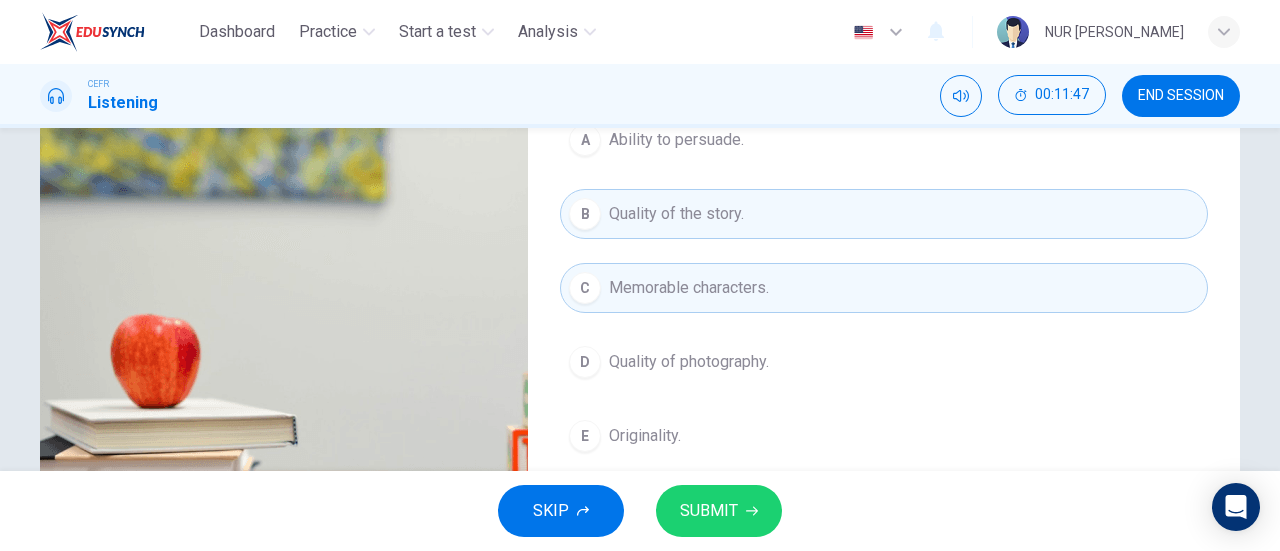 scroll, scrollTop: 257, scrollLeft: 0, axis: vertical 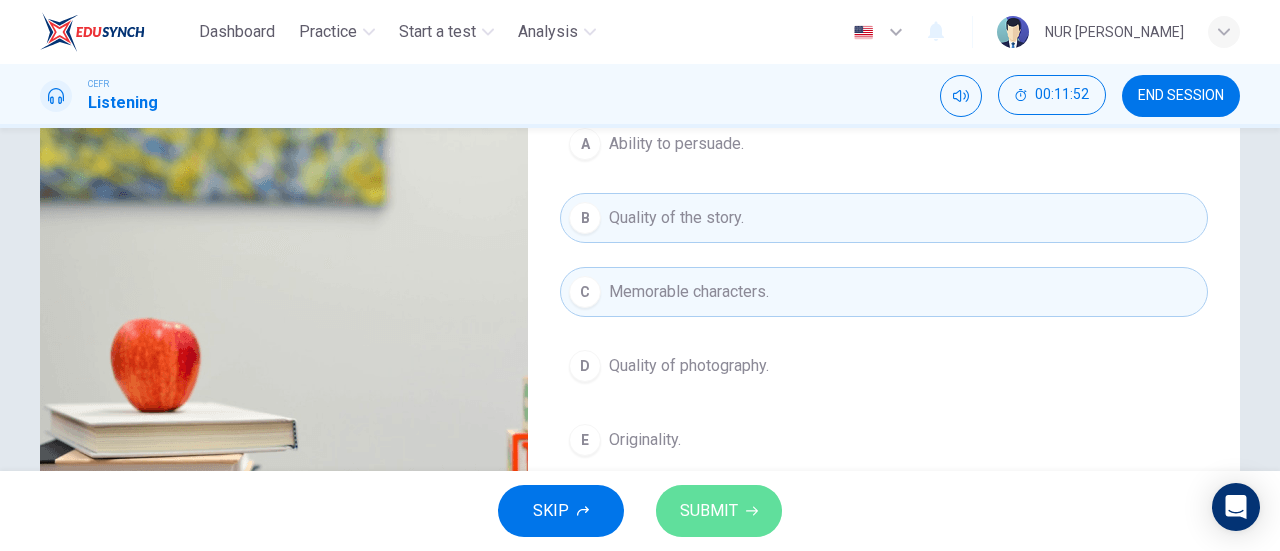 click on "SUBMIT" at bounding box center (719, 511) 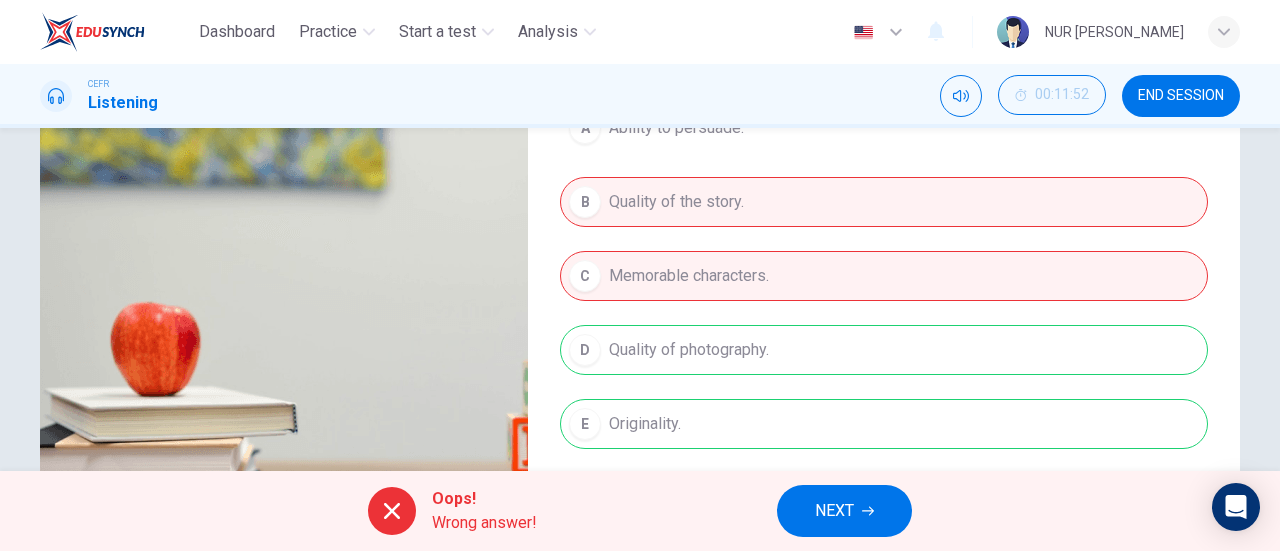 scroll, scrollTop: 275, scrollLeft: 0, axis: vertical 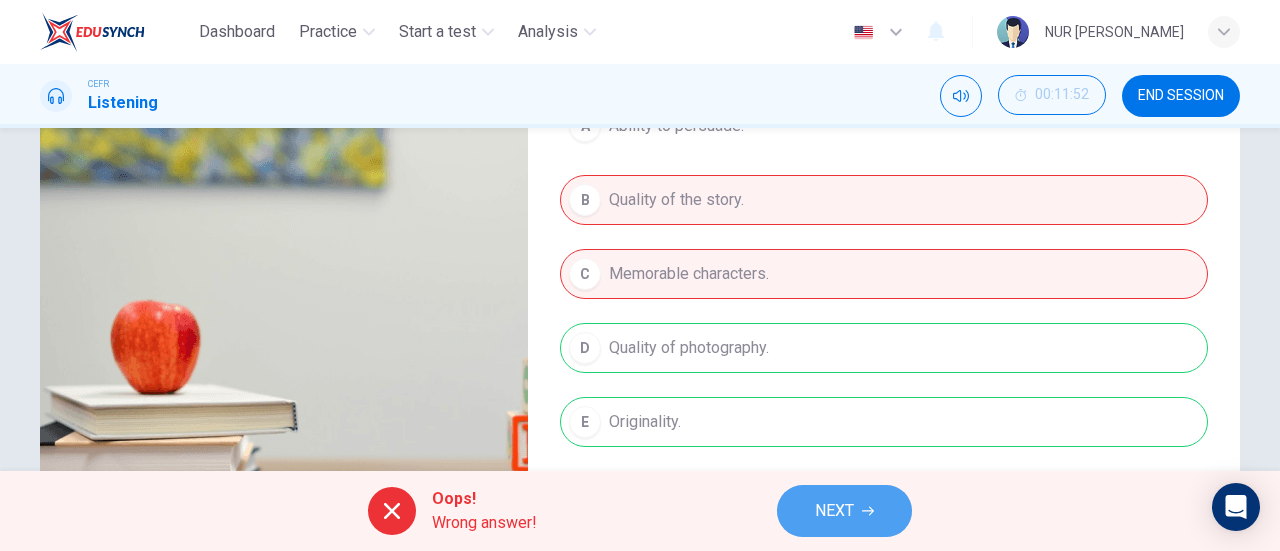 click on "NEXT" at bounding box center (834, 511) 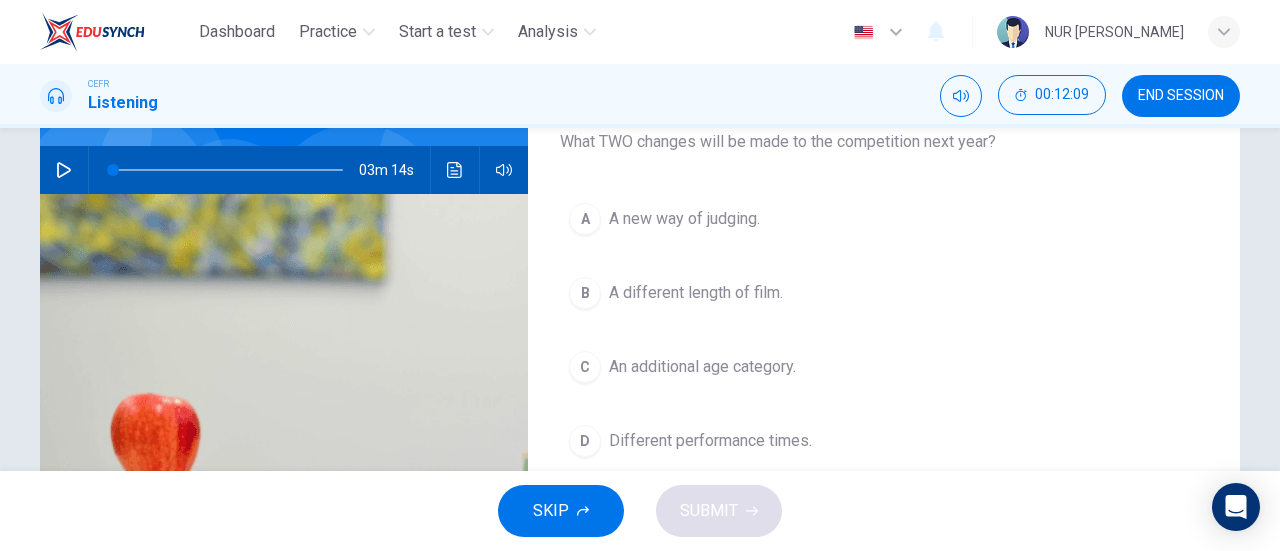 scroll, scrollTop: 180, scrollLeft: 0, axis: vertical 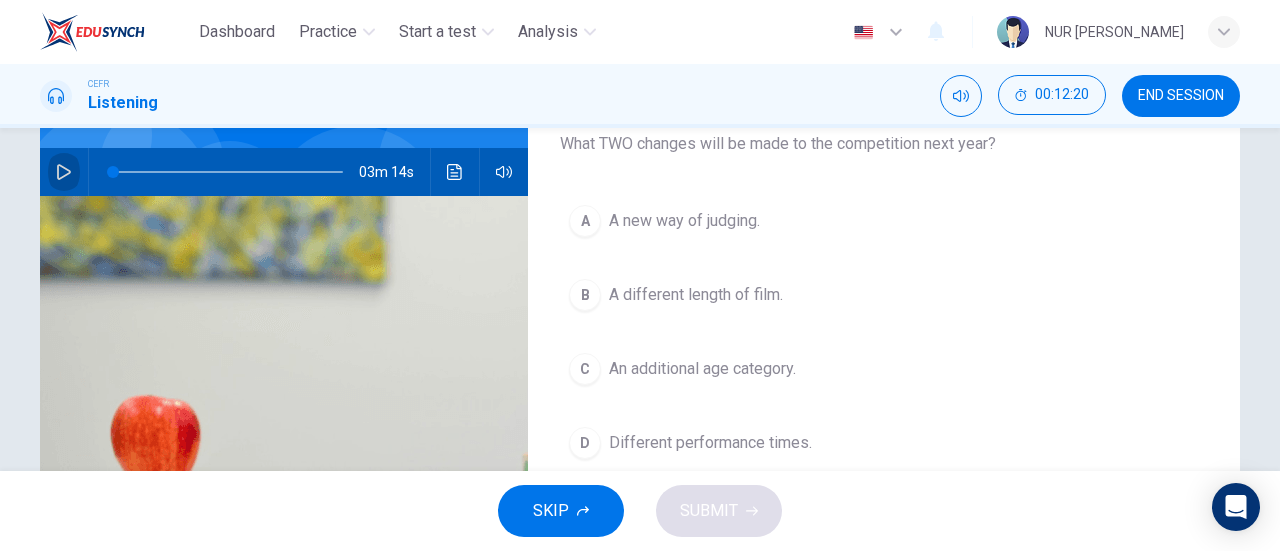 click 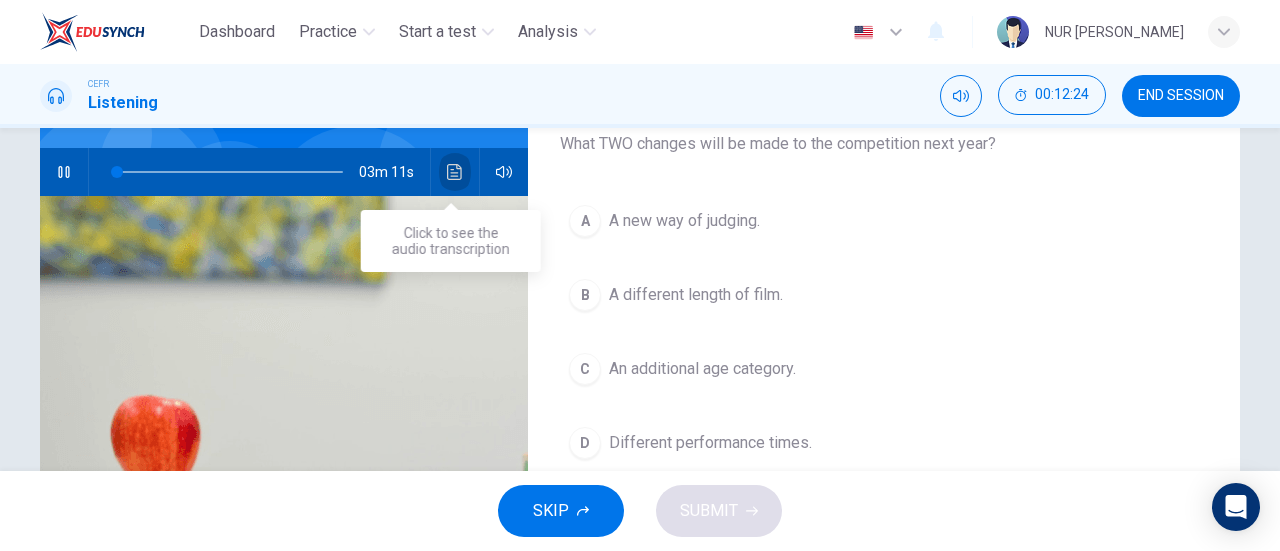 click 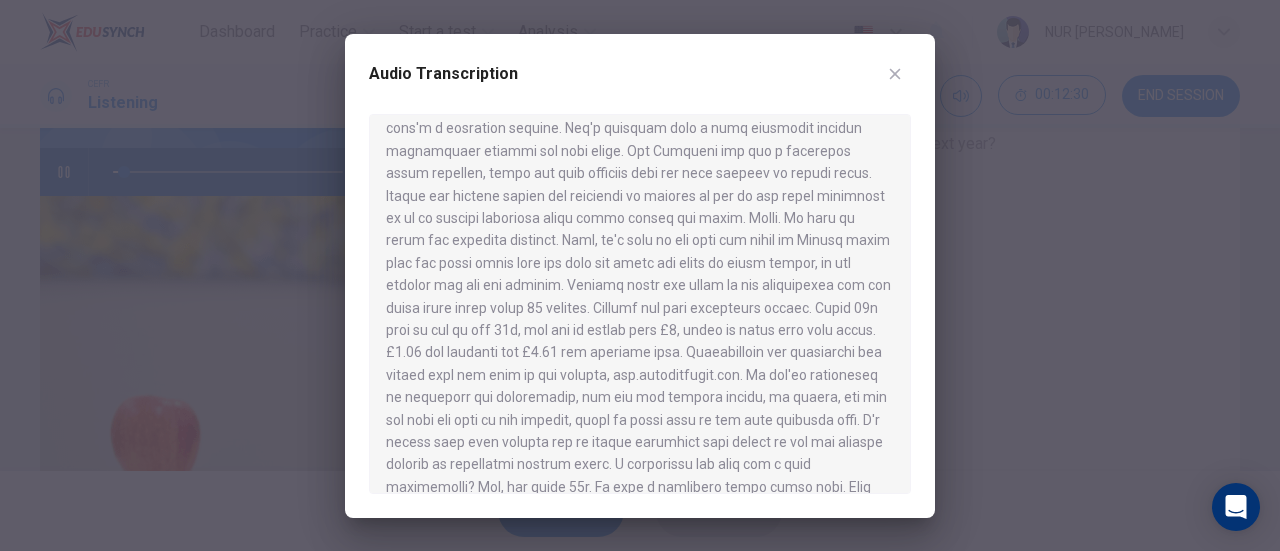 scroll, scrollTop: 126, scrollLeft: 0, axis: vertical 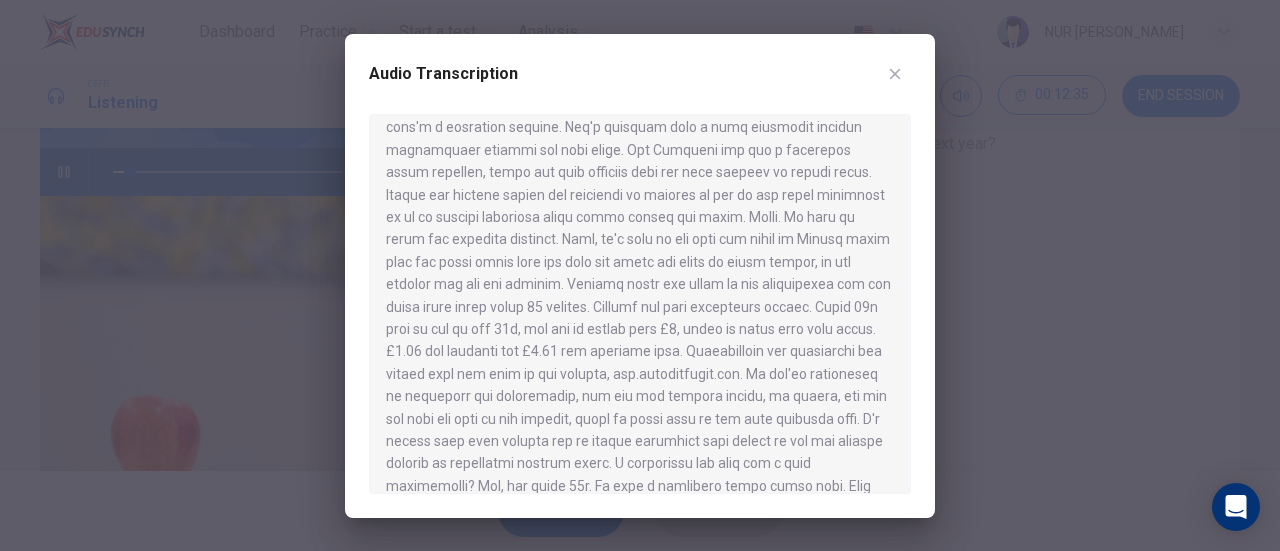 drag, startPoint x: 541, startPoint y: 194, endPoint x: 586, endPoint y: 204, distance: 46.09772 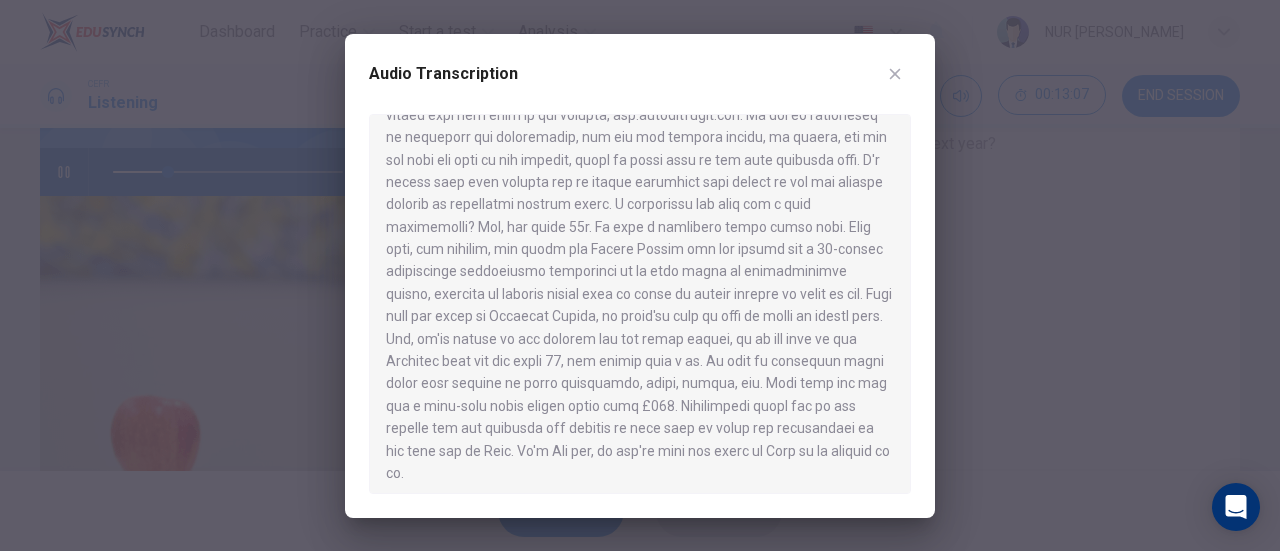 scroll, scrollTop: 392, scrollLeft: 0, axis: vertical 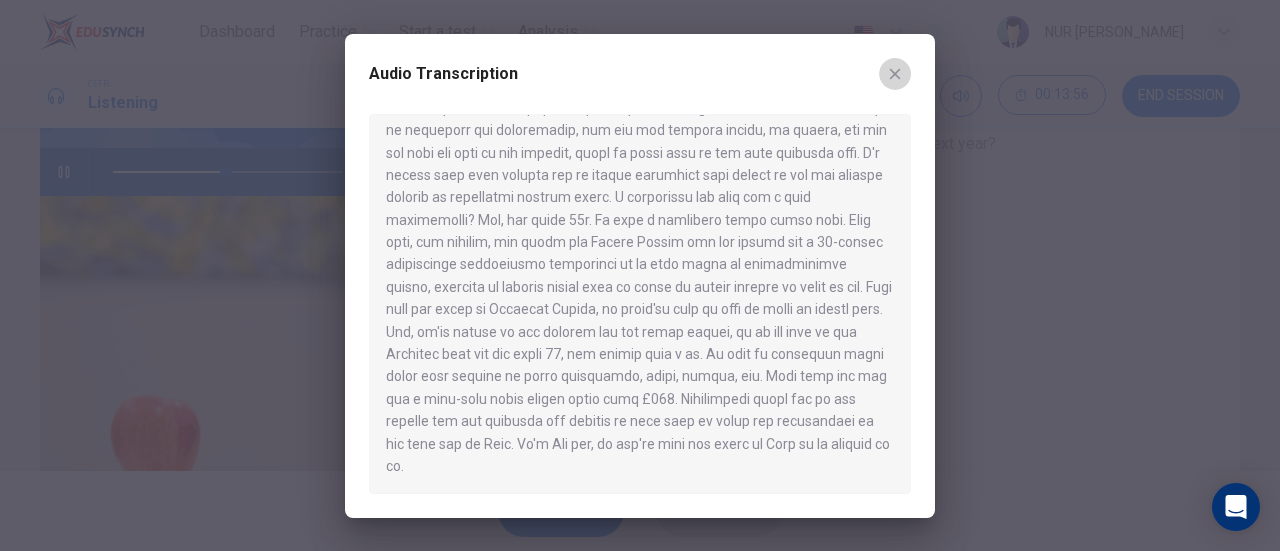 click 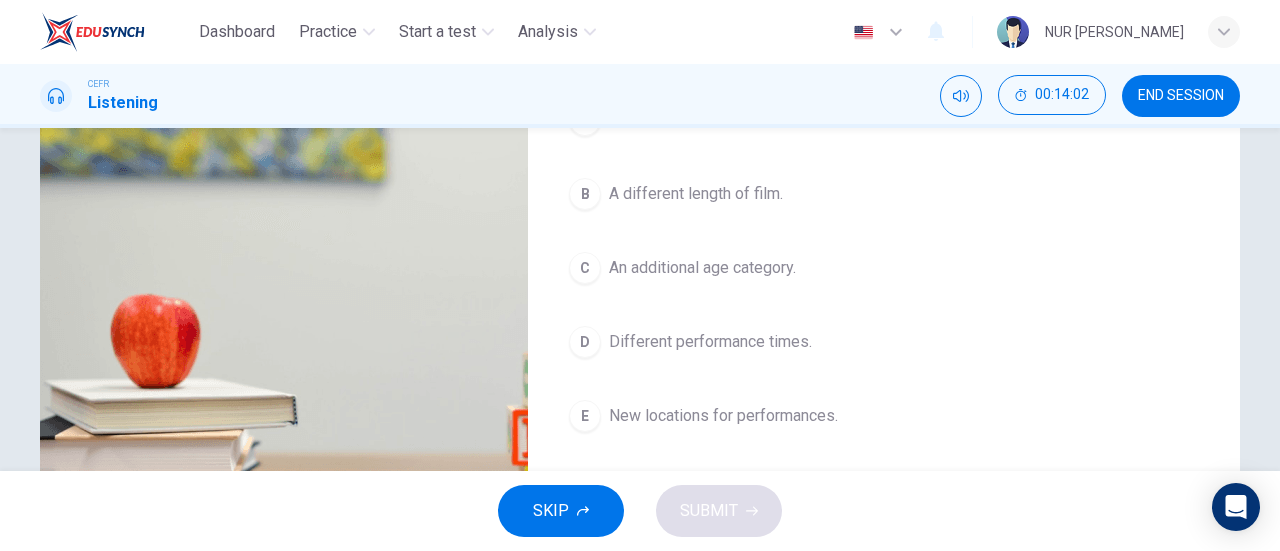 scroll, scrollTop: 293, scrollLeft: 0, axis: vertical 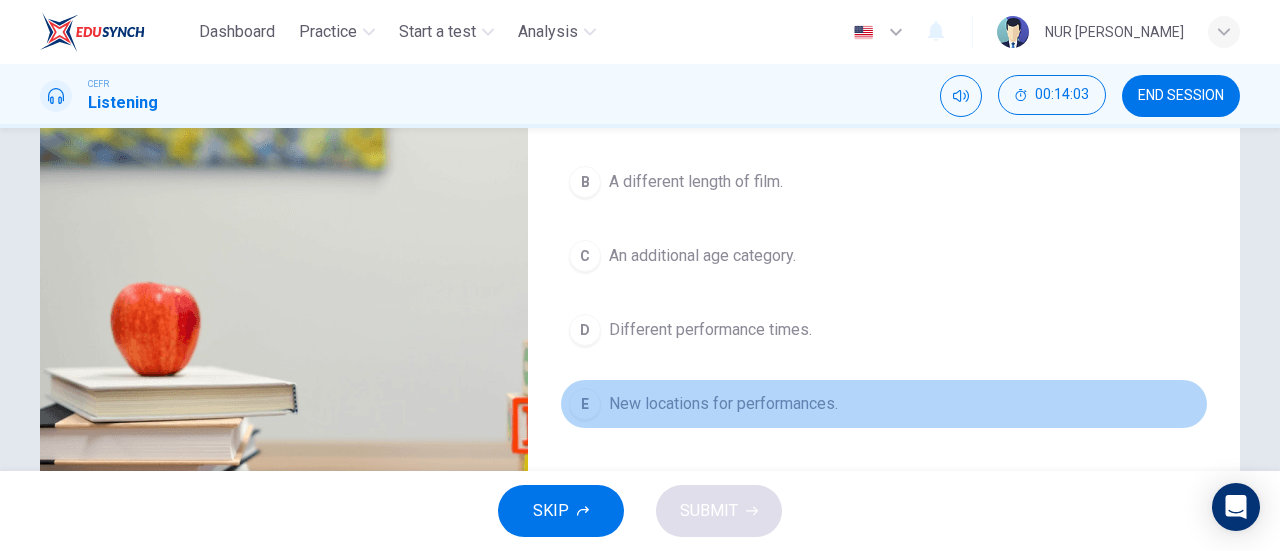 click on "New locations for performances." at bounding box center [723, 404] 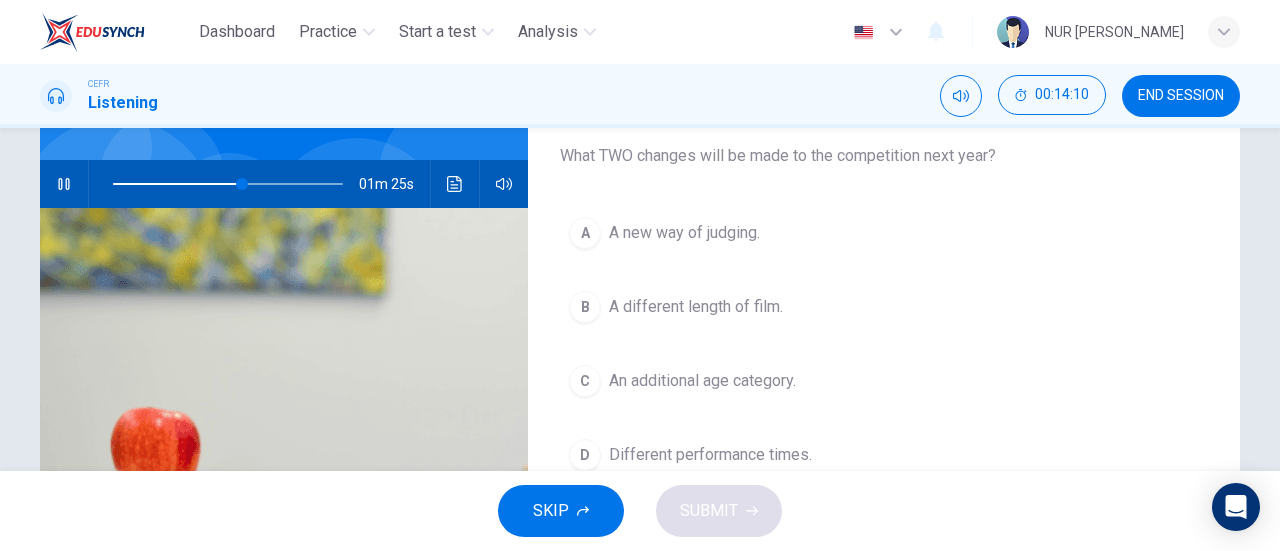 scroll, scrollTop: 167, scrollLeft: 0, axis: vertical 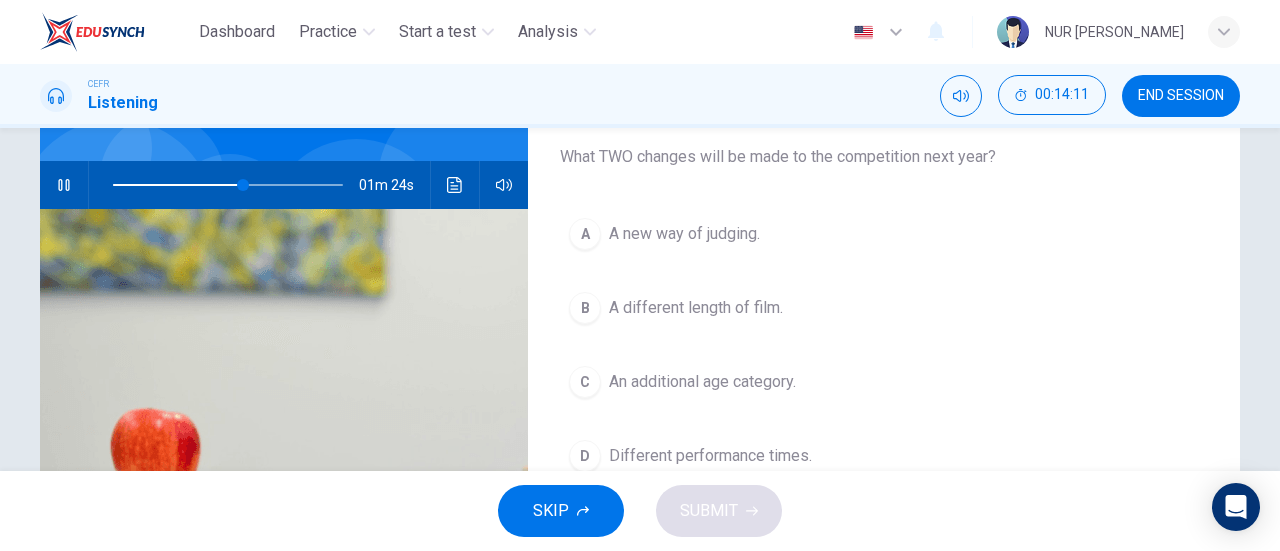 click on "A A new way of judging." at bounding box center (884, 234) 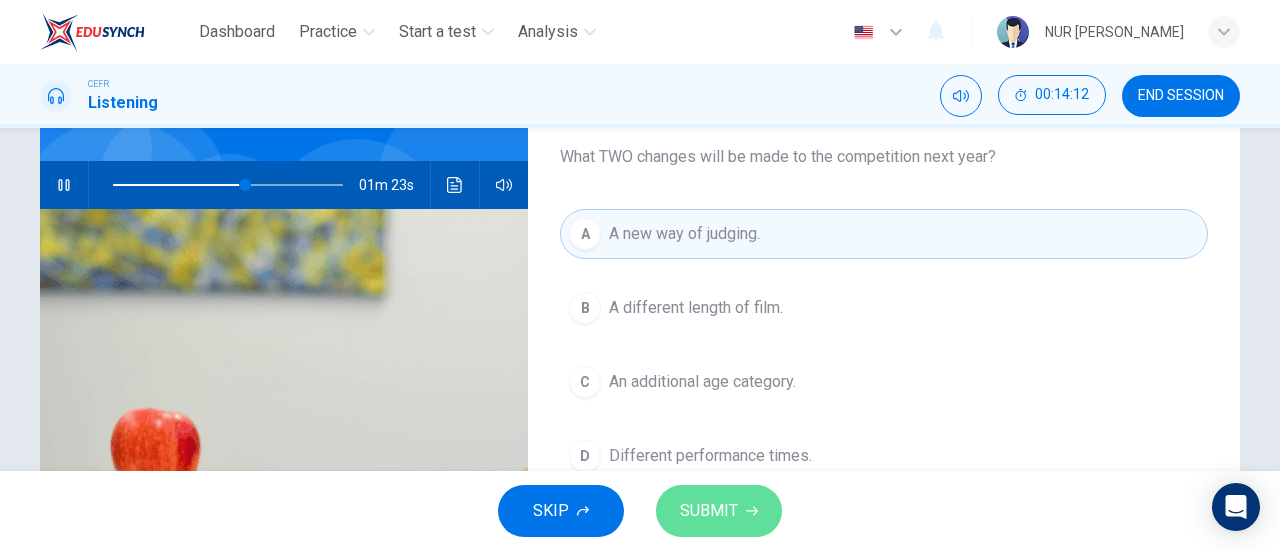 click on "SUBMIT" at bounding box center (709, 511) 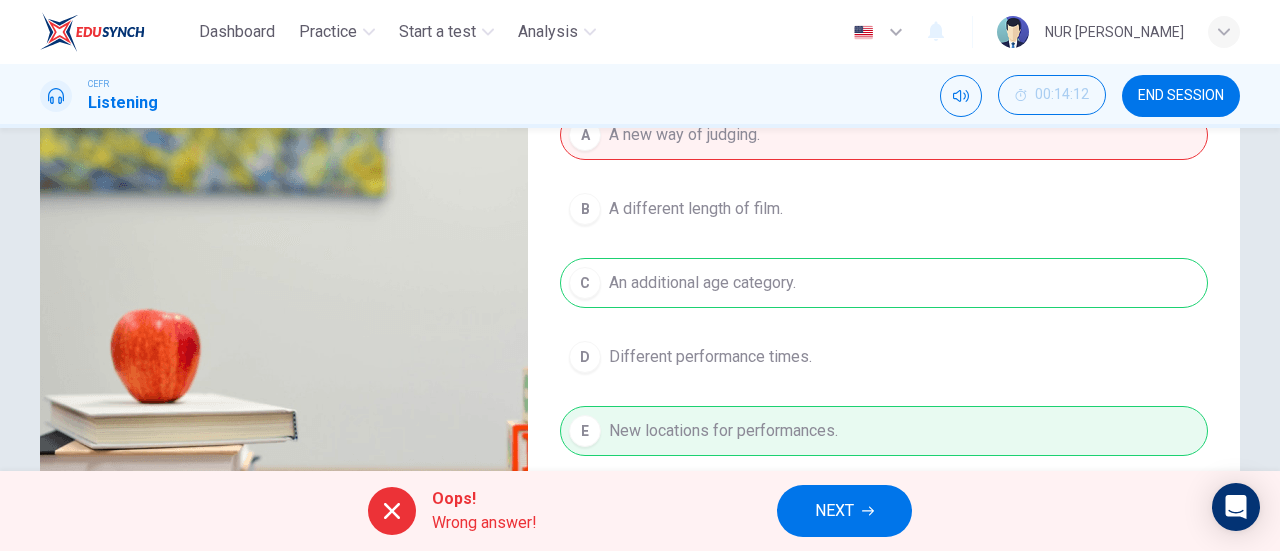 scroll, scrollTop: 240, scrollLeft: 0, axis: vertical 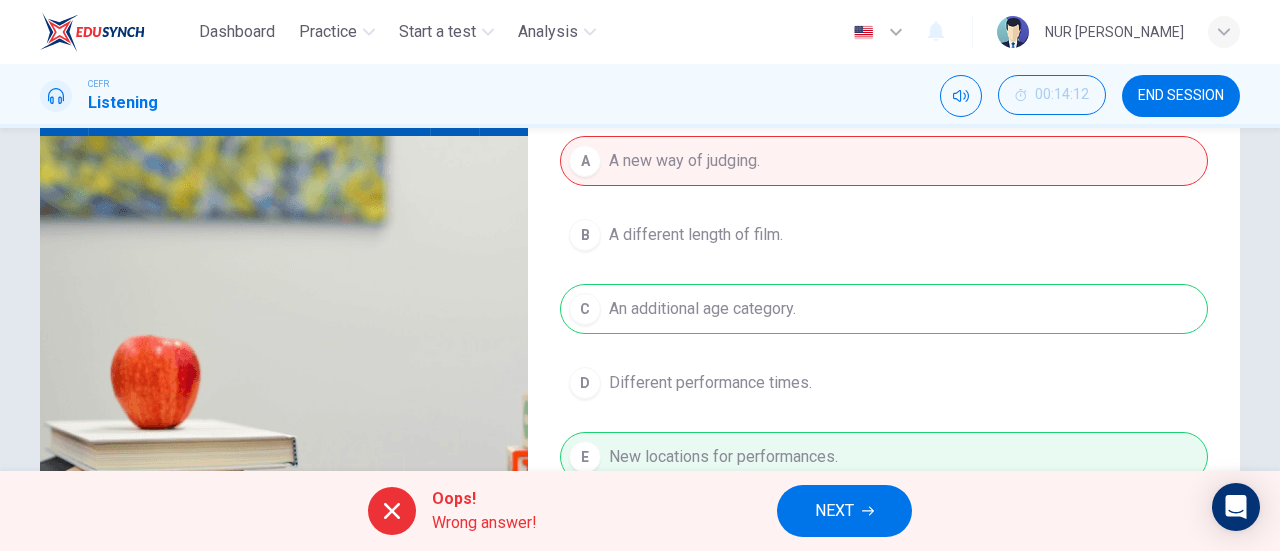 type on "59" 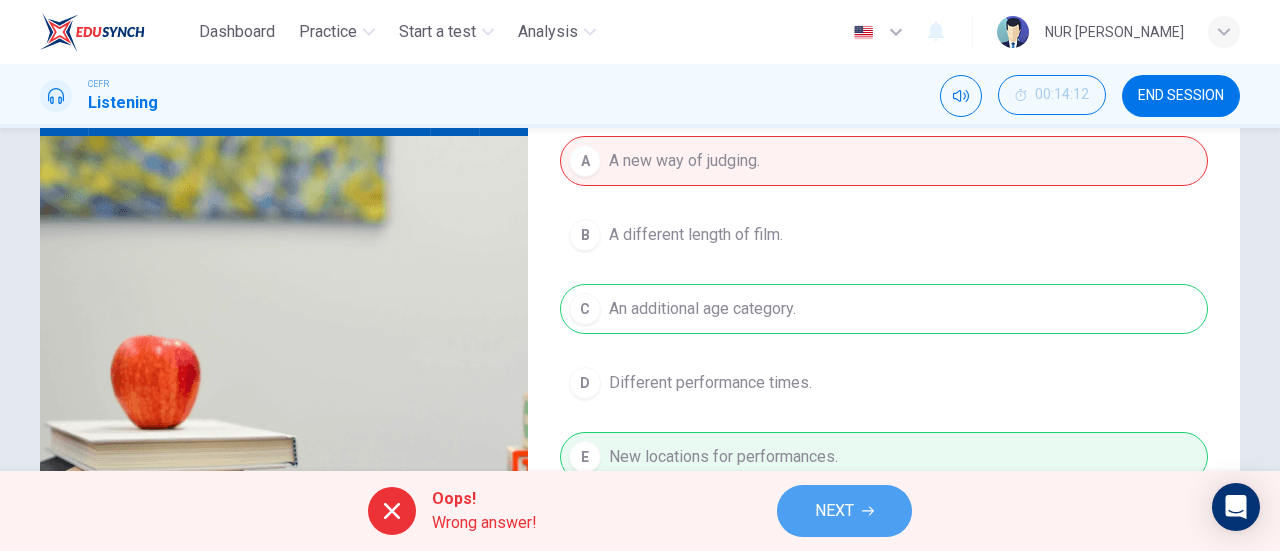 click on "NEXT" at bounding box center [844, 511] 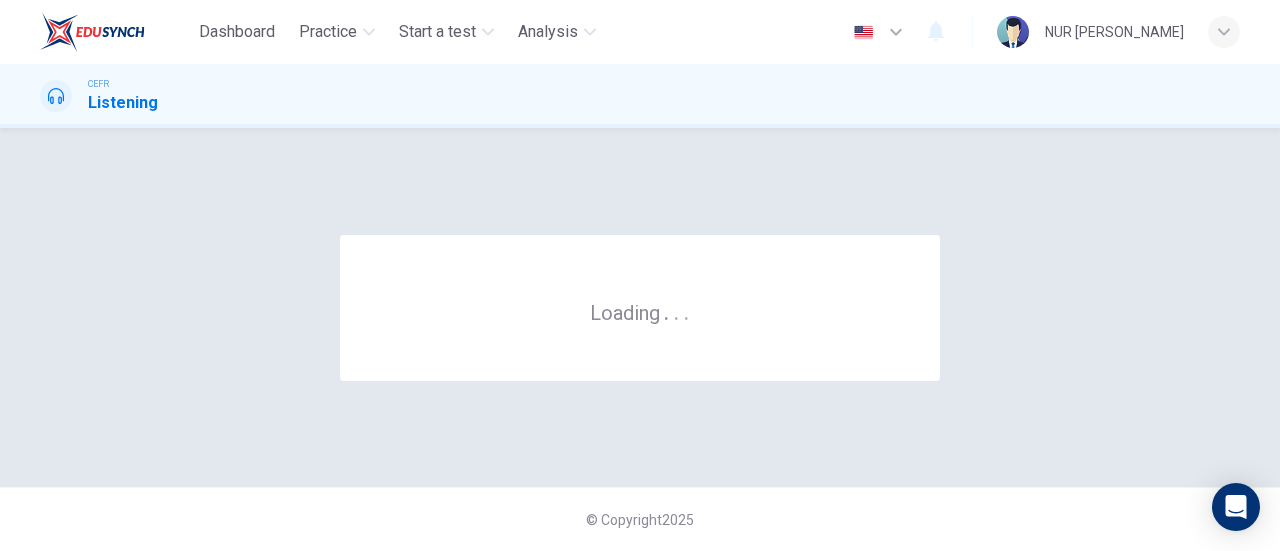 scroll, scrollTop: 0, scrollLeft: 0, axis: both 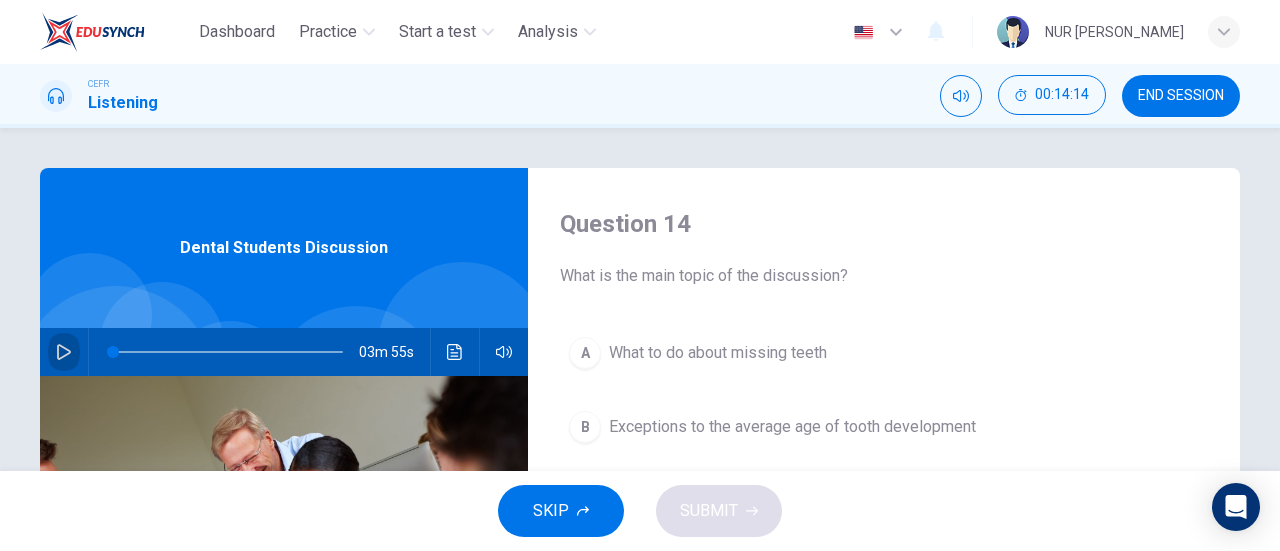 click 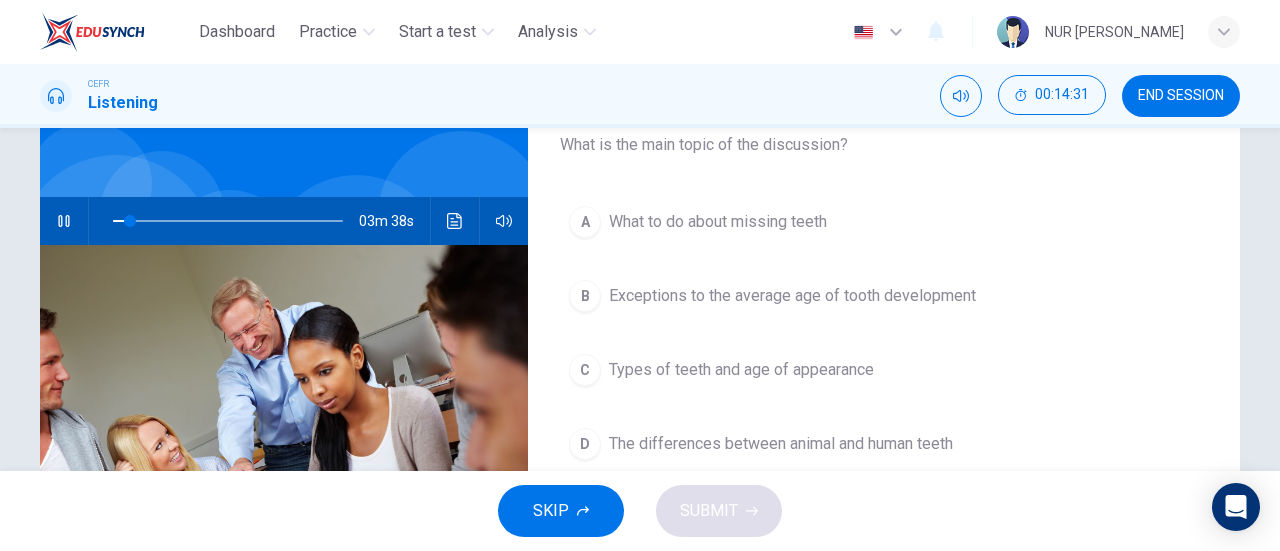 scroll, scrollTop: 132, scrollLeft: 0, axis: vertical 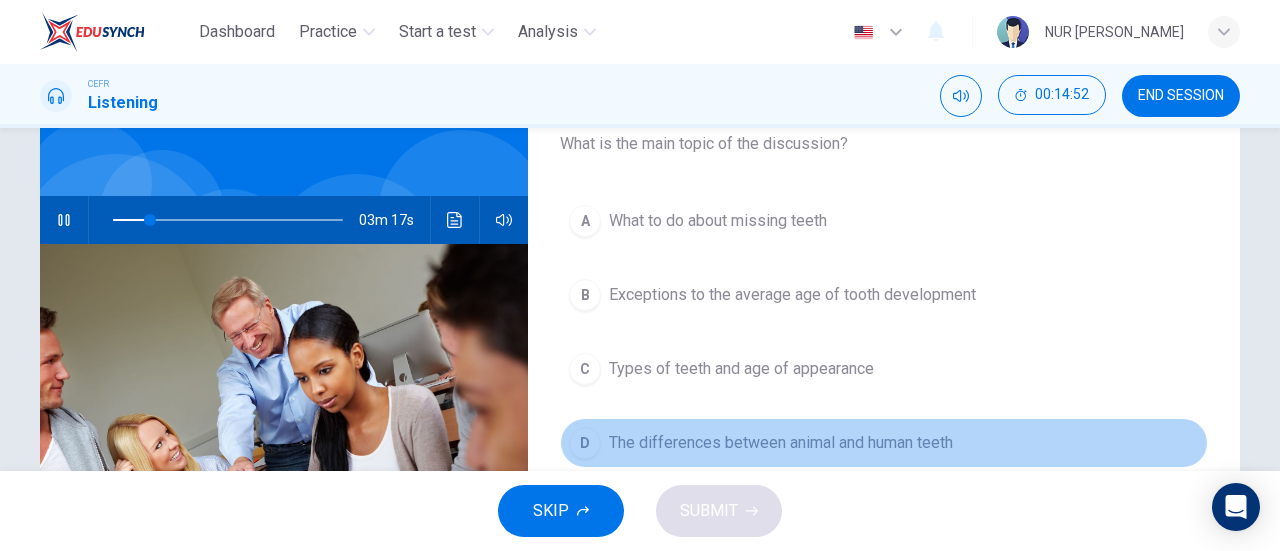 click on "D The differences between animal and human teeth" at bounding box center [884, 443] 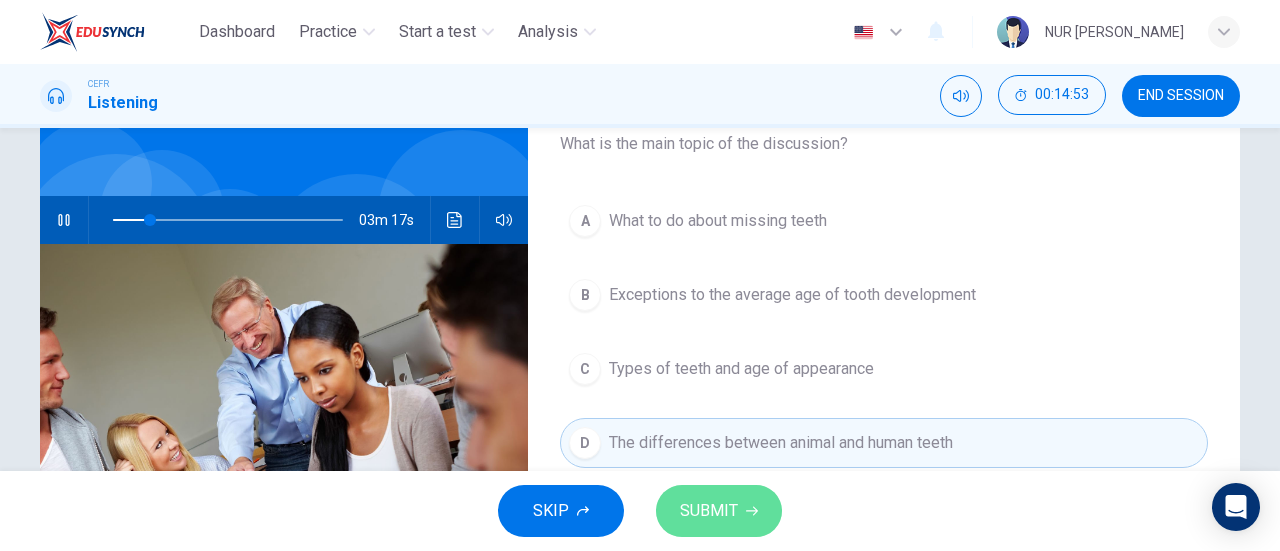 click on "SUBMIT" at bounding box center (709, 511) 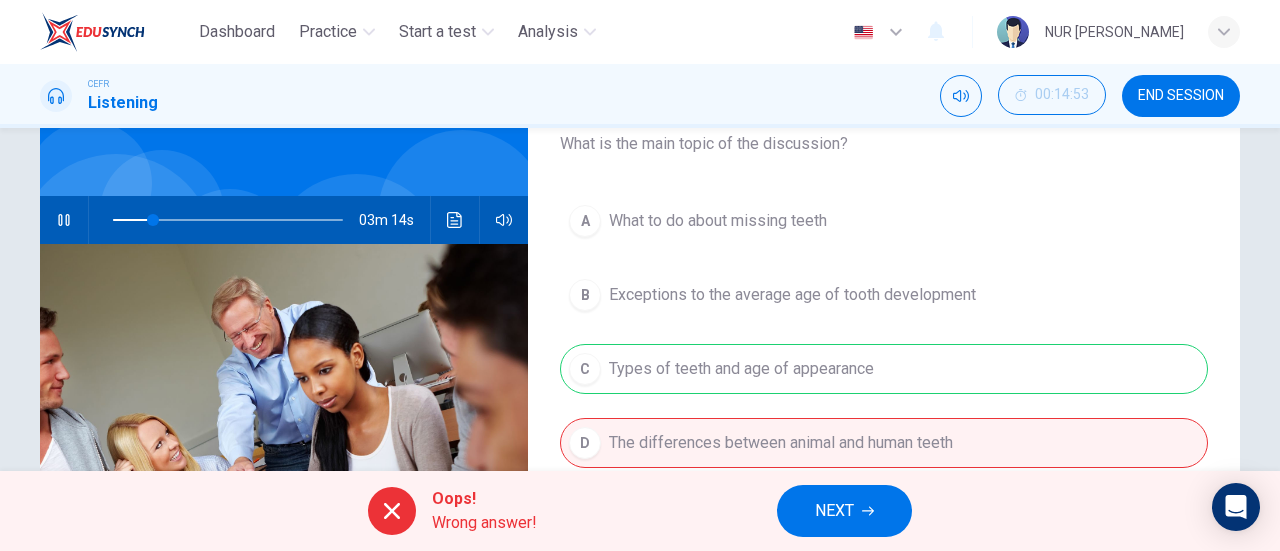 click on "NEXT" at bounding box center (834, 511) 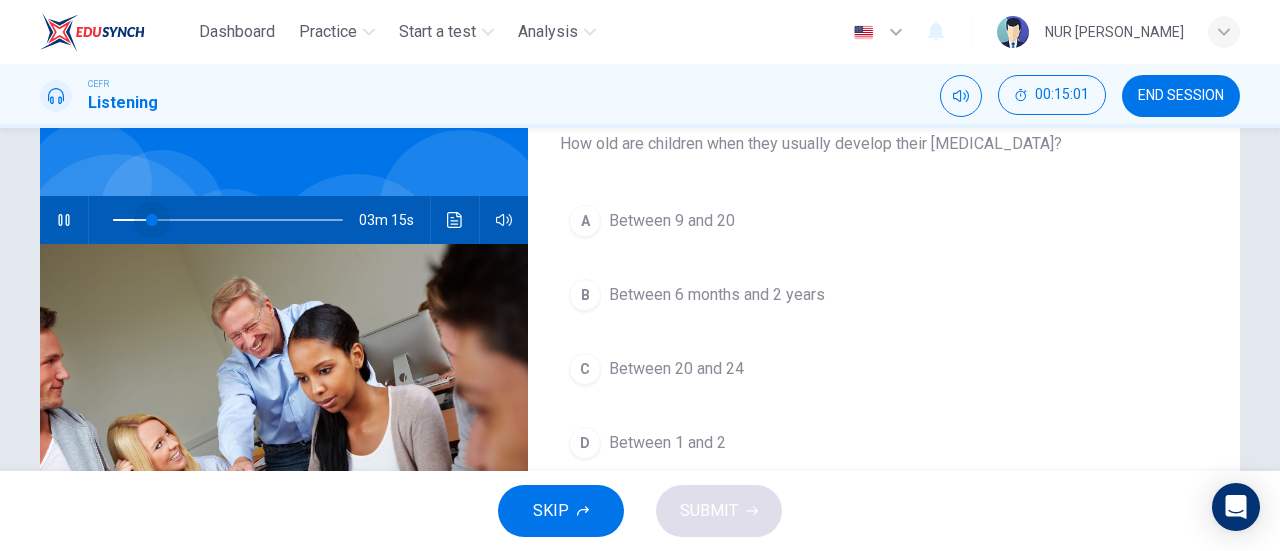 click at bounding box center (152, 220) 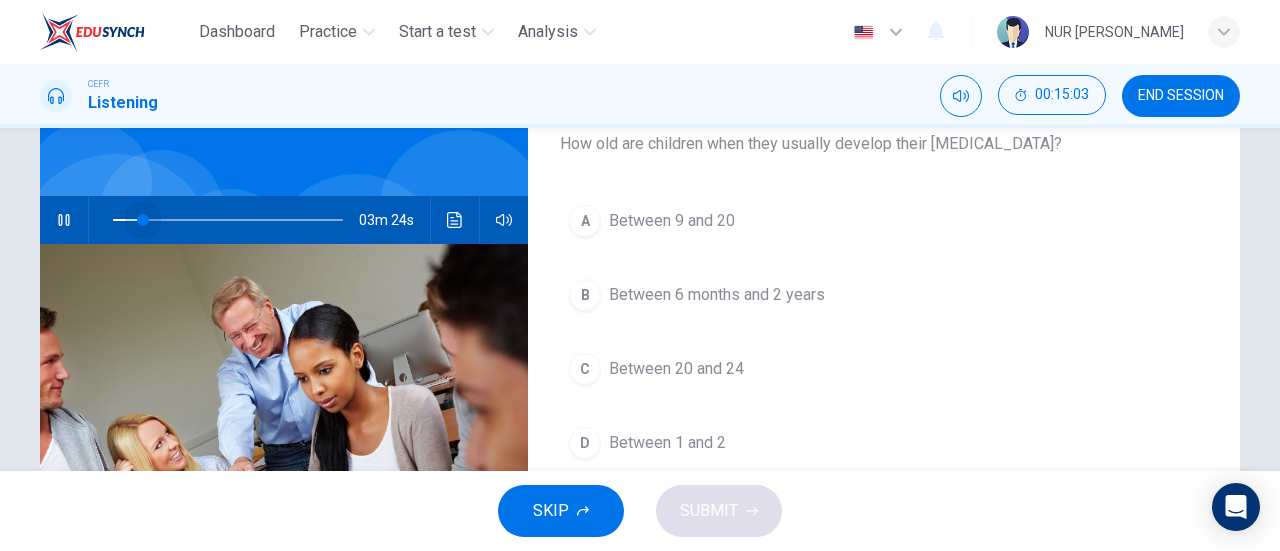 click at bounding box center (143, 220) 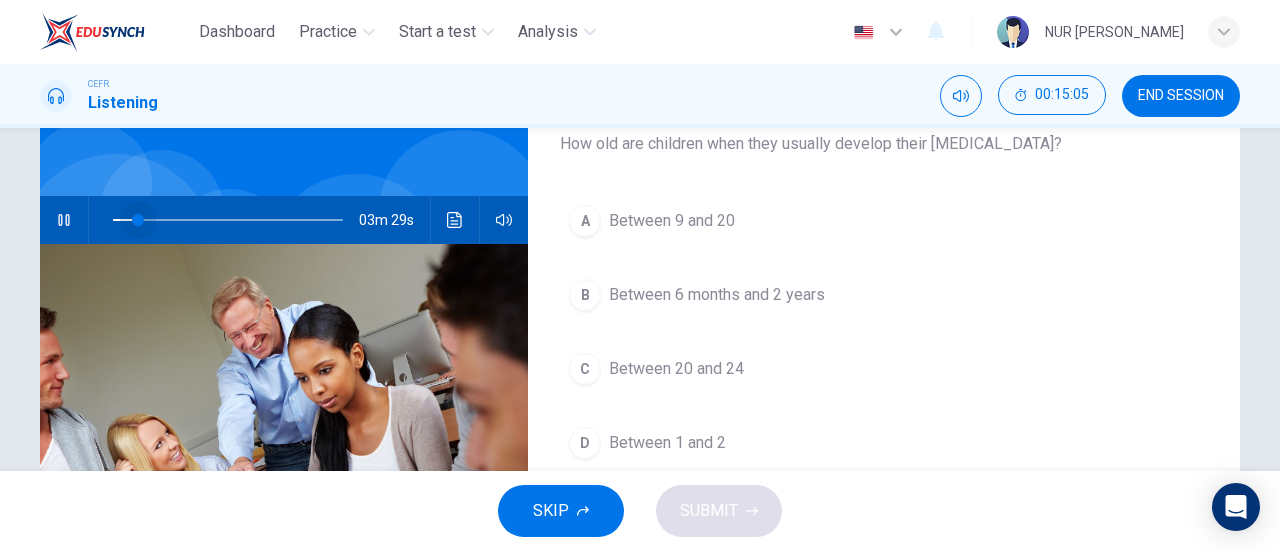 click at bounding box center (138, 220) 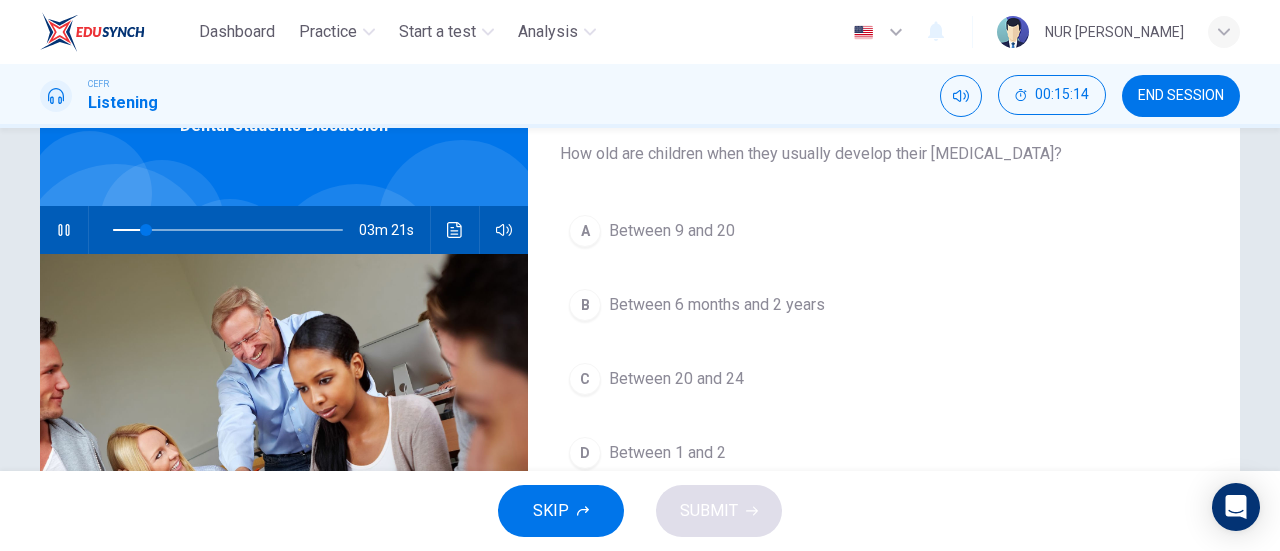 scroll, scrollTop: 120, scrollLeft: 0, axis: vertical 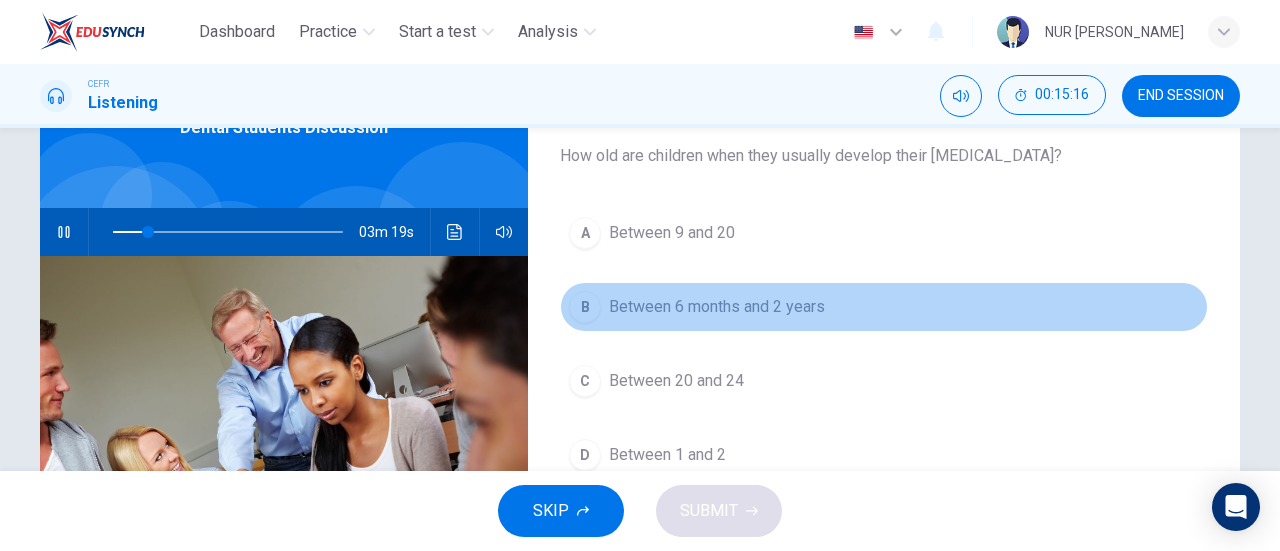 click on "Between 6 months and 2 years" at bounding box center (717, 307) 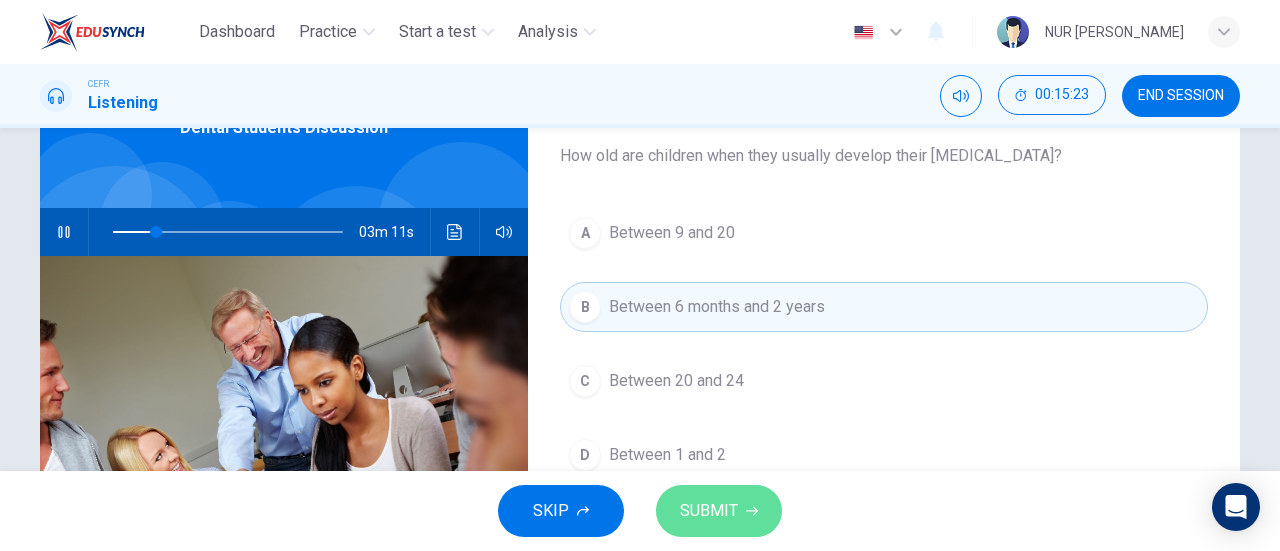 click on "SUBMIT" at bounding box center (709, 511) 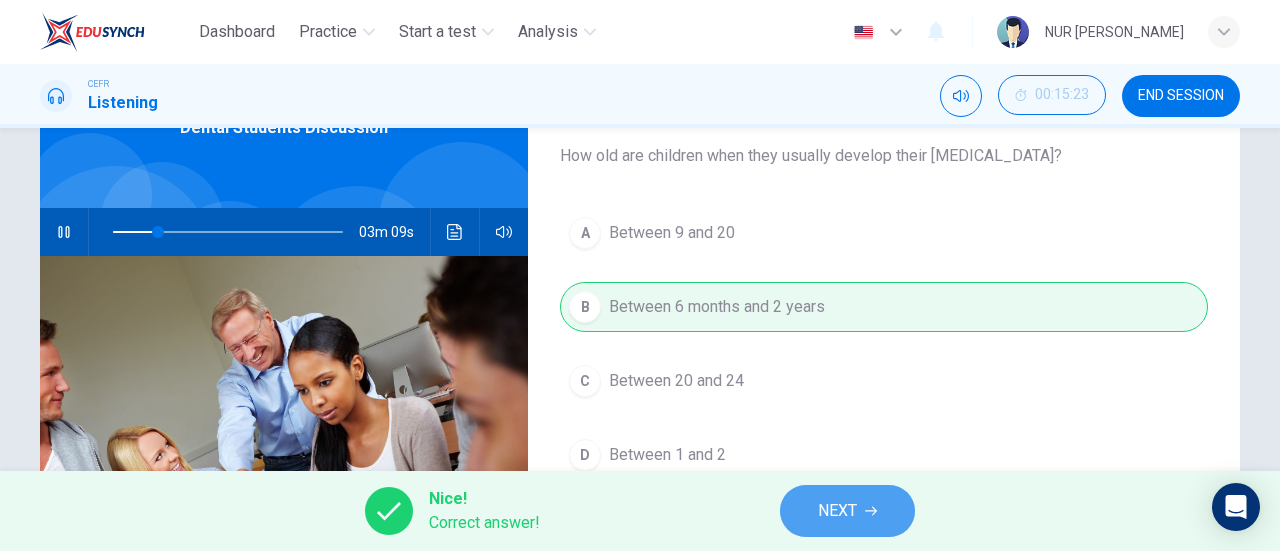 click on "NEXT" at bounding box center (847, 511) 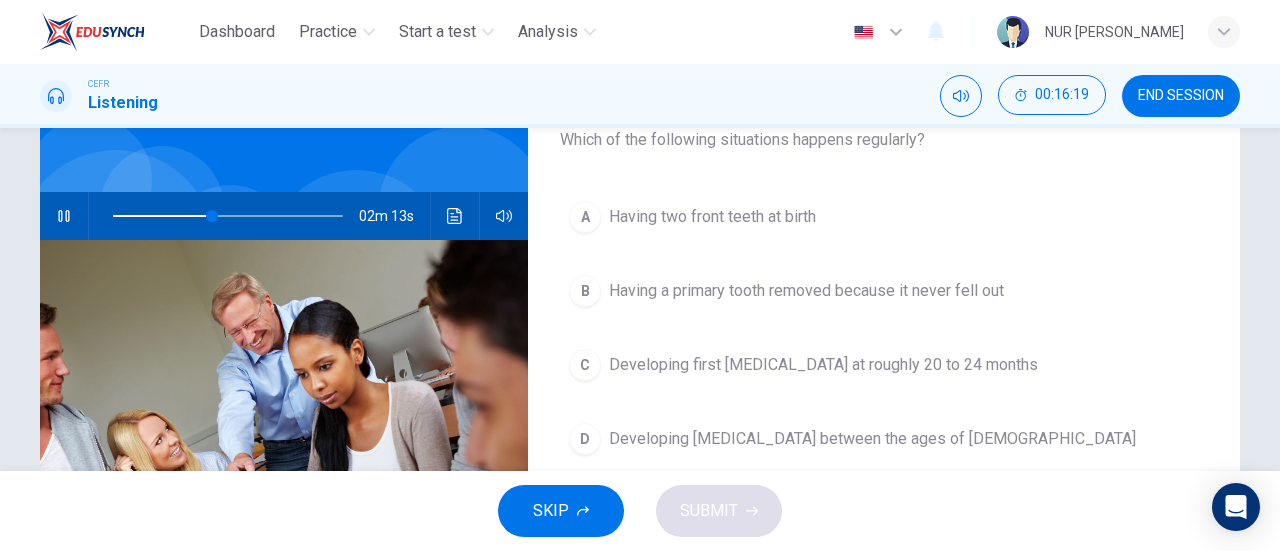 scroll, scrollTop: 134, scrollLeft: 0, axis: vertical 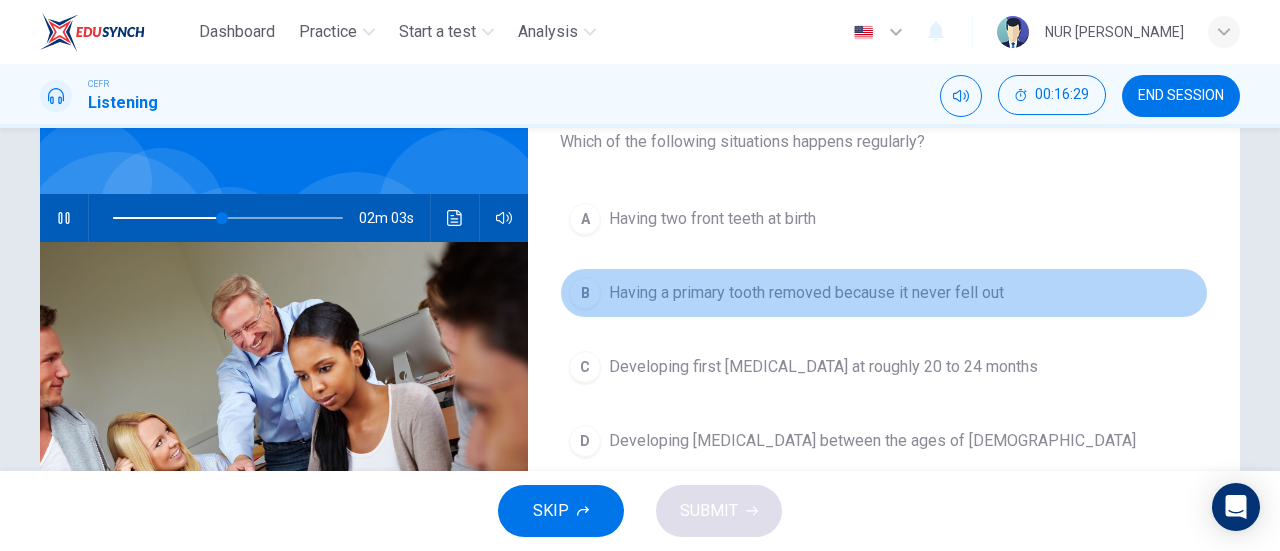click on "Having a primary tooth removed because it never fell out" at bounding box center (806, 293) 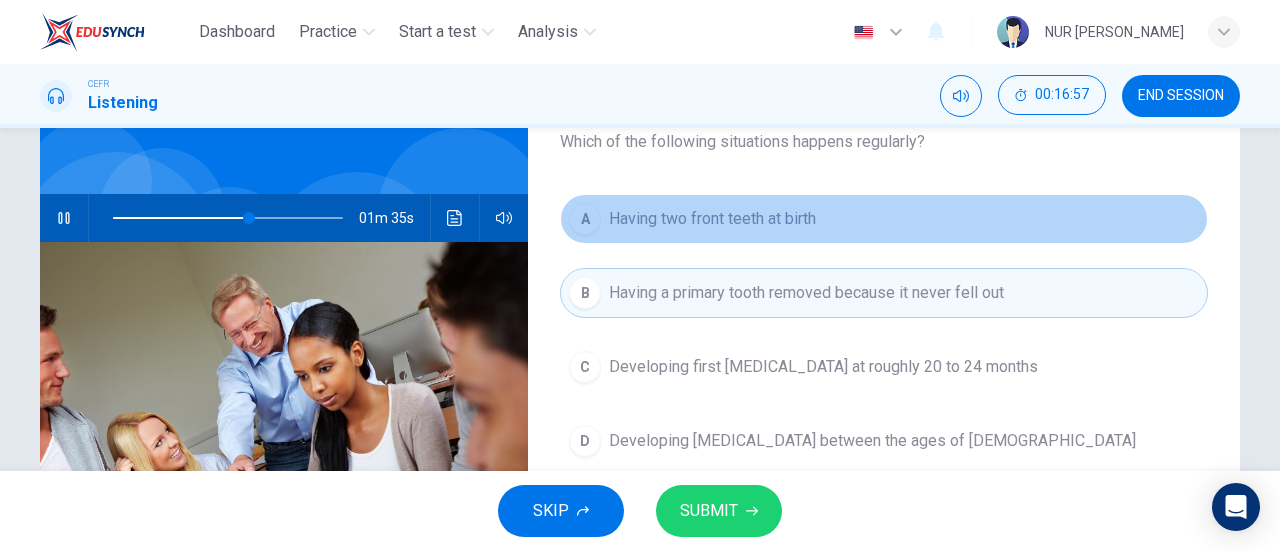 click on "Having two front teeth at birth" at bounding box center (712, 219) 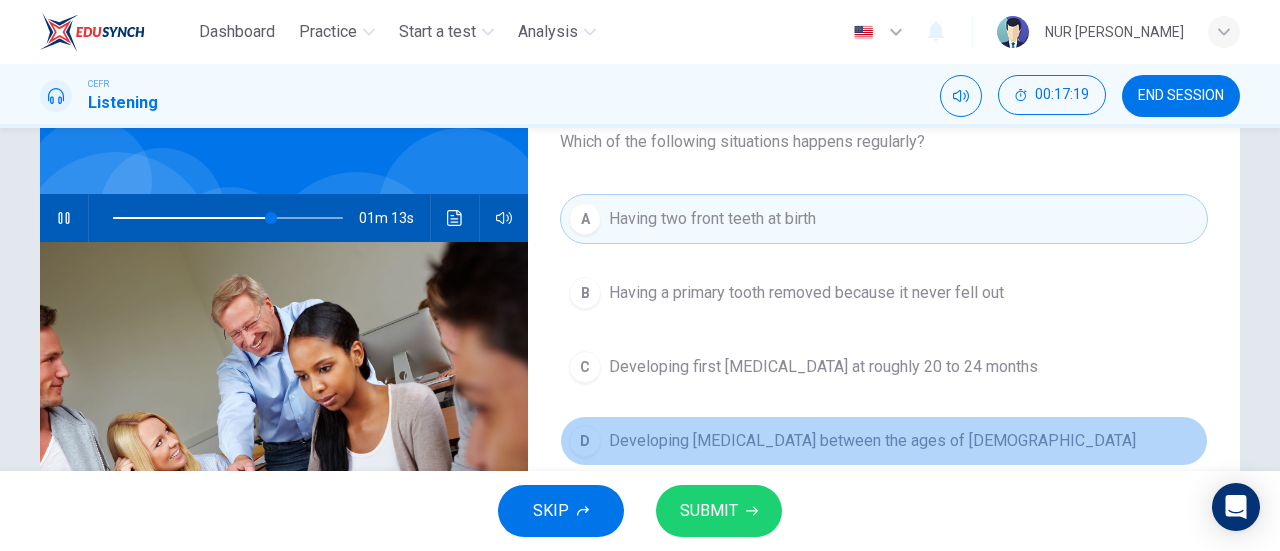 click on "Developing wisdom teeth between the ages of 17 and 21" at bounding box center (872, 441) 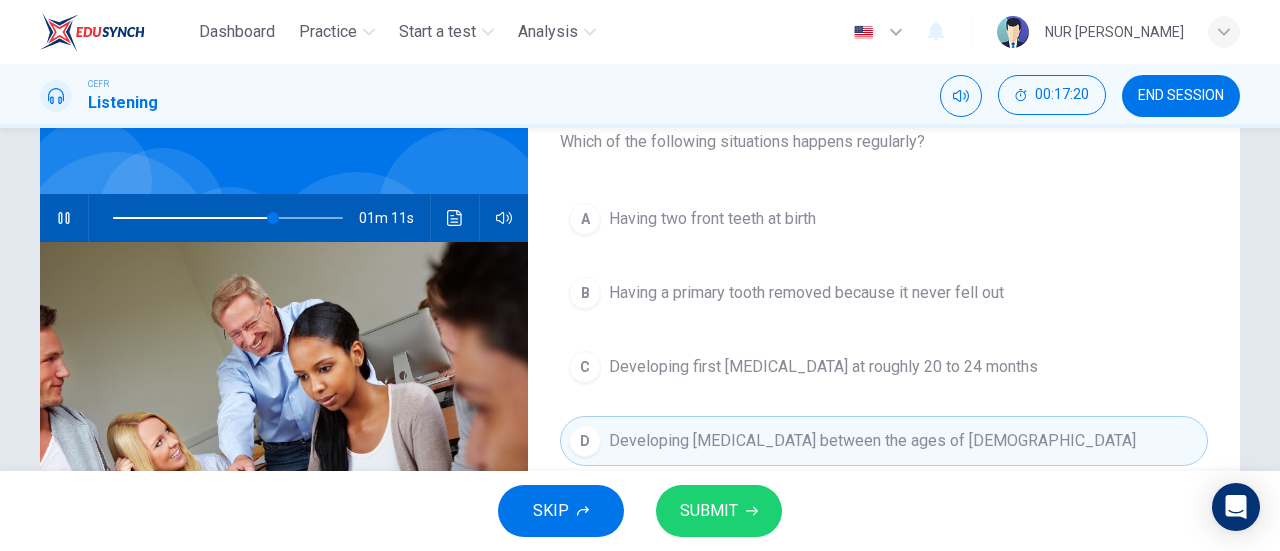click on "SUBMIT" at bounding box center (719, 511) 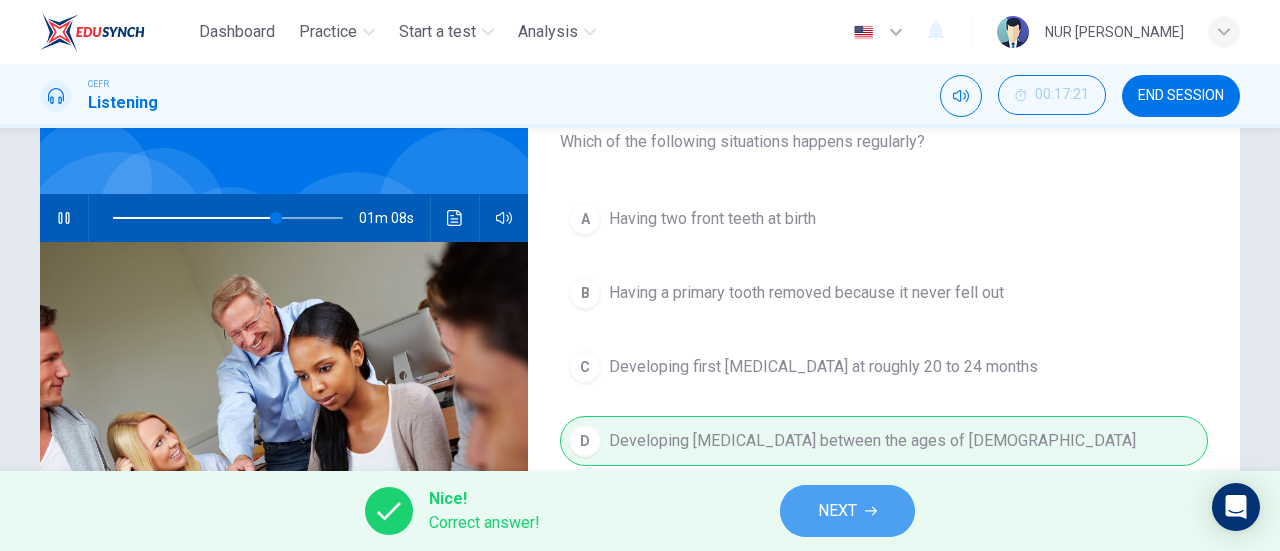 click on "NEXT" at bounding box center (837, 511) 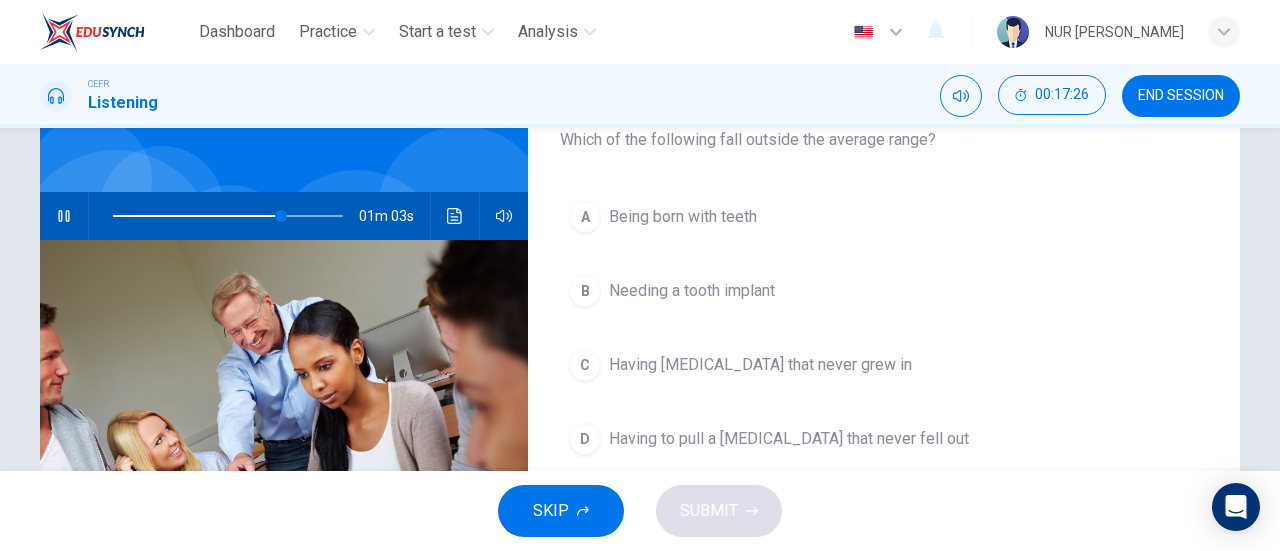 scroll, scrollTop: 135, scrollLeft: 0, axis: vertical 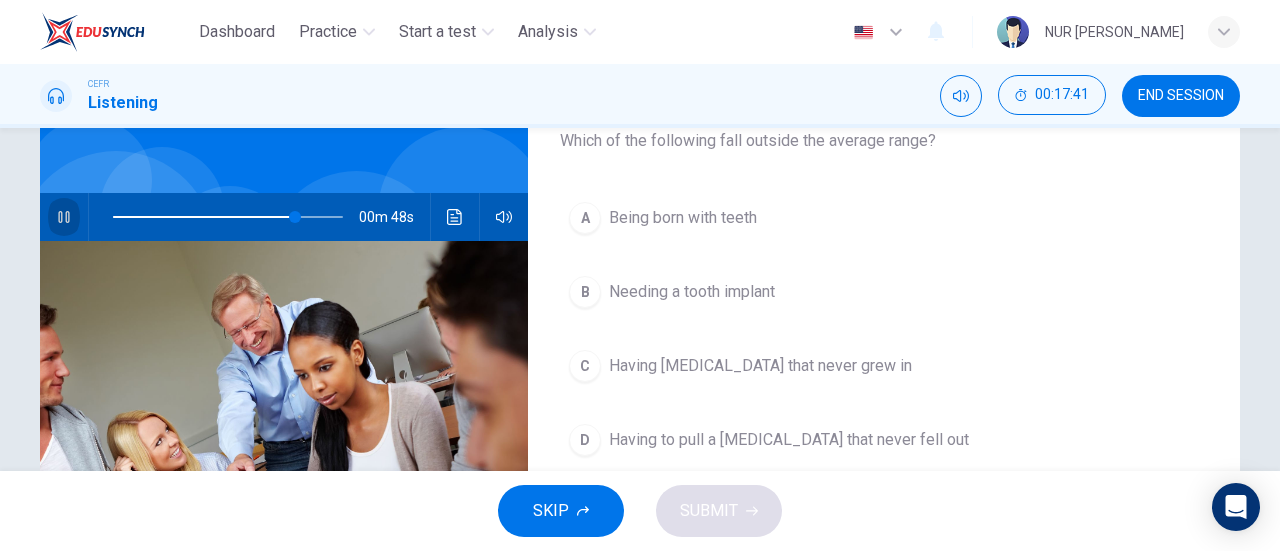 click at bounding box center [64, 217] 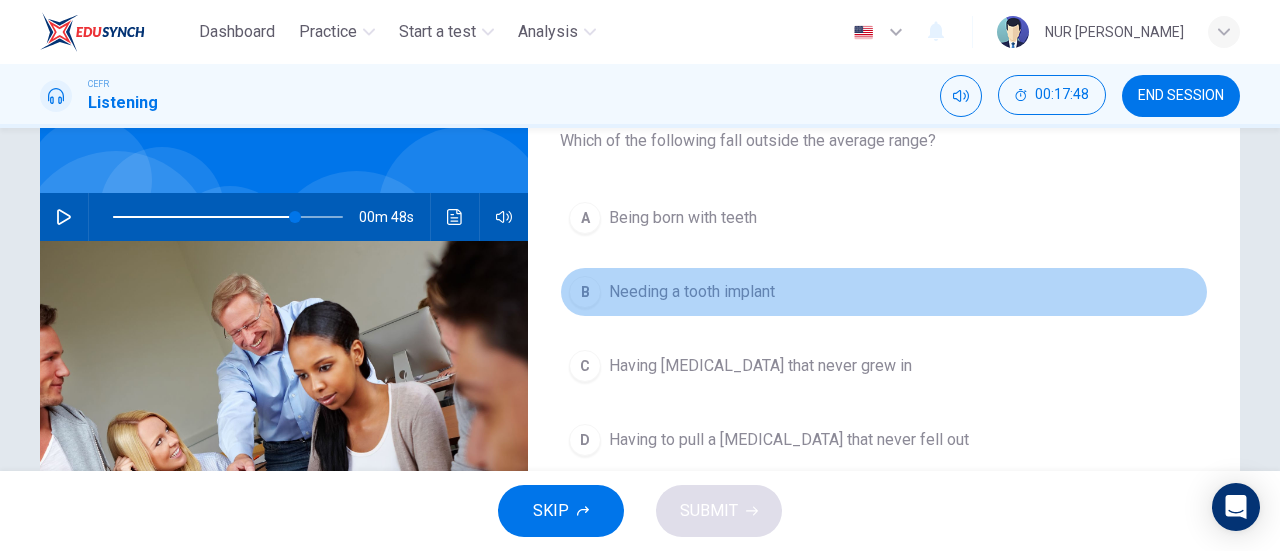 click on "Needing a tooth implant" at bounding box center [692, 292] 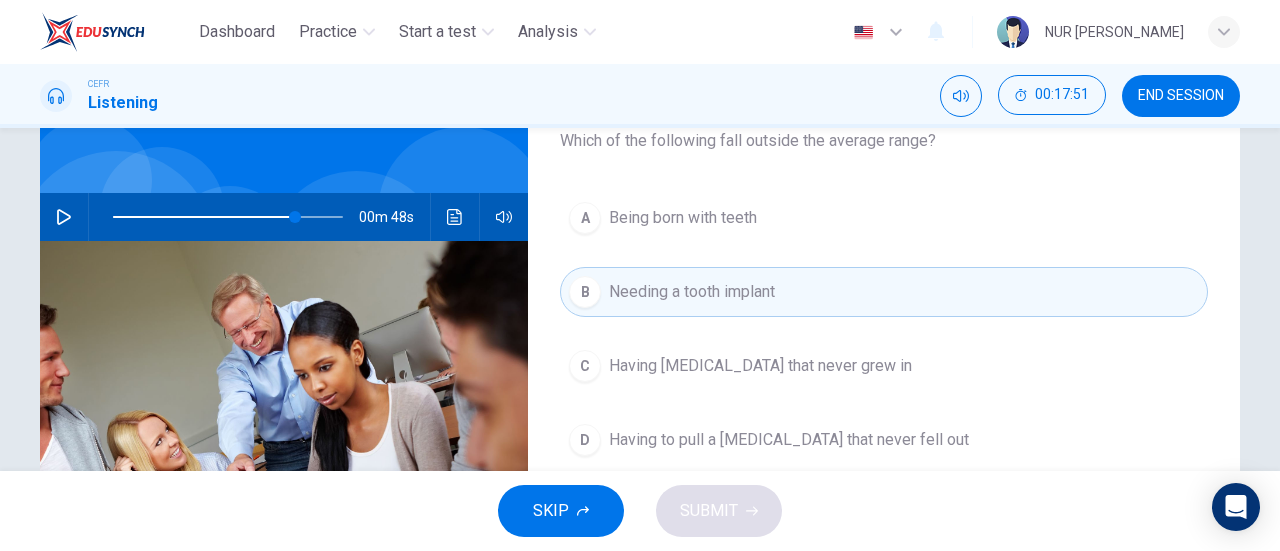 click 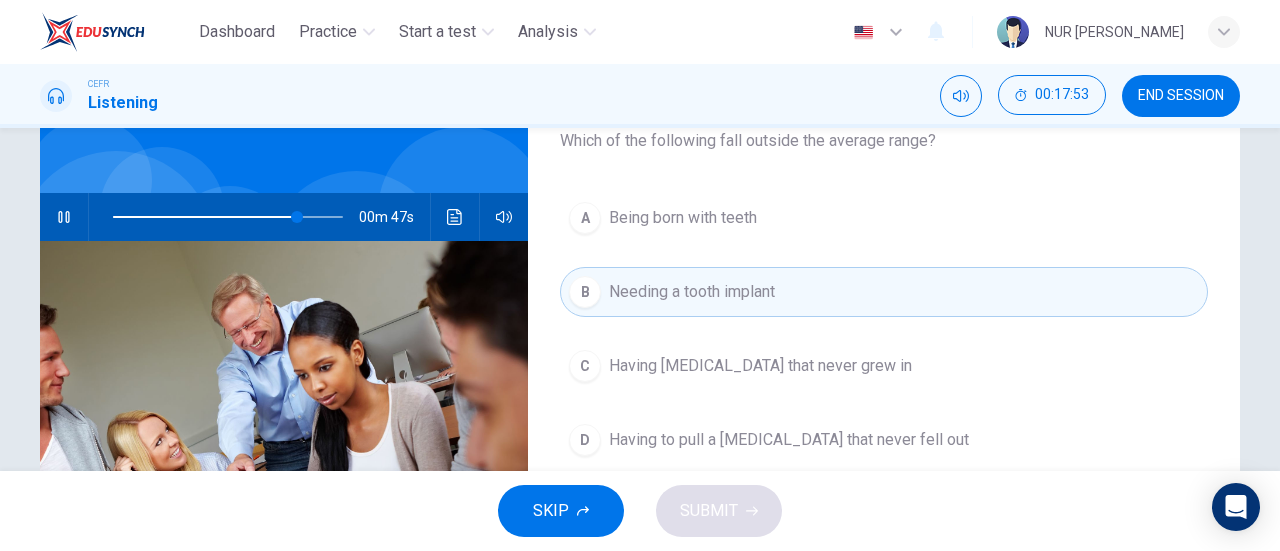 click on "B Needing a tooth implant" at bounding box center [884, 292] 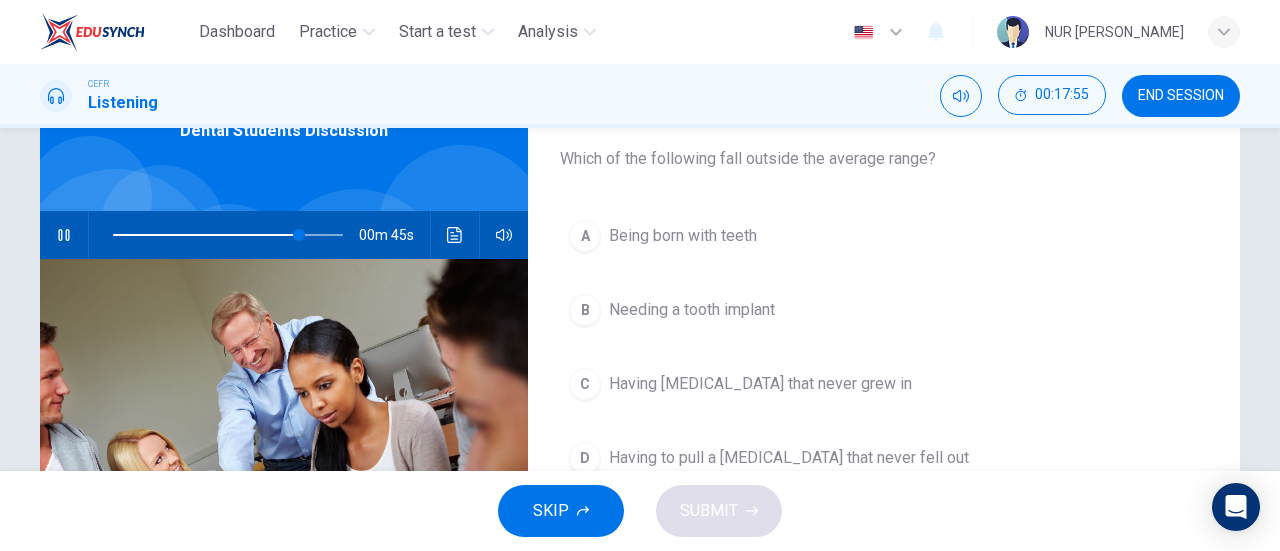 scroll, scrollTop: 129, scrollLeft: 0, axis: vertical 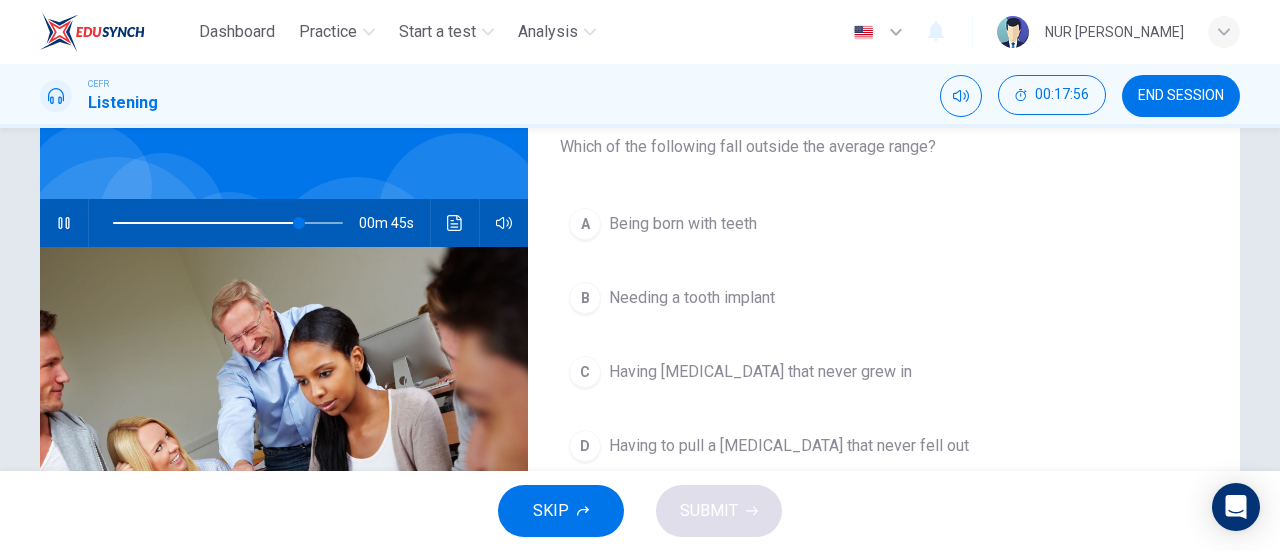 click on "Having permanent teeth that never grew in" at bounding box center [760, 372] 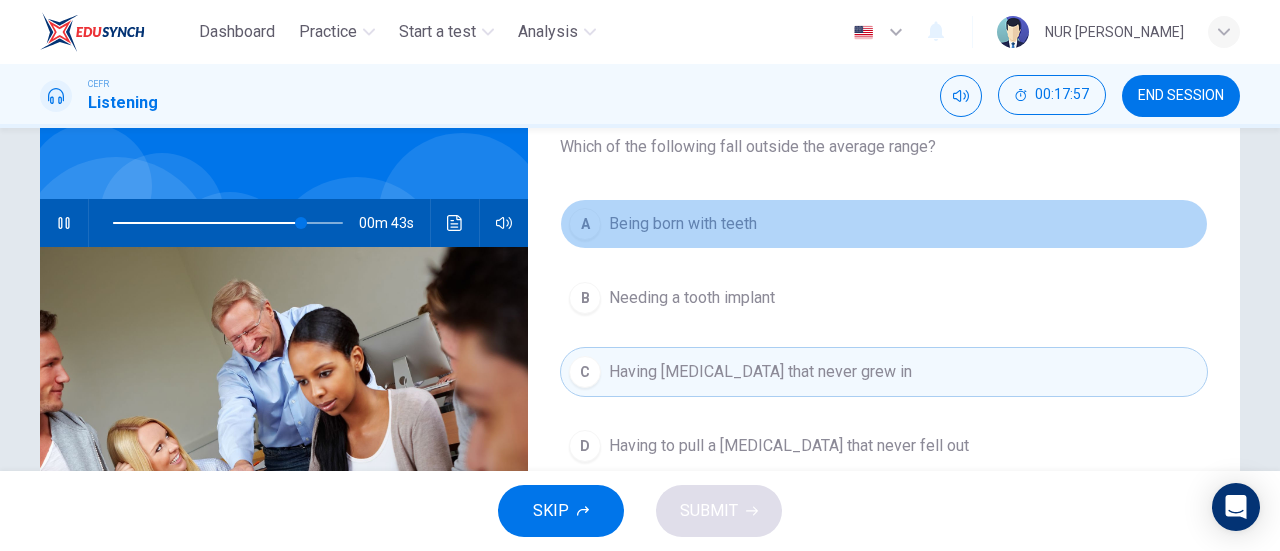click on "A" at bounding box center [585, 224] 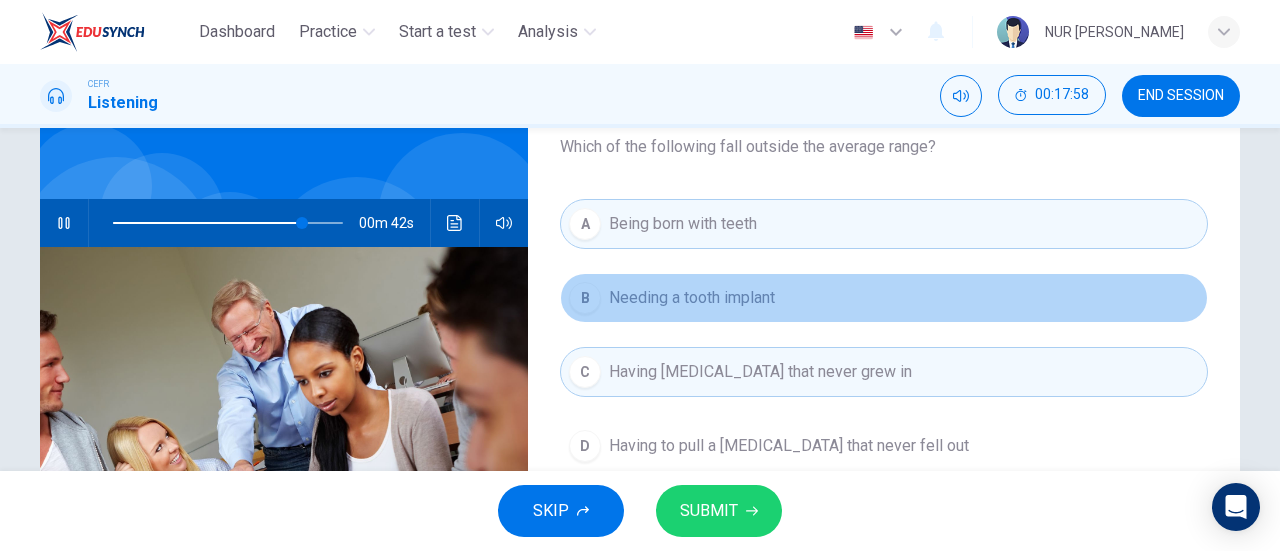 click on "B Needing a tooth implant" at bounding box center [884, 298] 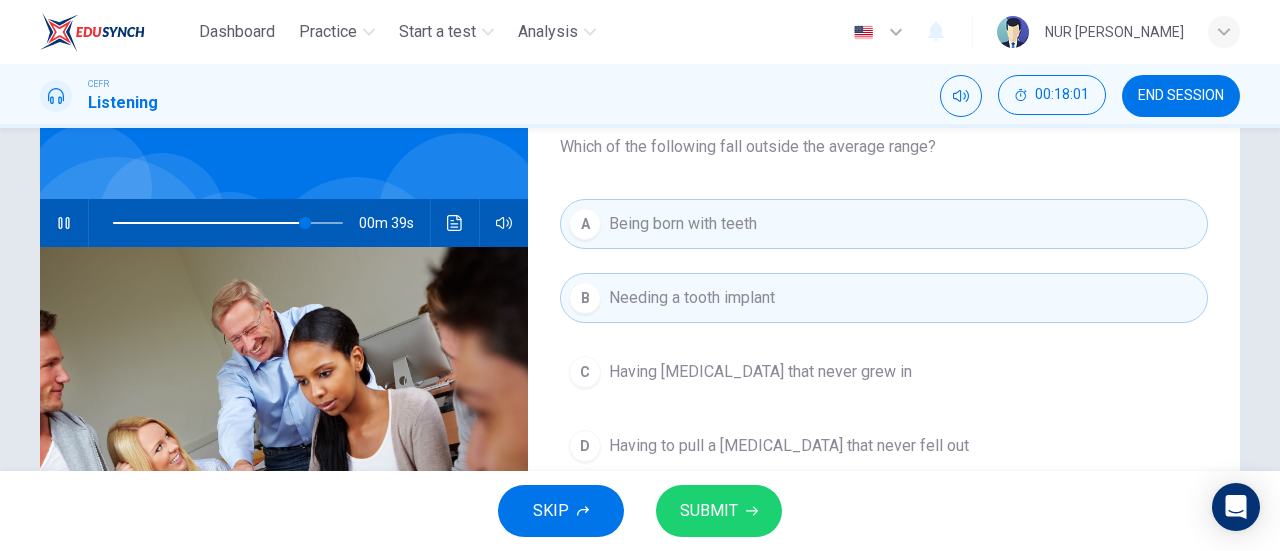 click on "Being born with teeth" at bounding box center [683, 224] 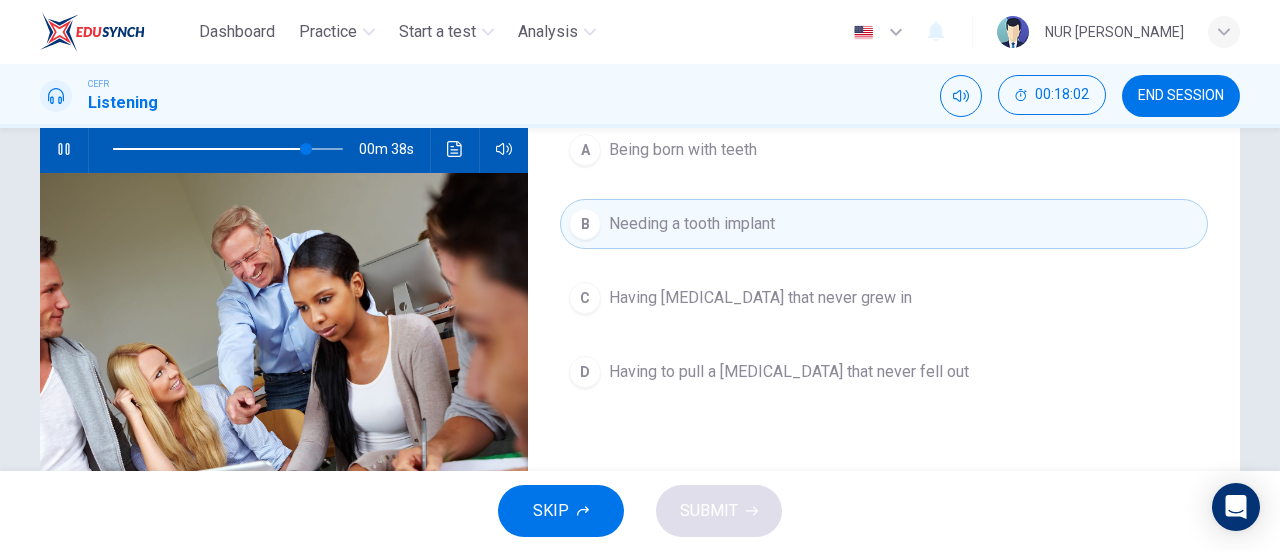 scroll, scrollTop: 207, scrollLeft: 0, axis: vertical 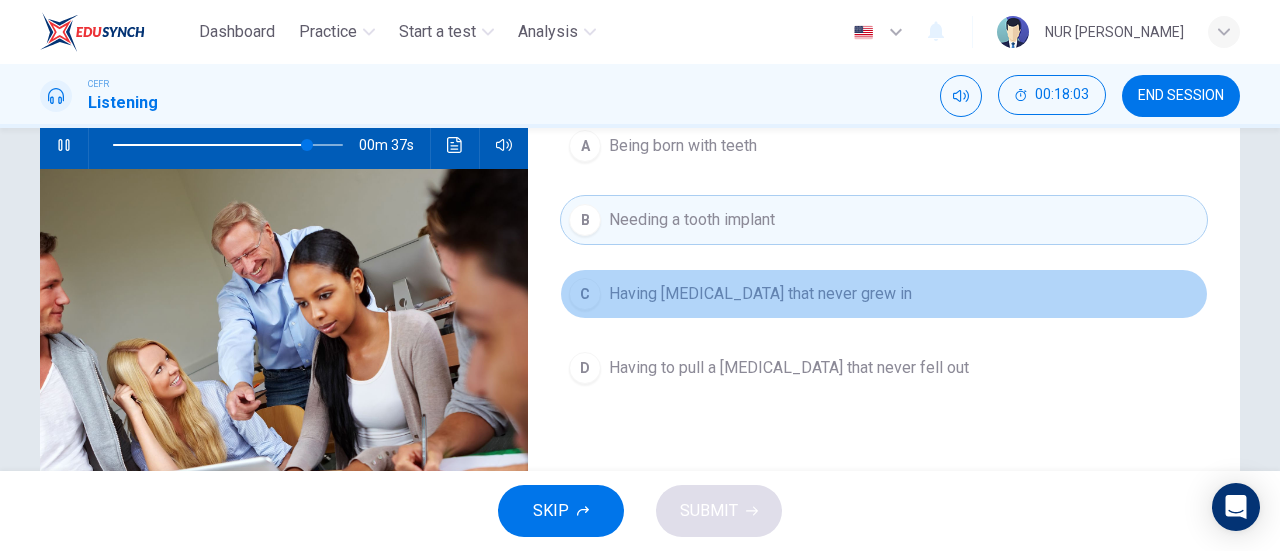 click on "Having permanent teeth that never grew in" at bounding box center [760, 294] 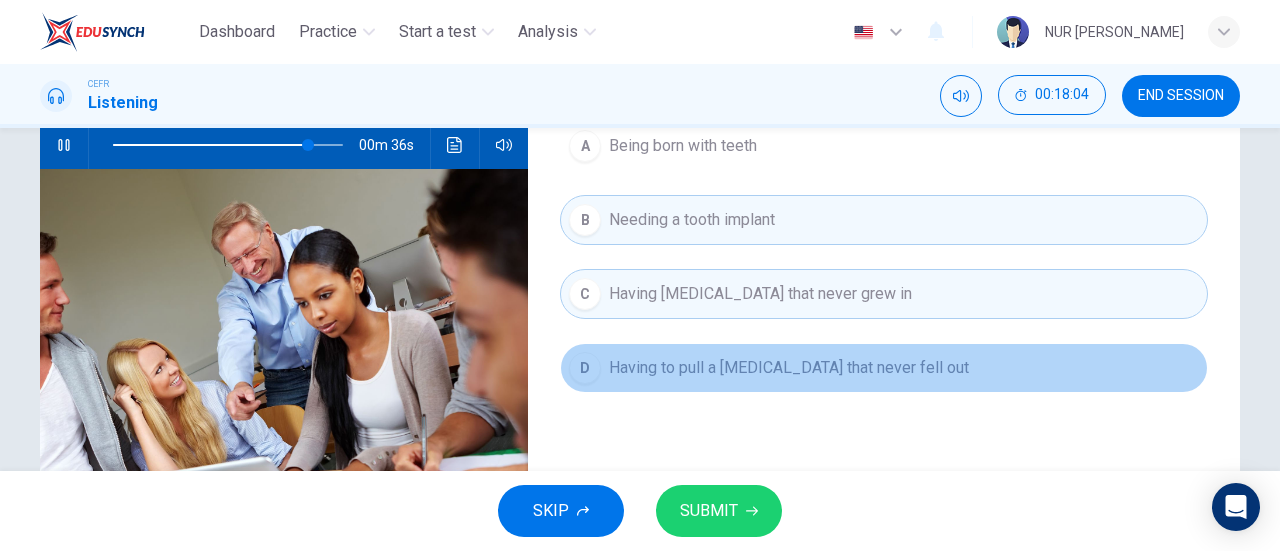 click on "Having to pull a baby tooth that never fell out" at bounding box center [789, 368] 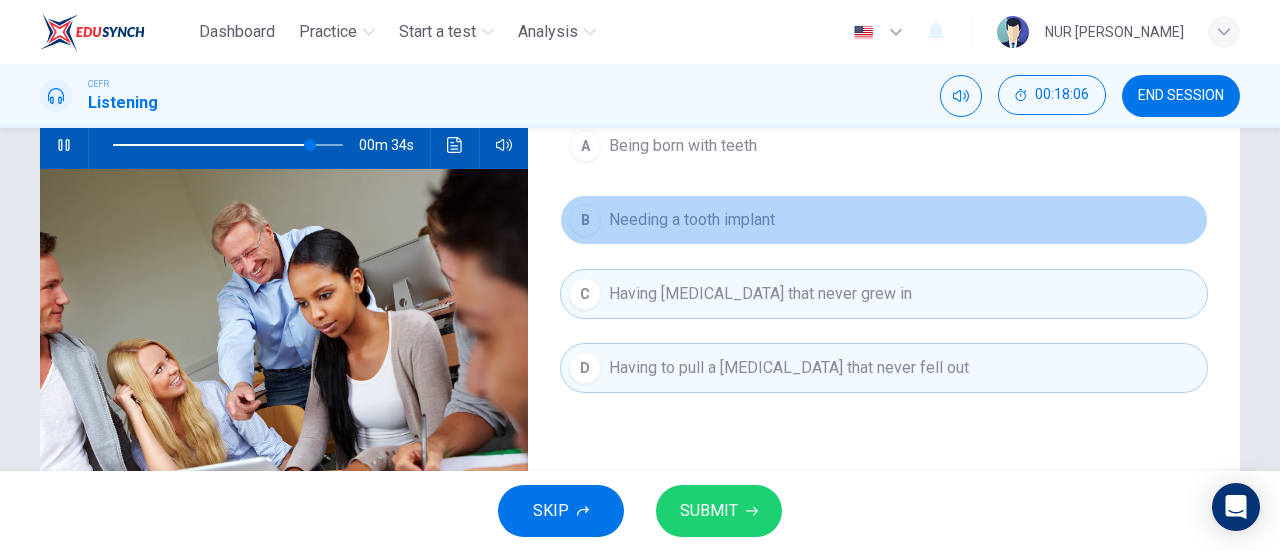 click on "B Needing a tooth implant" at bounding box center [884, 220] 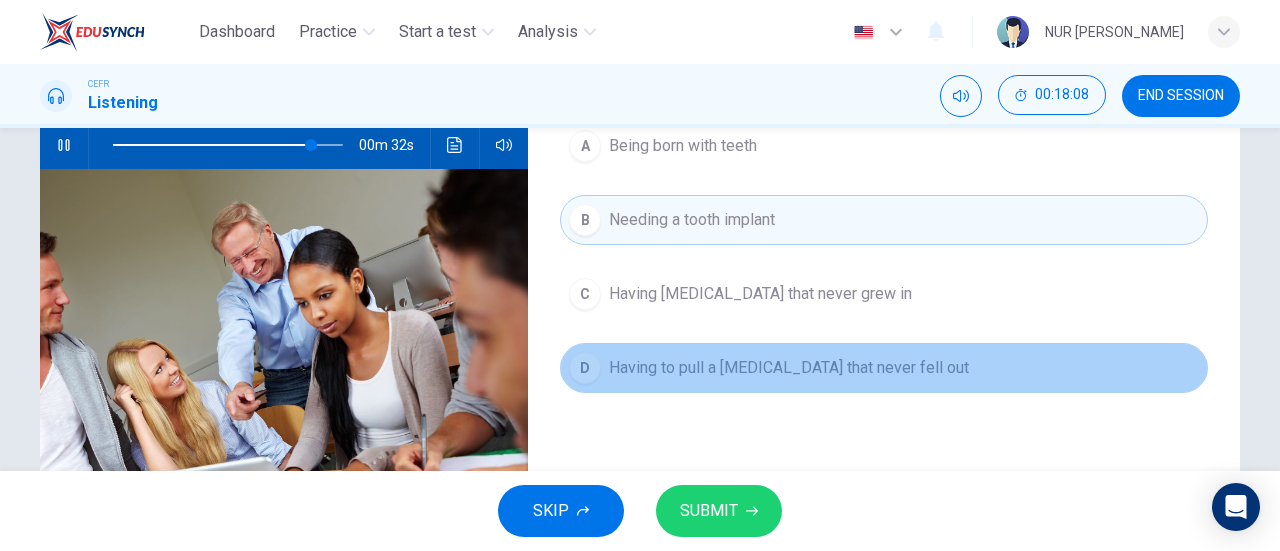 click on "D Having to pull a baby tooth that never fell out" at bounding box center (884, 368) 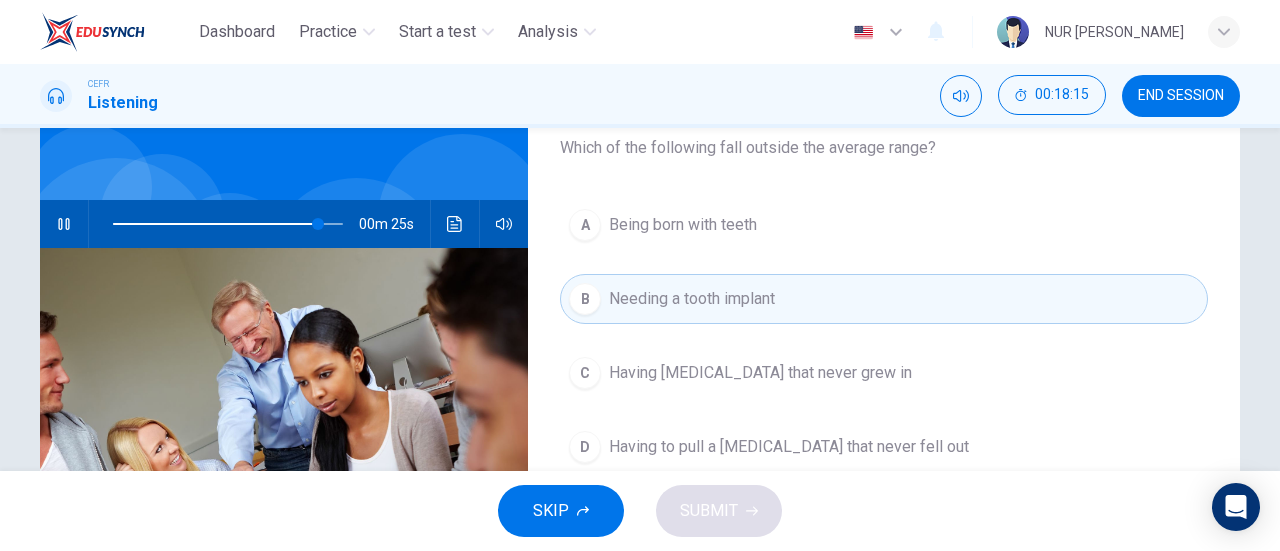 scroll, scrollTop: 129, scrollLeft: 0, axis: vertical 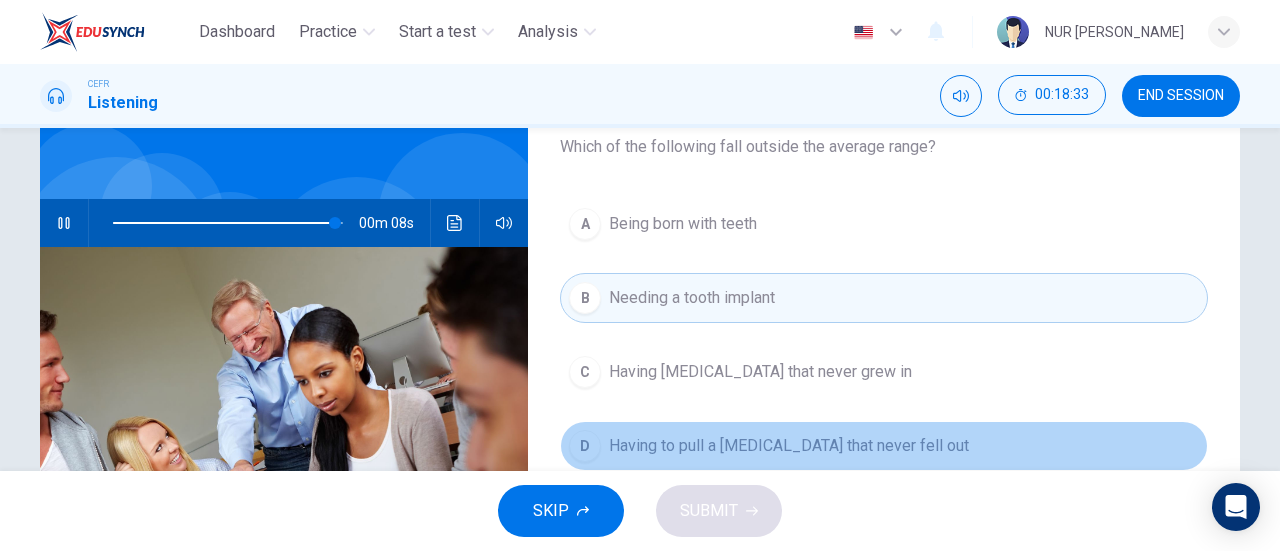 click on "Having to pull a baby tooth that never fell out" at bounding box center [789, 446] 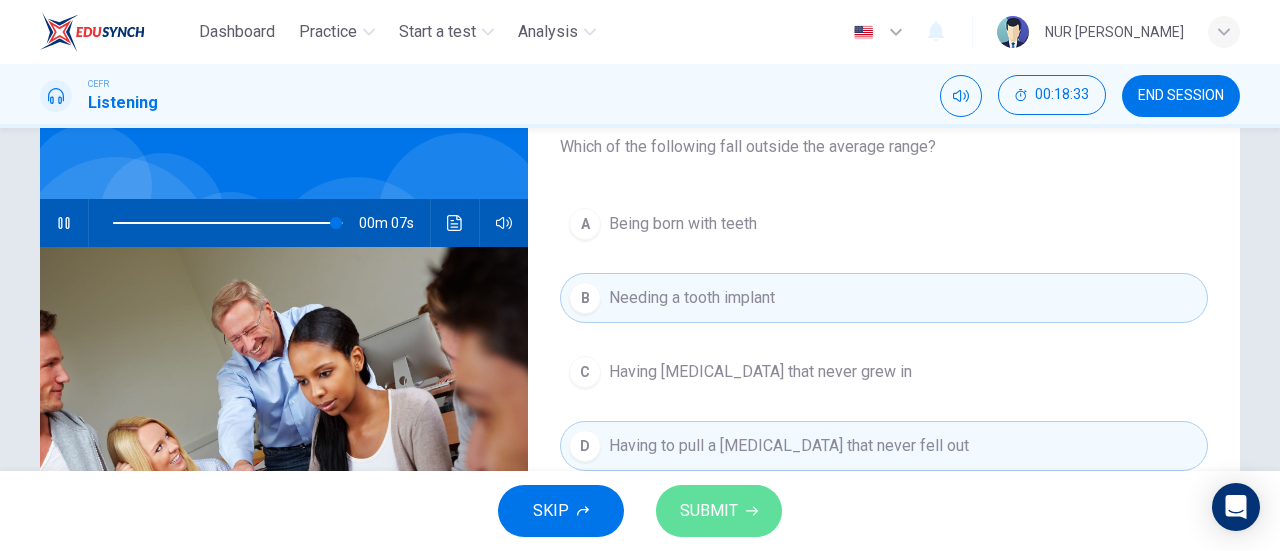 click on "SUBMIT" at bounding box center (719, 511) 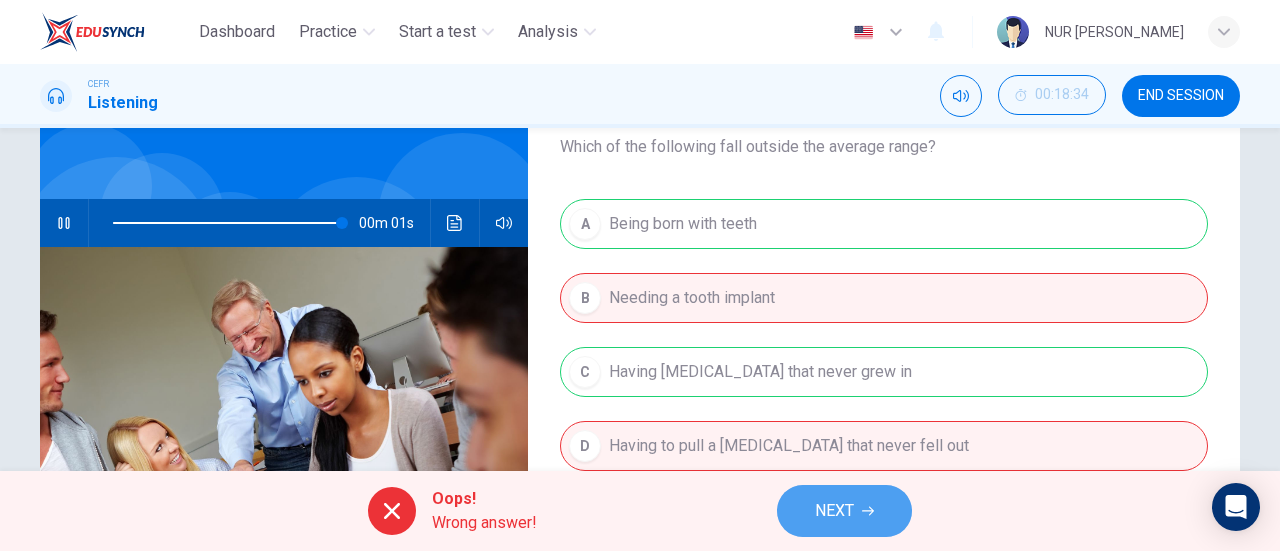 click on "NEXT" at bounding box center (834, 511) 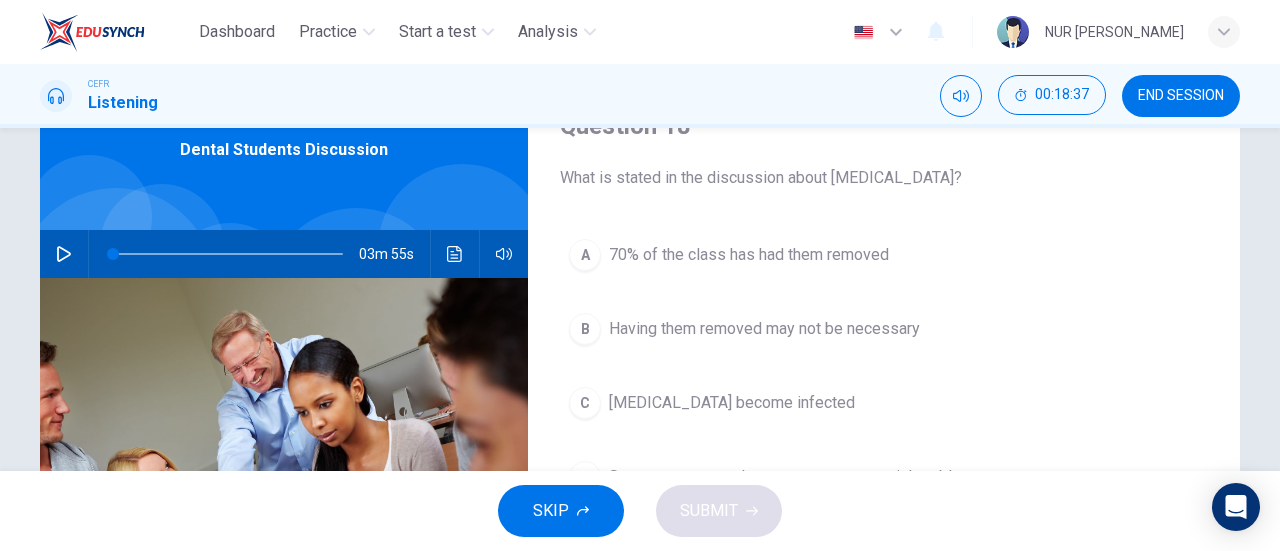 scroll, scrollTop: 97, scrollLeft: 0, axis: vertical 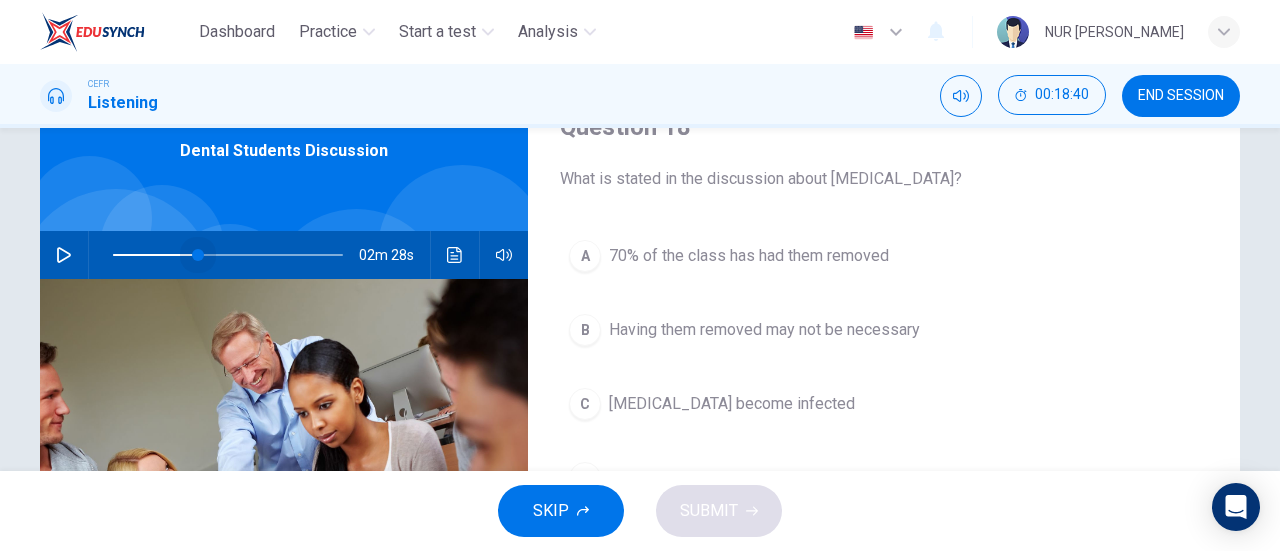 click at bounding box center (228, 255) 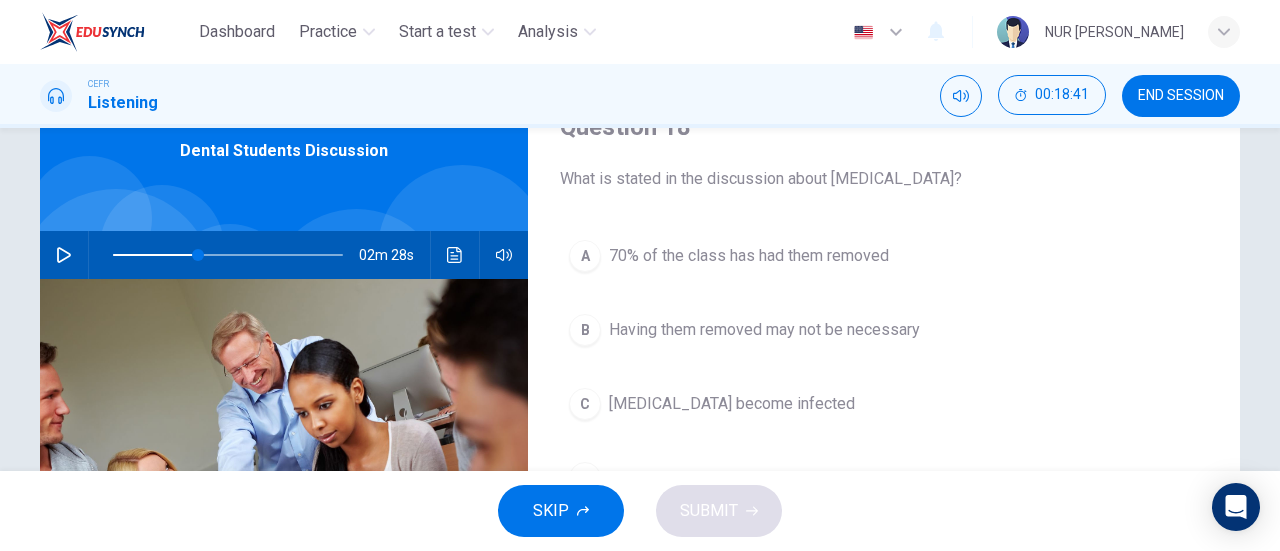 click 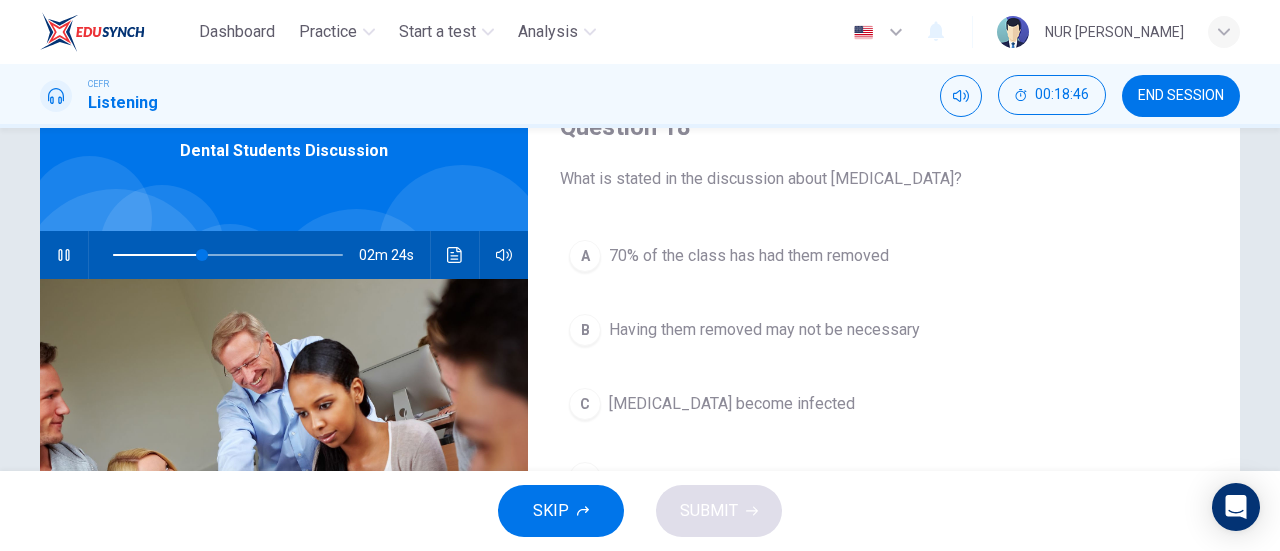 click 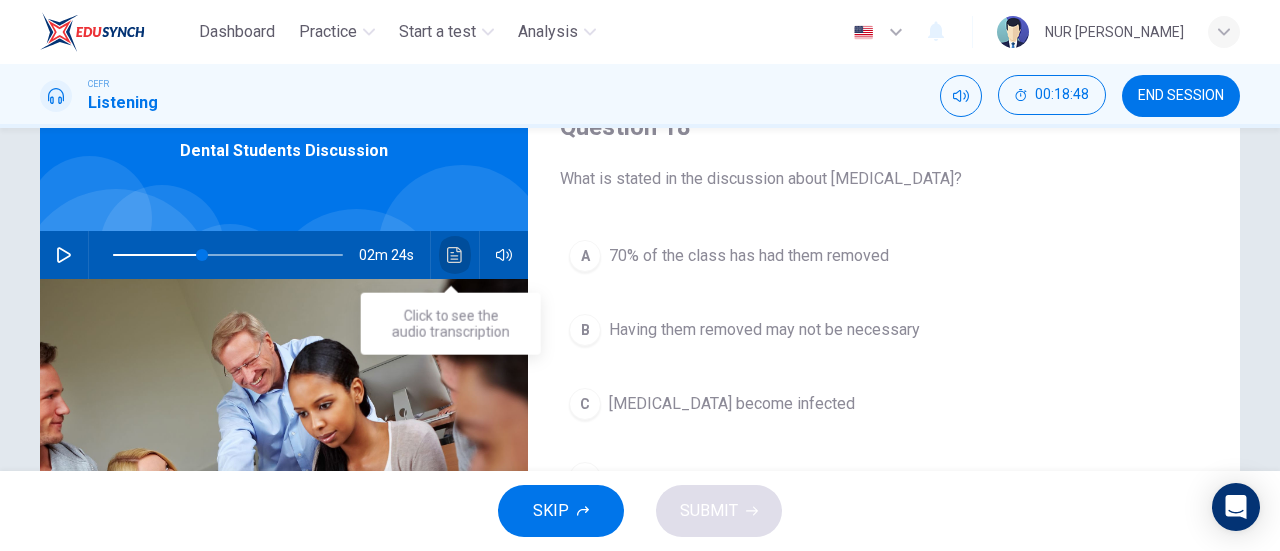 click 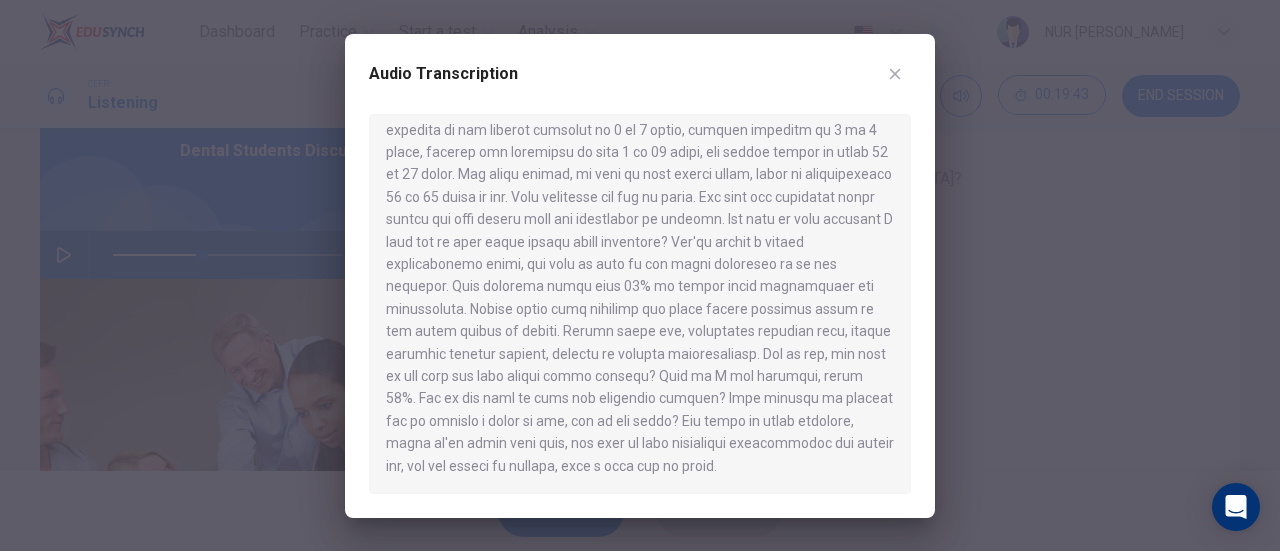 scroll, scrollTop: 504, scrollLeft: 0, axis: vertical 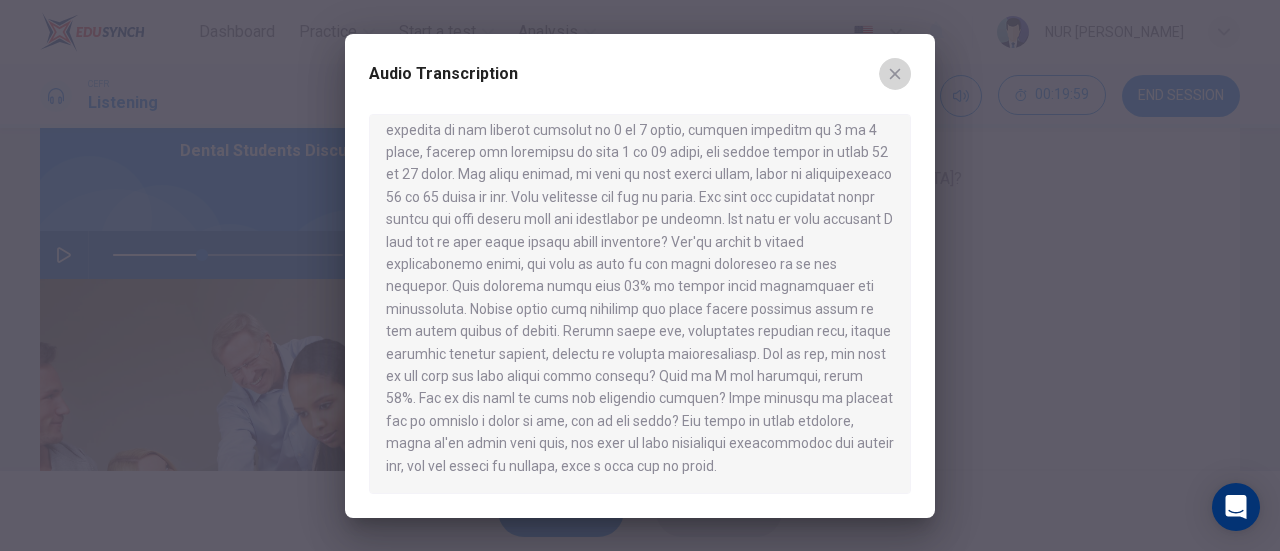 click 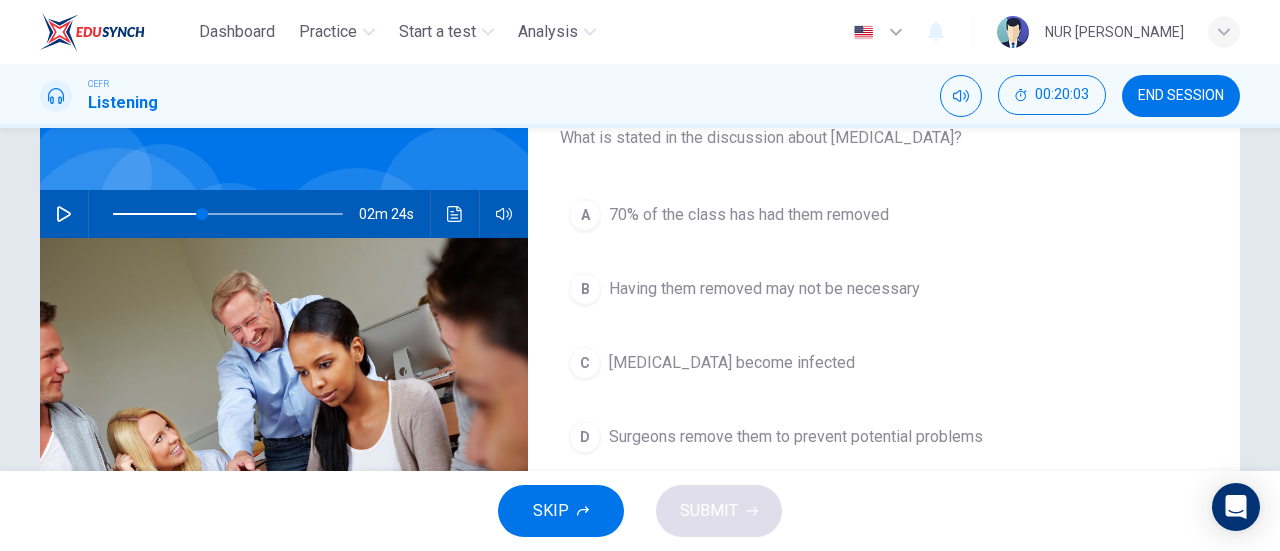 scroll, scrollTop: 137, scrollLeft: 0, axis: vertical 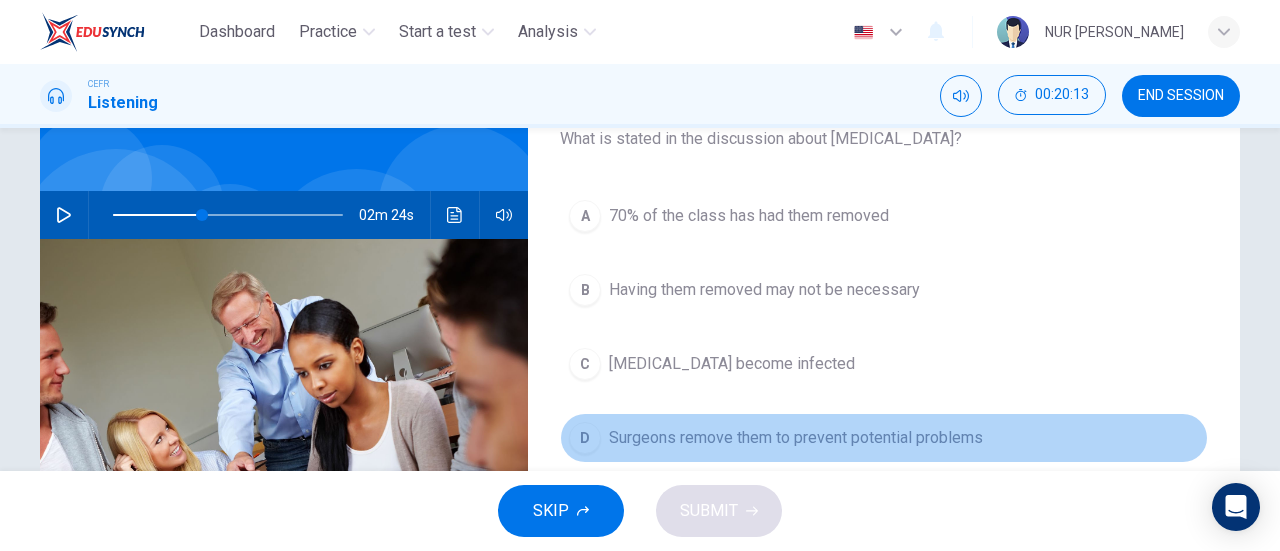 click on "Surgeons remove them to prevent potential problems" at bounding box center [796, 438] 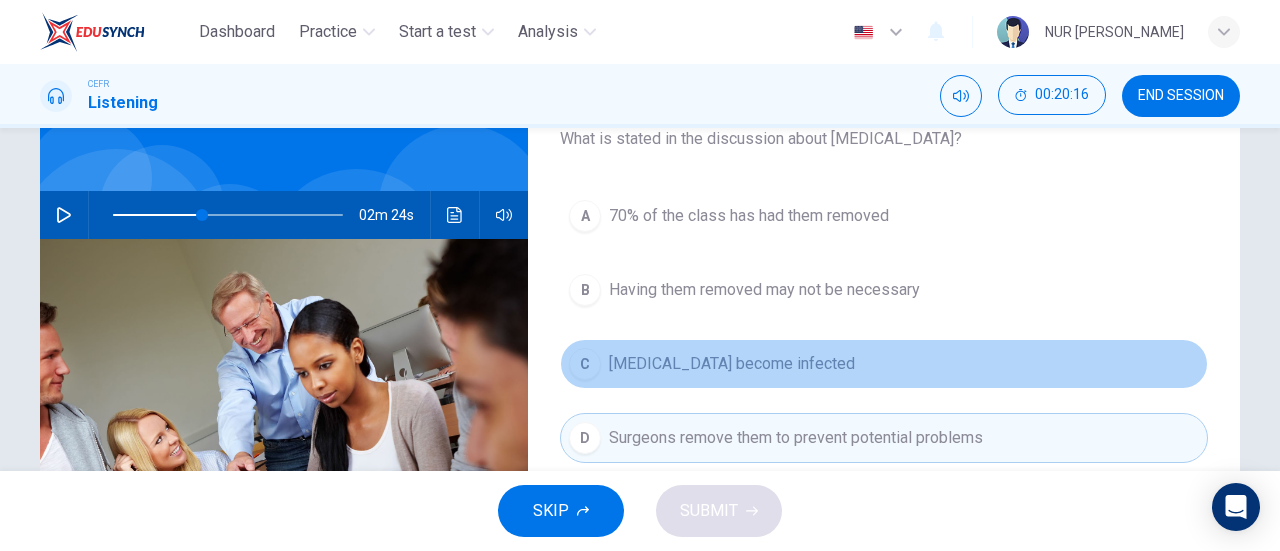 click on "Impacted wisdom teeth become infected" at bounding box center [732, 364] 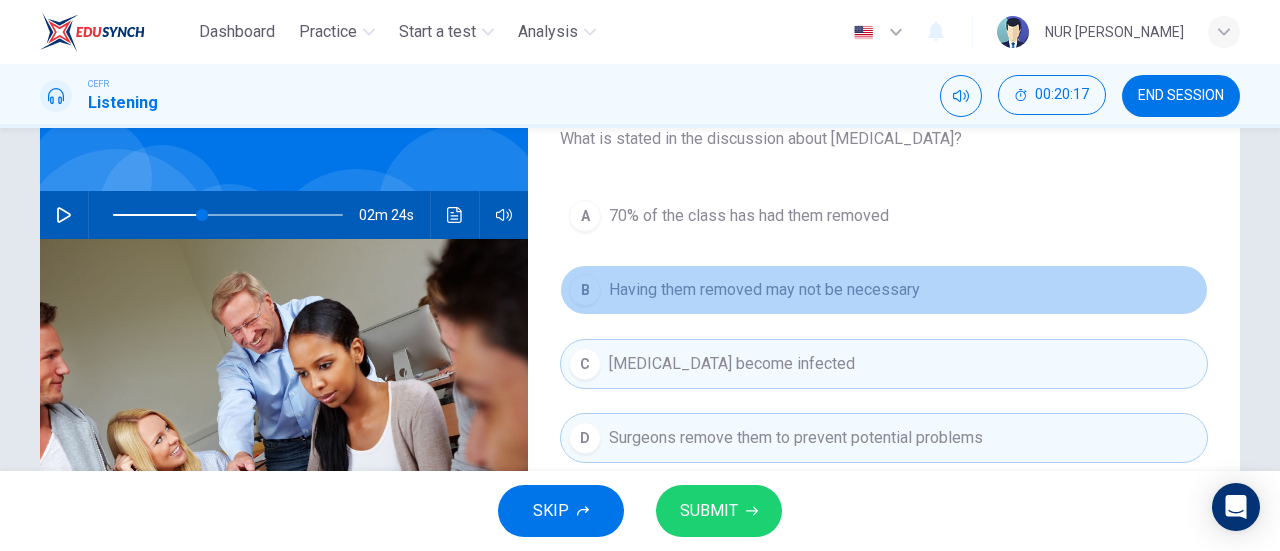 click on "Having them removed may not be necessary" at bounding box center [764, 290] 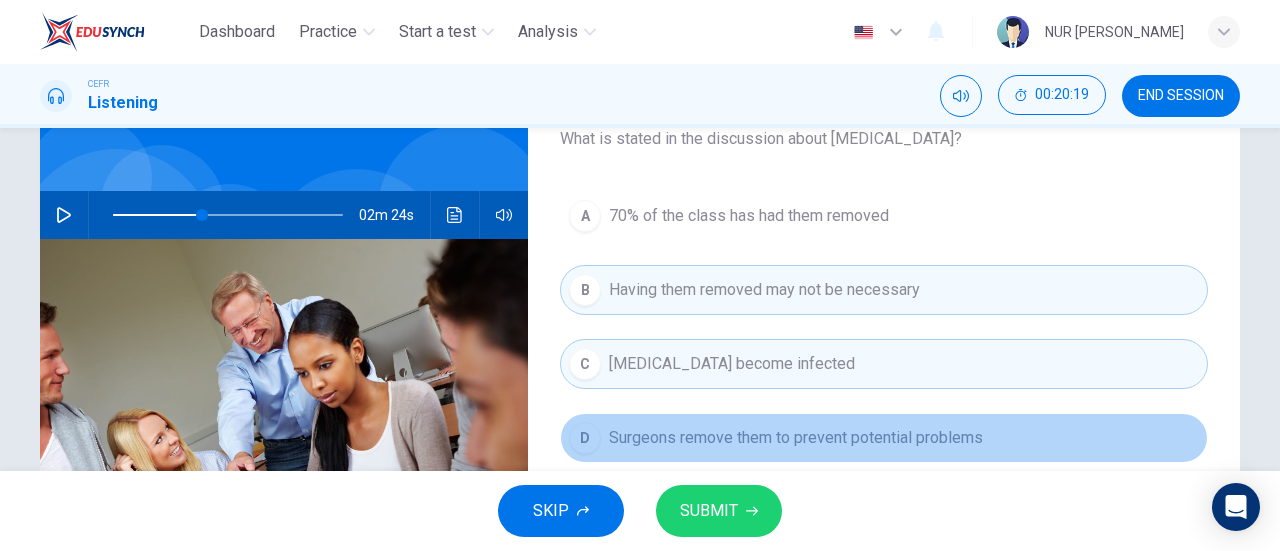 click on "Surgeons remove them to prevent potential problems" at bounding box center (796, 438) 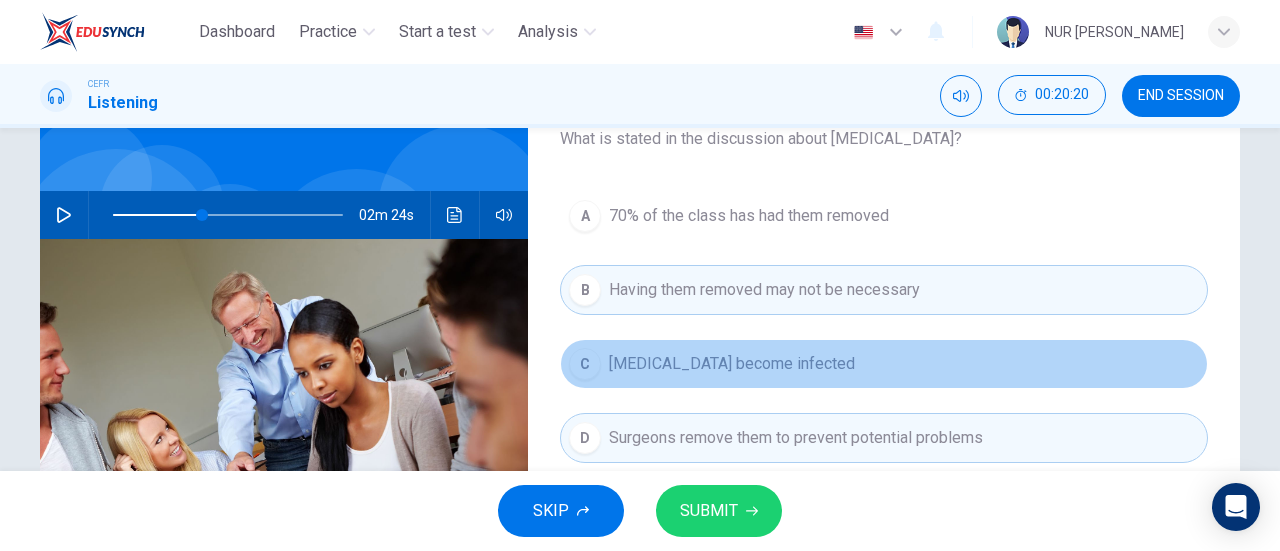 click on "Impacted wisdom teeth become infected" at bounding box center [732, 364] 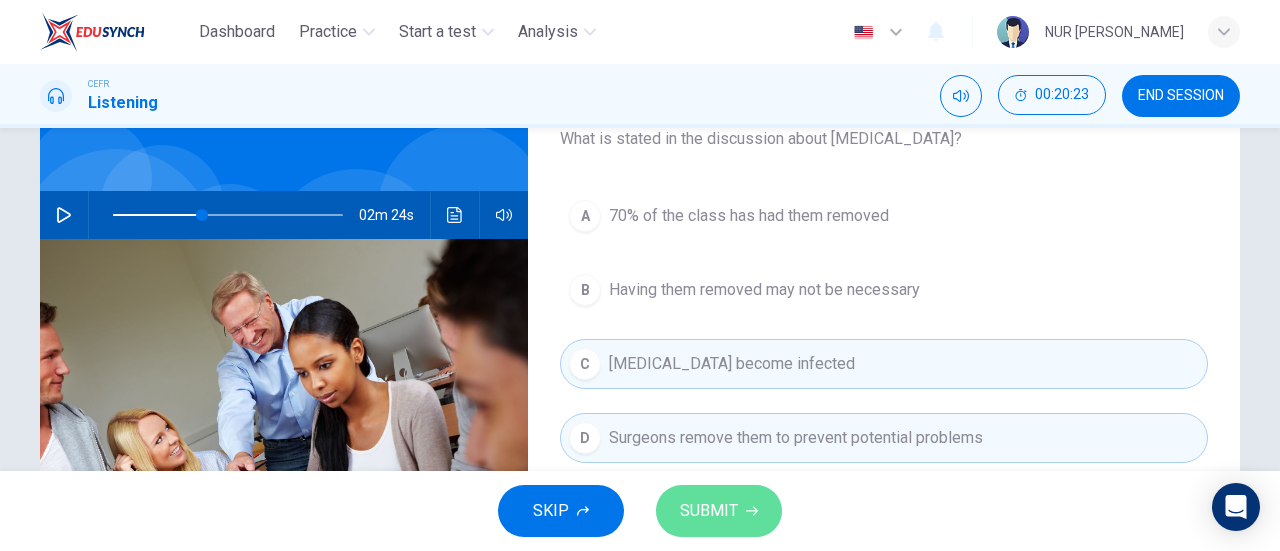 click on "SUBMIT" at bounding box center [709, 511] 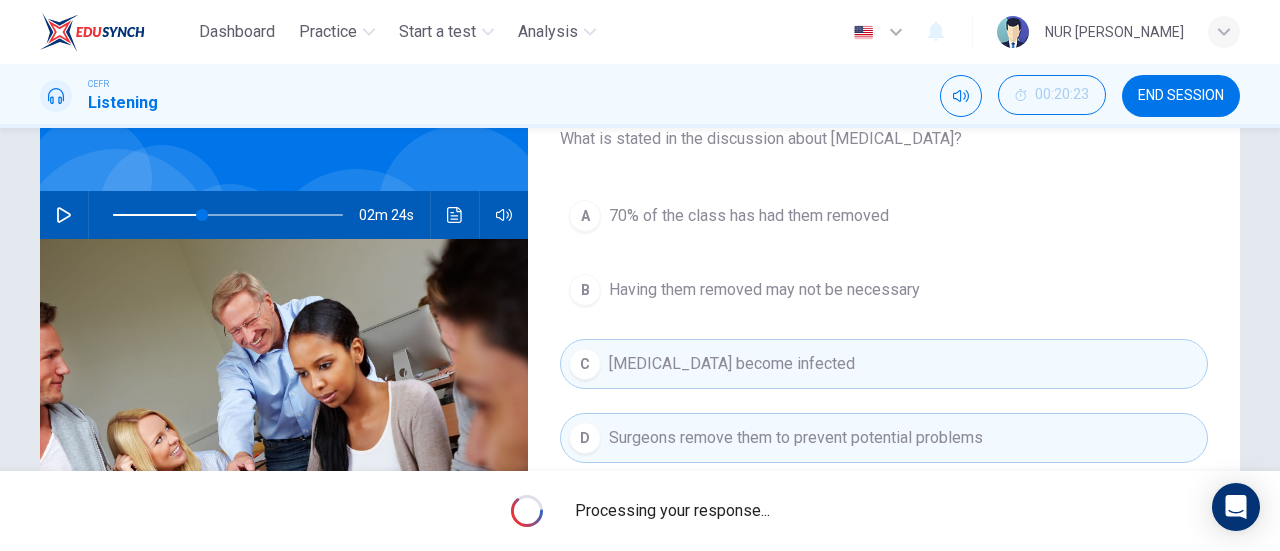 type on "39" 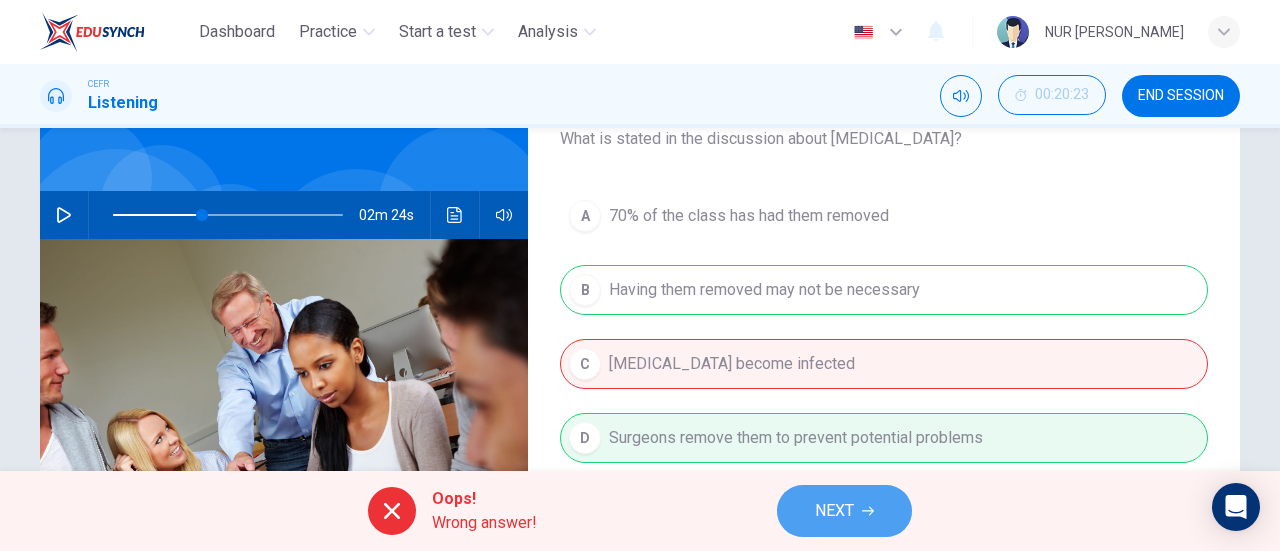 click on "NEXT" at bounding box center [844, 511] 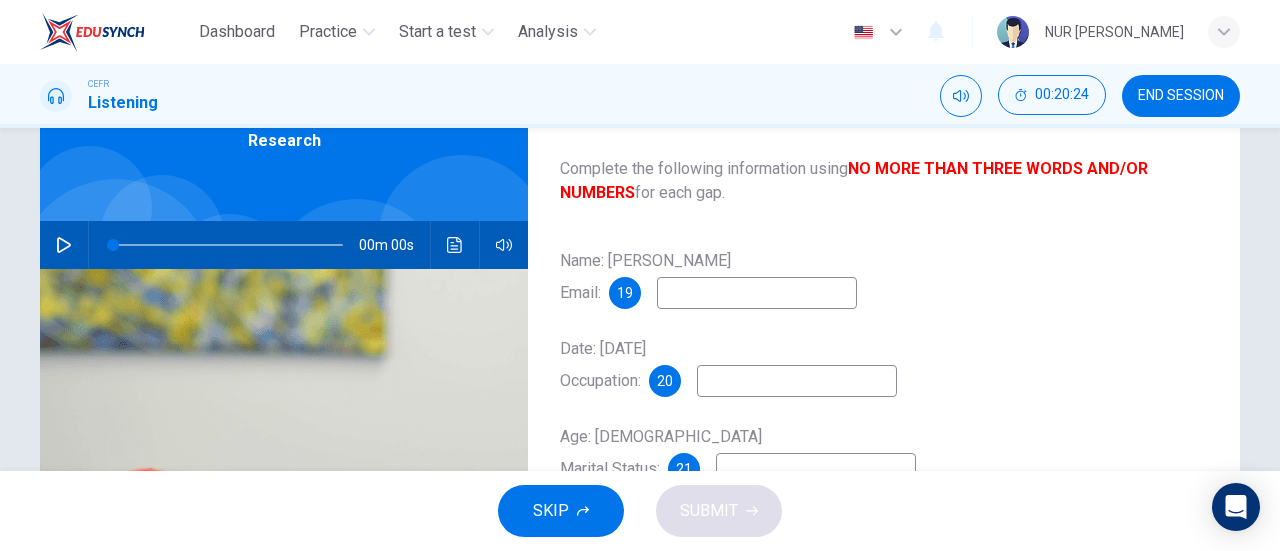 scroll, scrollTop: 109, scrollLeft: 0, axis: vertical 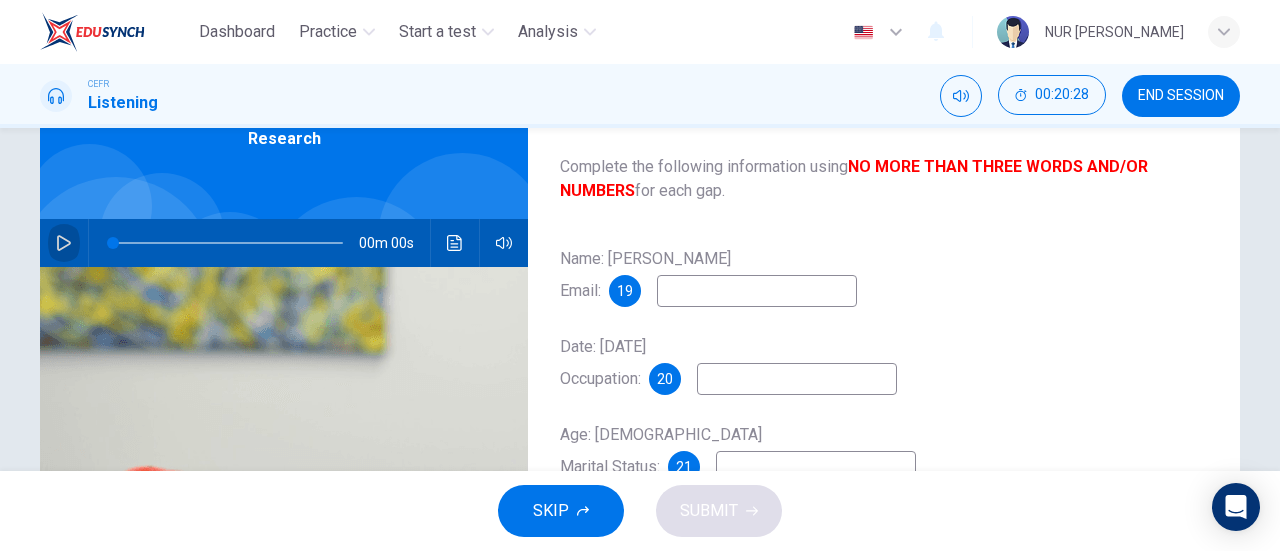click at bounding box center [64, 243] 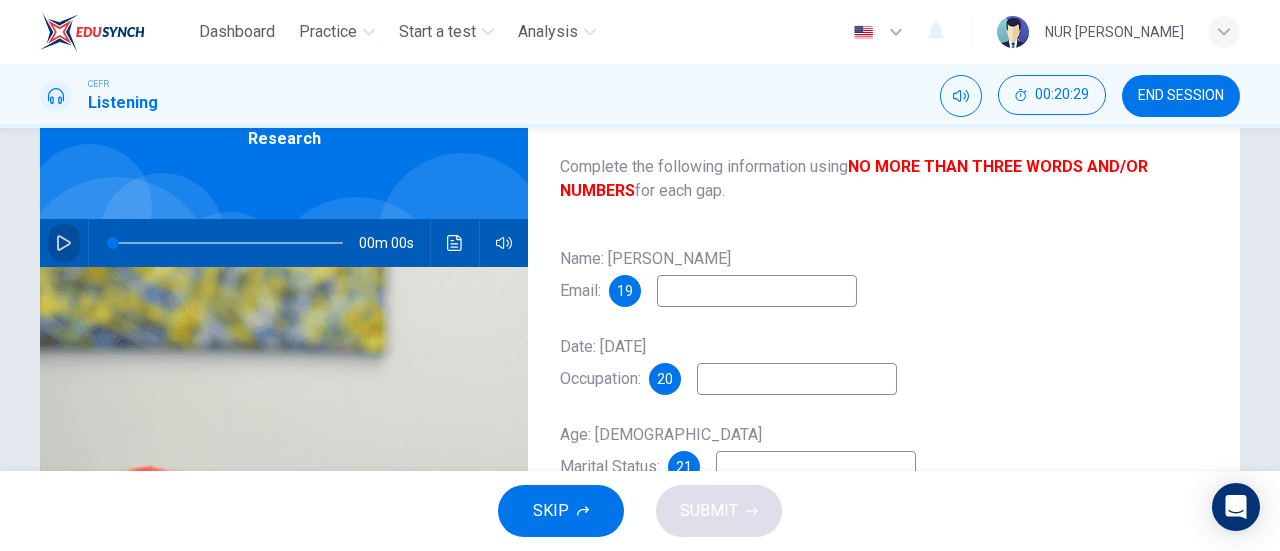 click at bounding box center [64, 243] 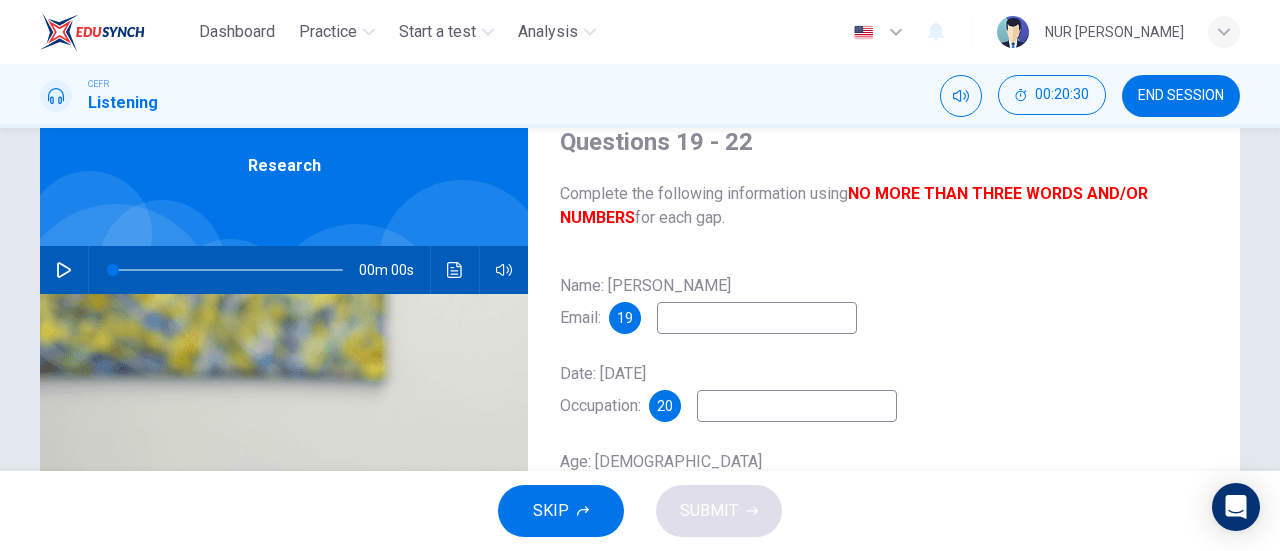 scroll, scrollTop: 81, scrollLeft: 0, axis: vertical 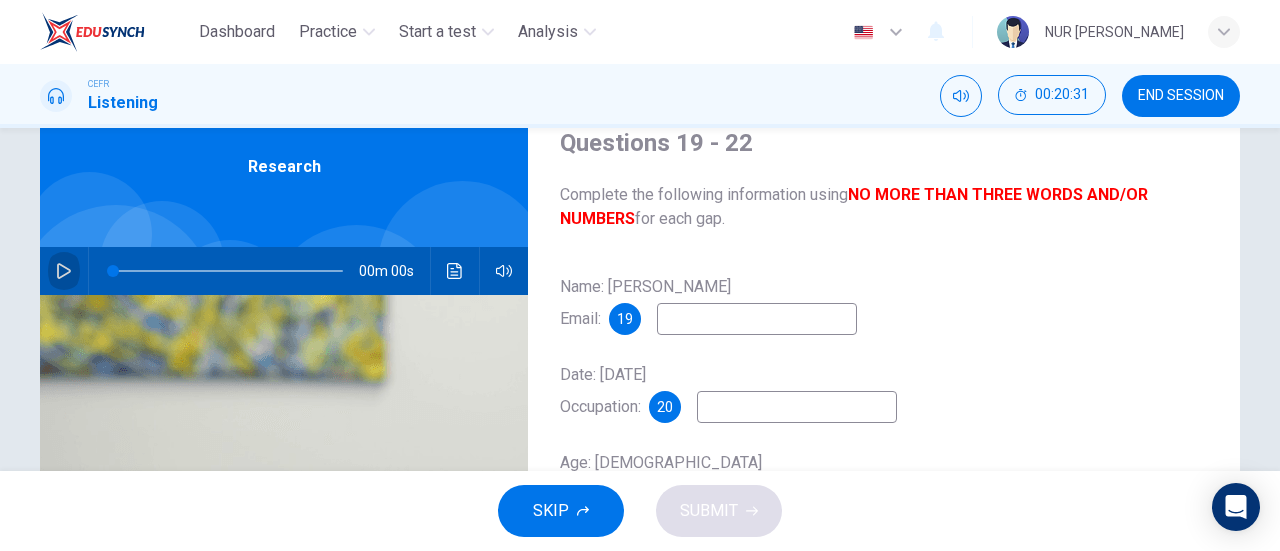 click 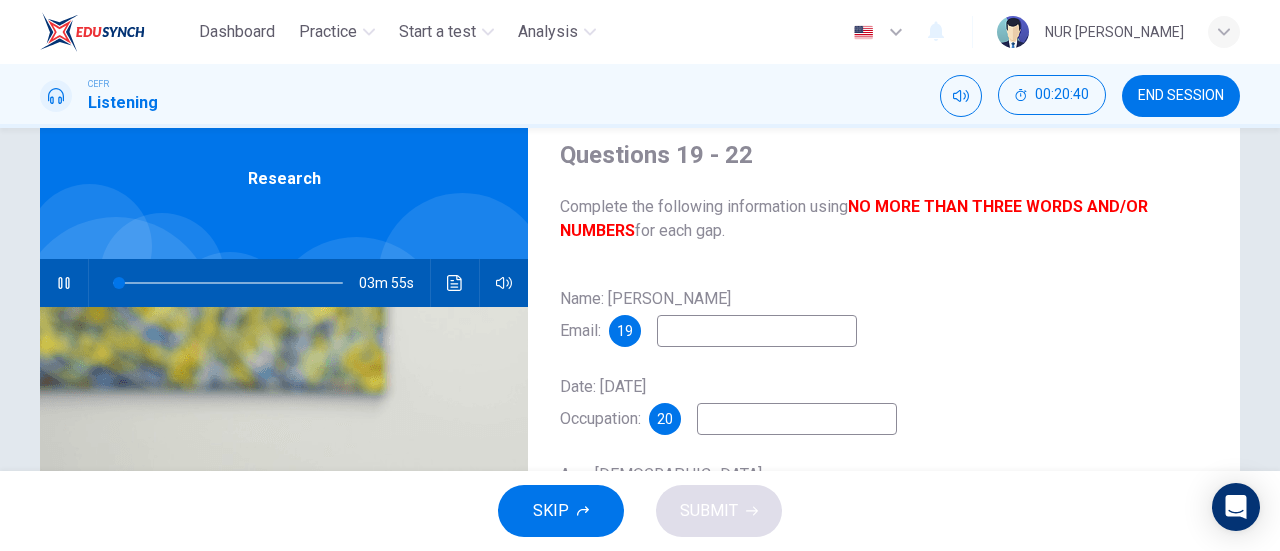 scroll, scrollTop: 71, scrollLeft: 0, axis: vertical 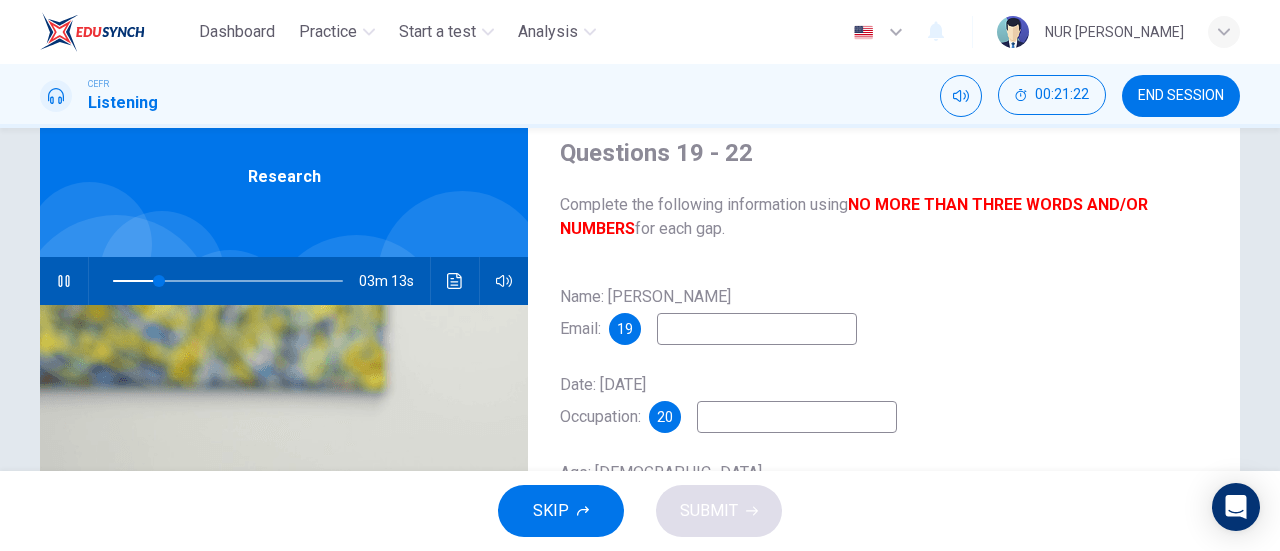 click at bounding box center (757, 329) 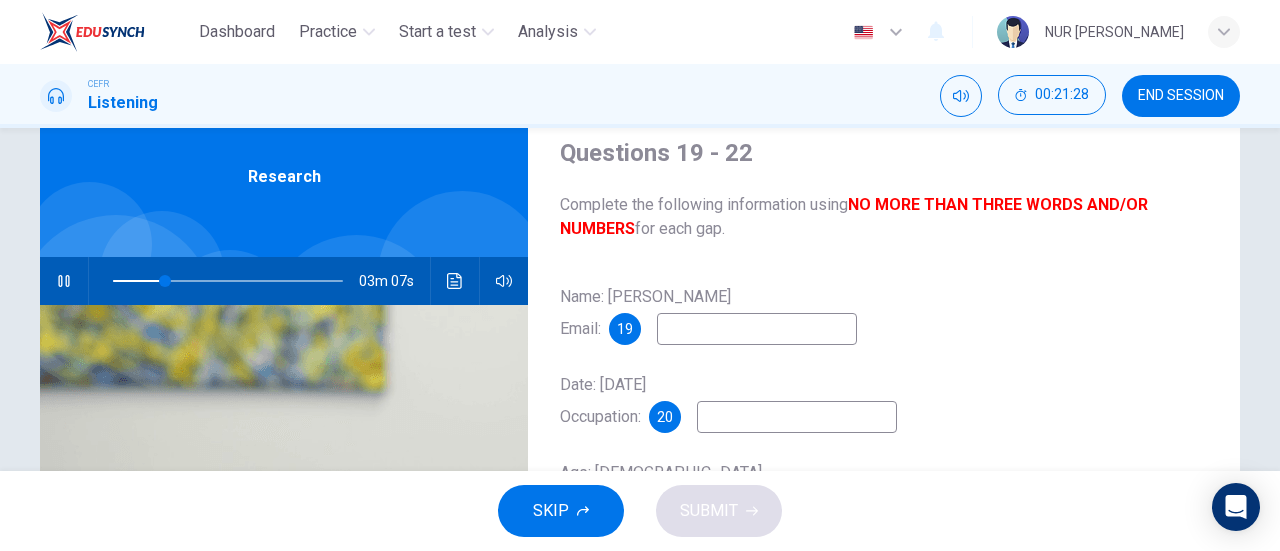 type on "23" 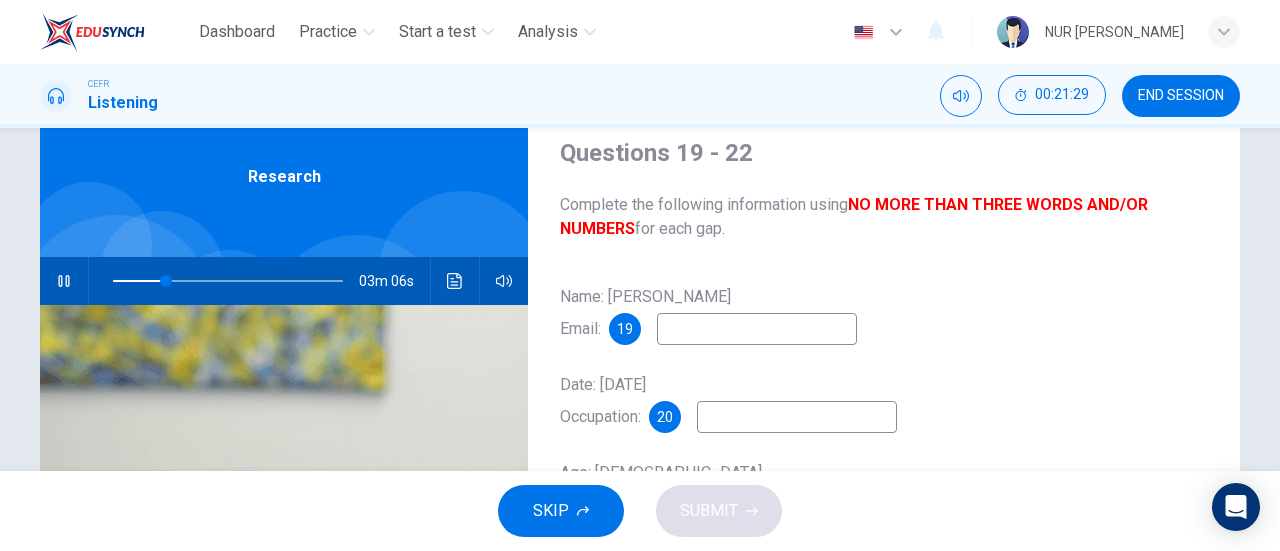 type on "w" 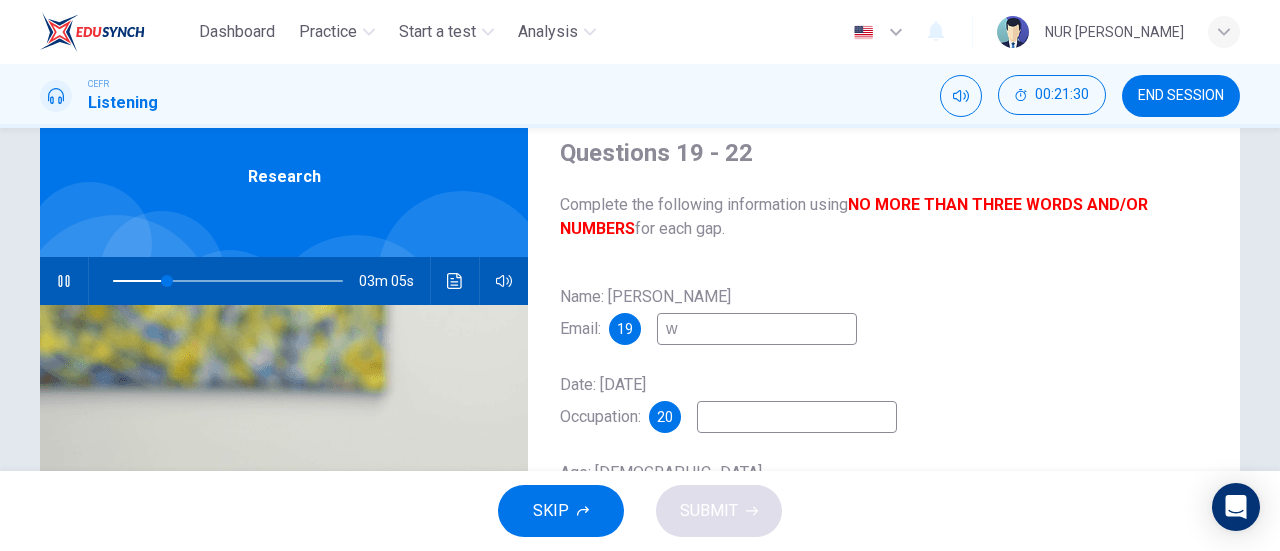 type on "24" 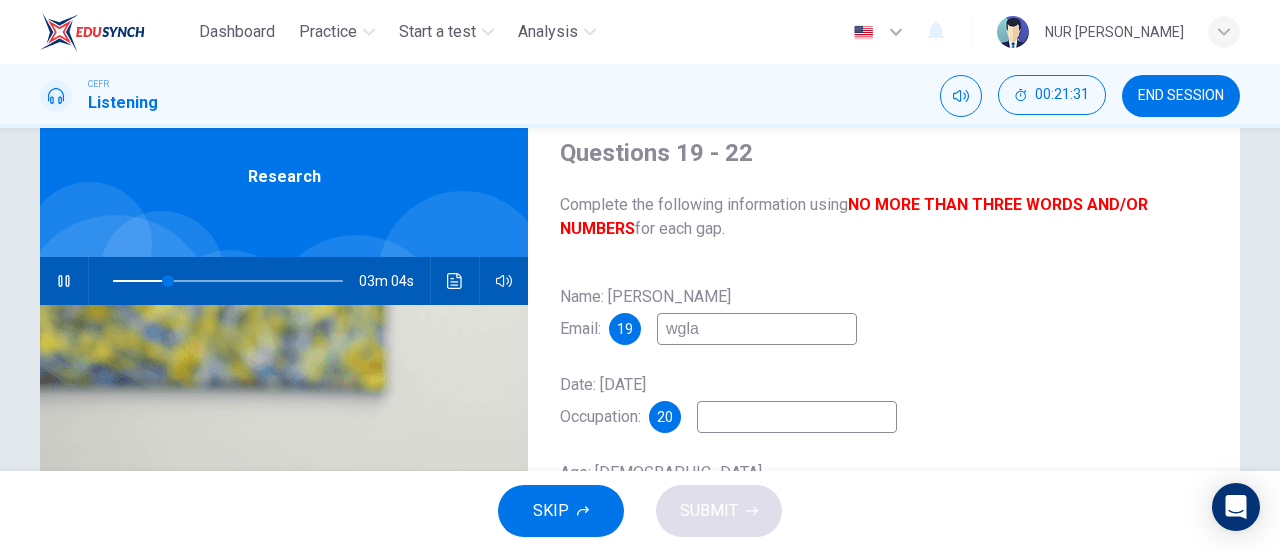 type on "wglas" 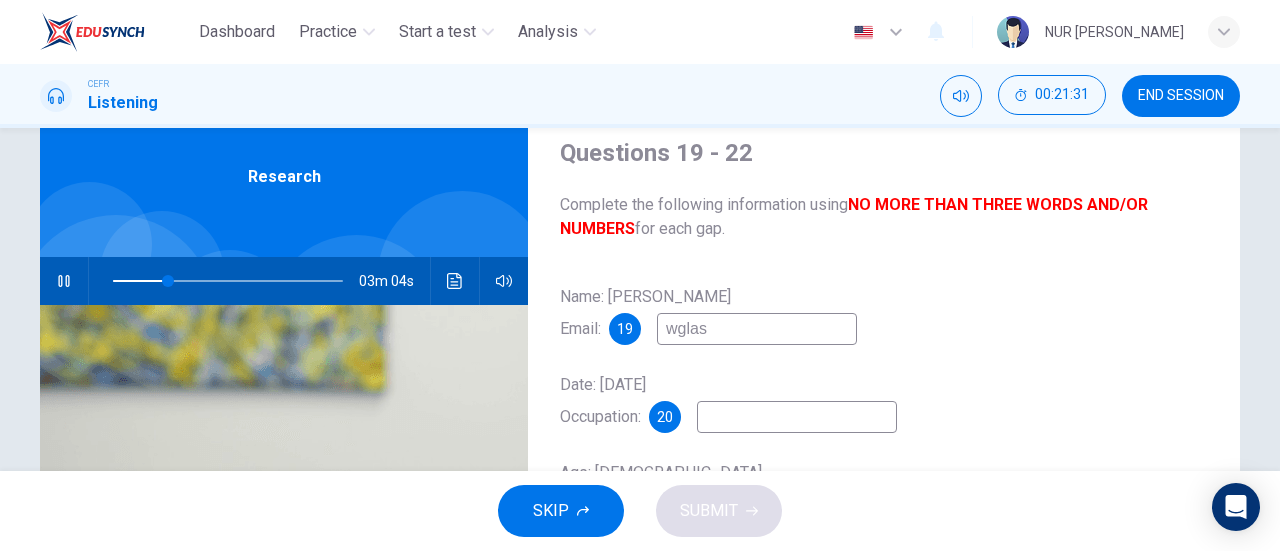 type on "24" 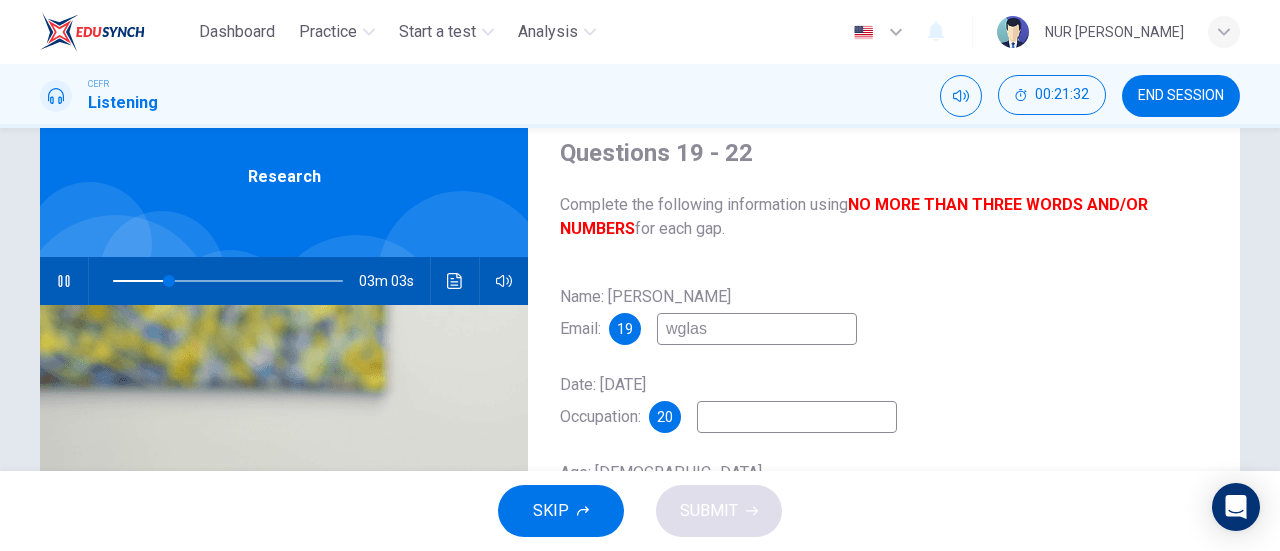 type on "wglass" 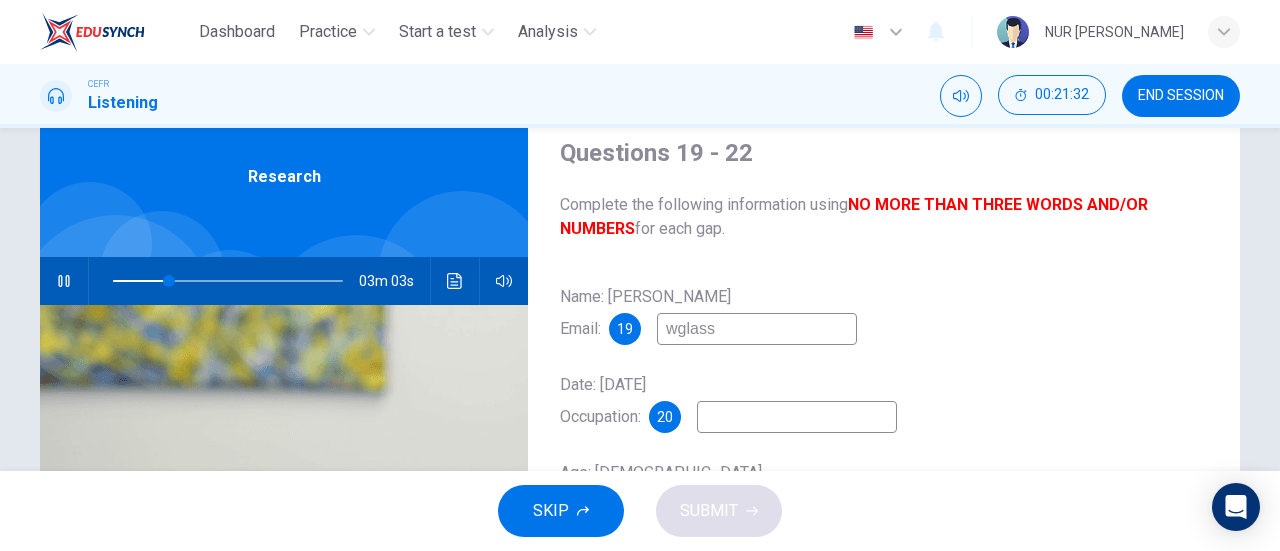 type on "25" 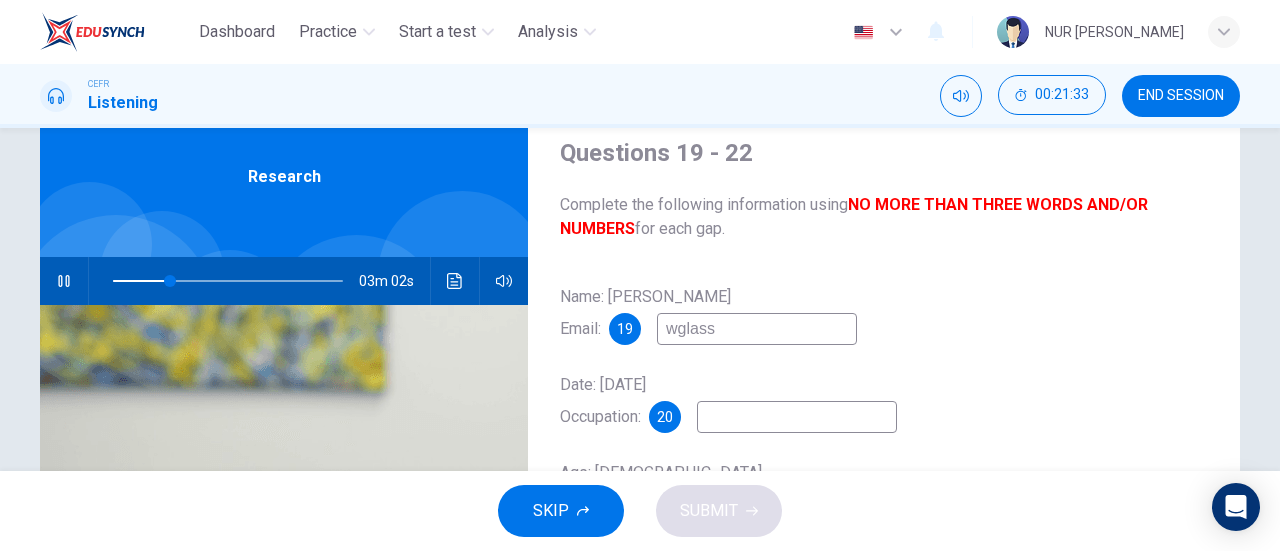 type on "wglass2" 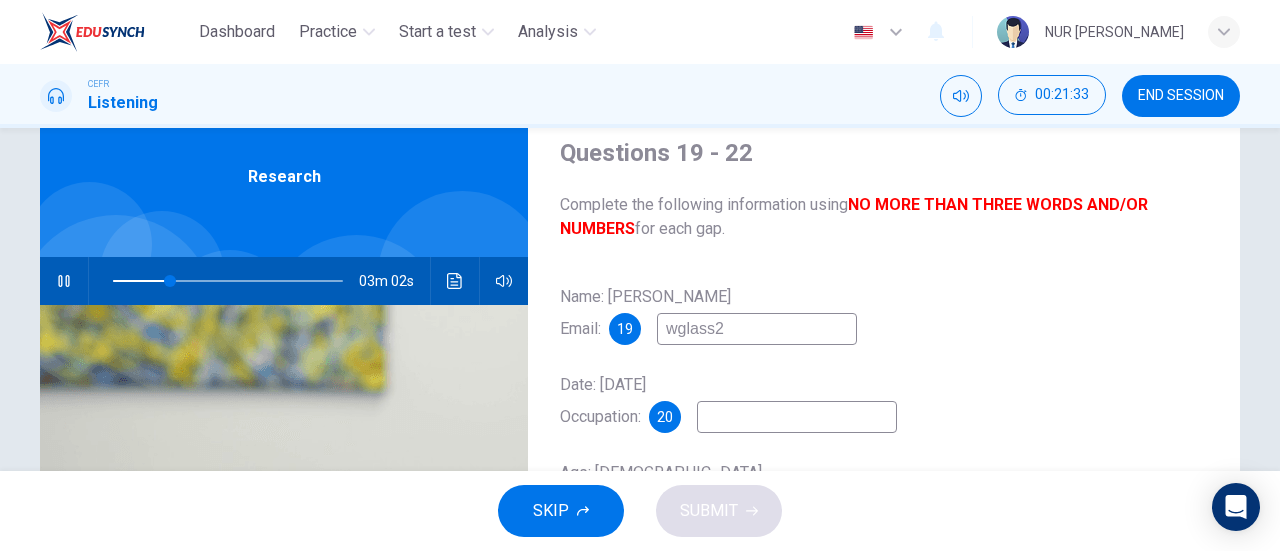 type on "25" 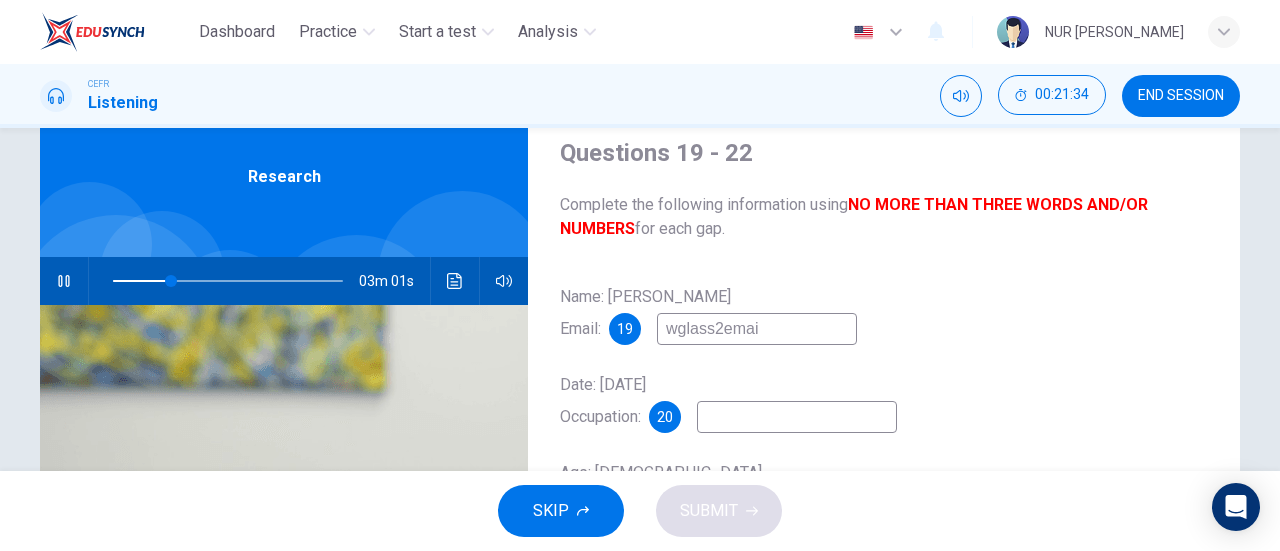 type on "wglass2email" 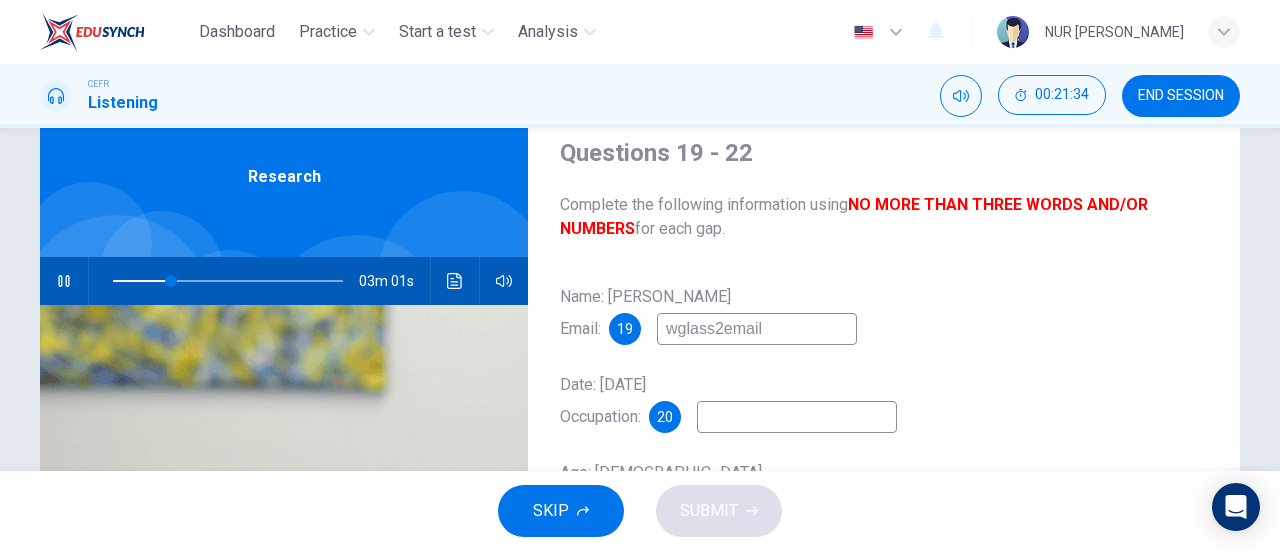 type on "25" 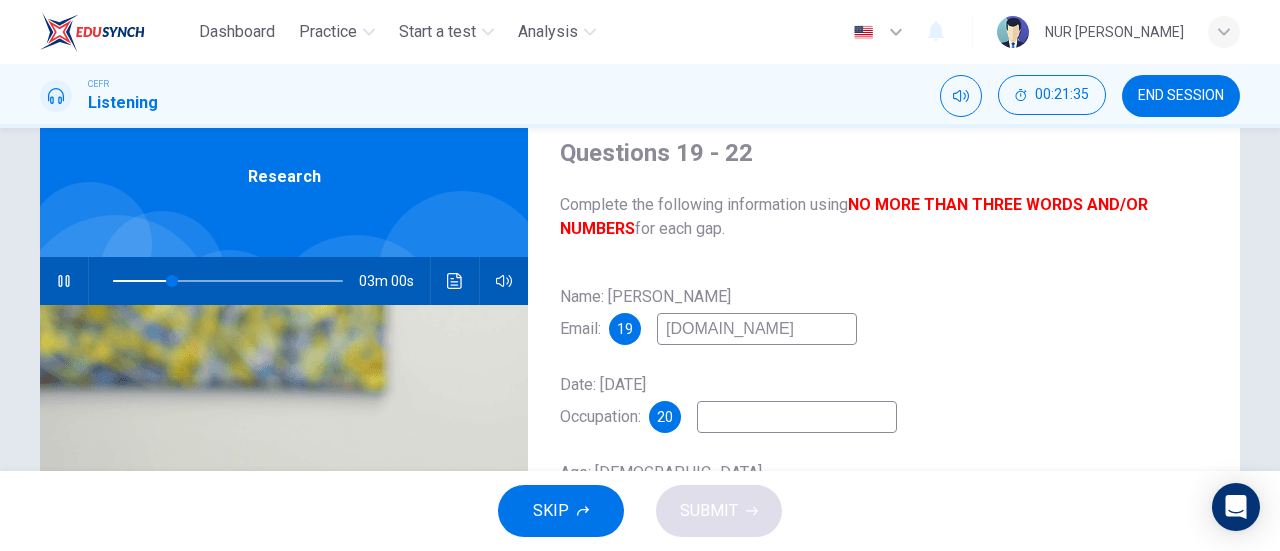 type on "wglass2email.com" 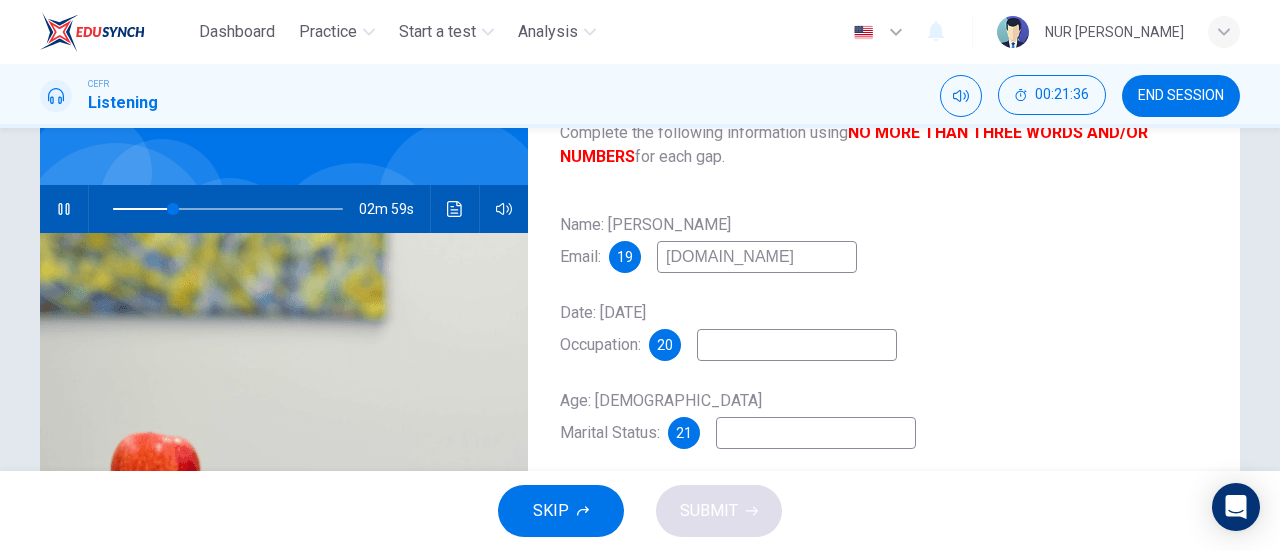 scroll, scrollTop: 148, scrollLeft: 0, axis: vertical 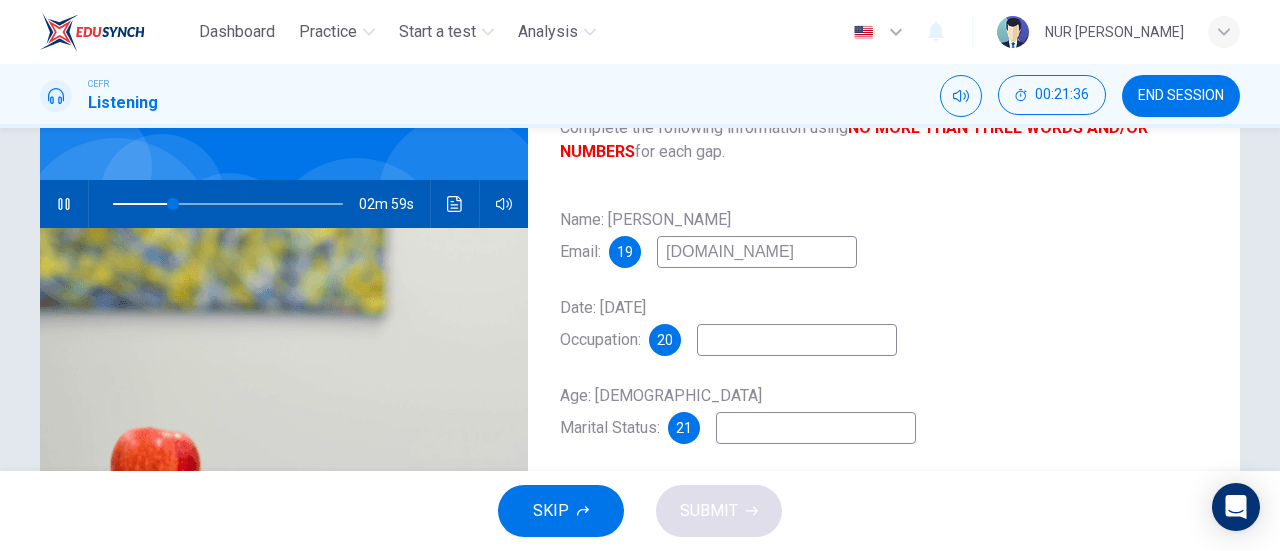 type on "26" 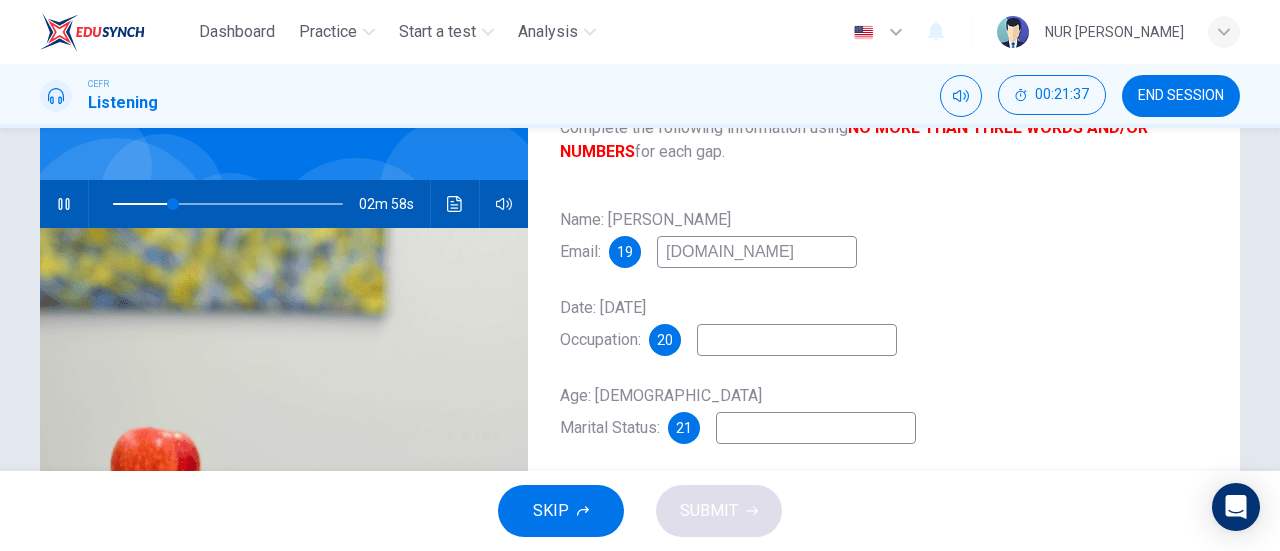 type on "wglass2email.com" 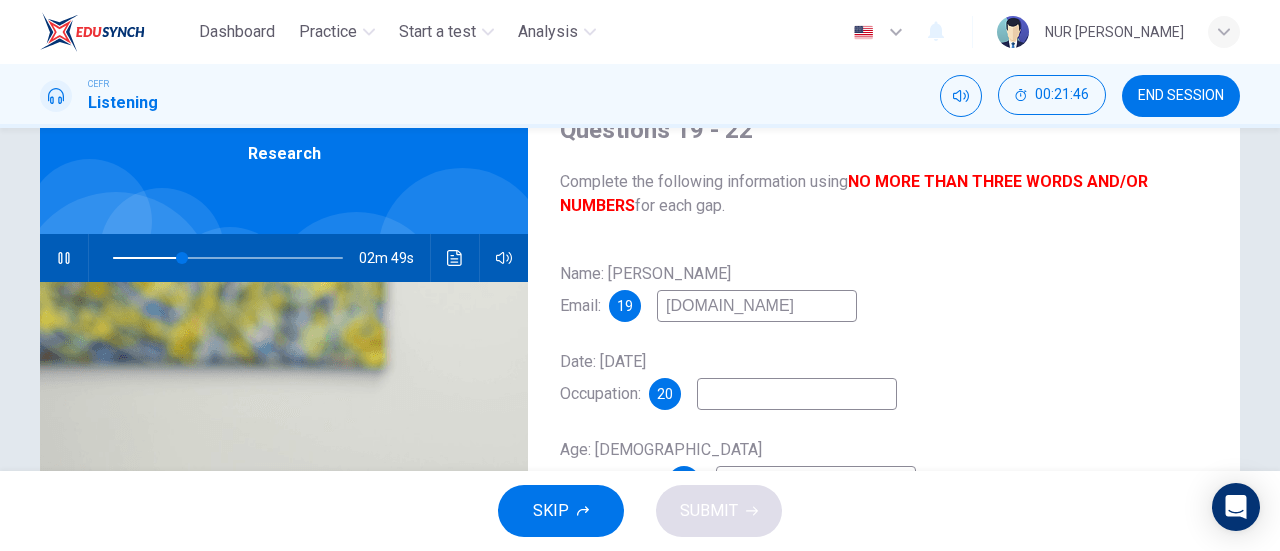 scroll, scrollTop: 92, scrollLeft: 0, axis: vertical 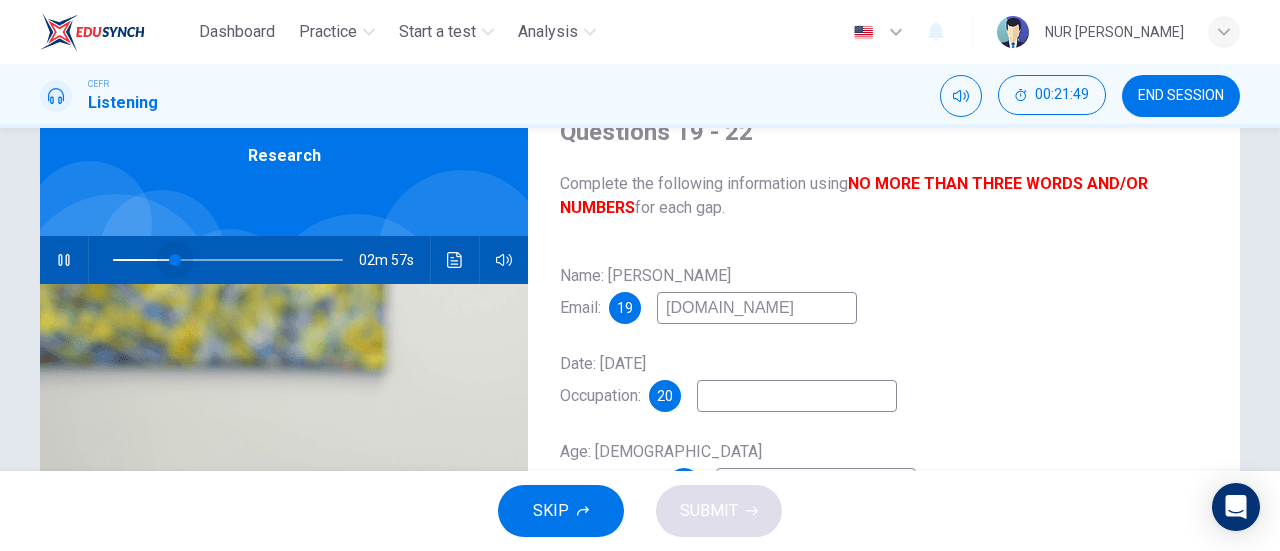 click at bounding box center [175, 260] 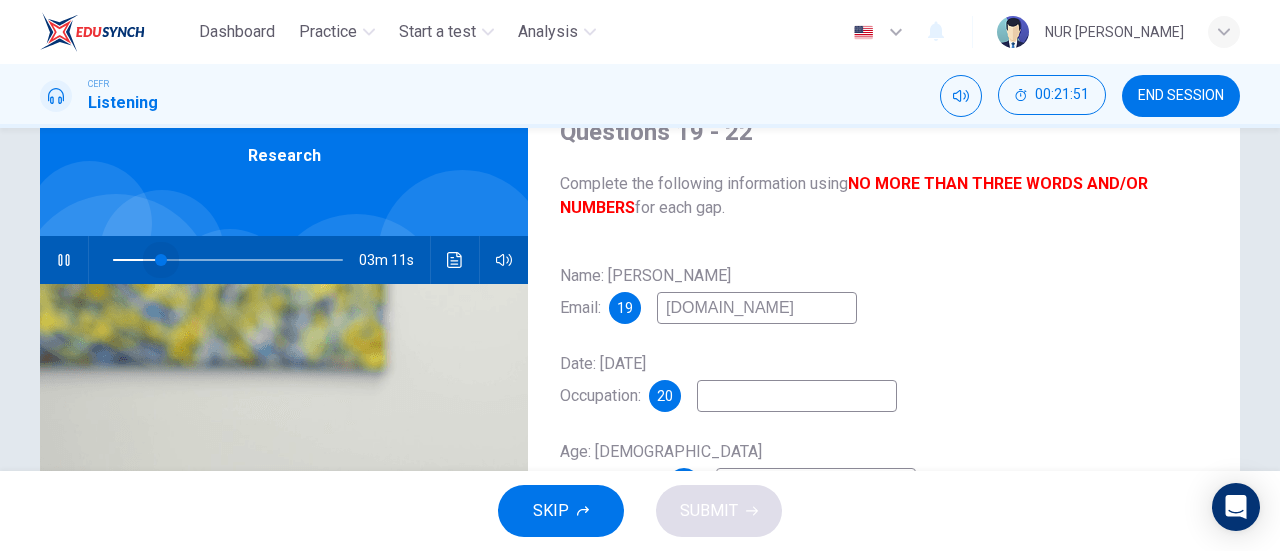 click at bounding box center [161, 260] 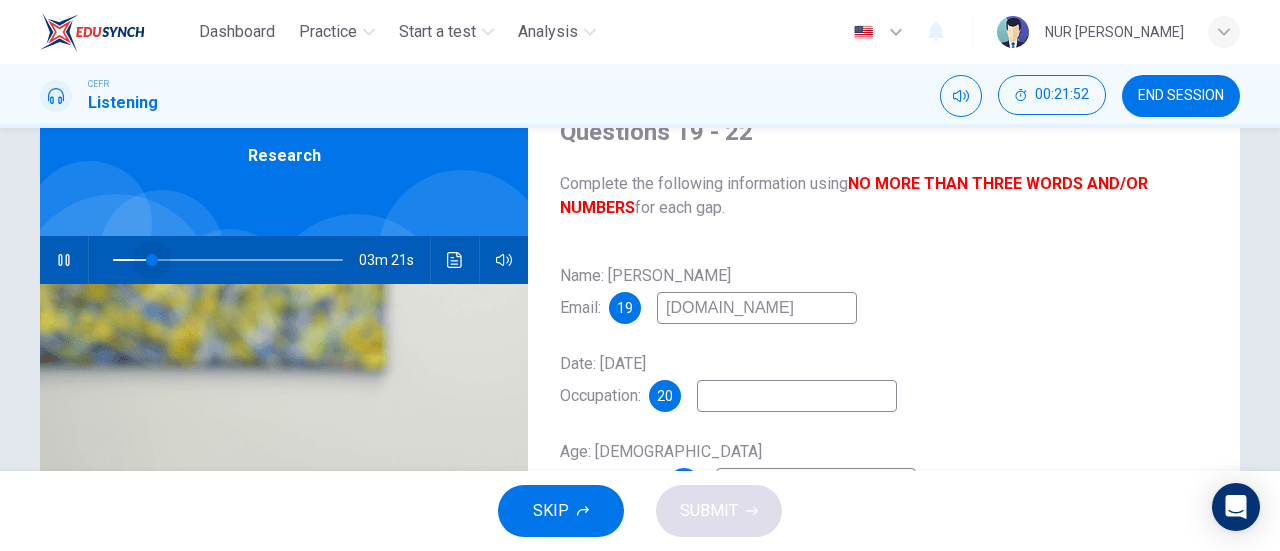 click at bounding box center [152, 260] 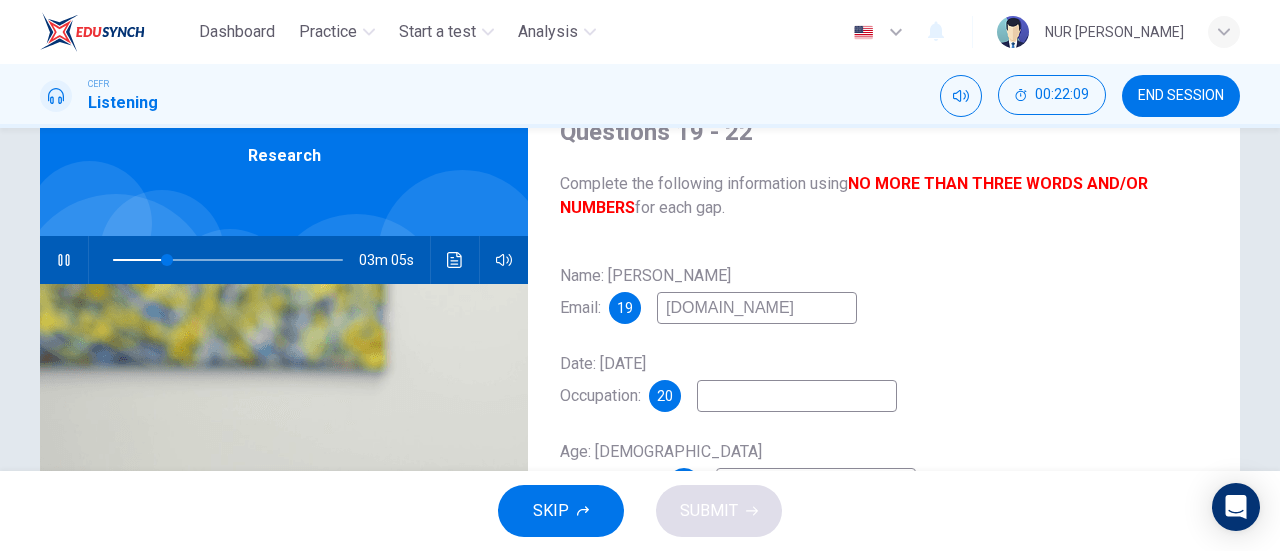 click on "wglass2email.com" at bounding box center (757, 308) 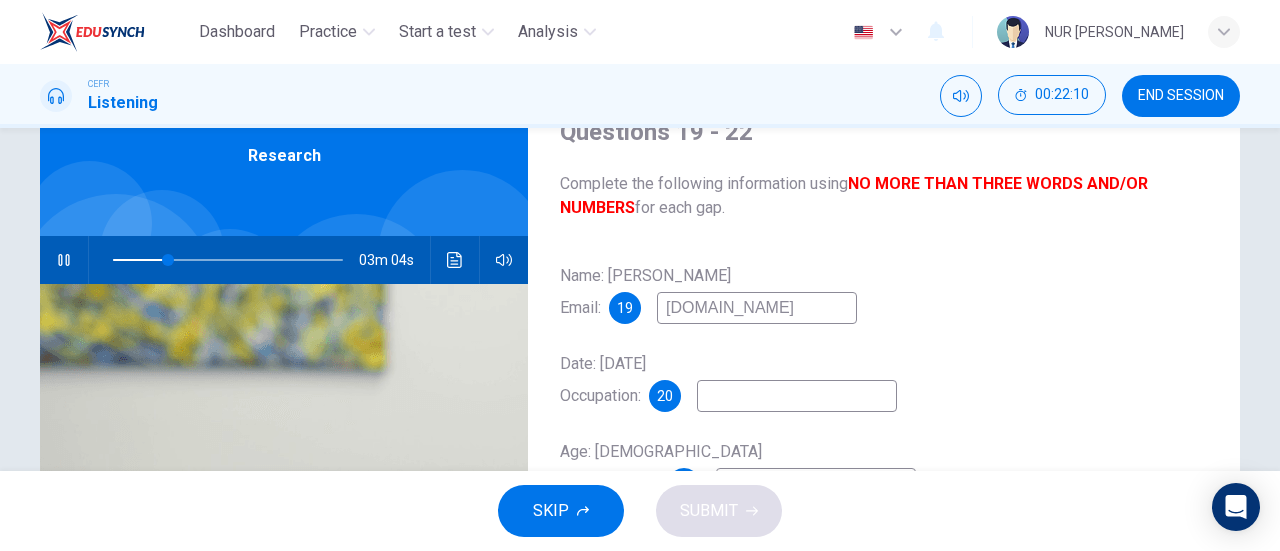 type on "wglassemail.com" 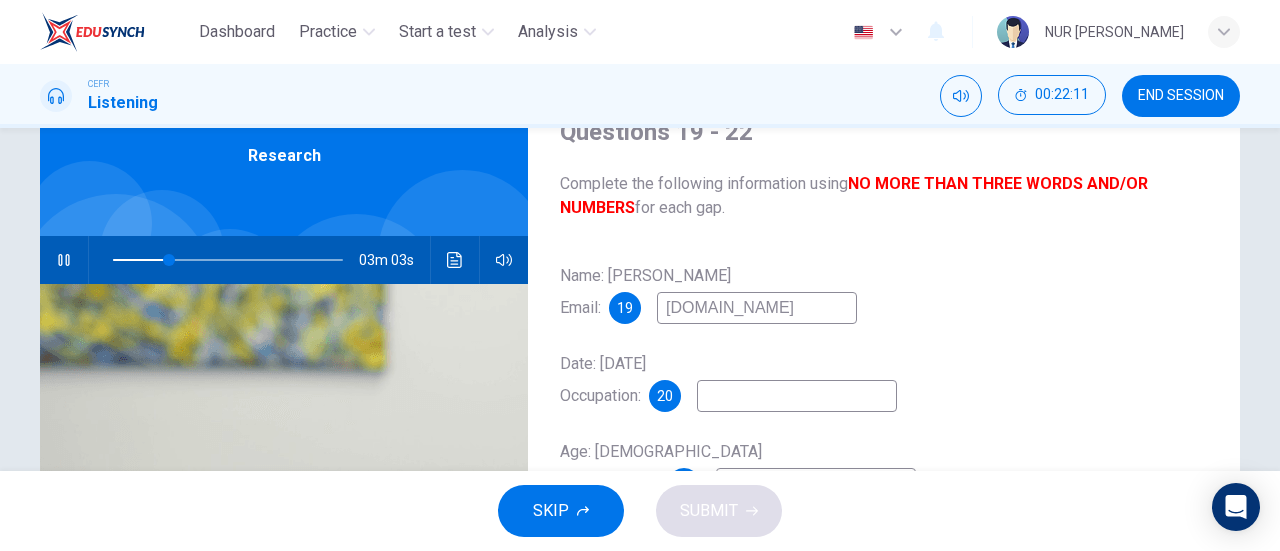 type on "wglass@email.com" 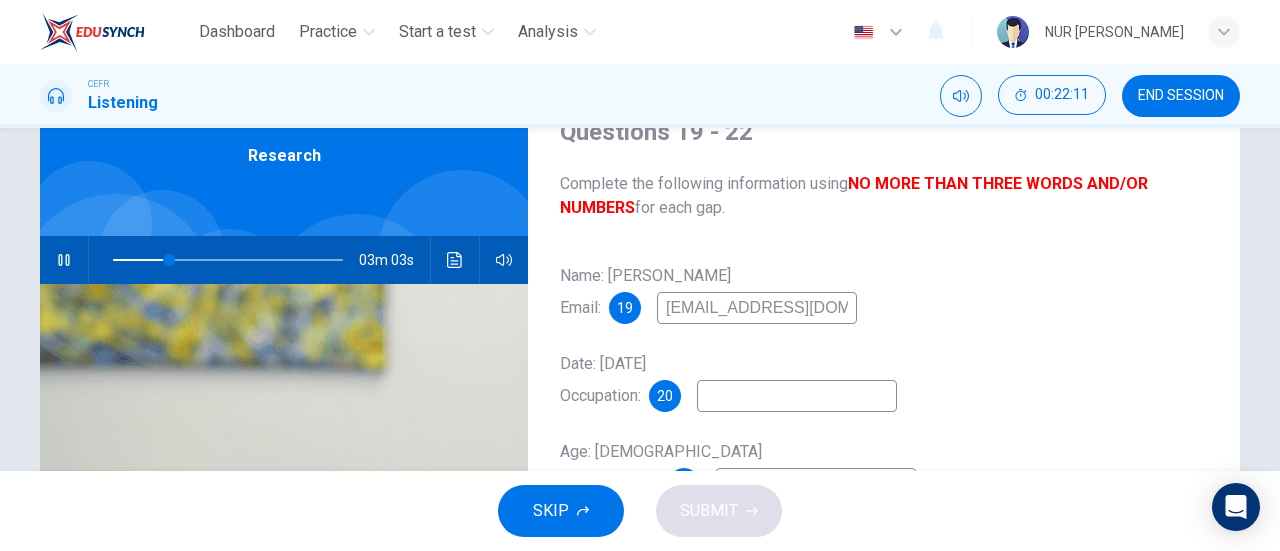 type on "25" 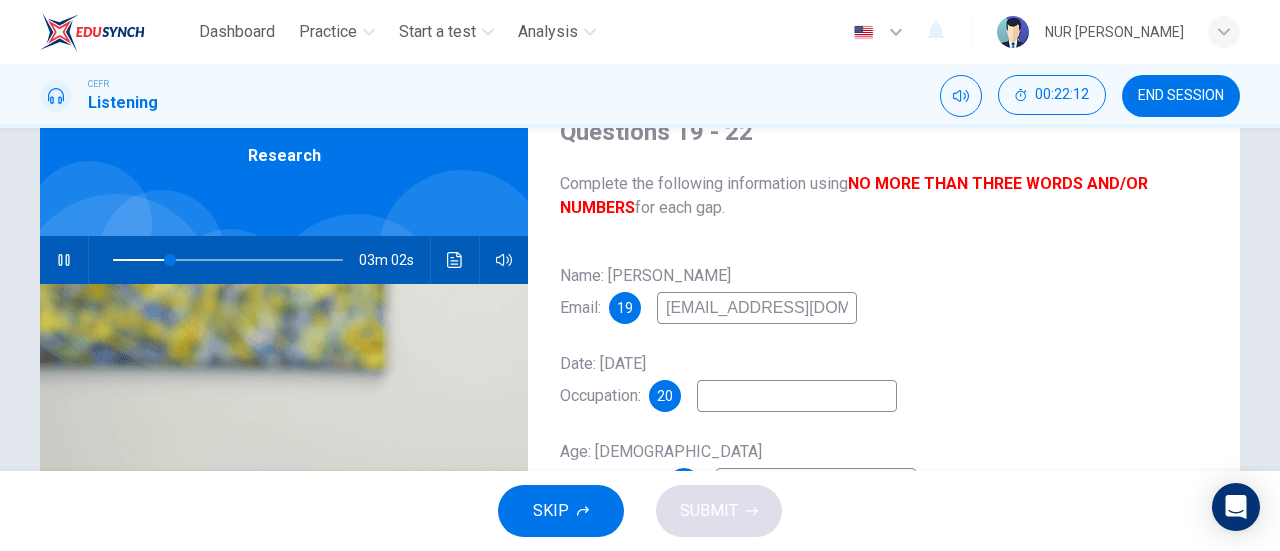 type on "wglass@email.com" 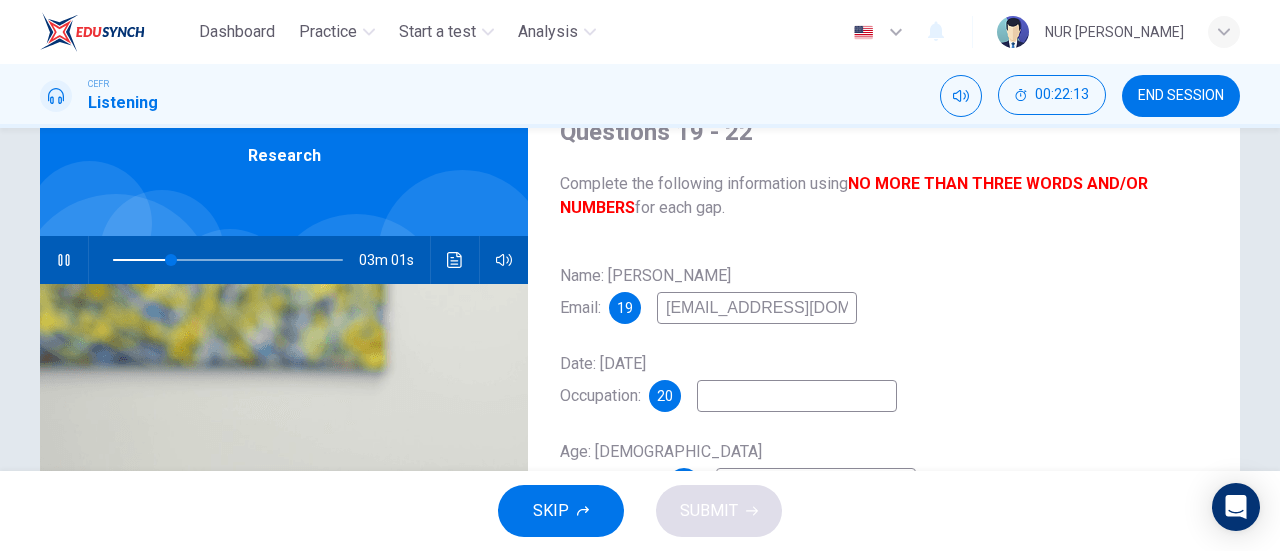 click at bounding box center [797, 396] 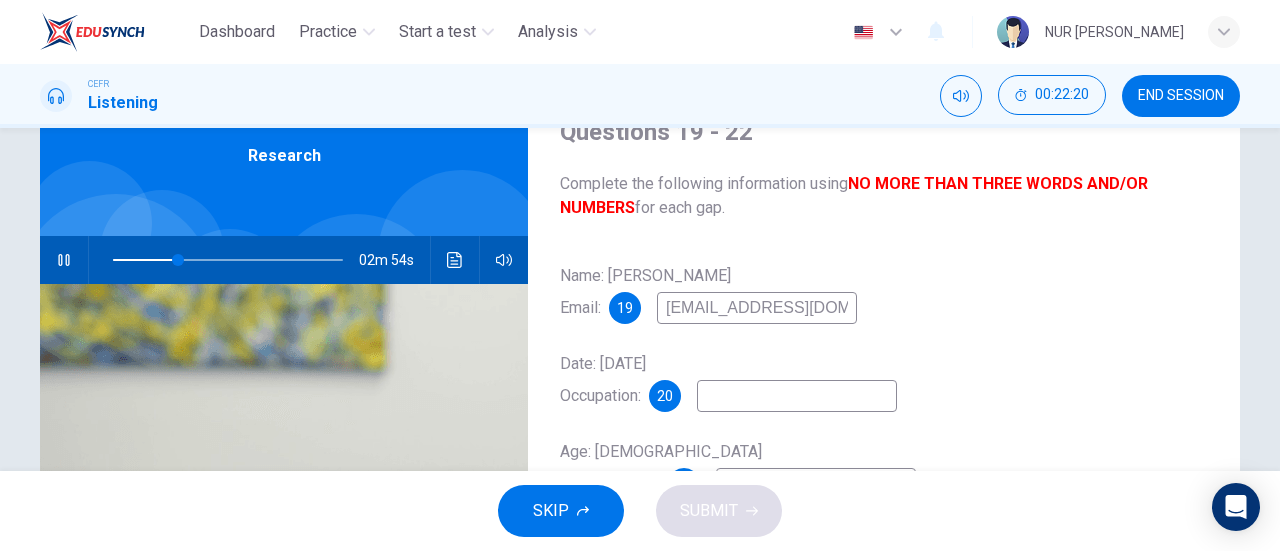 type on "29" 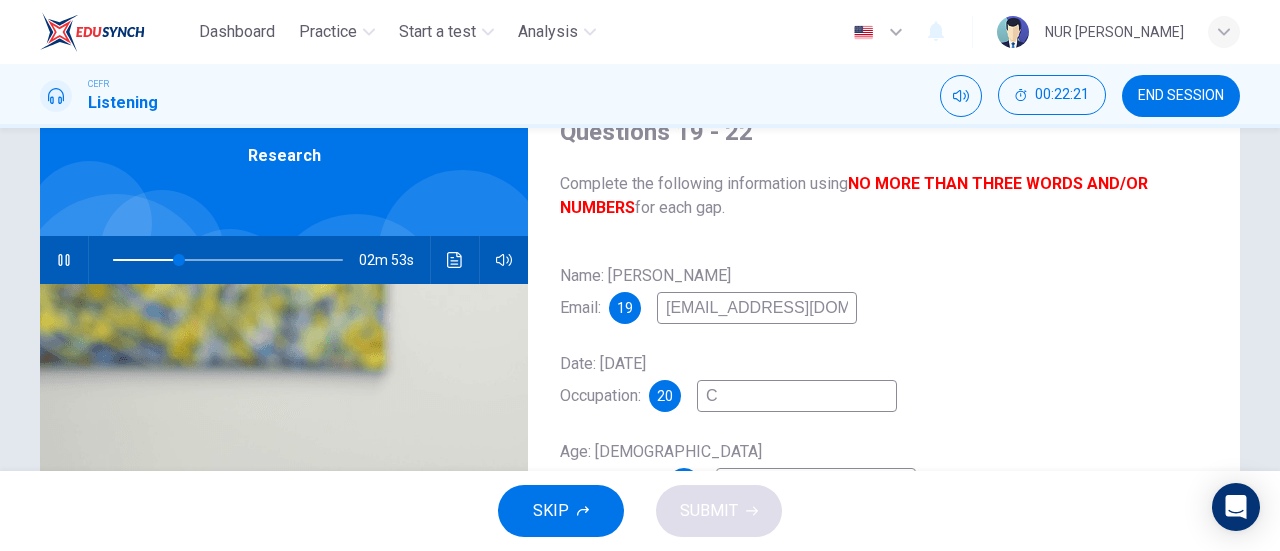 type on "Ci" 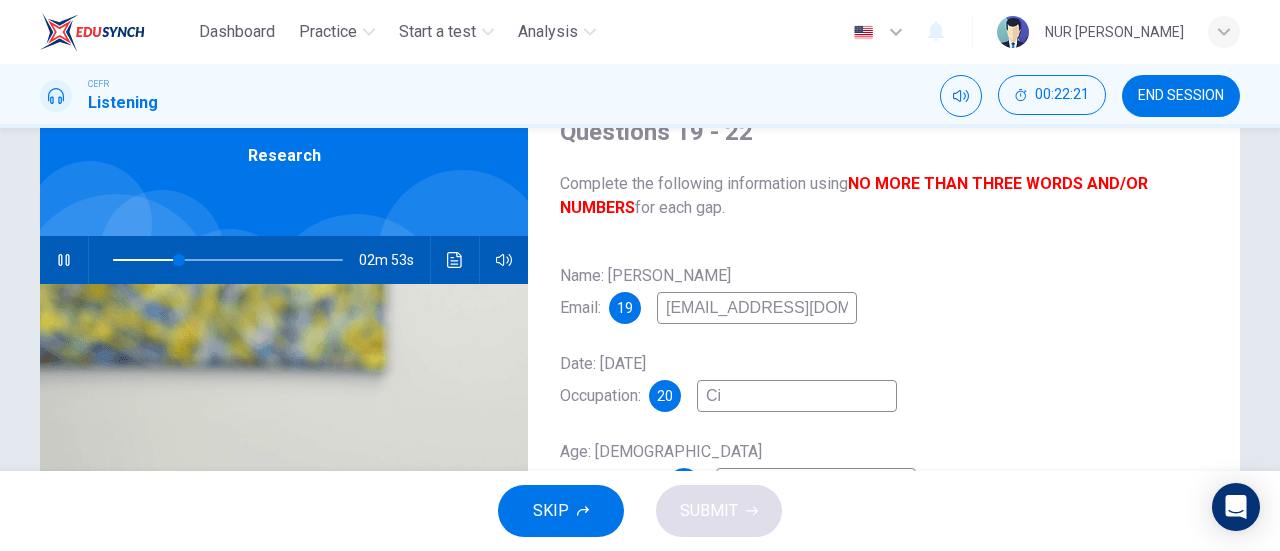 type on "29" 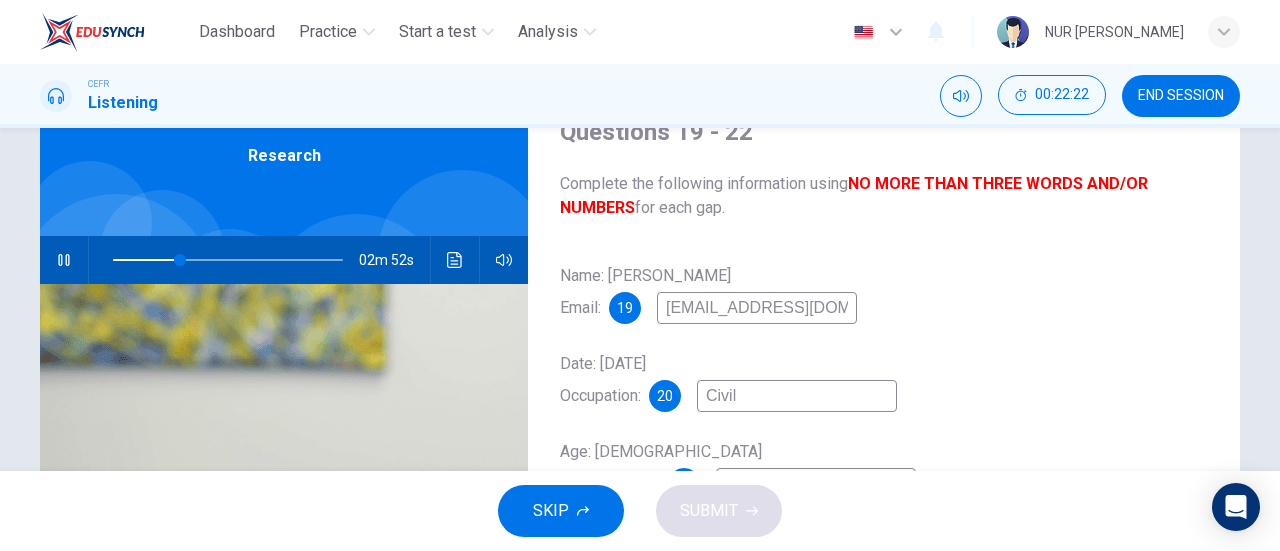 type on "Civil" 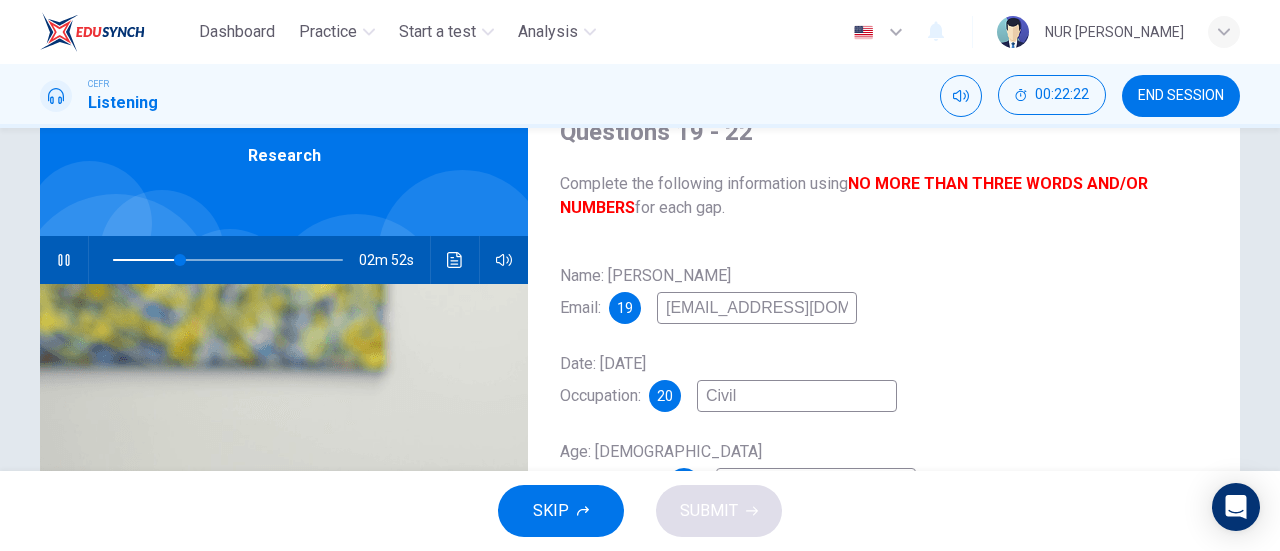type on "29" 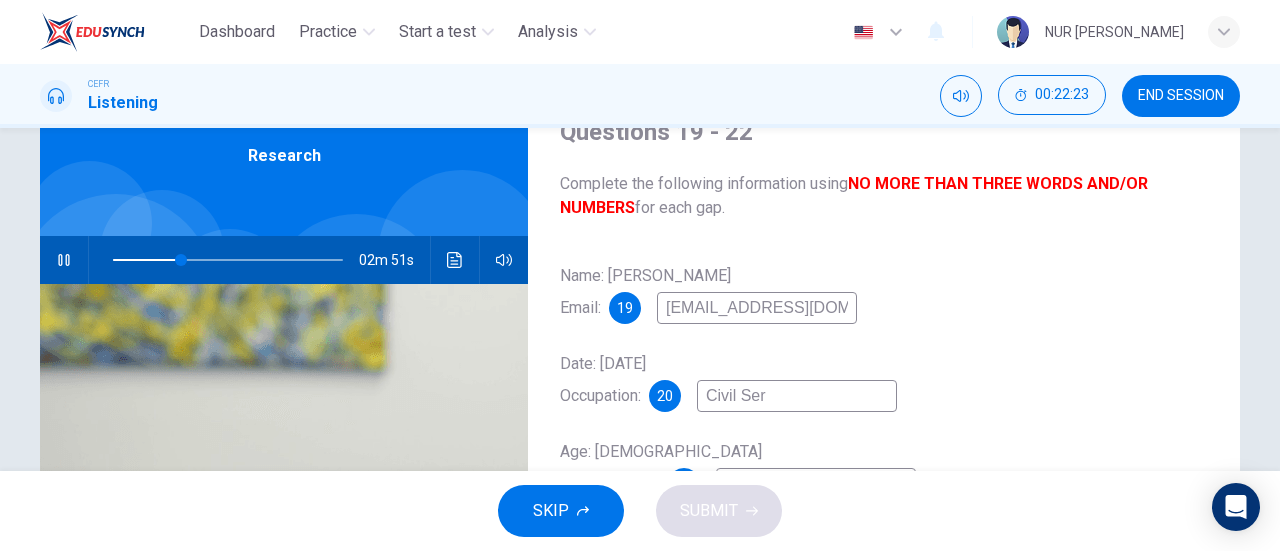 type on "Civil Serv" 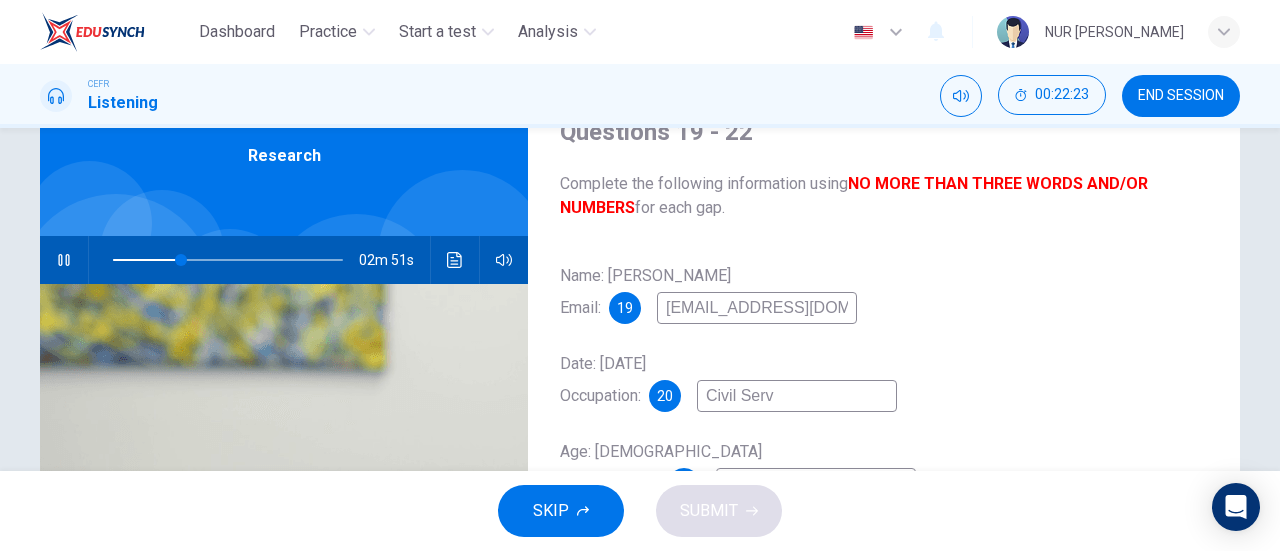 type on "30" 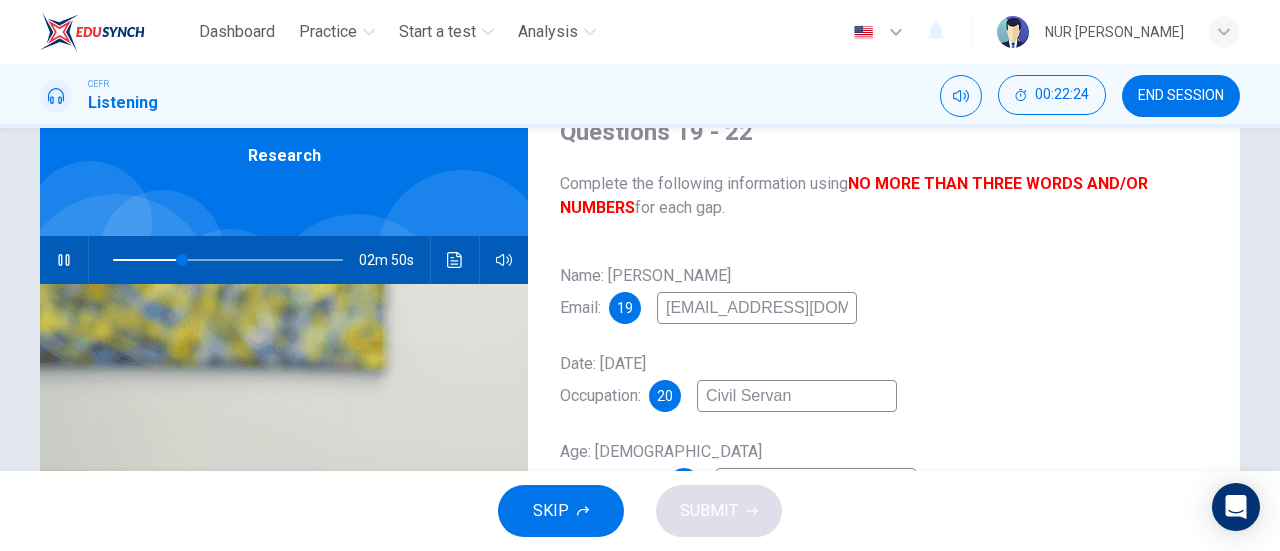 type on "Civil Servant" 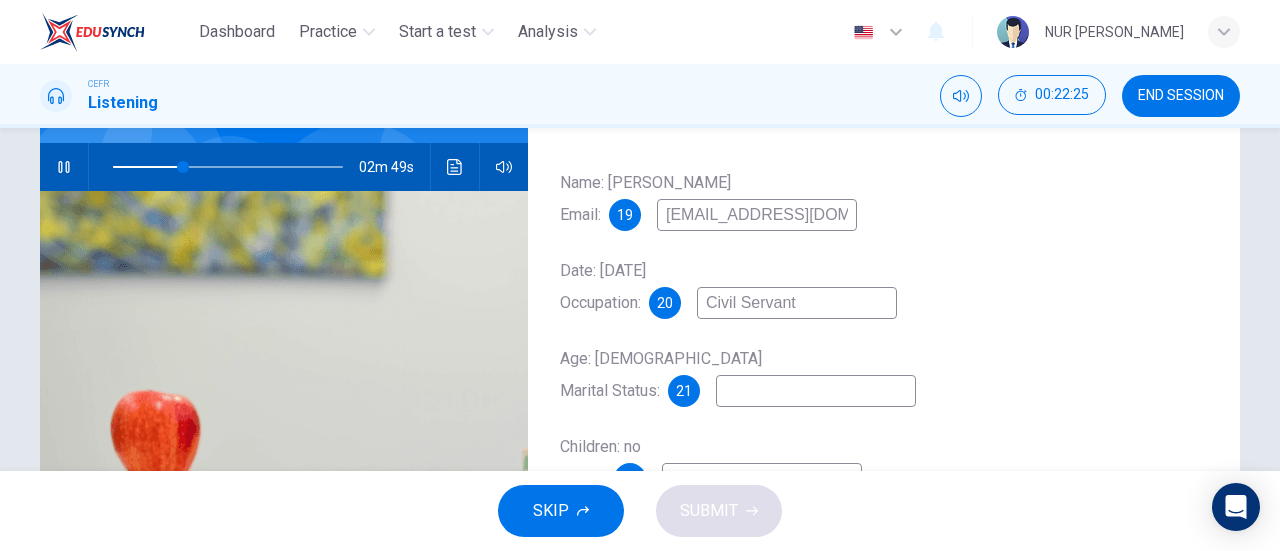 scroll, scrollTop: 196, scrollLeft: 0, axis: vertical 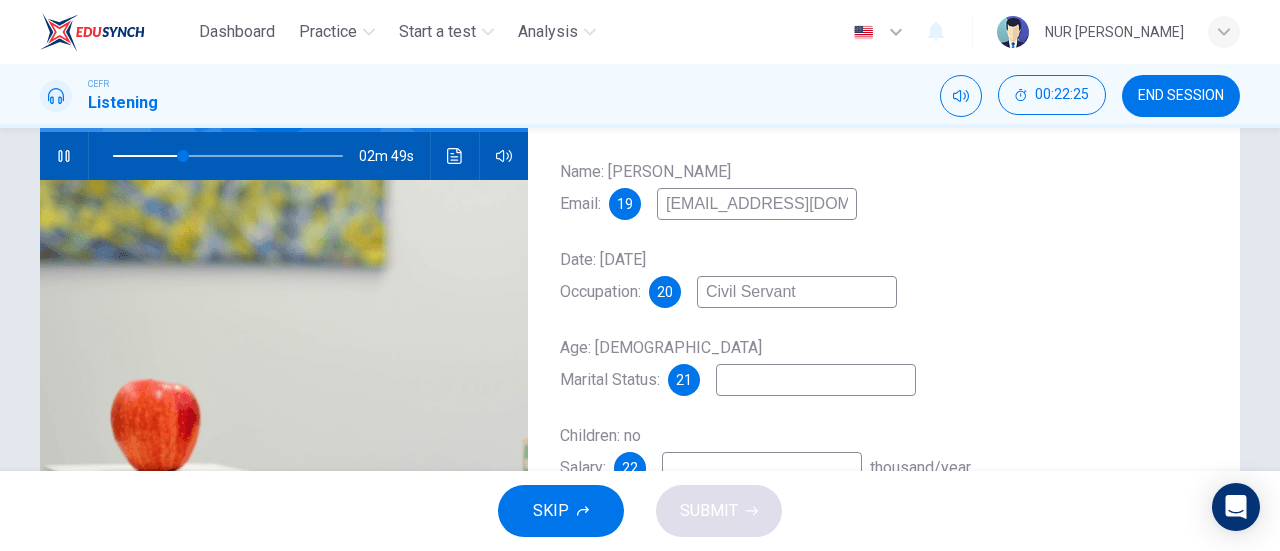 type on "31" 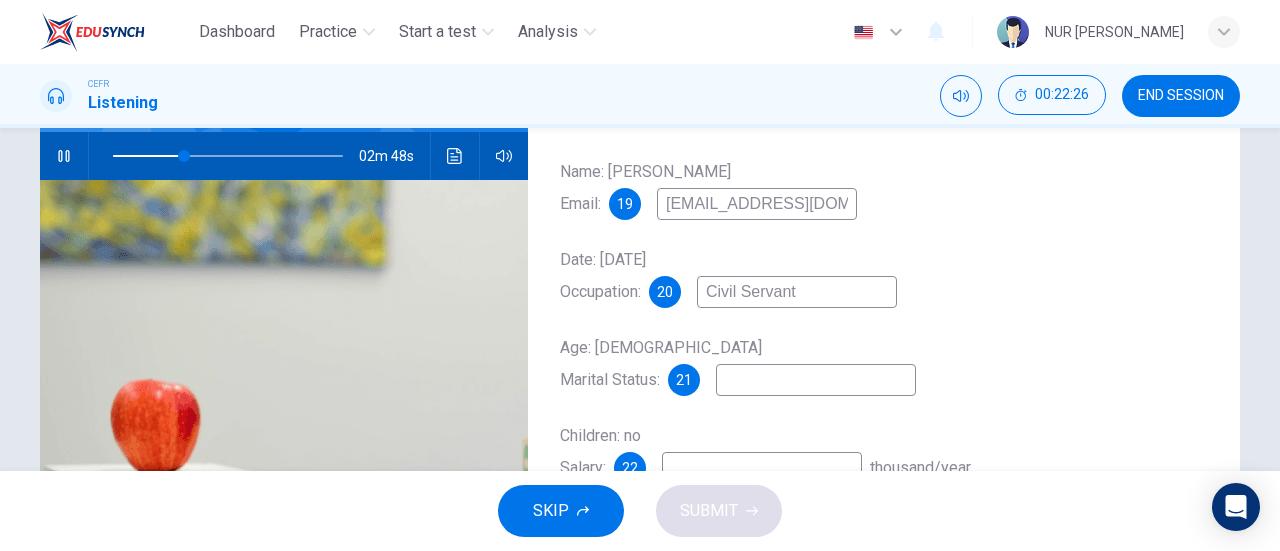 type on "Civil Servant" 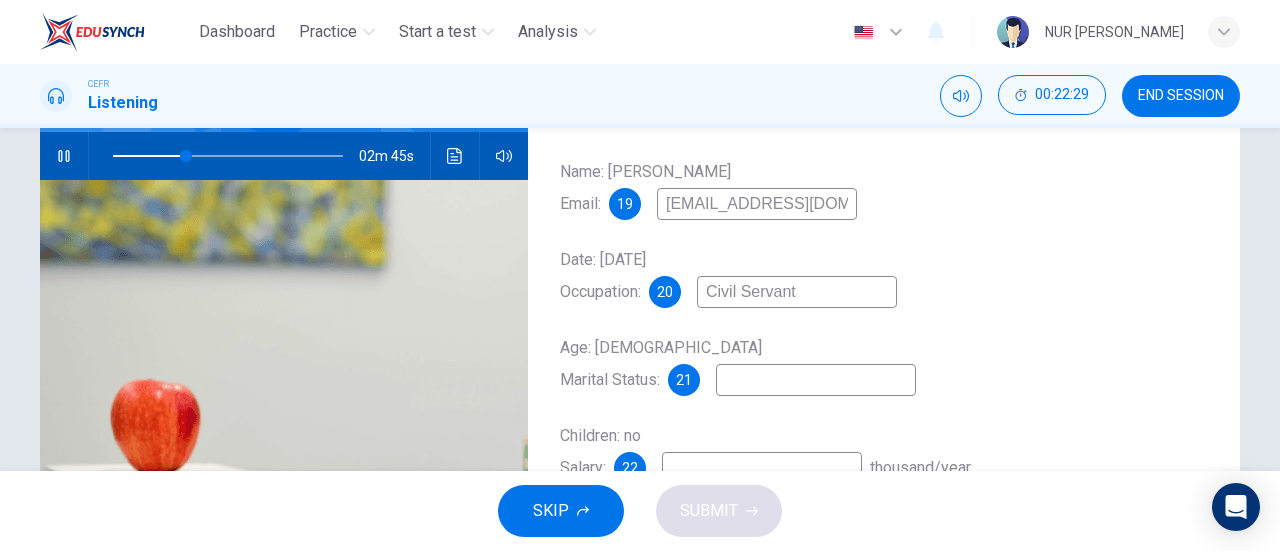 type on "32" 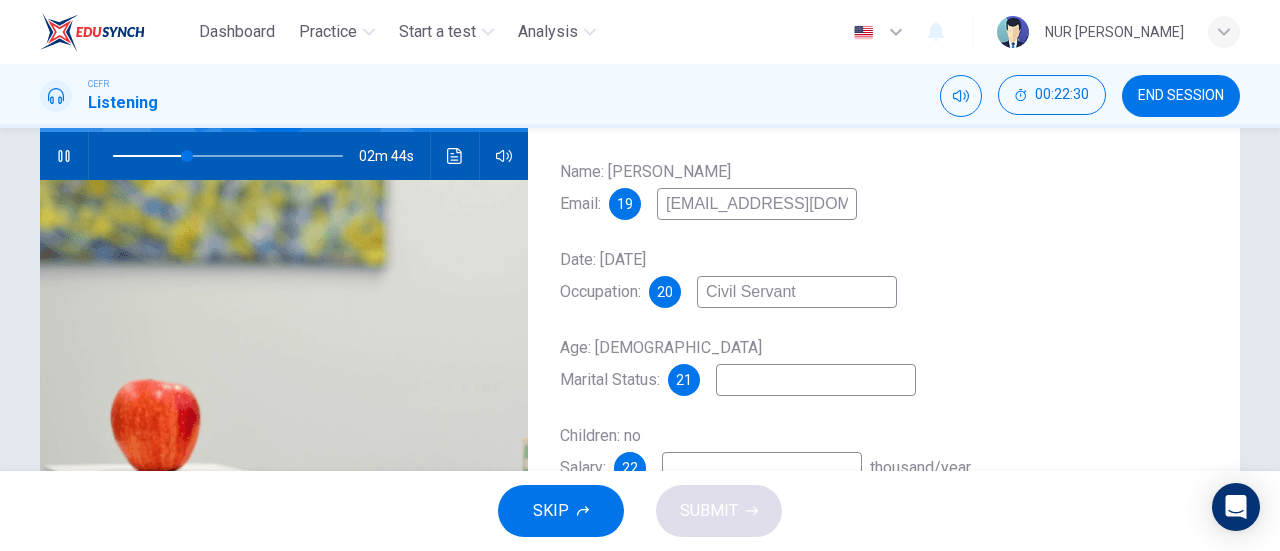 type on "S" 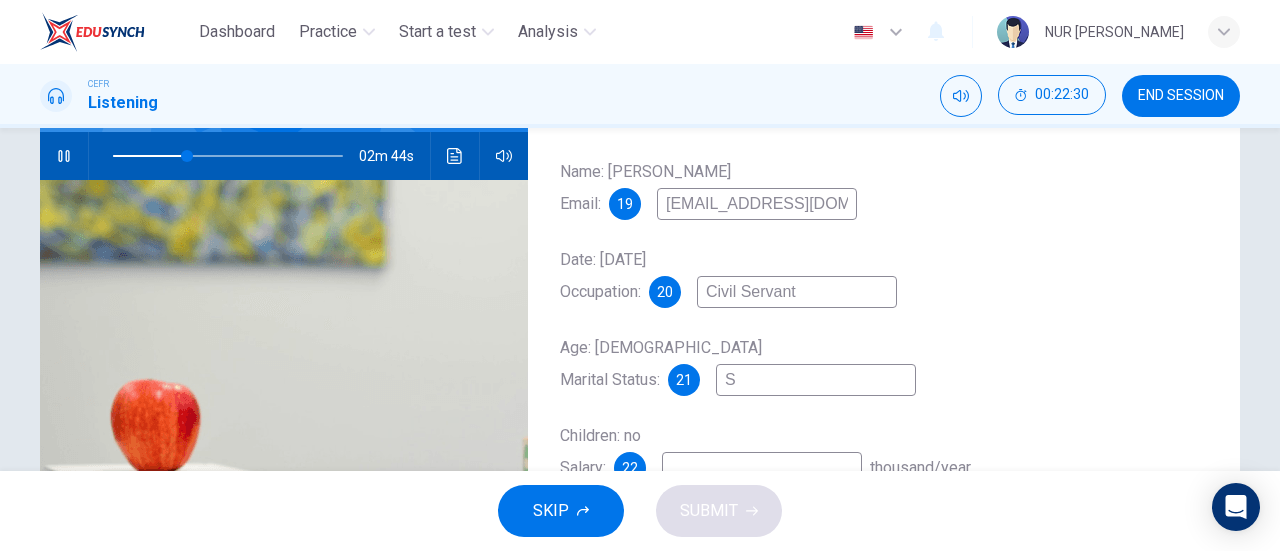 type on "33" 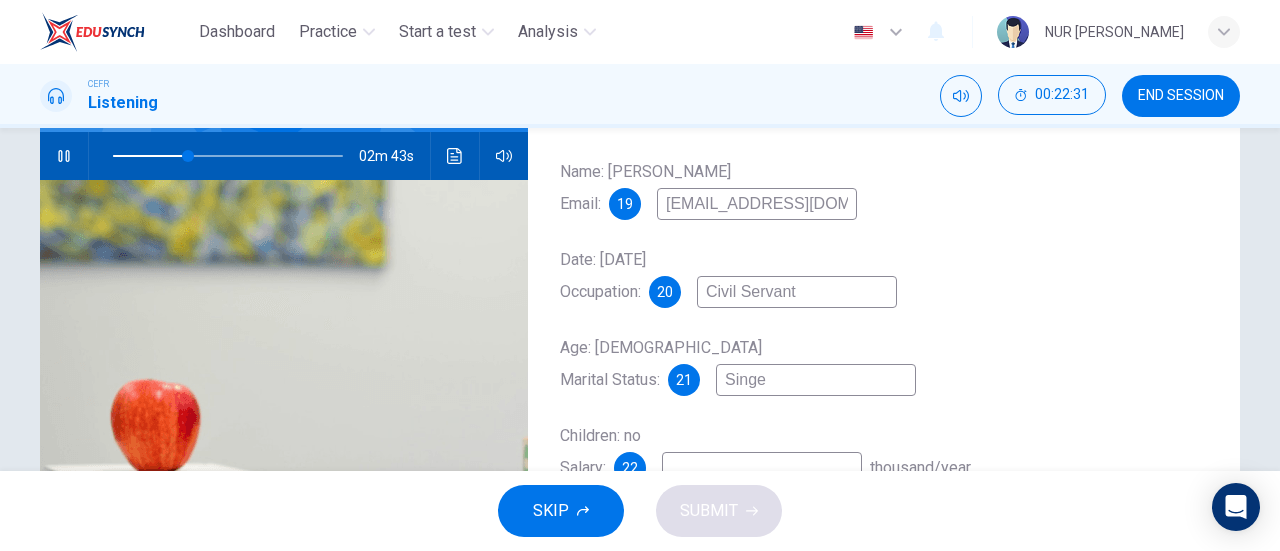 type on "Singel" 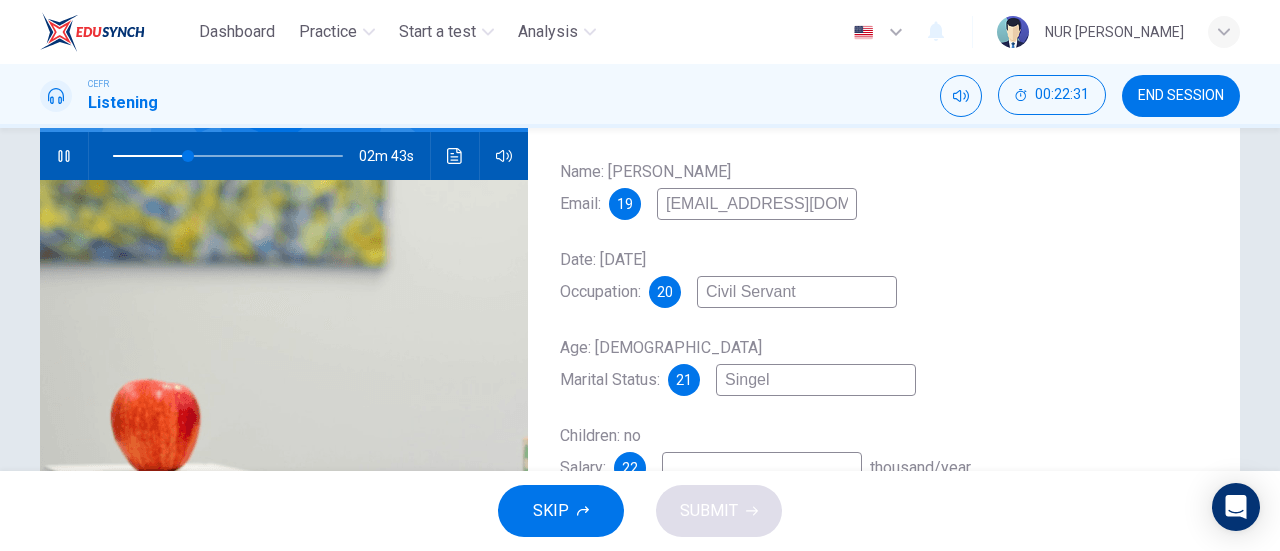 type on "33" 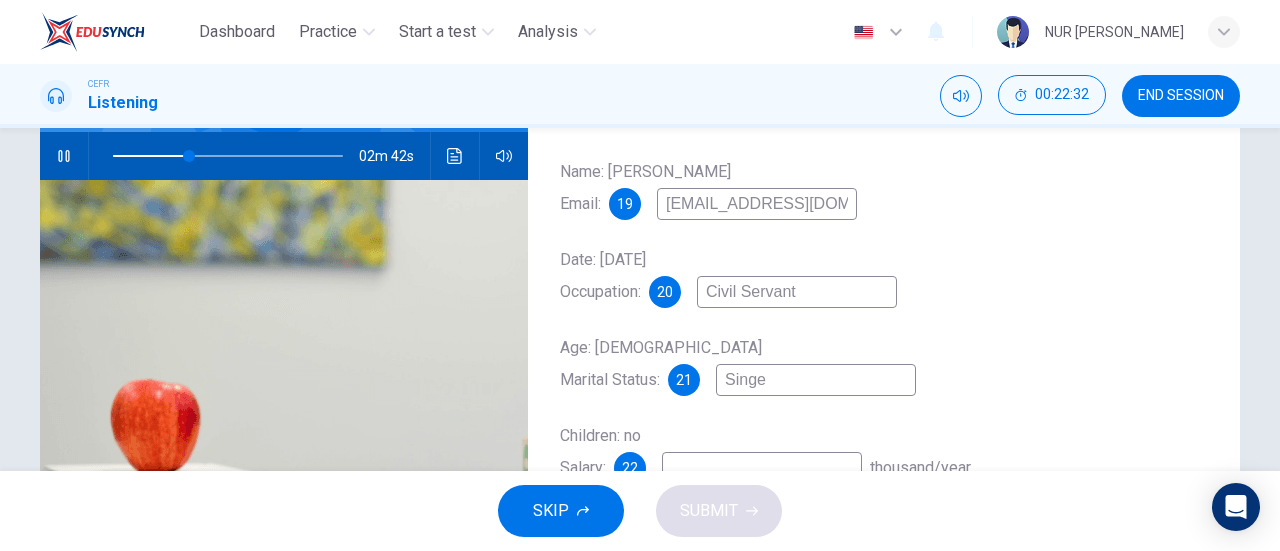 type on "Sing" 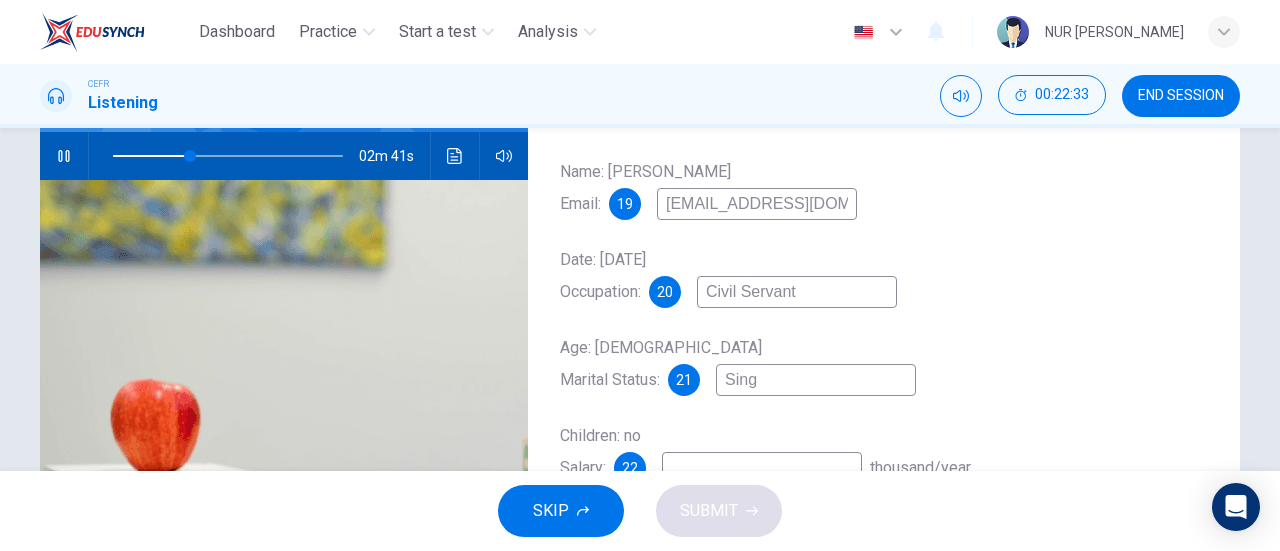 type on "34" 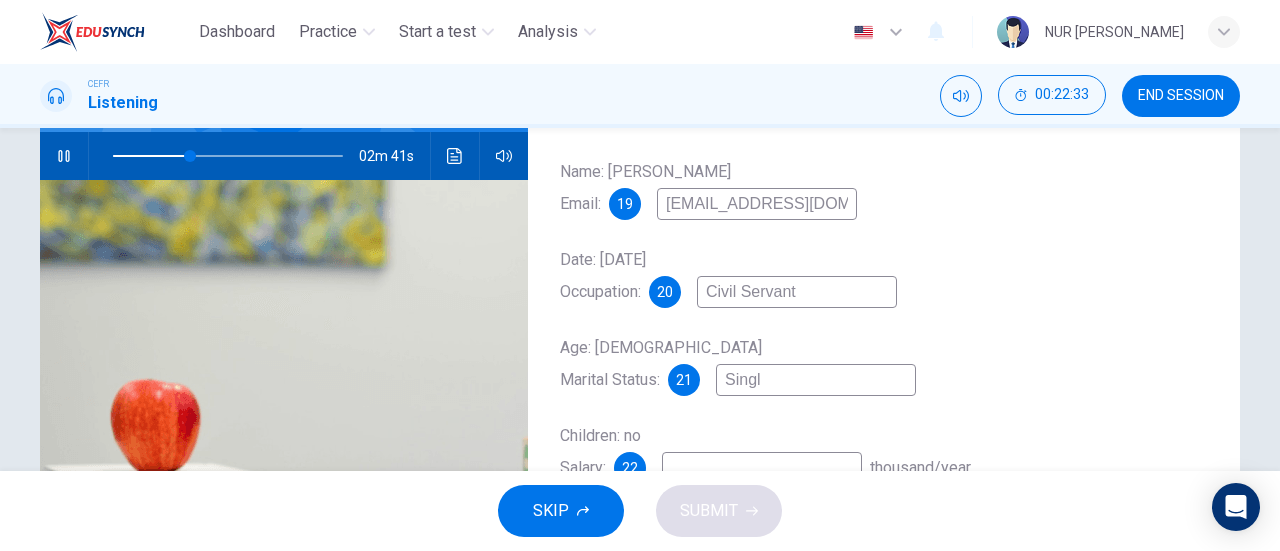 type on "Single" 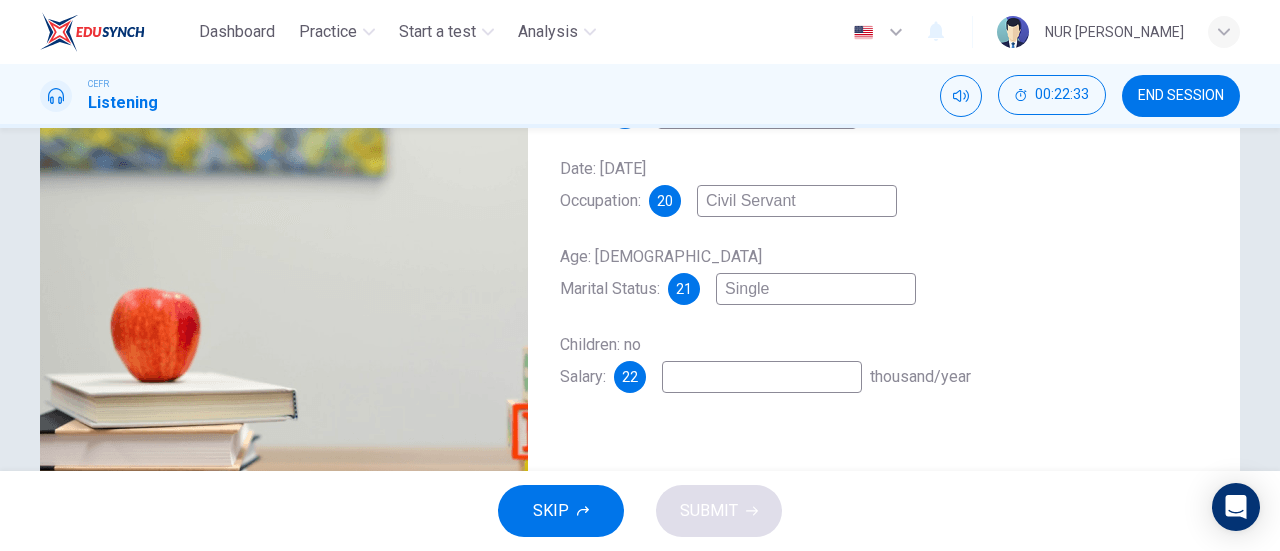 type on "34" 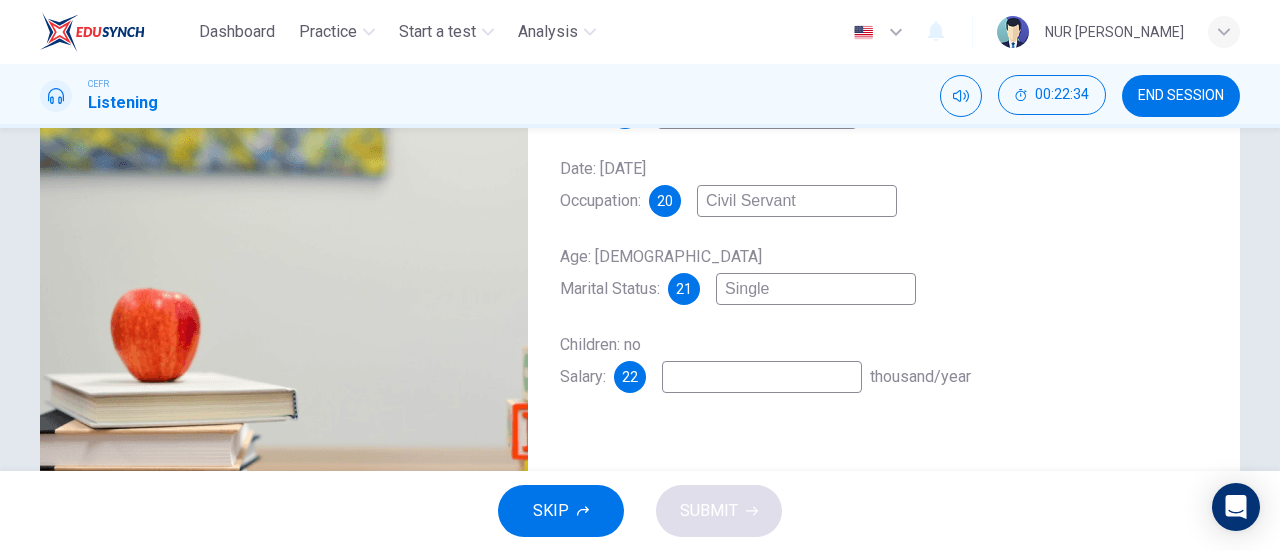 scroll, scrollTop: 288, scrollLeft: 0, axis: vertical 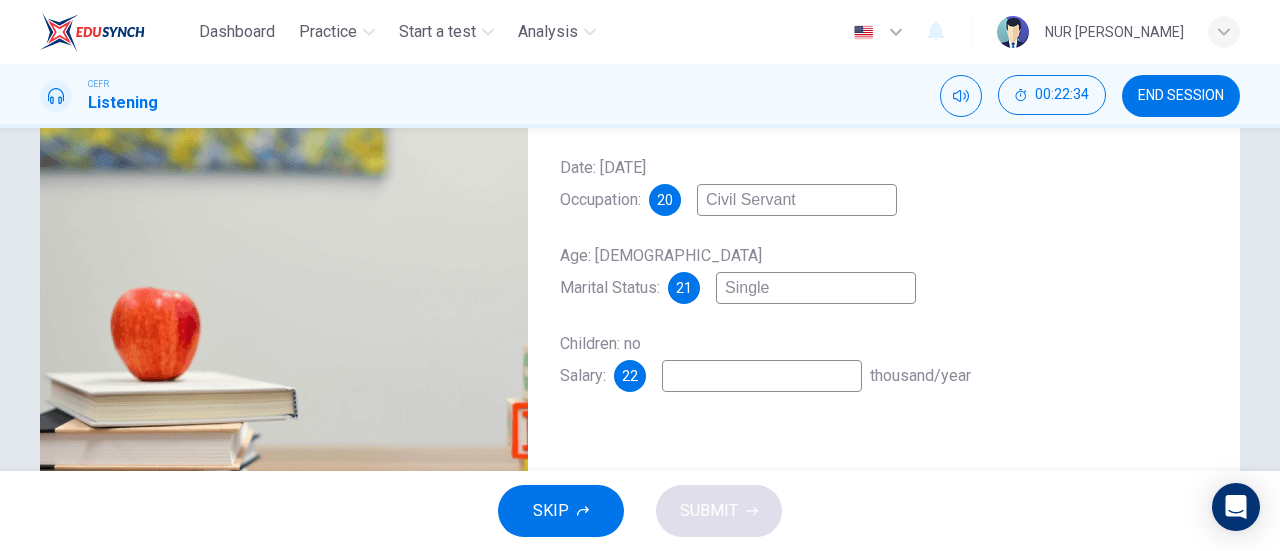 type on "Single" 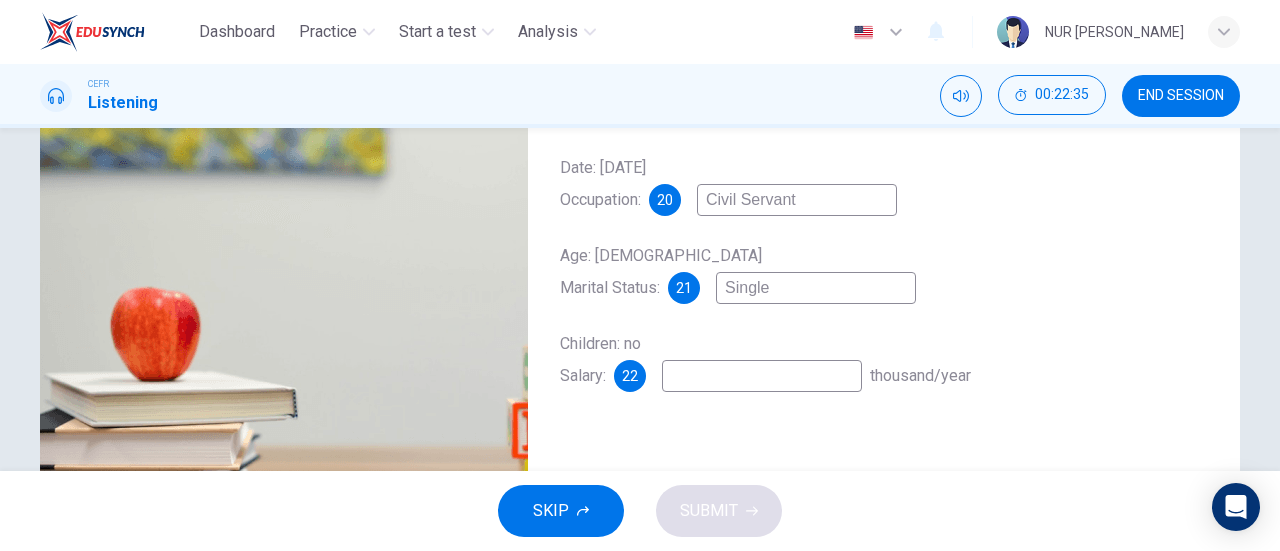 click at bounding box center [762, 376] 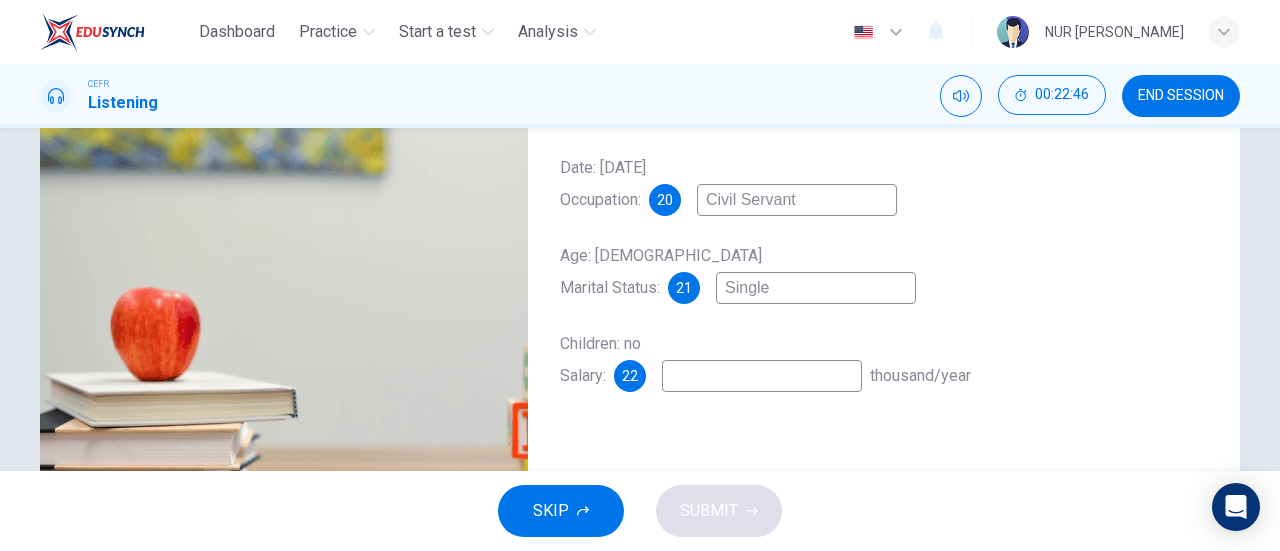 type on "39" 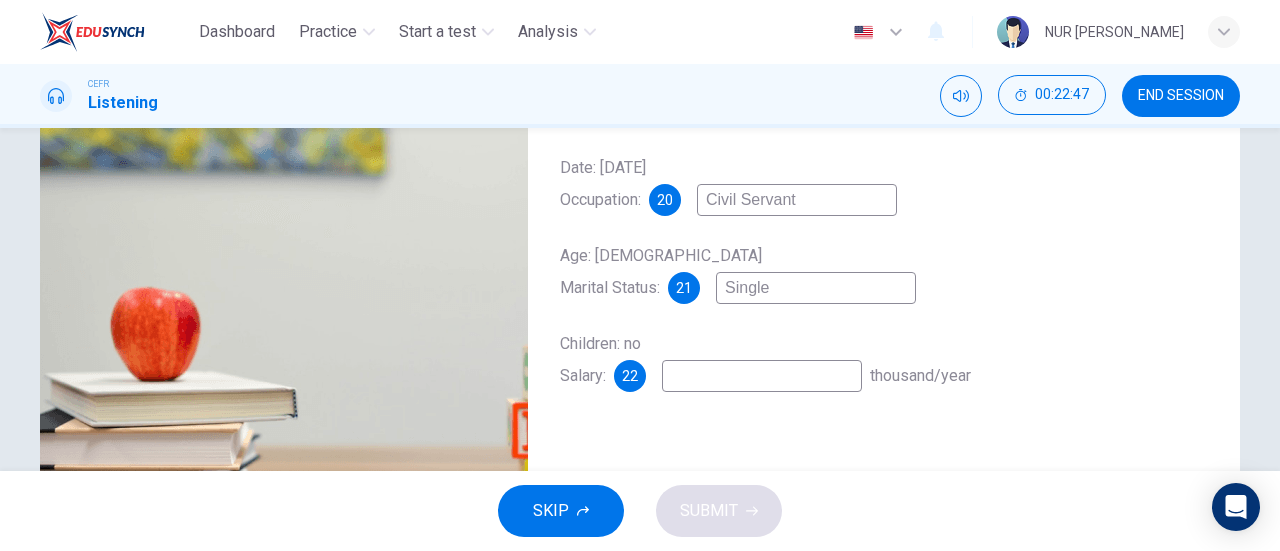 type on "2" 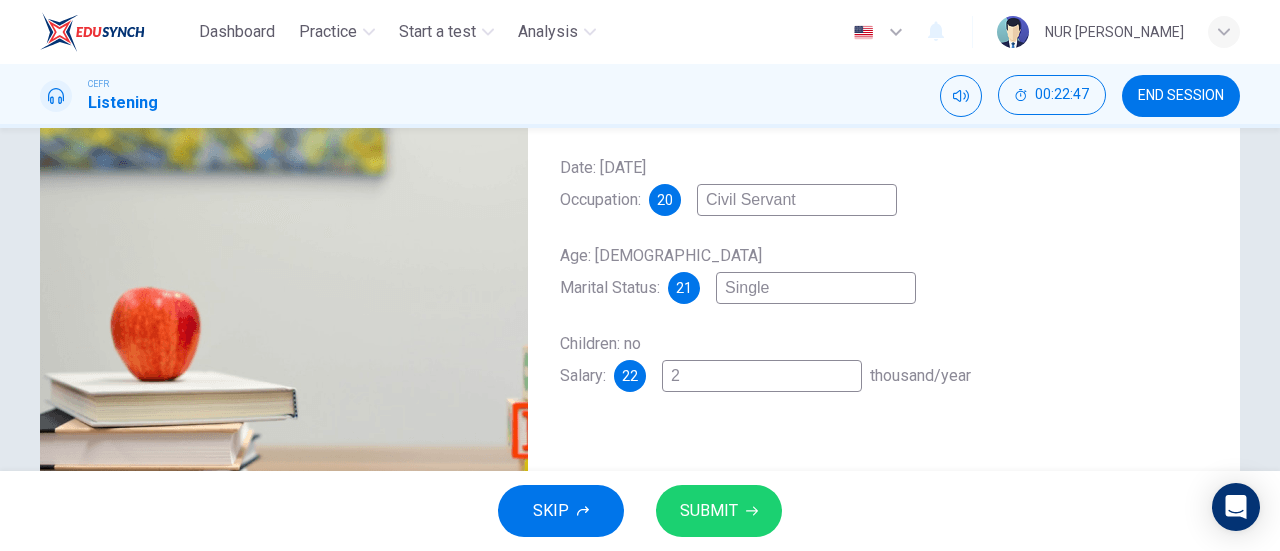 type on "24" 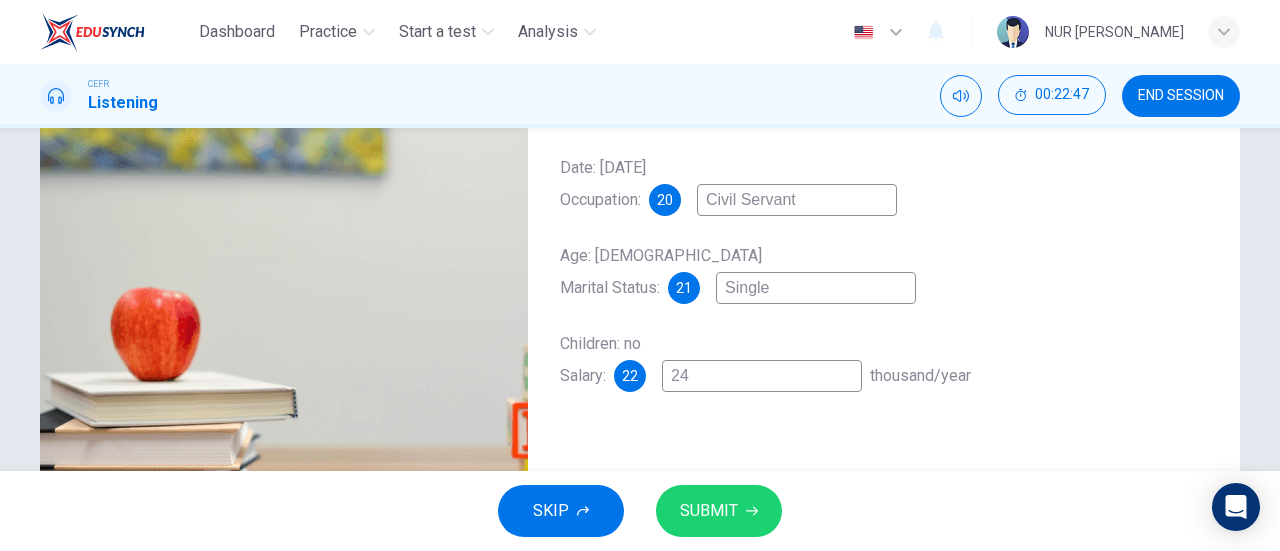 type on "40" 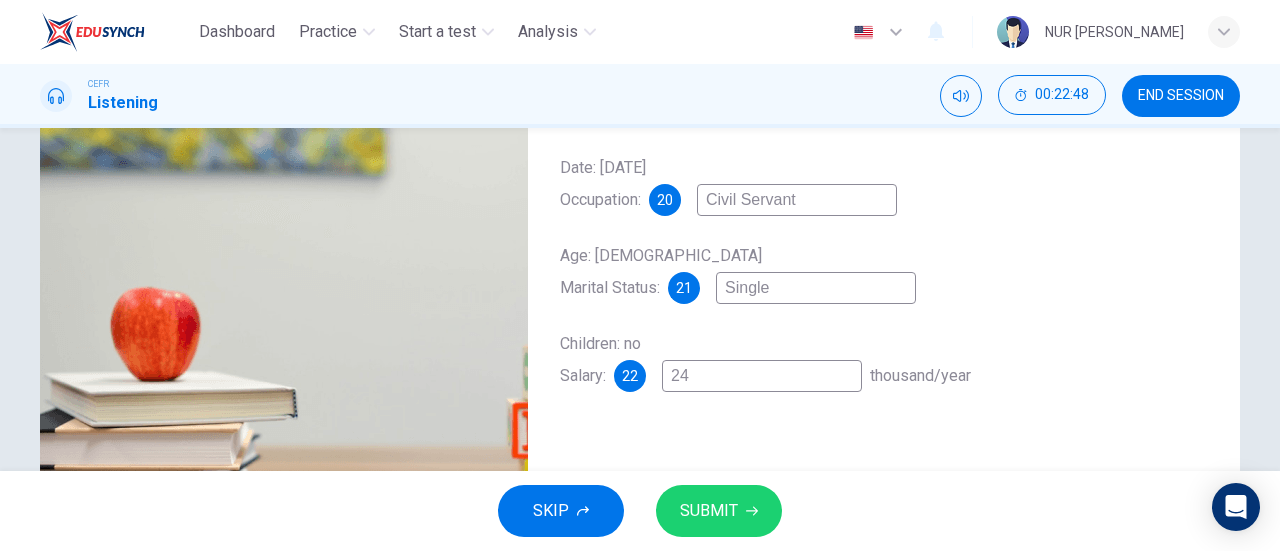 type on "24-" 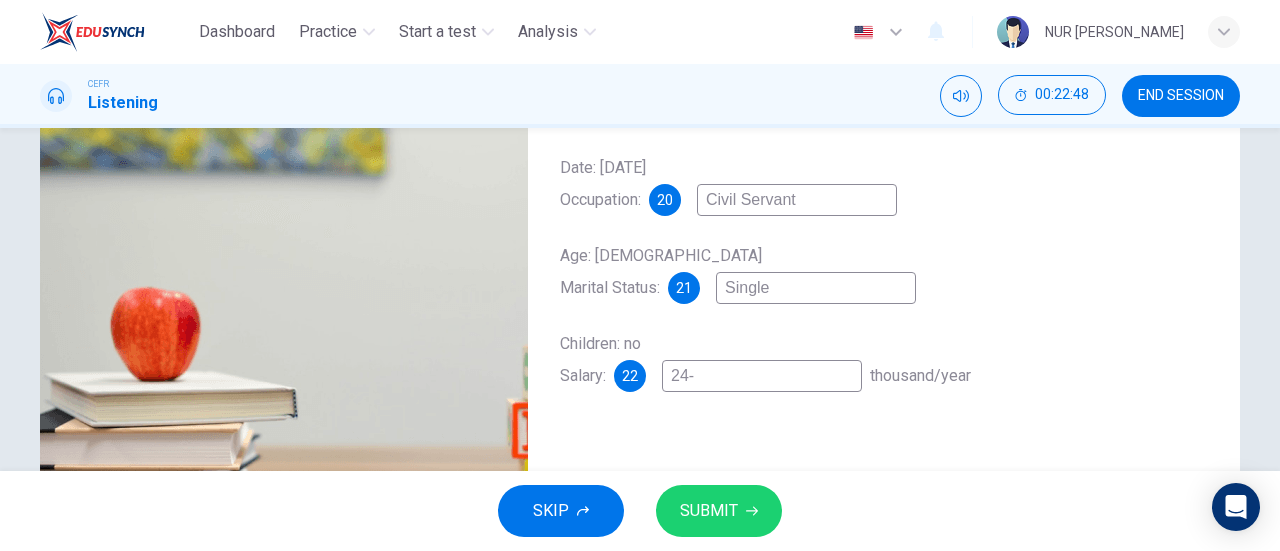 type on "40" 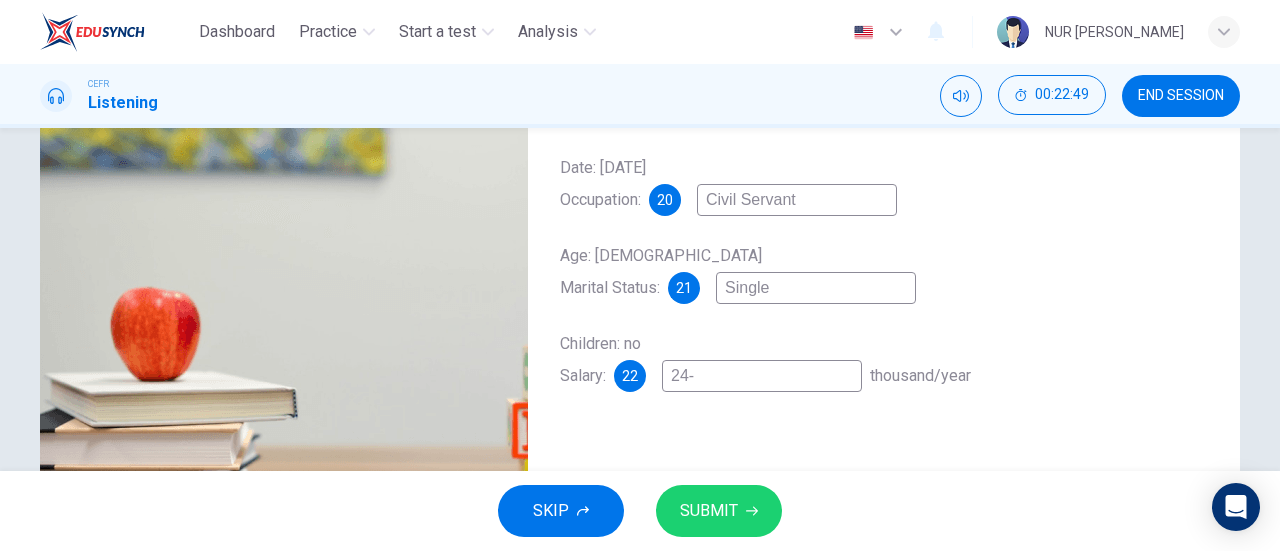type on "24-2" 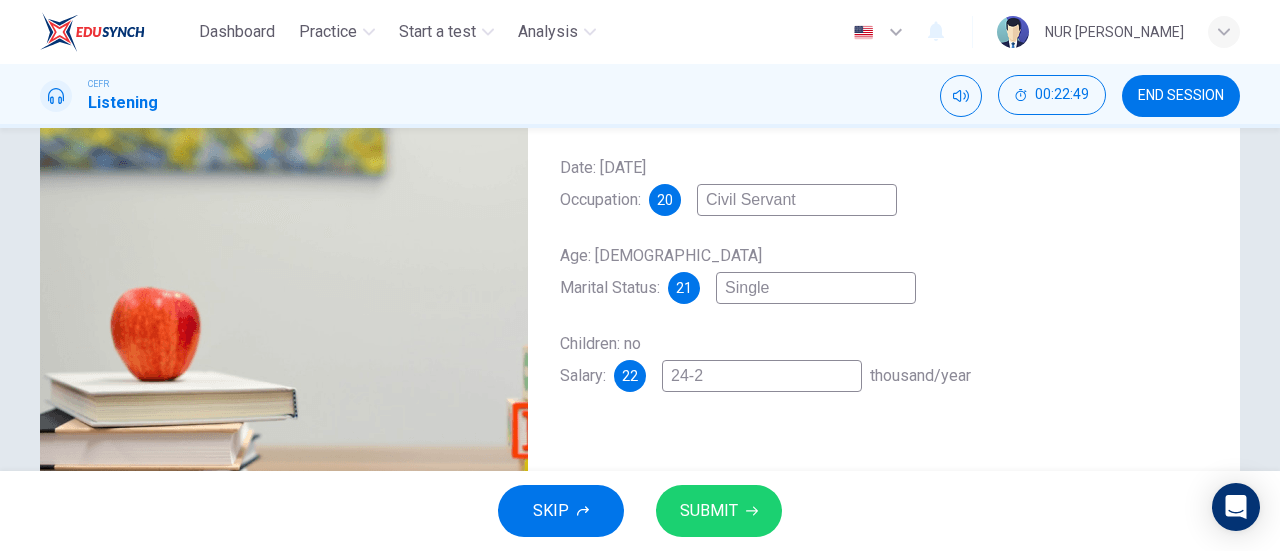 type on "24-26" 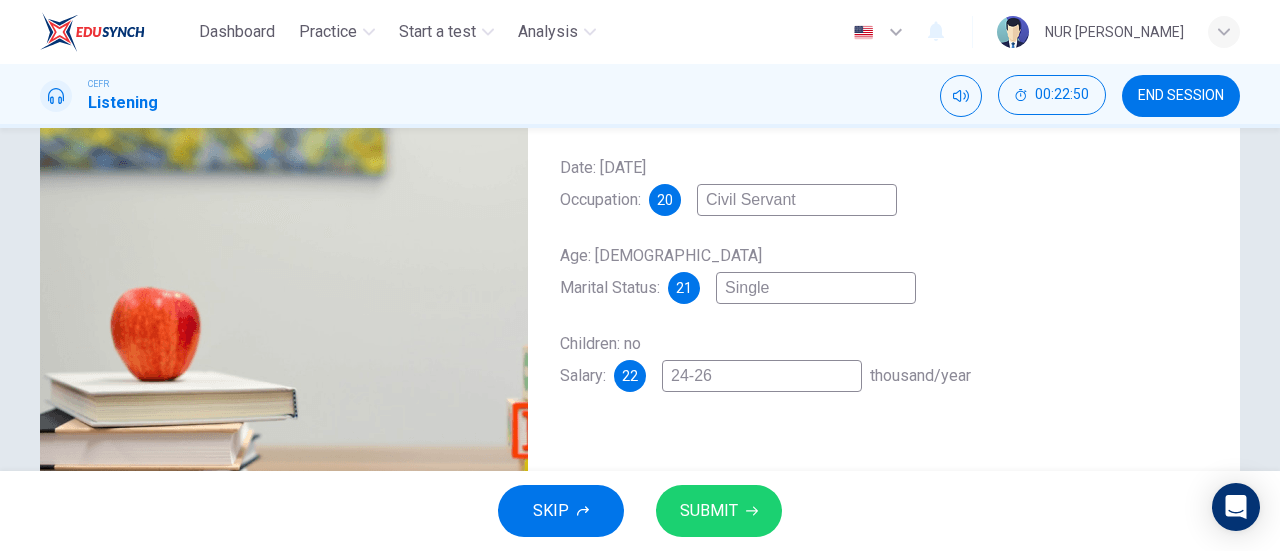 scroll, scrollTop: 432, scrollLeft: 0, axis: vertical 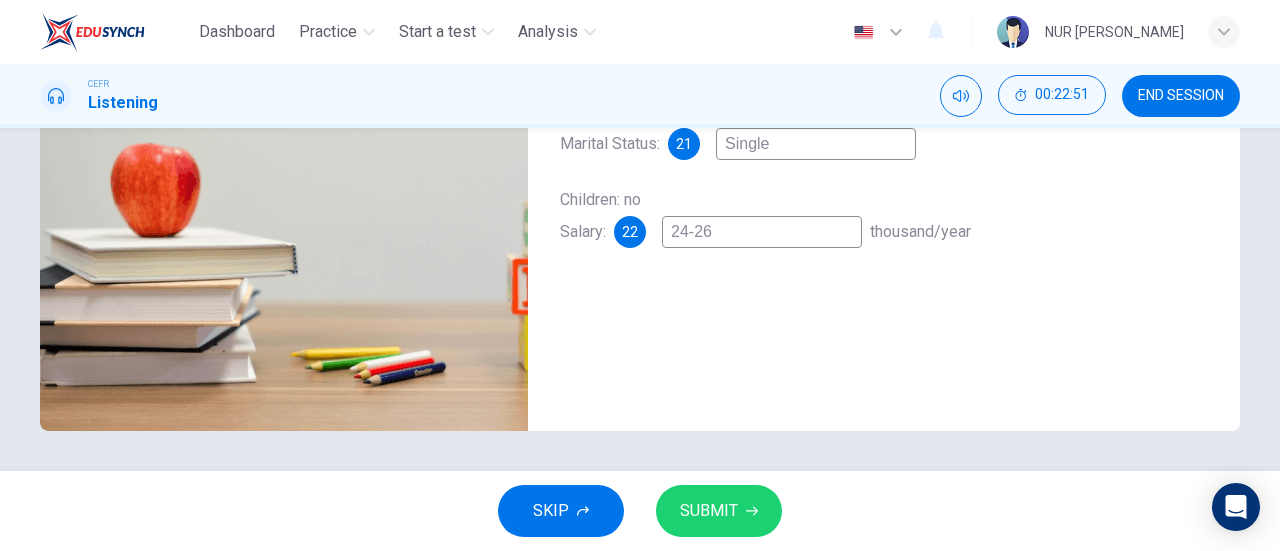 type on "41" 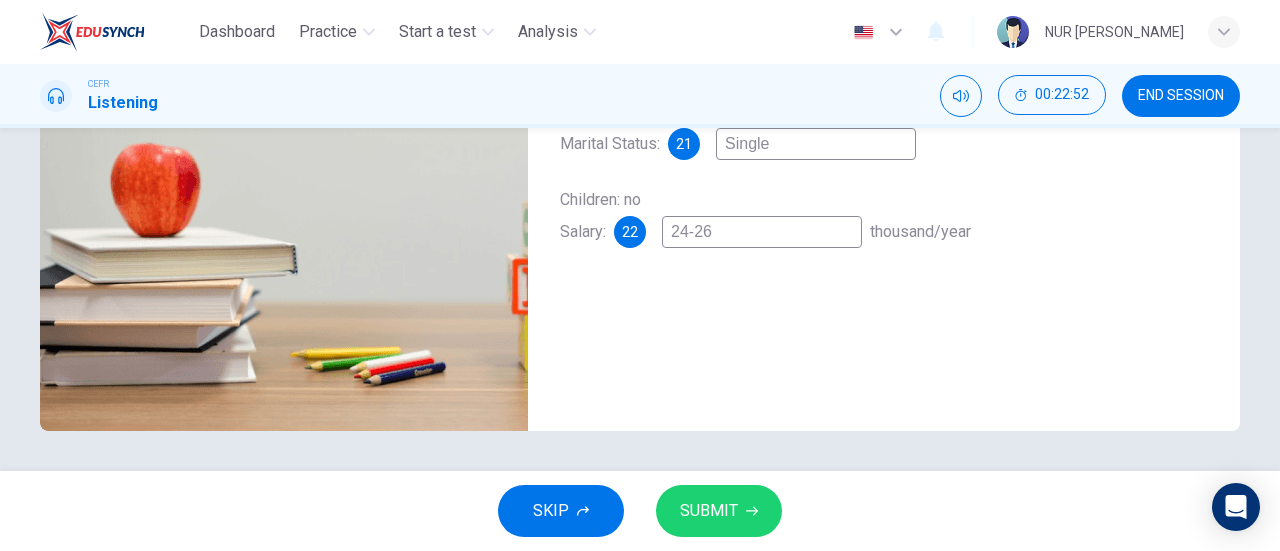 type on "24-26" 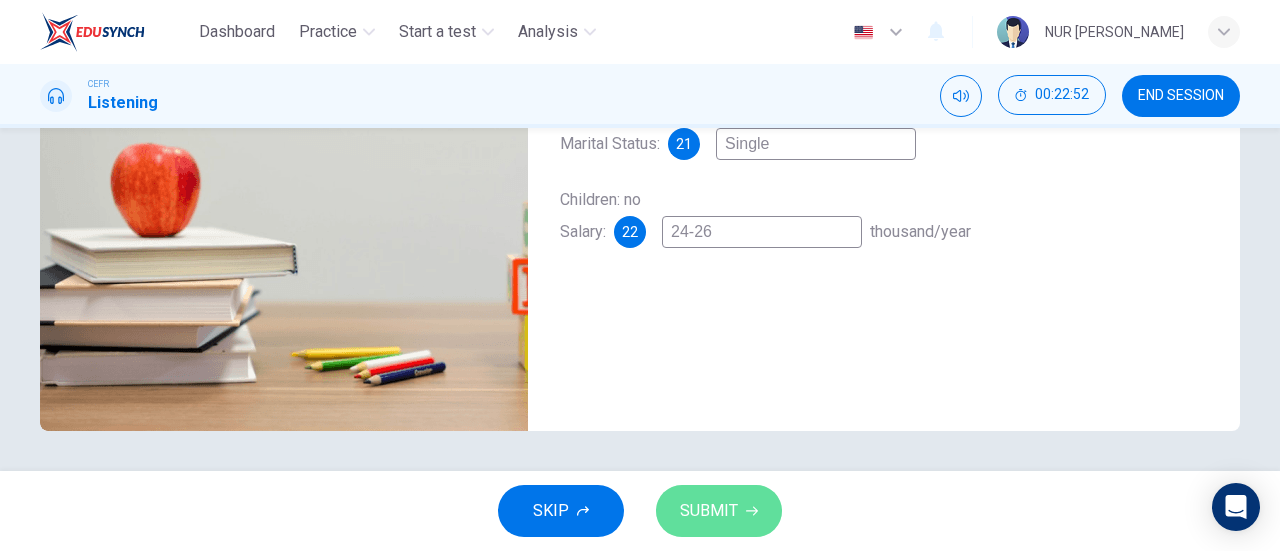 click on "SUBMIT" at bounding box center (709, 511) 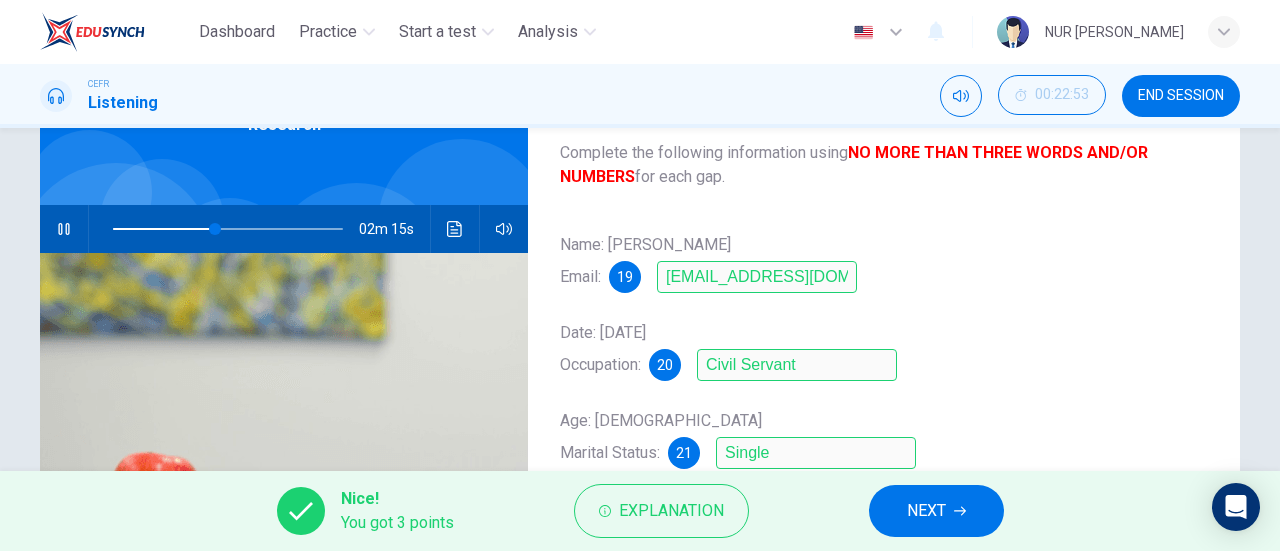 scroll, scrollTop: 107, scrollLeft: 0, axis: vertical 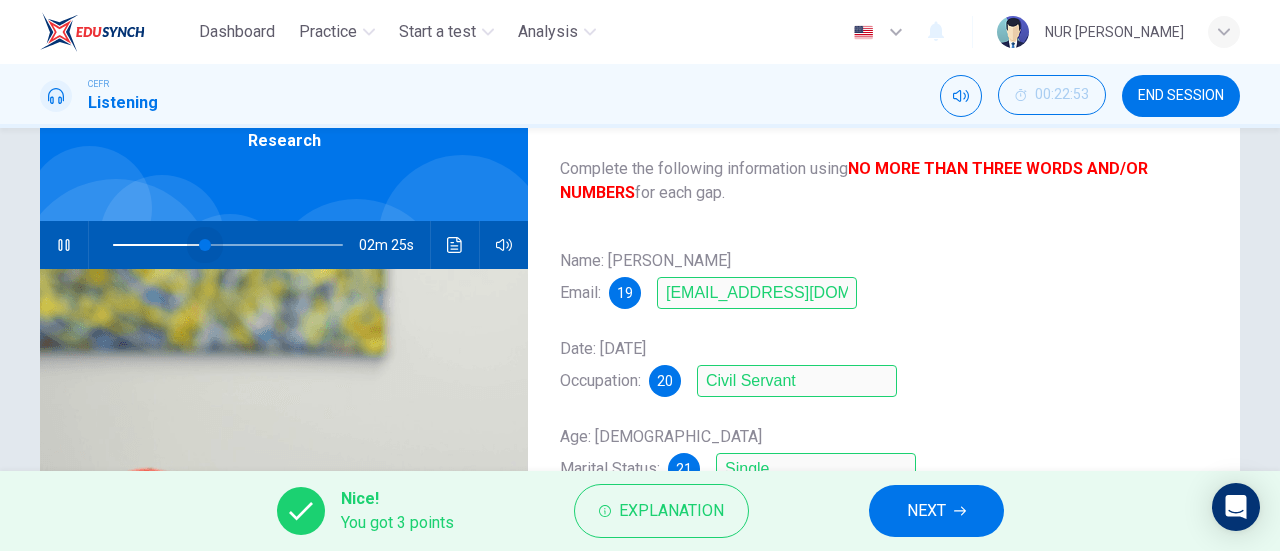 click at bounding box center [205, 245] 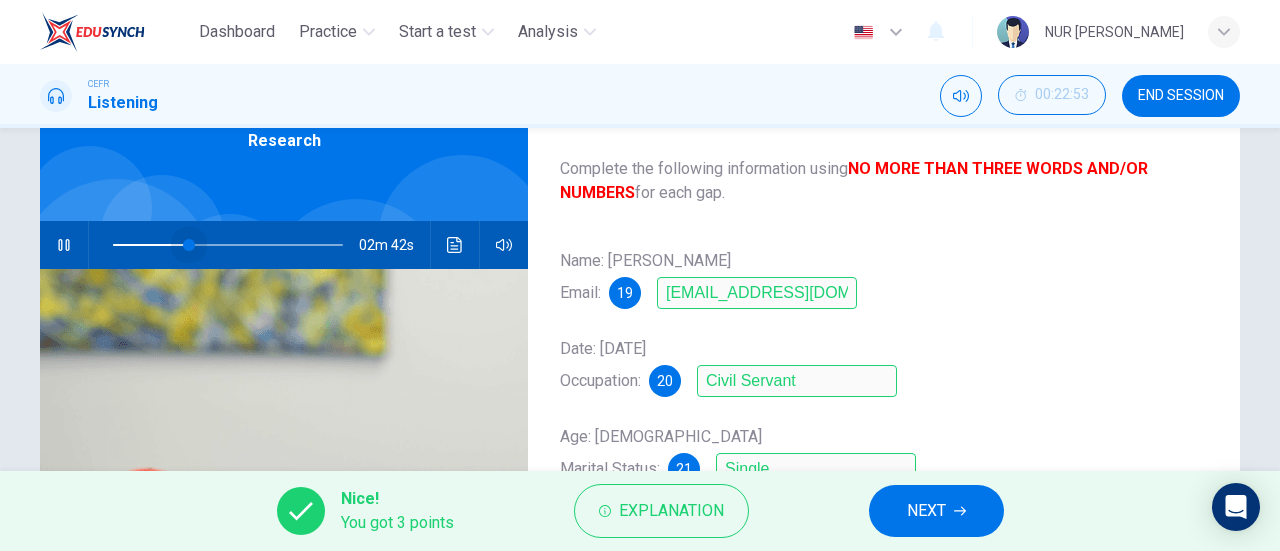 click at bounding box center [189, 245] 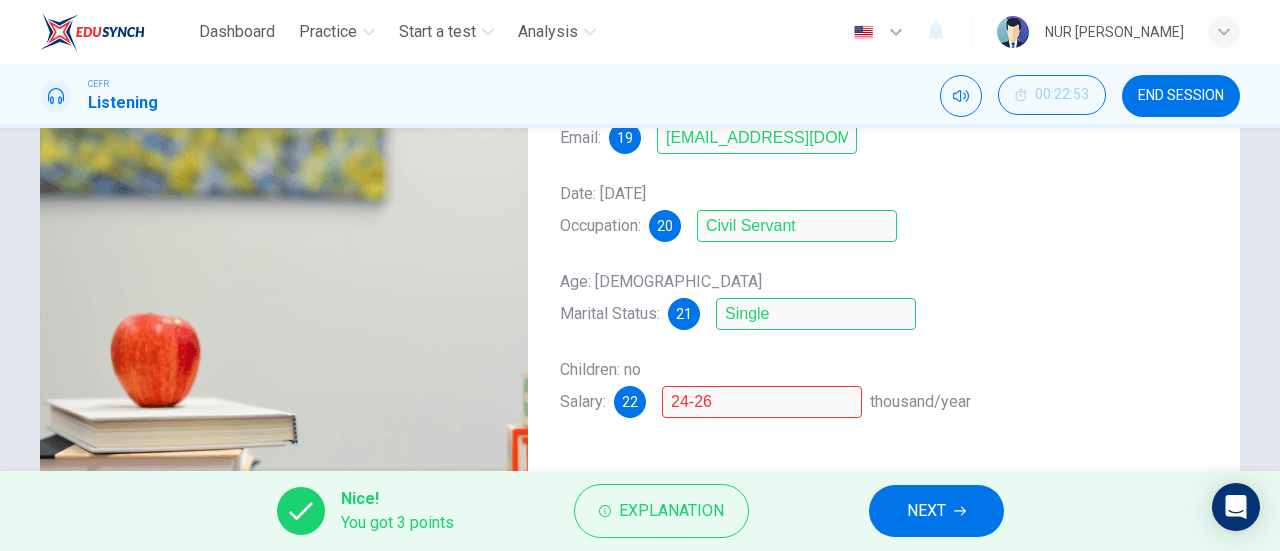 scroll, scrollTop: 261, scrollLeft: 0, axis: vertical 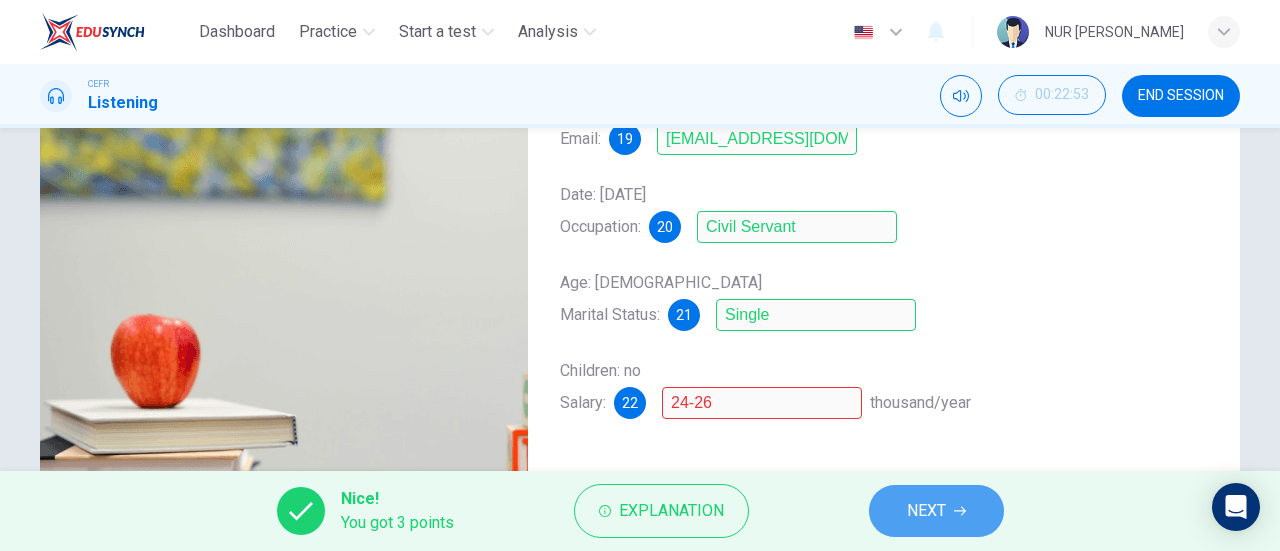 click on "NEXT" at bounding box center (926, 511) 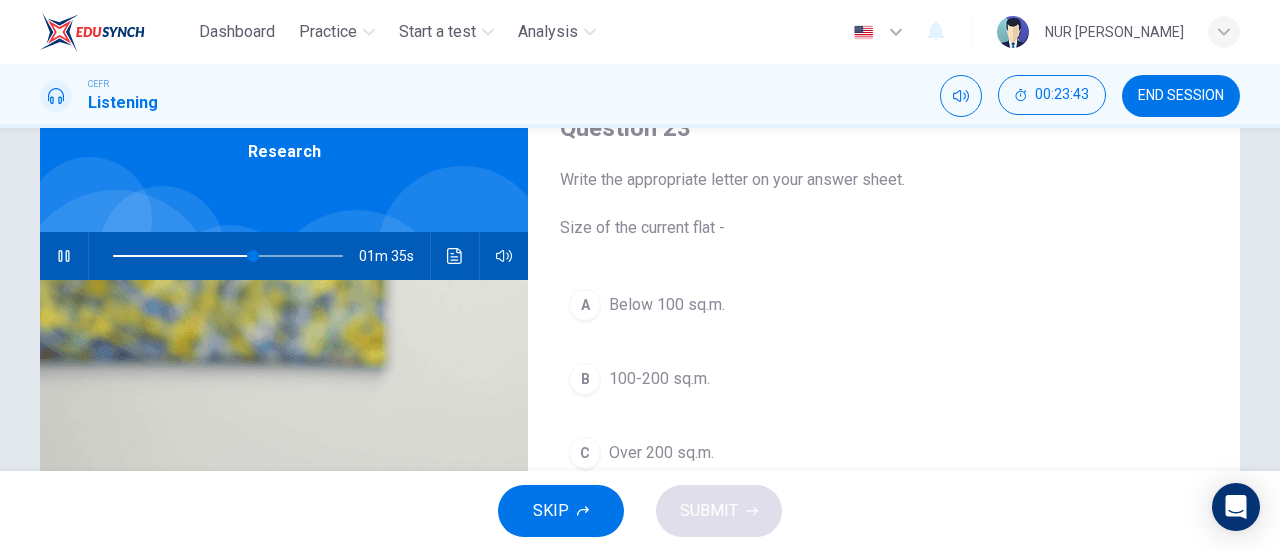 scroll, scrollTop: 95, scrollLeft: 0, axis: vertical 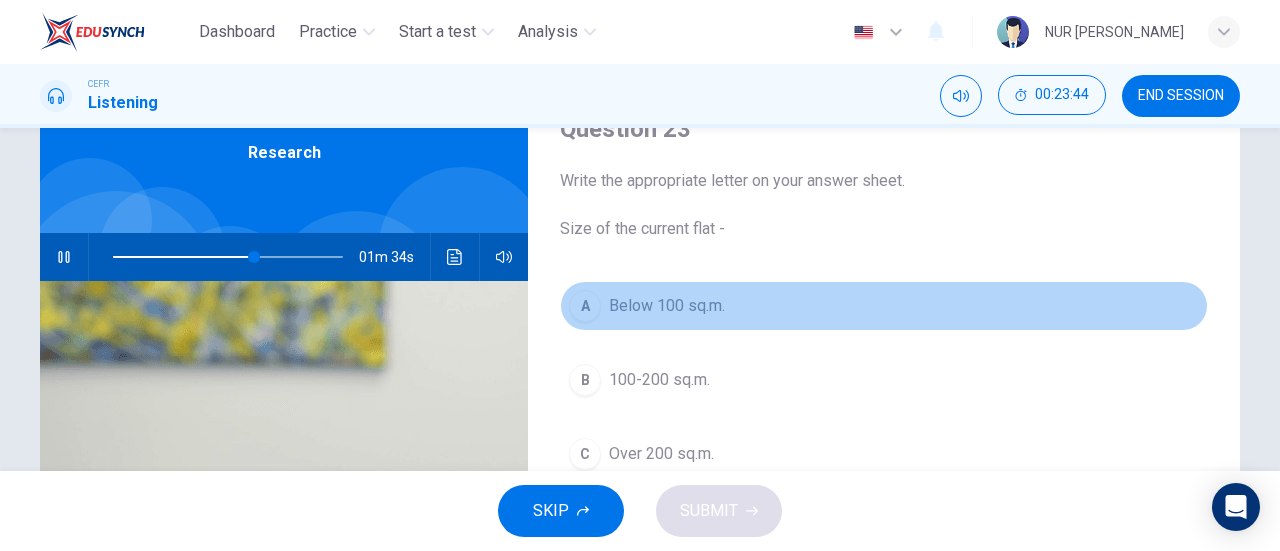 click on "A" at bounding box center [585, 306] 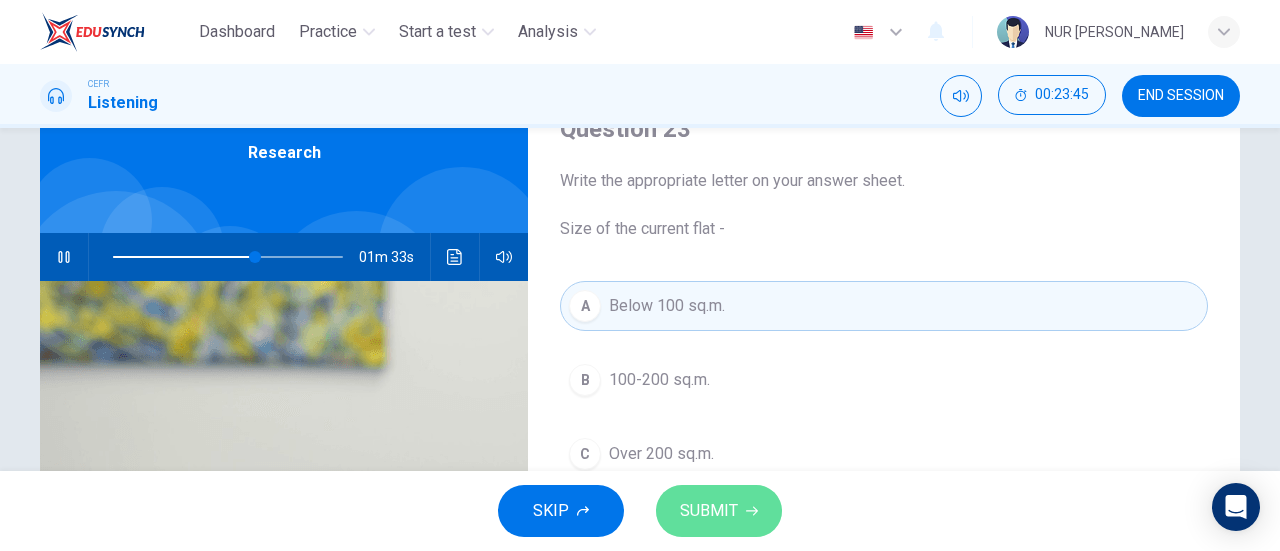 click on "SUBMIT" at bounding box center (709, 511) 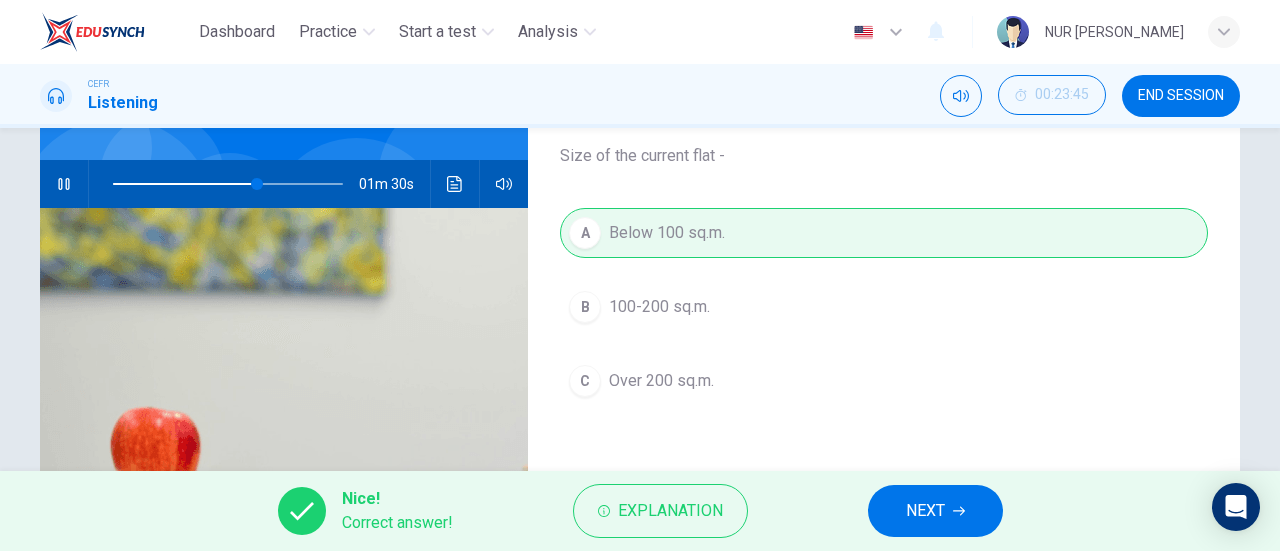 scroll, scrollTop: 169, scrollLeft: 0, axis: vertical 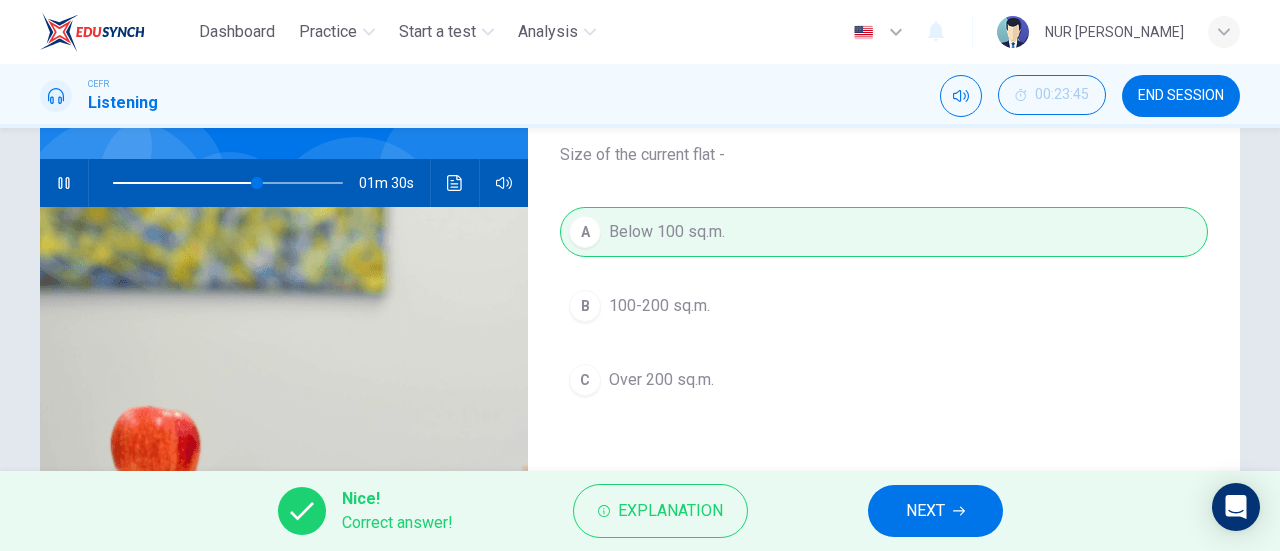 click on "Nice! Correct answer! Explanation NEXT" at bounding box center (640, 511) 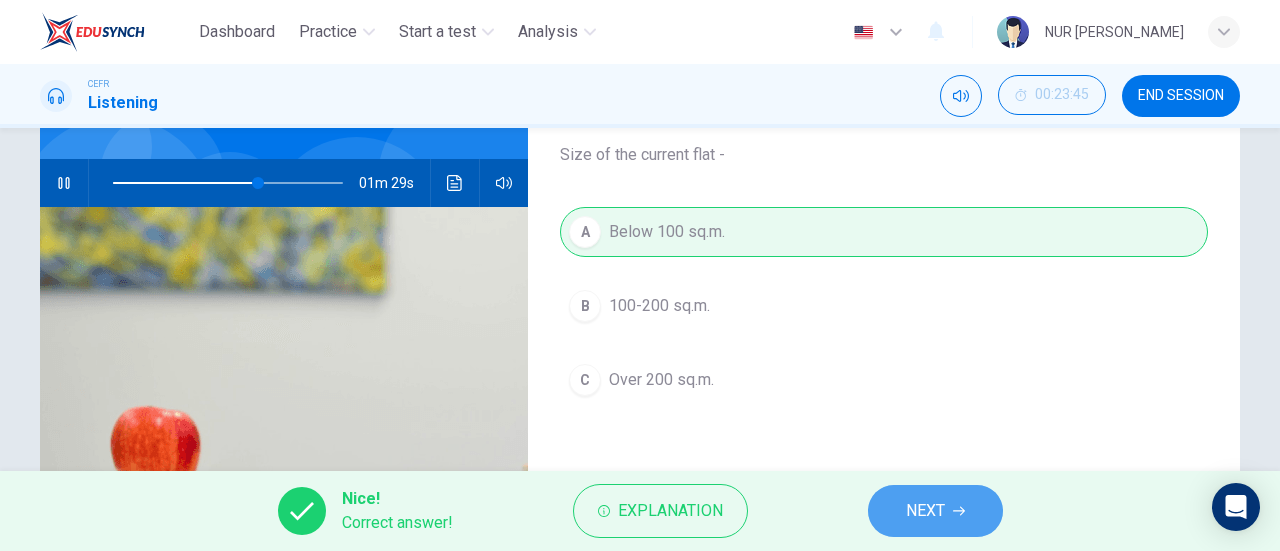 click on "NEXT" at bounding box center (925, 511) 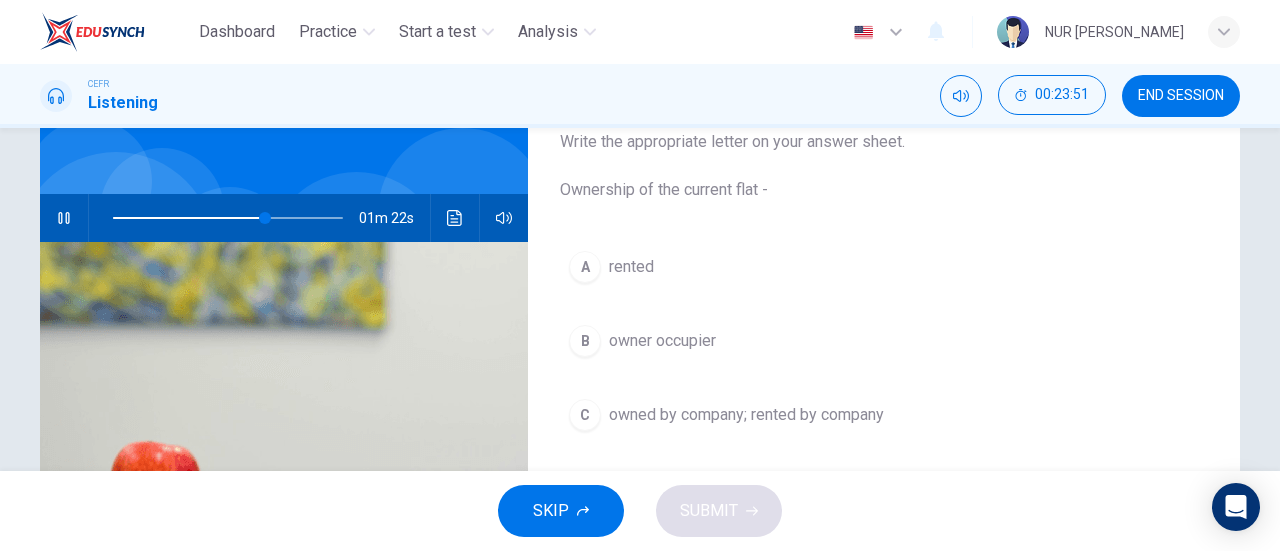 scroll, scrollTop: 133, scrollLeft: 0, axis: vertical 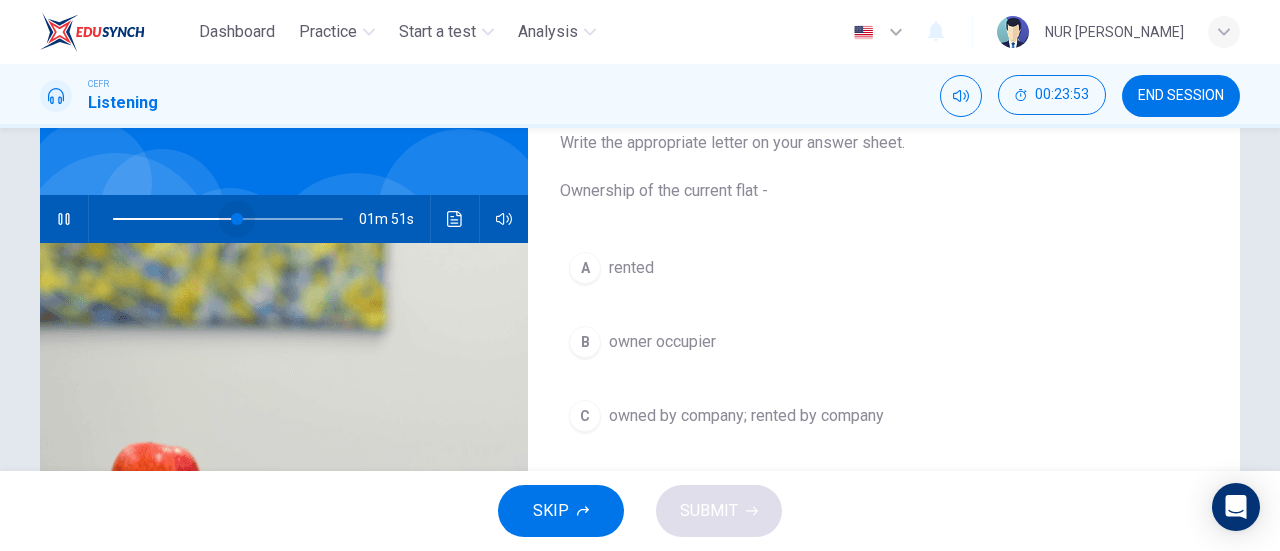 click at bounding box center [228, 219] 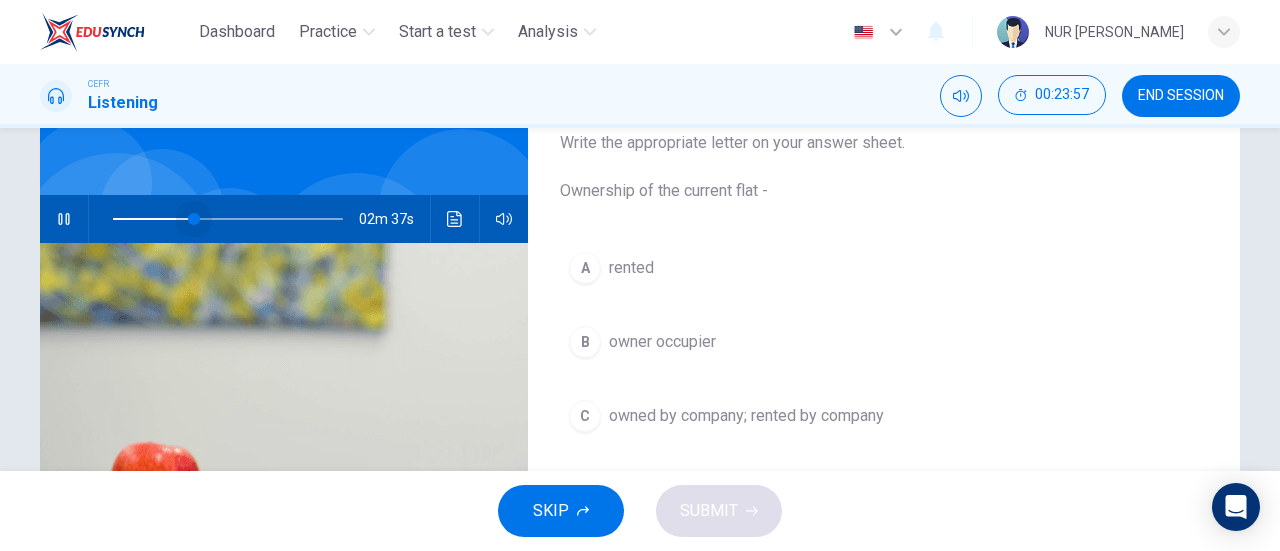 click at bounding box center [228, 219] 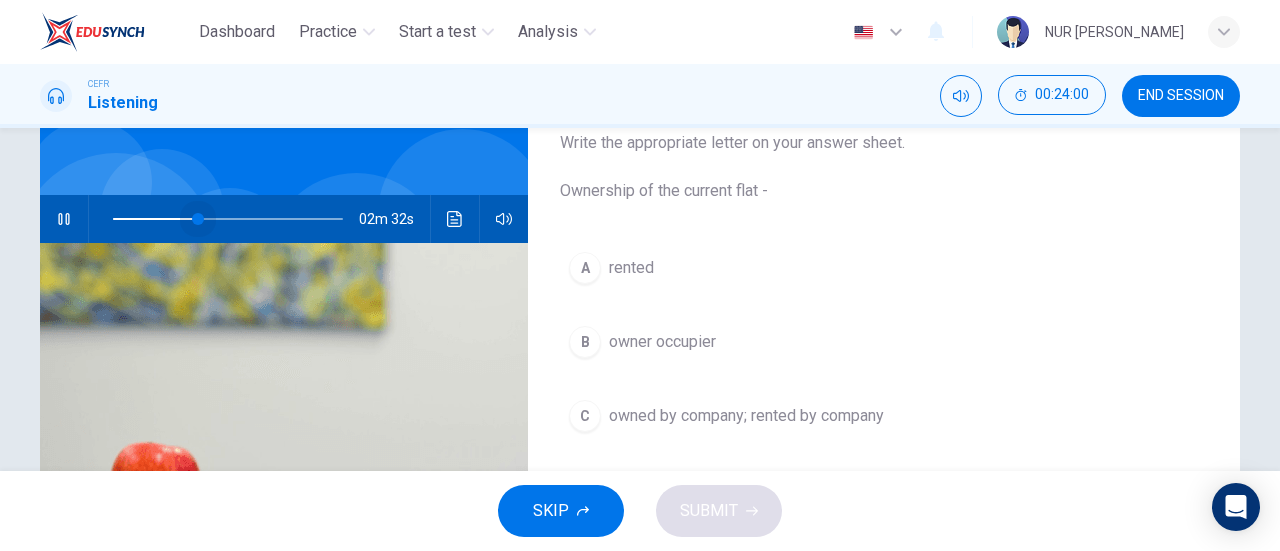 click at bounding box center (198, 219) 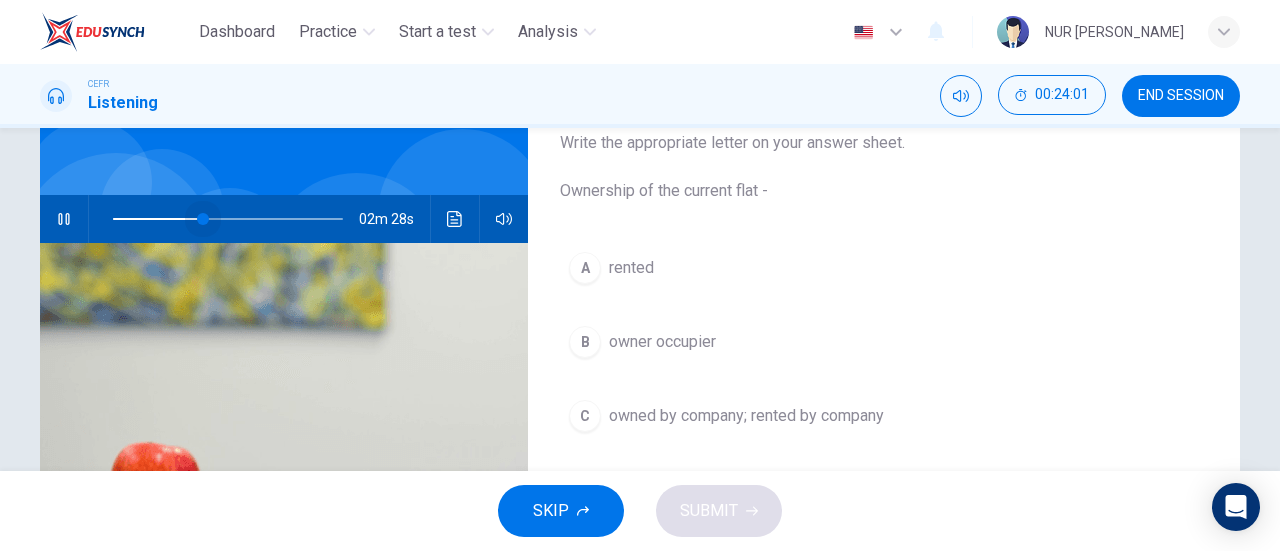 click at bounding box center (203, 219) 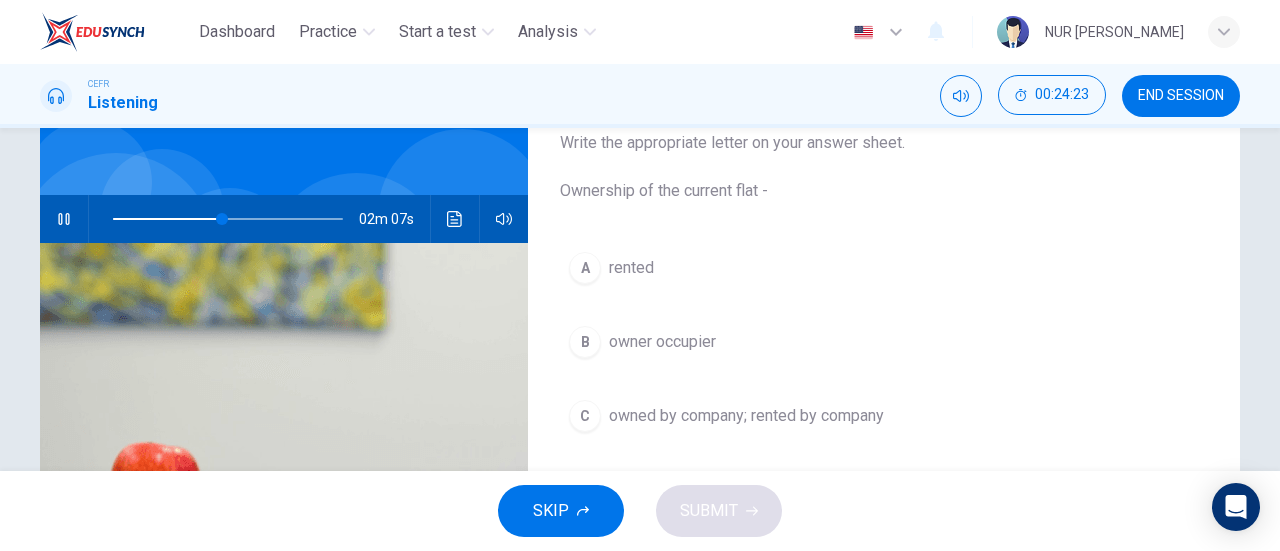 click on "C" at bounding box center (585, 416) 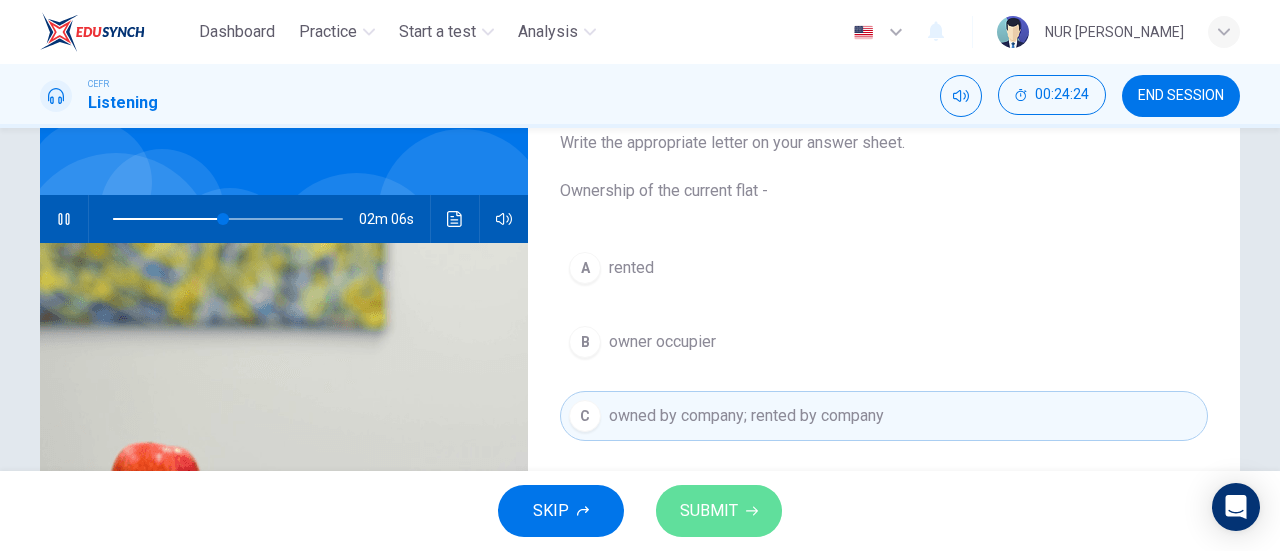 click on "SUBMIT" at bounding box center (709, 511) 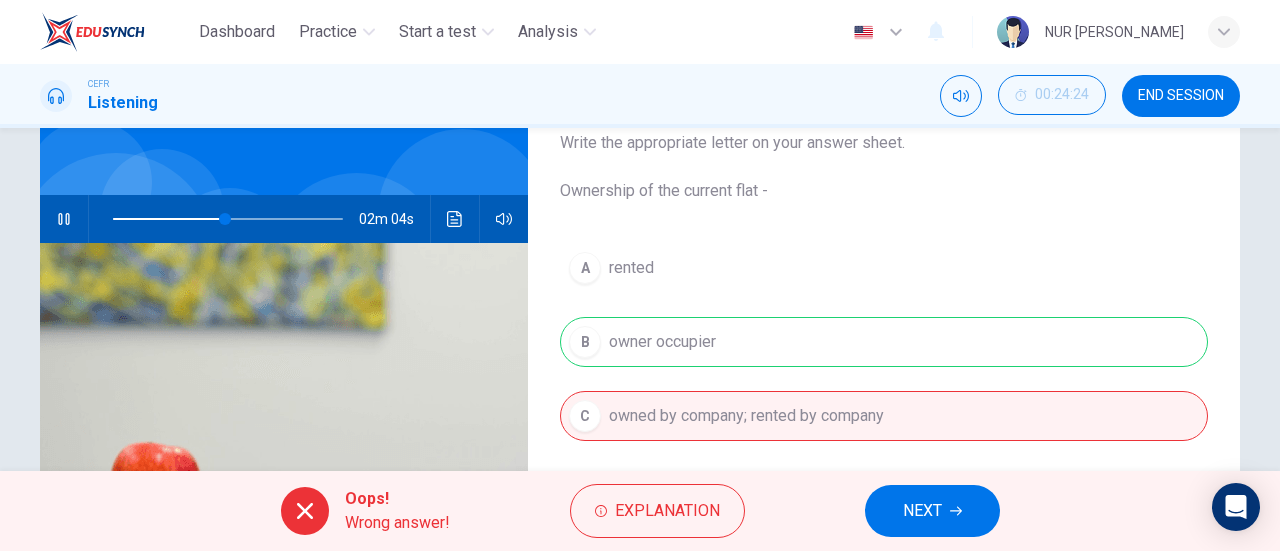 click on "Oops! Wrong answer! Explanation NEXT" at bounding box center (640, 511) 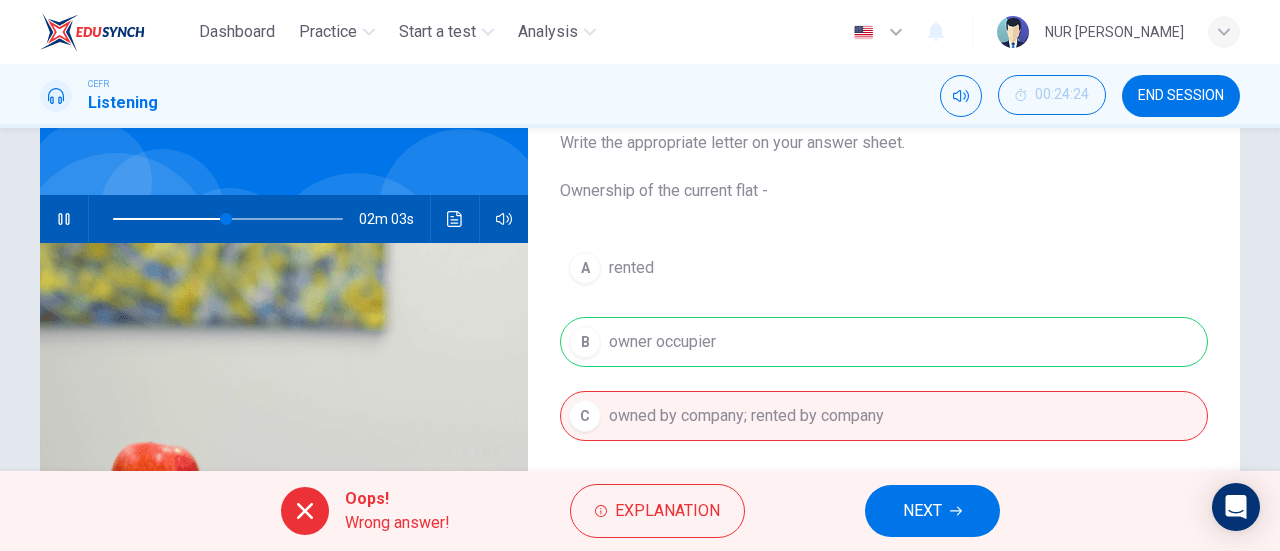 click on "NEXT" at bounding box center [932, 511] 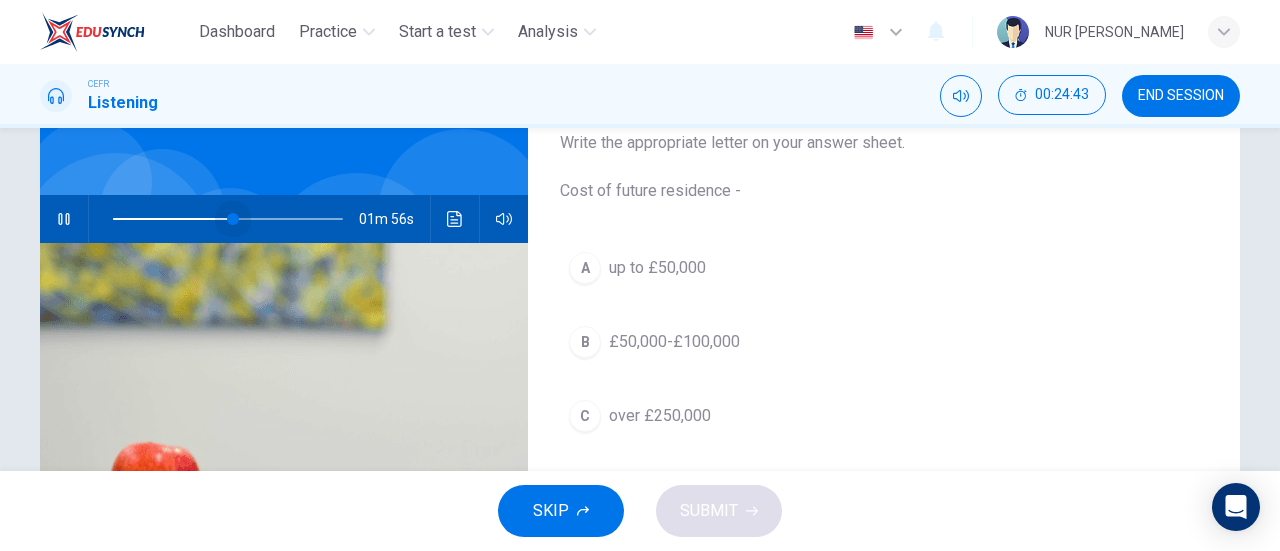 click at bounding box center (233, 219) 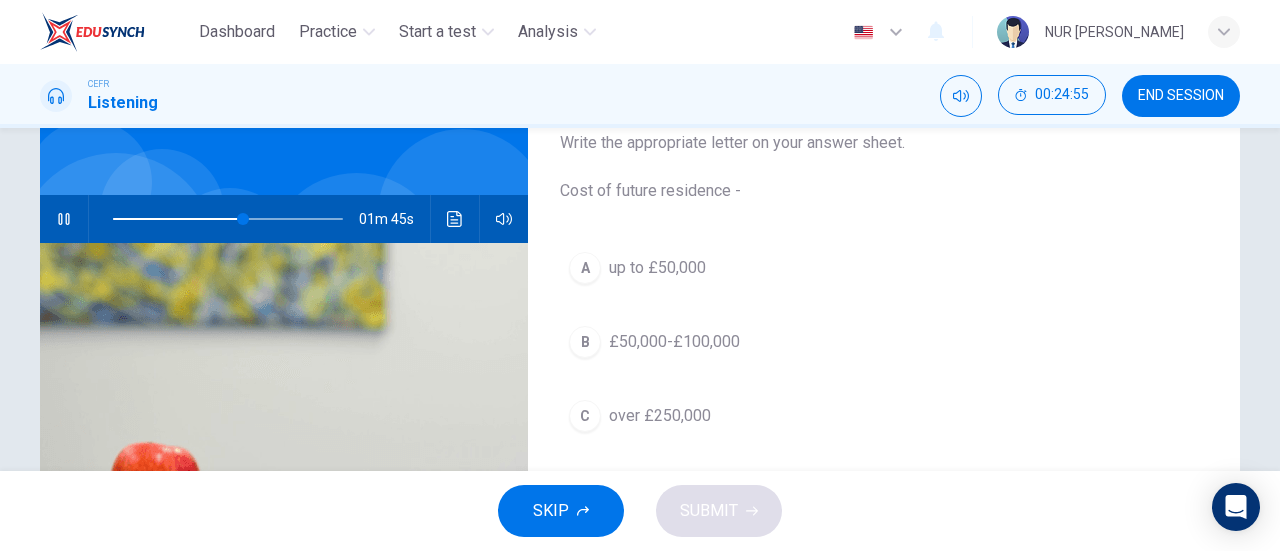 click on "over £250,000" at bounding box center (660, 416) 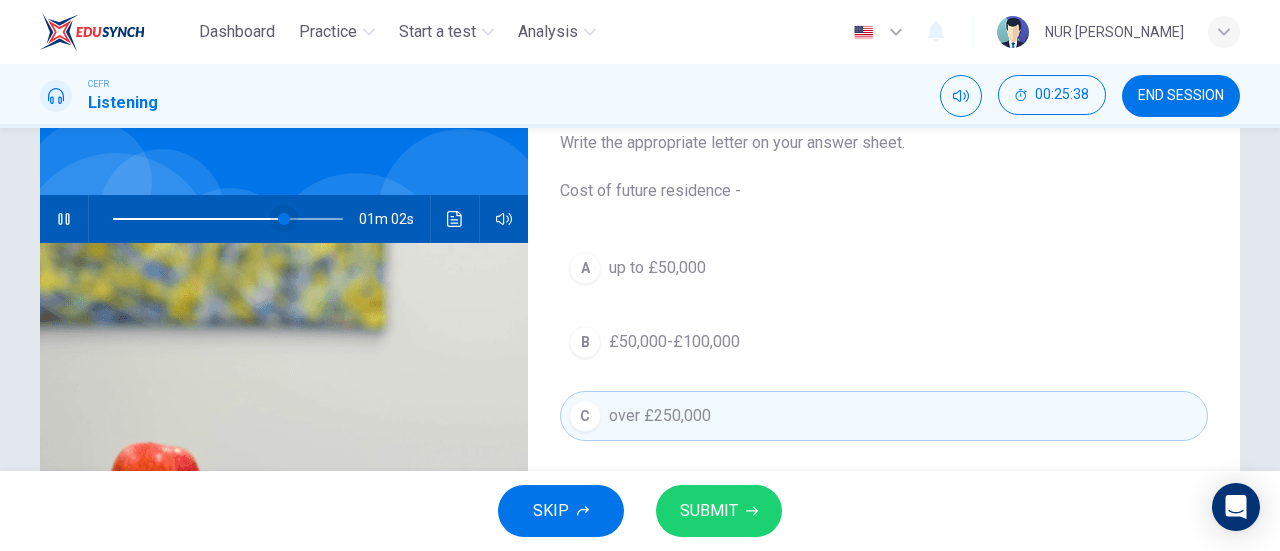 click at bounding box center (284, 219) 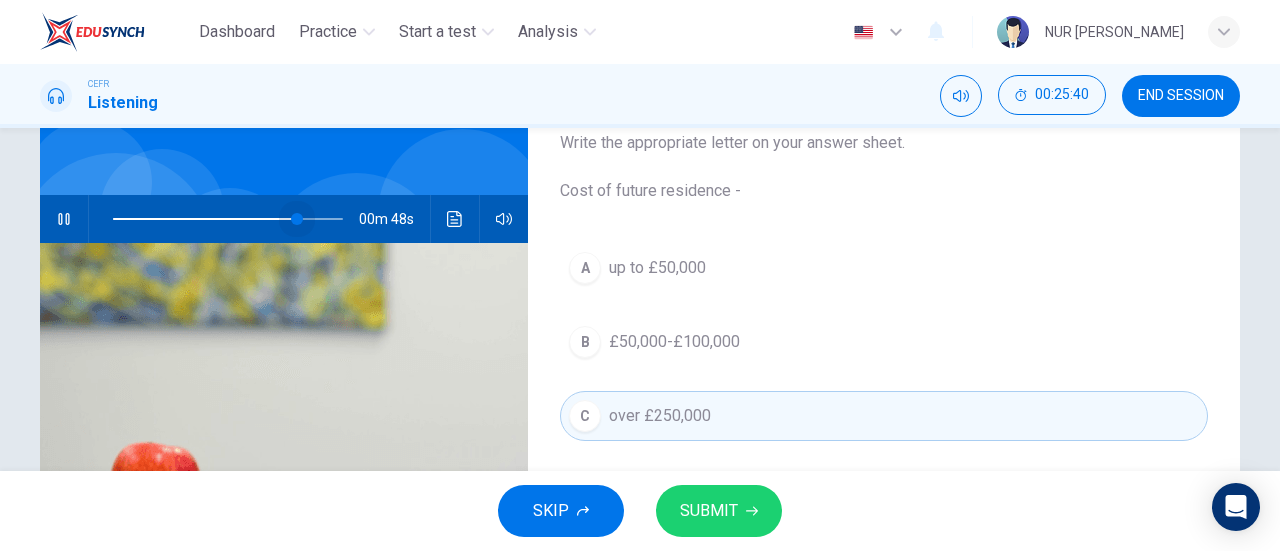 click at bounding box center (297, 219) 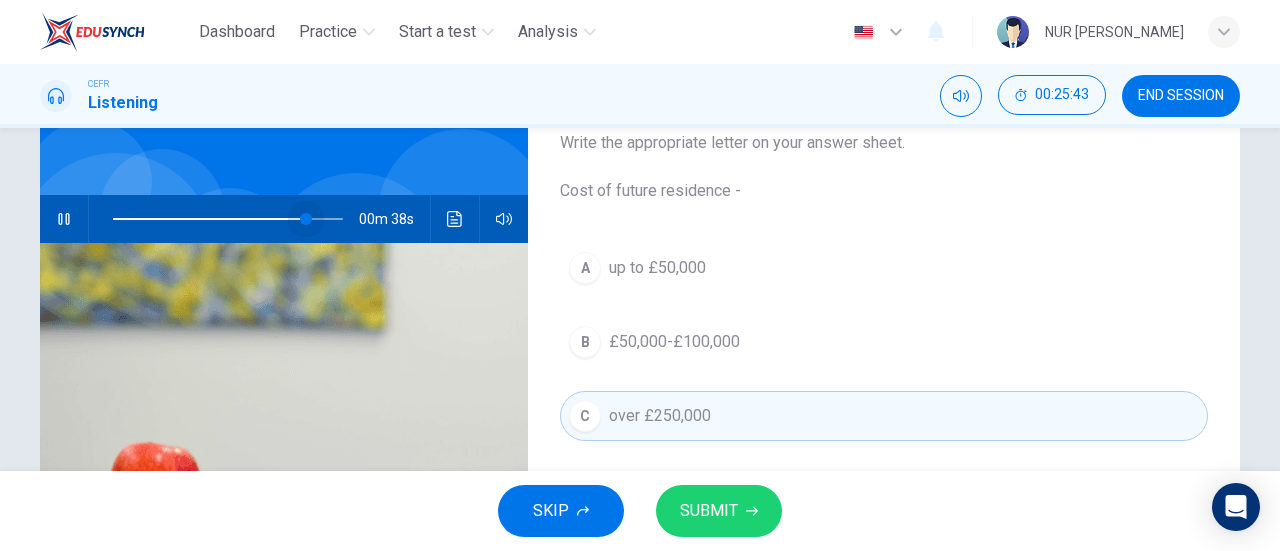 click at bounding box center (306, 219) 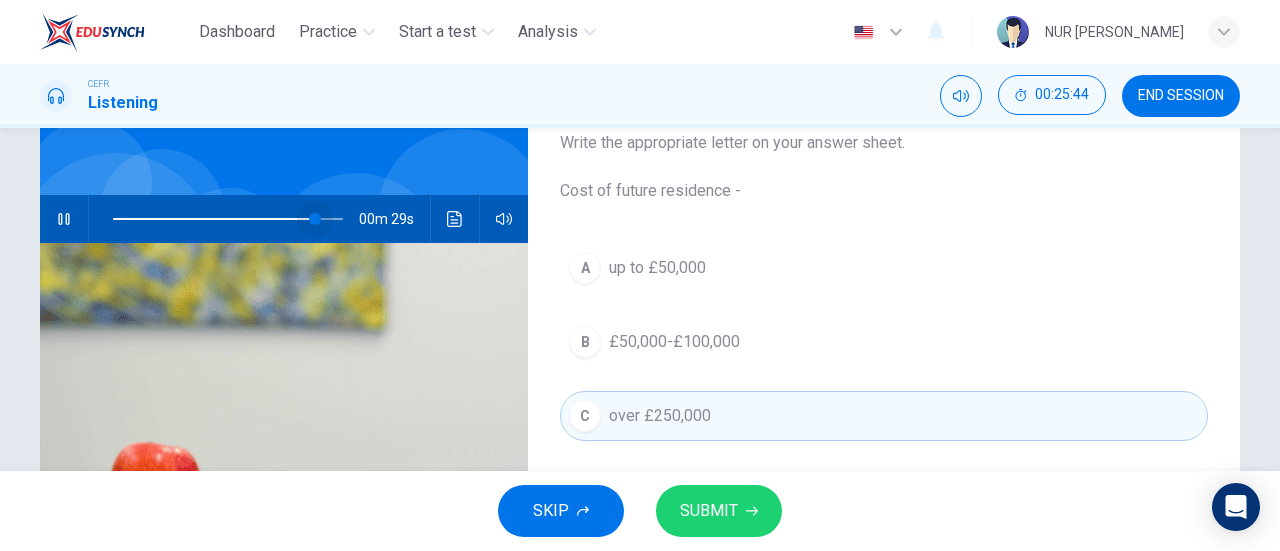 click at bounding box center (315, 219) 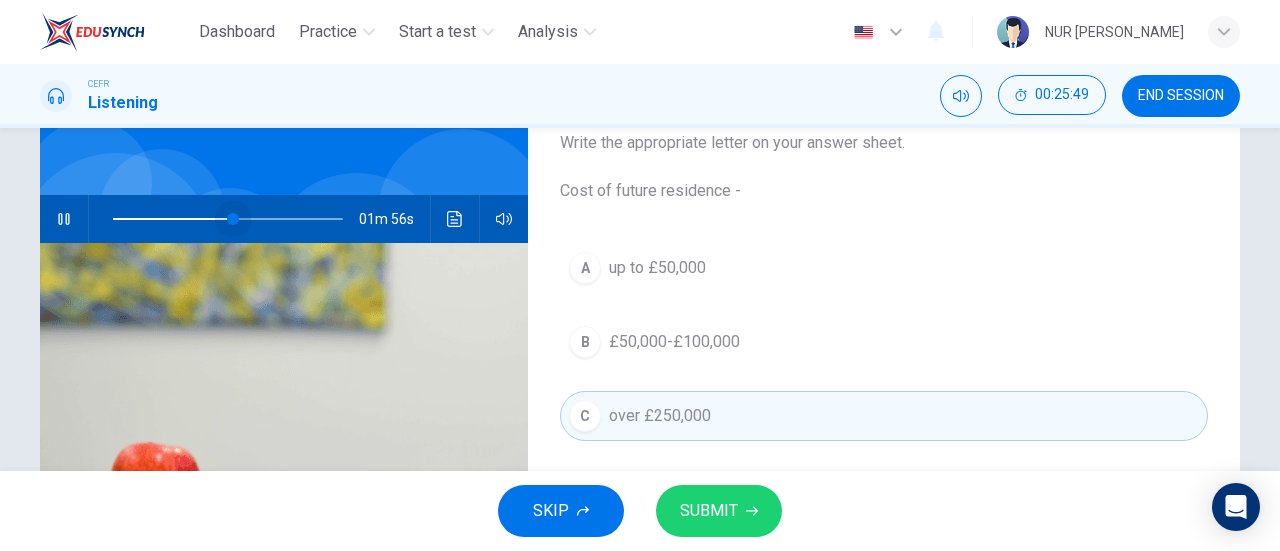 click at bounding box center (228, 219) 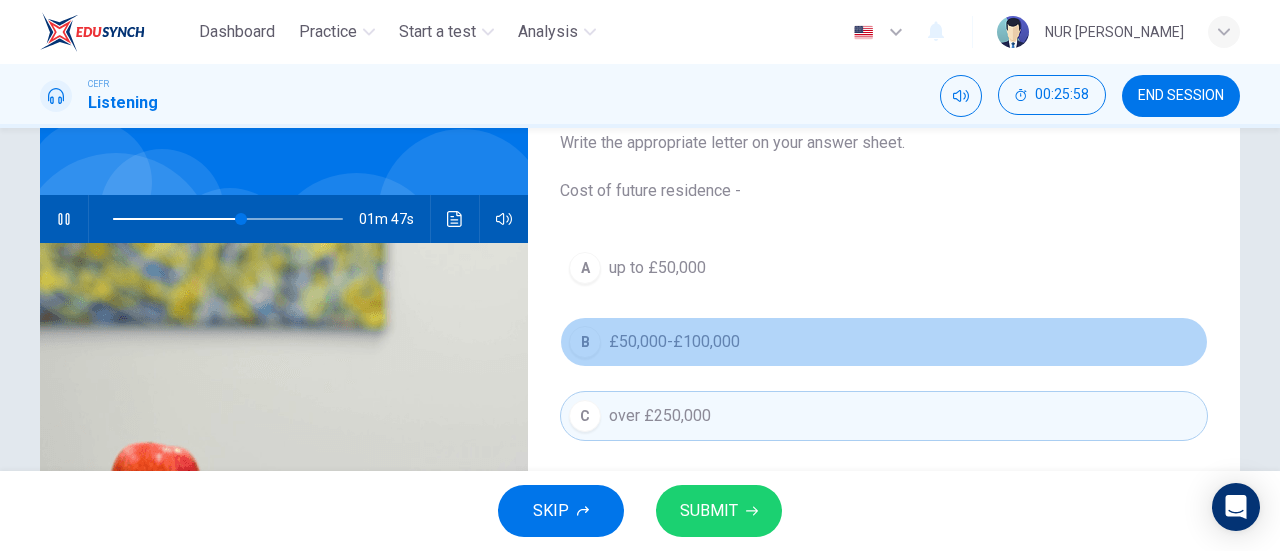 click on "B £50,000-£100,000" at bounding box center (884, 342) 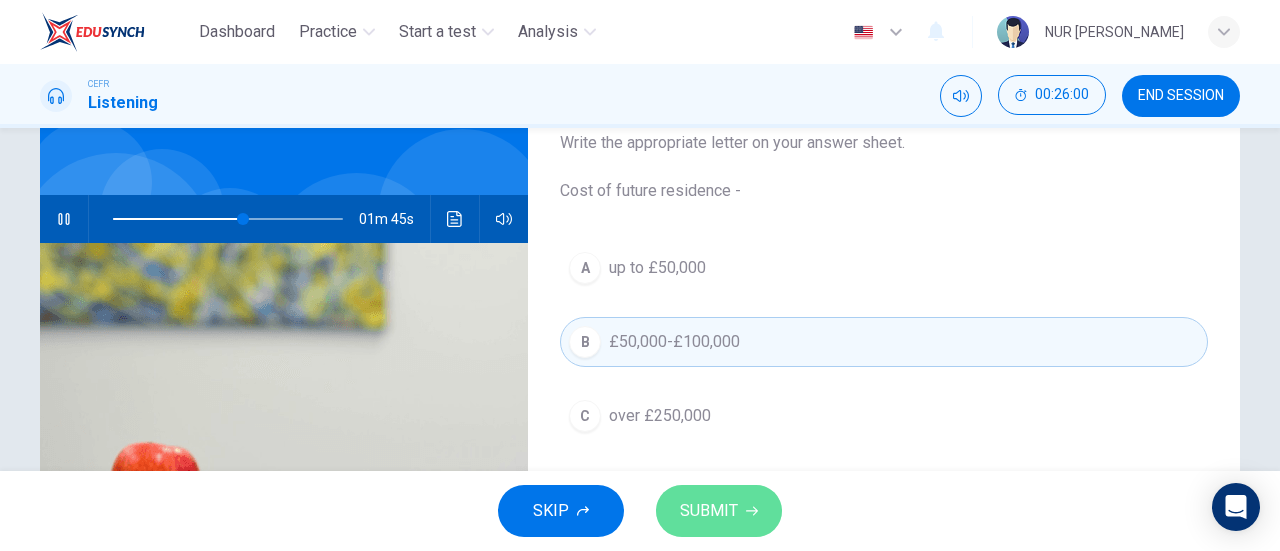 click on "SUBMIT" at bounding box center (709, 511) 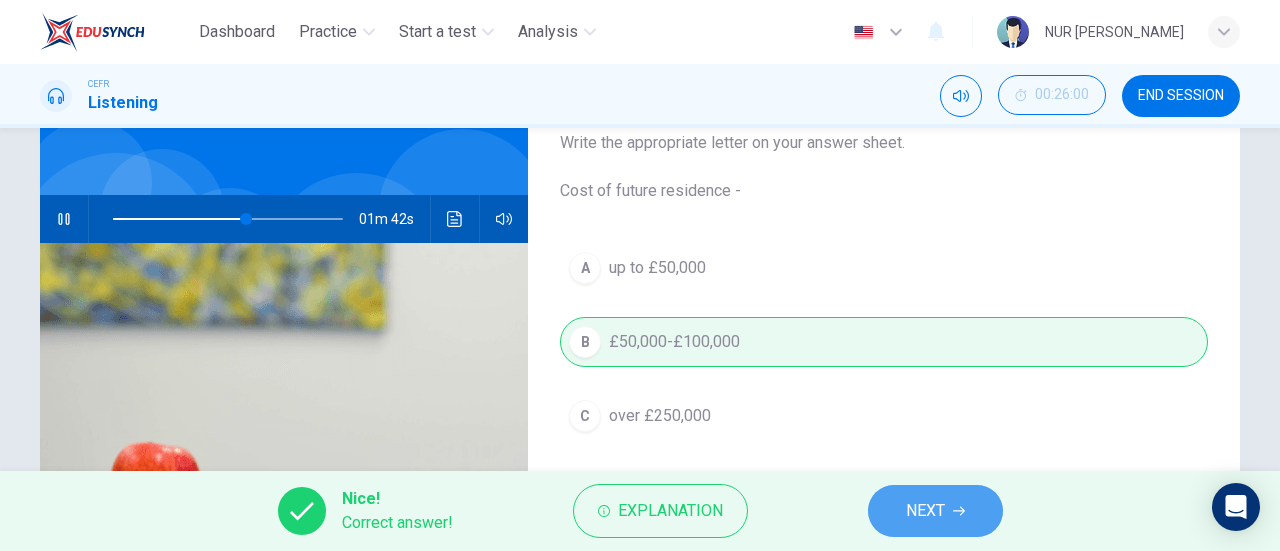 click on "NEXT" at bounding box center [935, 511] 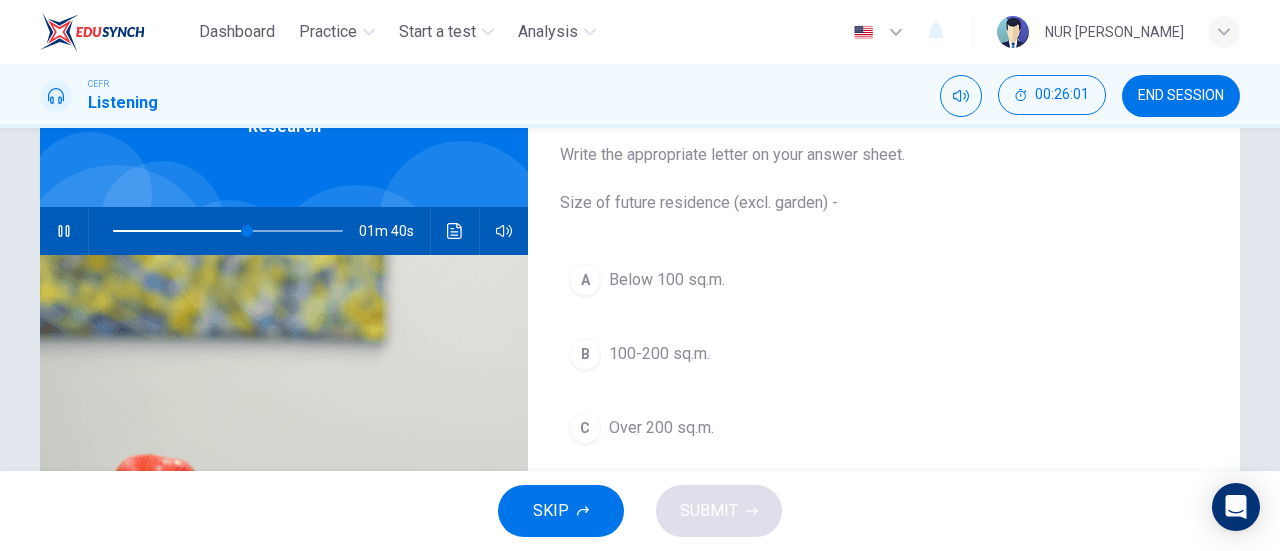 scroll, scrollTop: 130, scrollLeft: 0, axis: vertical 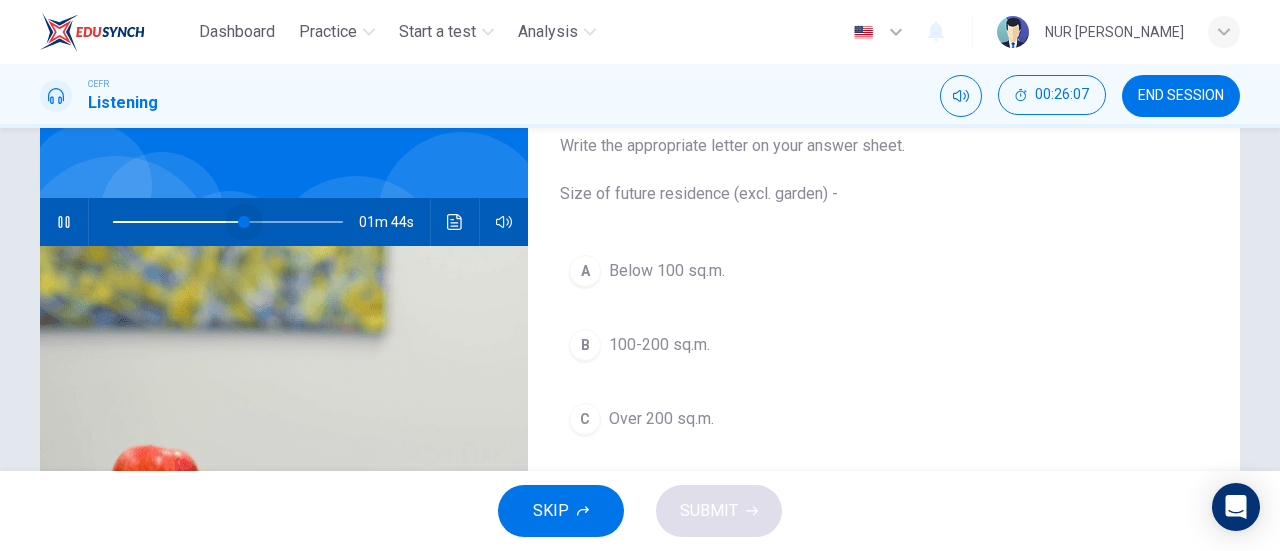 click at bounding box center [244, 222] 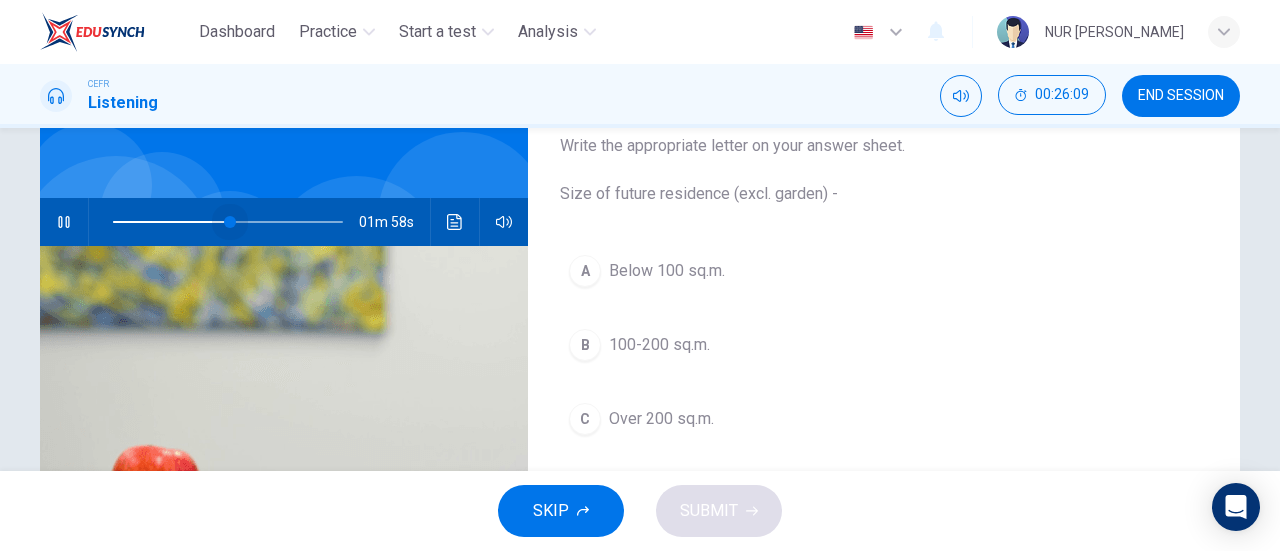 click at bounding box center [230, 222] 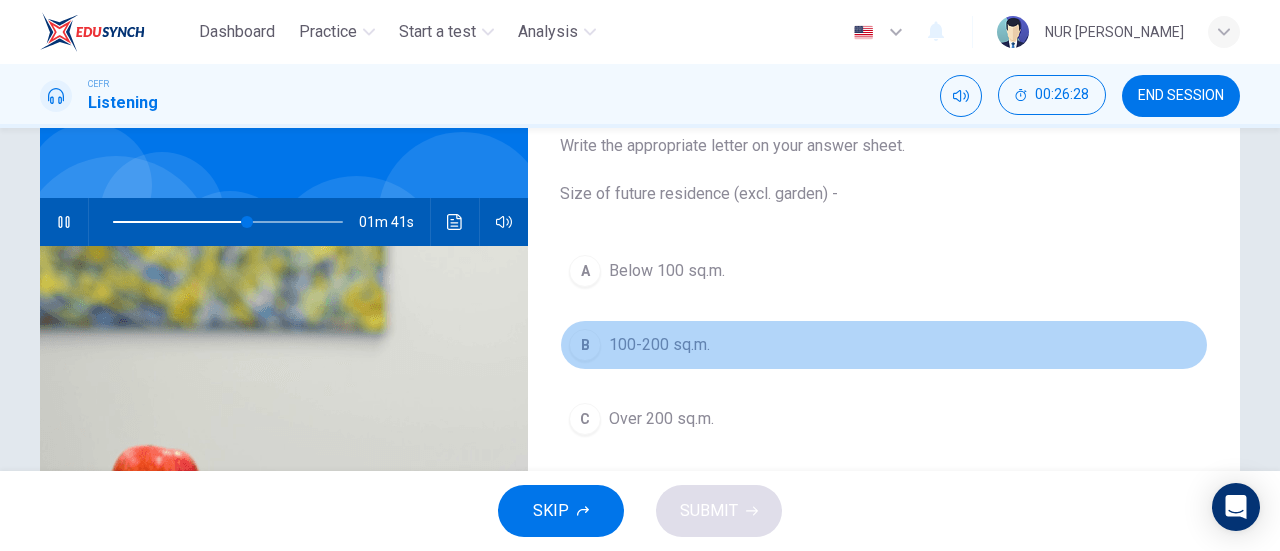 click on "100-200 sq.m." at bounding box center [659, 345] 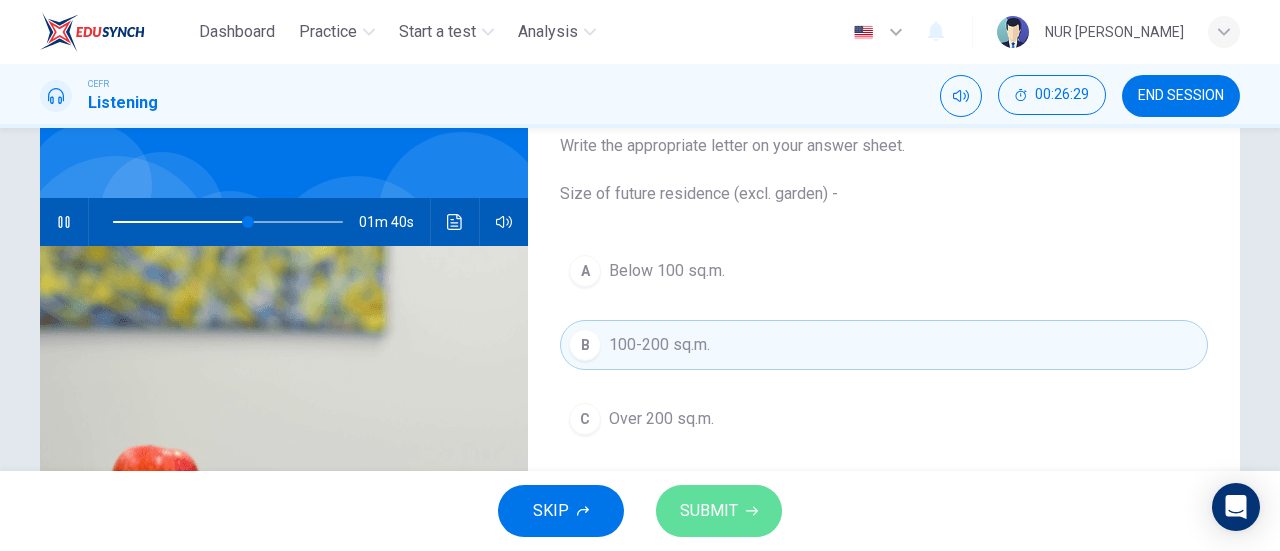 click on "SUBMIT" at bounding box center (709, 511) 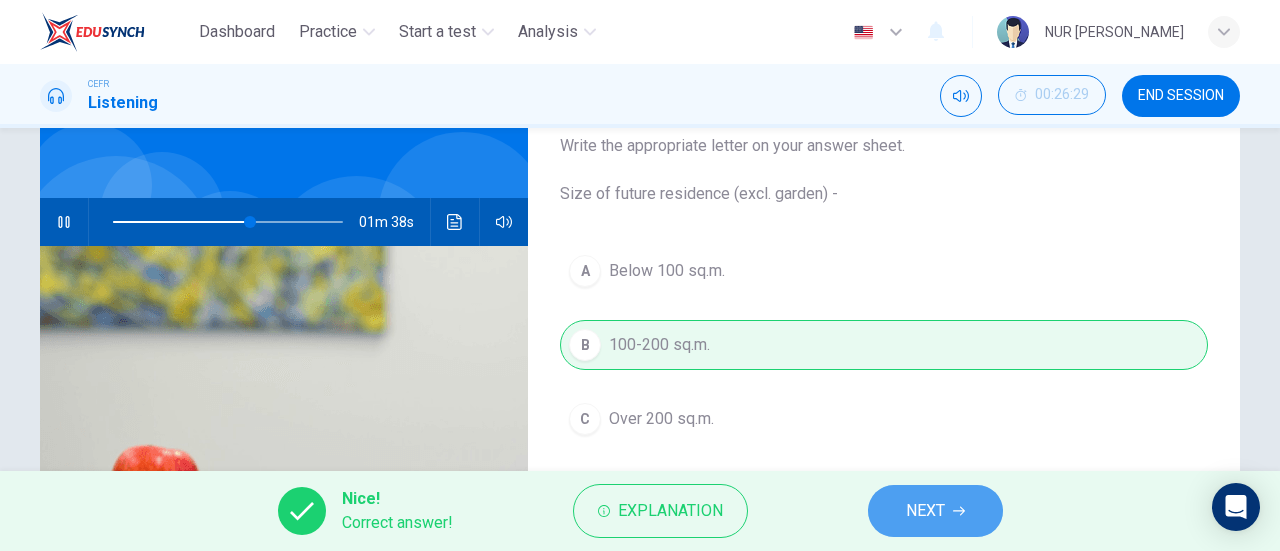 click on "NEXT" at bounding box center (925, 511) 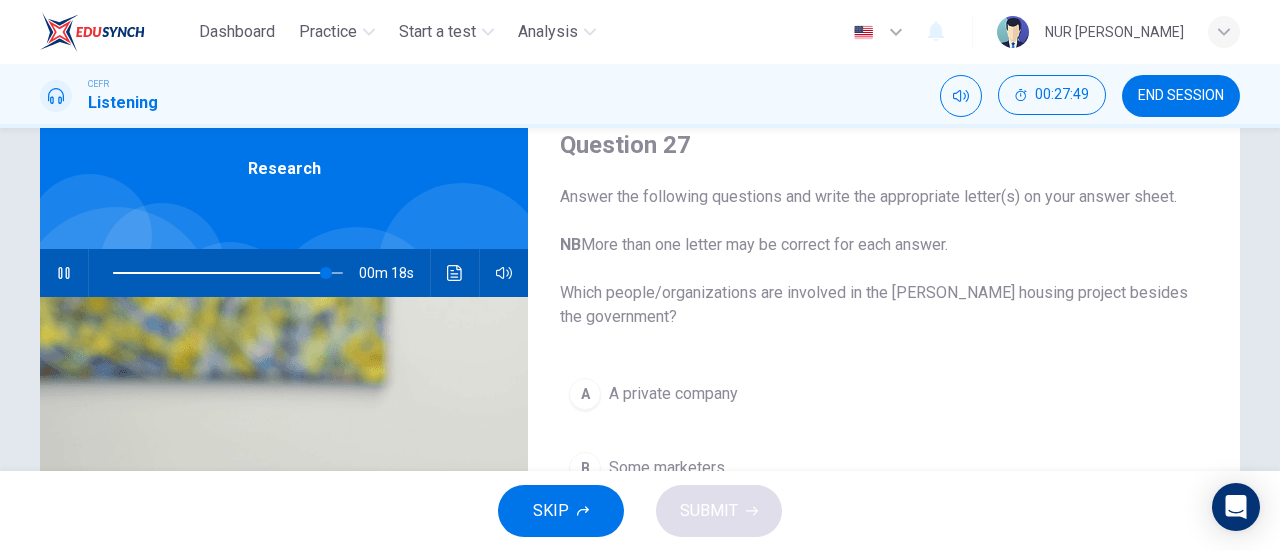 scroll, scrollTop: 78, scrollLeft: 0, axis: vertical 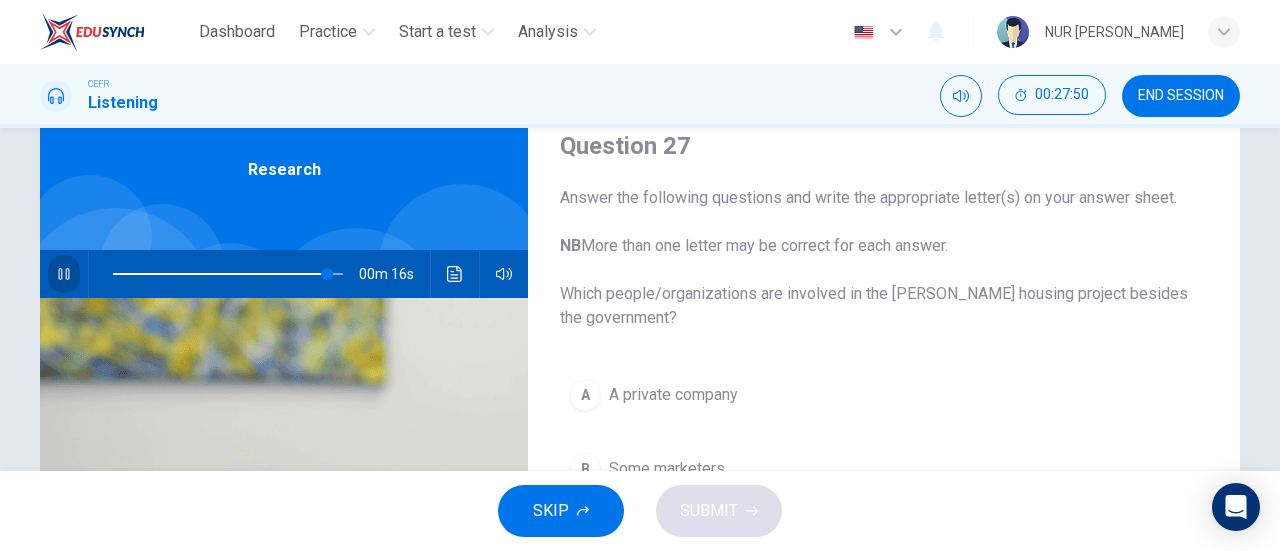 click 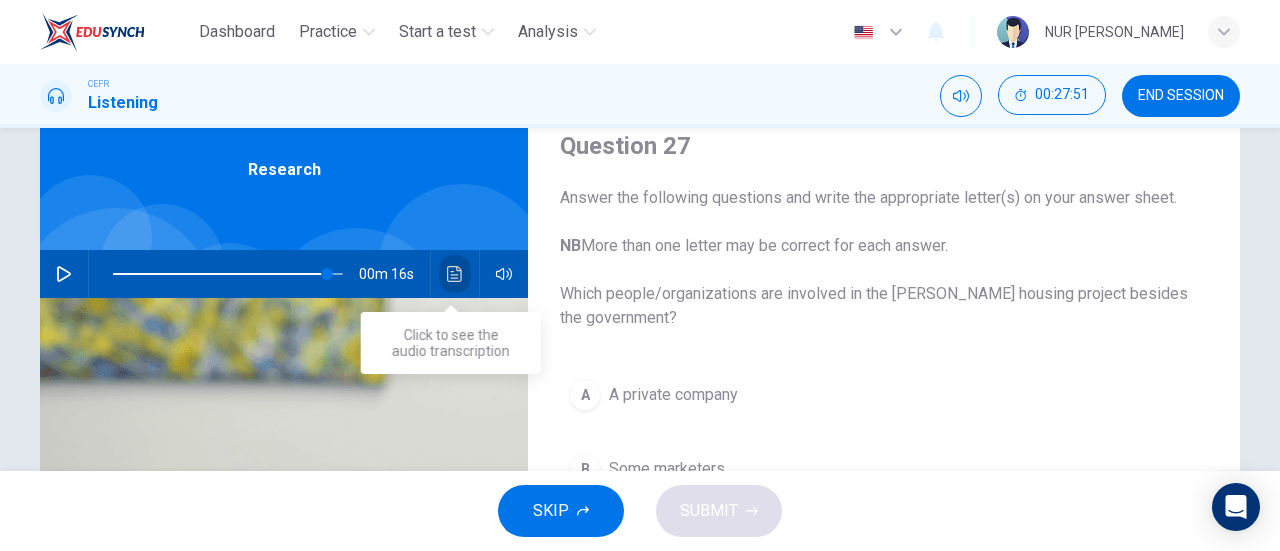 click at bounding box center (455, 274) 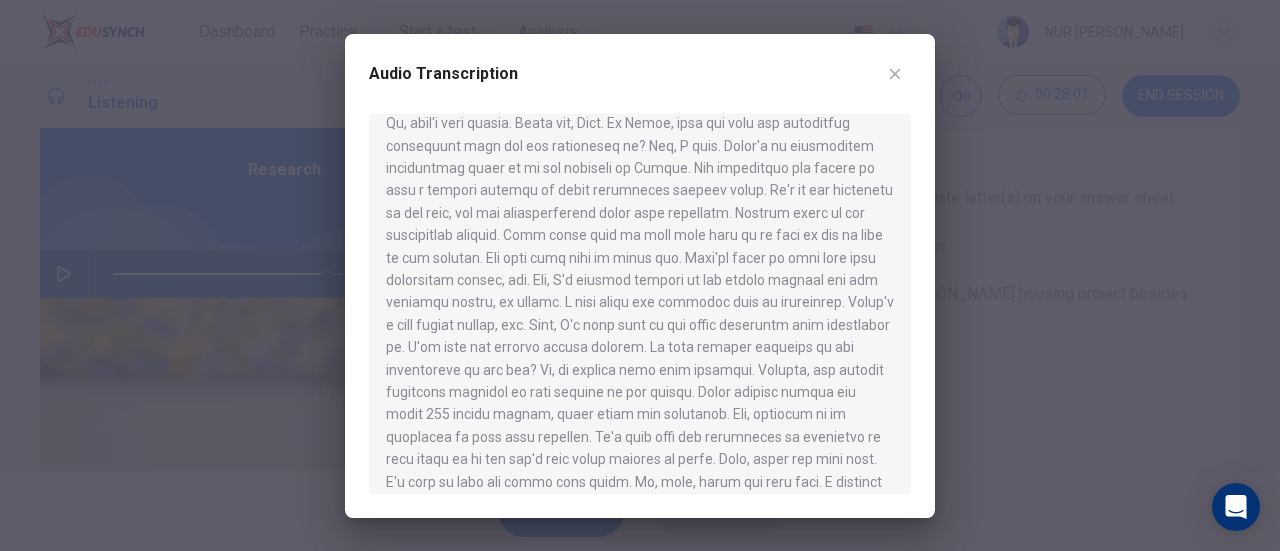 scroll, scrollTop: 580, scrollLeft: 0, axis: vertical 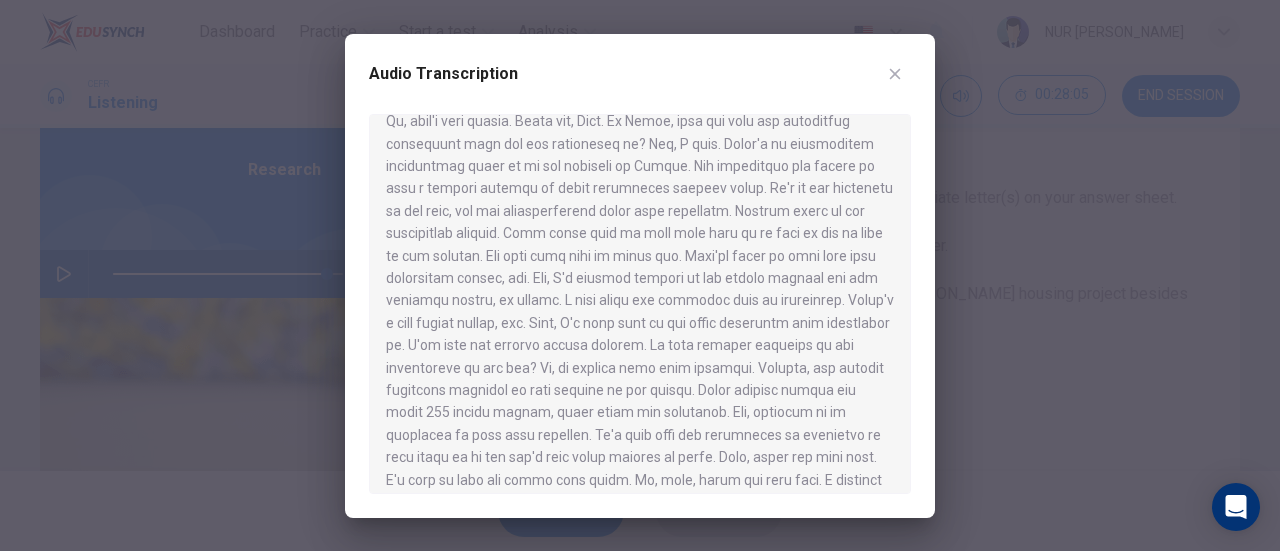 click at bounding box center (640, 275) 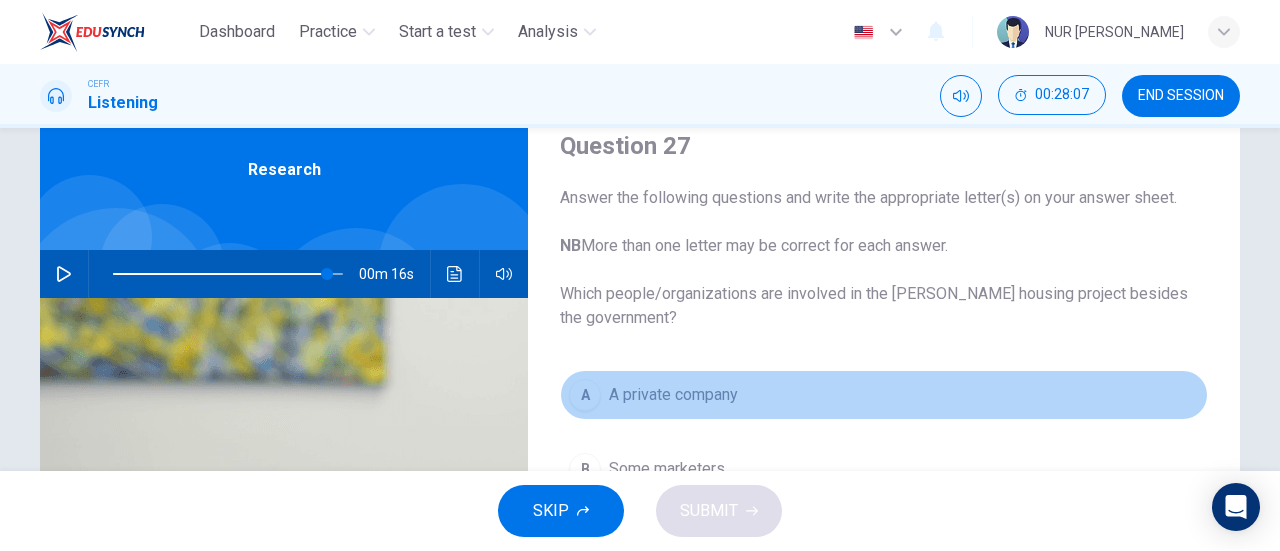 click on "A private company" at bounding box center (673, 395) 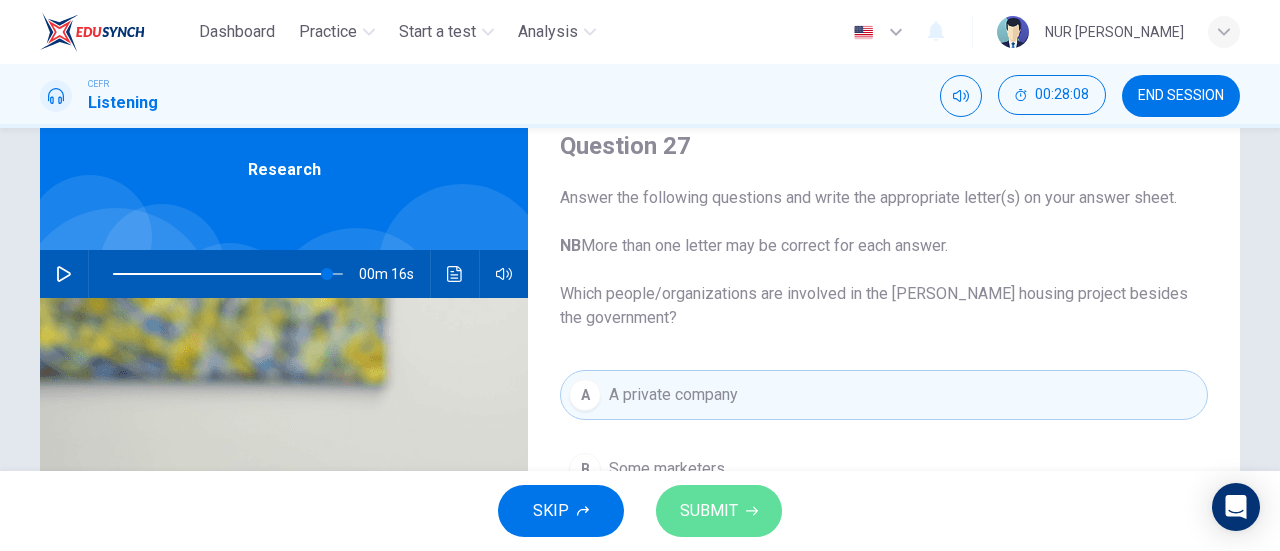 click on "SUBMIT" at bounding box center (709, 511) 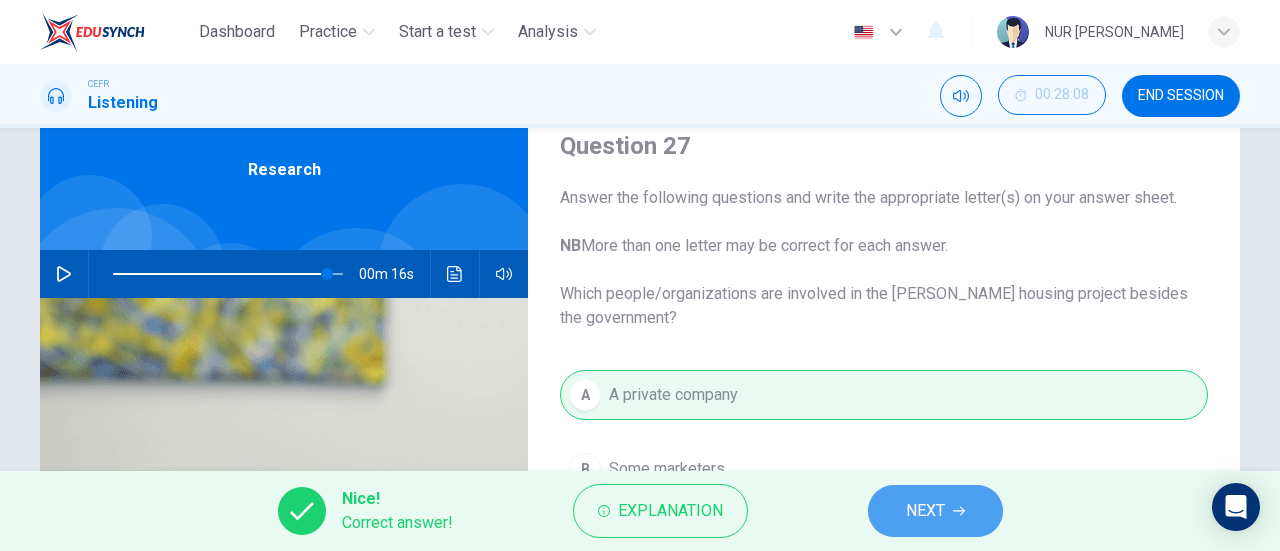 click on "NEXT" at bounding box center (935, 511) 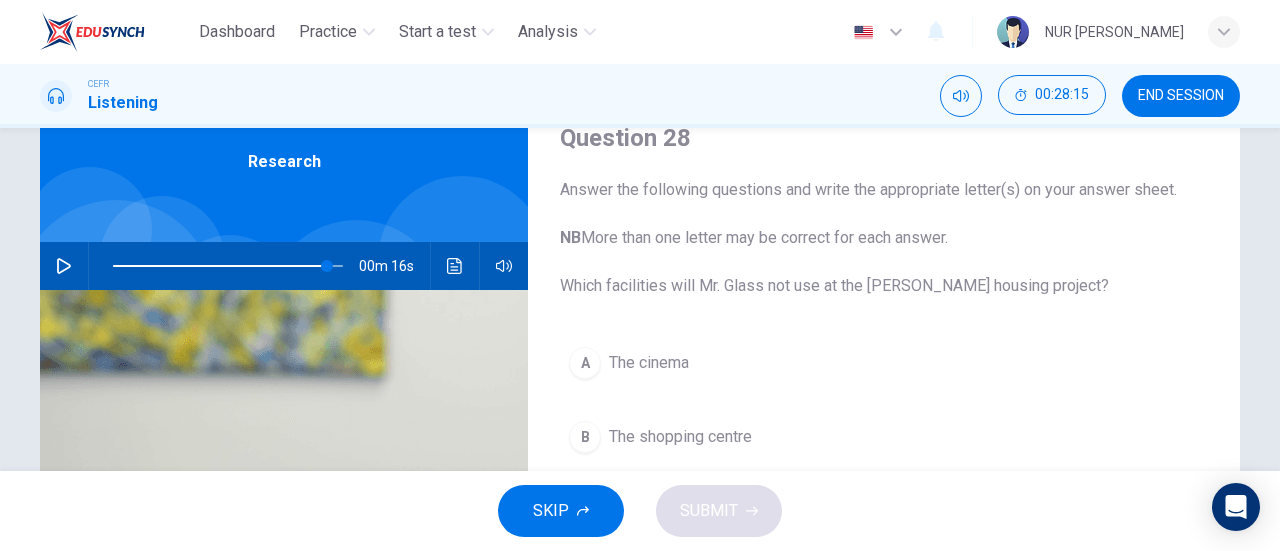 scroll, scrollTop: 80, scrollLeft: 0, axis: vertical 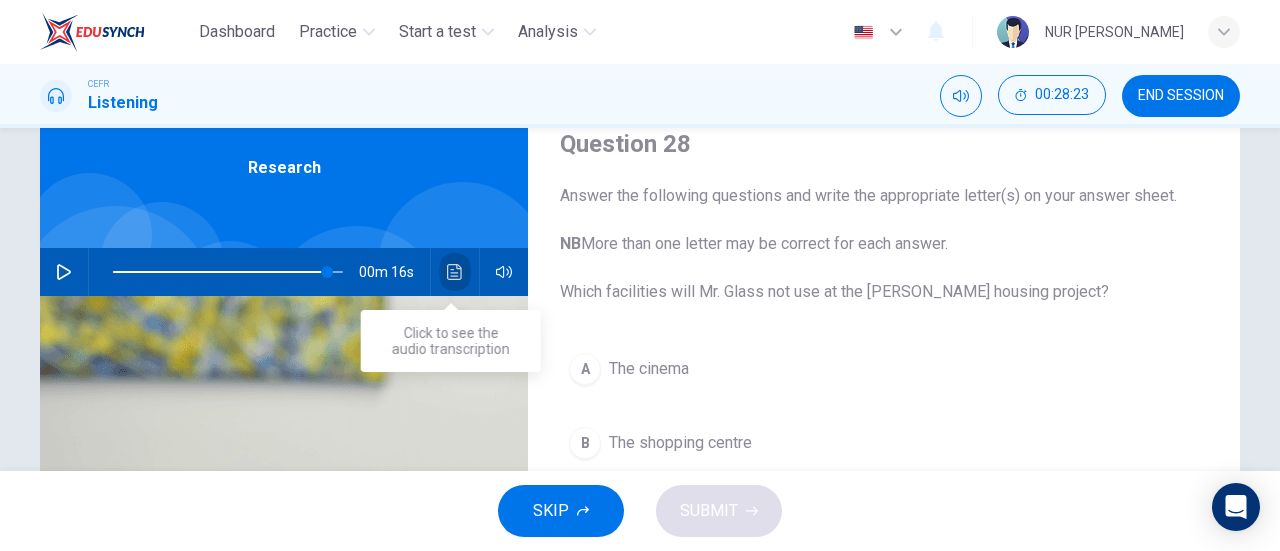 click 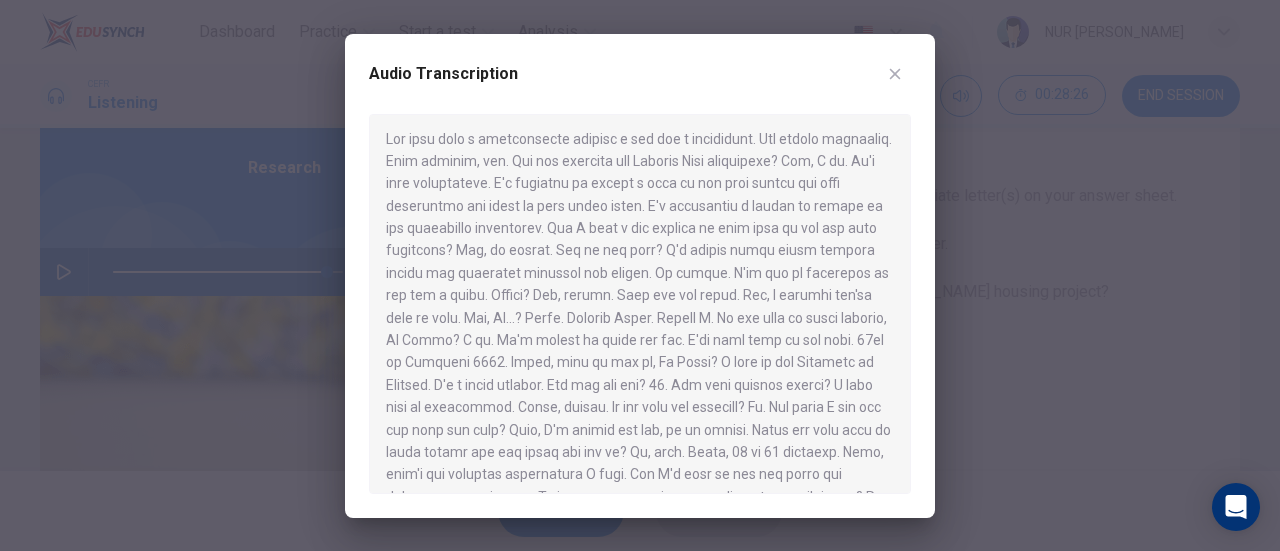 scroll, scrollTop: 638, scrollLeft: 0, axis: vertical 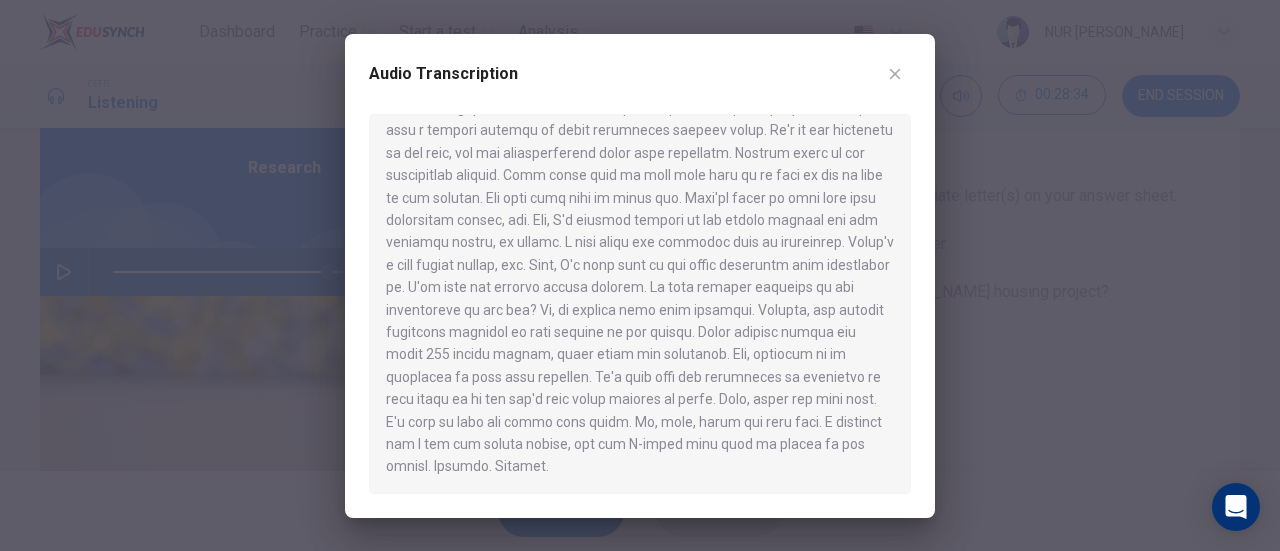 click at bounding box center [640, 275] 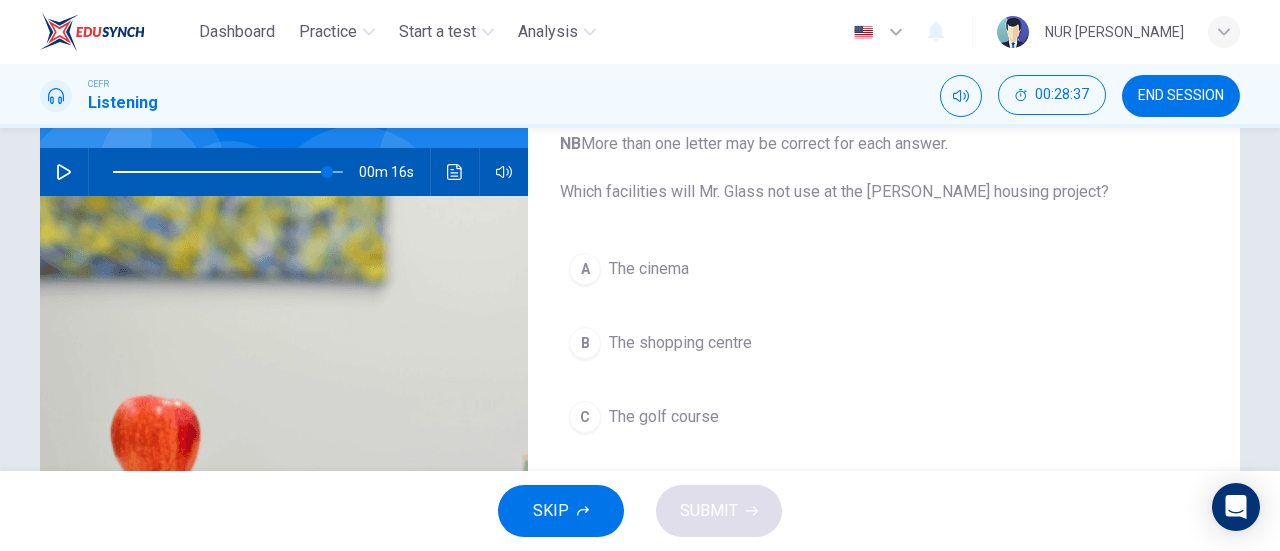 scroll, scrollTop: 179, scrollLeft: 0, axis: vertical 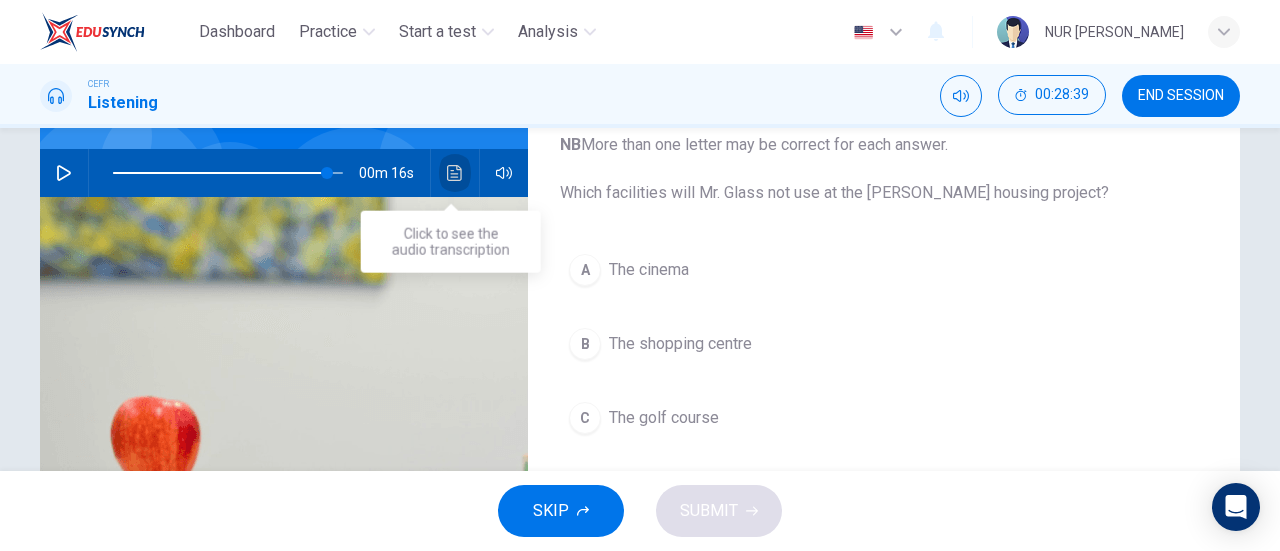click 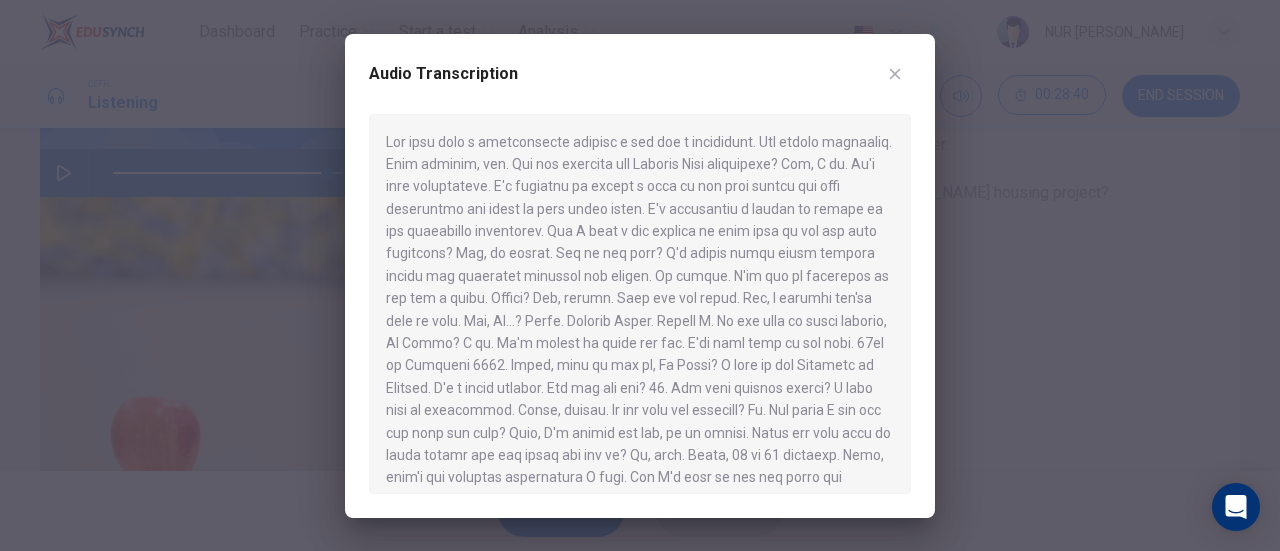 scroll, scrollTop: 638, scrollLeft: 0, axis: vertical 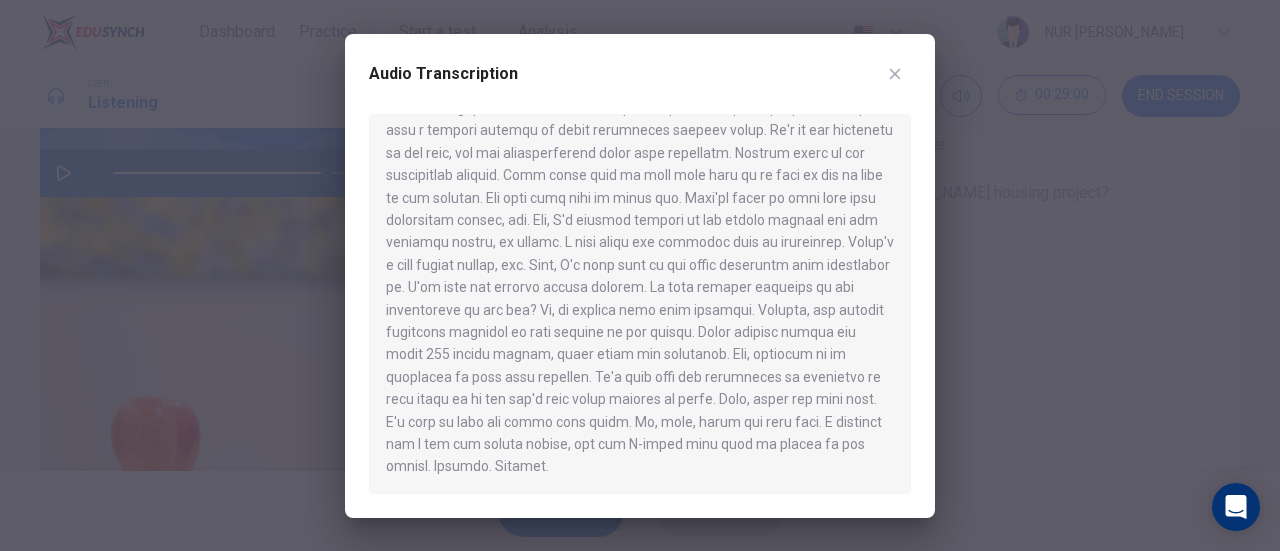 click at bounding box center [640, 275] 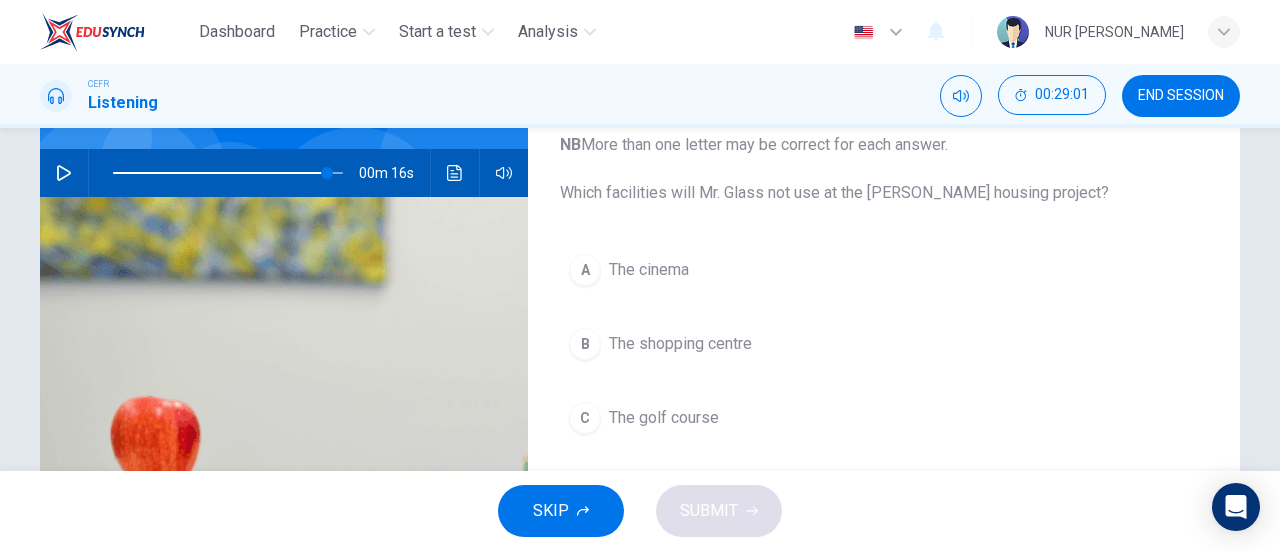 click on "The golf course" at bounding box center (664, 418) 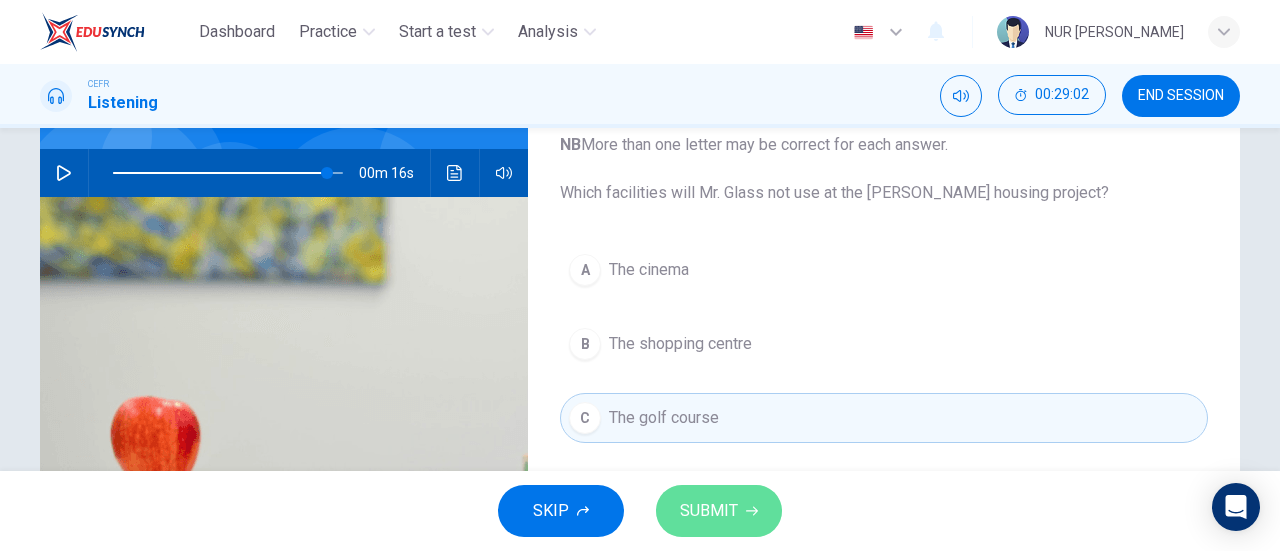 click on "SUBMIT" at bounding box center (719, 511) 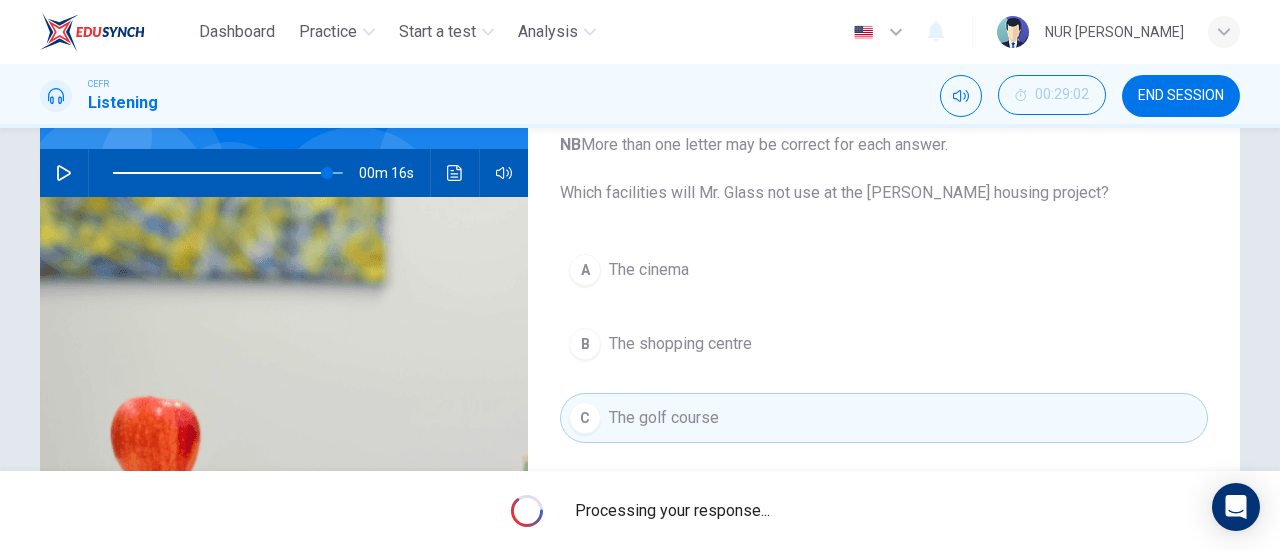 type on "93" 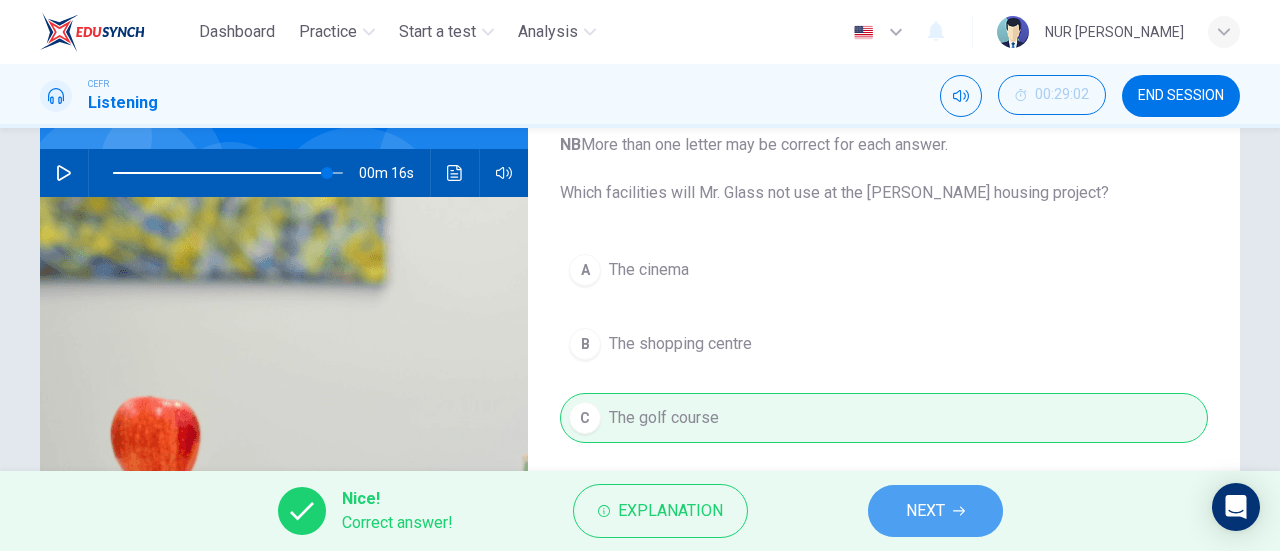 click on "NEXT" at bounding box center [925, 511] 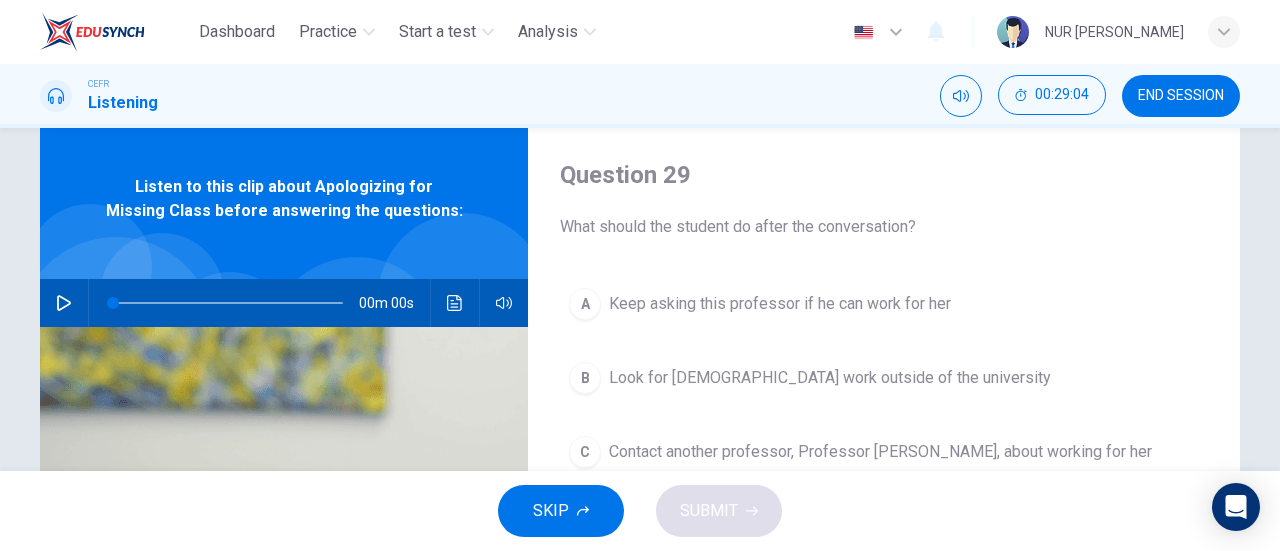 scroll, scrollTop: 48, scrollLeft: 0, axis: vertical 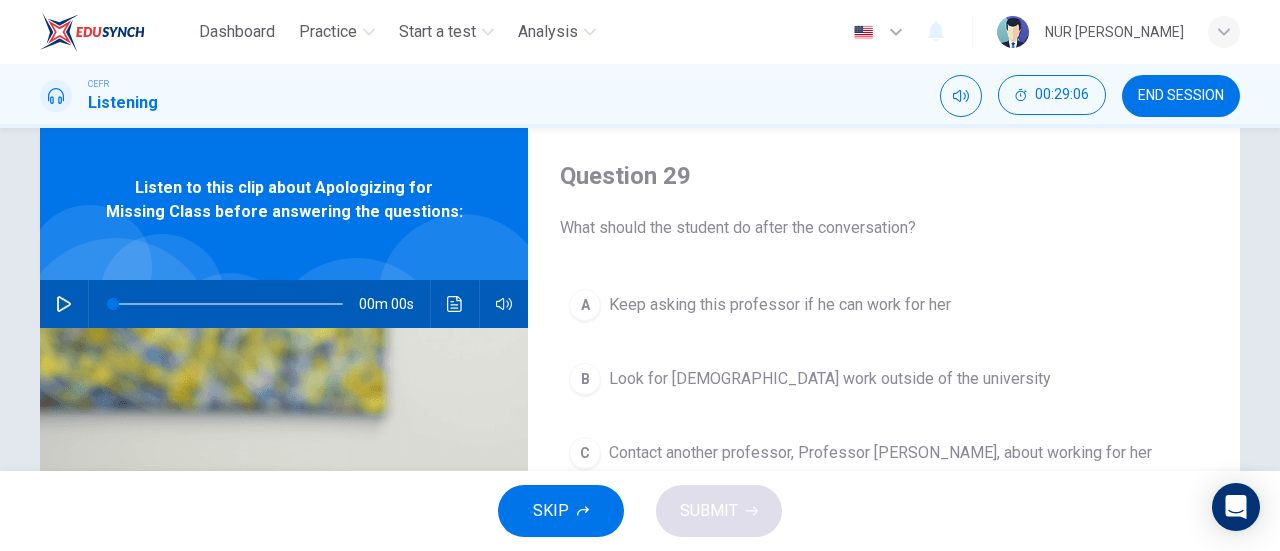 click 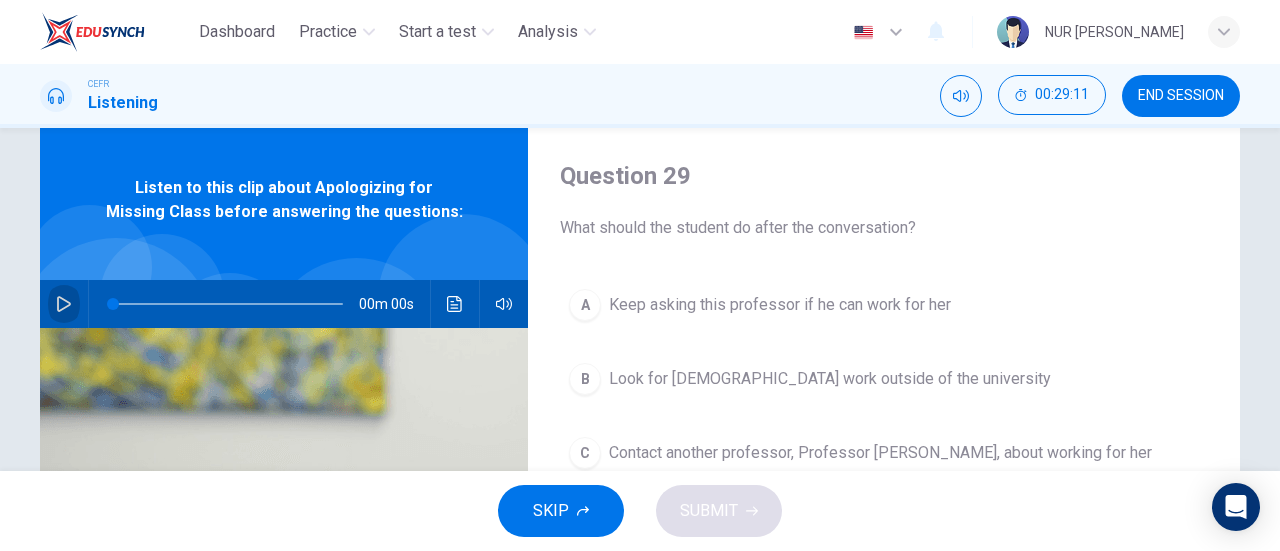click at bounding box center (64, 304) 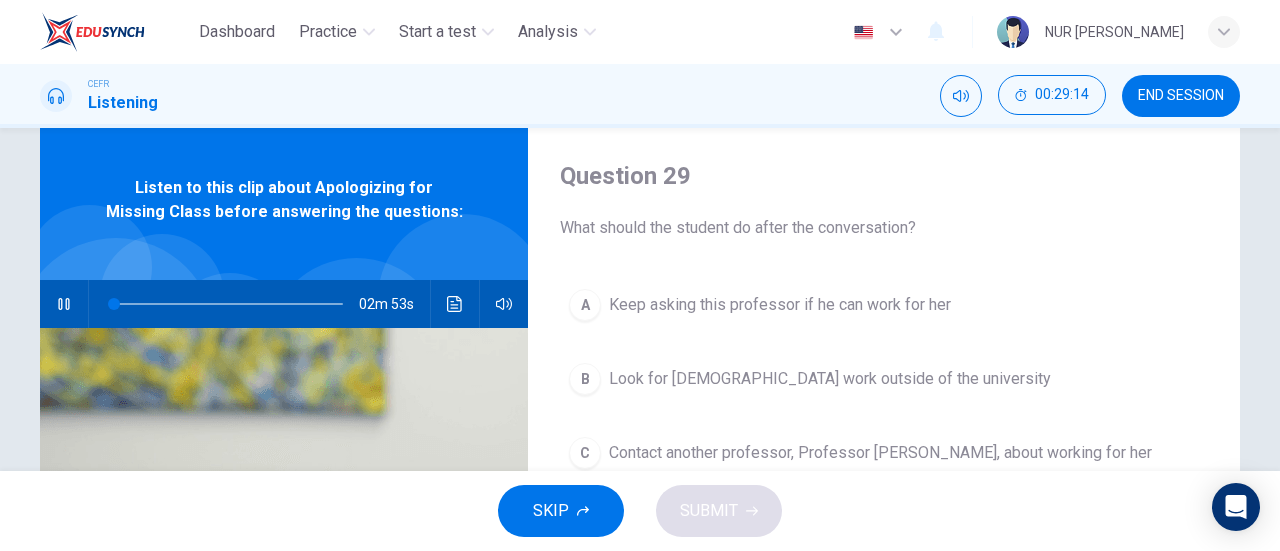type on "1" 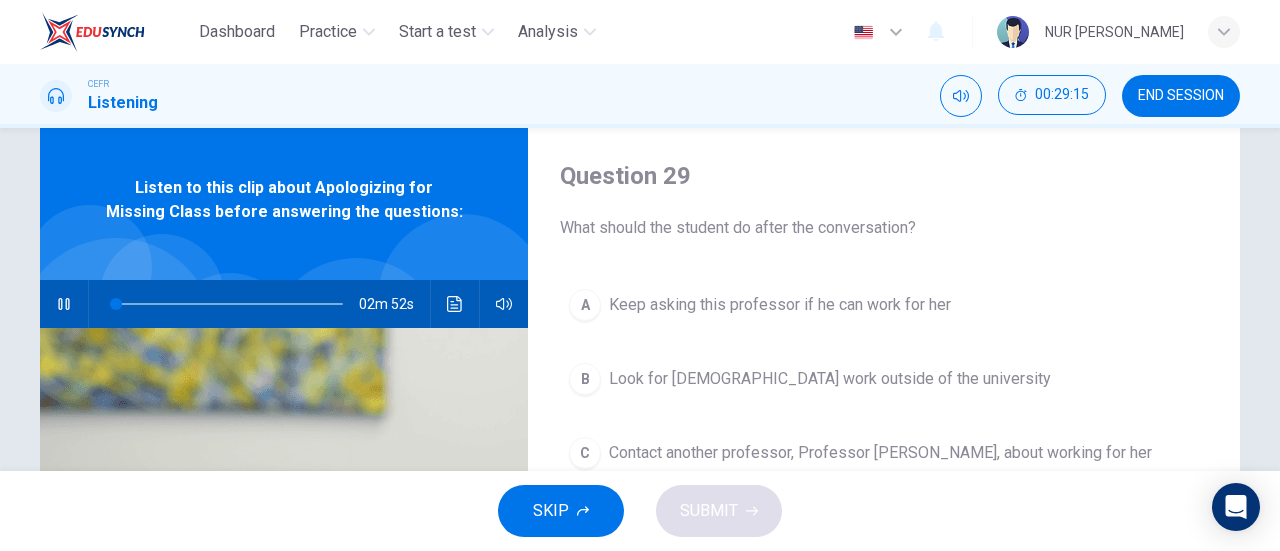 type 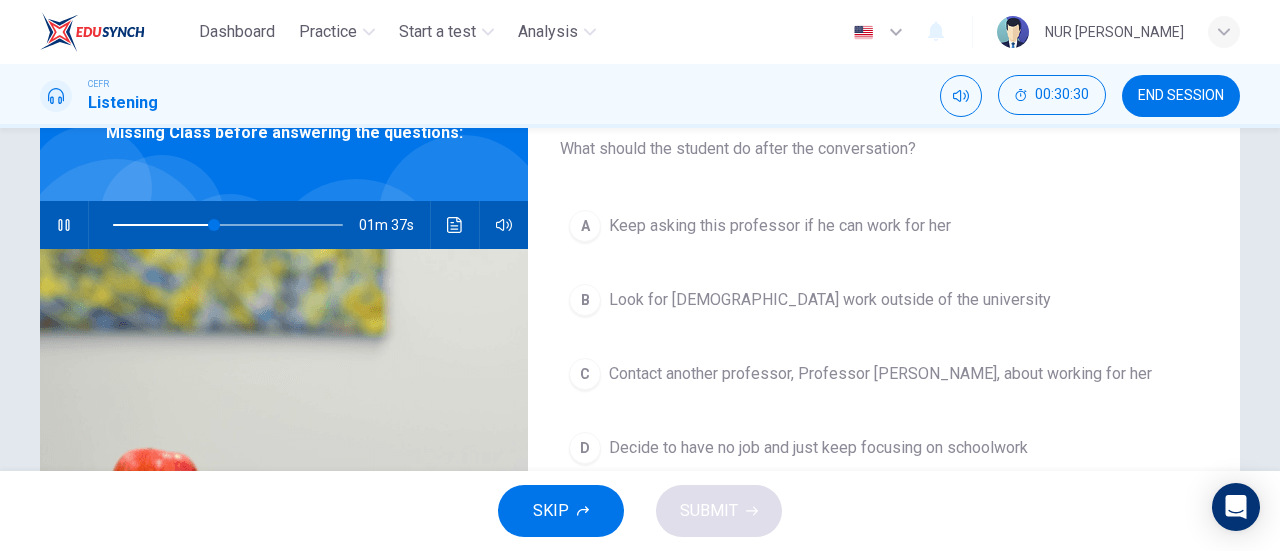 scroll, scrollTop: 129, scrollLeft: 0, axis: vertical 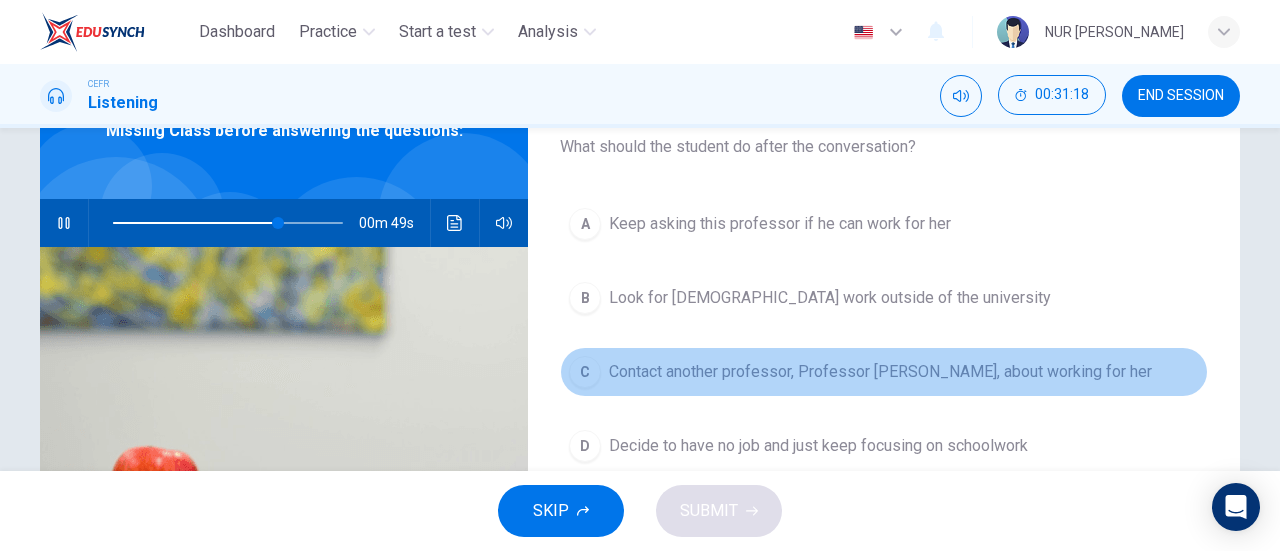 click on "C" at bounding box center [585, 372] 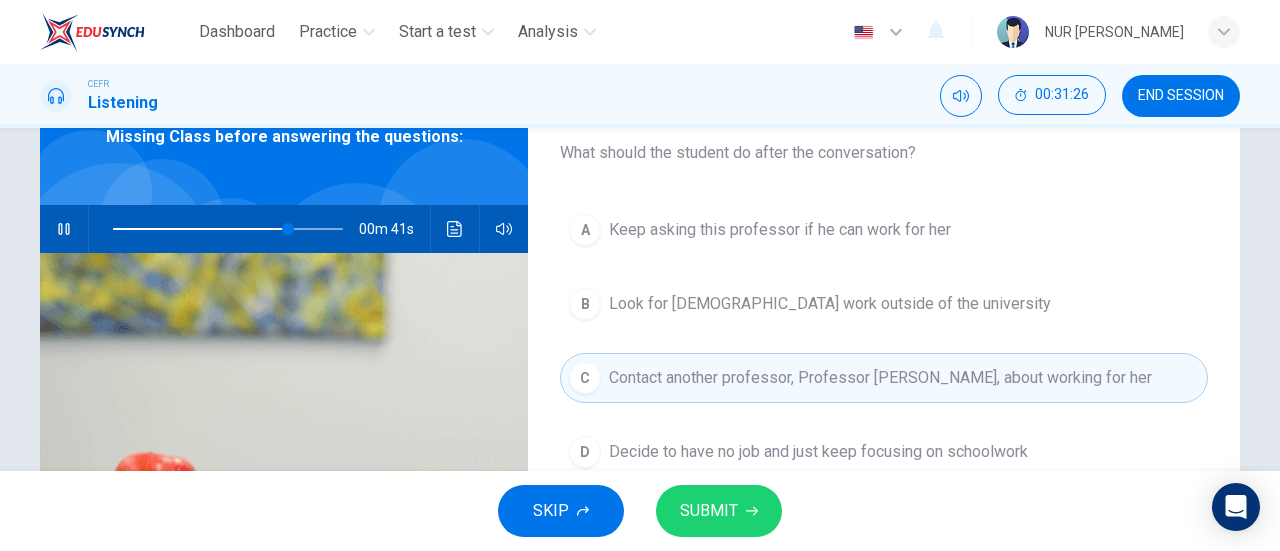 scroll, scrollTop: 122, scrollLeft: 0, axis: vertical 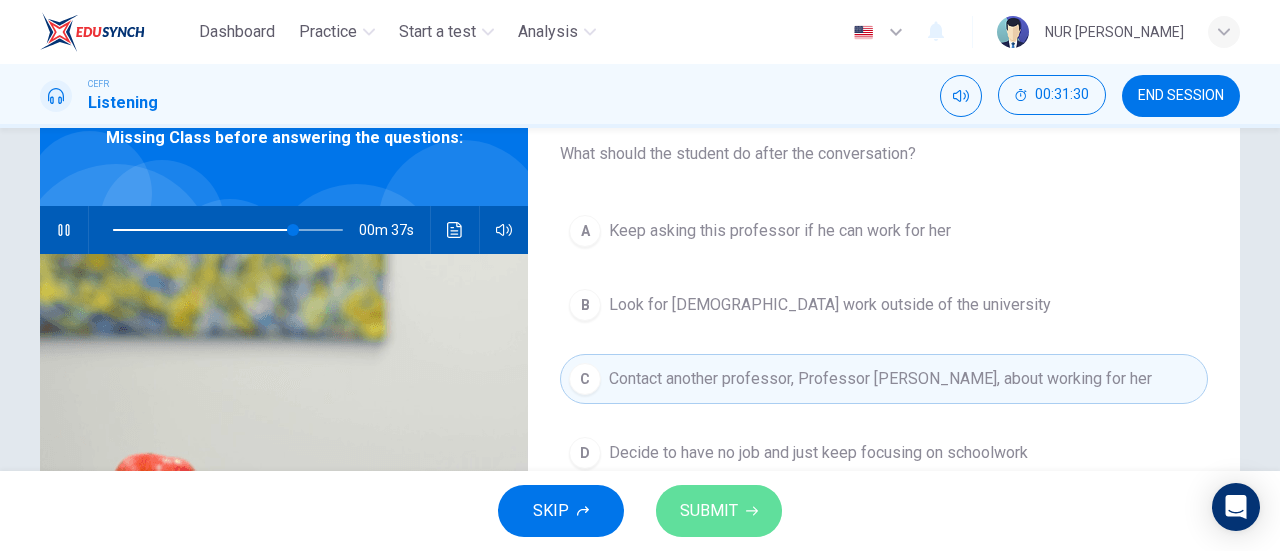 click on "SUBMIT" at bounding box center [709, 511] 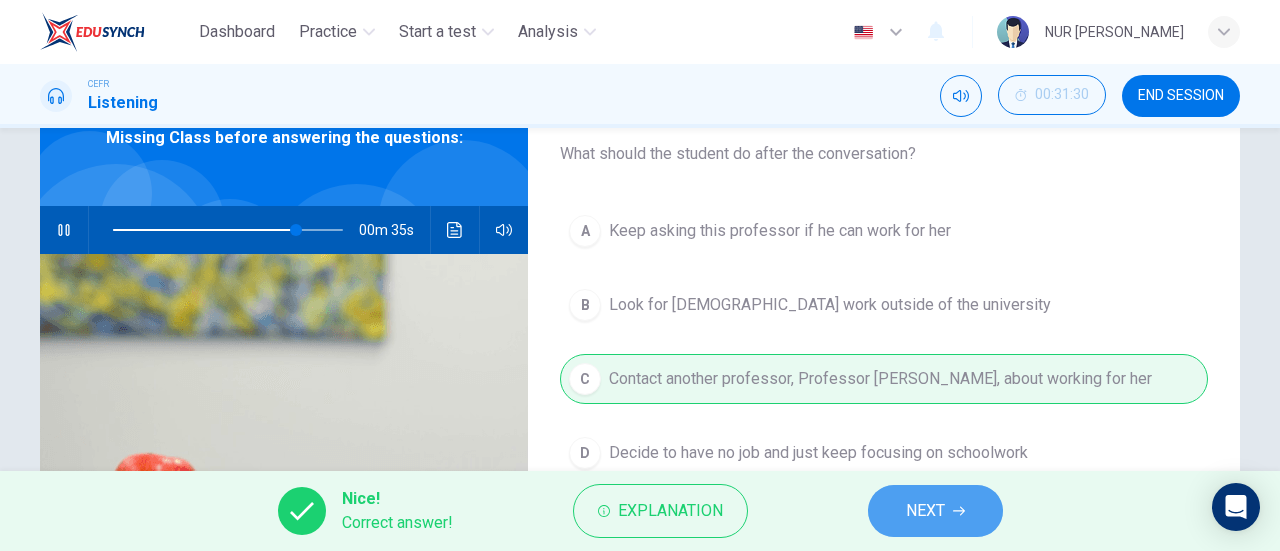 click on "NEXT" at bounding box center [925, 511] 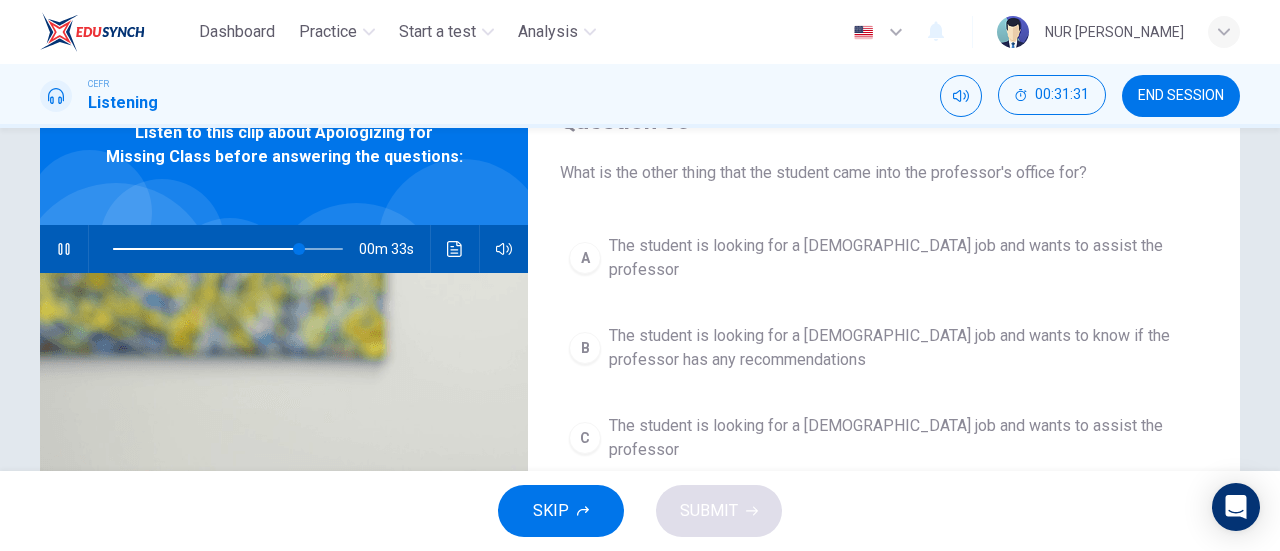 scroll, scrollTop: 102, scrollLeft: 0, axis: vertical 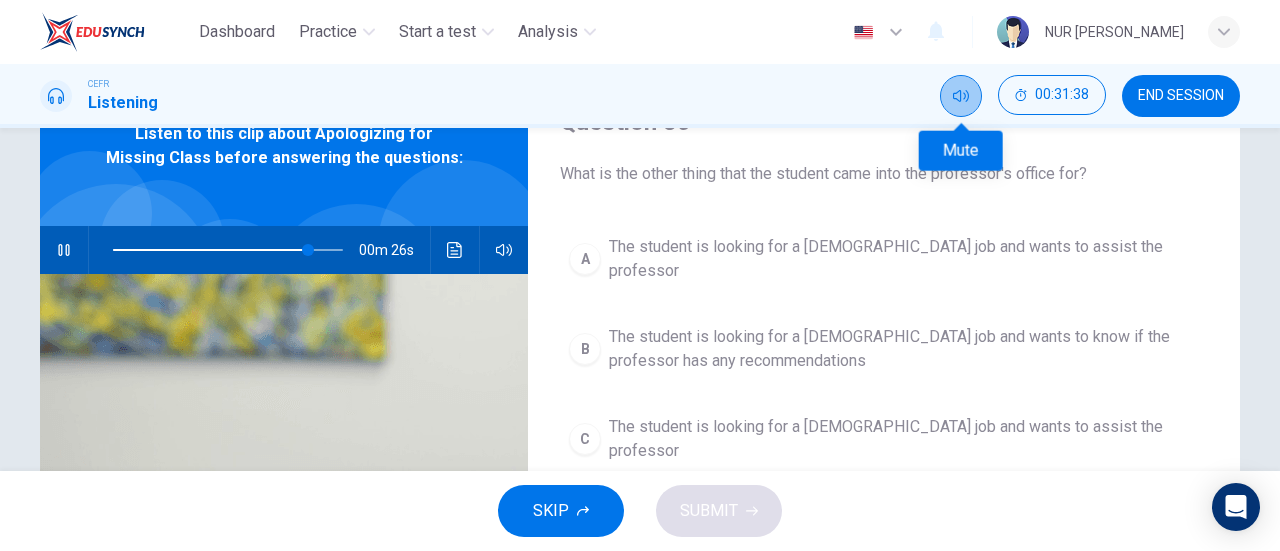 click 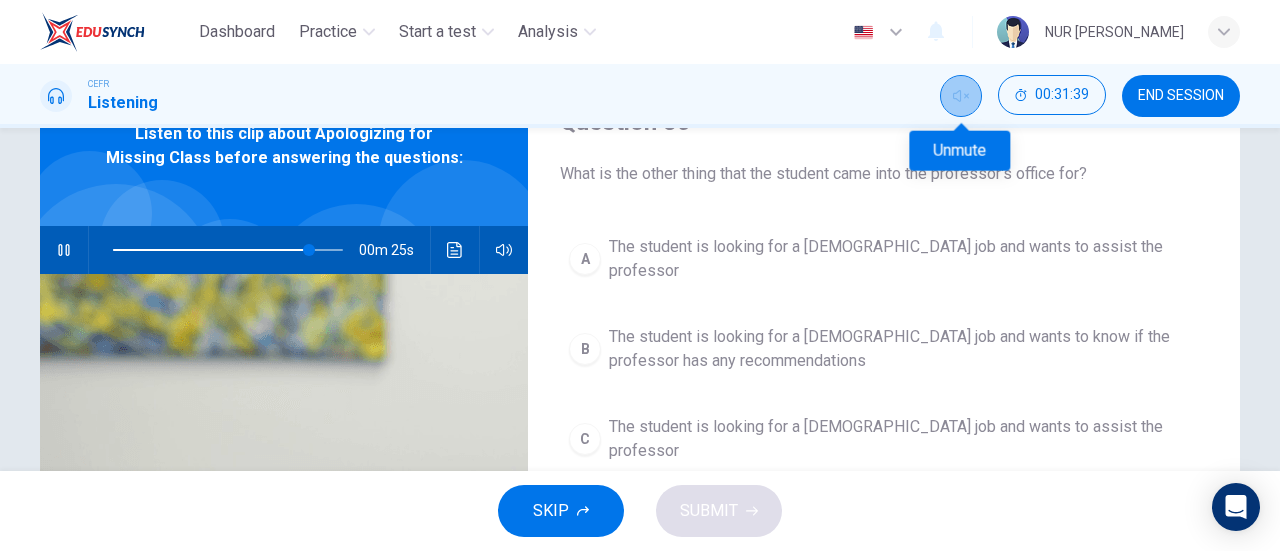 click 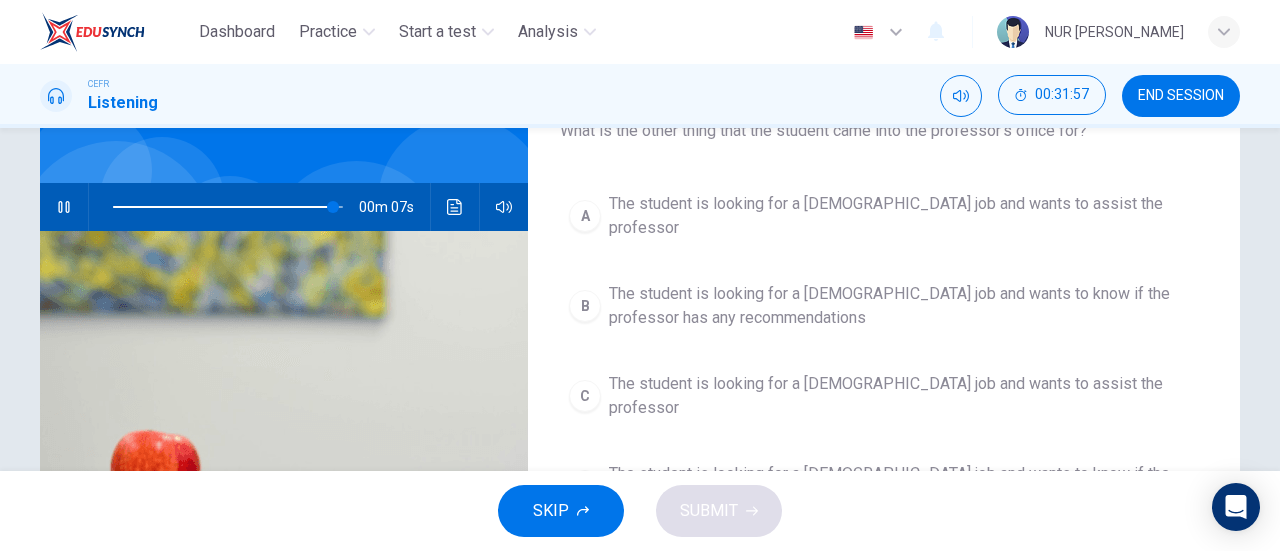 scroll, scrollTop: 142, scrollLeft: 0, axis: vertical 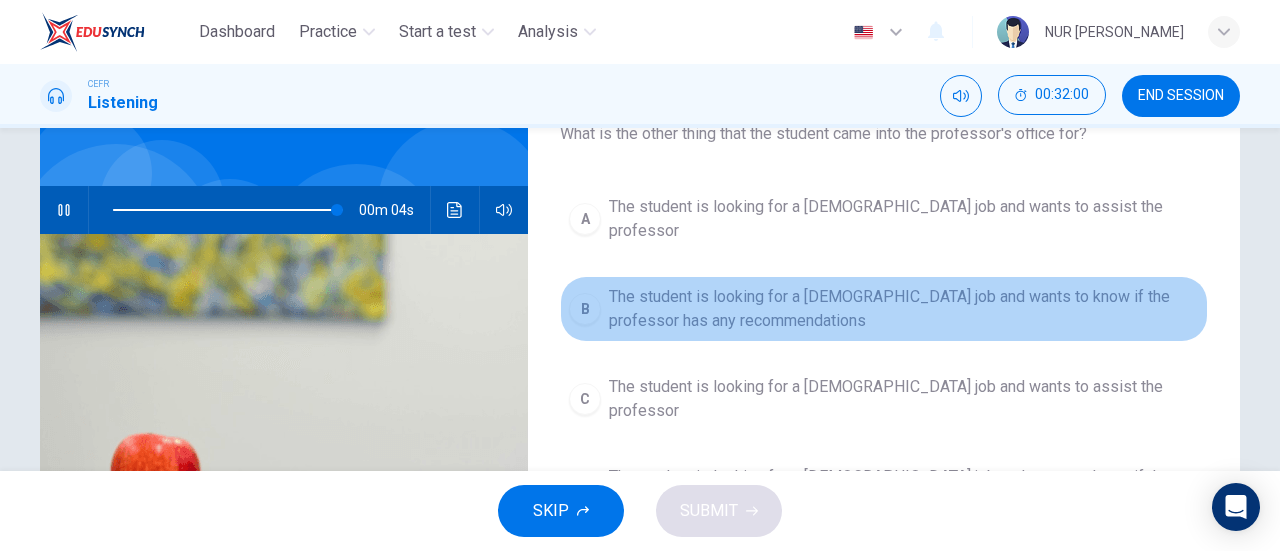 click on "B" at bounding box center (585, 309) 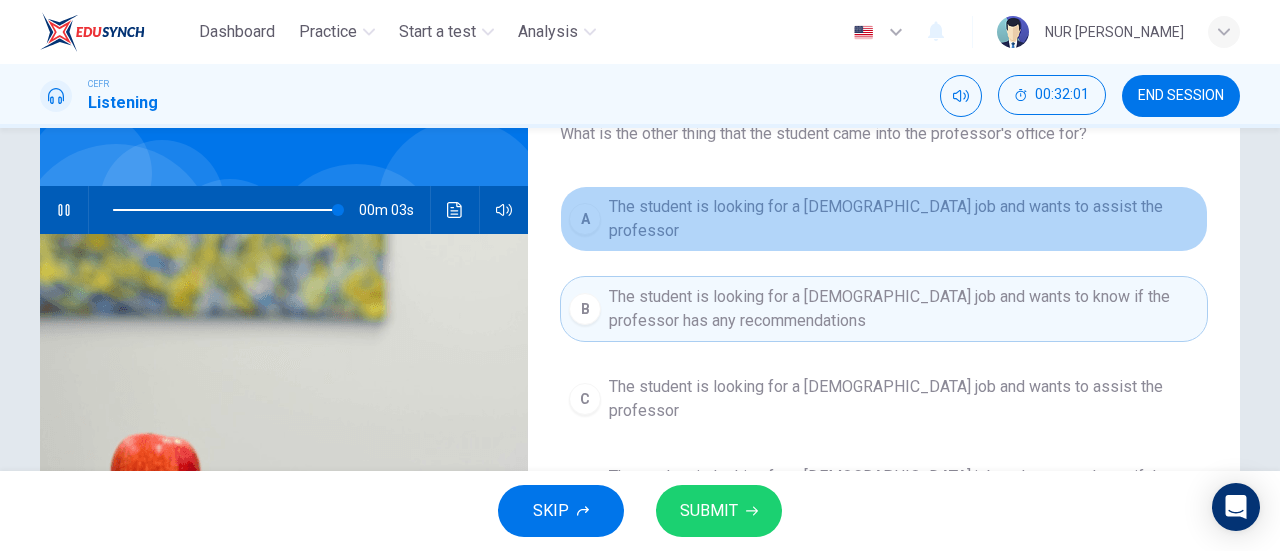 click on "A" at bounding box center (585, 219) 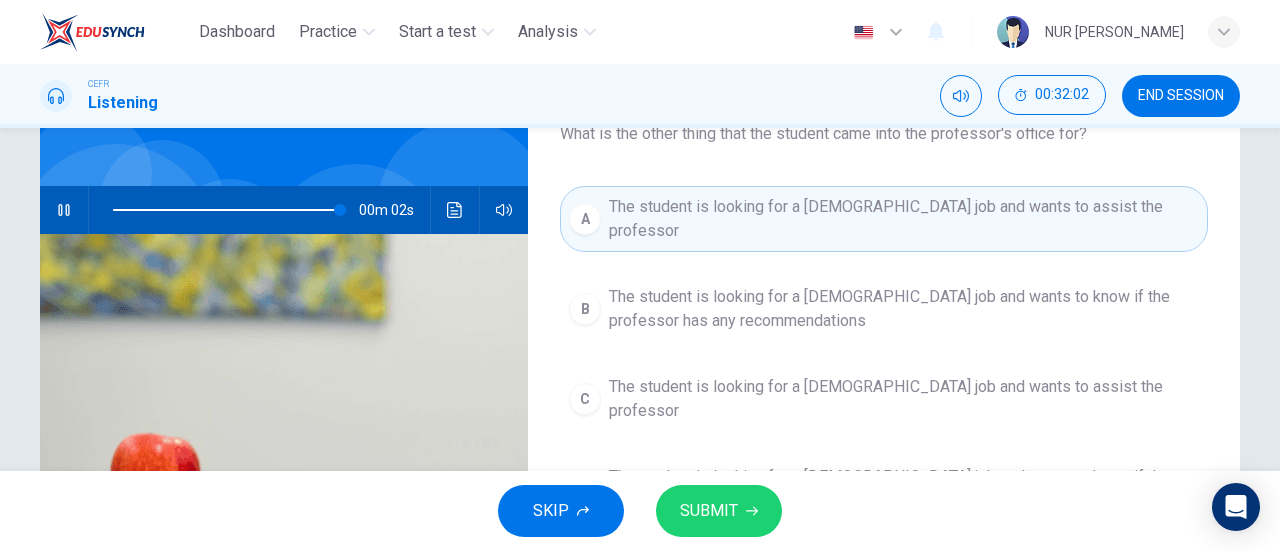click on "SUBMIT" at bounding box center [719, 511] 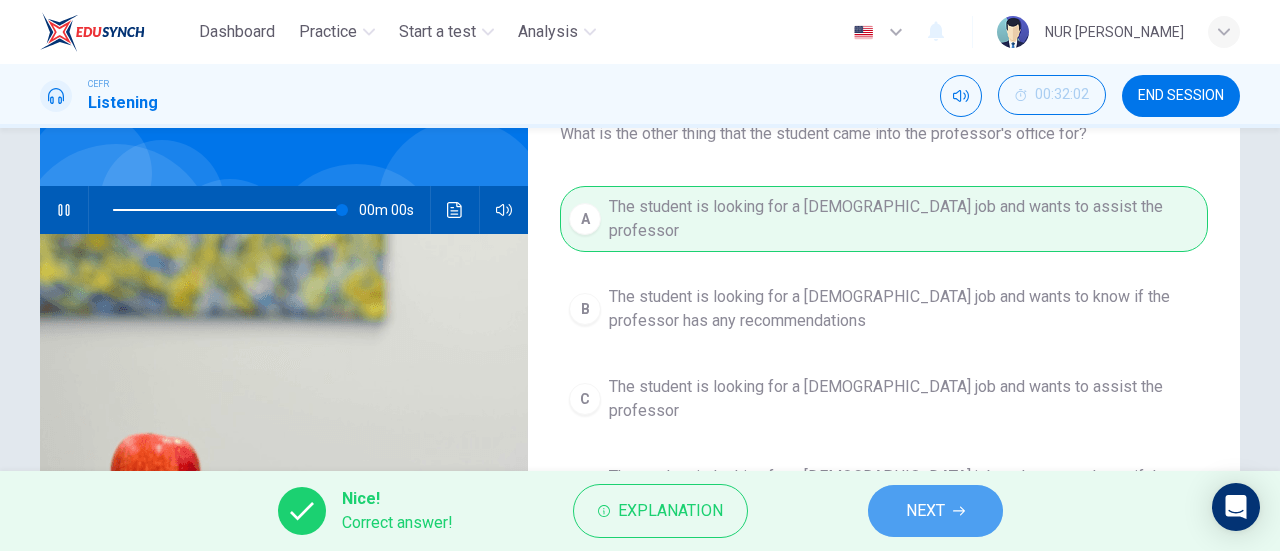 click on "NEXT" at bounding box center (935, 511) 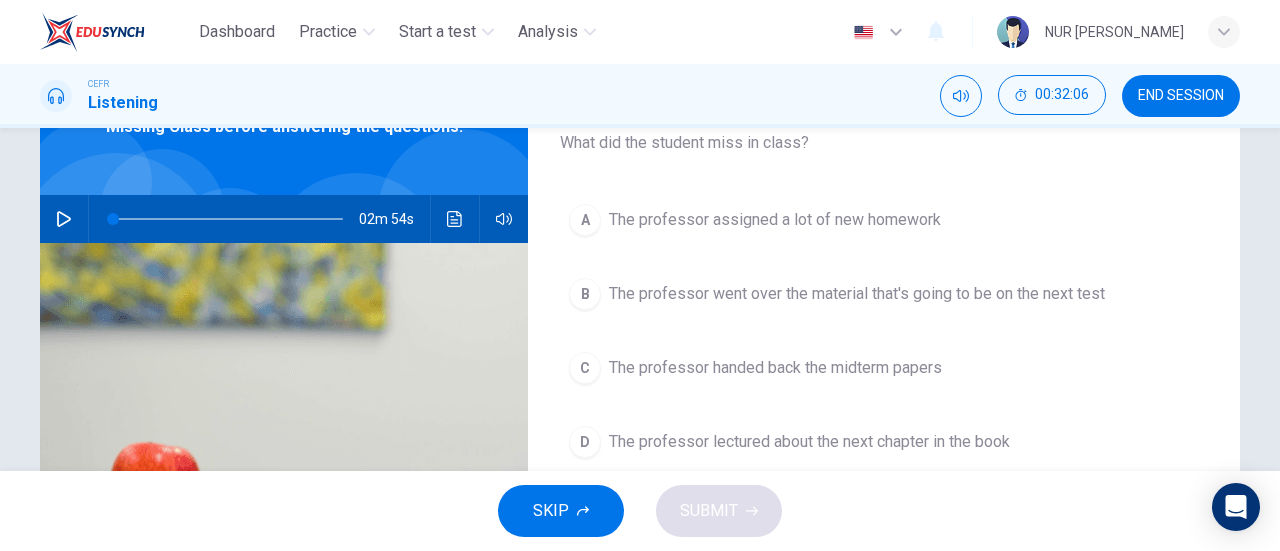 scroll, scrollTop: 132, scrollLeft: 0, axis: vertical 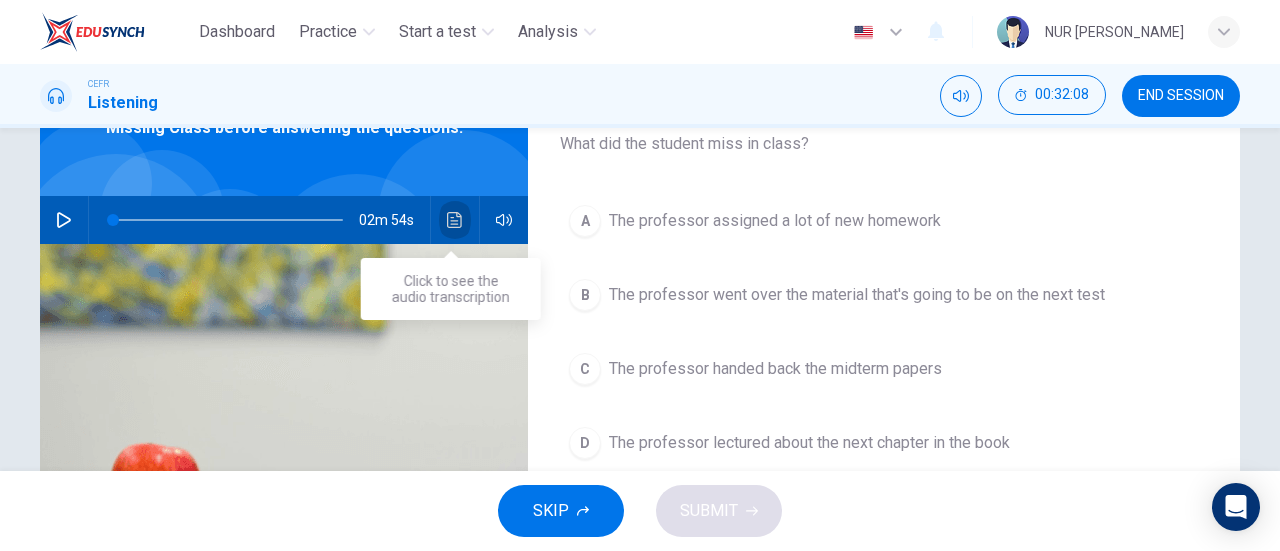 click 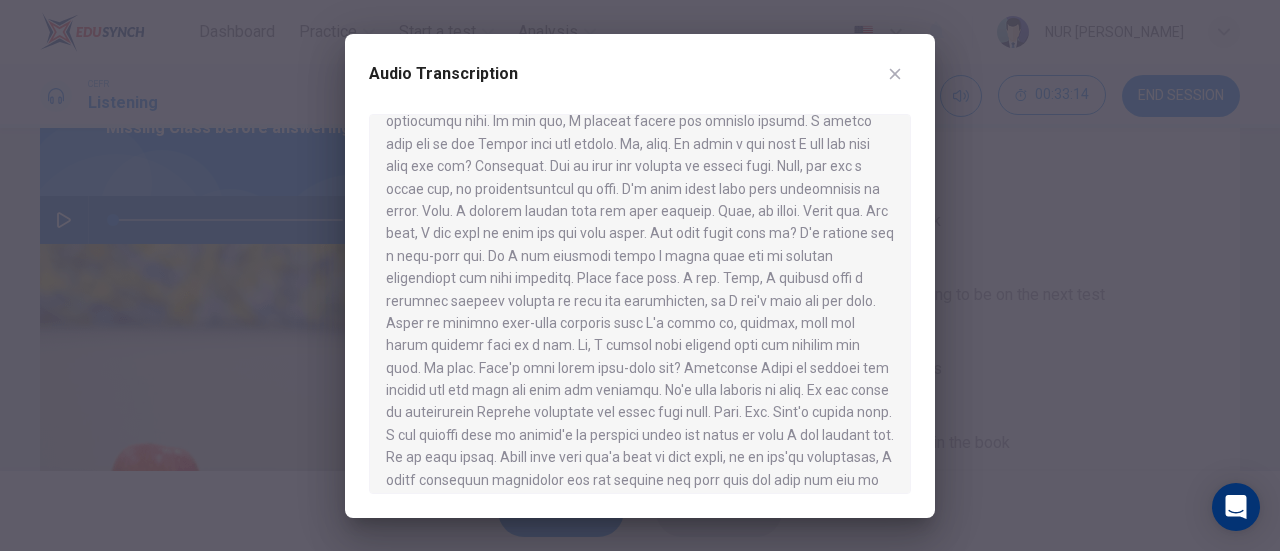 scroll, scrollTop: 245, scrollLeft: 0, axis: vertical 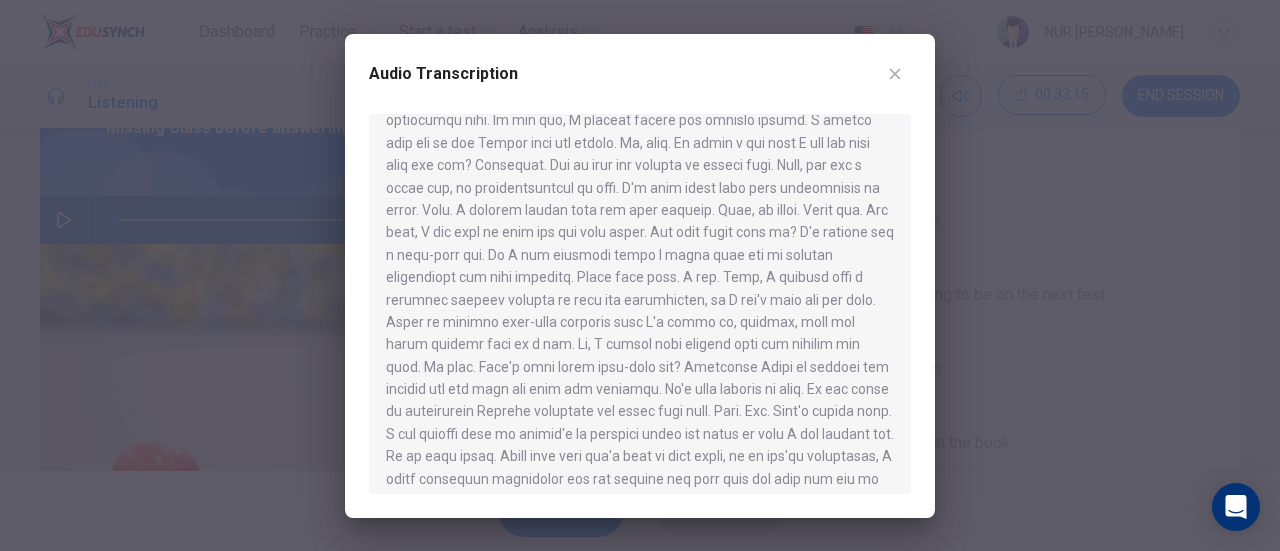 click at bounding box center (640, 275) 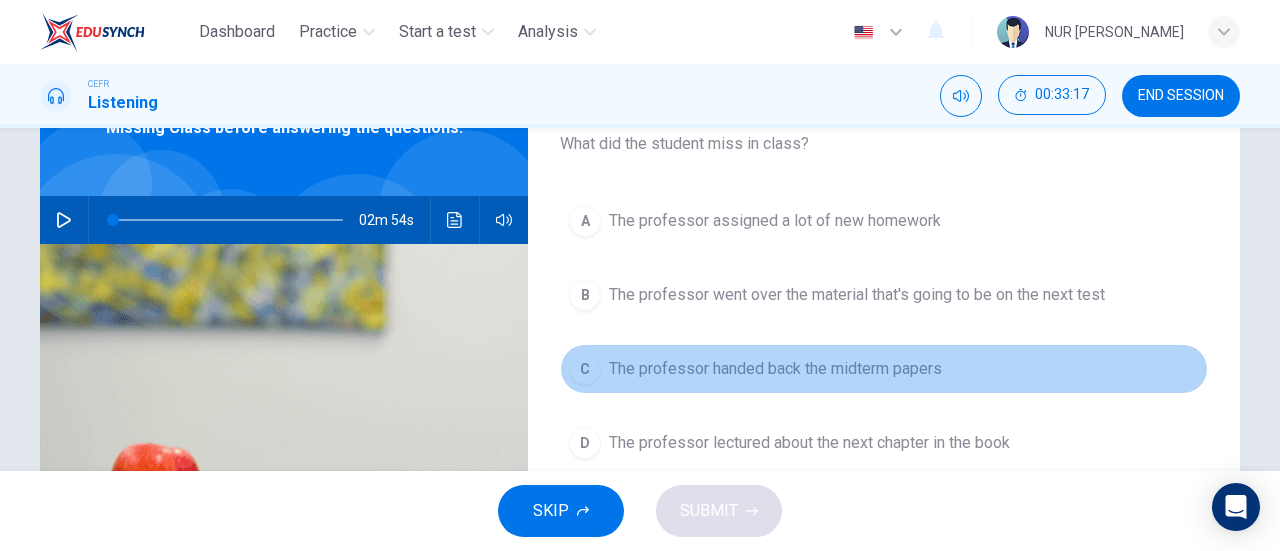 click on "The professor handed back the midterm papers" at bounding box center (775, 369) 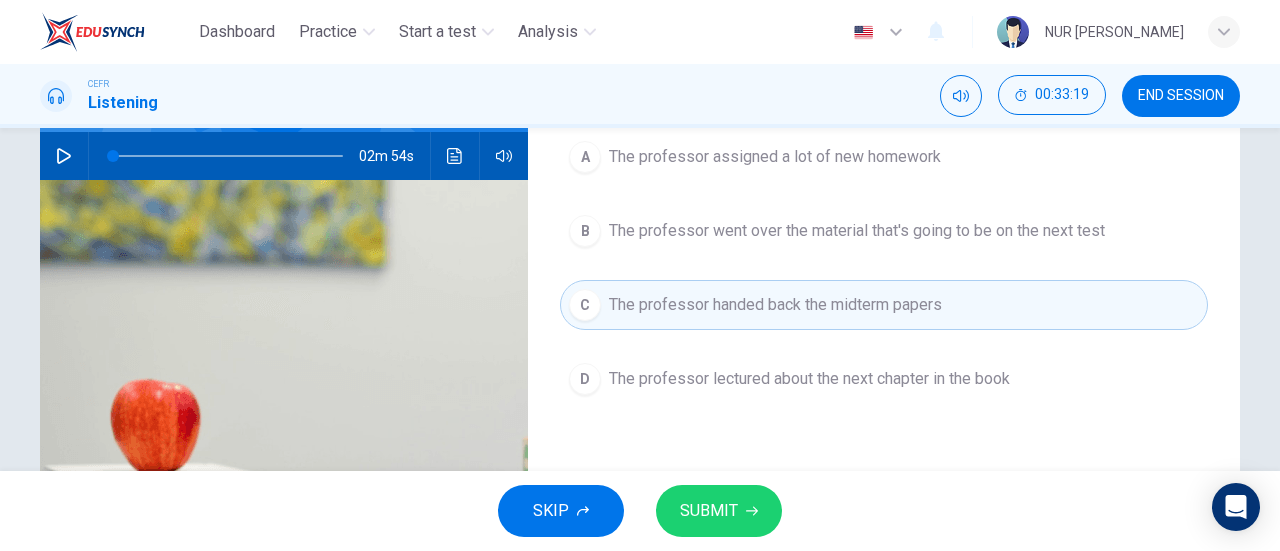 scroll, scrollTop: 202, scrollLeft: 0, axis: vertical 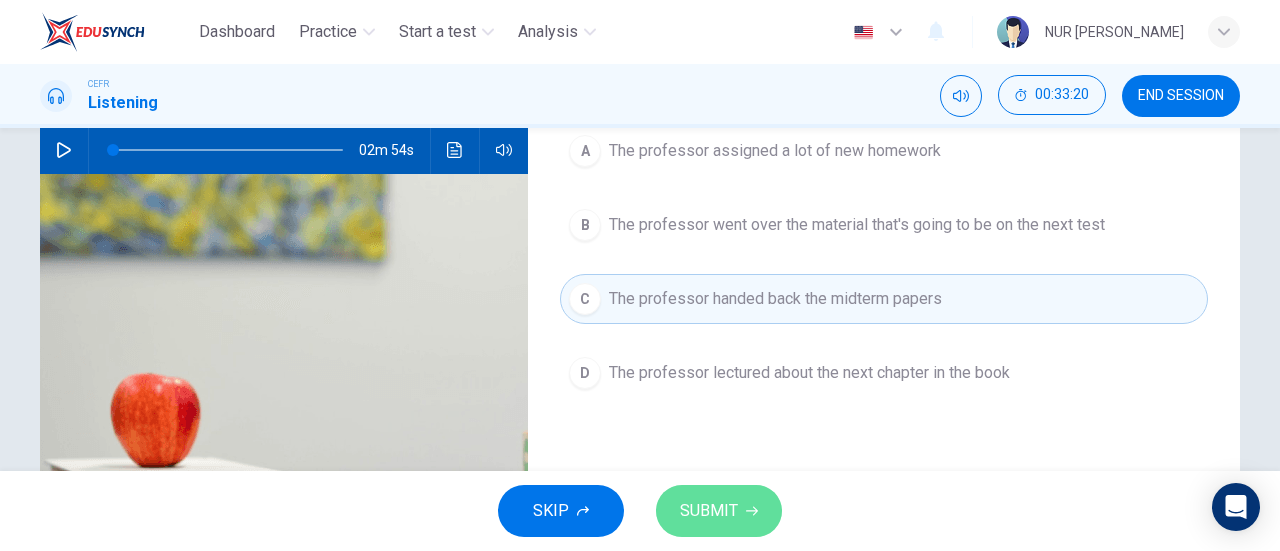 click on "SUBMIT" at bounding box center (709, 511) 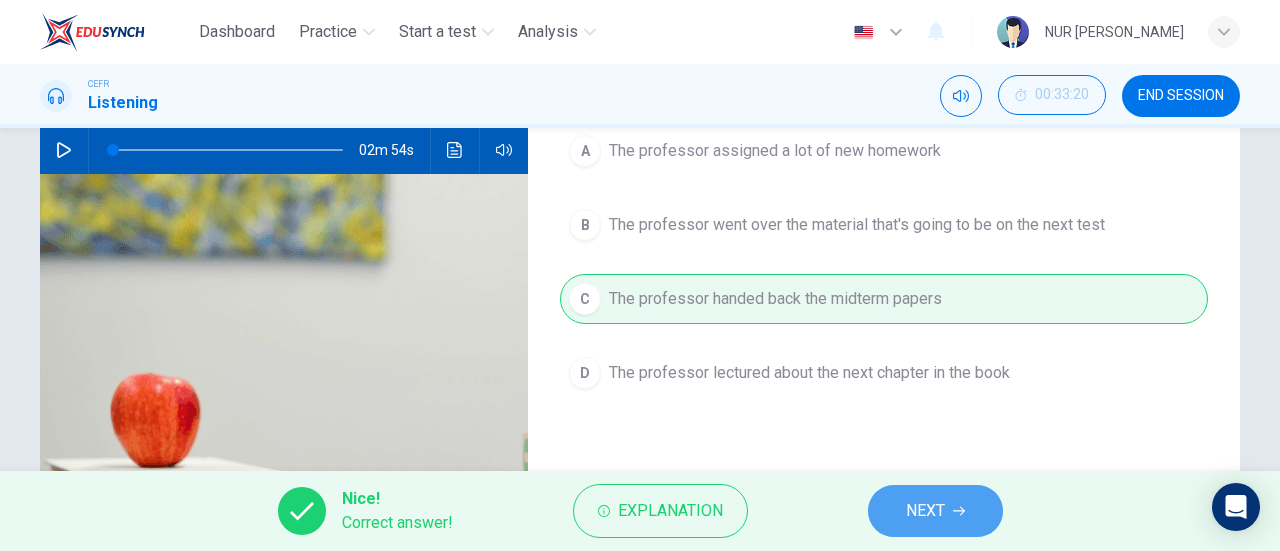 click on "NEXT" at bounding box center [925, 511] 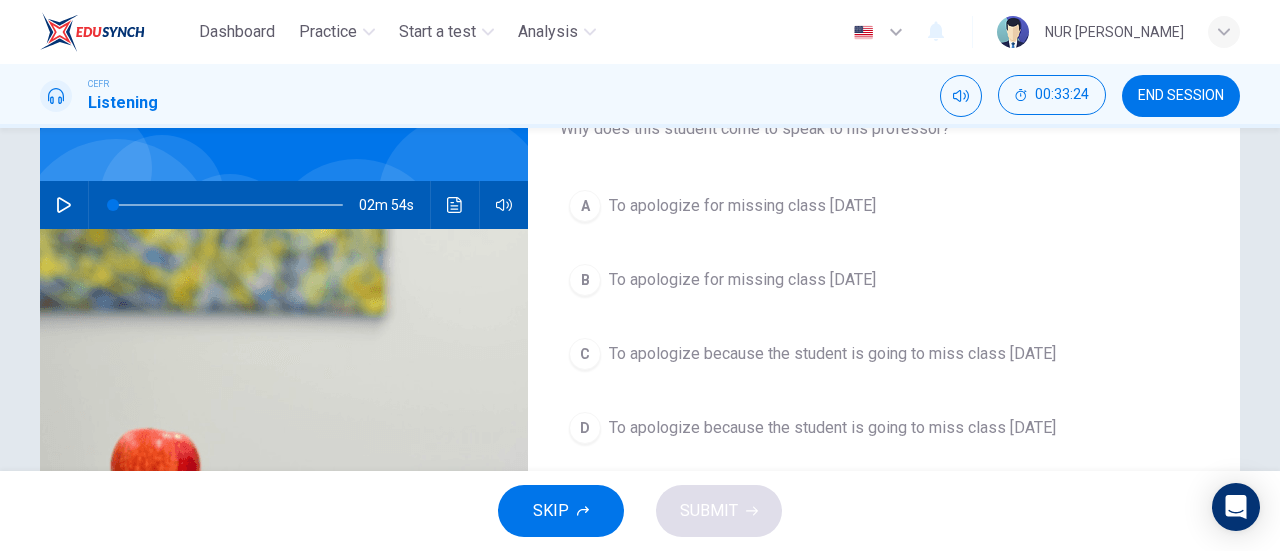 scroll, scrollTop: 151, scrollLeft: 0, axis: vertical 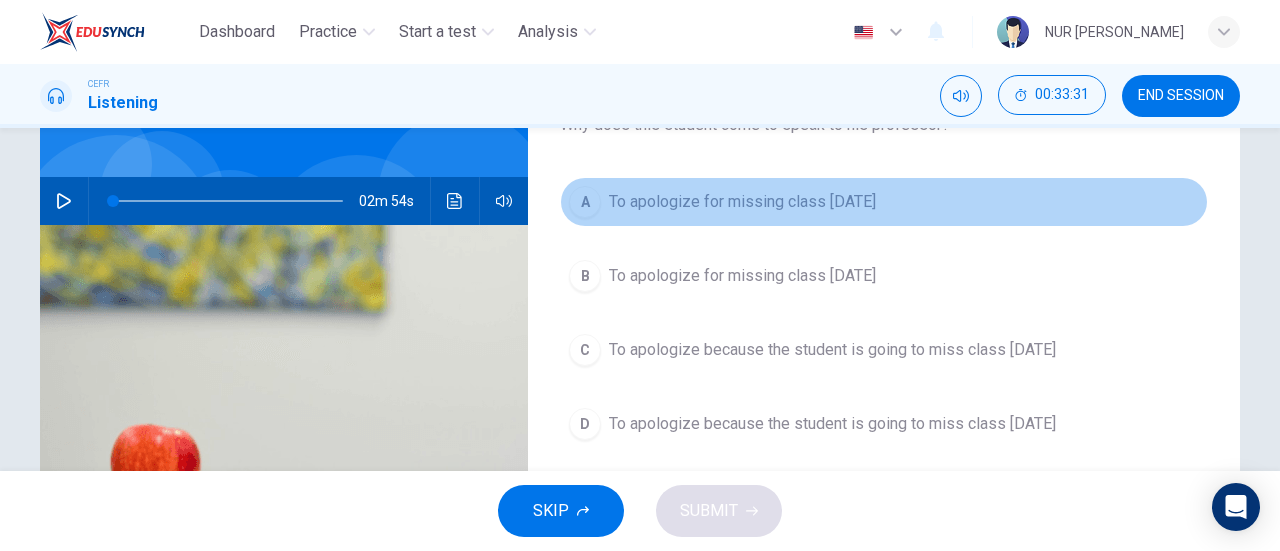 click on "To apologize for missing class last Monday" at bounding box center (742, 202) 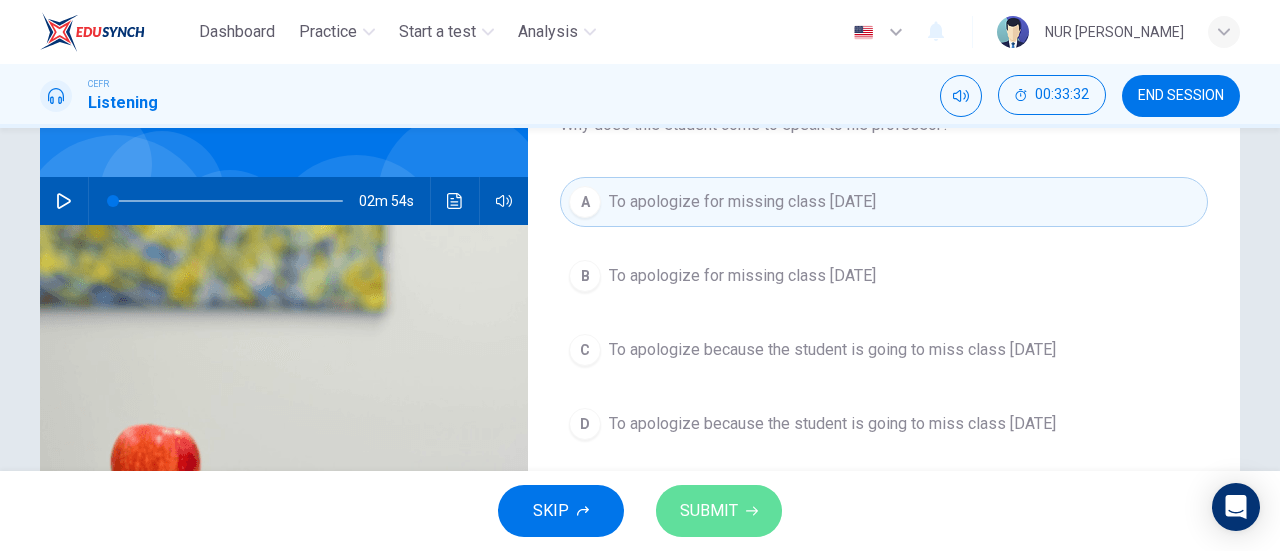 click on "SUBMIT" at bounding box center (719, 511) 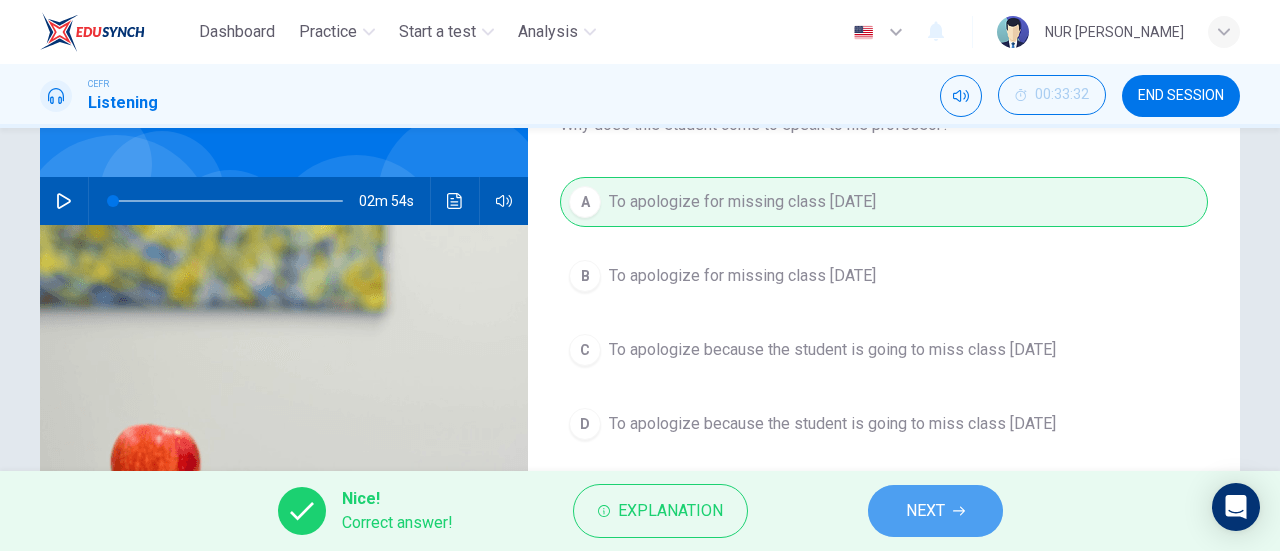 click on "NEXT" at bounding box center (925, 511) 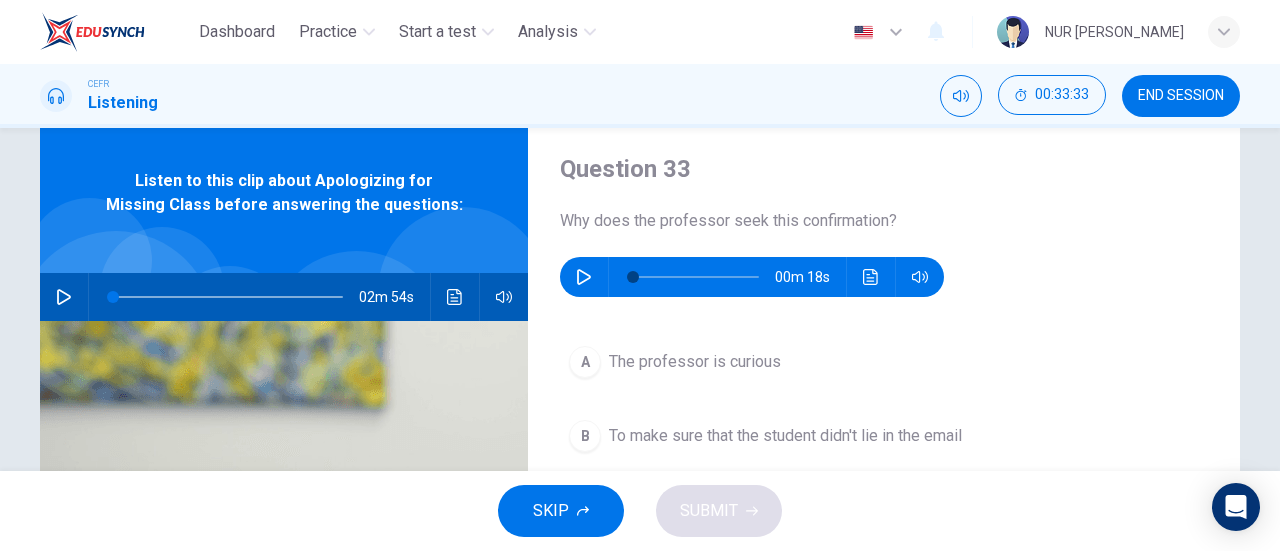 scroll, scrollTop: 55, scrollLeft: 0, axis: vertical 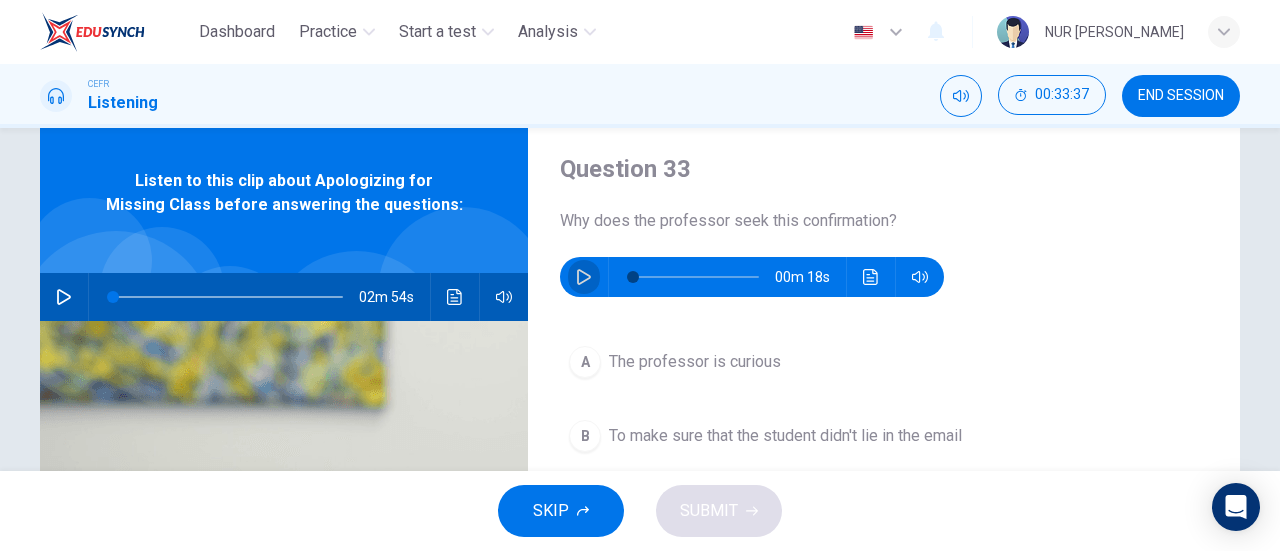 click 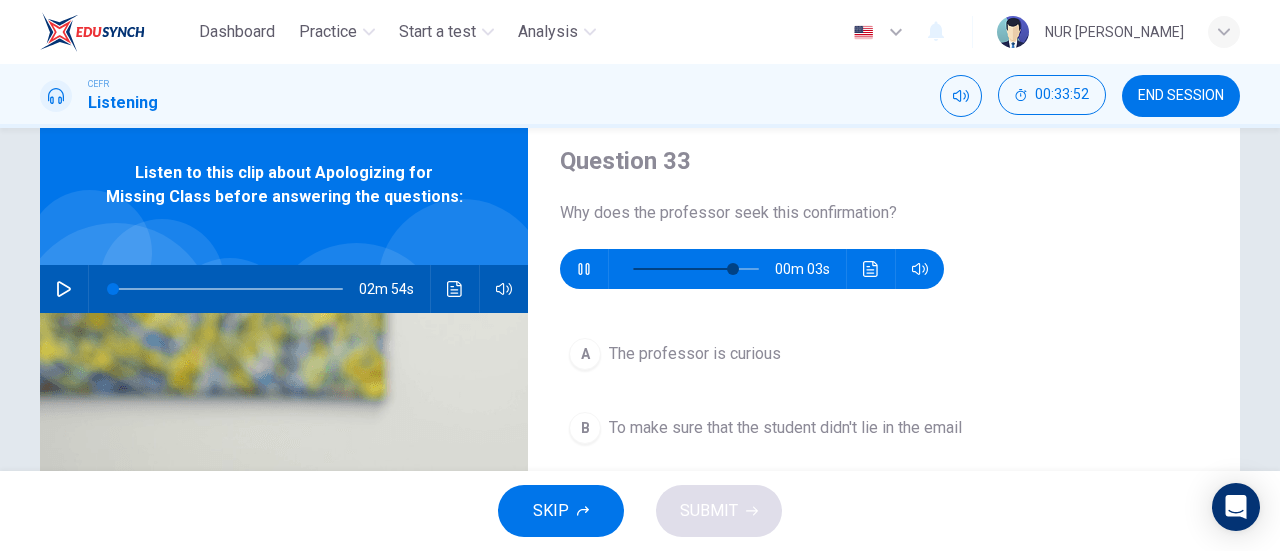 scroll, scrollTop: 62, scrollLeft: 0, axis: vertical 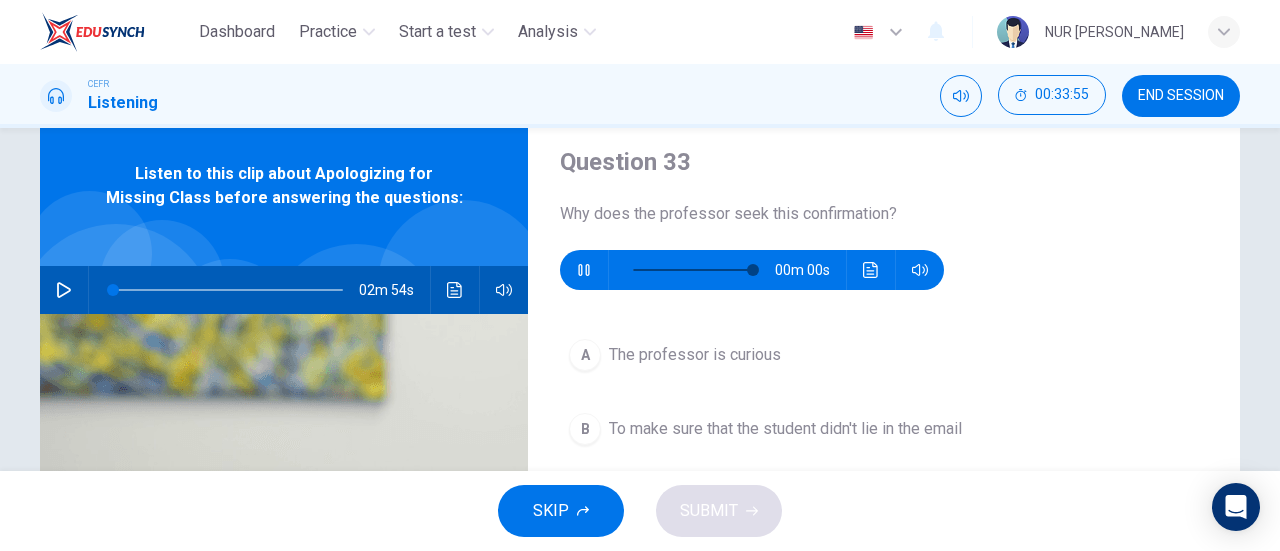 type on "0" 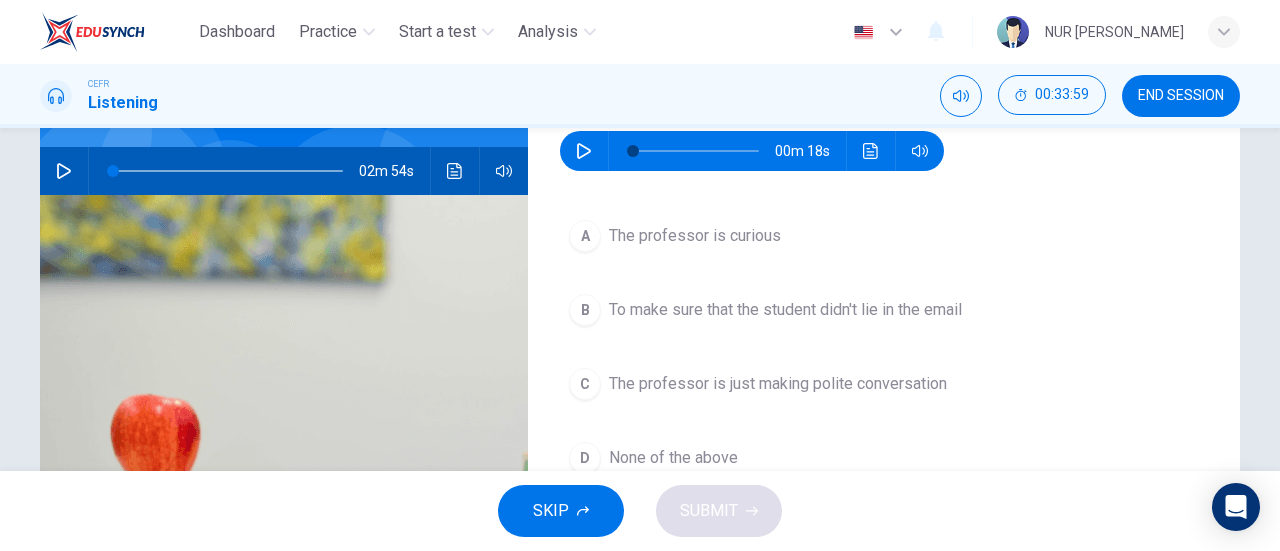 scroll, scrollTop: 183, scrollLeft: 0, axis: vertical 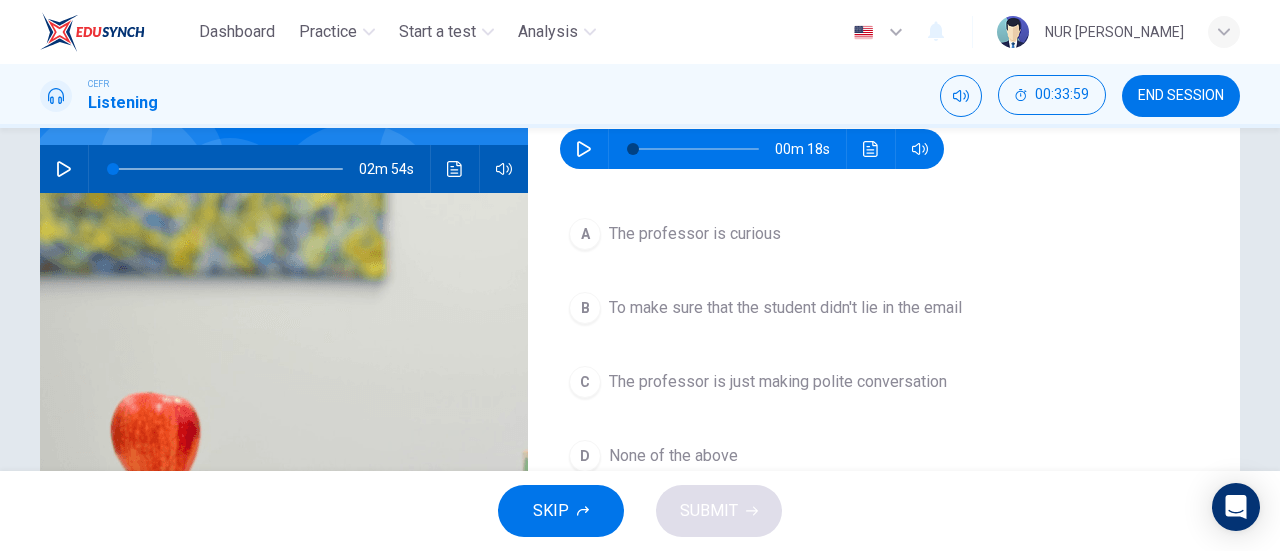 click on "B To make sure that the student didn't lie in the email" at bounding box center [884, 308] 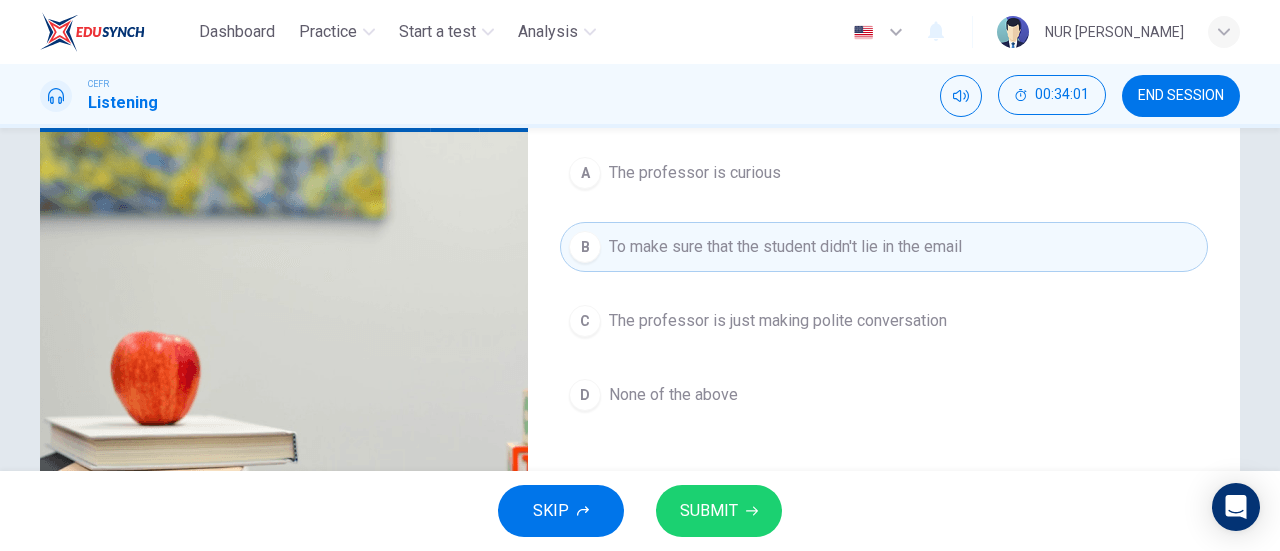 scroll, scrollTop: 245, scrollLeft: 0, axis: vertical 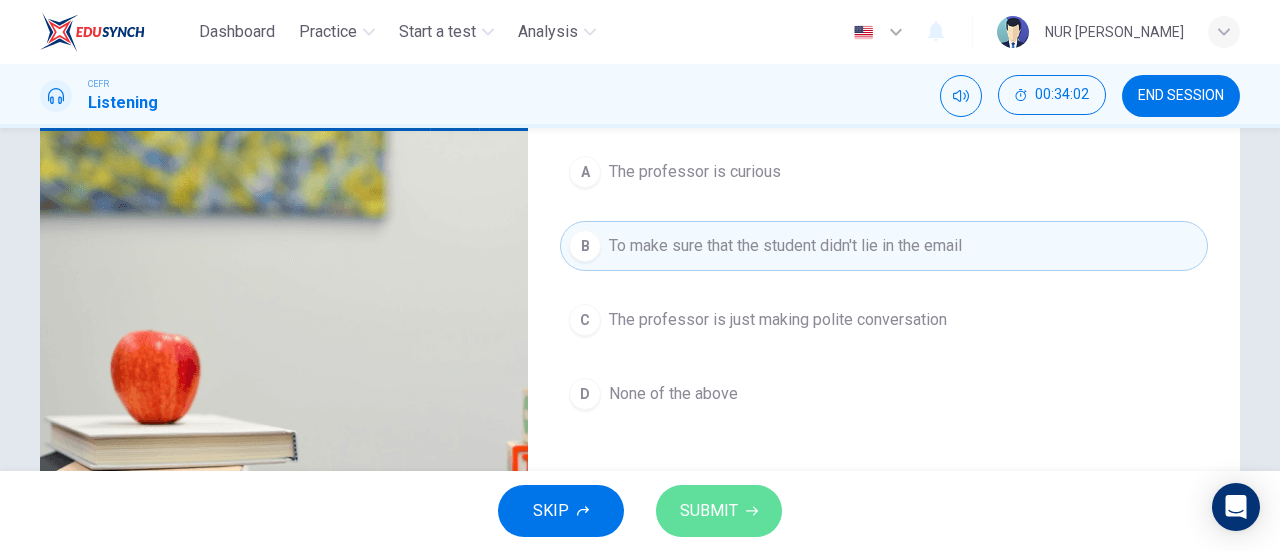 click on "SUBMIT" at bounding box center [709, 511] 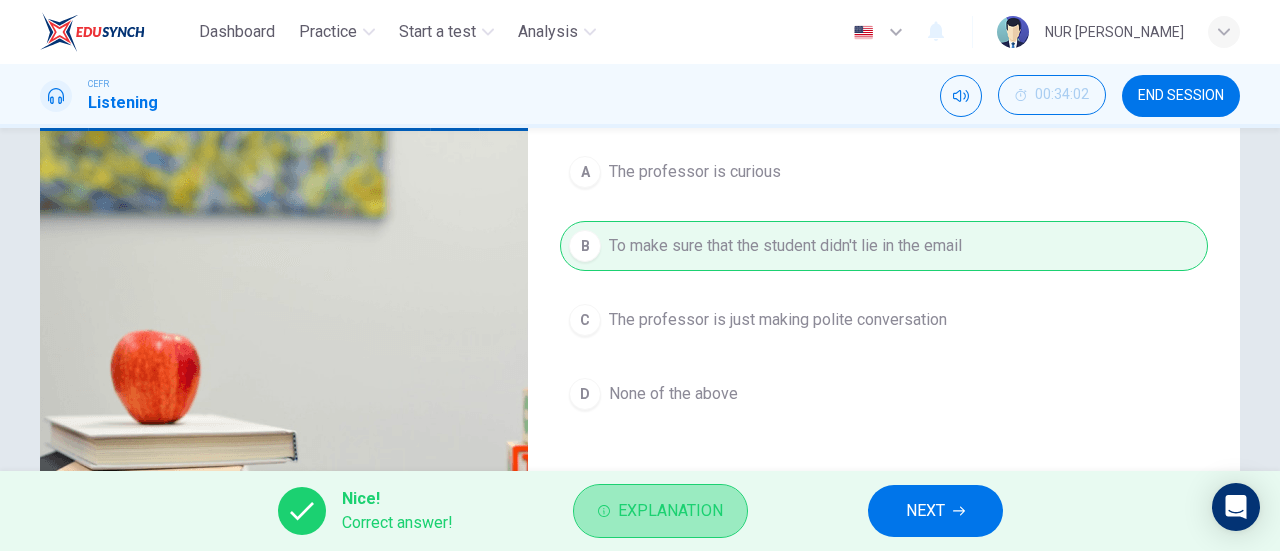 click on "Explanation" at bounding box center [670, 511] 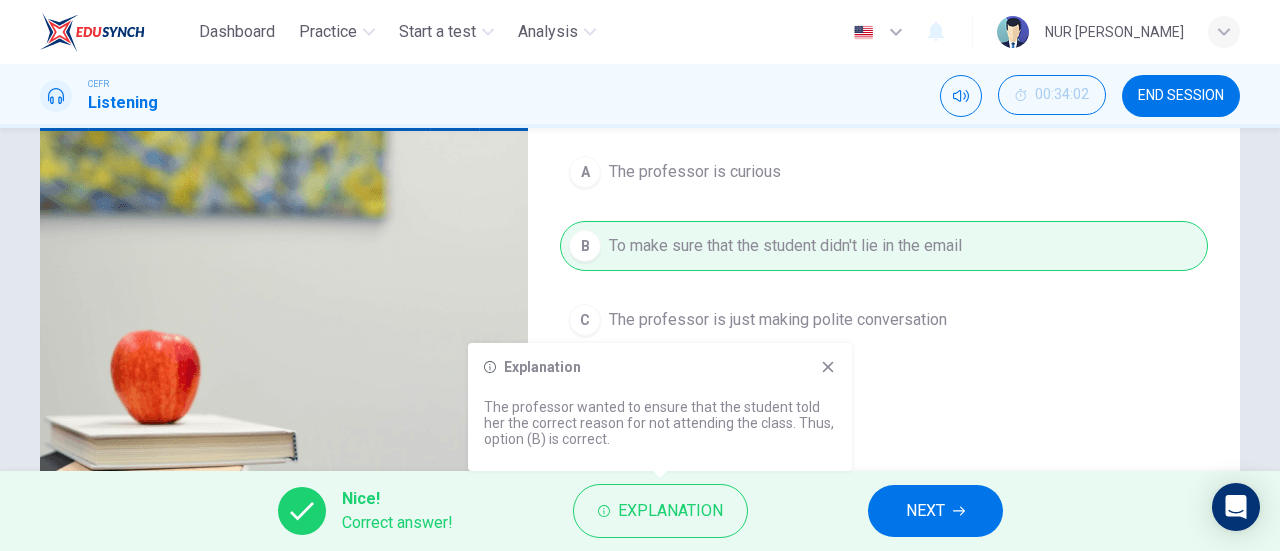 click 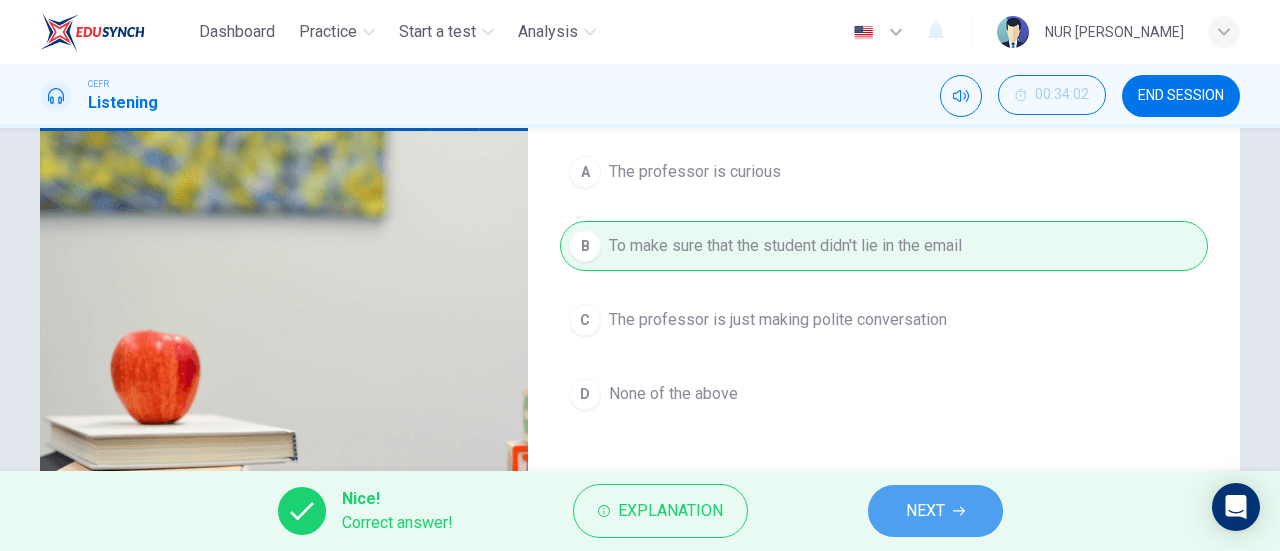 click on "NEXT" at bounding box center (935, 511) 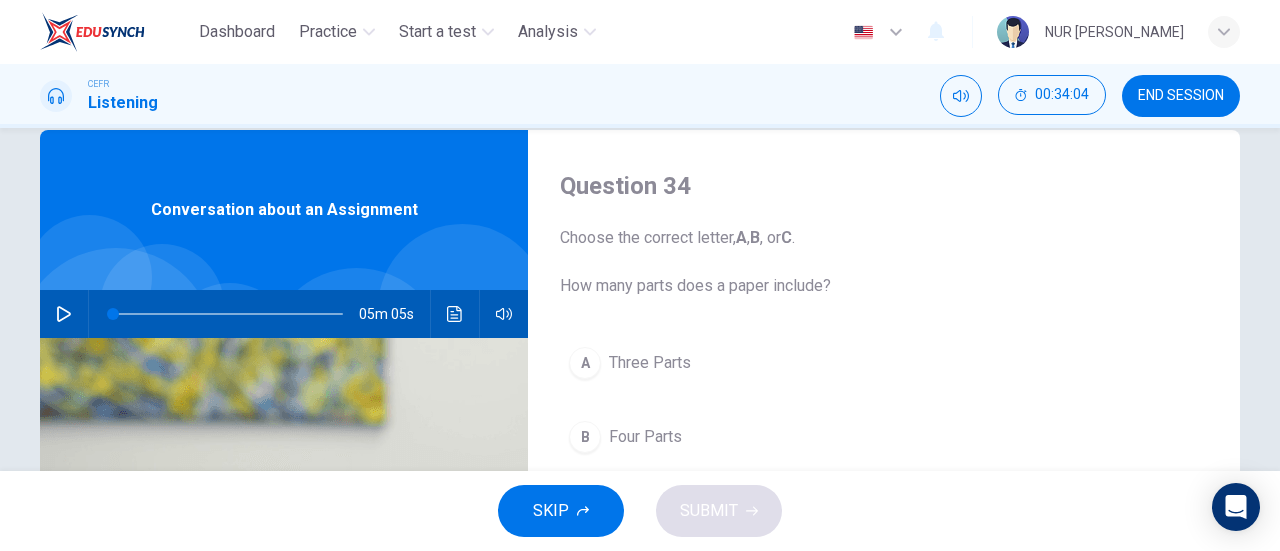 scroll, scrollTop: 46, scrollLeft: 0, axis: vertical 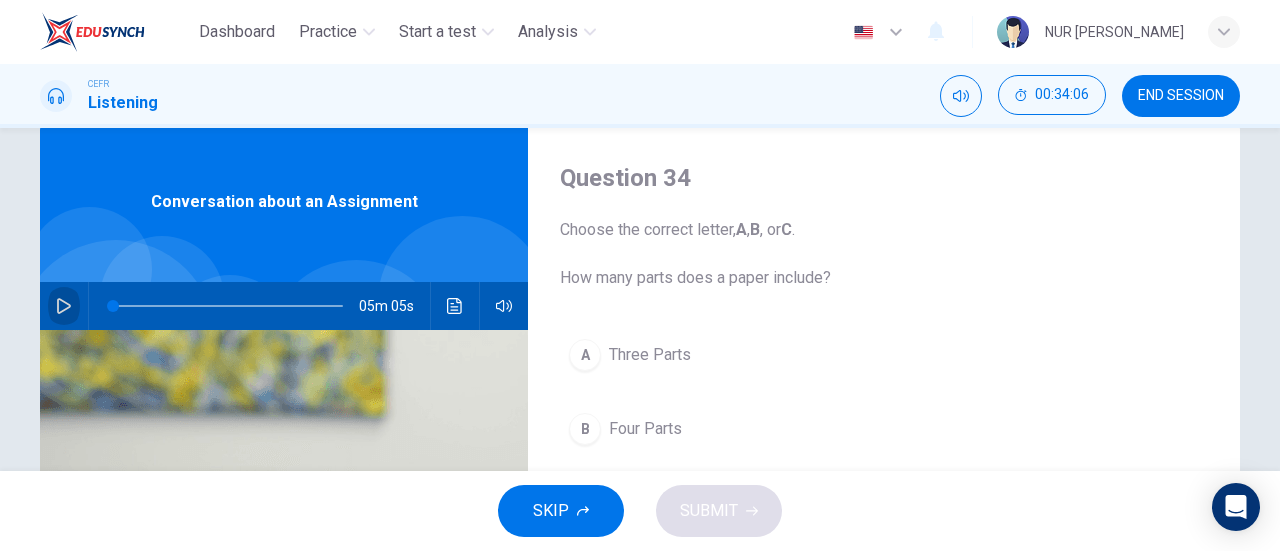 click 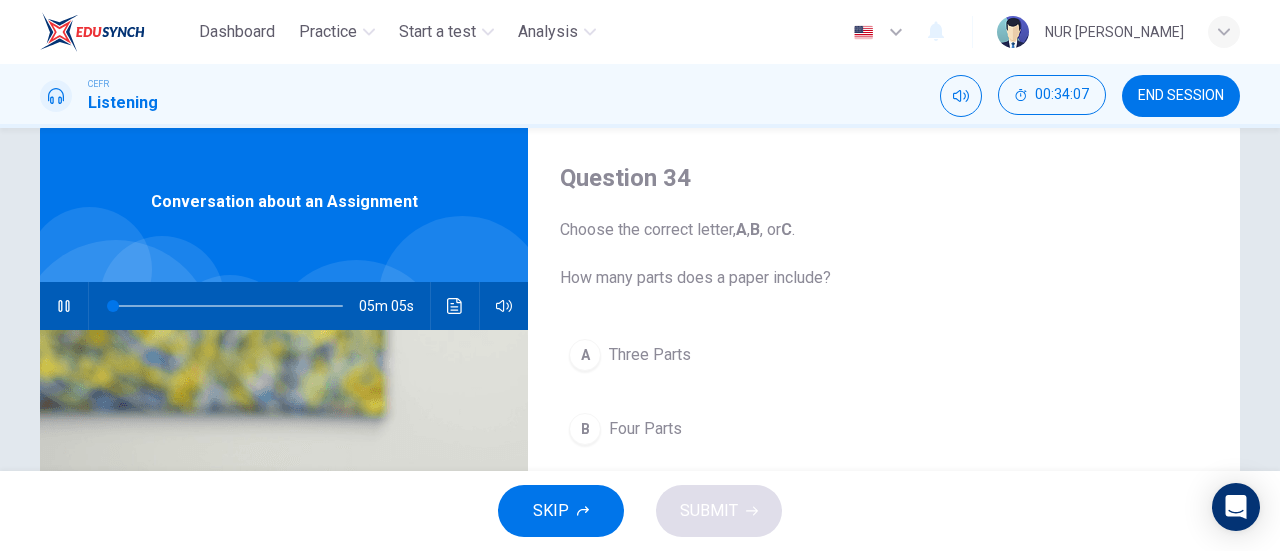 type 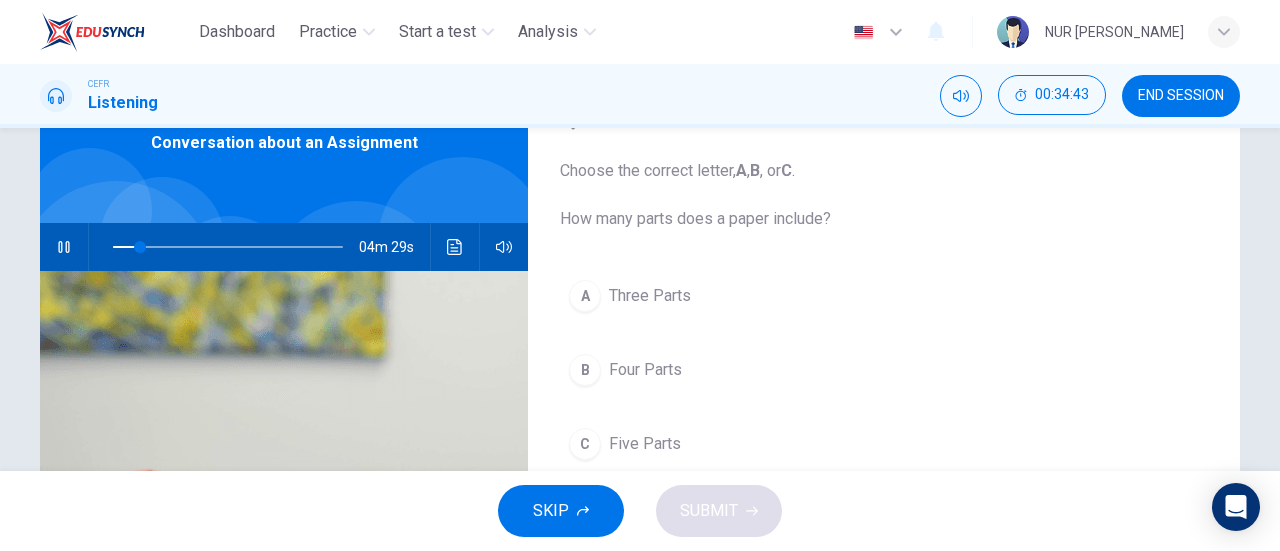 scroll, scrollTop: 104, scrollLeft: 0, axis: vertical 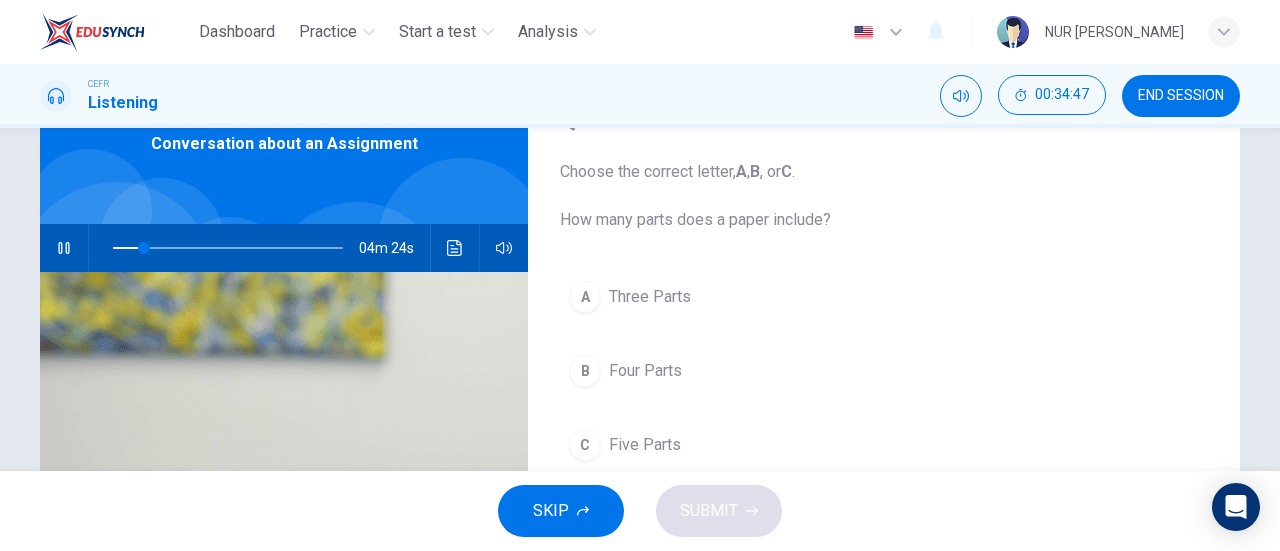 click on "A Three Parts B Four Parts C Five Parts" at bounding box center [884, 391] 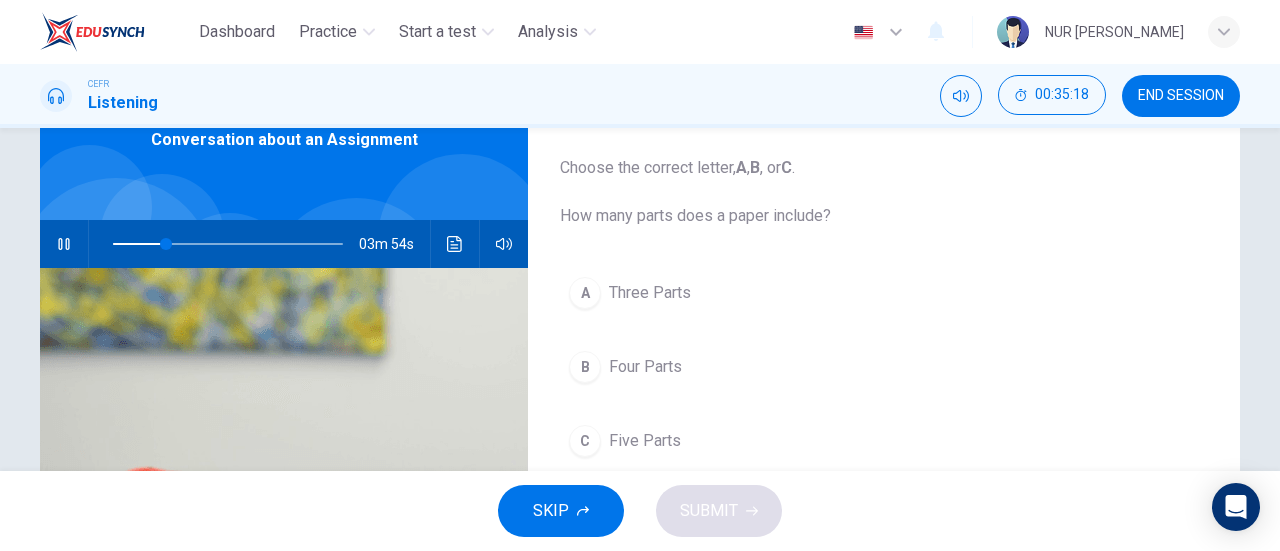 scroll, scrollTop: 110, scrollLeft: 0, axis: vertical 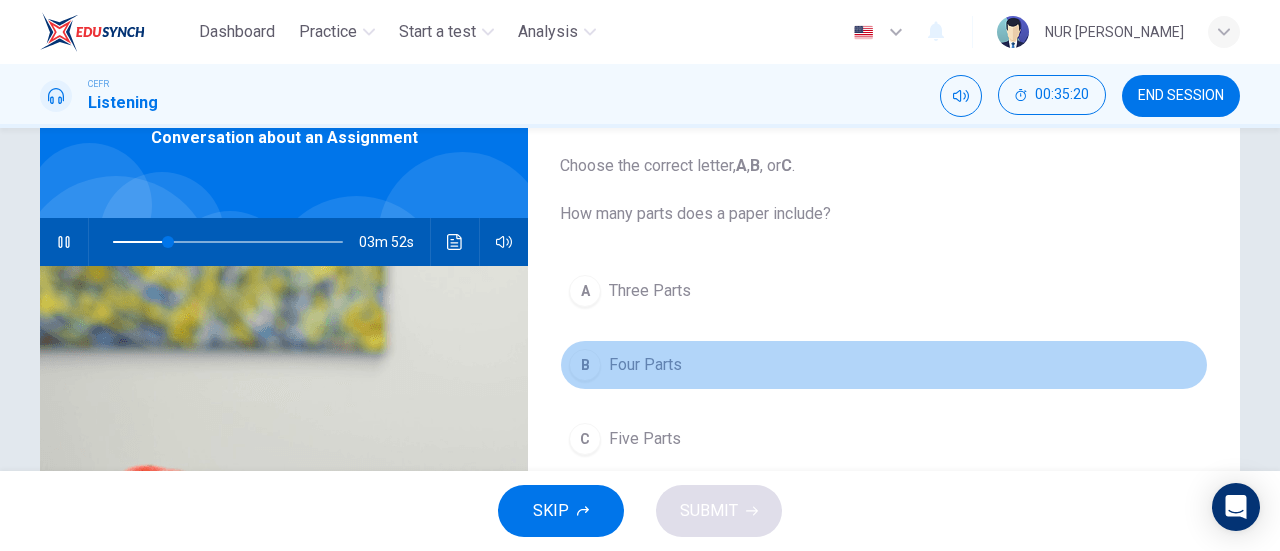 click on "Four Parts" at bounding box center (645, 365) 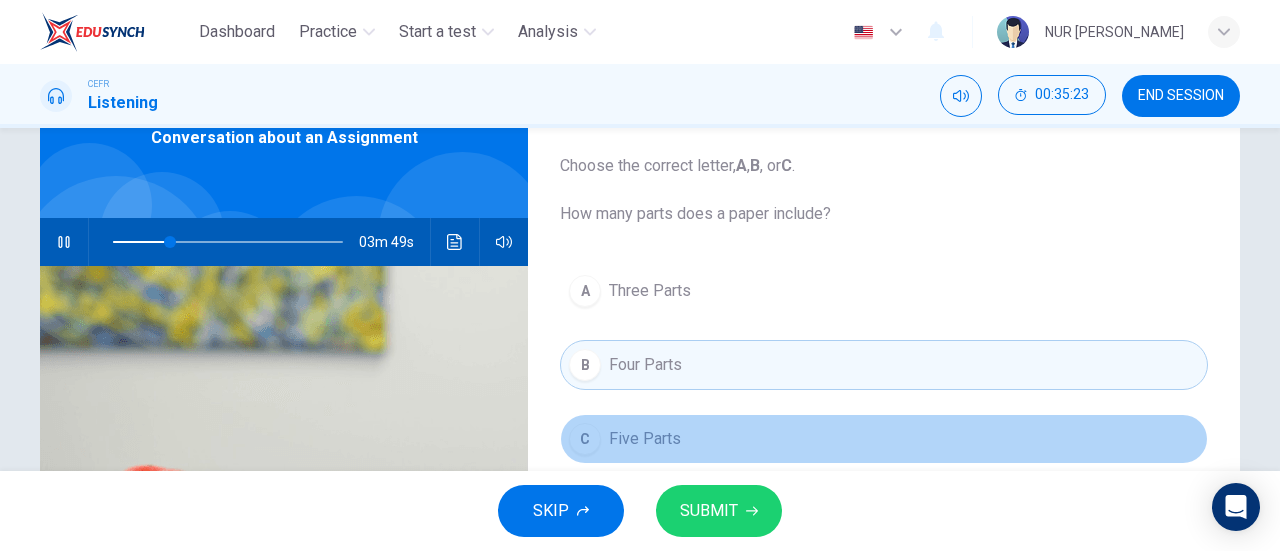 click on "Five Parts" at bounding box center [645, 439] 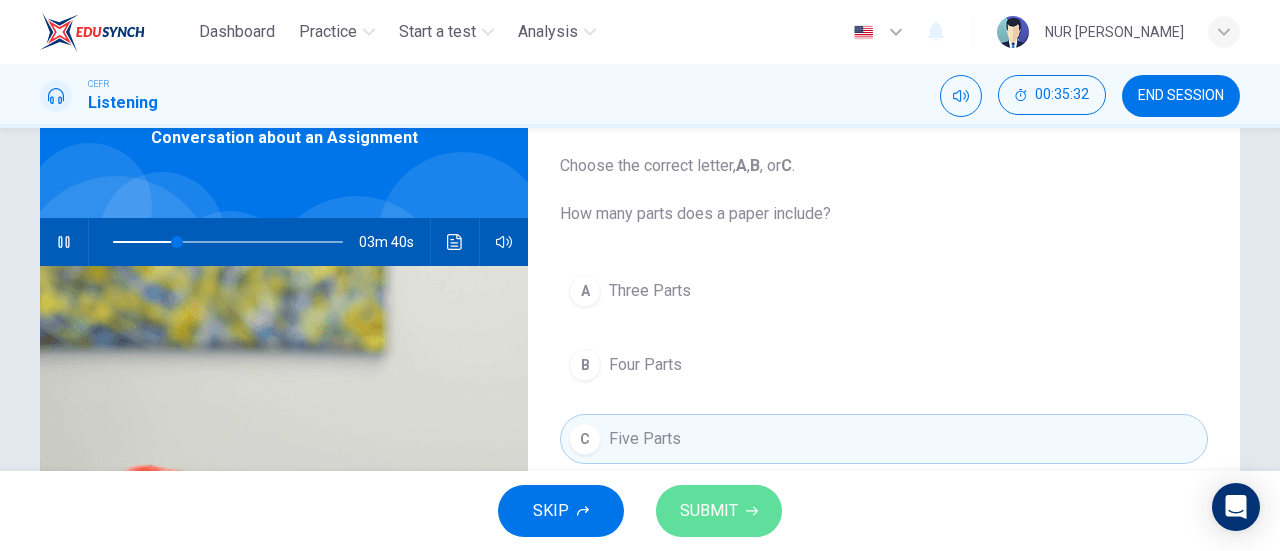 click on "SUBMIT" at bounding box center (709, 511) 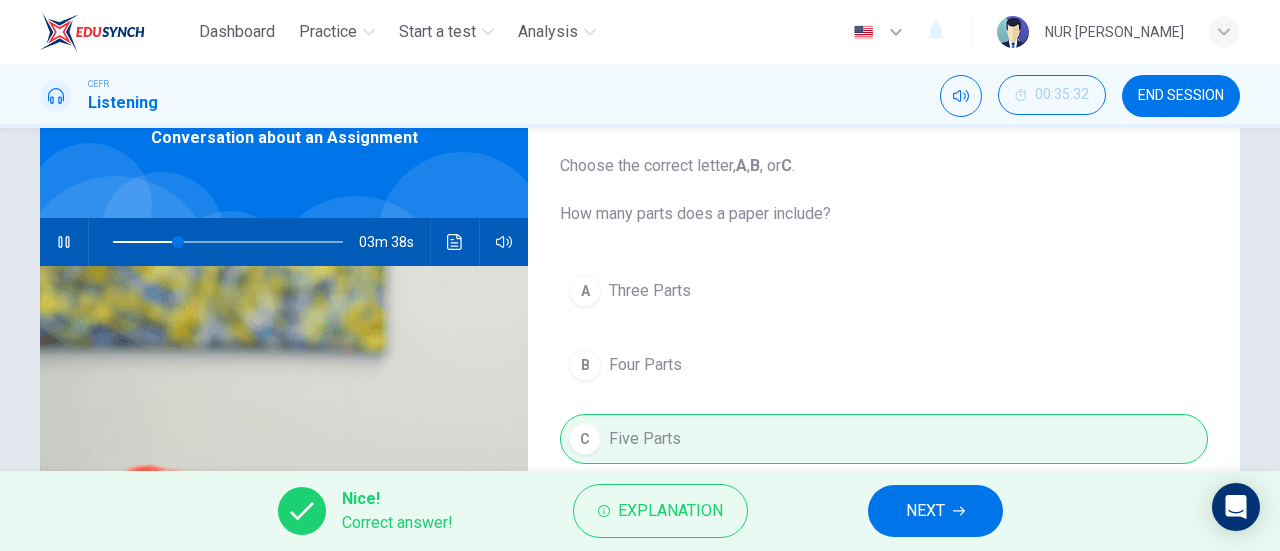 click on "NEXT" at bounding box center (935, 511) 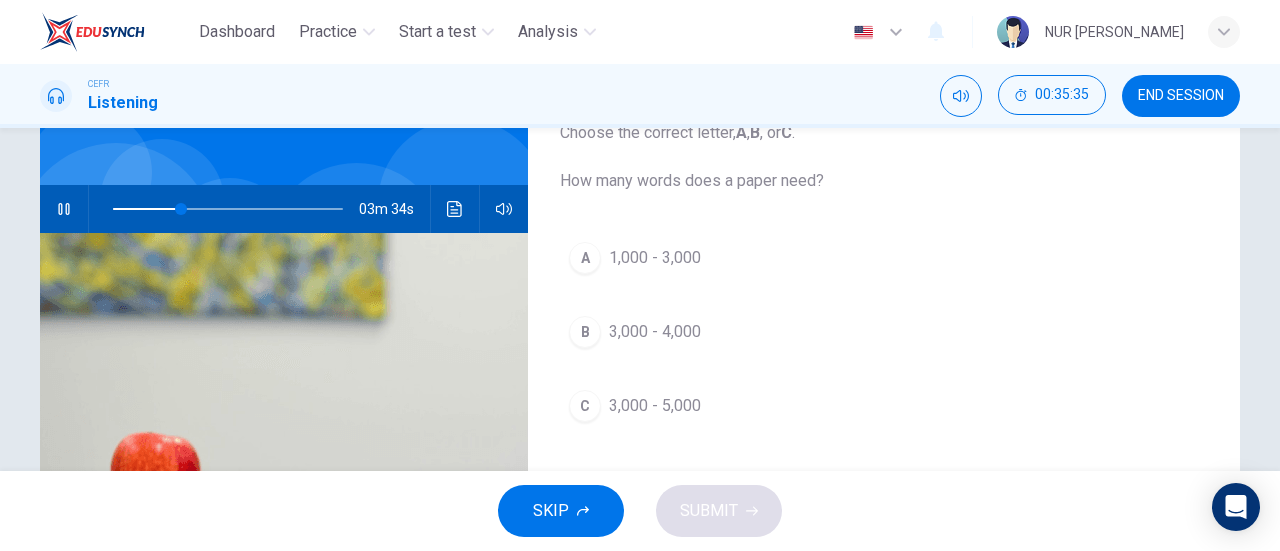 scroll, scrollTop: 144, scrollLeft: 0, axis: vertical 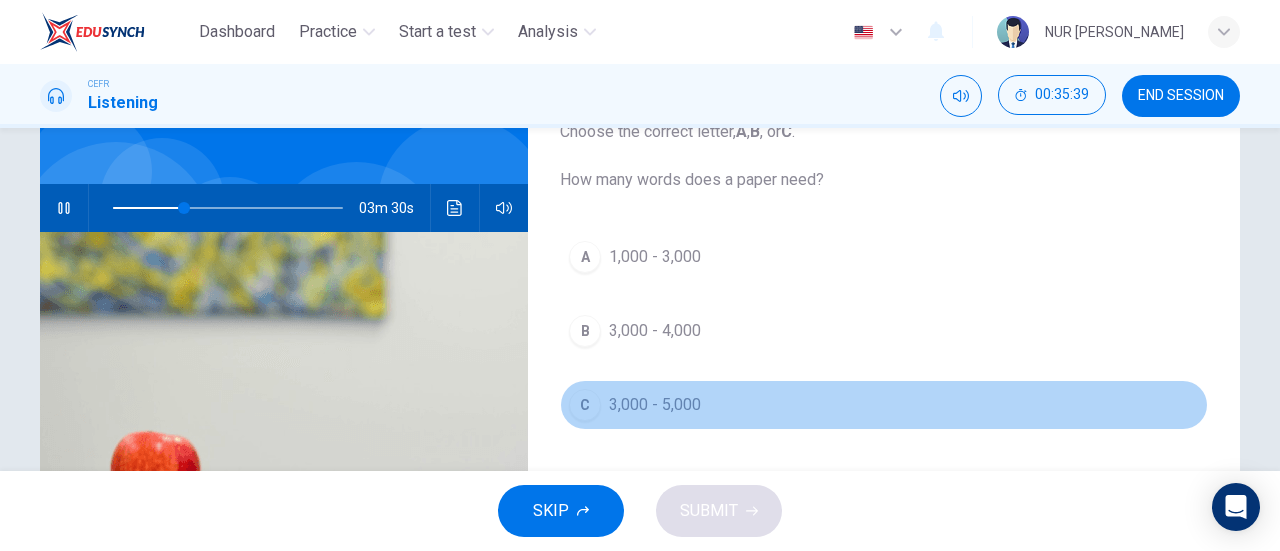 click on "C" at bounding box center (585, 405) 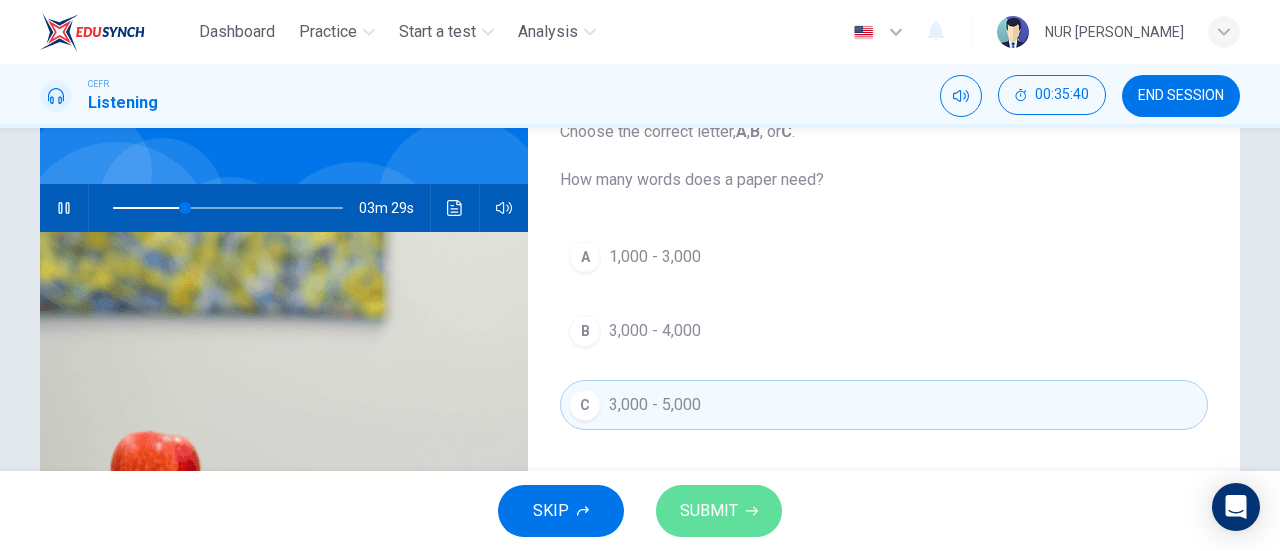 click on "SUBMIT" at bounding box center [709, 511] 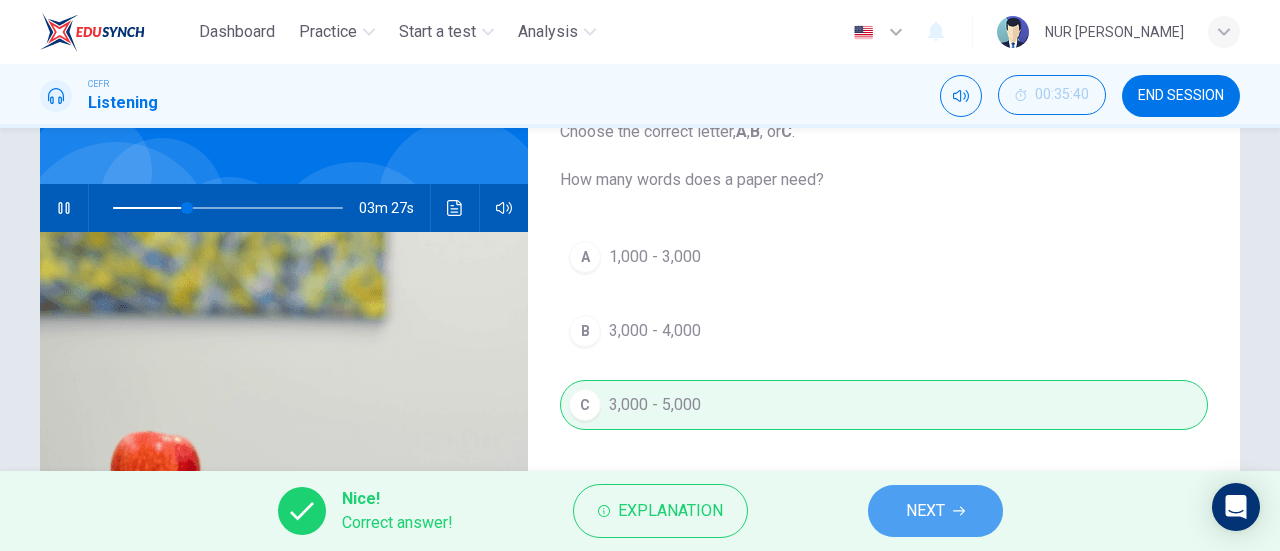 click on "NEXT" at bounding box center (935, 511) 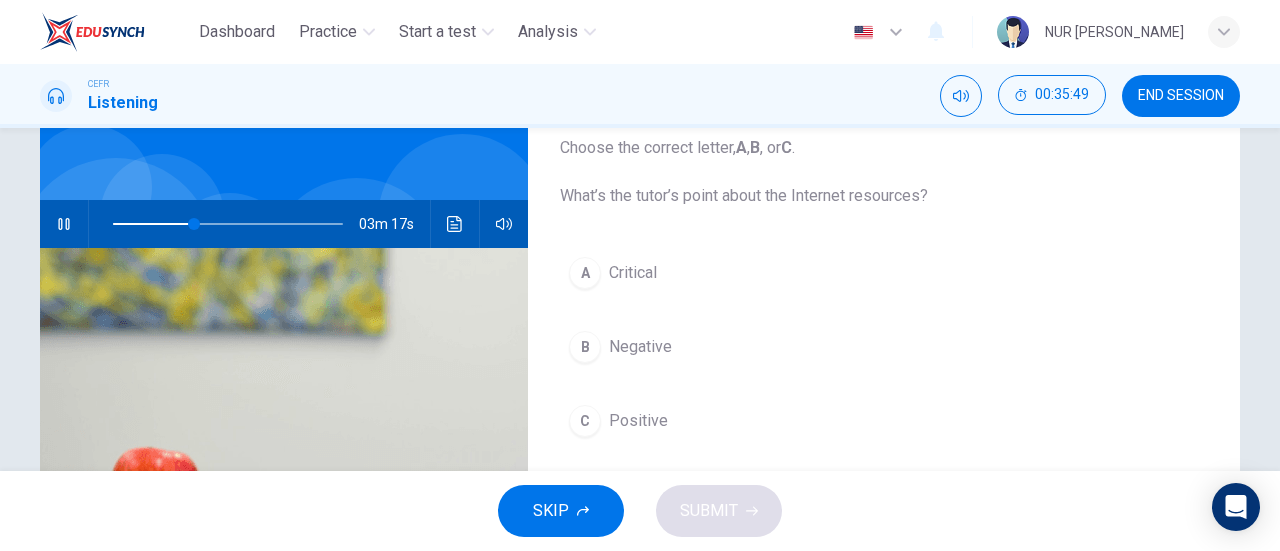 scroll, scrollTop: 129, scrollLeft: 0, axis: vertical 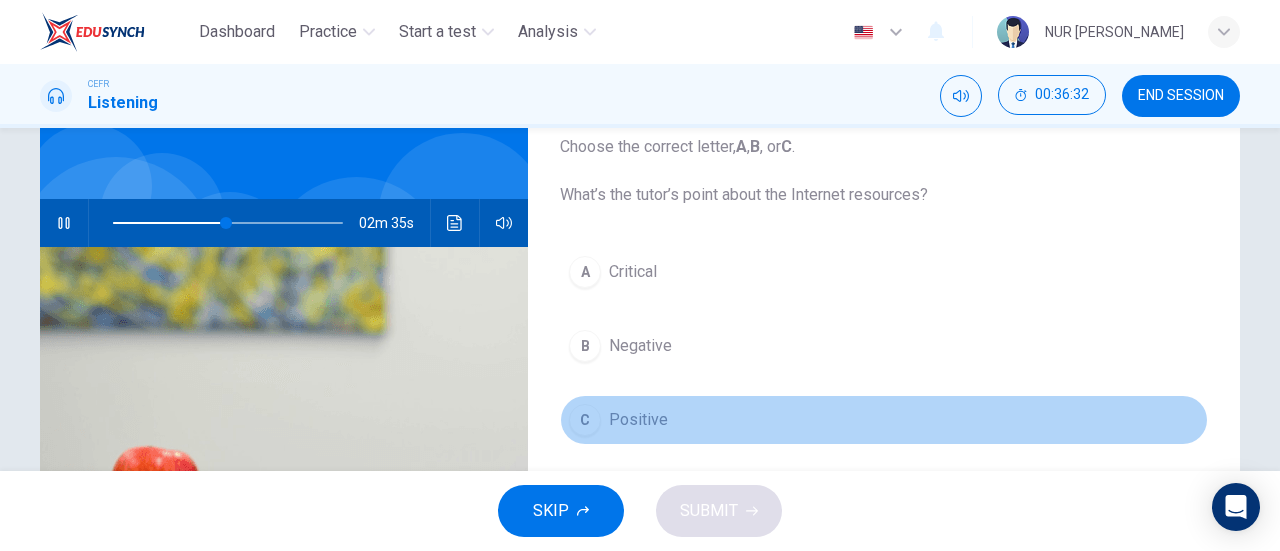 click on "C" at bounding box center (585, 420) 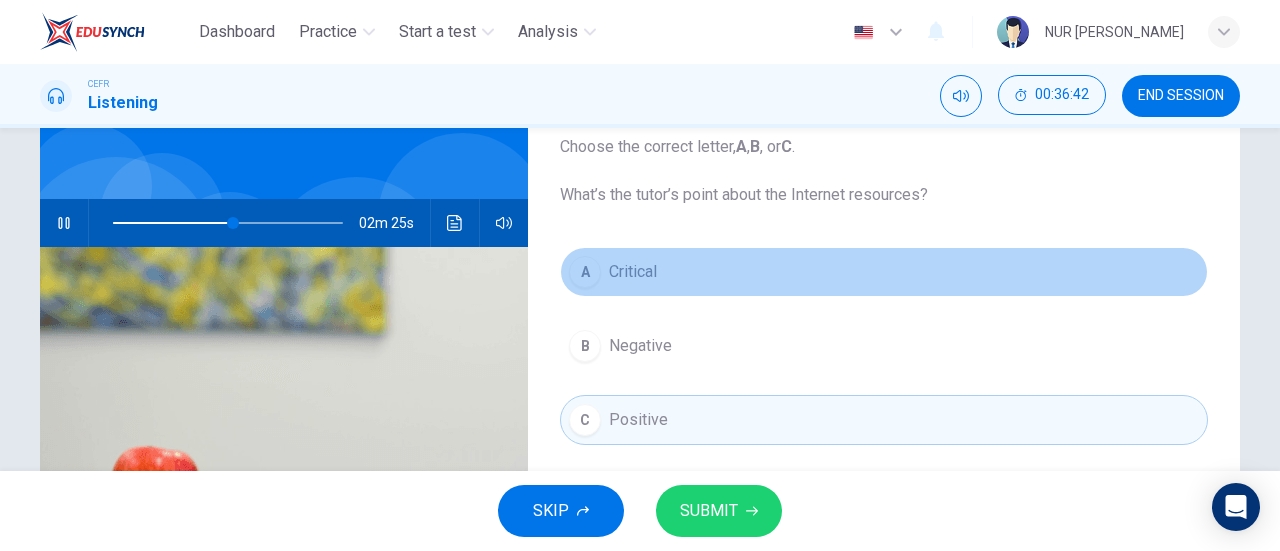 click on "A Critical" at bounding box center [884, 272] 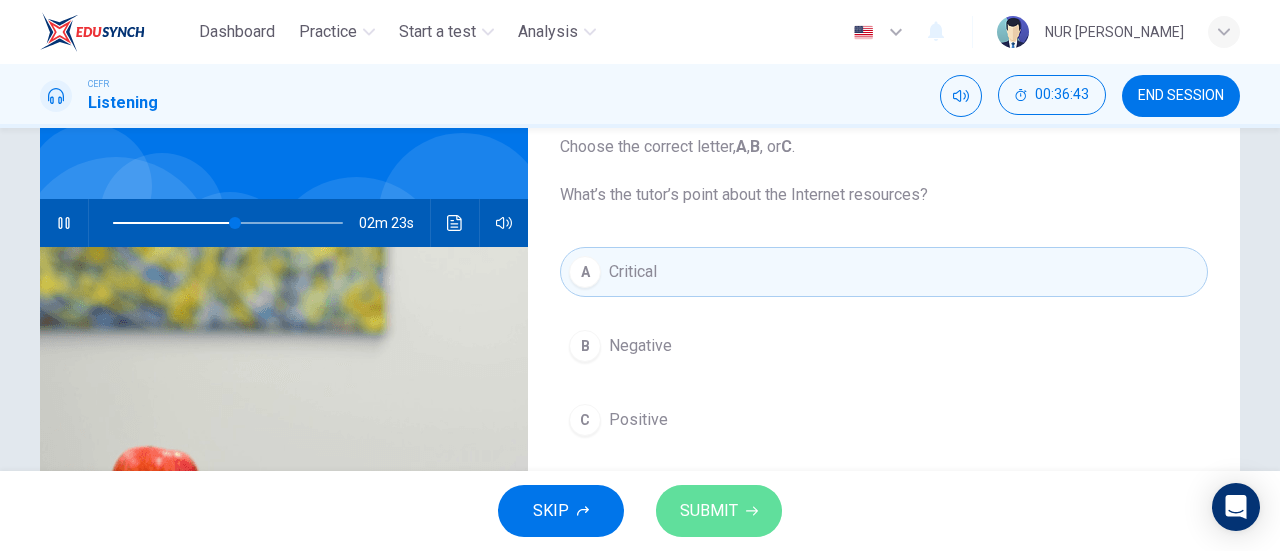 click on "SUBMIT" at bounding box center (709, 511) 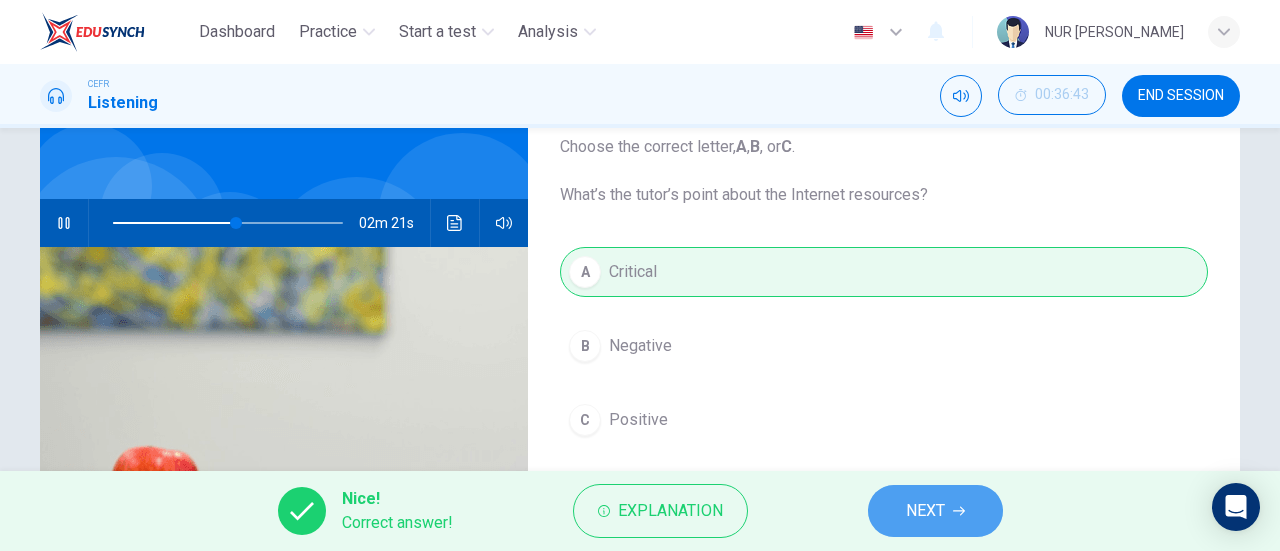 click on "NEXT" at bounding box center (935, 511) 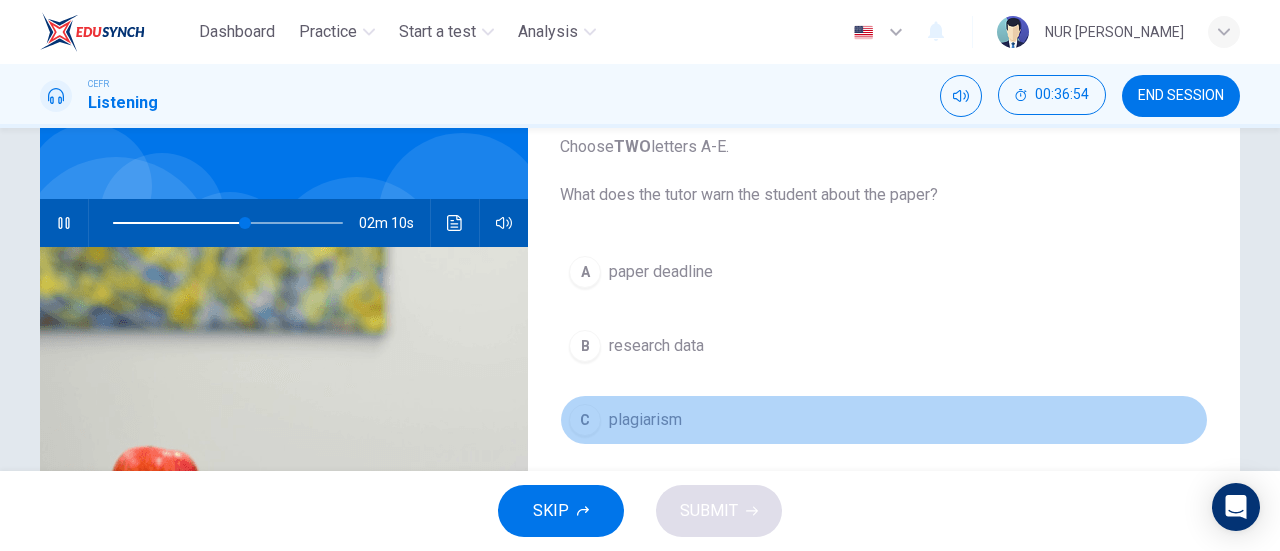 click on "plagiarism" at bounding box center [645, 420] 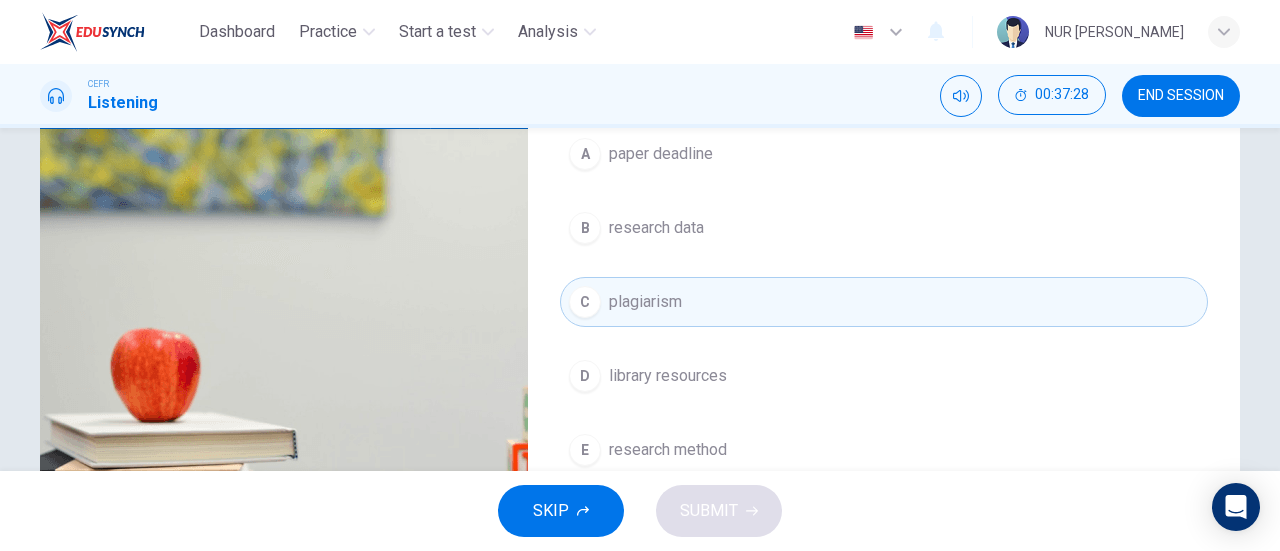 scroll, scrollTop: 248, scrollLeft: 0, axis: vertical 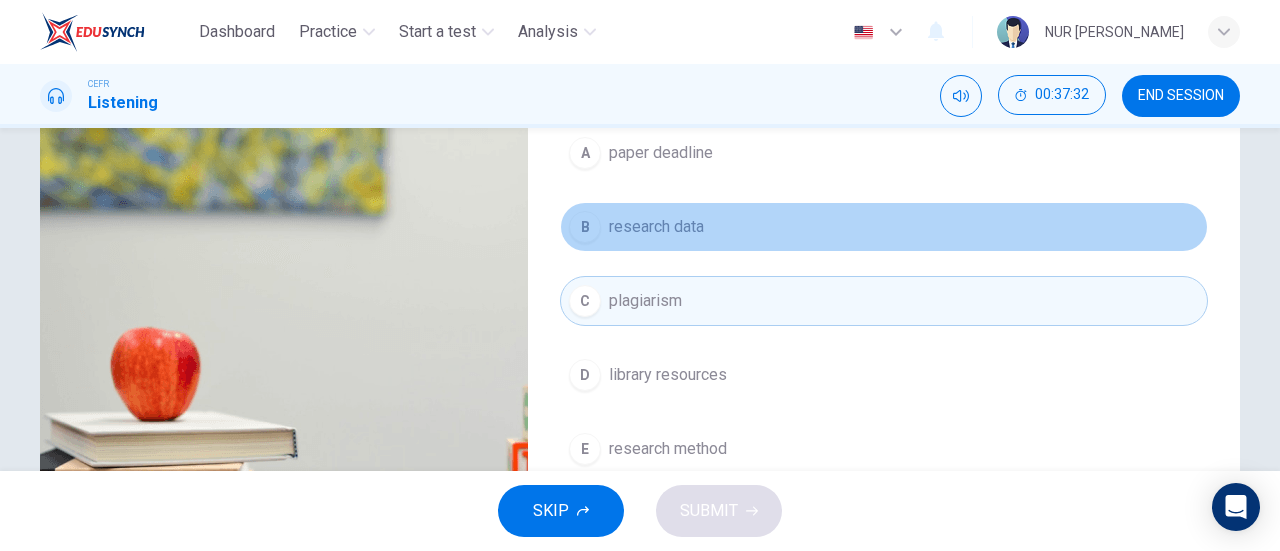 click on "B research data" at bounding box center [884, 227] 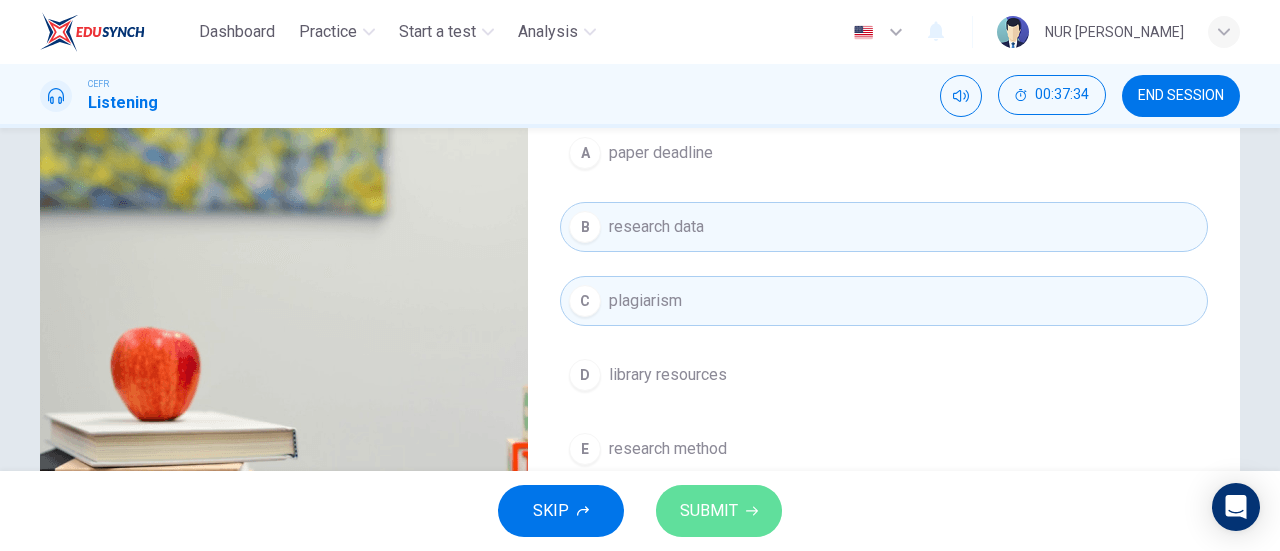 click on "SUBMIT" at bounding box center [709, 511] 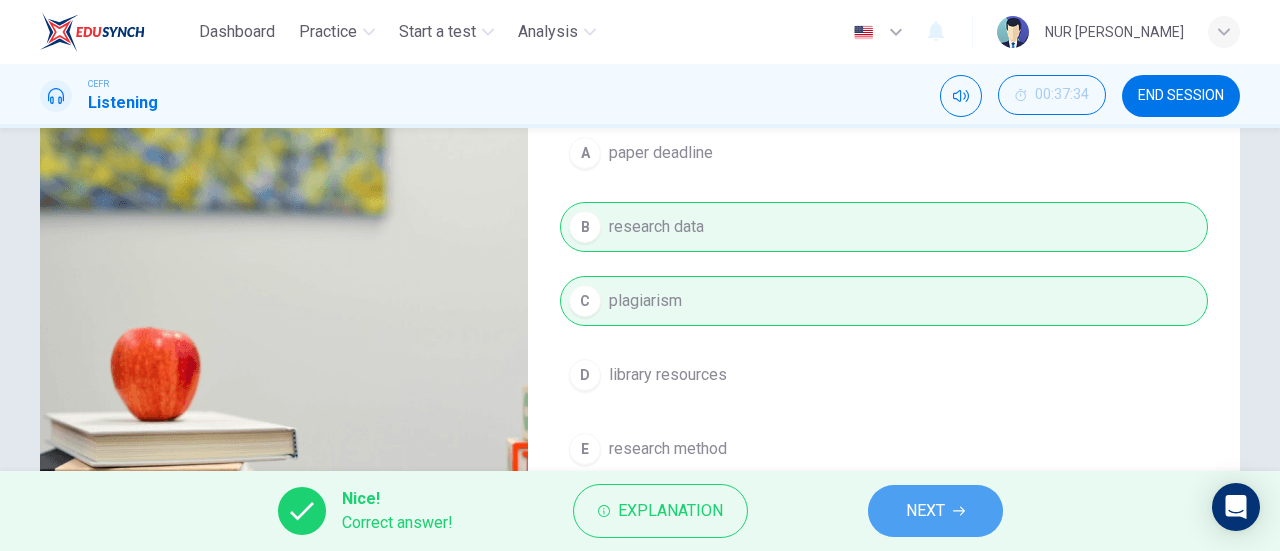 click on "NEXT" at bounding box center [925, 511] 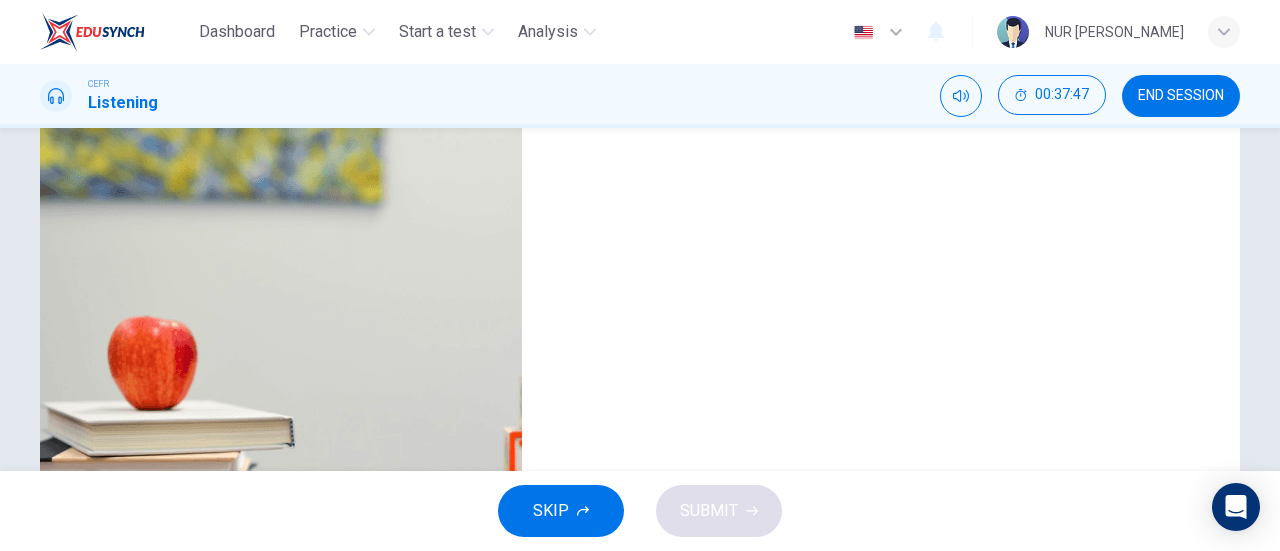 scroll, scrollTop: 432, scrollLeft: 0, axis: vertical 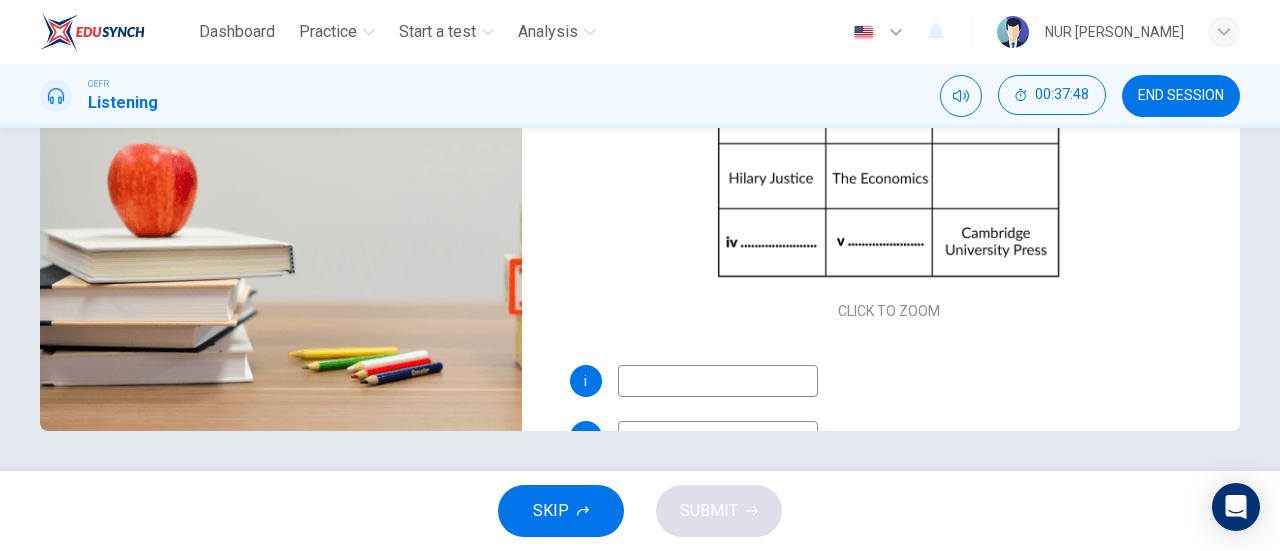 click at bounding box center (718, 381) 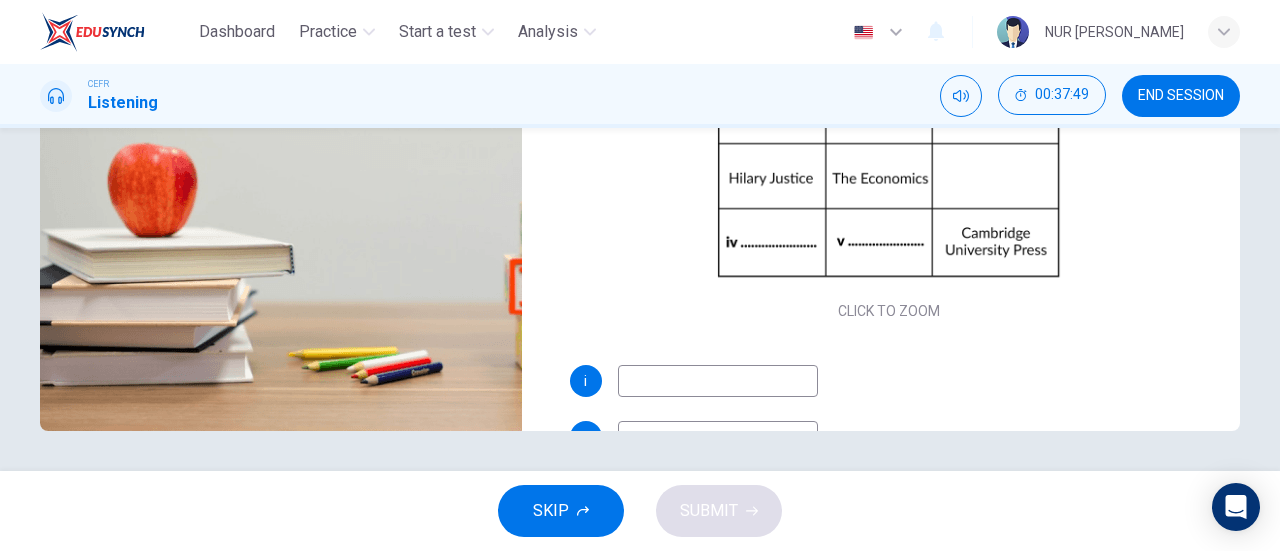 type on "76" 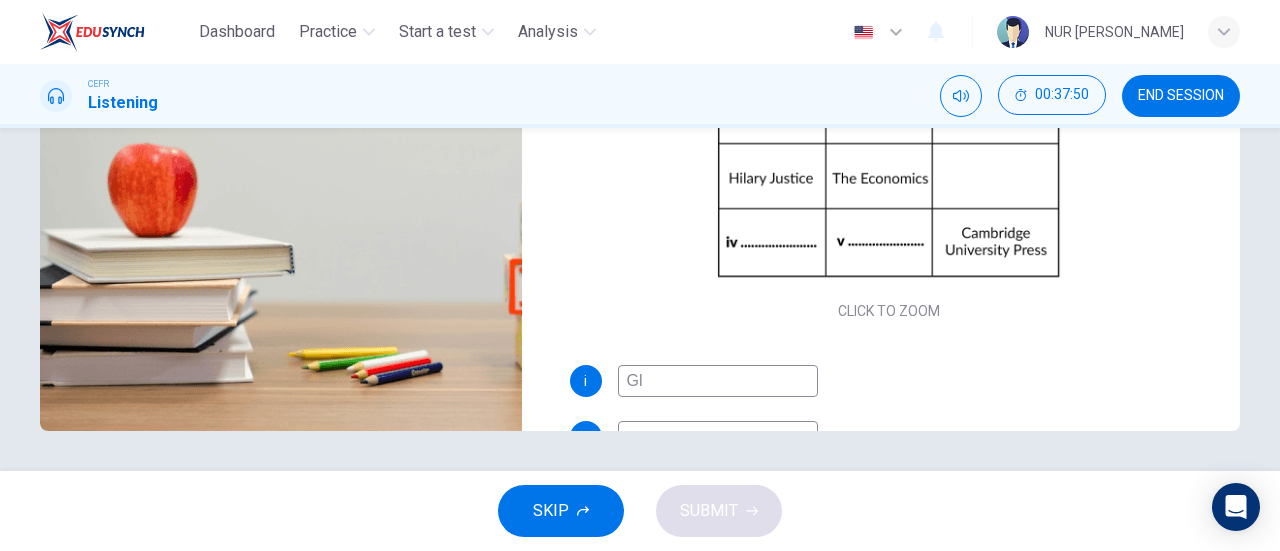 type on "Glo" 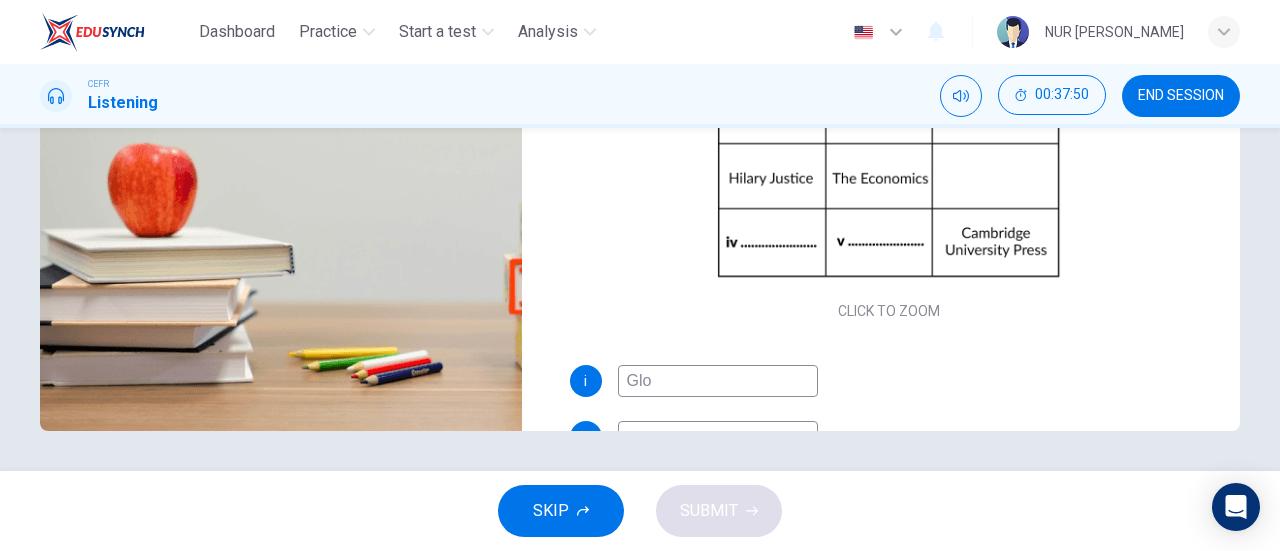 type on "77" 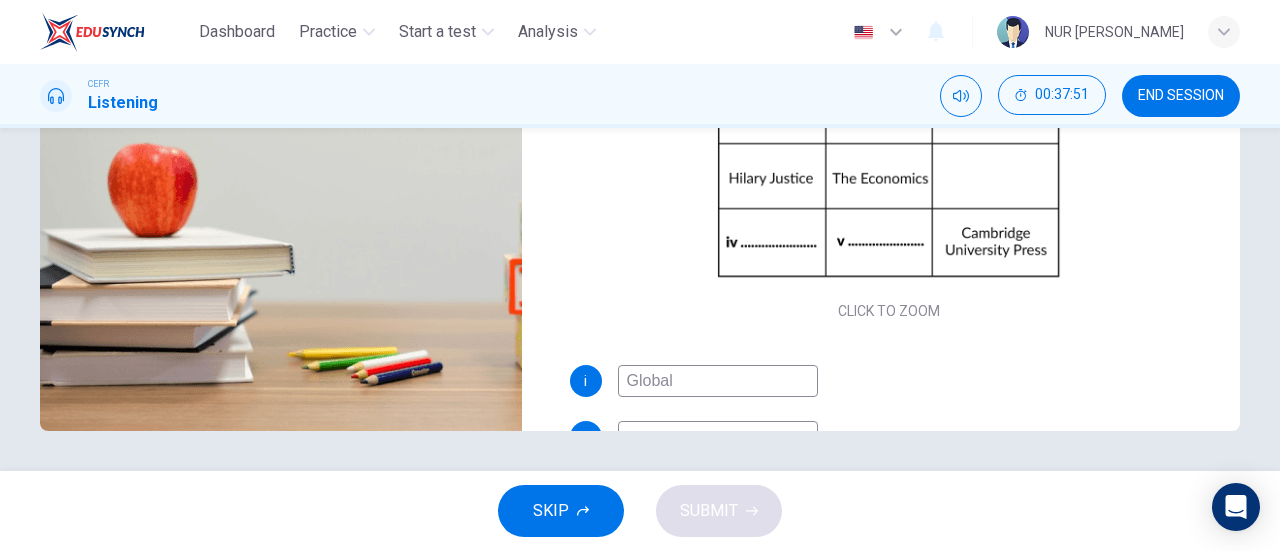 type on "Global" 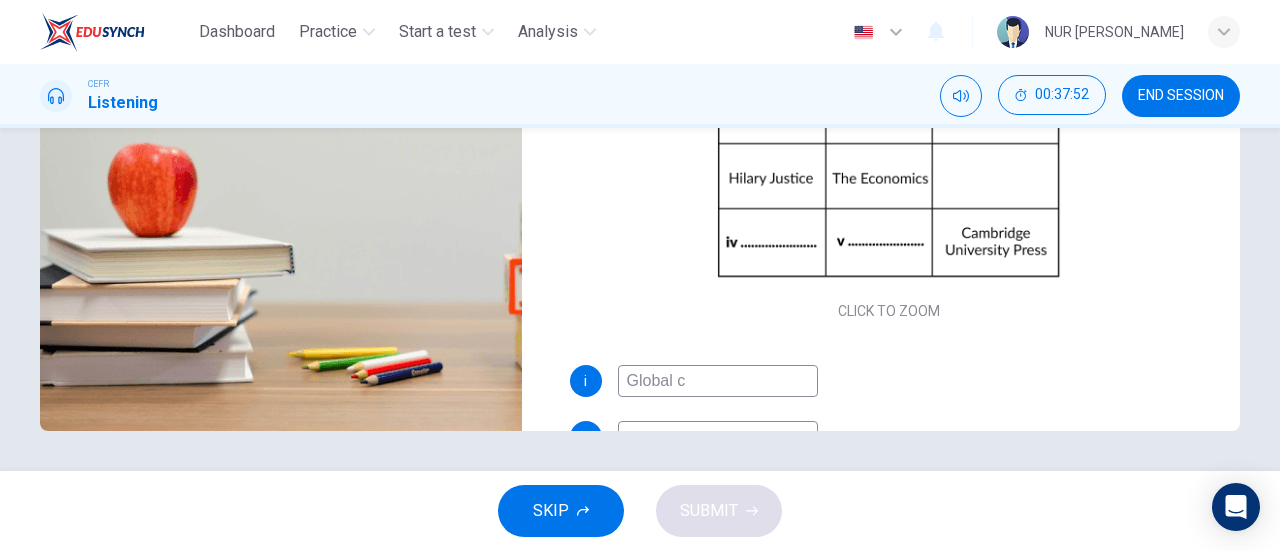 type on "Global co" 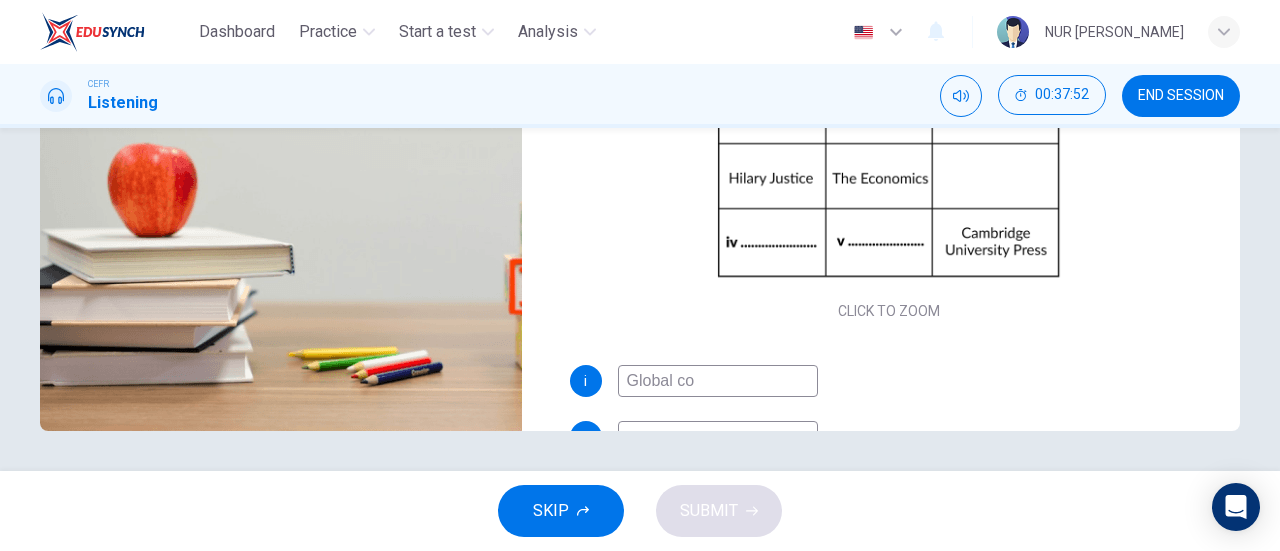 type on "77" 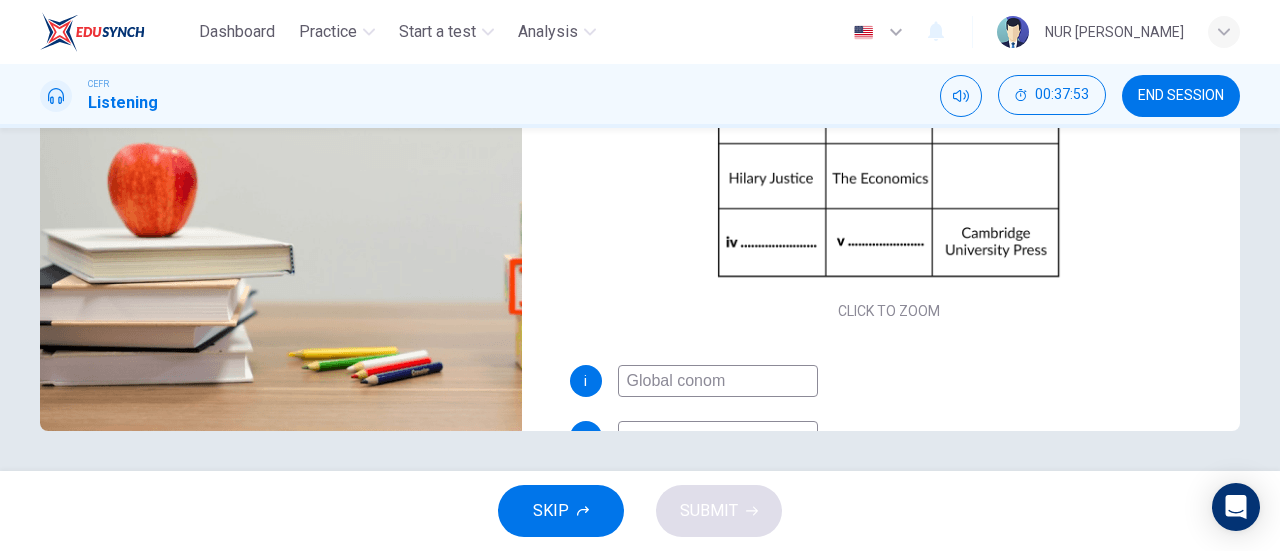 type on "Global conomy" 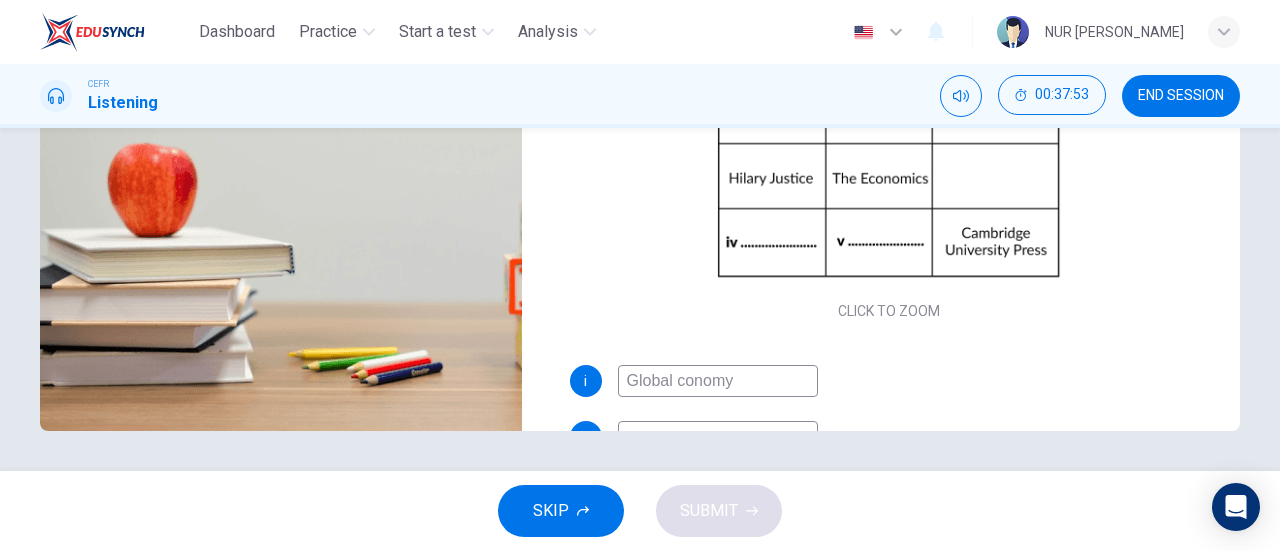 type on "78" 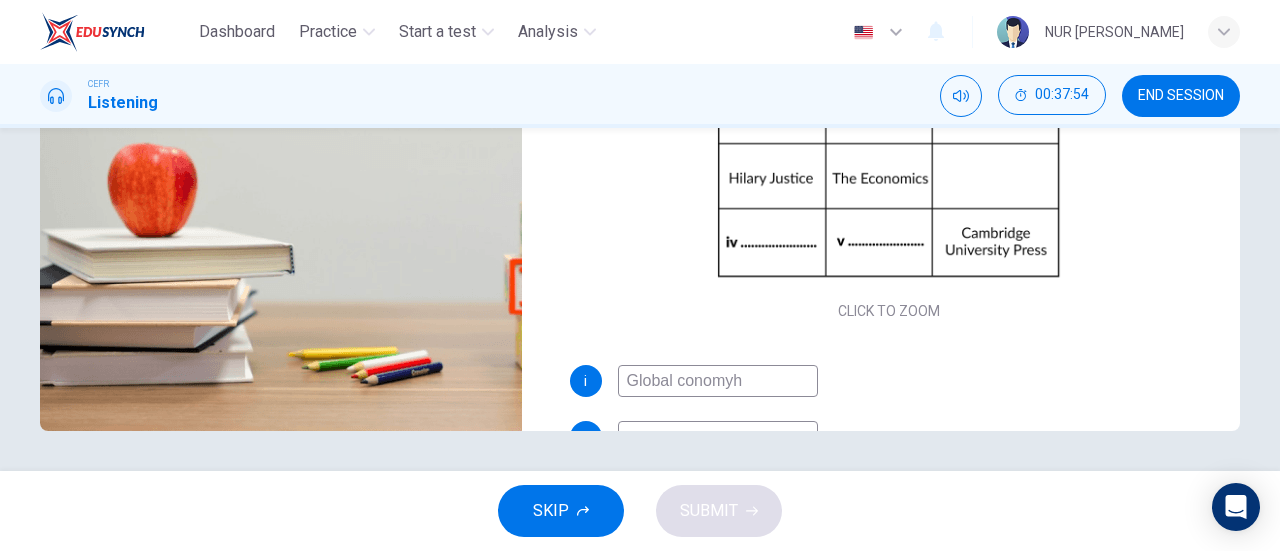type on "78" 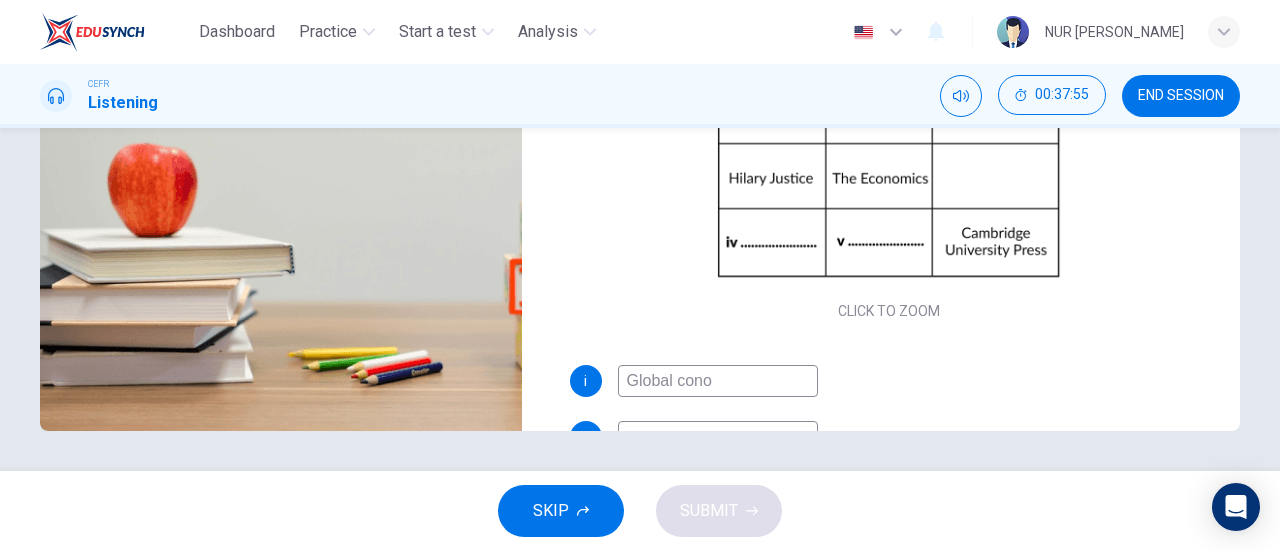 type on "Global con" 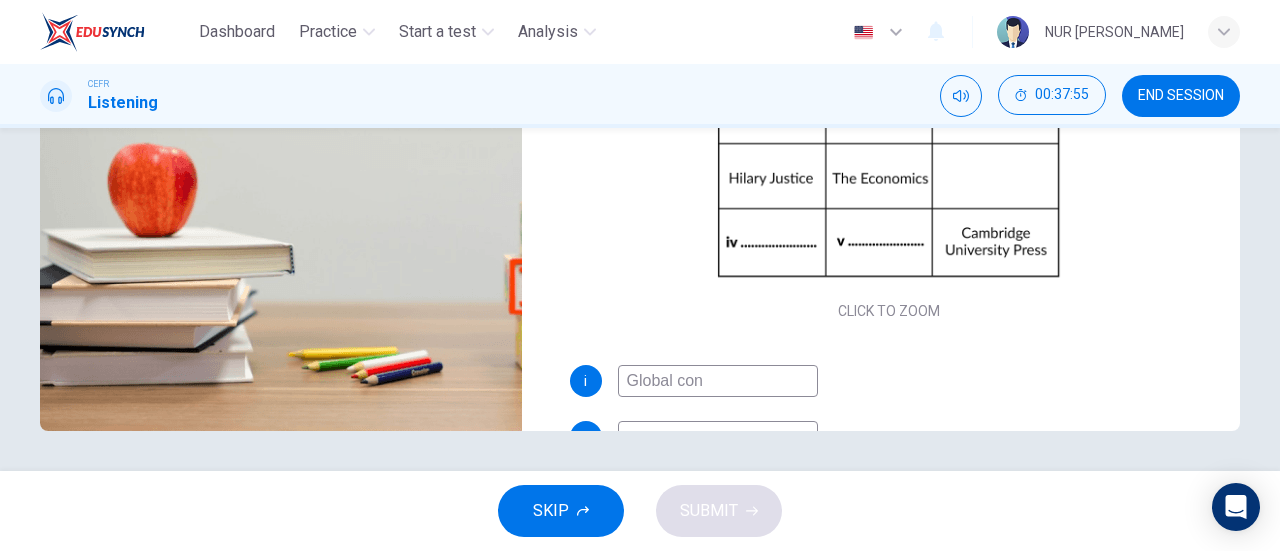 type on "78" 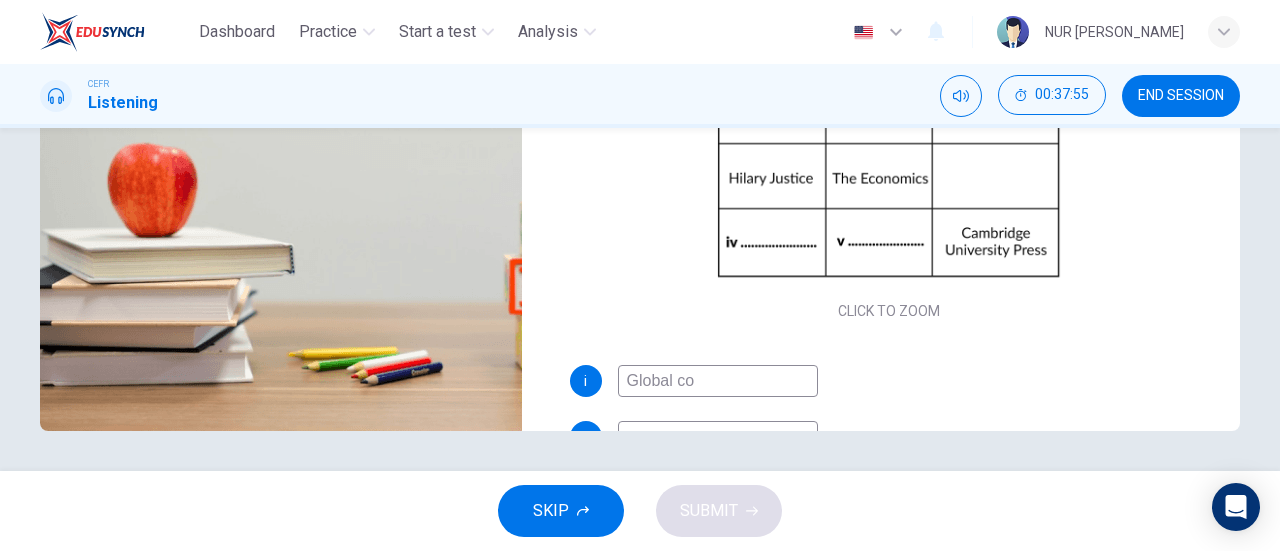 type on "78" 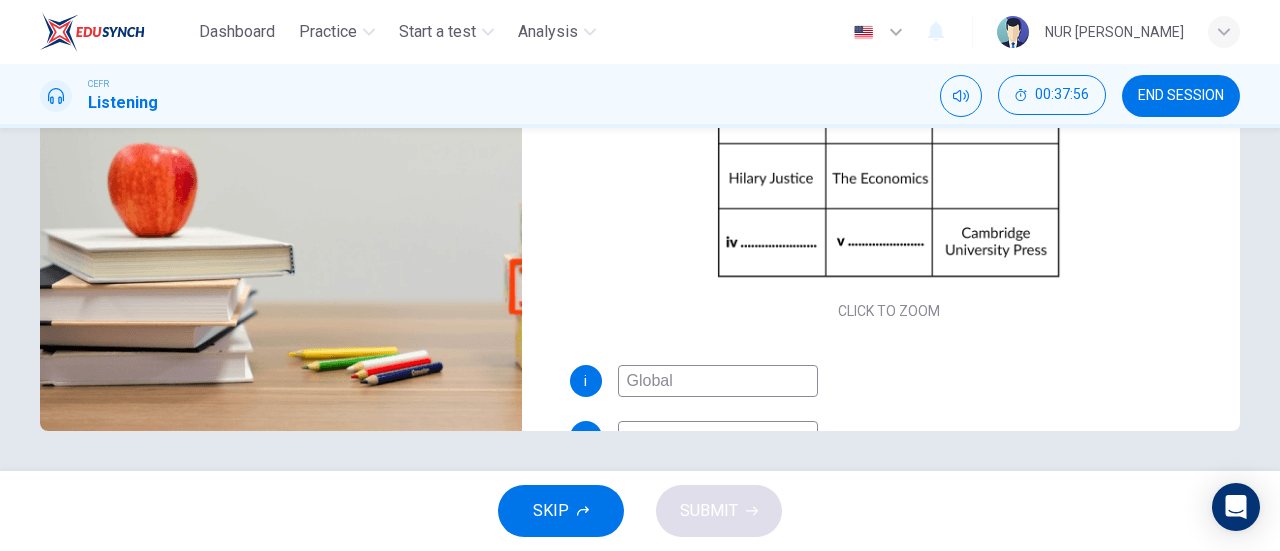 type on "Global E" 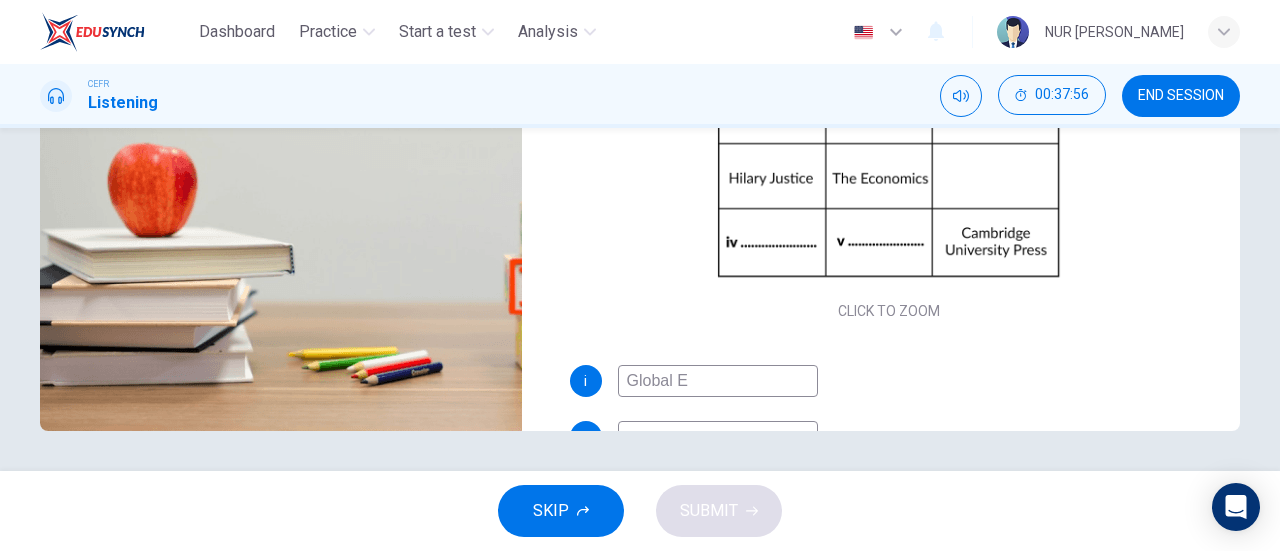 type on "79" 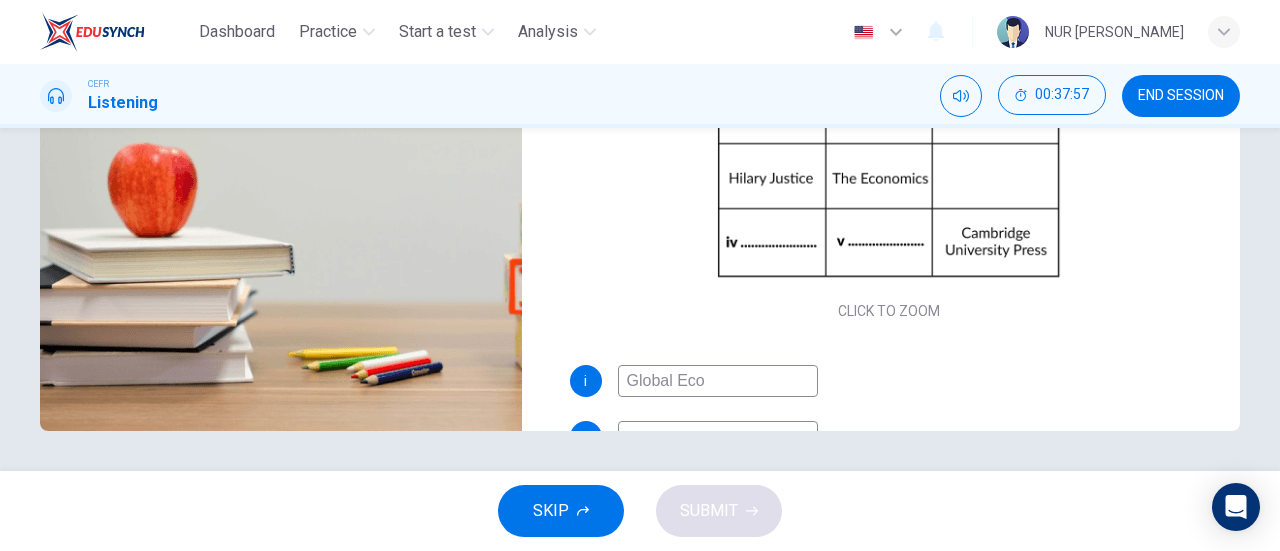 type on "Global Econ" 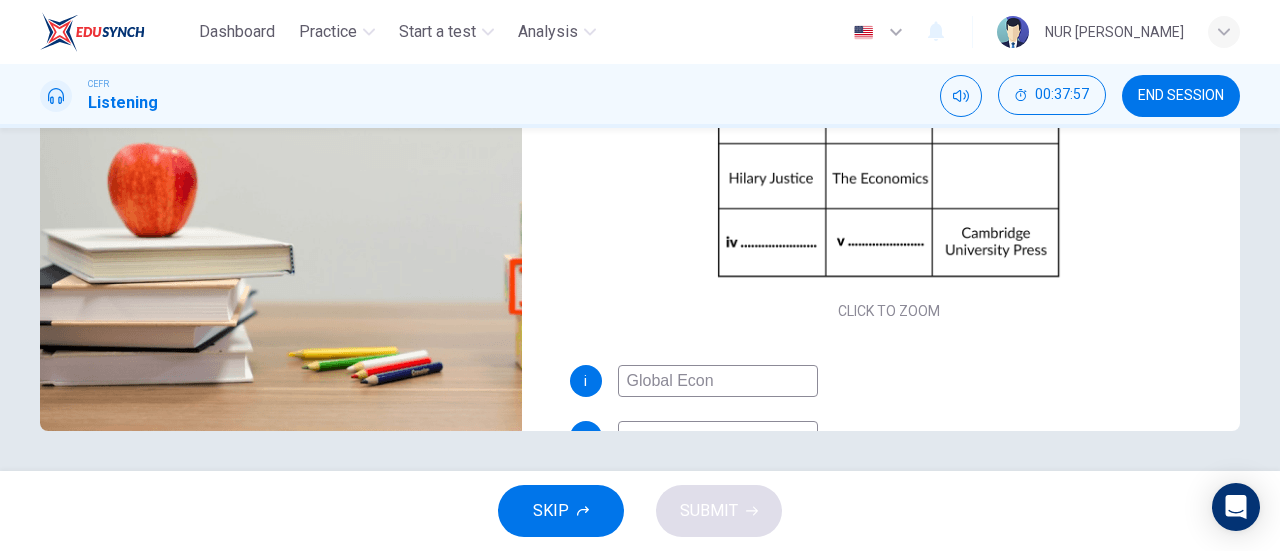 type on "79" 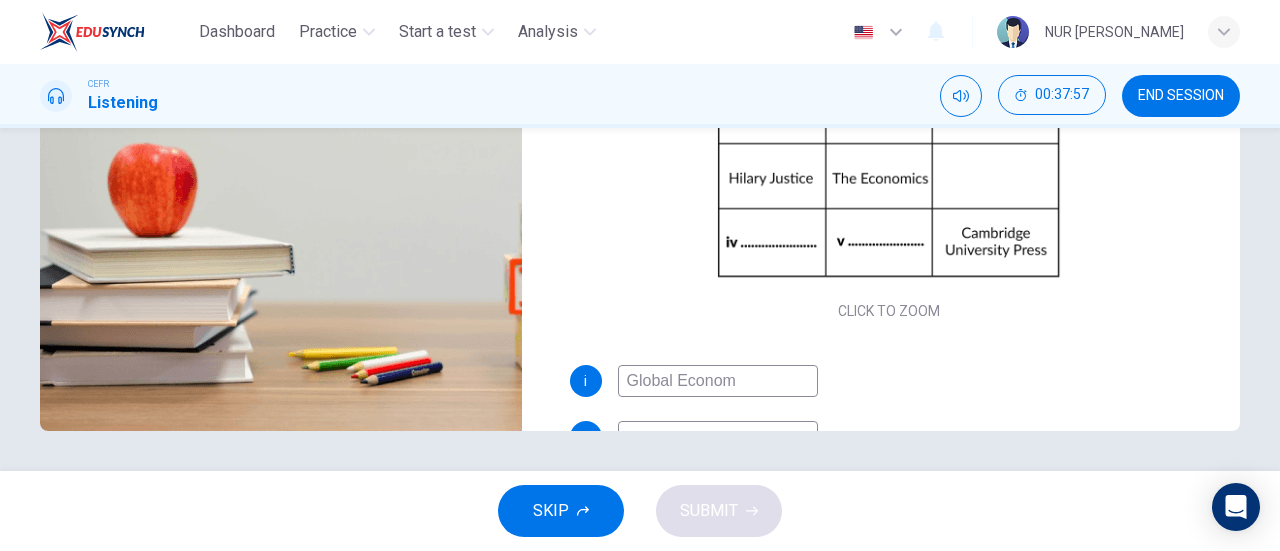type on "Global Economy" 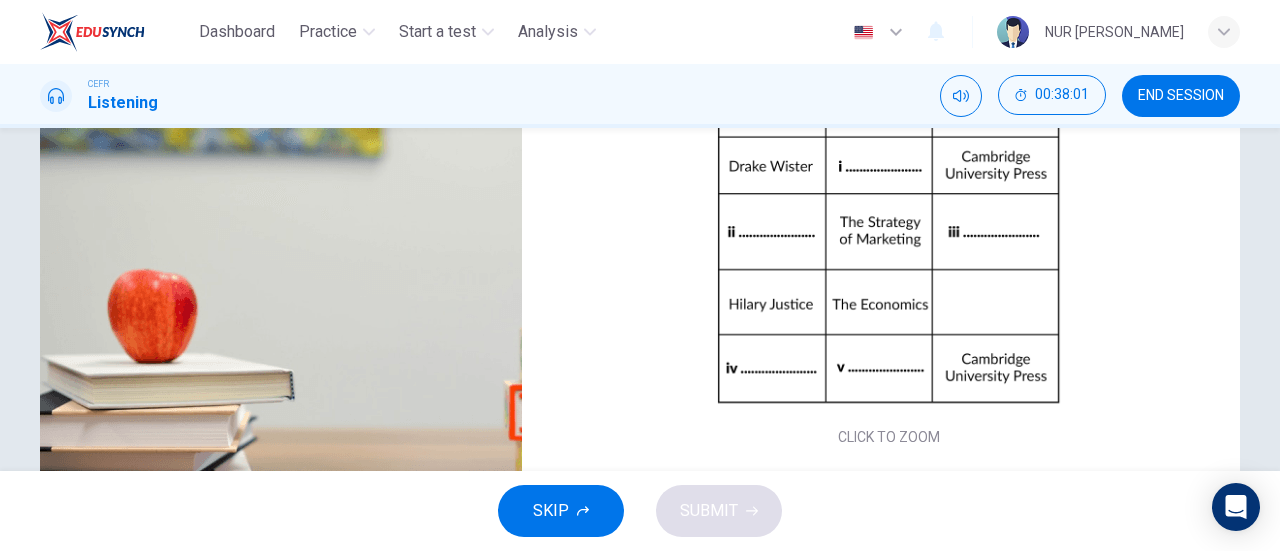 scroll, scrollTop: 432, scrollLeft: 0, axis: vertical 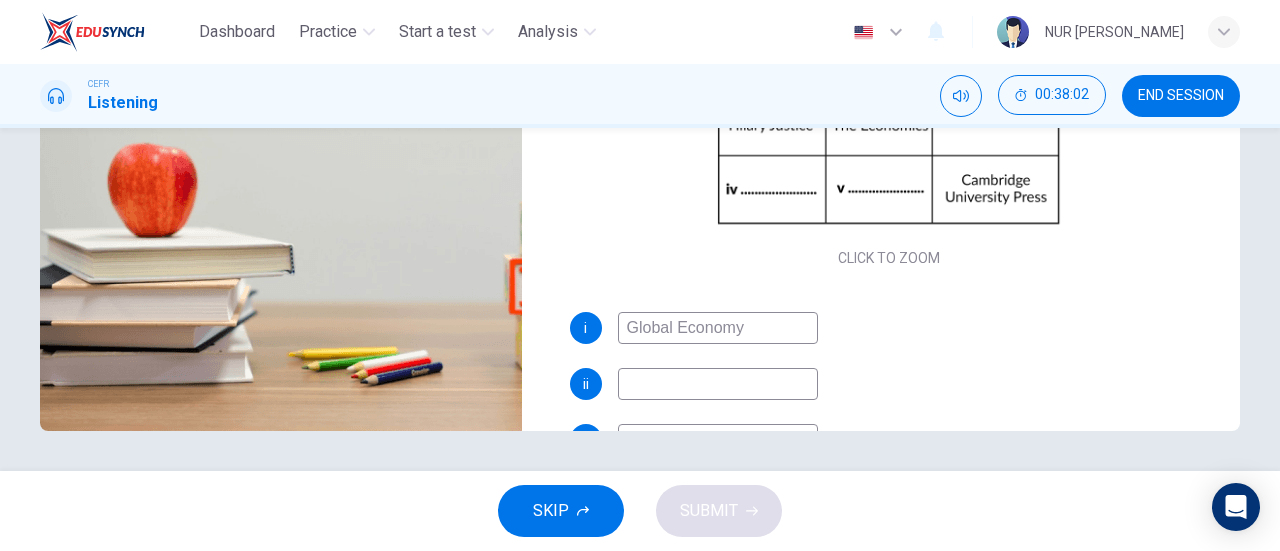 type on "80" 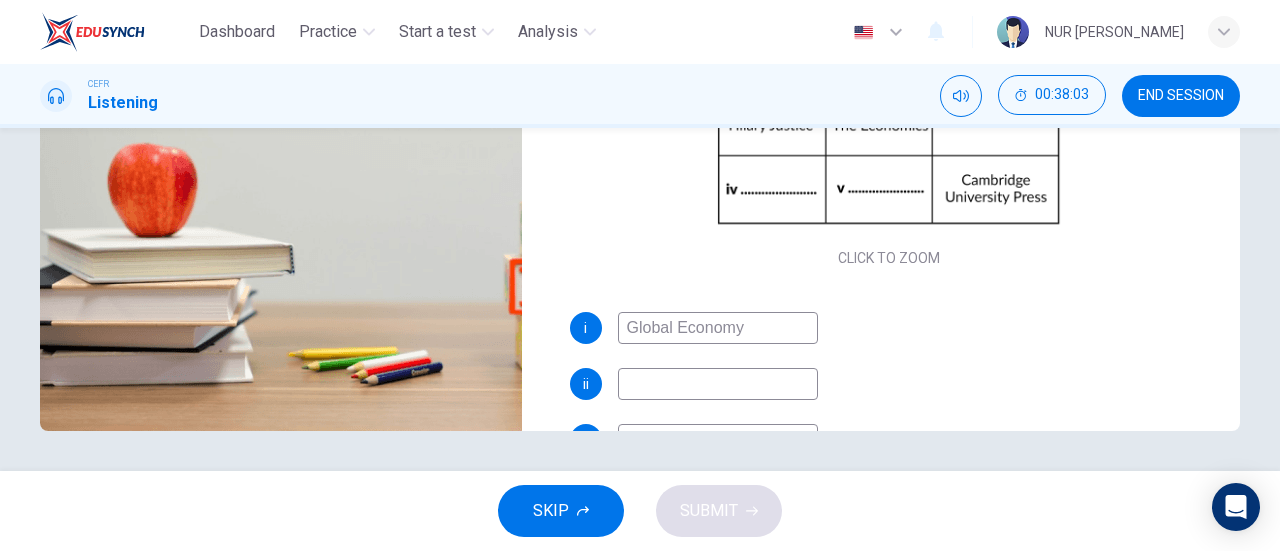 click at bounding box center [718, 384] 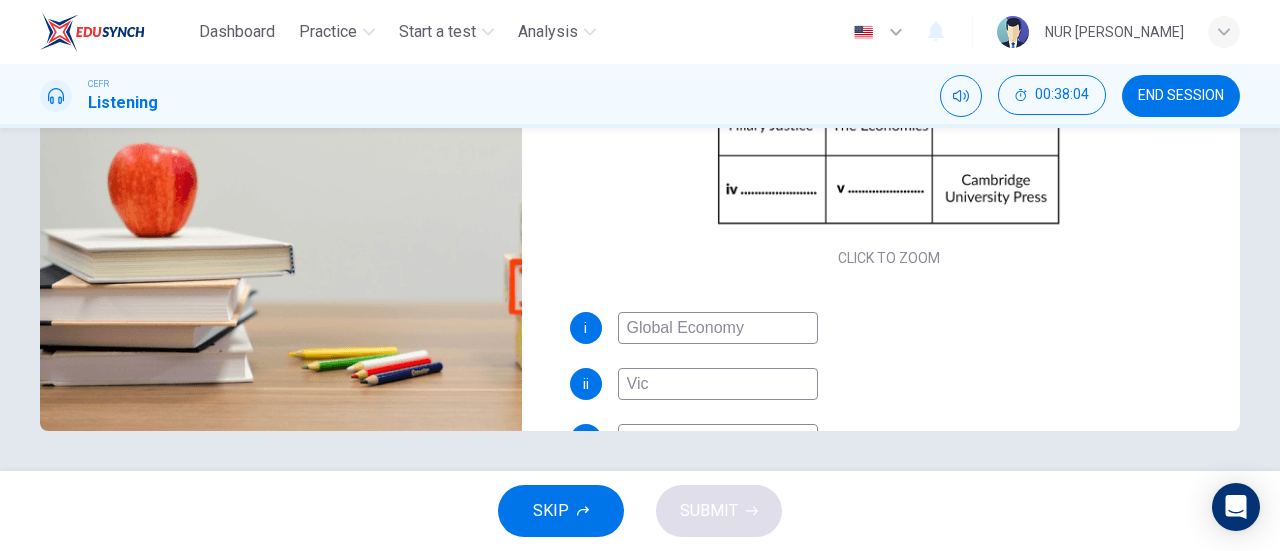 type on "Vict" 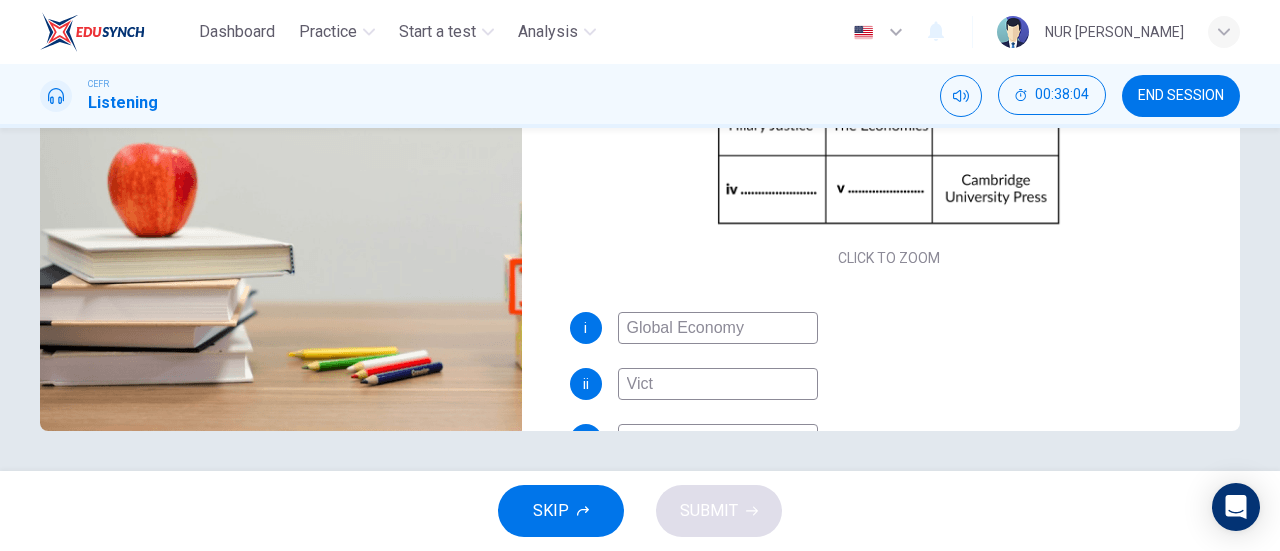 type on "81" 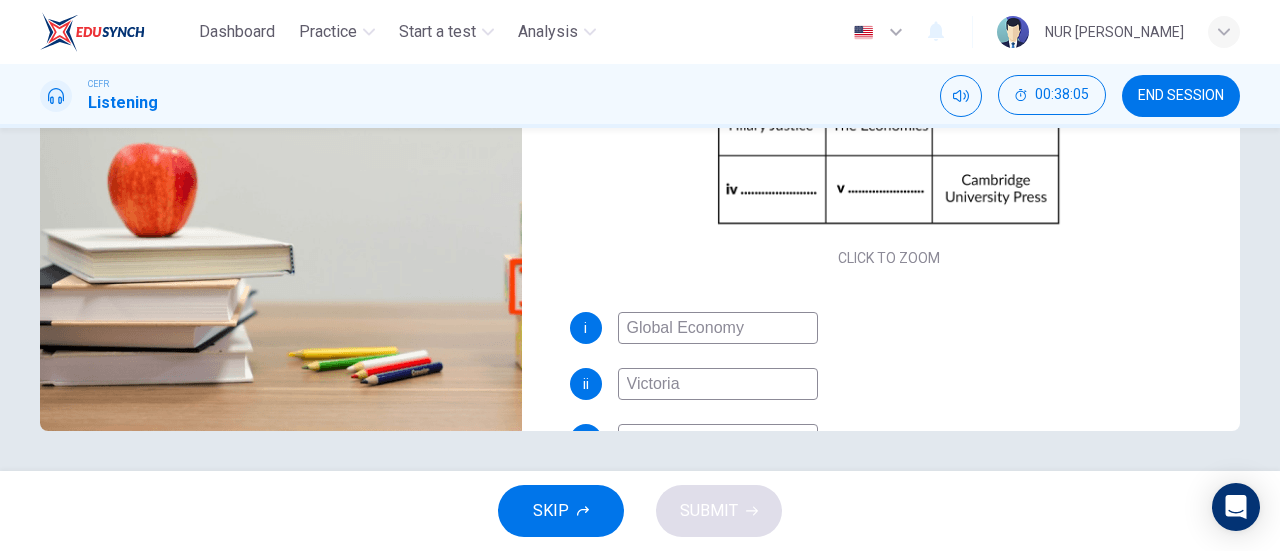 type on "Victoria" 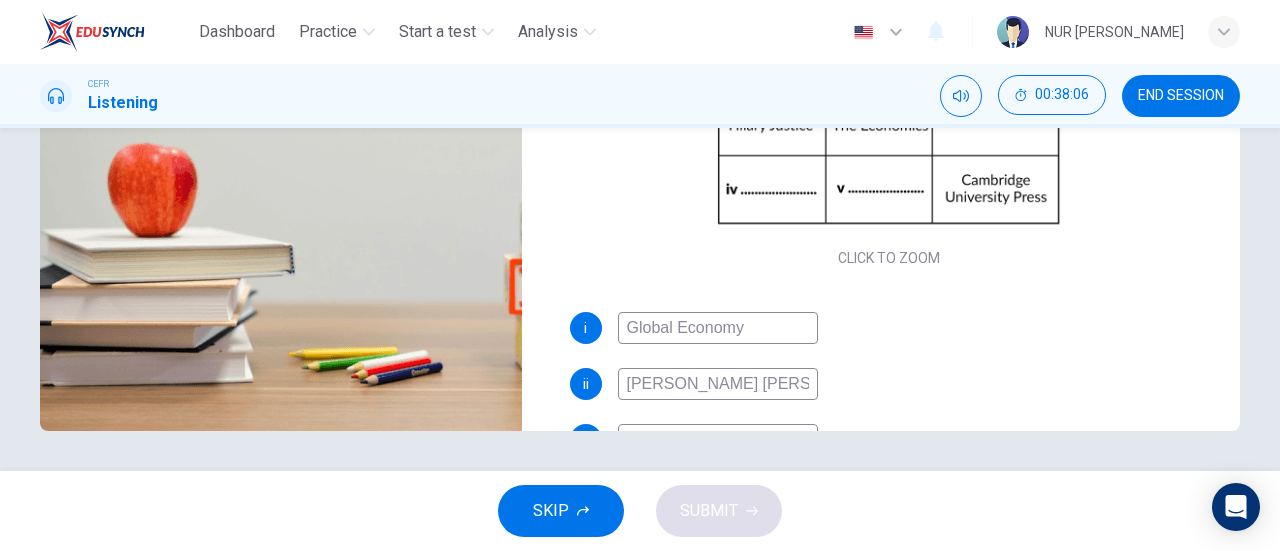 type on "Victoria Smi" 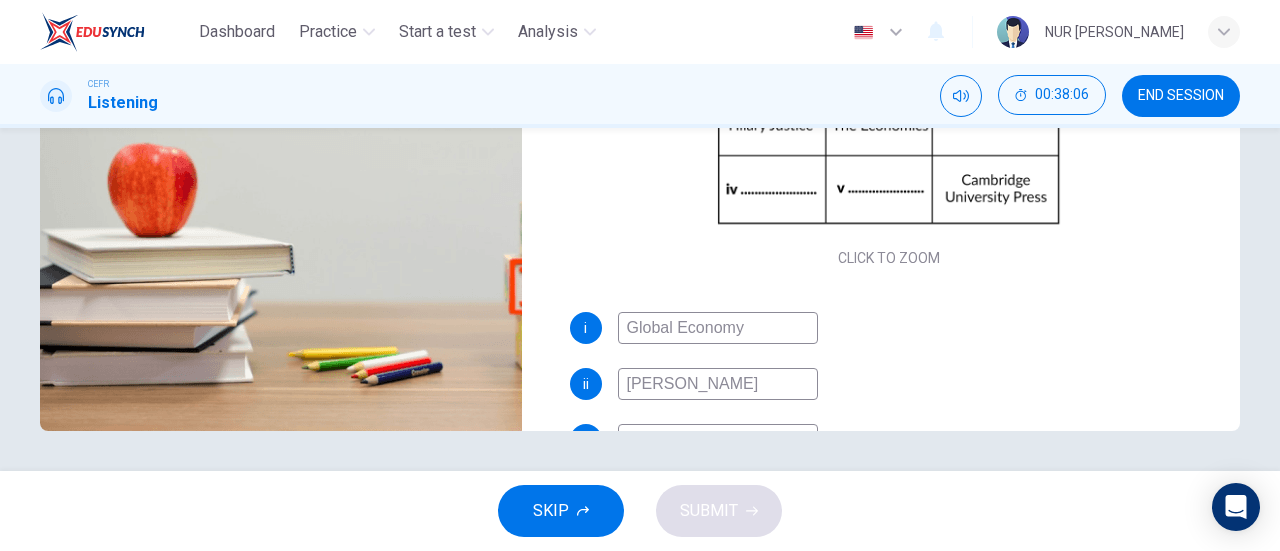 type on "82" 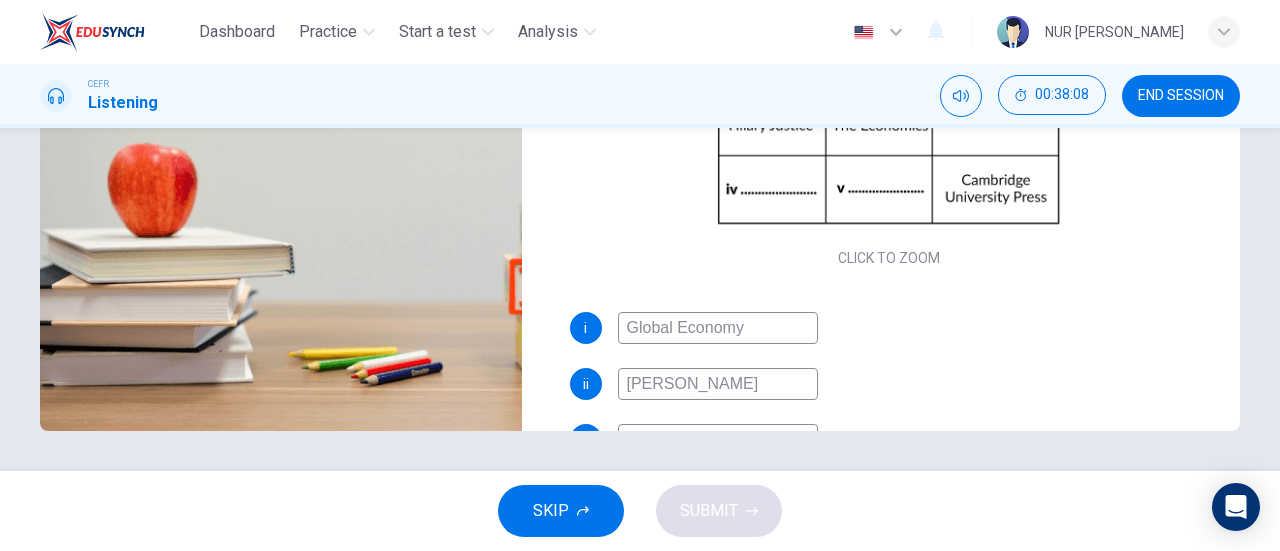 scroll, scrollTop: 0, scrollLeft: 0, axis: both 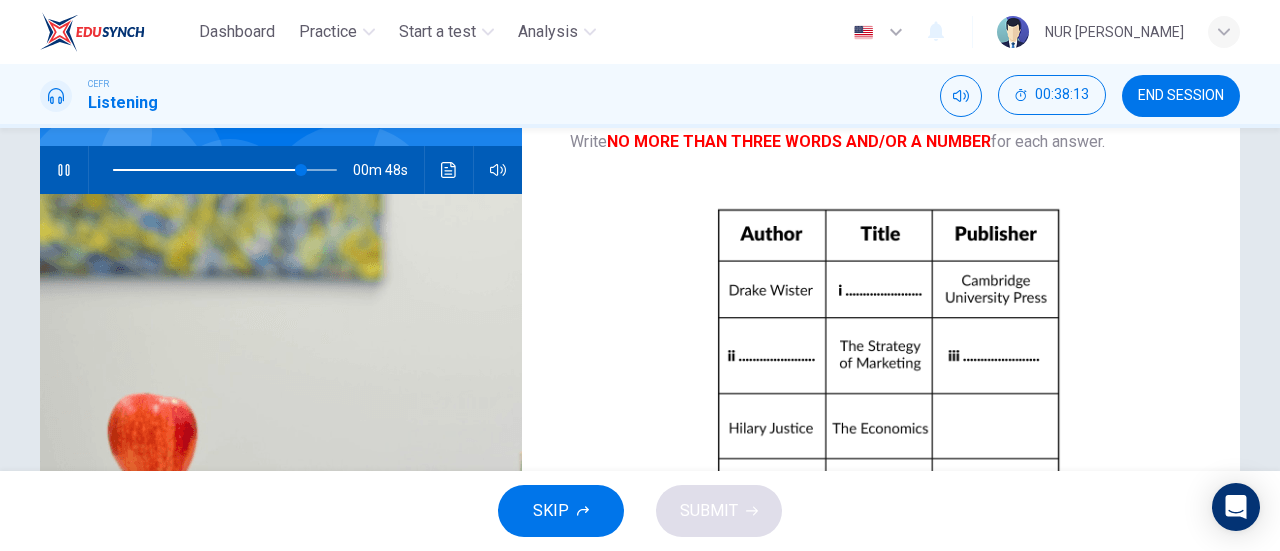 type on "84" 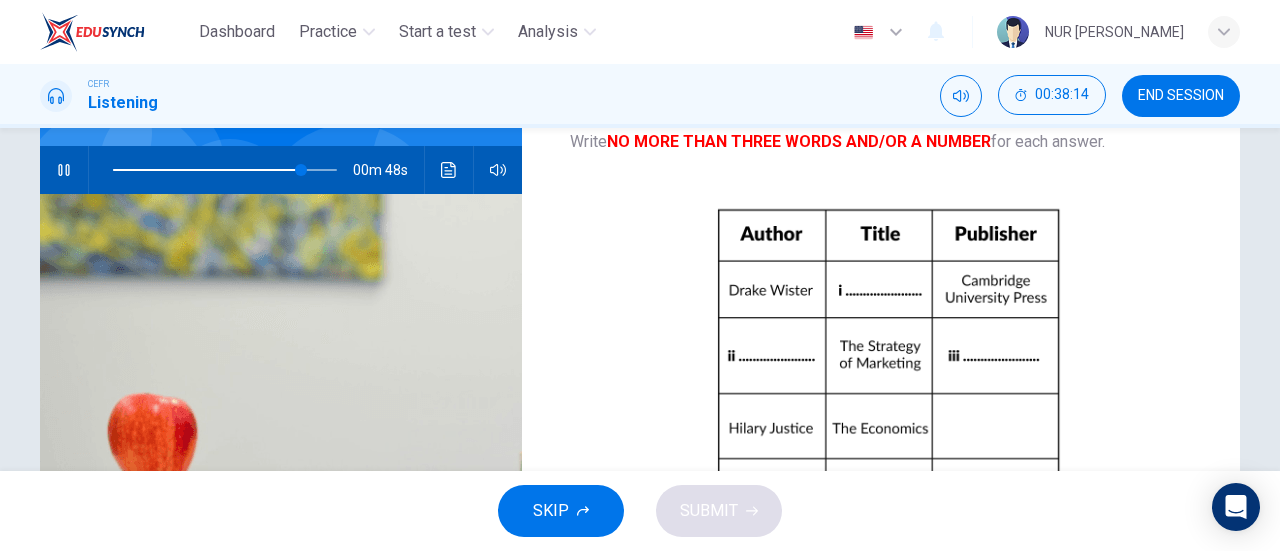 type on "Victoria Smith" 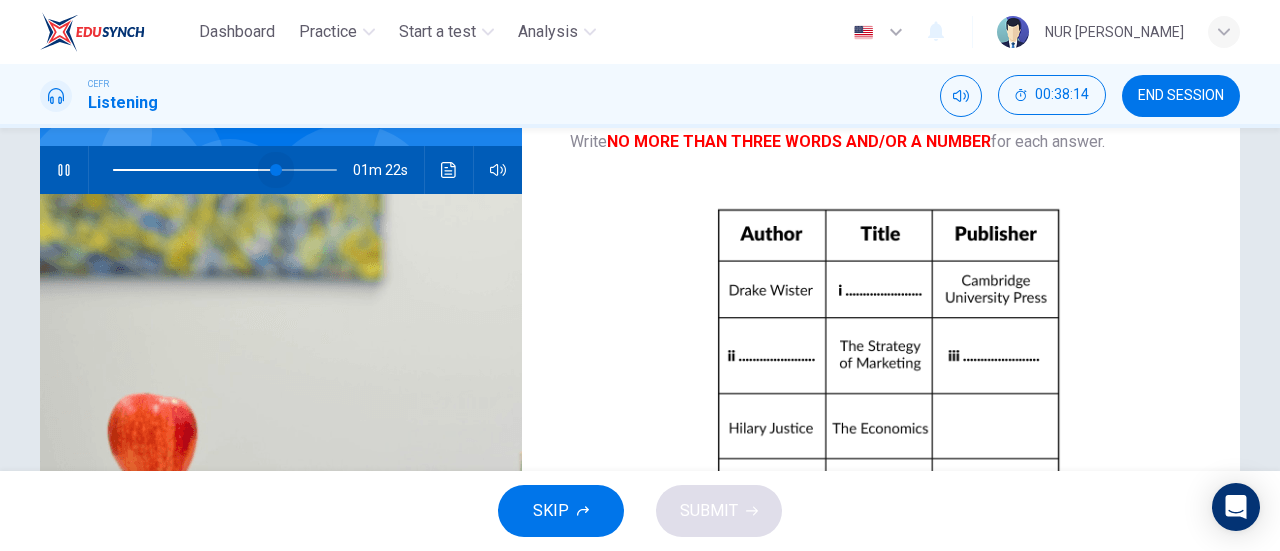 click at bounding box center [225, 170] 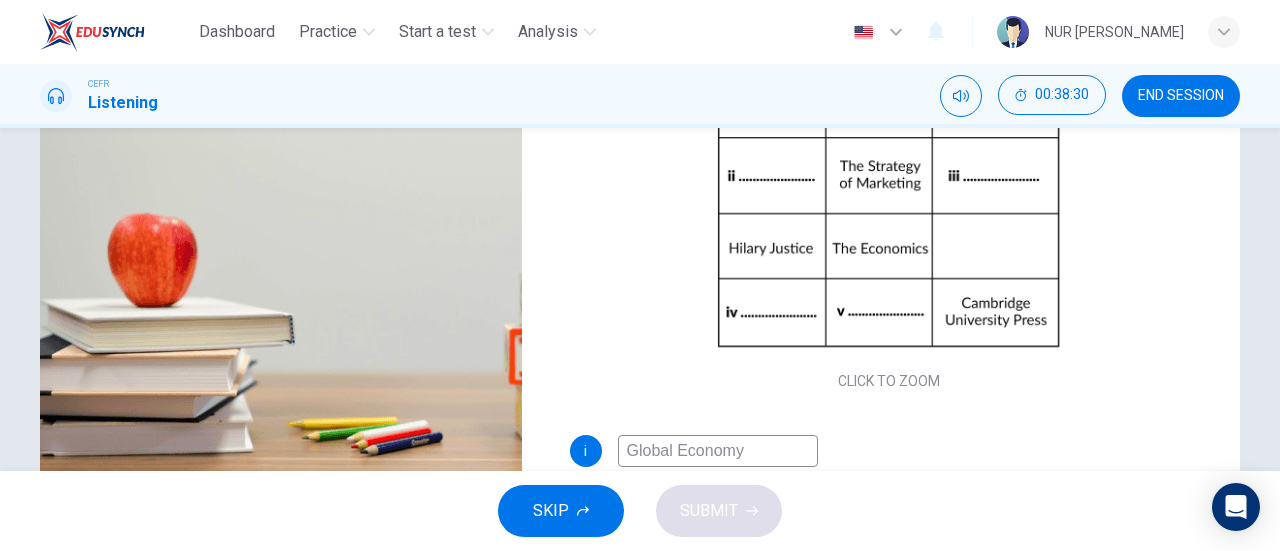 scroll, scrollTop: 432, scrollLeft: 0, axis: vertical 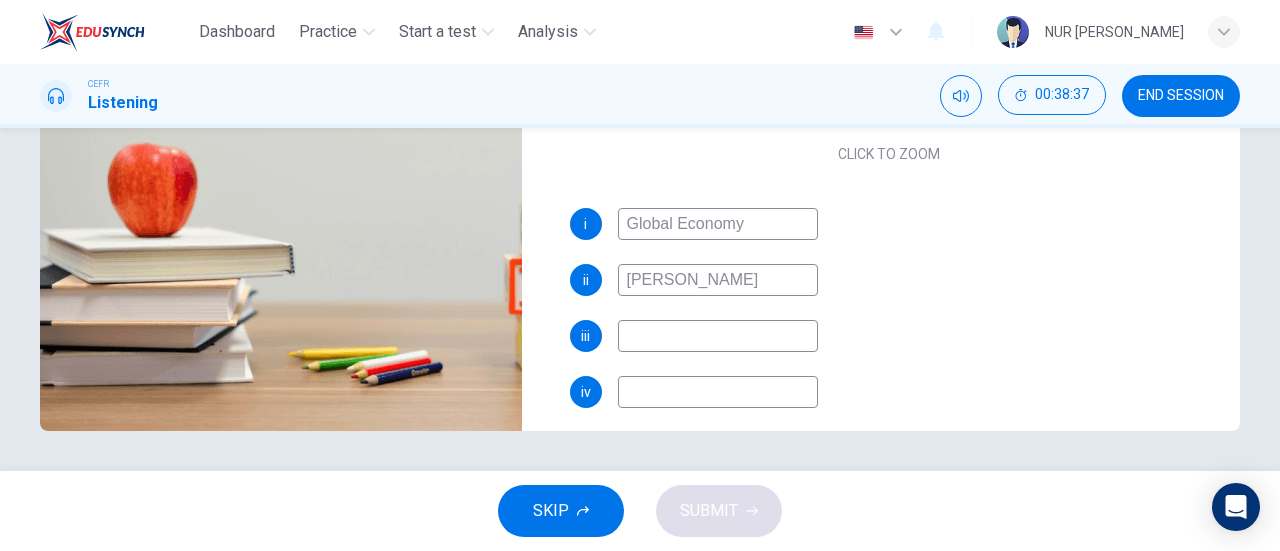 click at bounding box center (718, 336) 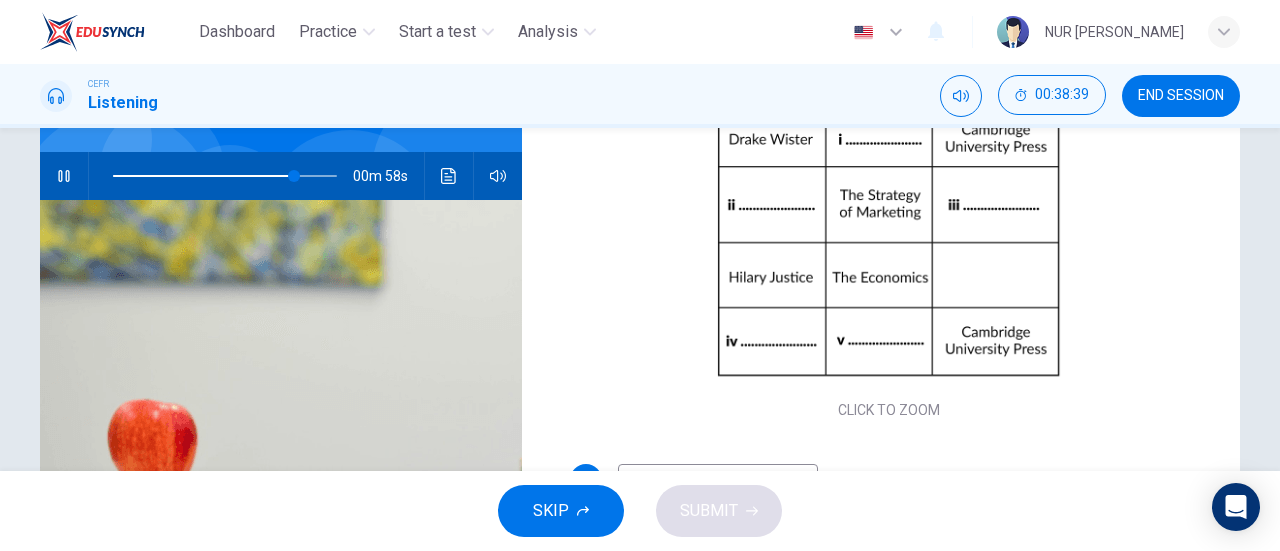 scroll, scrollTop: 432, scrollLeft: 0, axis: vertical 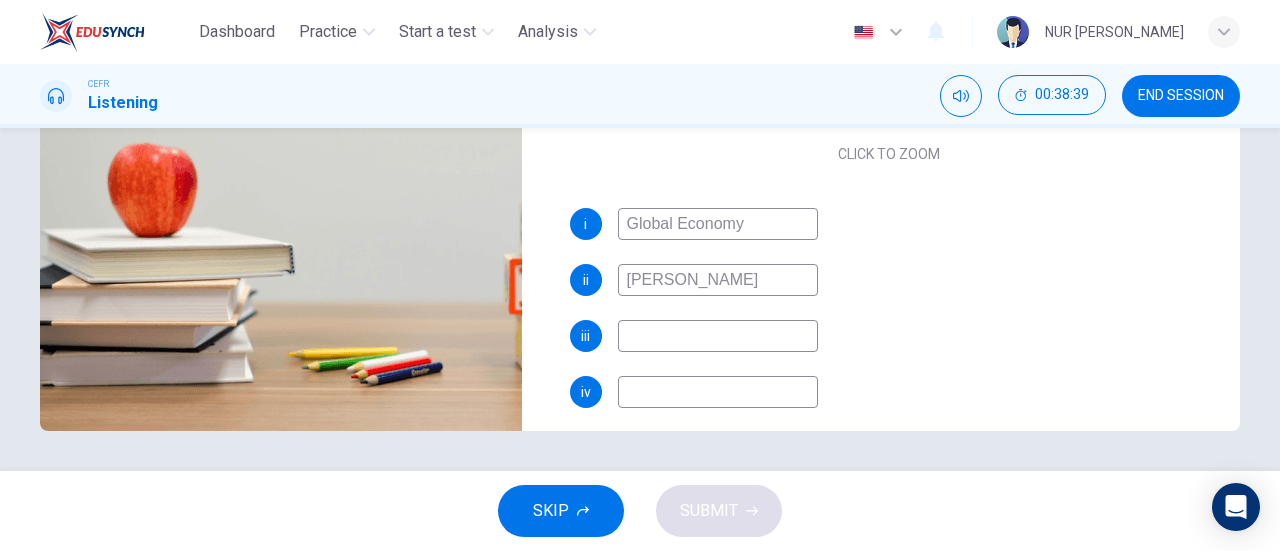 type on "81" 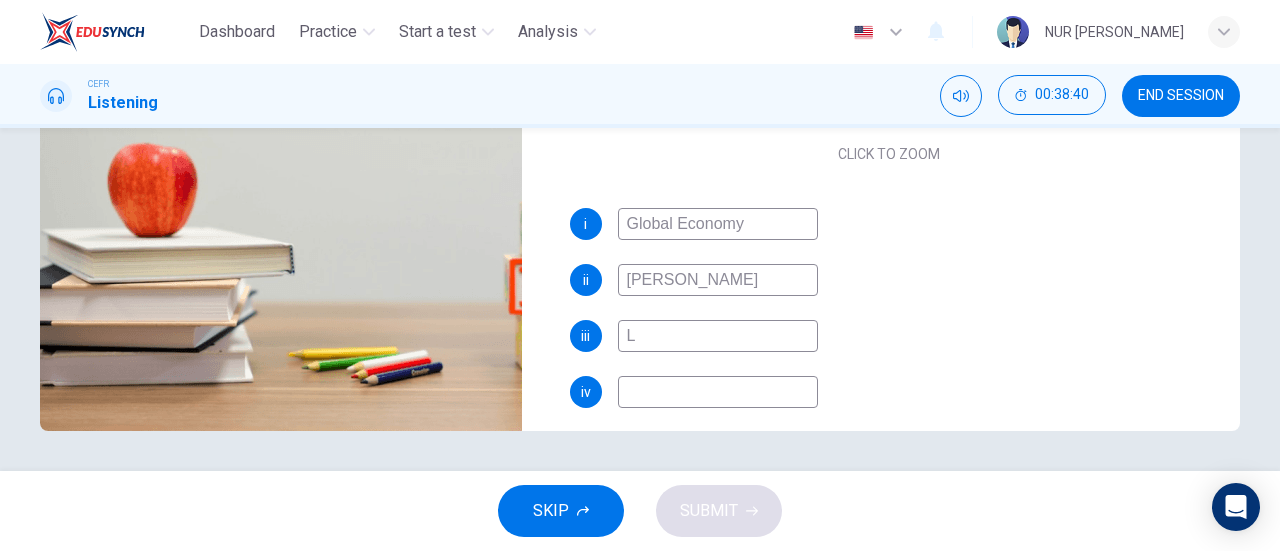 type on "Lo" 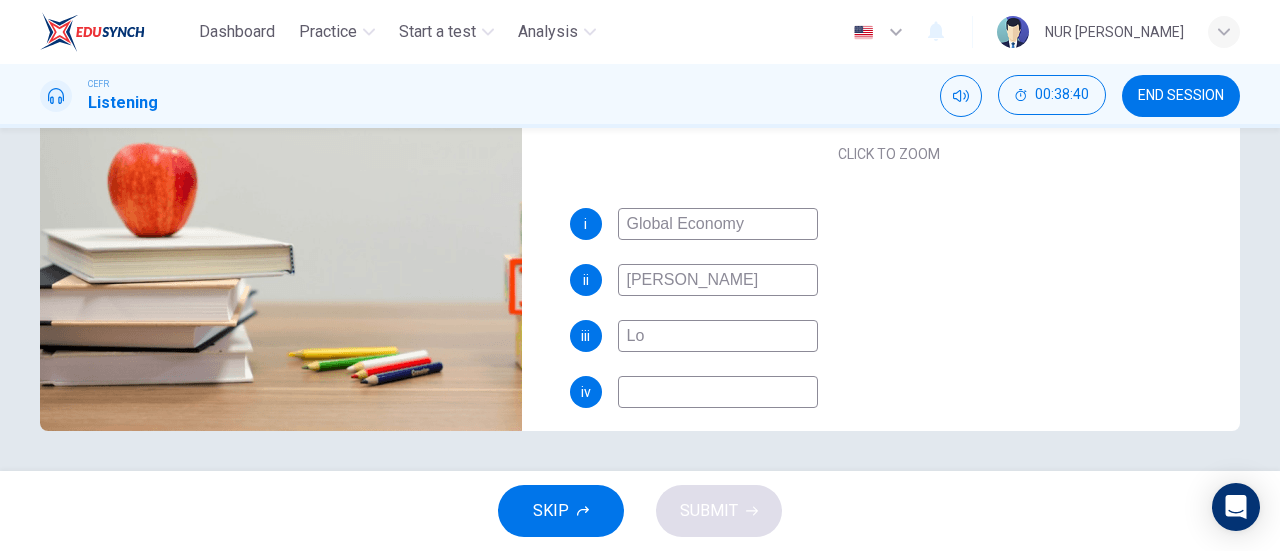 type on "82" 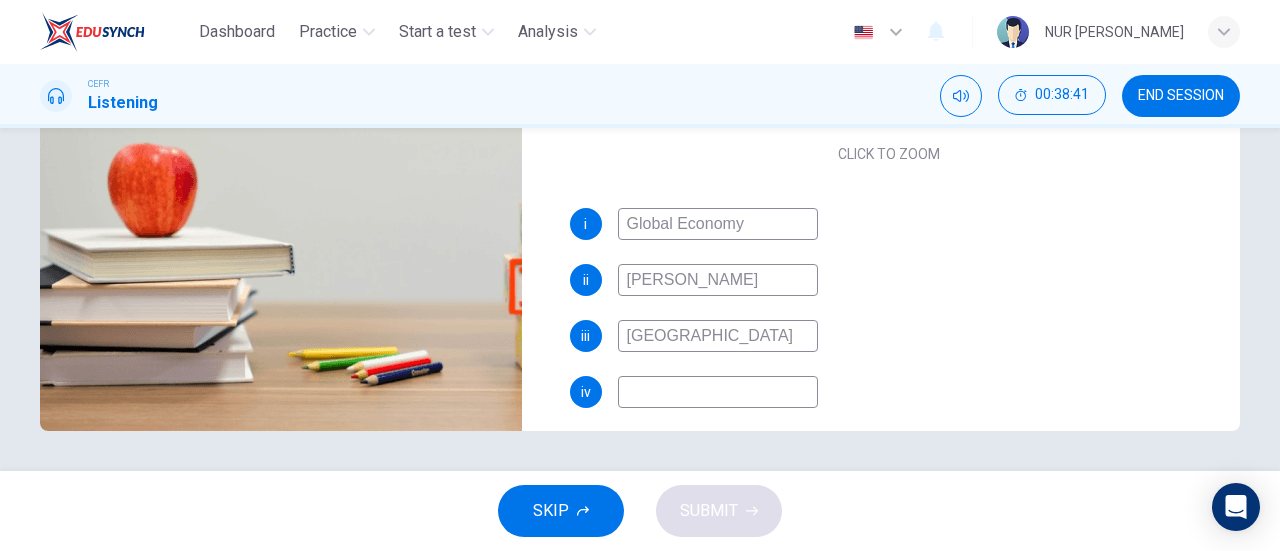 type on "London" 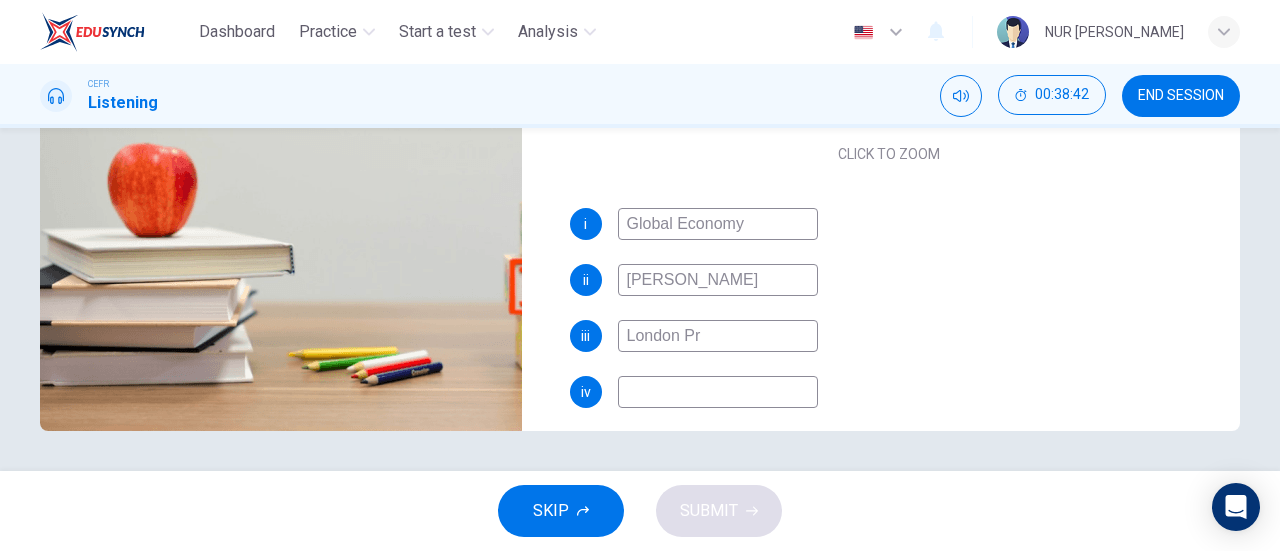 type on "London Pre" 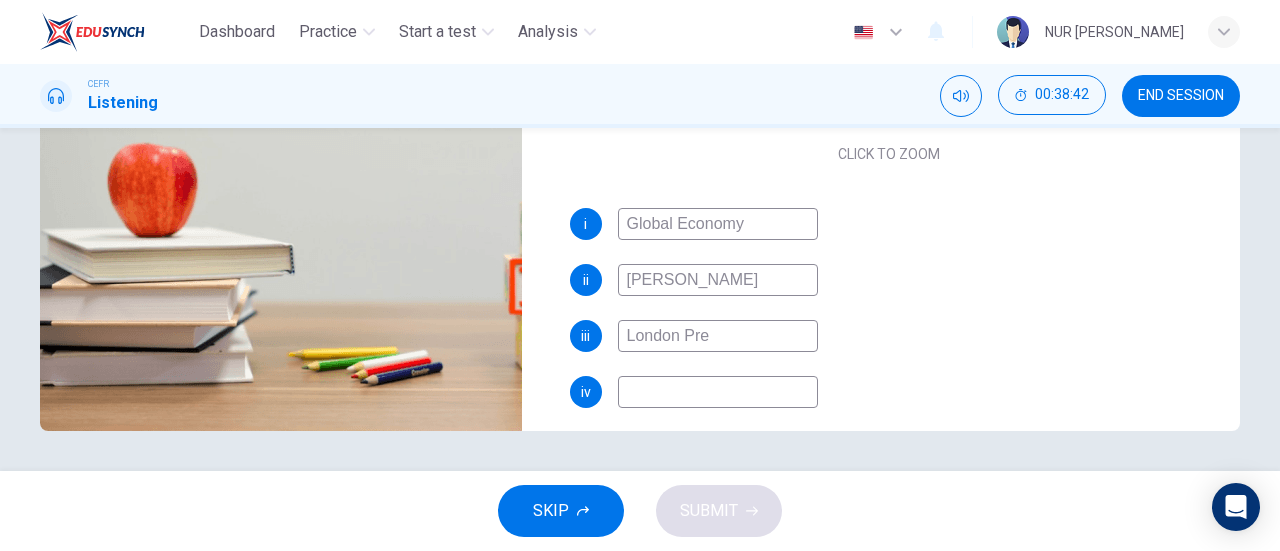 type on "82" 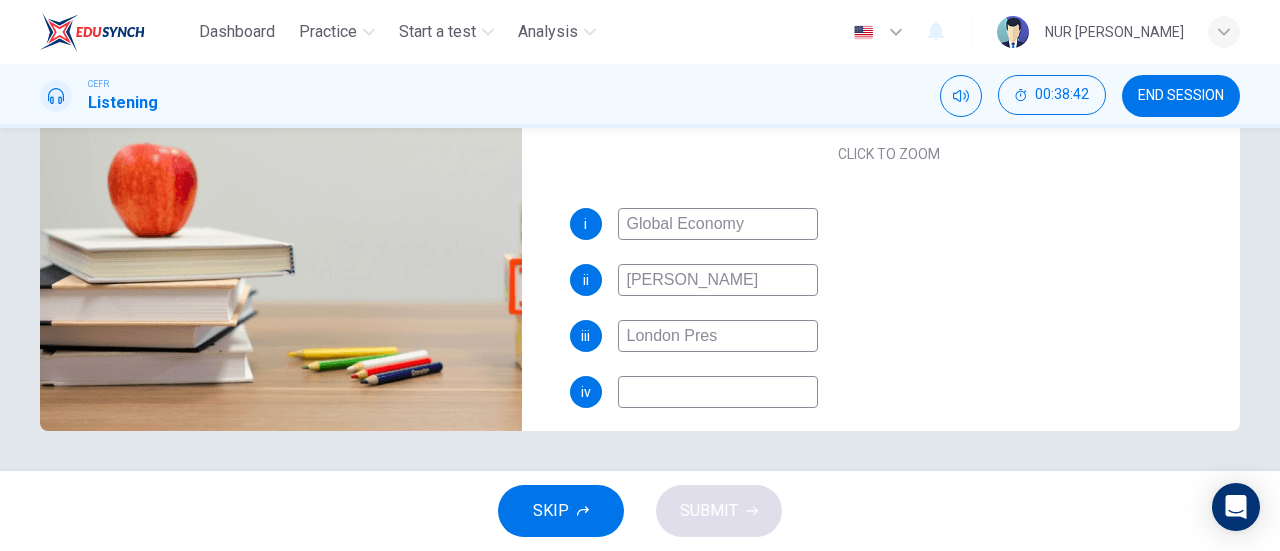 type on "London Press" 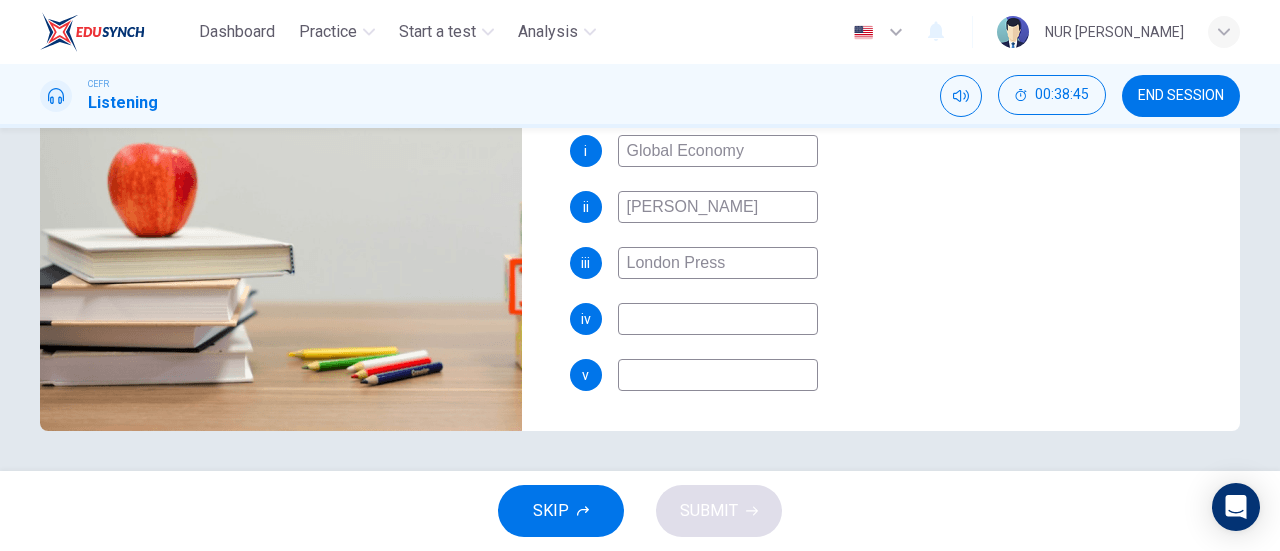 scroll, scrollTop: 0, scrollLeft: 0, axis: both 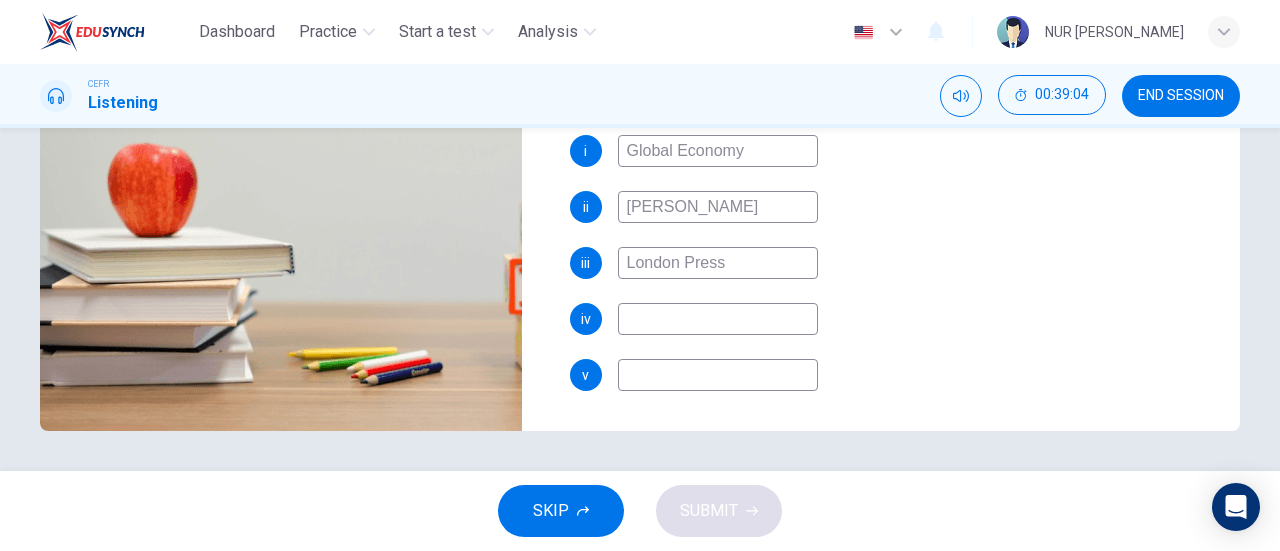 type on "89" 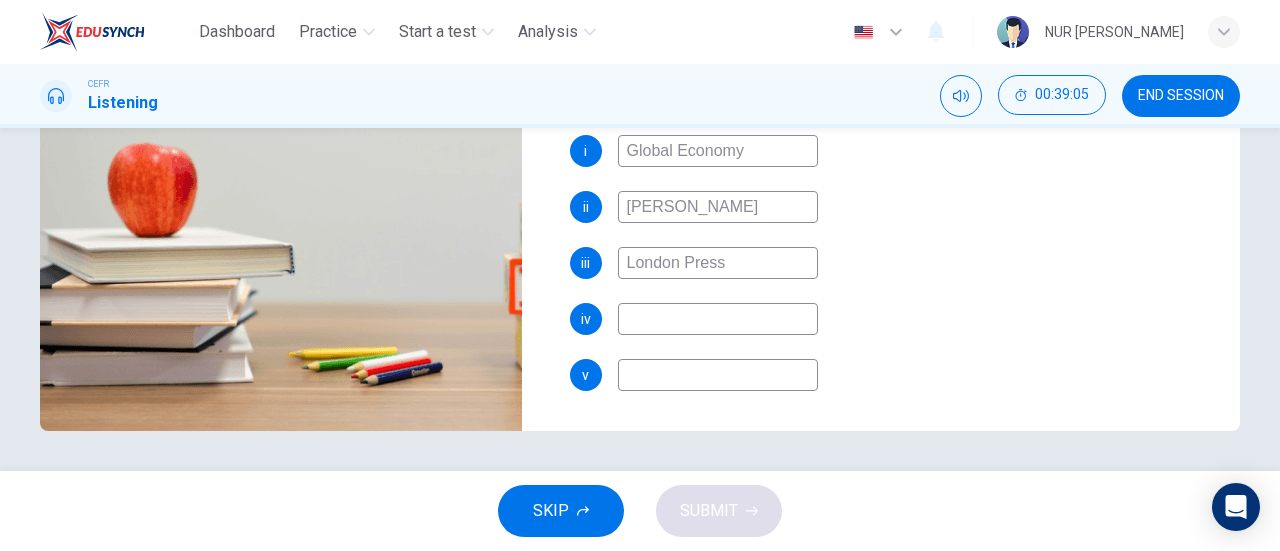 click at bounding box center (718, 319) 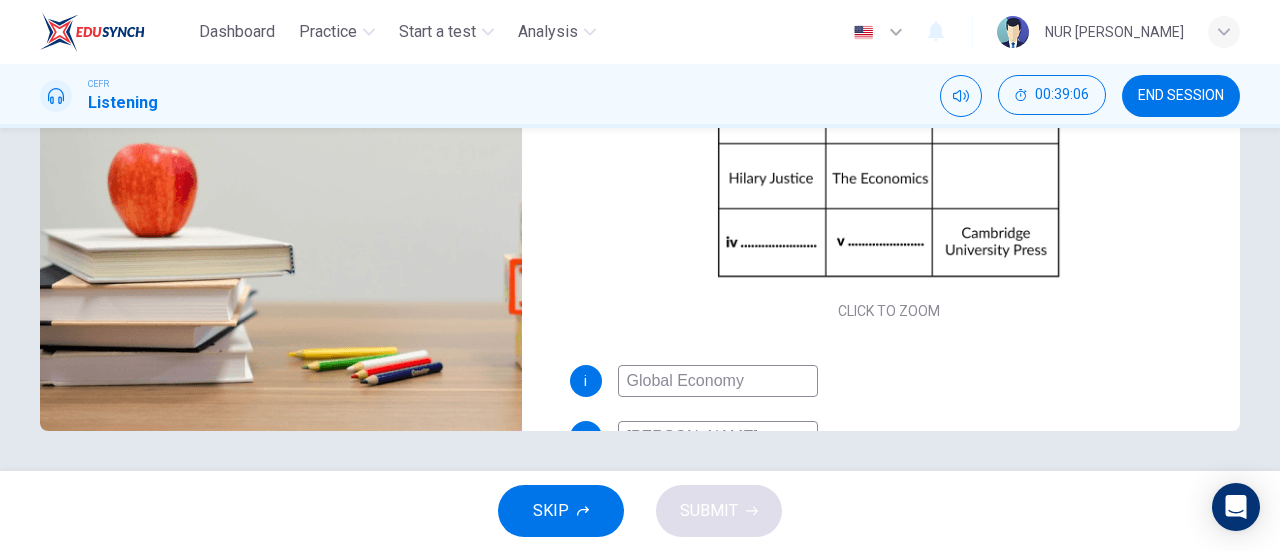 scroll, scrollTop: 230, scrollLeft: 0, axis: vertical 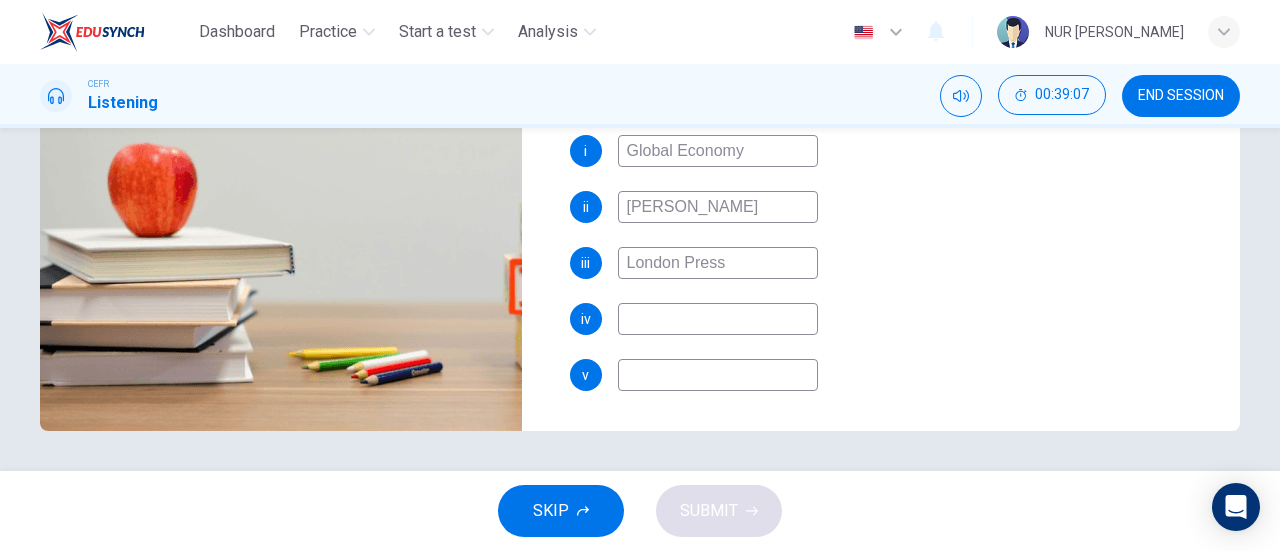 type on "90" 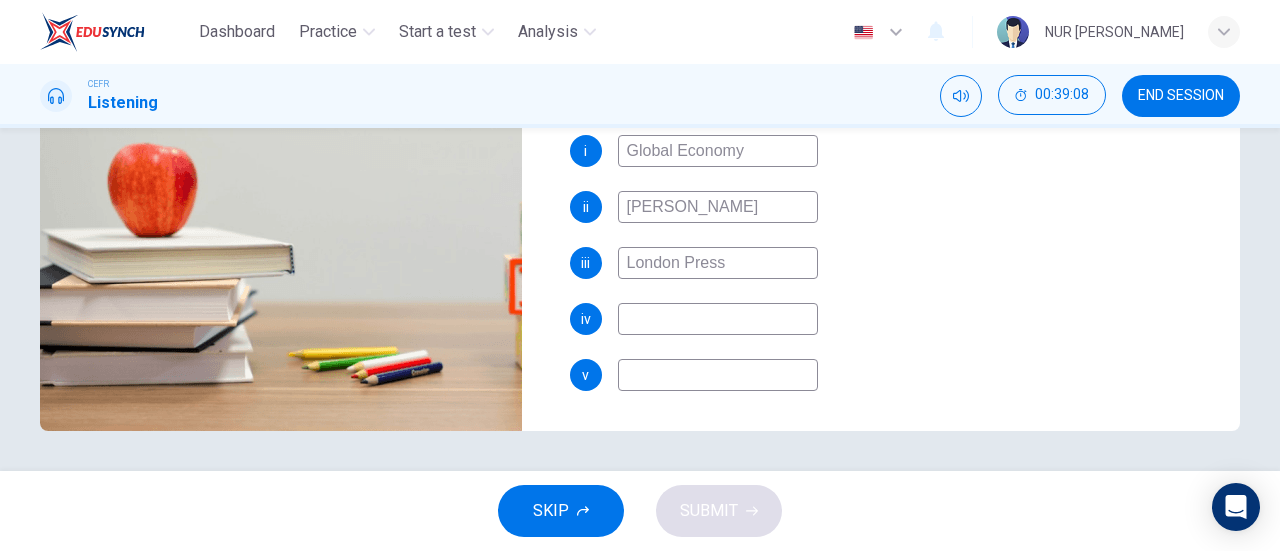type on "V" 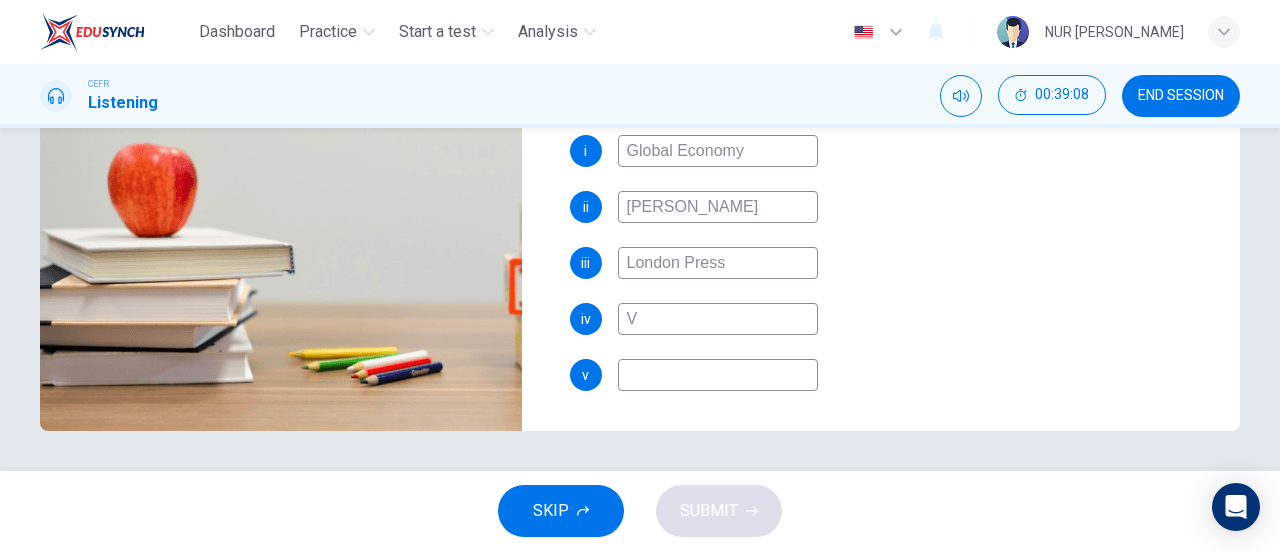 type on "91" 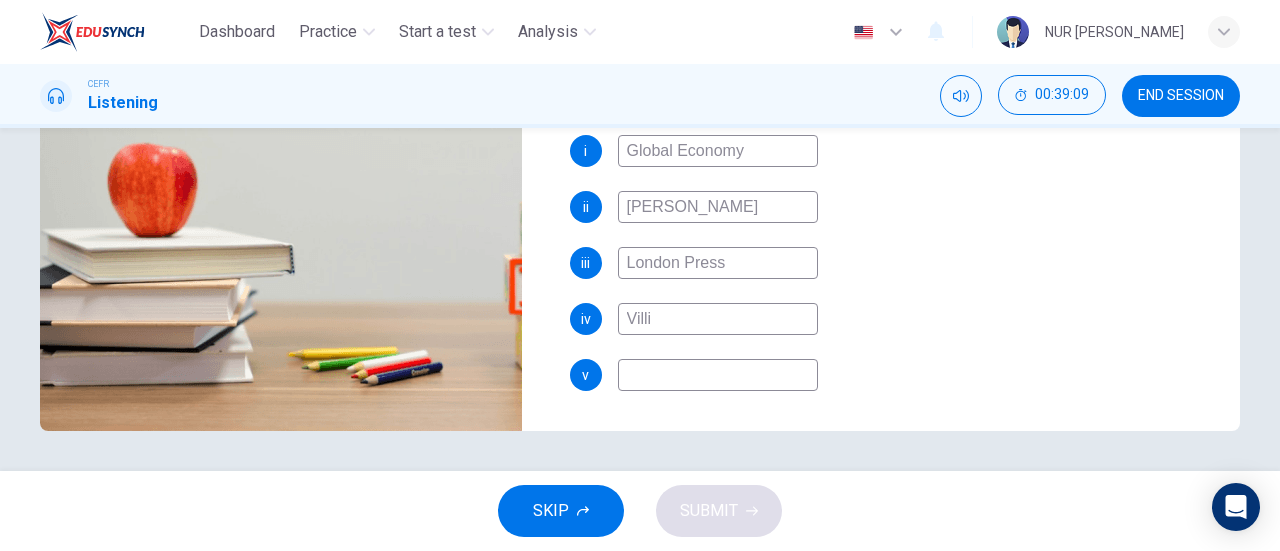 type on "Villia" 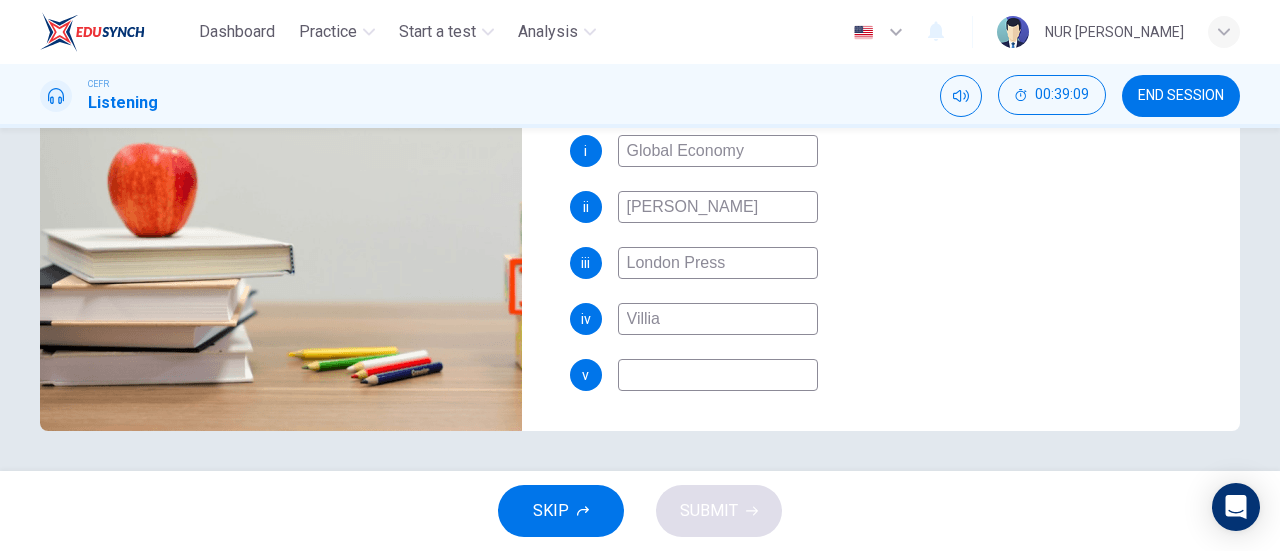 type on "91" 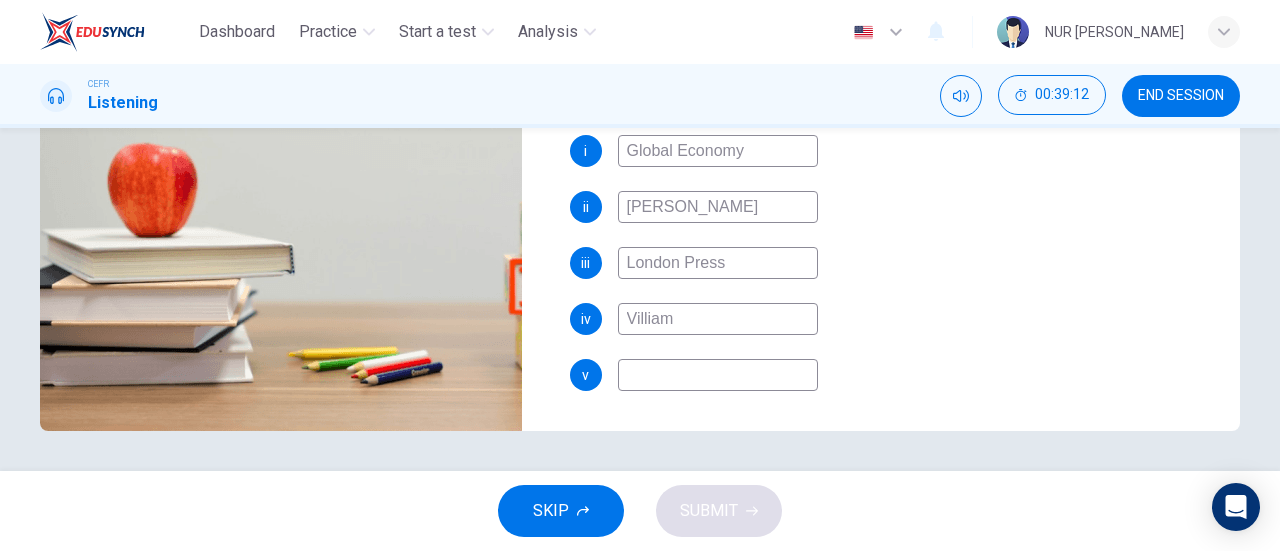 type on "92" 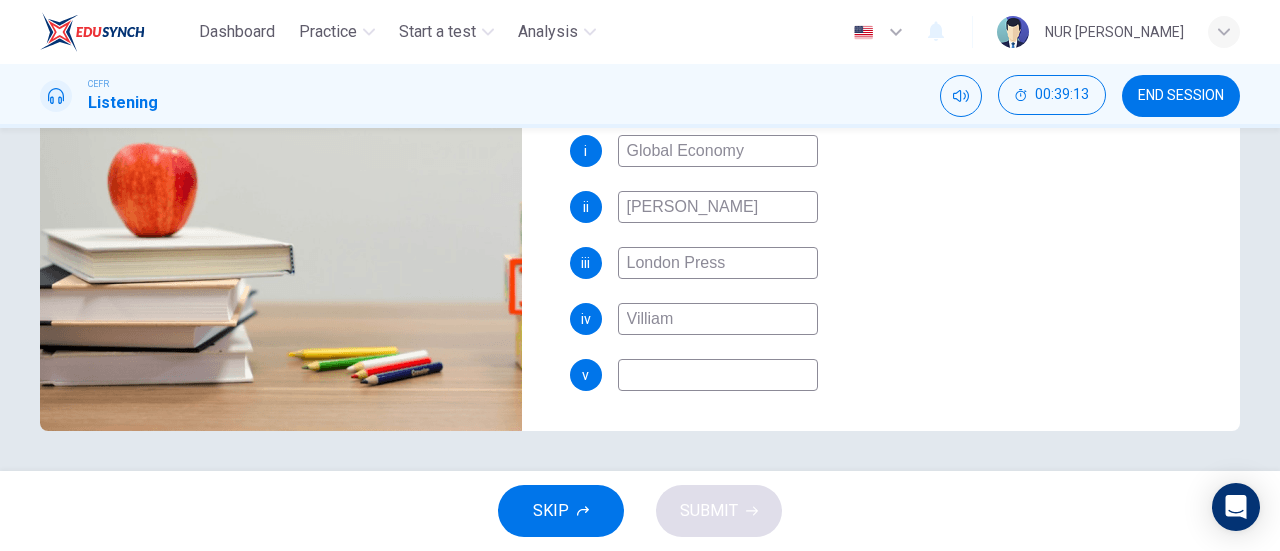 type on "Villiam H" 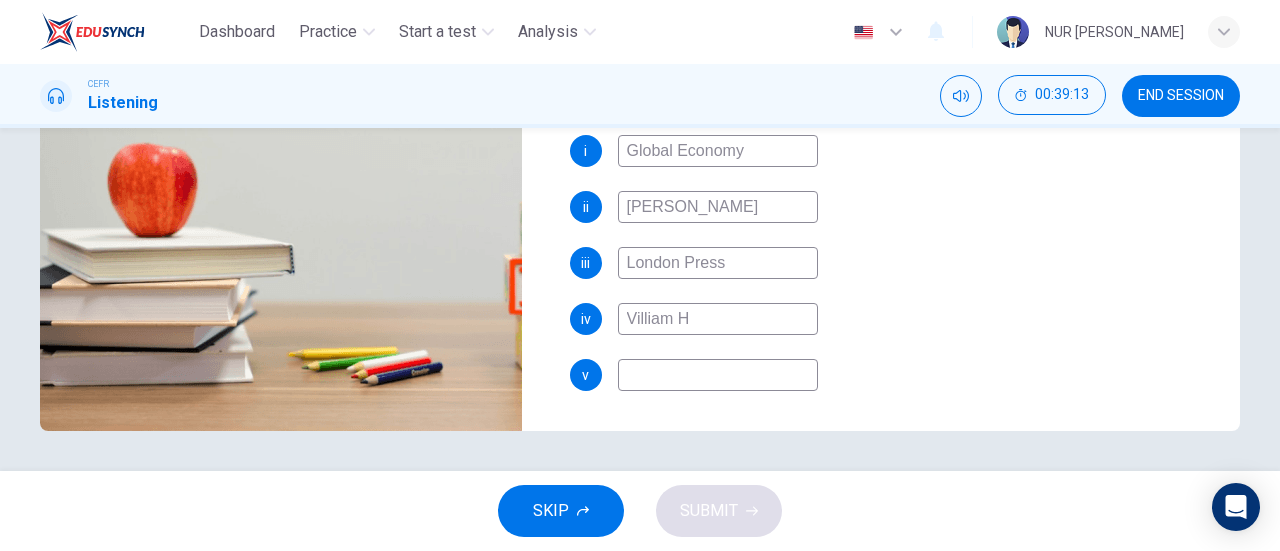 type on "92" 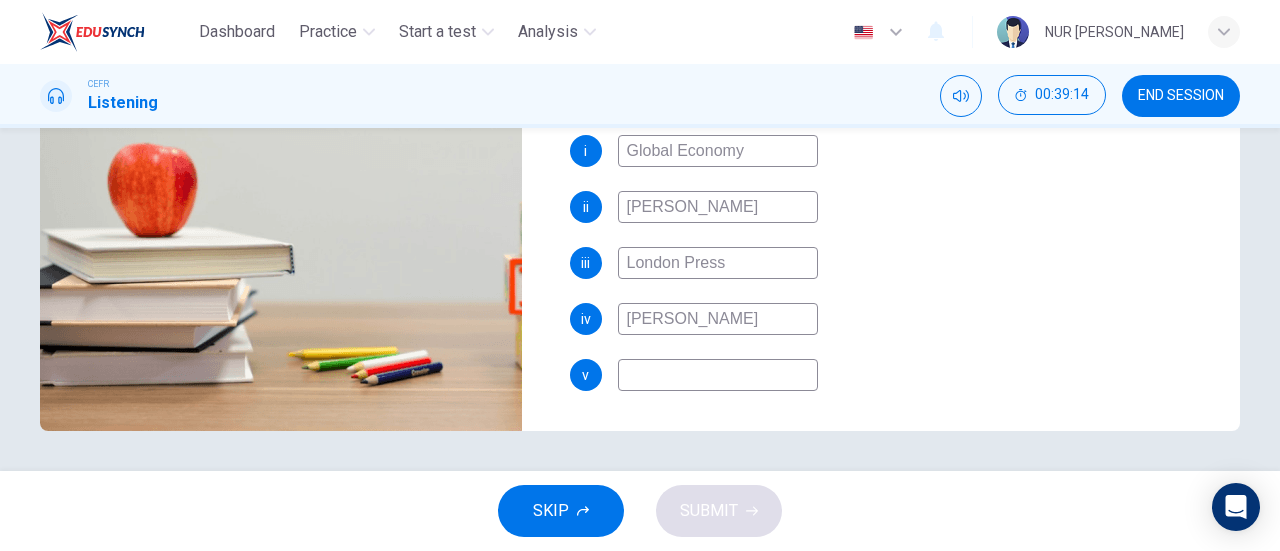 type on "Villiam Hanna" 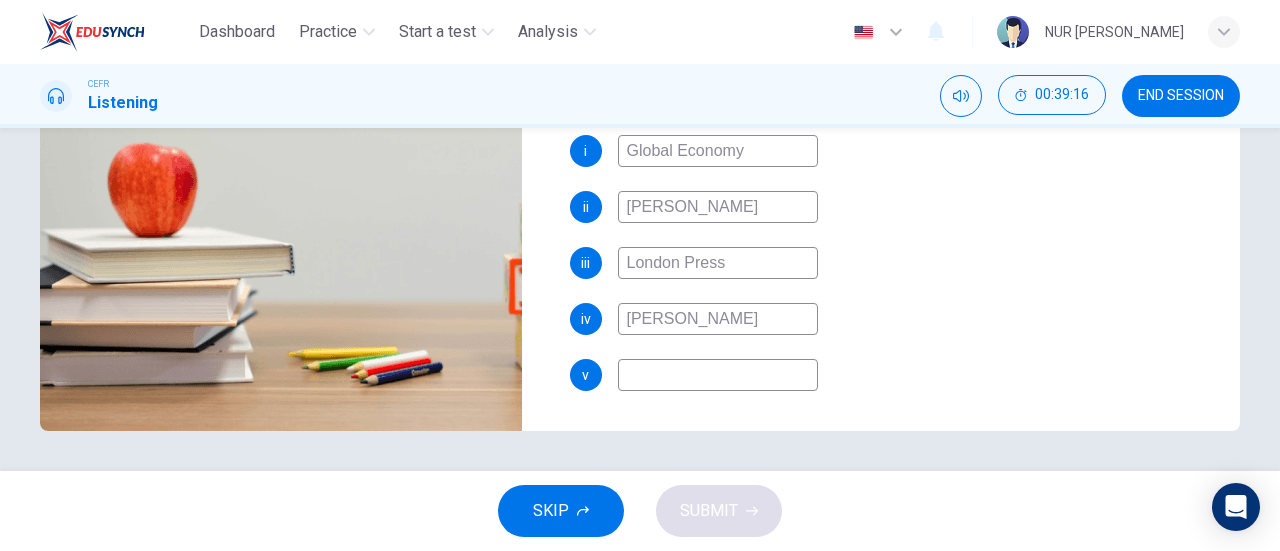 click on "Villiam Hanna" at bounding box center (718, 319) 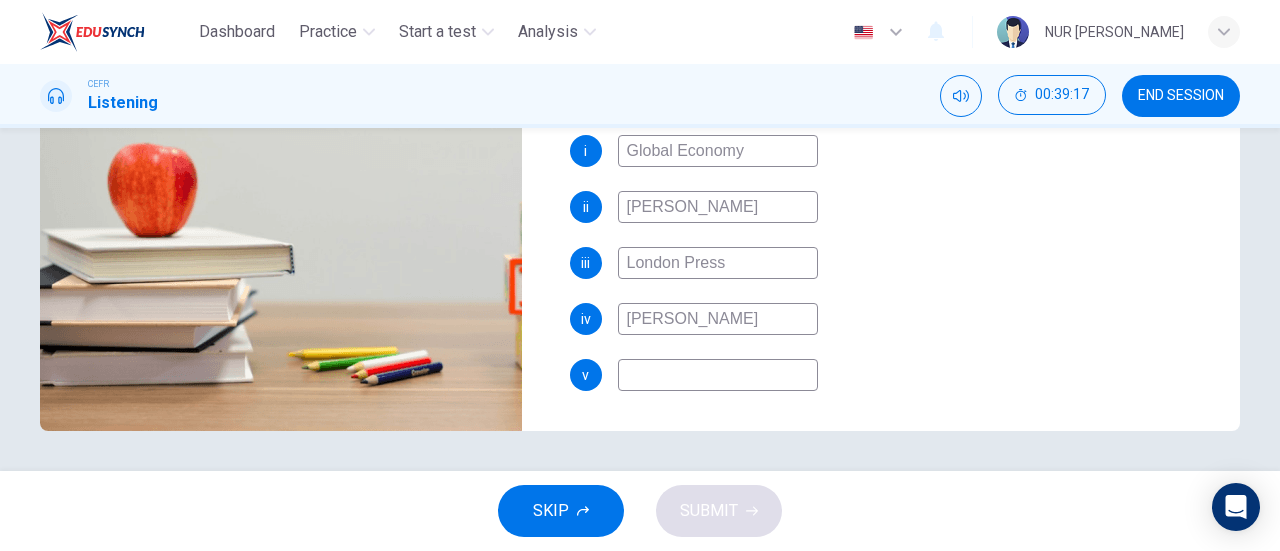 type on "William Hanna" 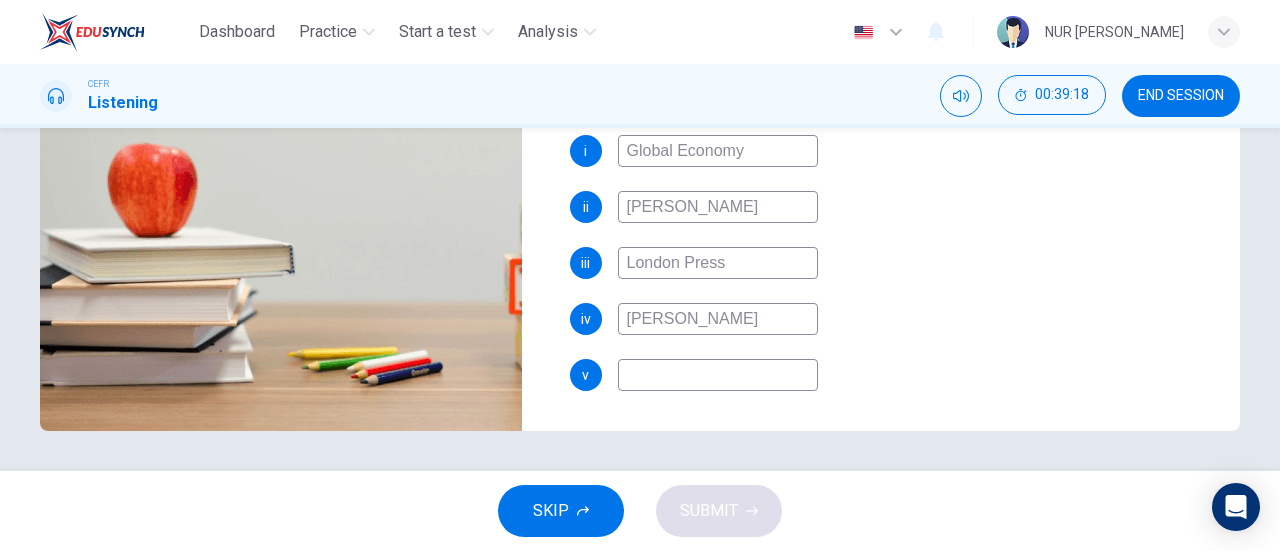 type on "94" 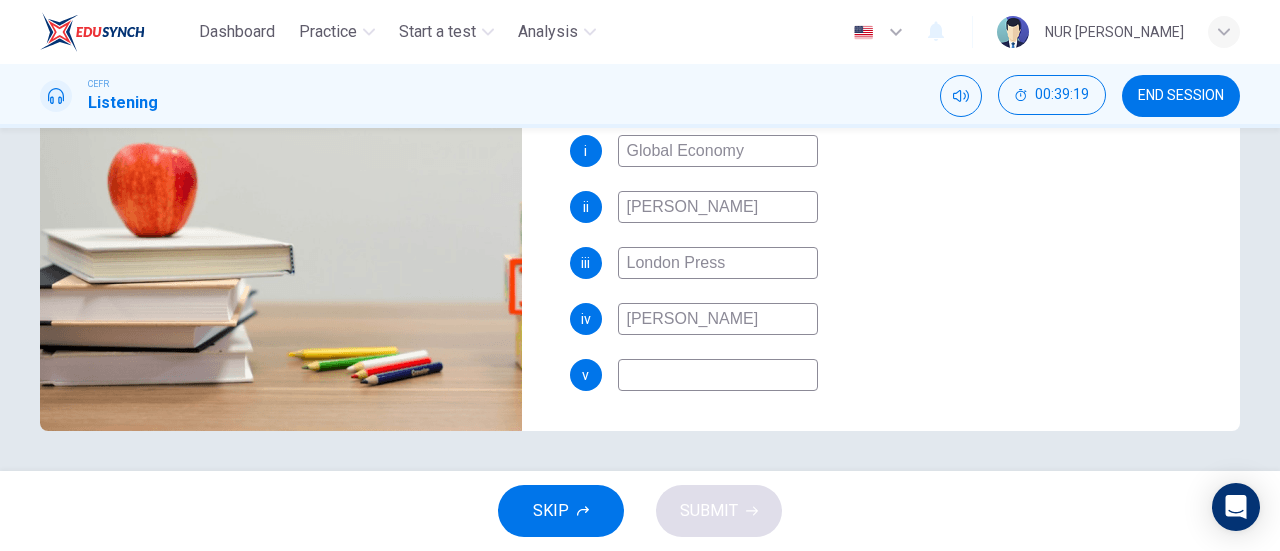 type on "94" 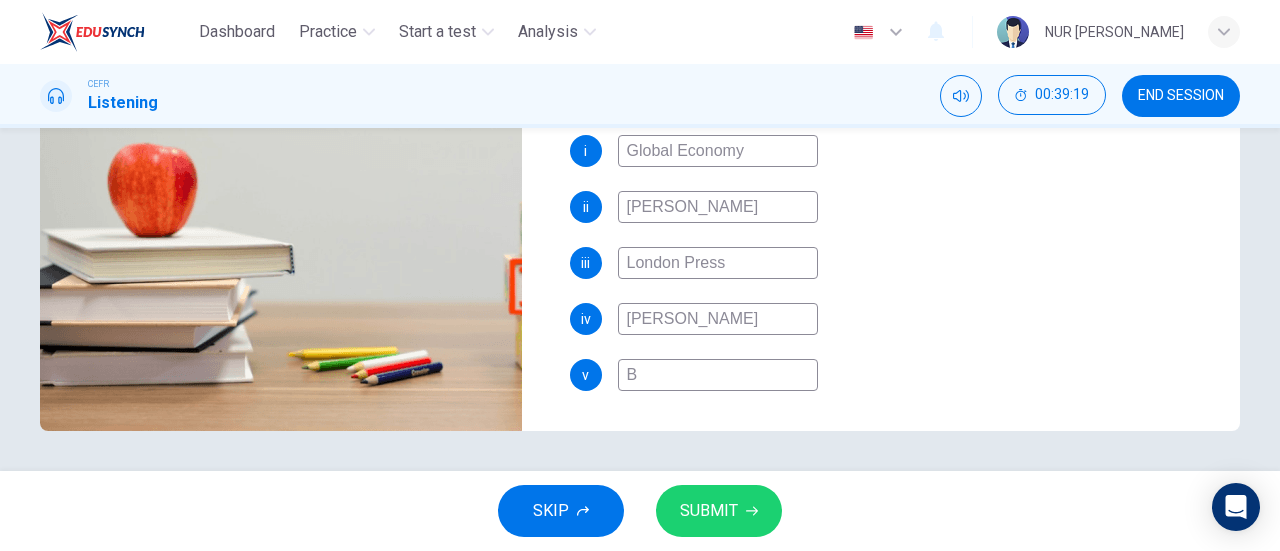 type on "94" 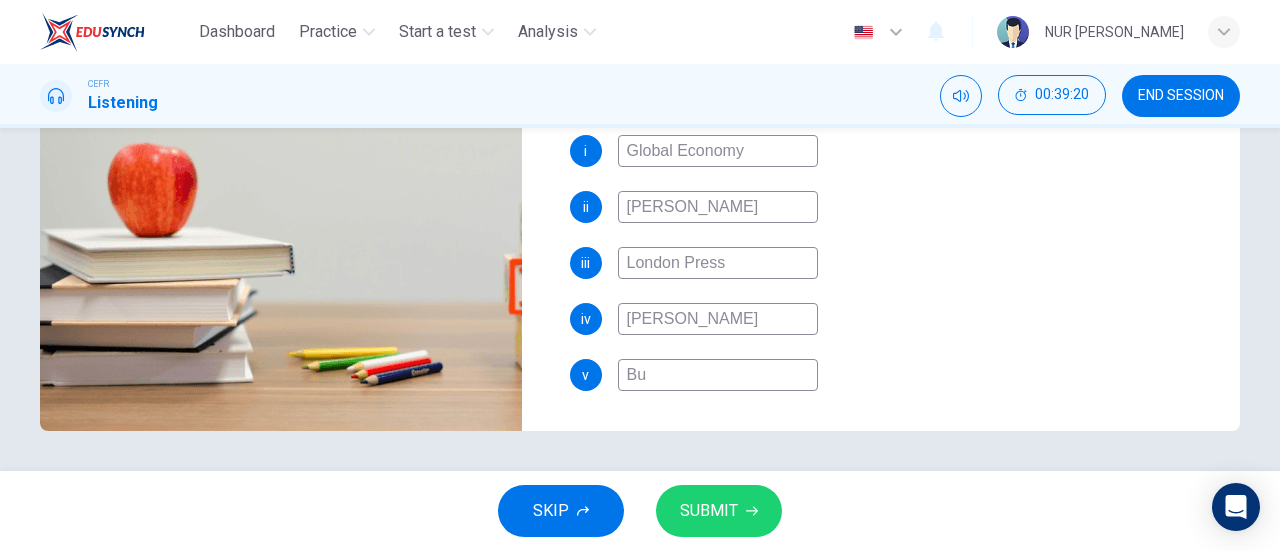 type on "Bus" 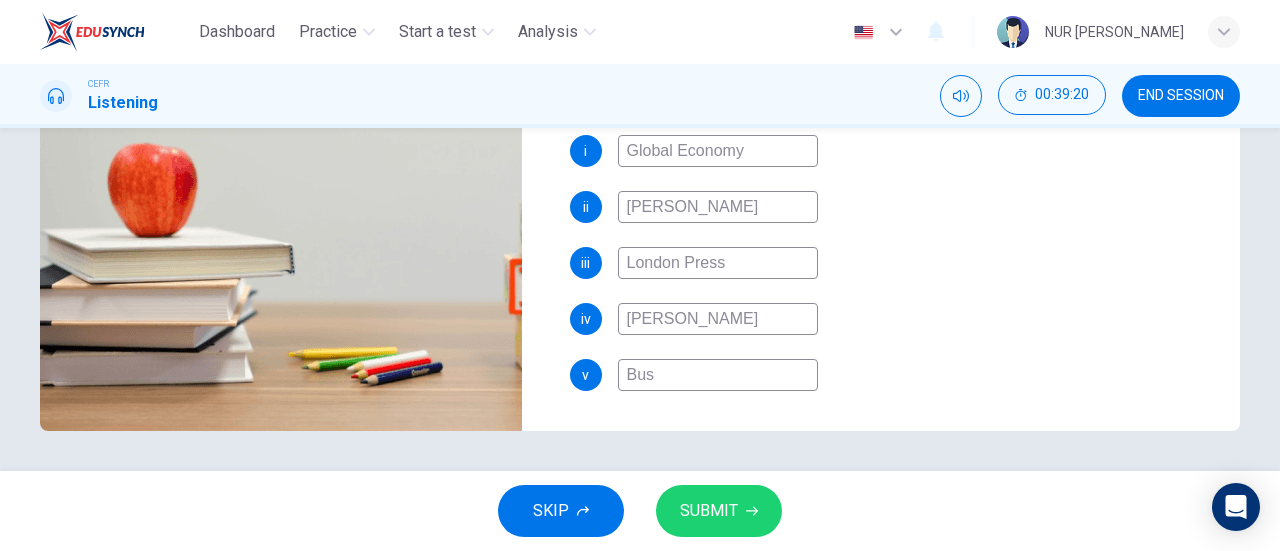 type on "94" 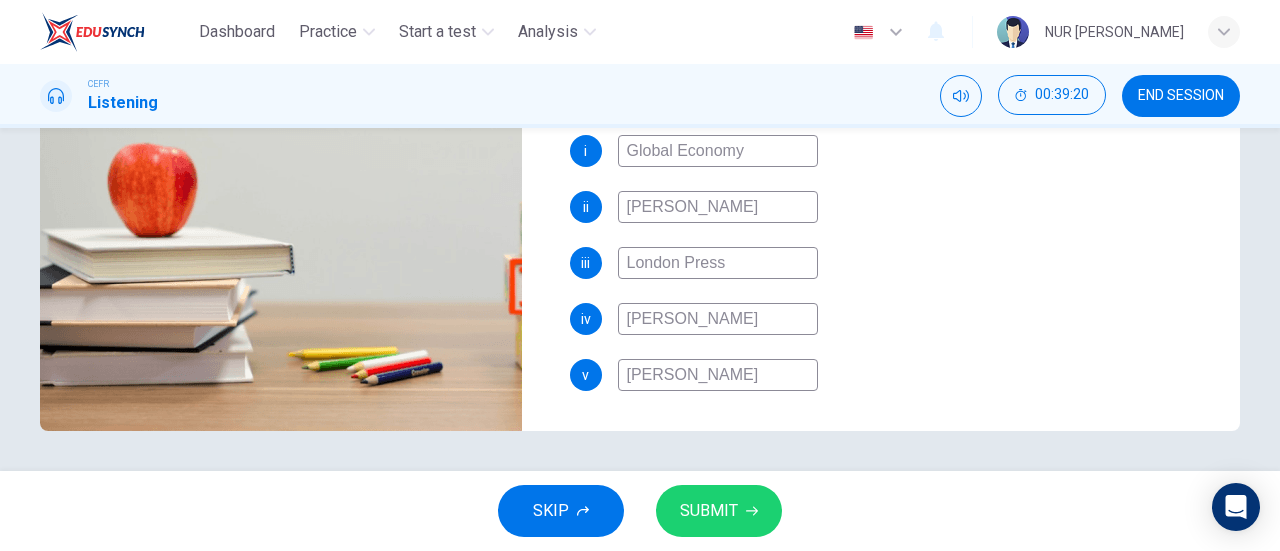 type on "94" 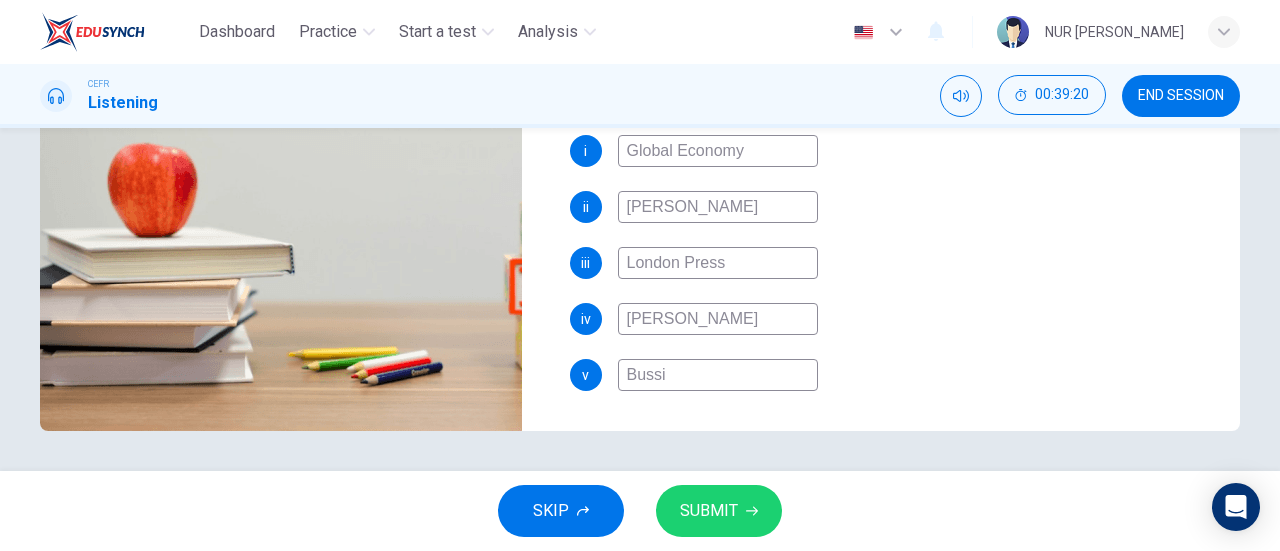 type on "95" 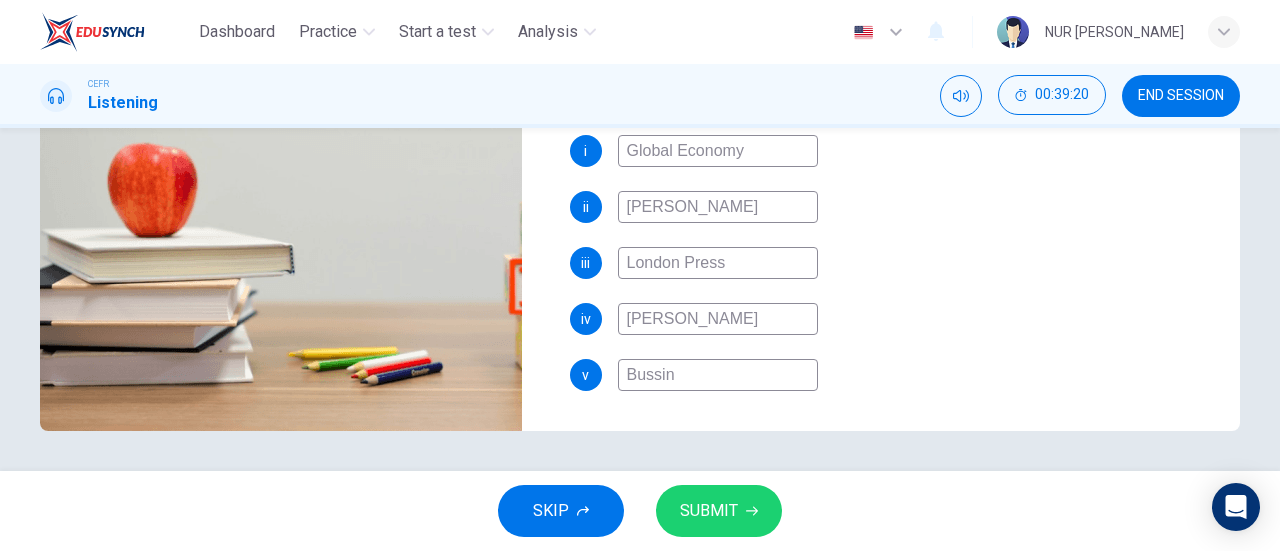 type on "95" 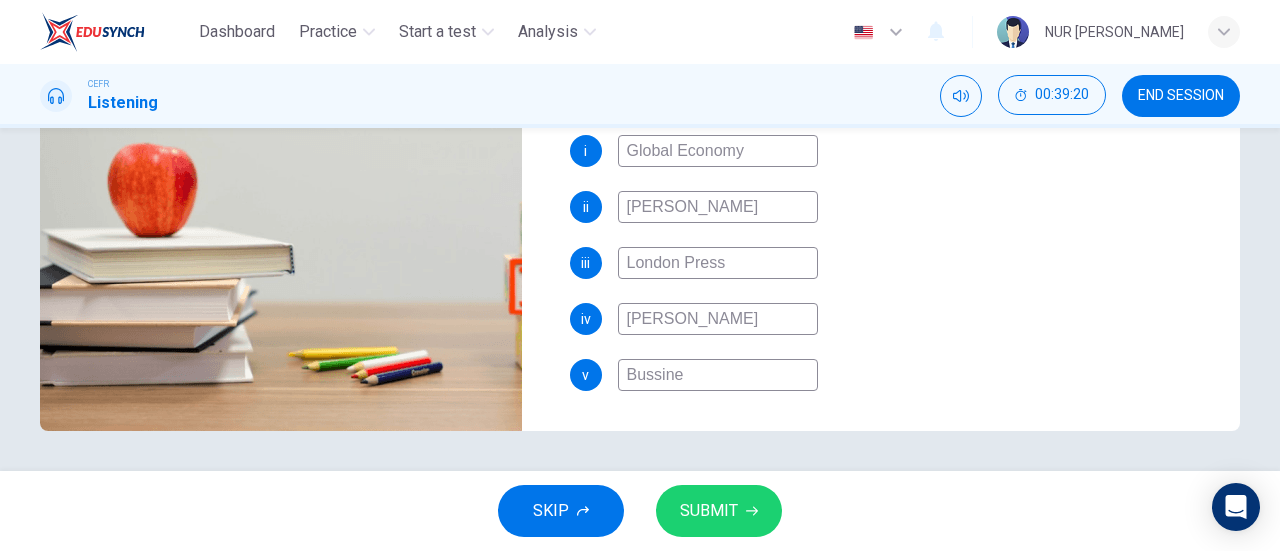 type on "Bussines" 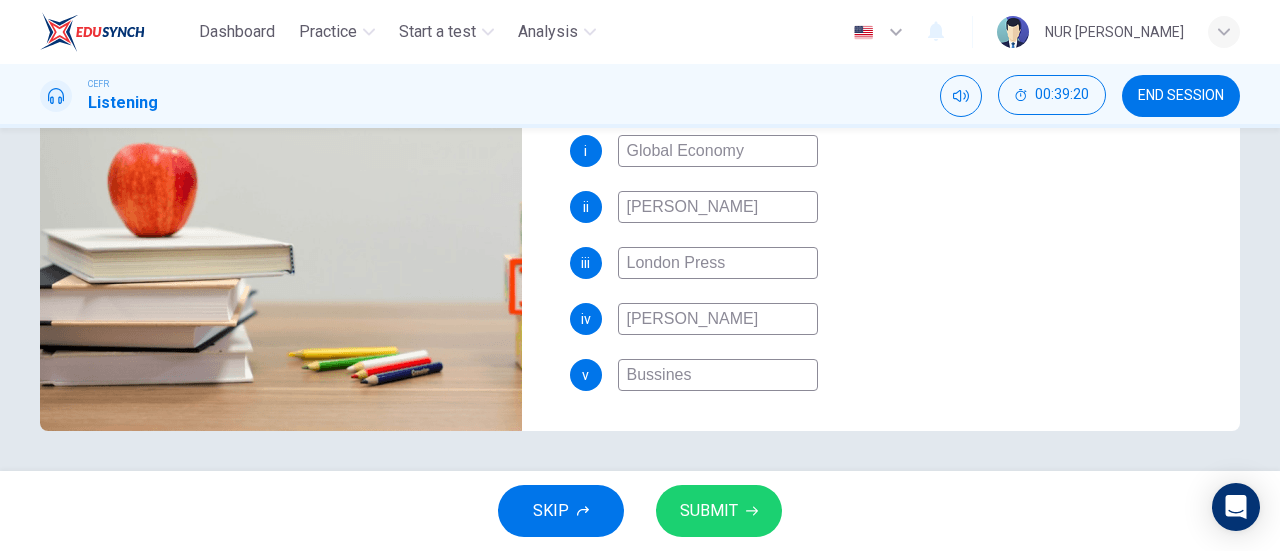 type on "95" 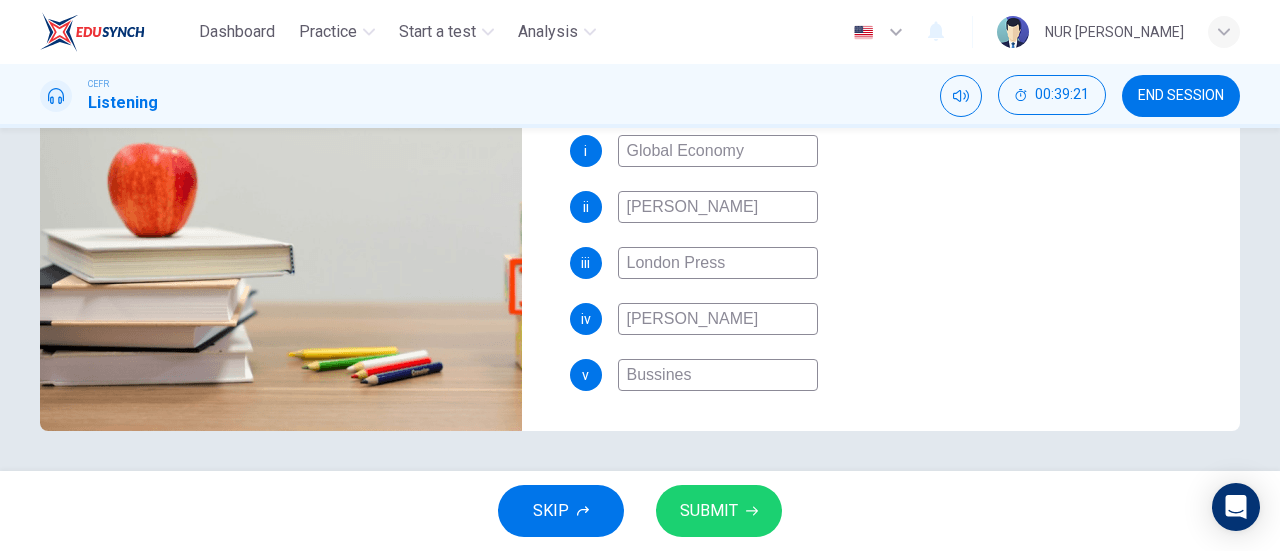 type on "Bussiness" 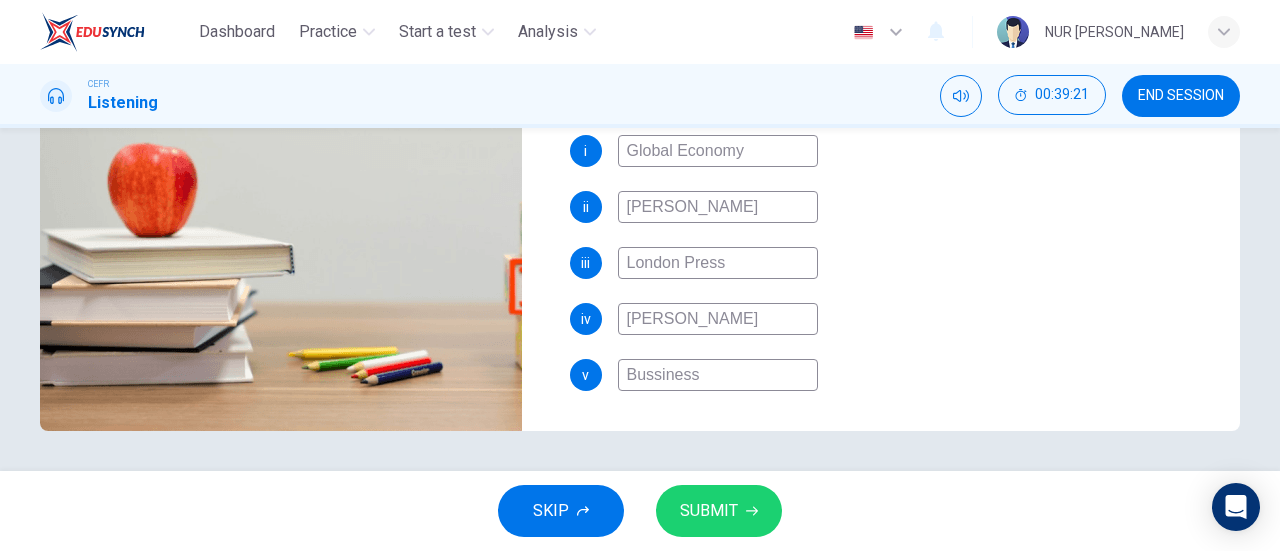 type on "95" 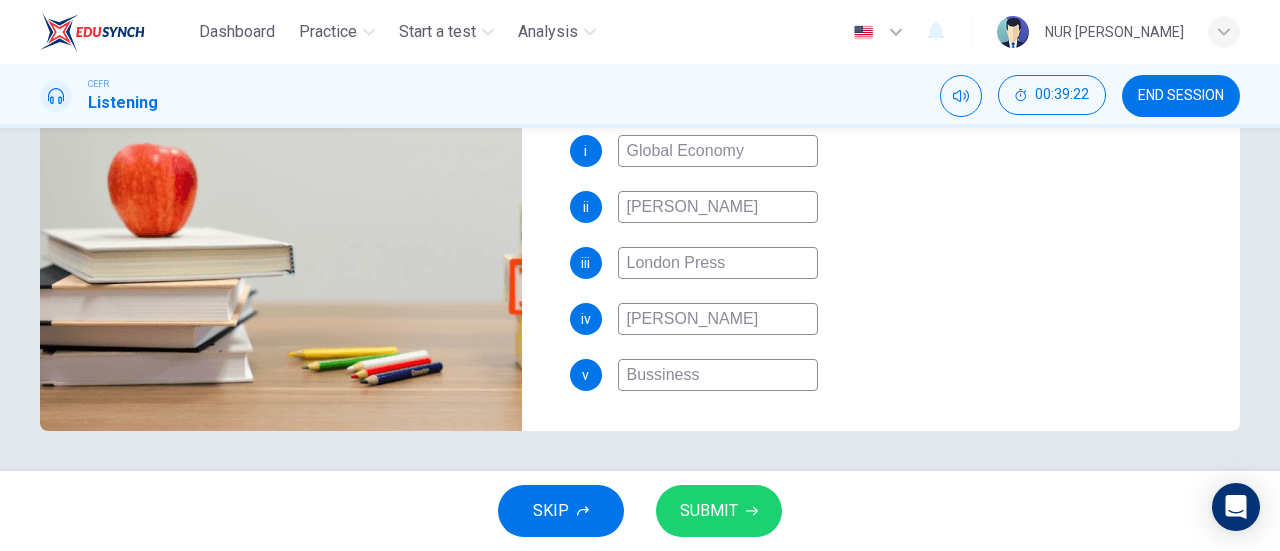 type on "Bussiness M" 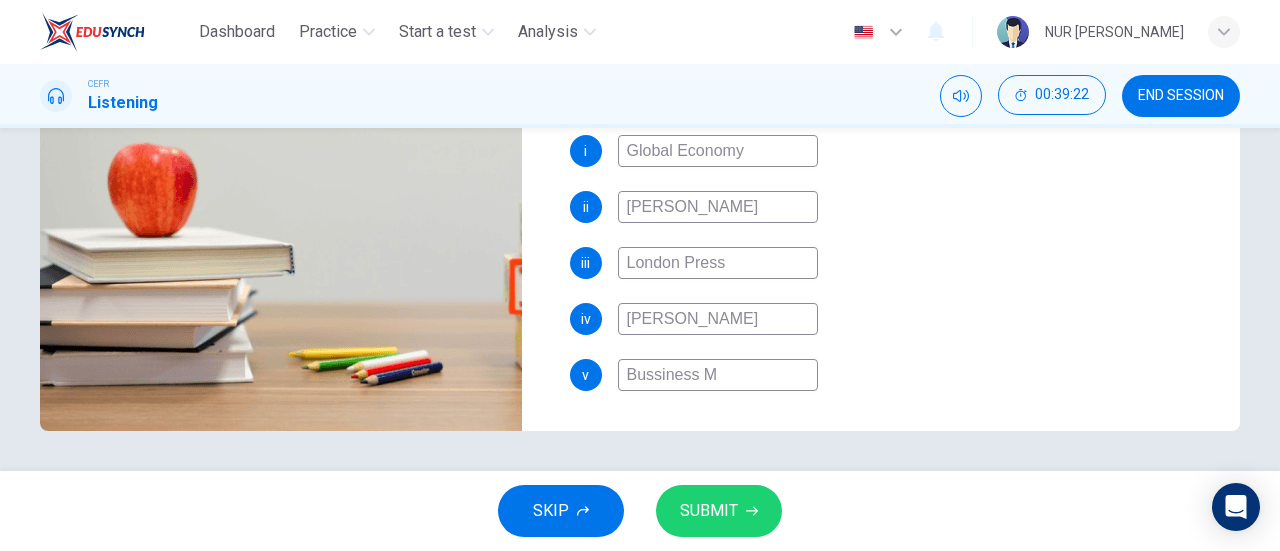 type on "95" 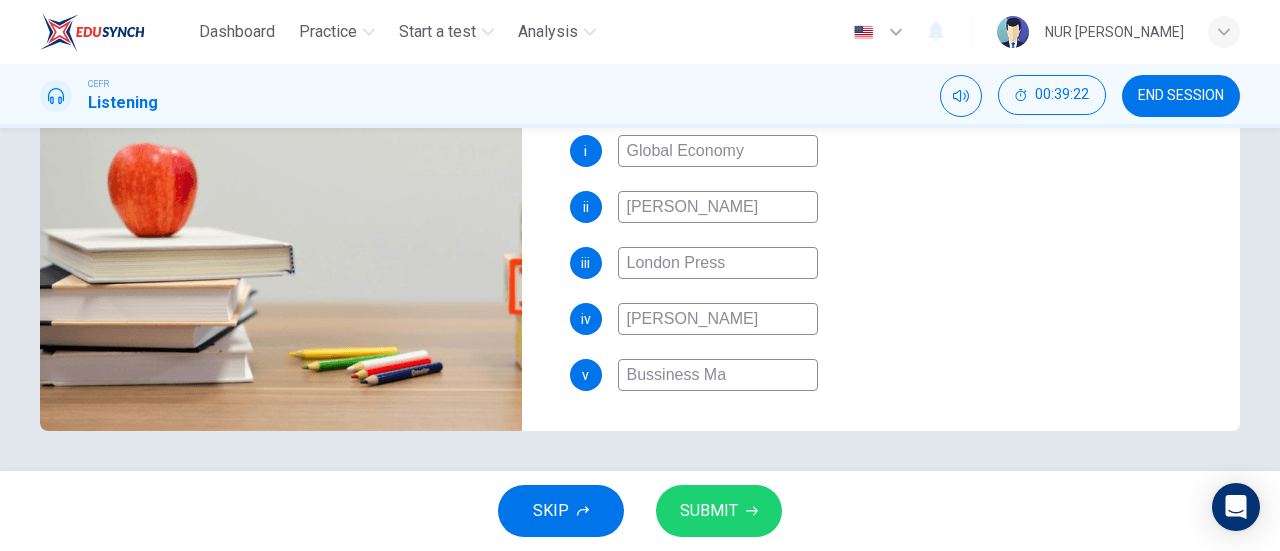 type on "Bussiness Man" 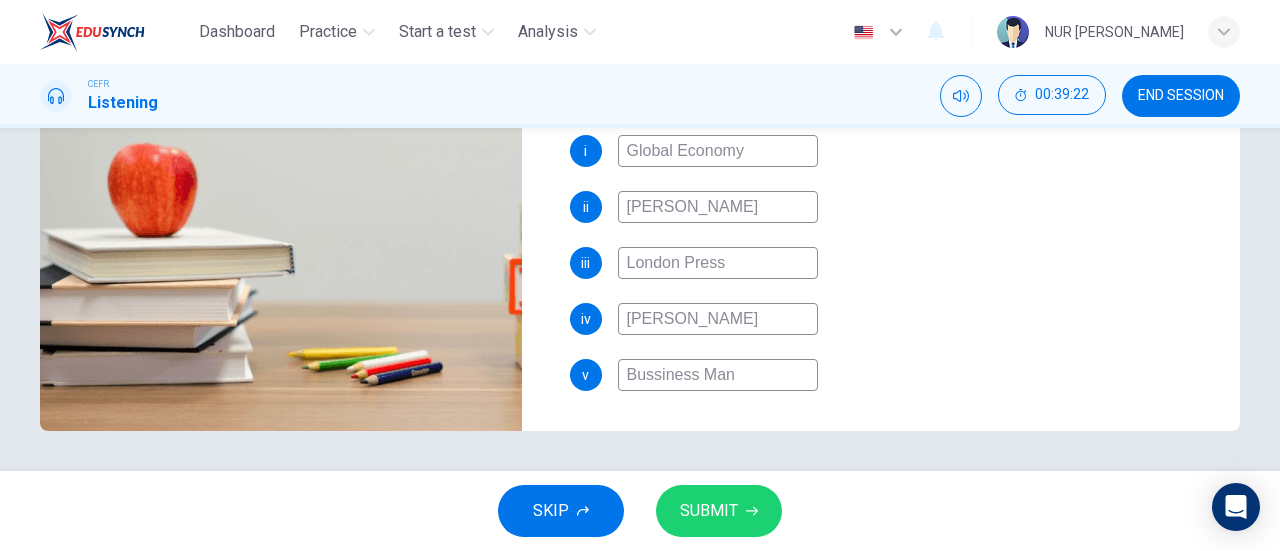 type on "95" 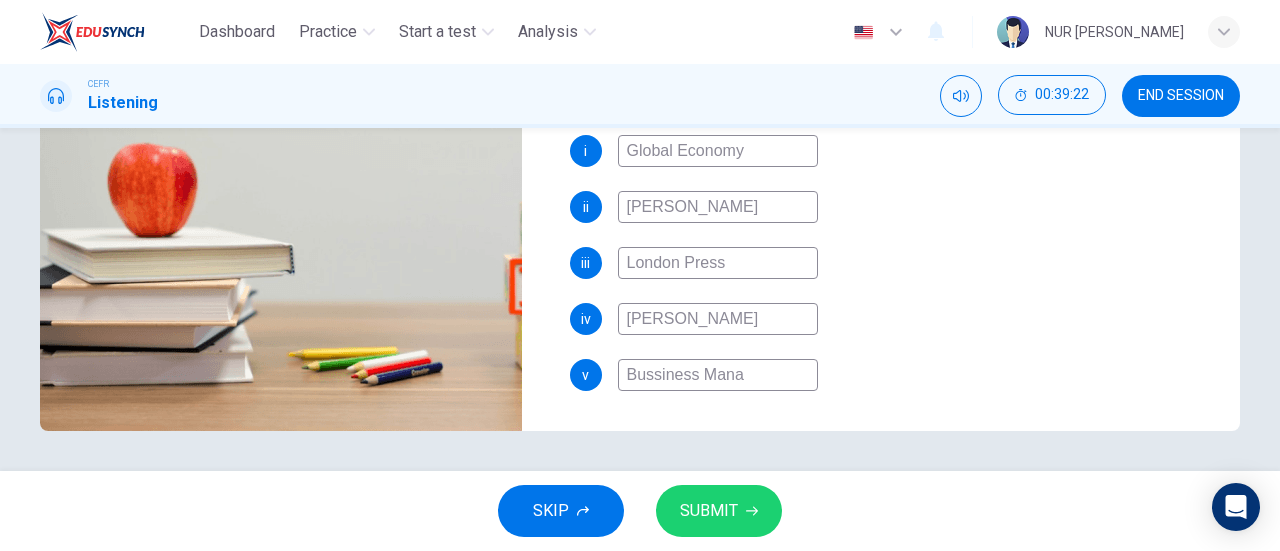 type on "95" 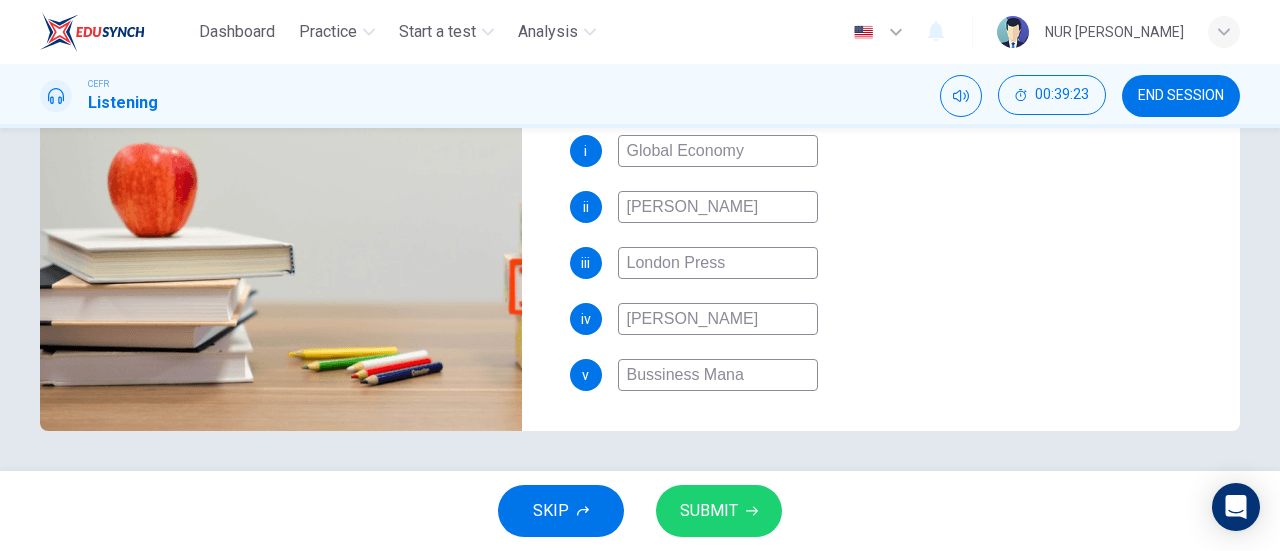 type on "Bussiness Manag" 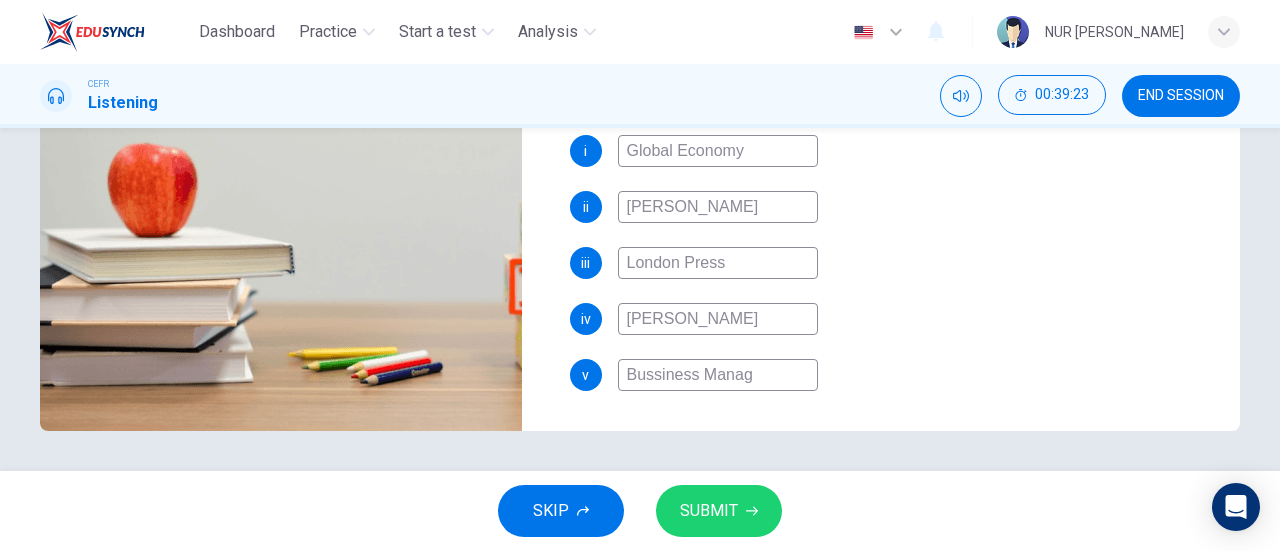 type on "95" 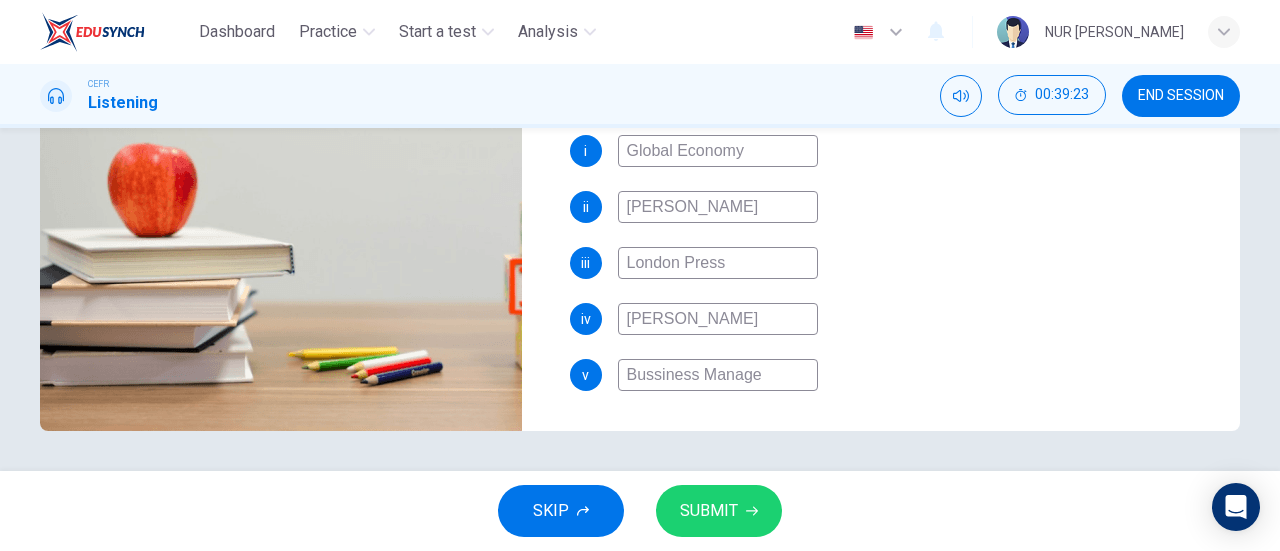 type on "95" 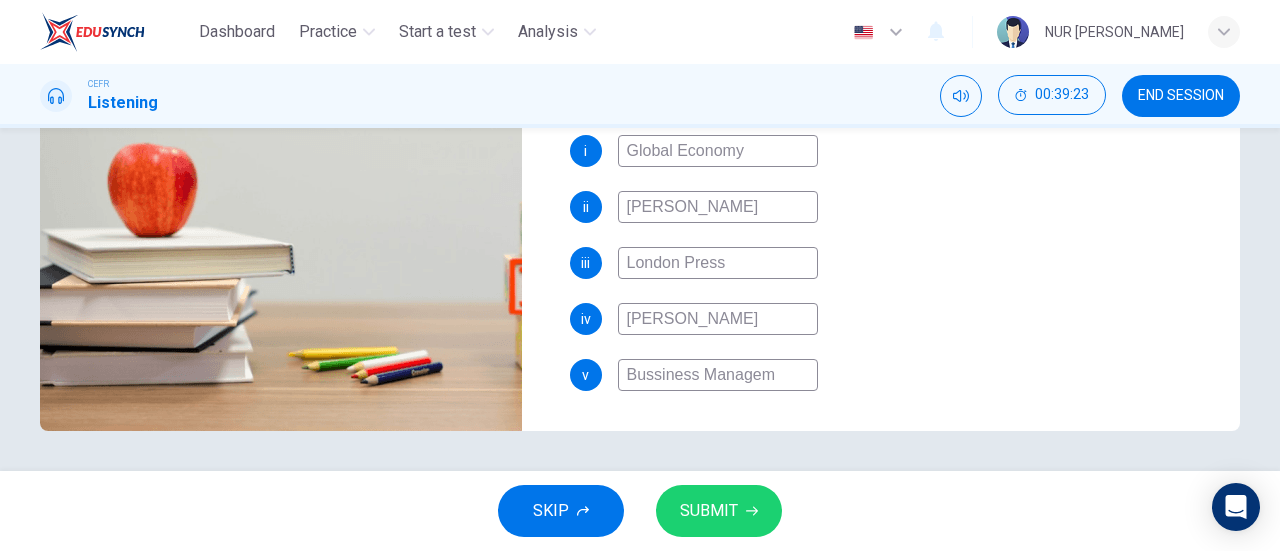 type on "96" 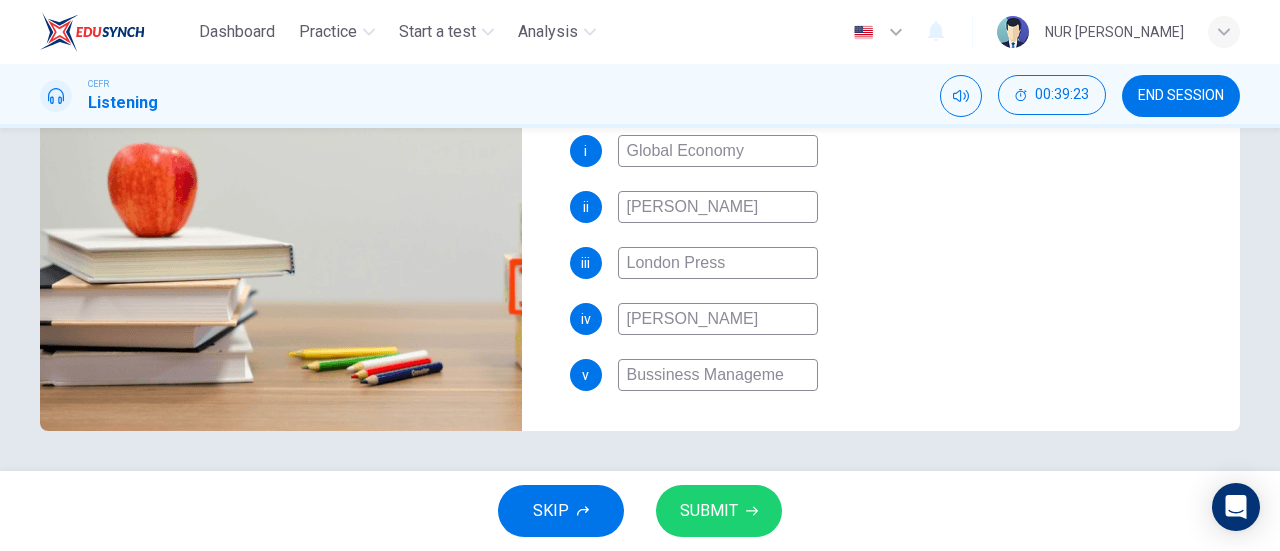 type on "96" 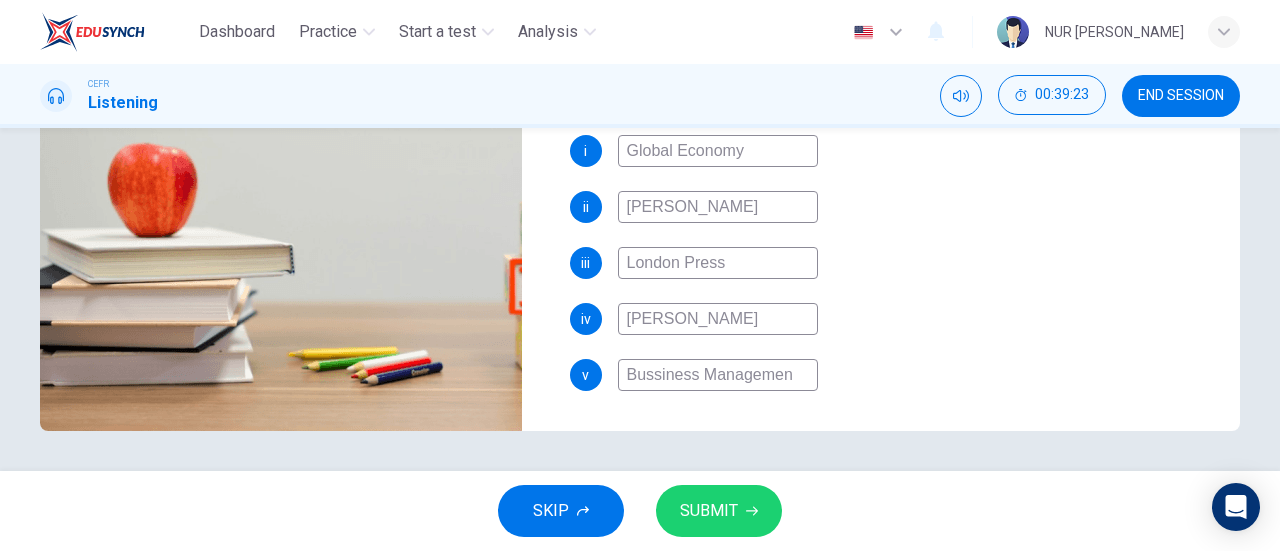 type on "Bussiness Management" 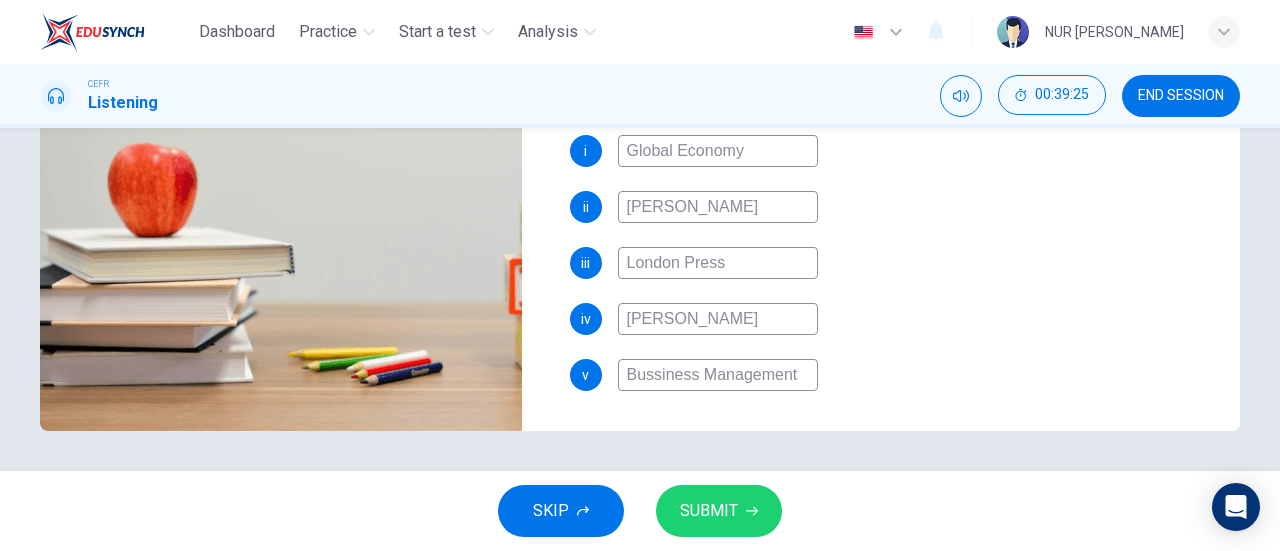 click on "Bussiness Management" at bounding box center (718, 375) 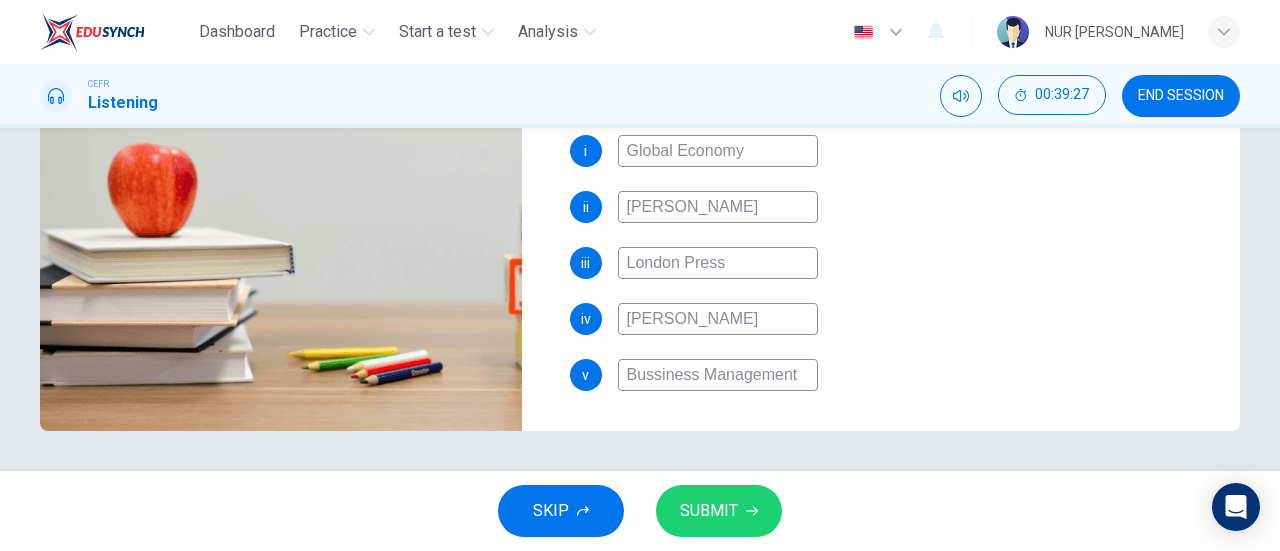 click on "Bussiness Management" at bounding box center (718, 375) 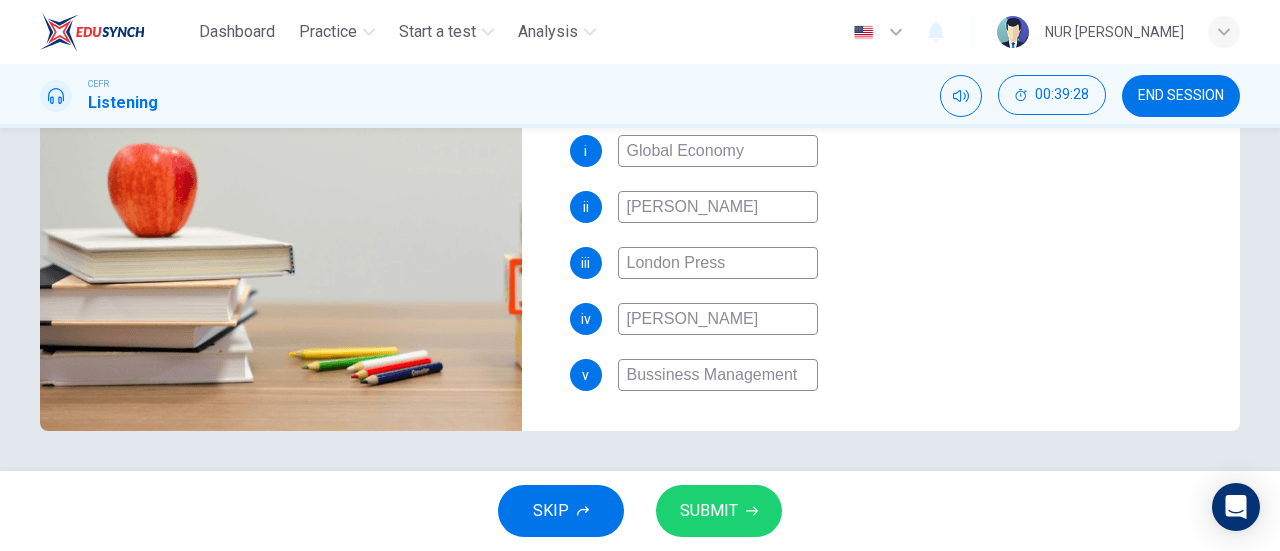type on "97" 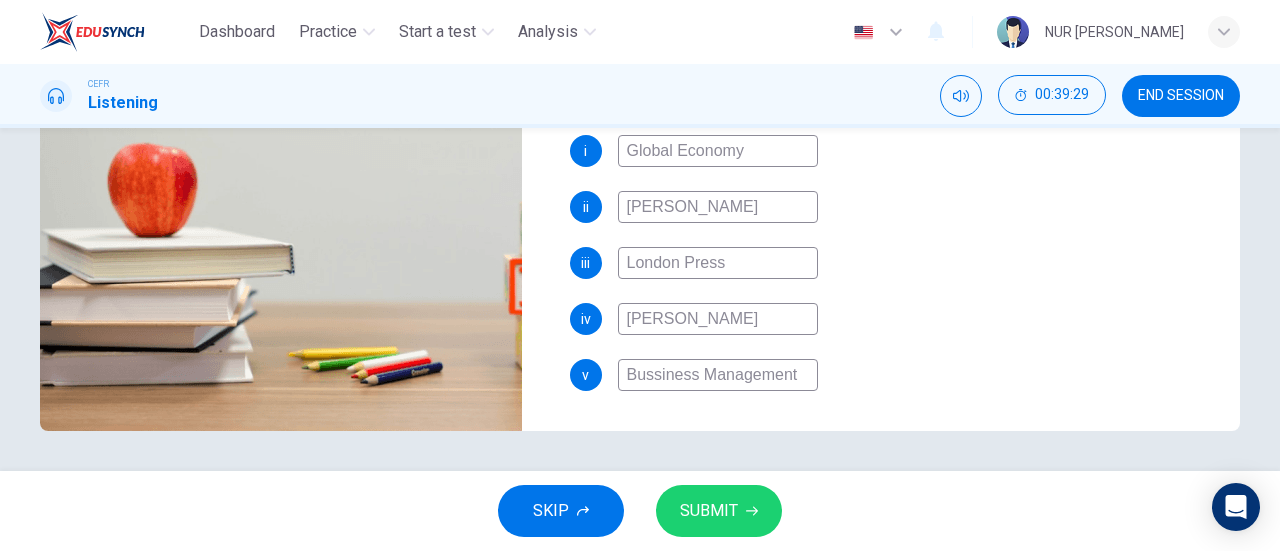 click on "Bussiness Management" at bounding box center [718, 375] 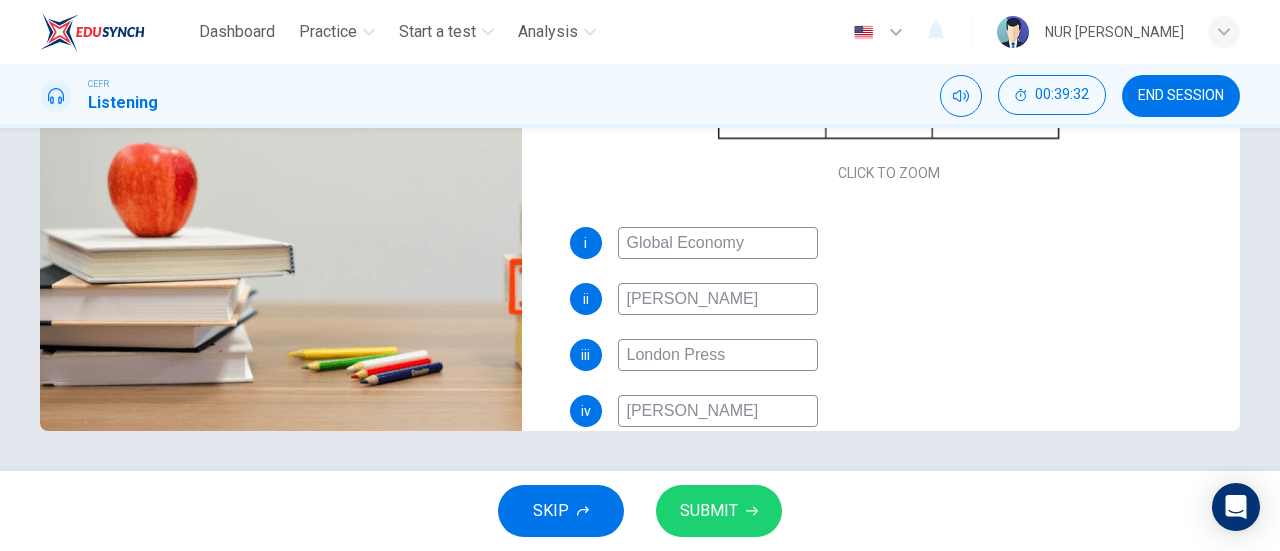 scroll, scrollTop: 0, scrollLeft: 0, axis: both 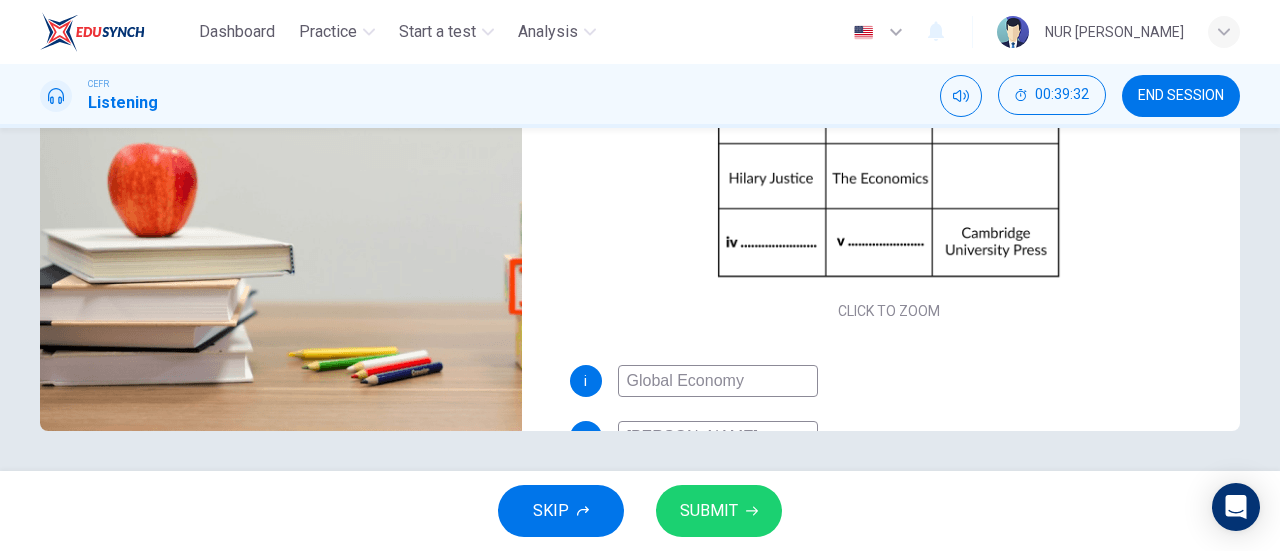 type on "99" 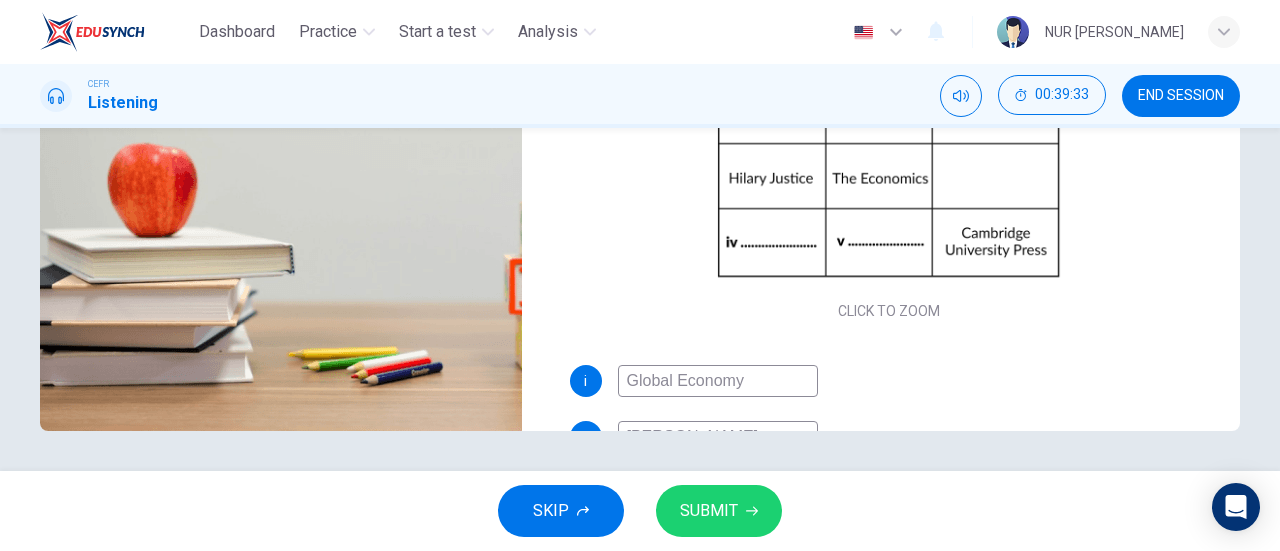 type on "Business Management" 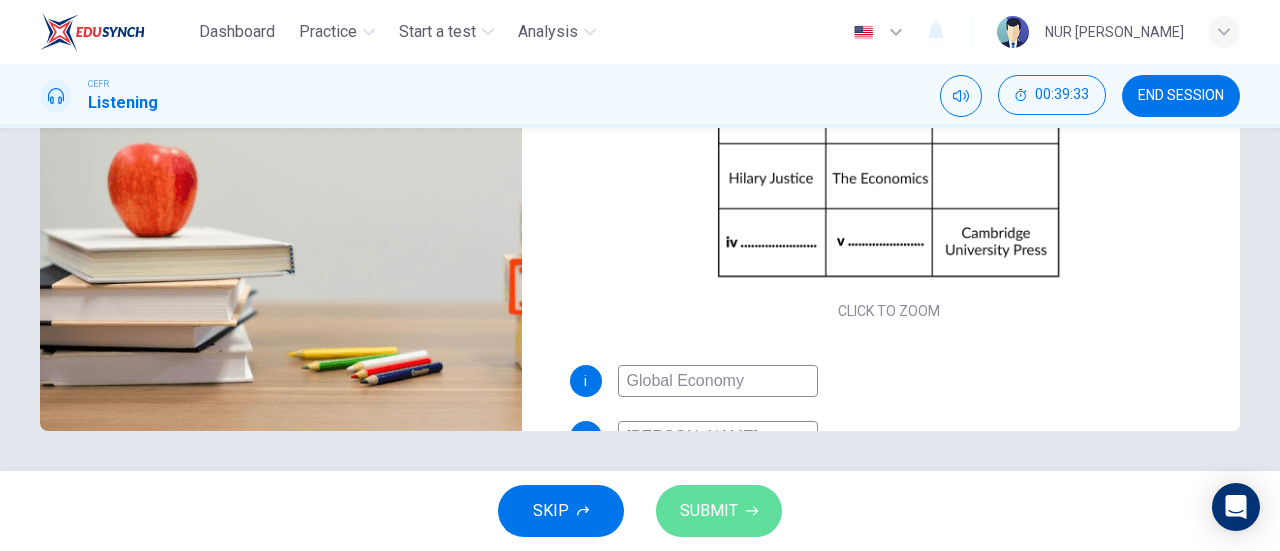click on "SUBMIT" at bounding box center [709, 511] 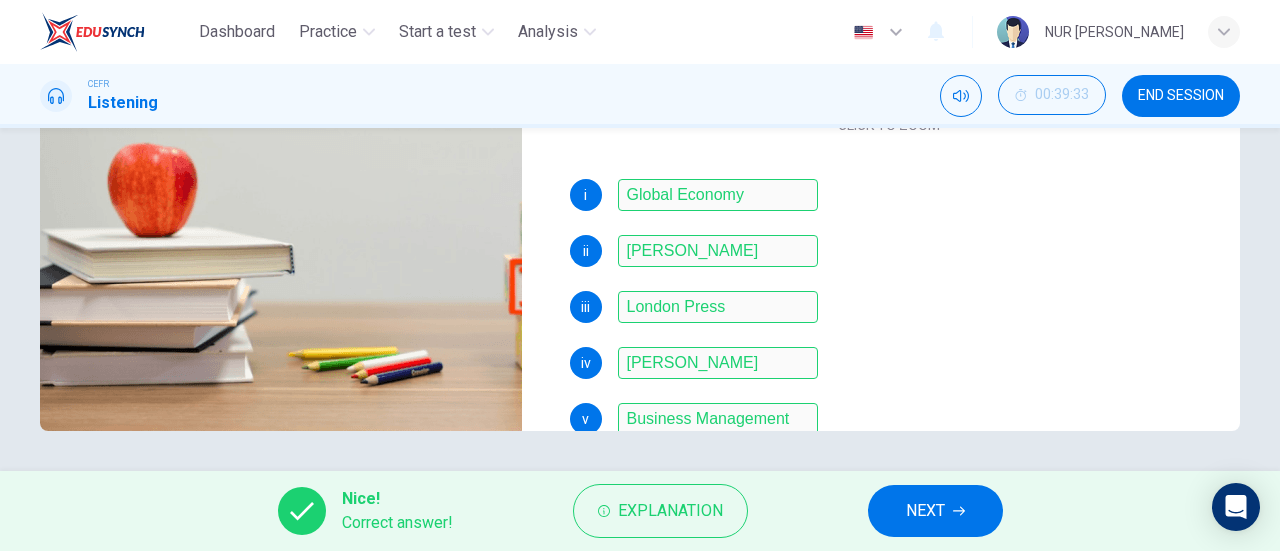 scroll, scrollTop: 230, scrollLeft: 0, axis: vertical 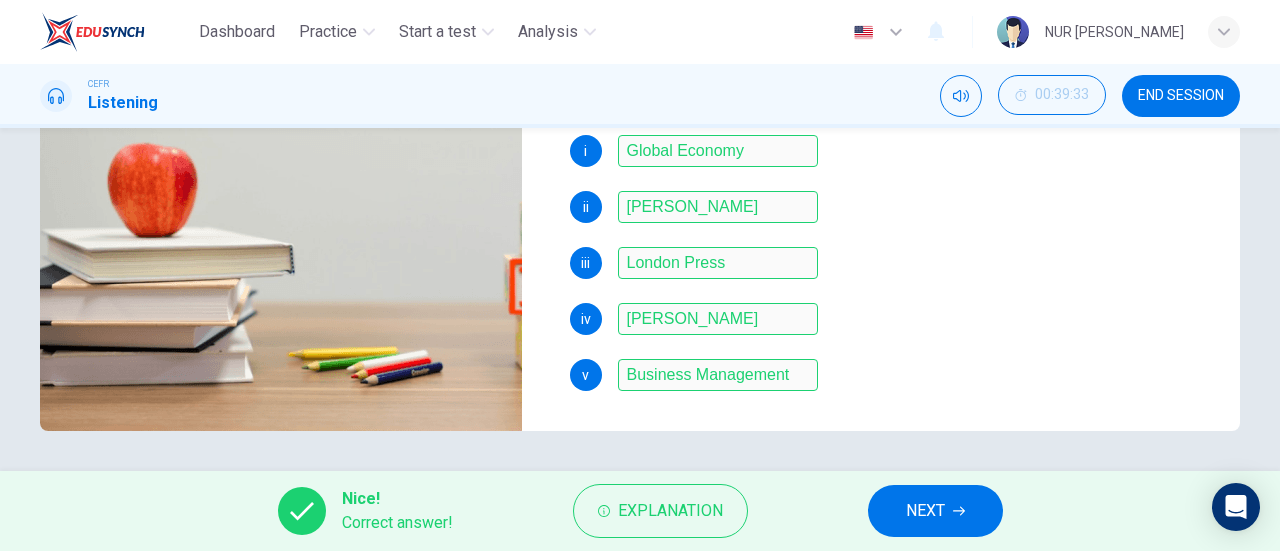 type on "0" 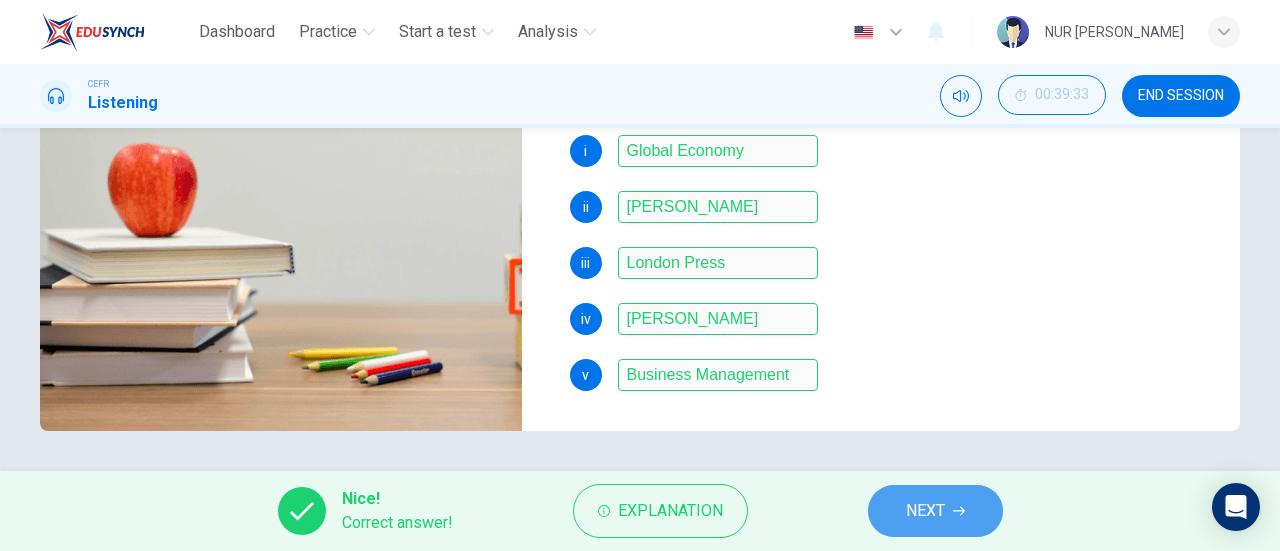 click on "NEXT" at bounding box center (925, 511) 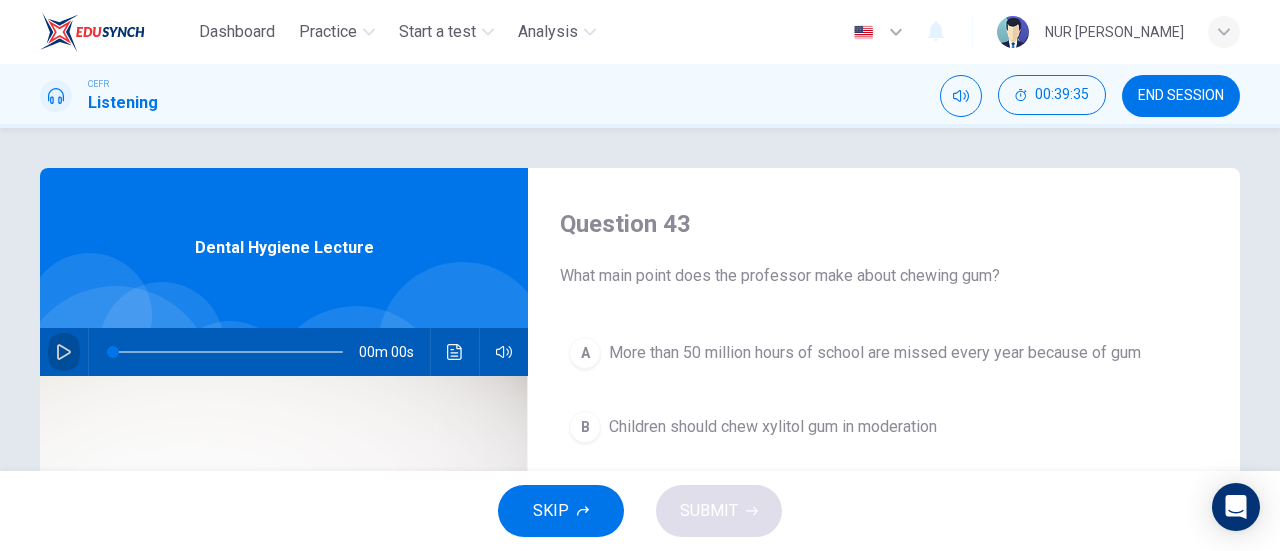 click 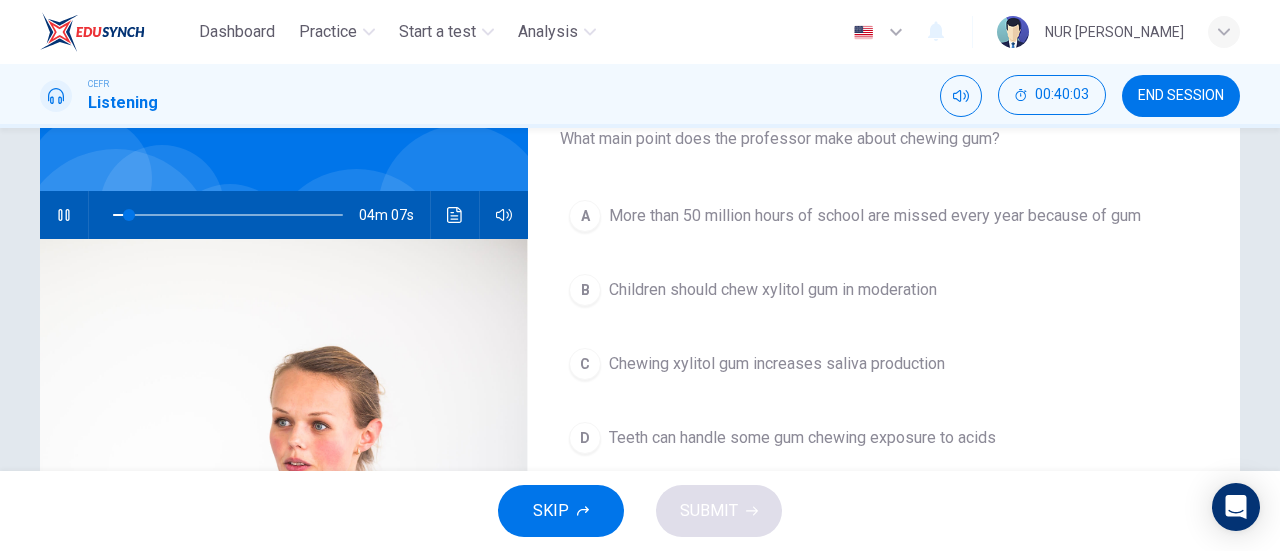 scroll, scrollTop: 136, scrollLeft: 0, axis: vertical 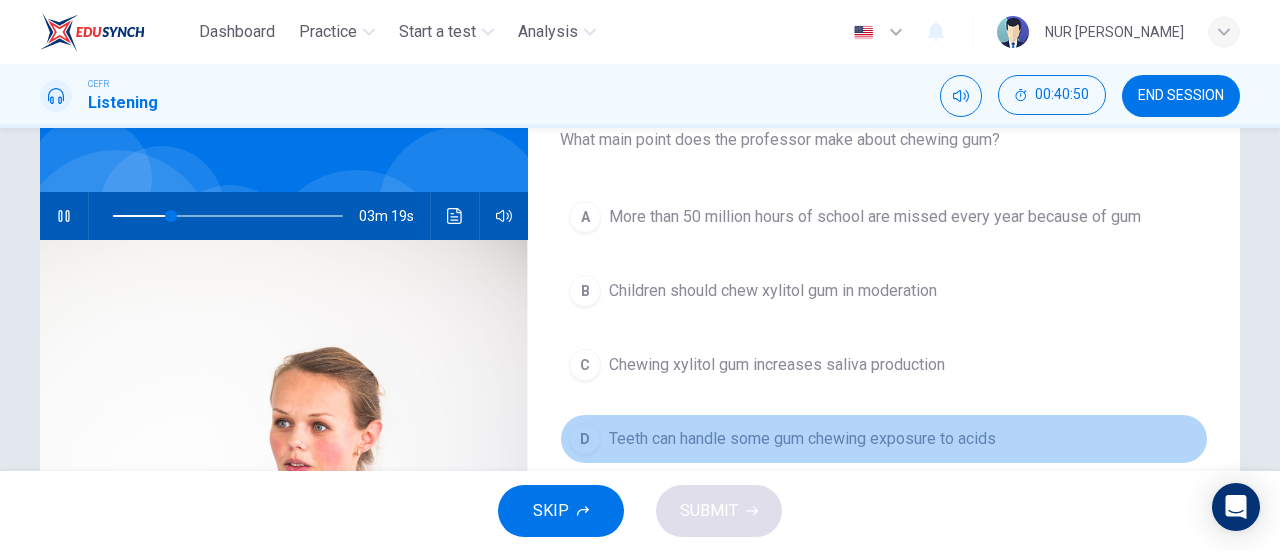 click on "Teeth can handle some gum chewing exposure to acids" at bounding box center (802, 439) 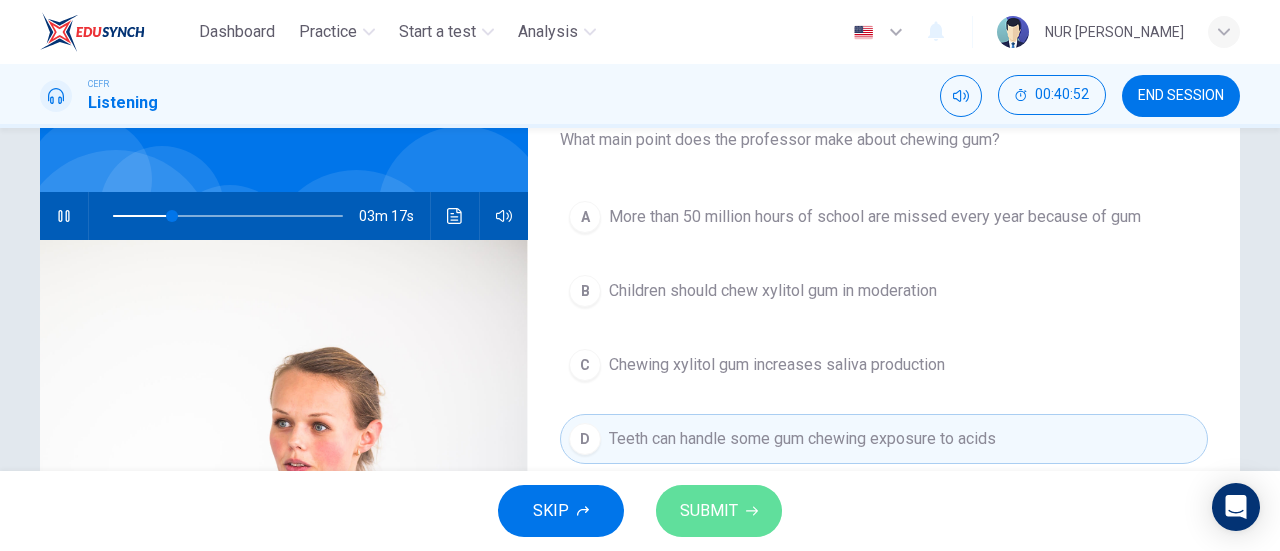 click on "SUBMIT" at bounding box center [709, 511] 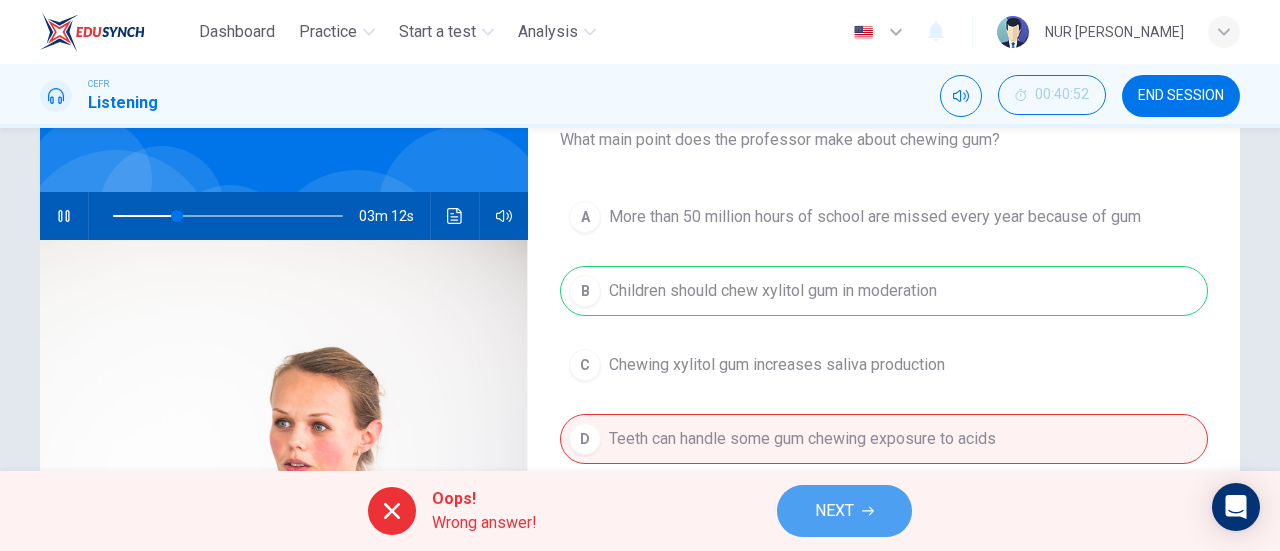 click on "NEXT" at bounding box center (834, 511) 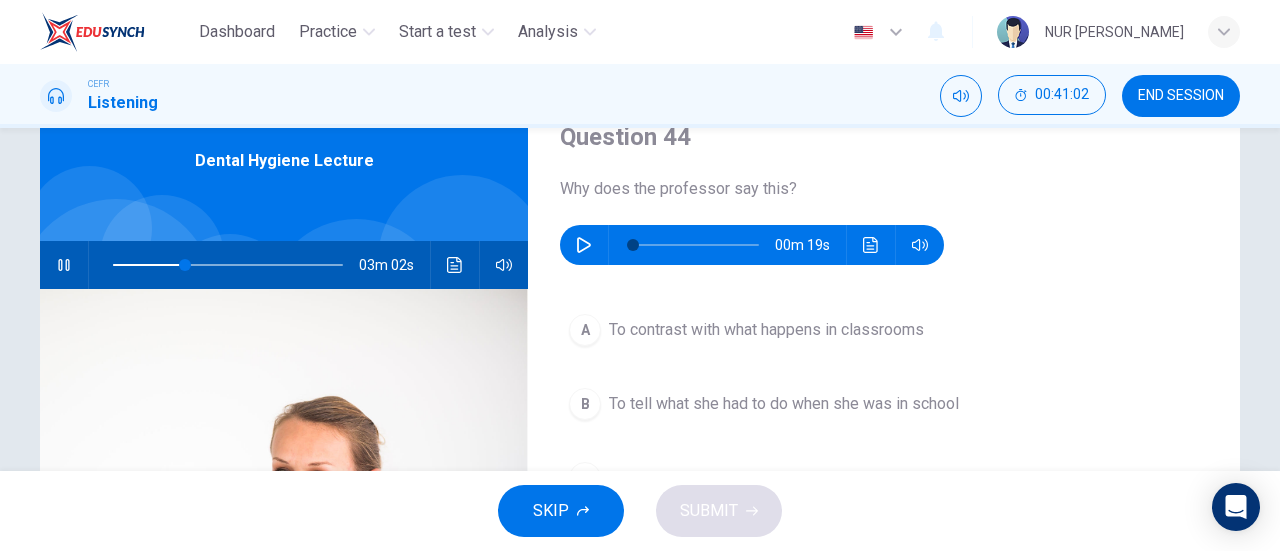 scroll, scrollTop: 79, scrollLeft: 0, axis: vertical 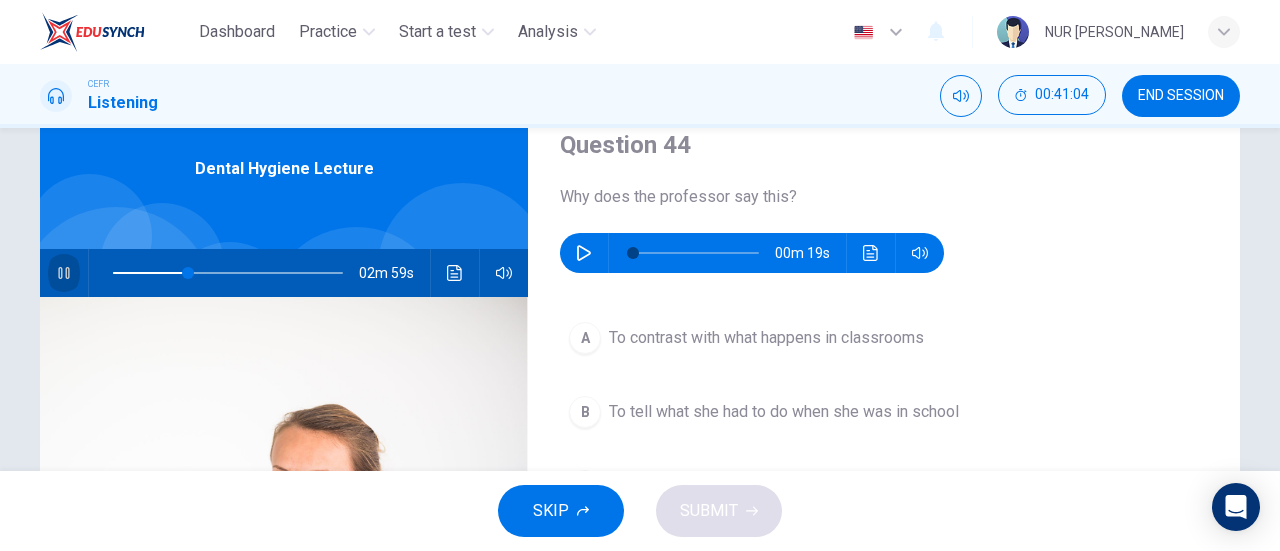 click 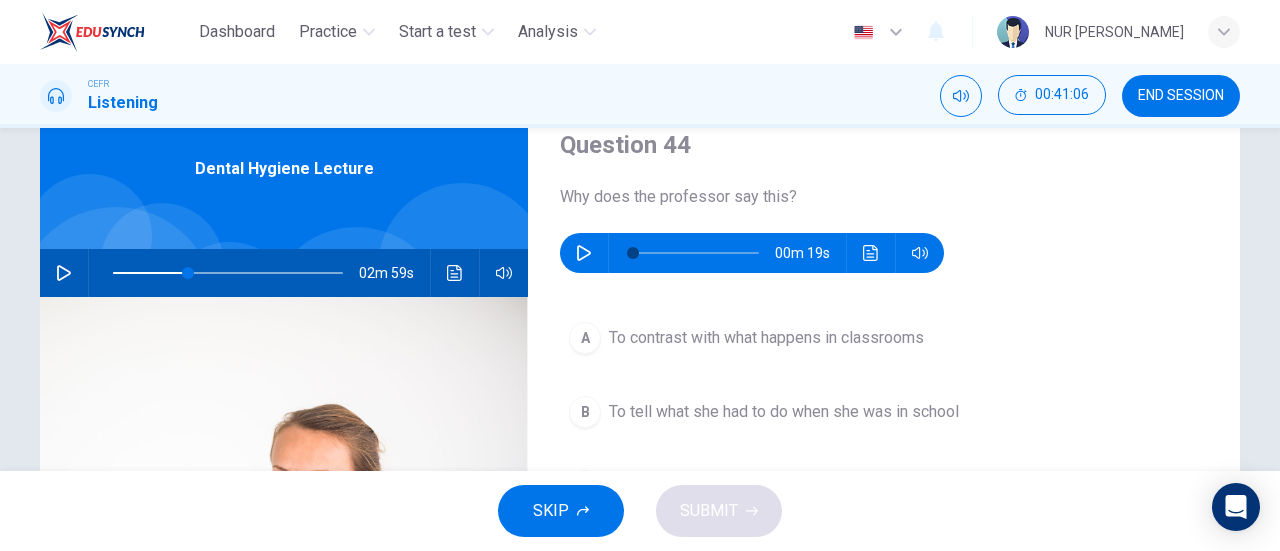 click 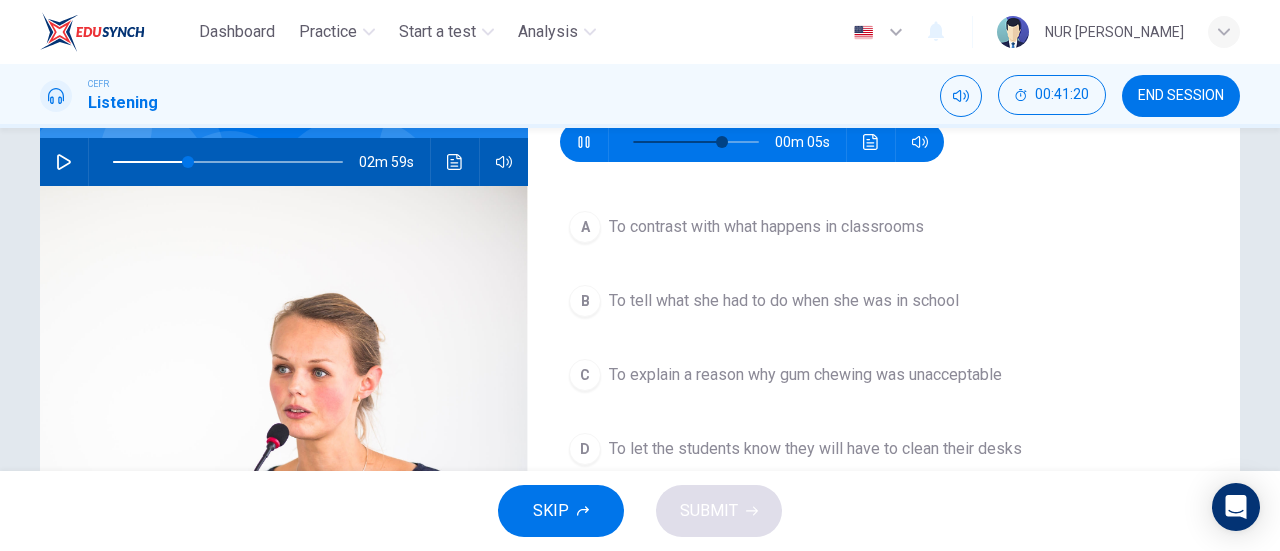 scroll, scrollTop: 188, scrollLeft: 0, axis: vertical 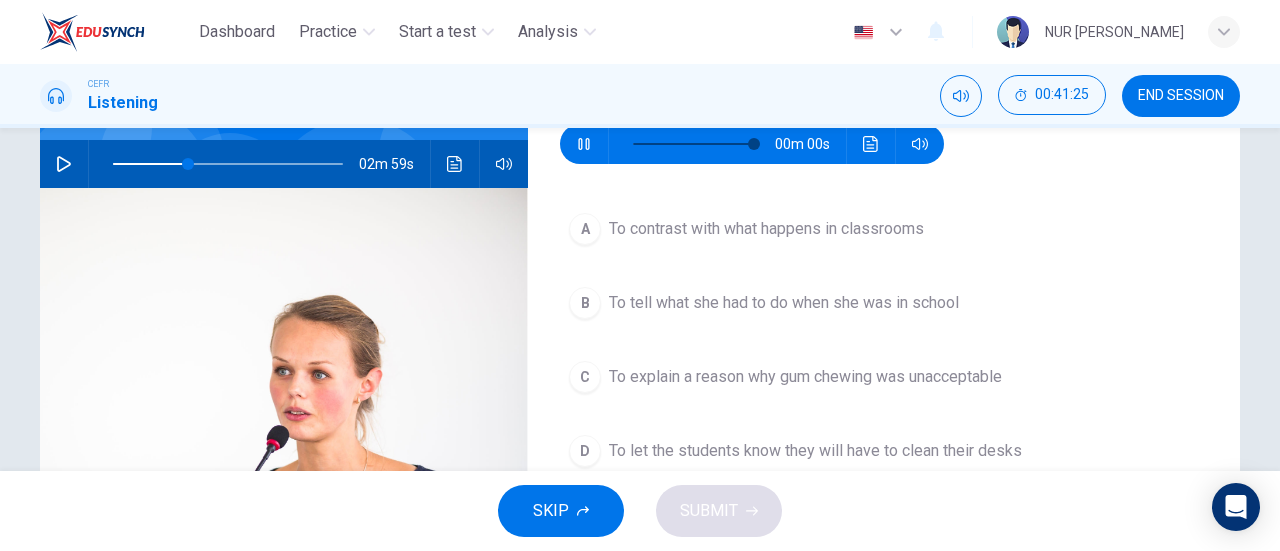 type on "0" 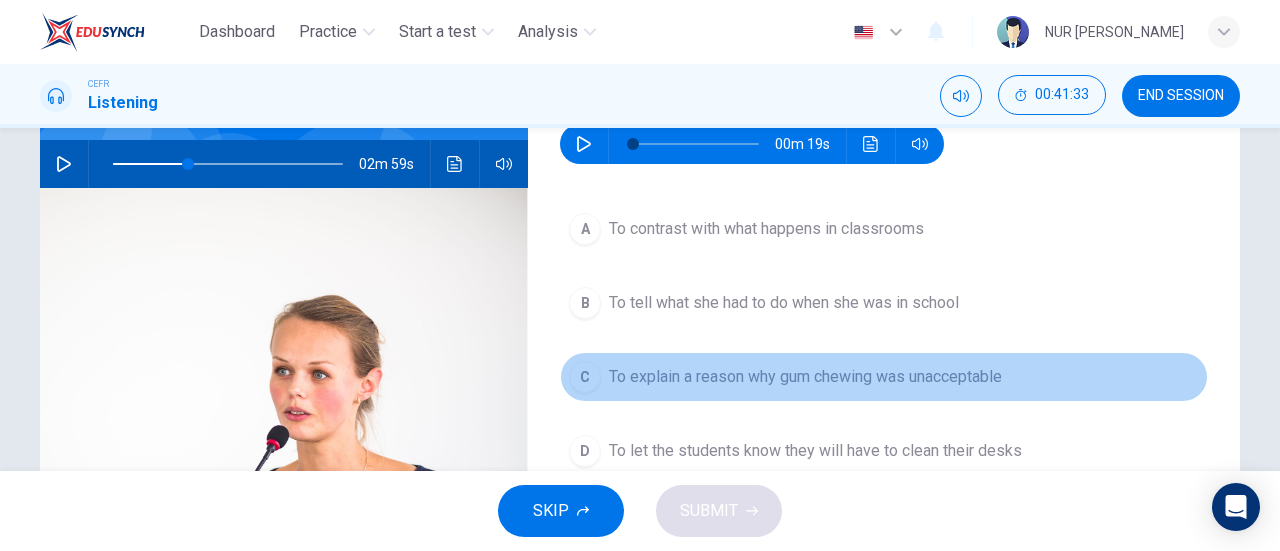 click on "To explain a reason why gum chewing was unacceptable" at bounding box center [805, 377] 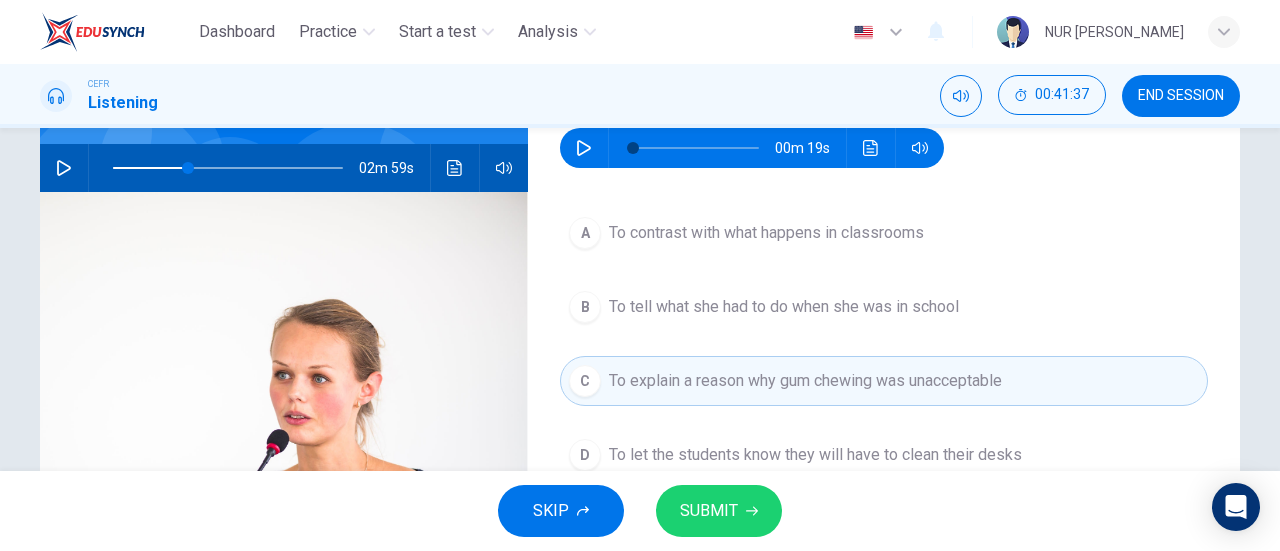 scroll, scrollTop: 184, scrollLeft: 0, axis: vertical 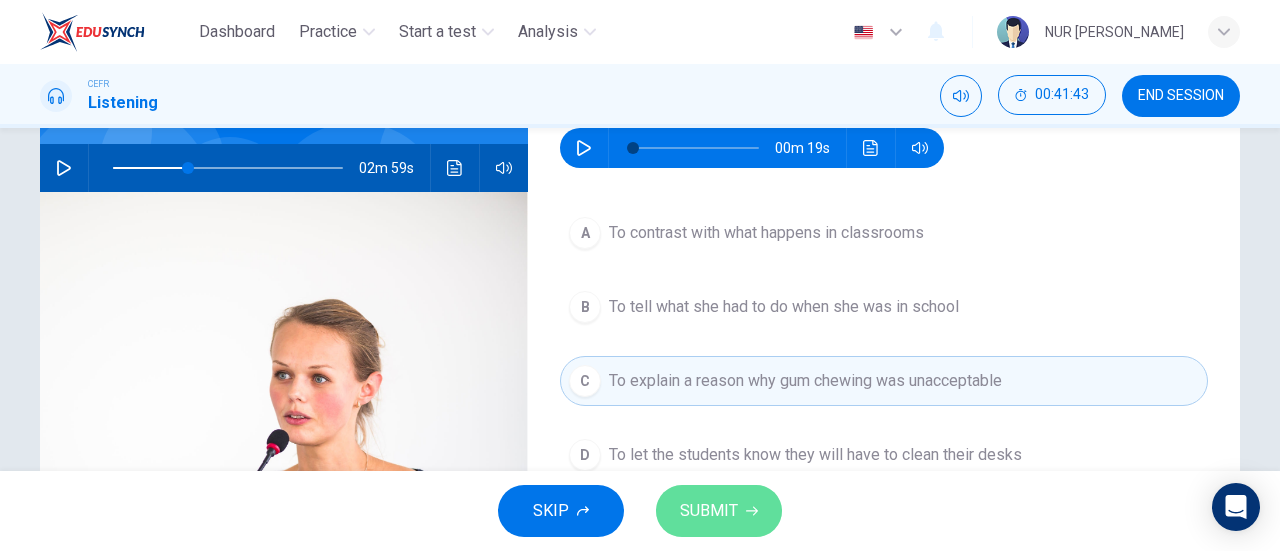 click on "SUBMIT" at bounding box center (709, 511) 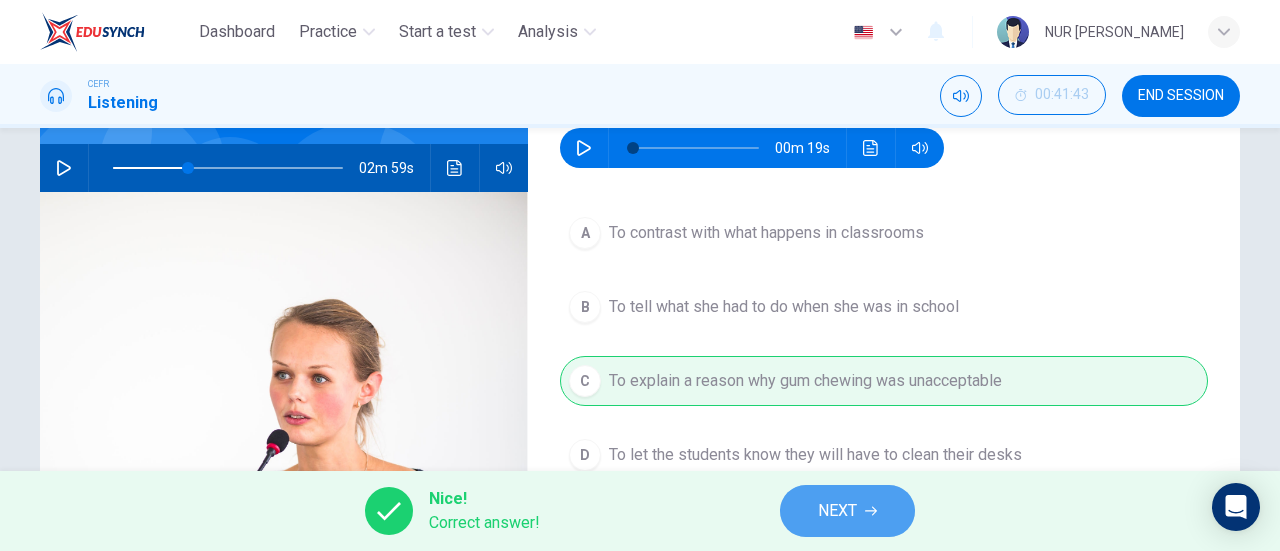 click on "NEXT" at bounding box center (847, 511) 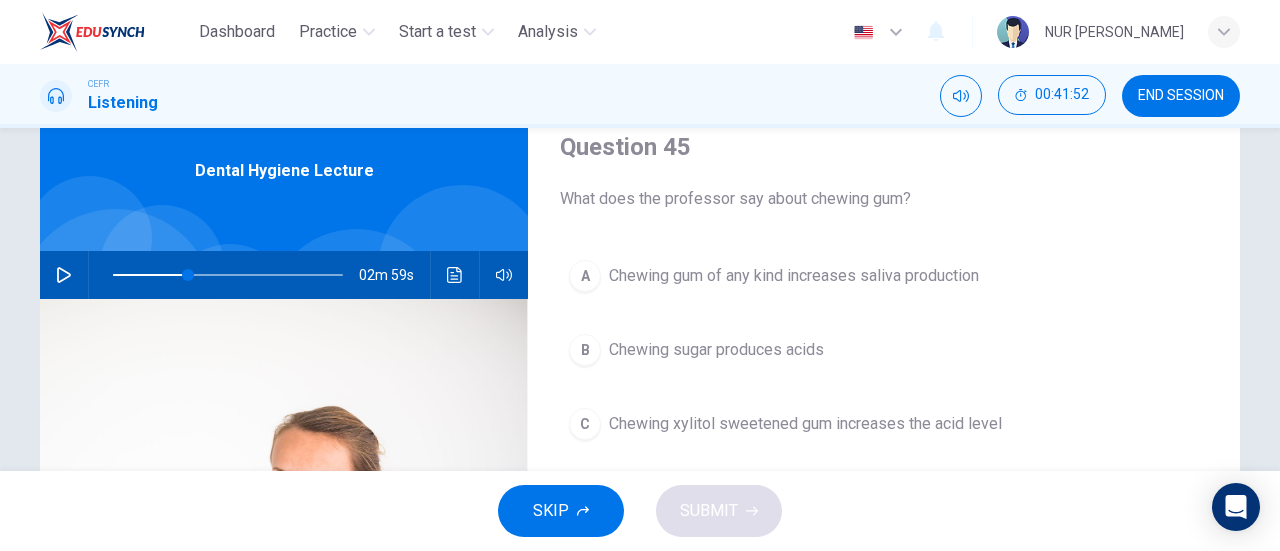 scroll, scrollTop: 75, scrollLeft: 0, axis: vertical 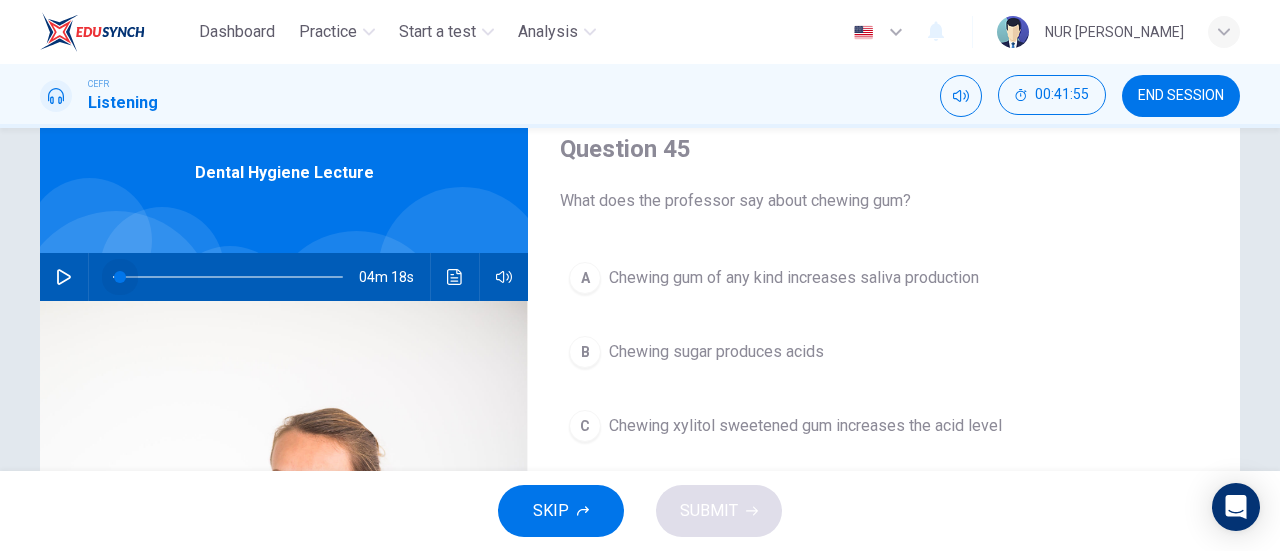 click at bounding box center [228, 277] 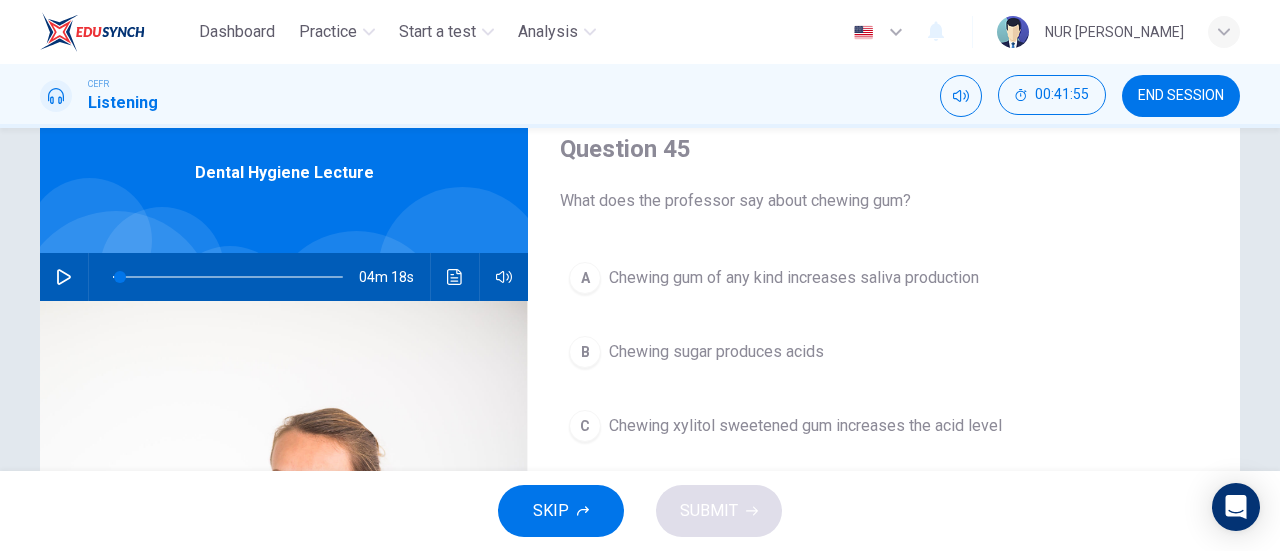 click 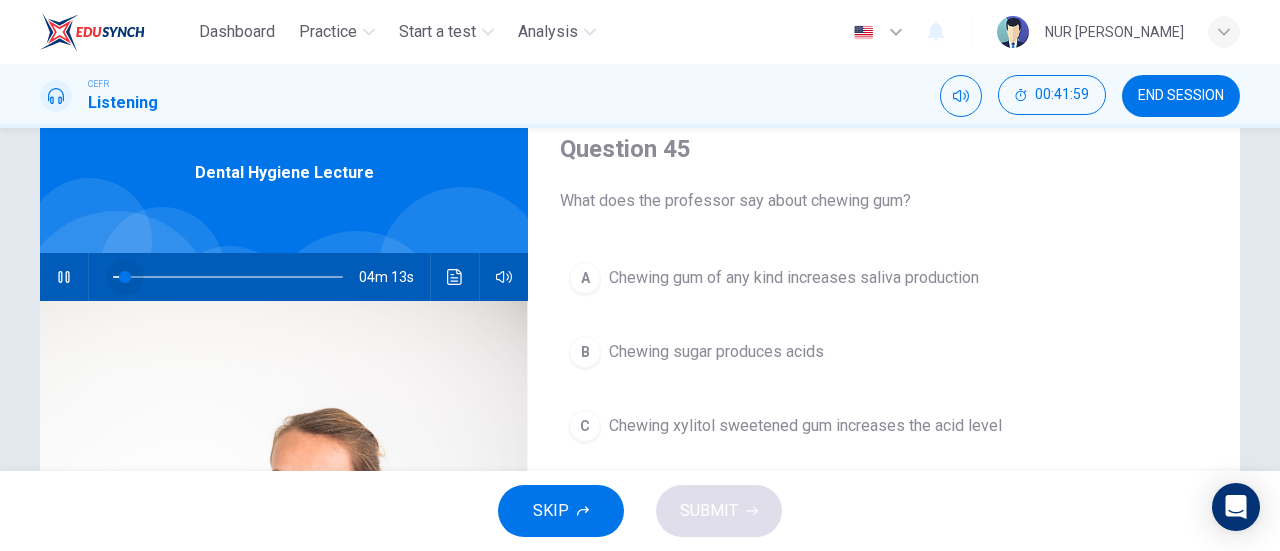 click at bounding box center [125, 277] 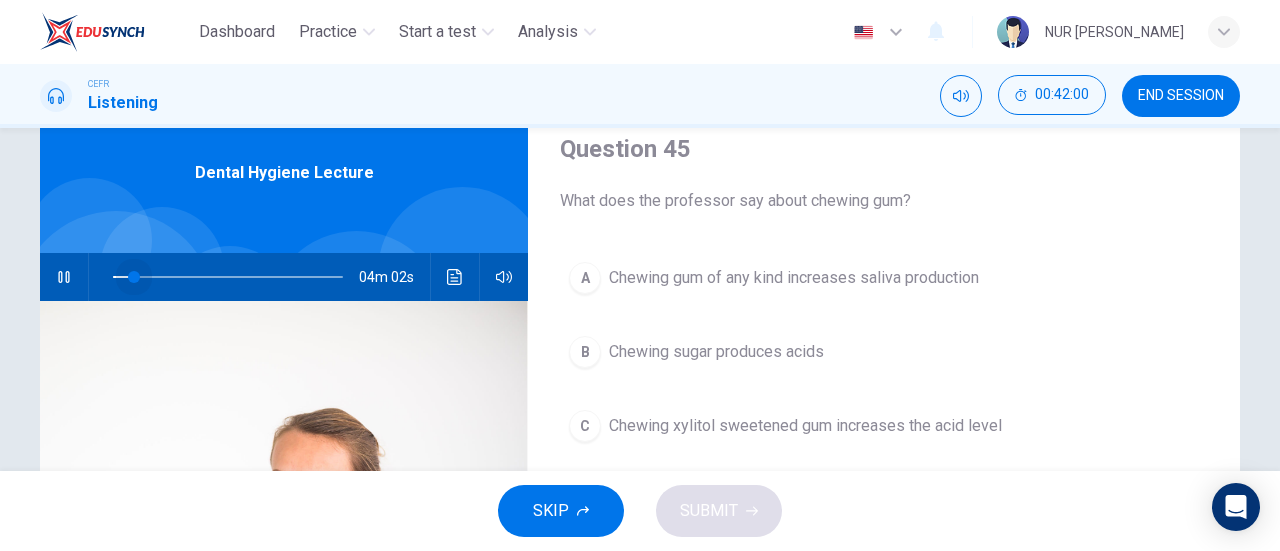 click at bounding box center (134, 277) 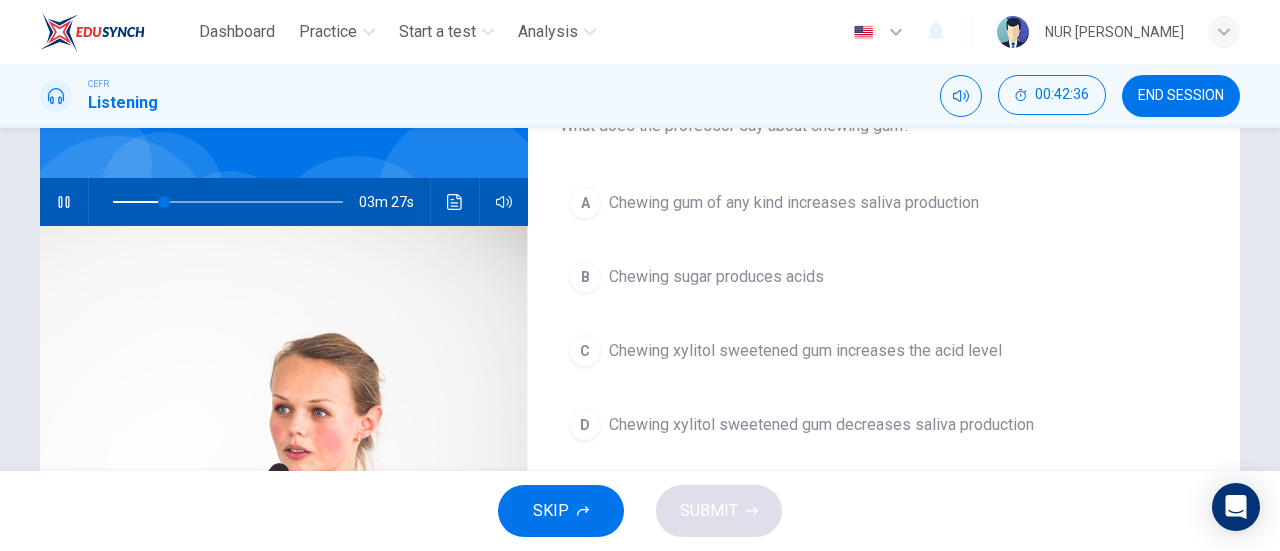 scroll, scrollTop: 149, scrollLeft: 0, axis: vertical 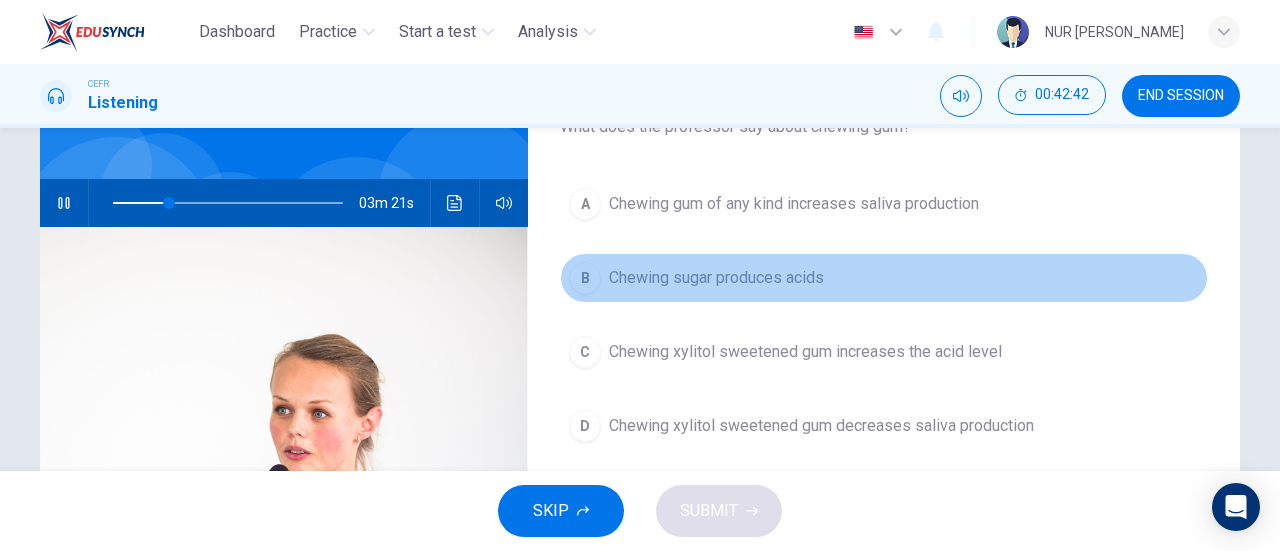 click on "Chewing sugar produces acids" at bounding box center [716, 278] 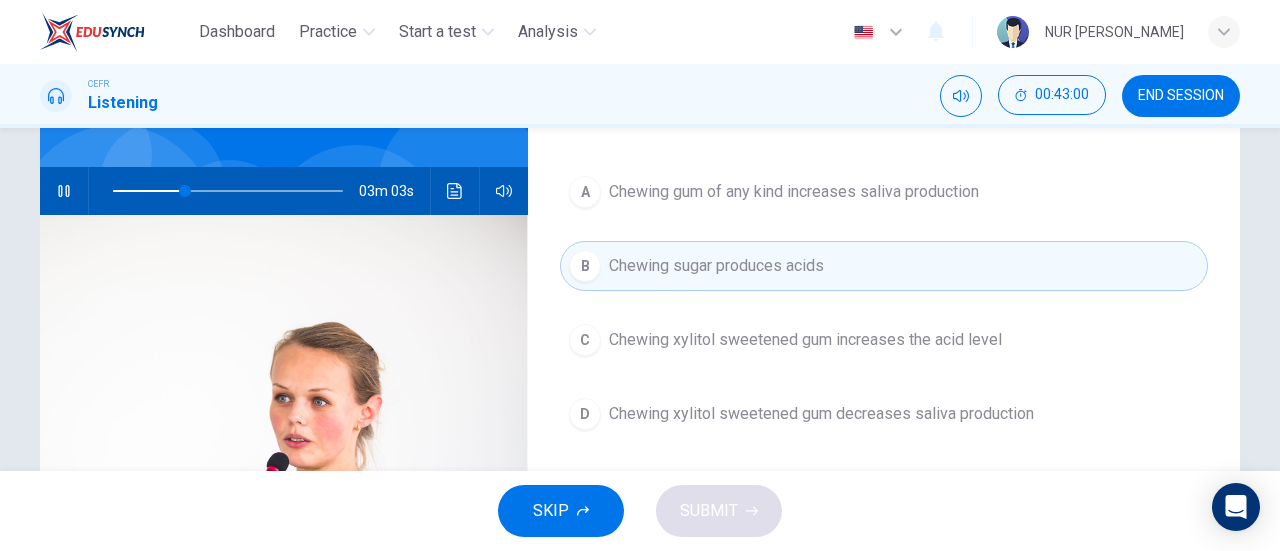 scroll, scrollTop: 162, scrollLeft: 0, axis: vertical 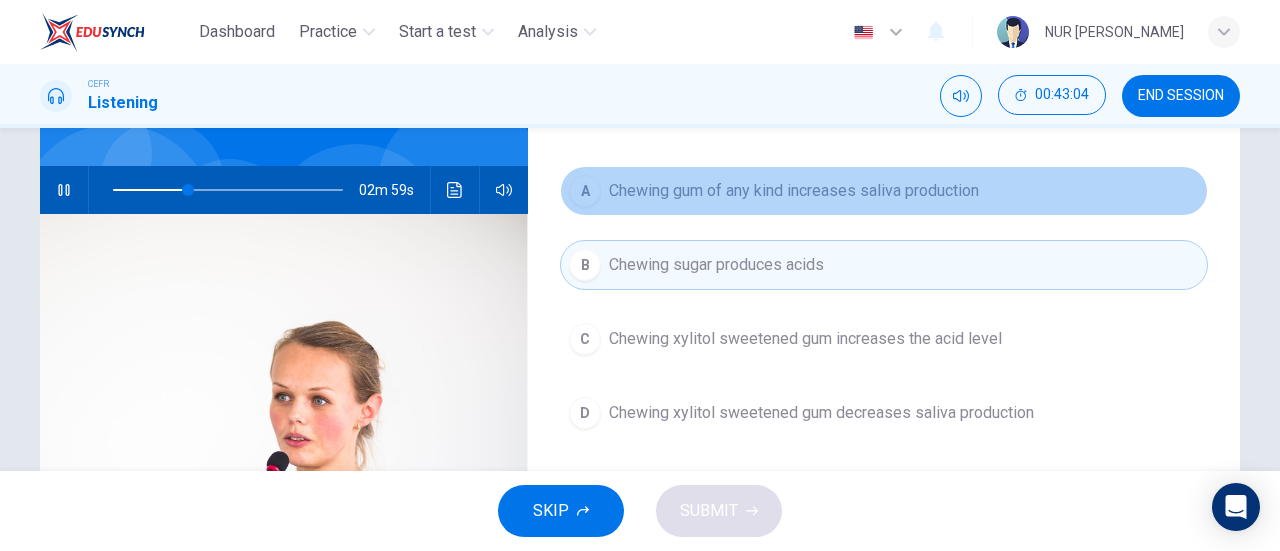 click on "Chewing gum of any kind increases saliva production" at bounding box center [794, 191] 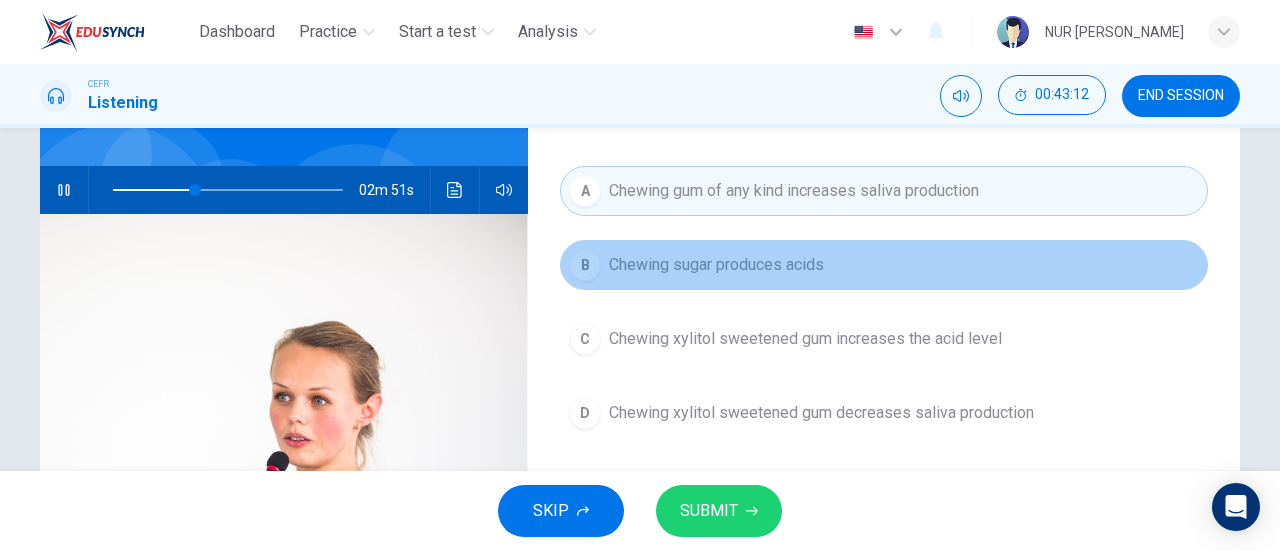 click on "Chewing sugar produces acids" at bounding box center (716, 265) 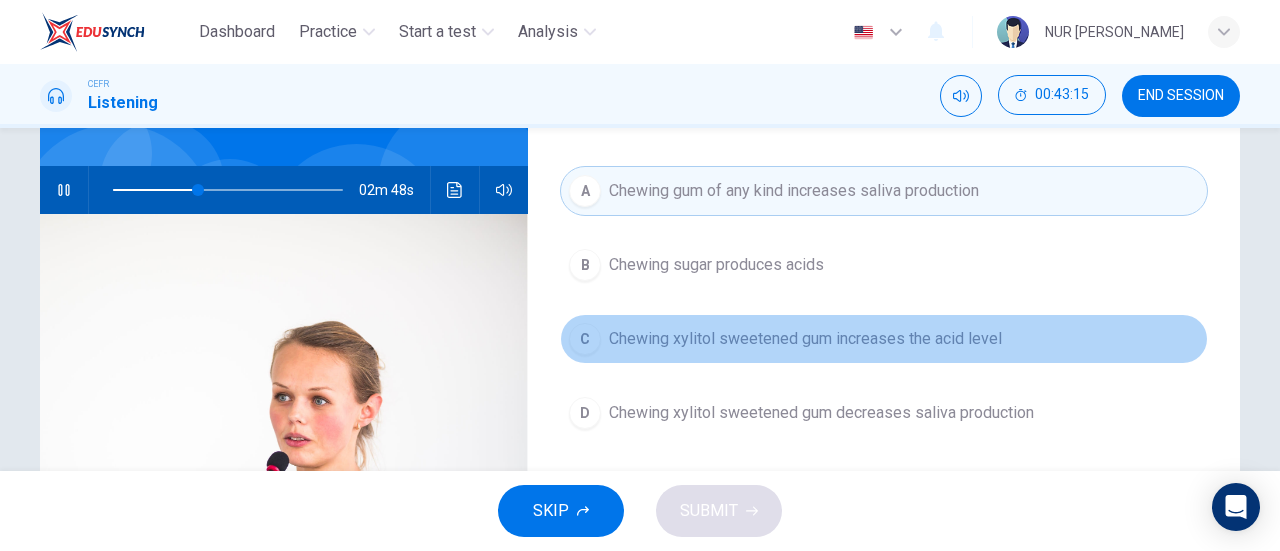 click on "C Chewing xylitol sweetened gum increases the acid level" at bounding box center (884, 339) 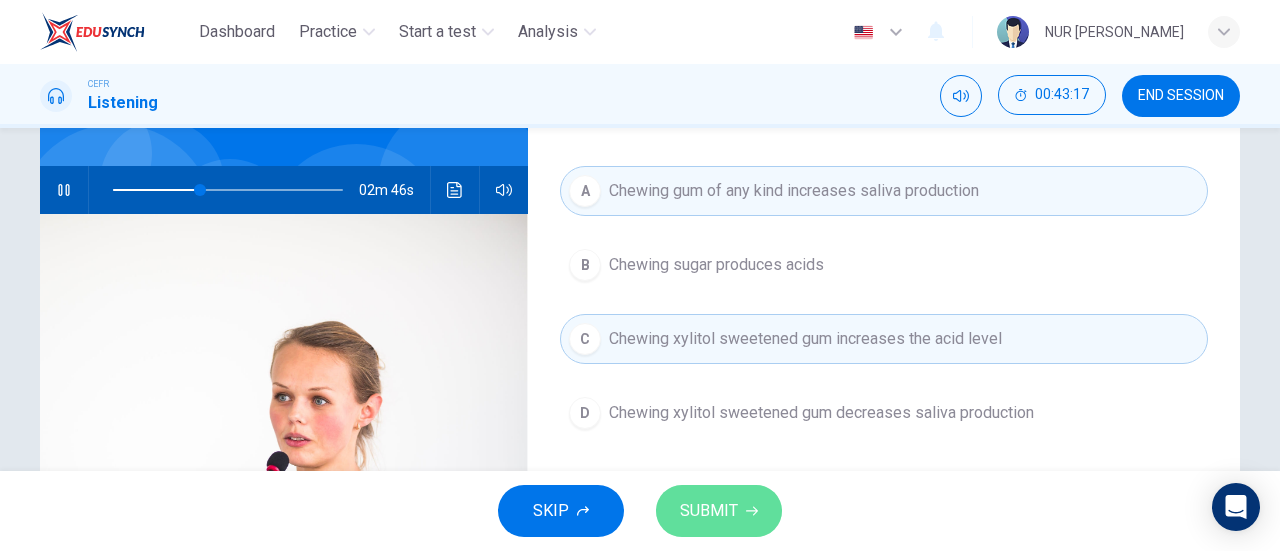 click on "SUBMIT" at bounding box center (709, 511) 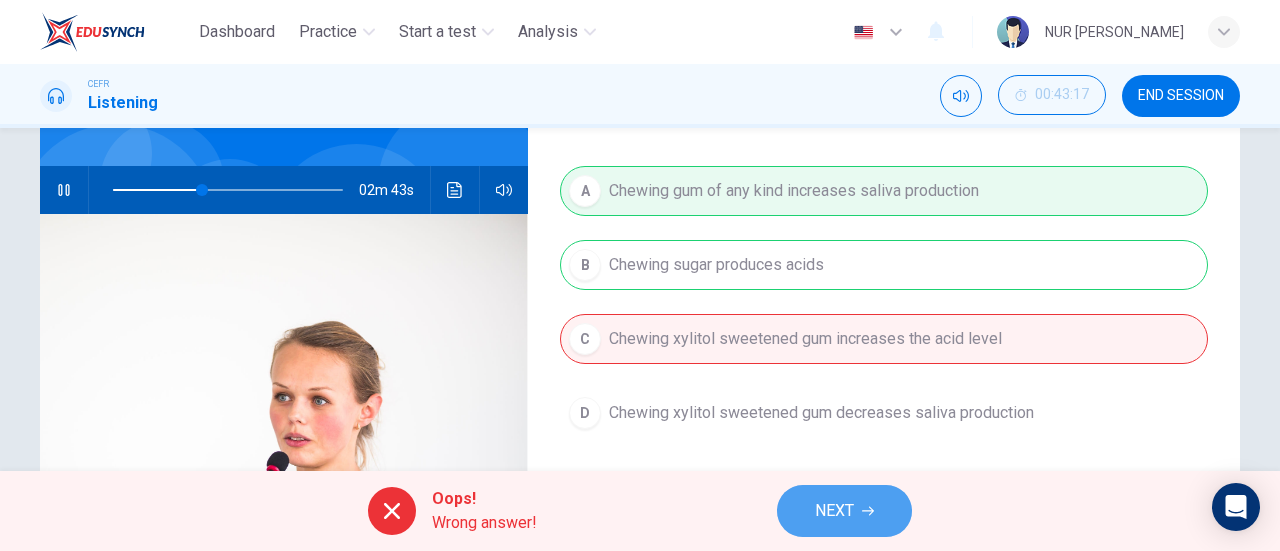 click on "NEXT" at bounding box center [844, 511] 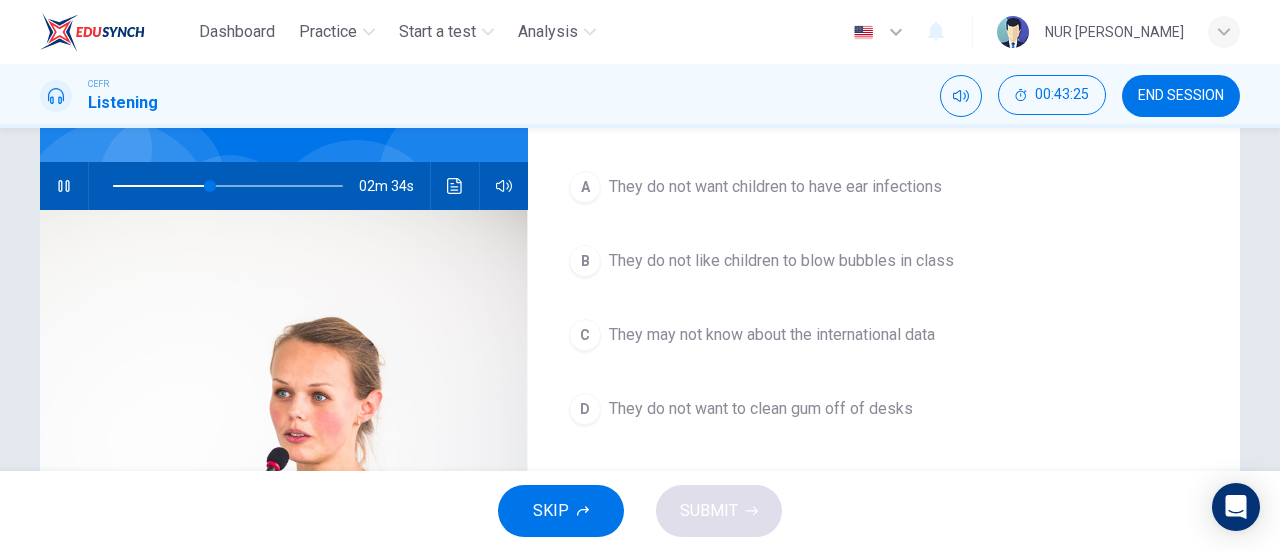 scroll, scrollTop: 168, scrollLeft: 0, axis: vertical 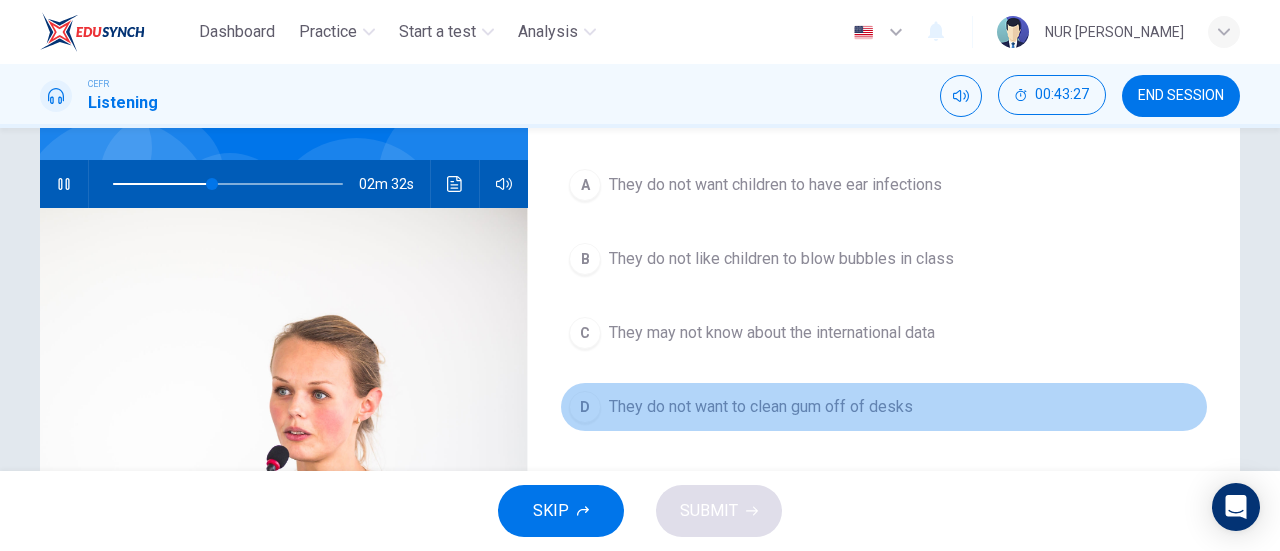 click on "They do not want to clean gum off of desks" at bounding box center (761, 407) 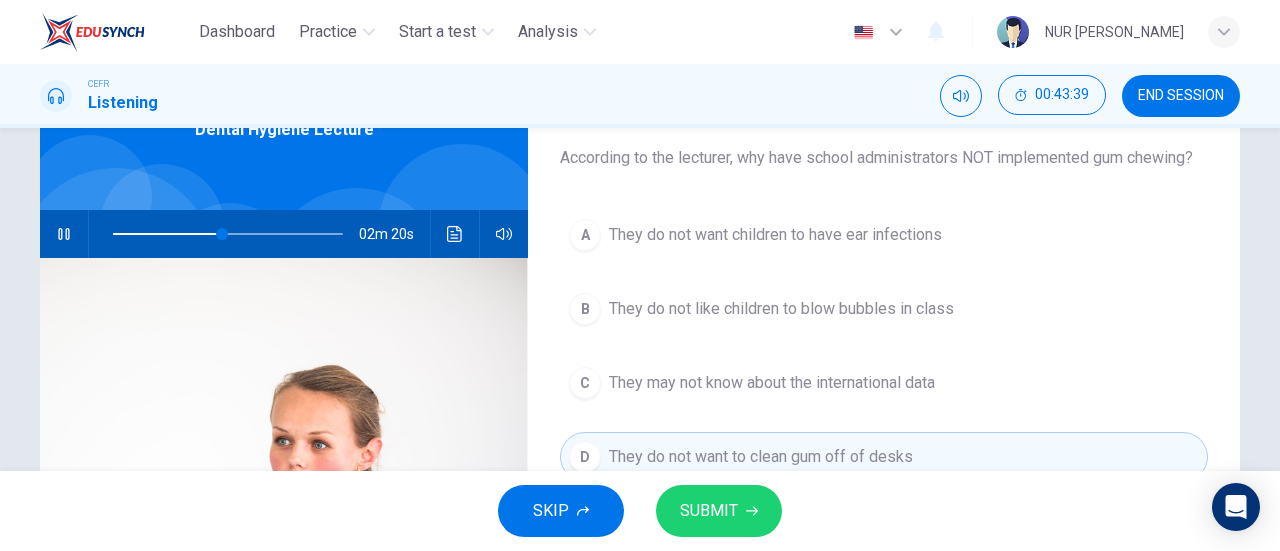 scroll, scrollTop: 119, scrollLeft: 0, axis: vertical 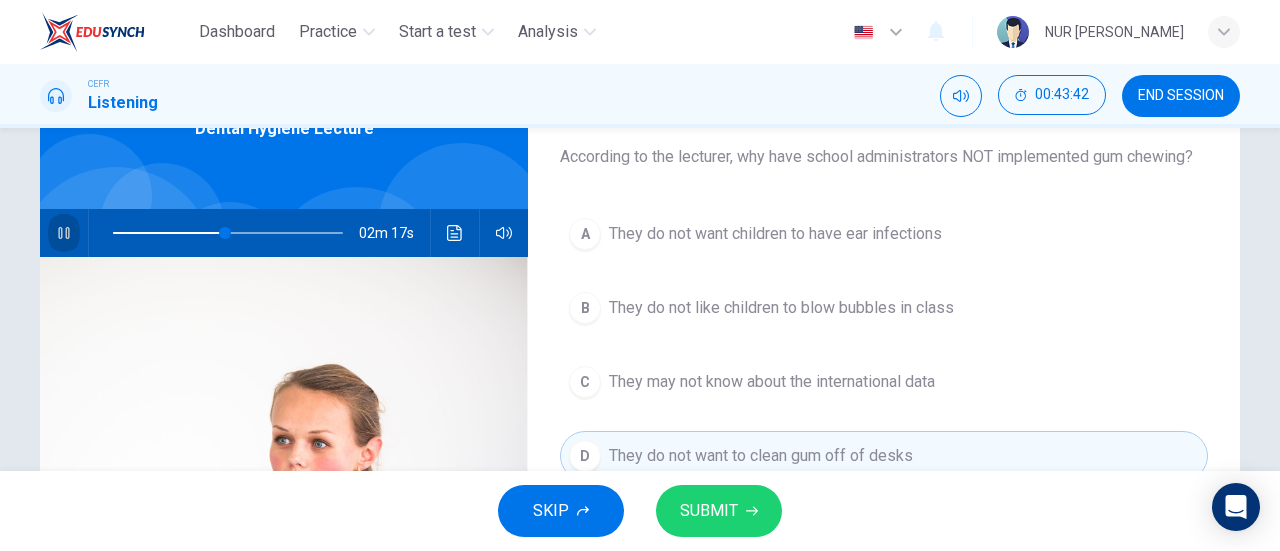 click 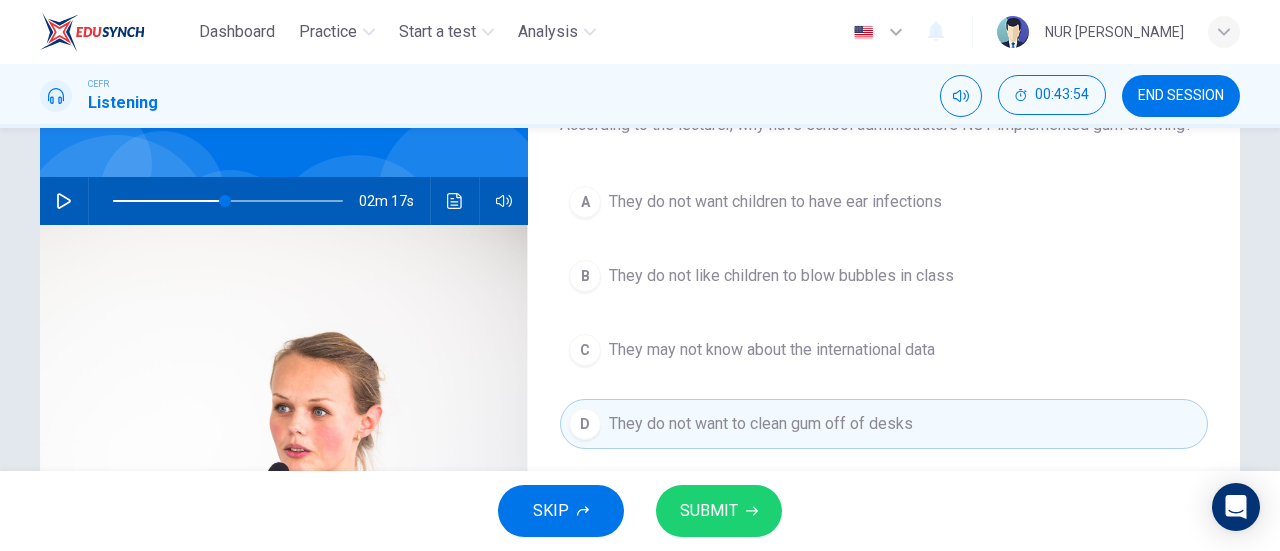 scroll, scrollTop: 152, scrollLeft: 0, axis: vertical 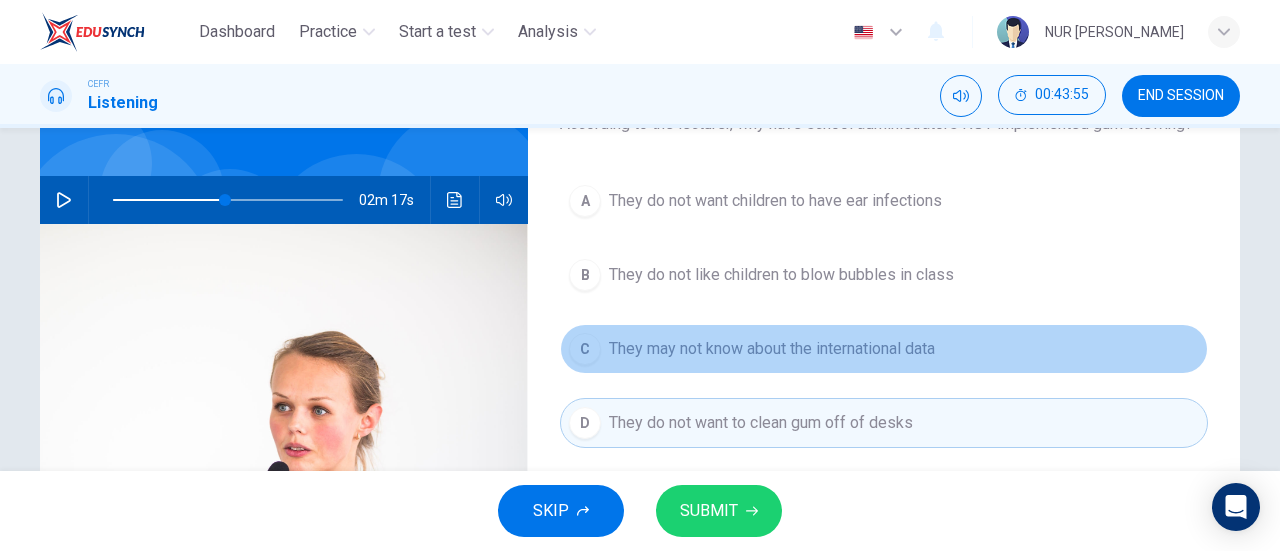 click on "They may not know about the international data" at bounding box center (772, 349) 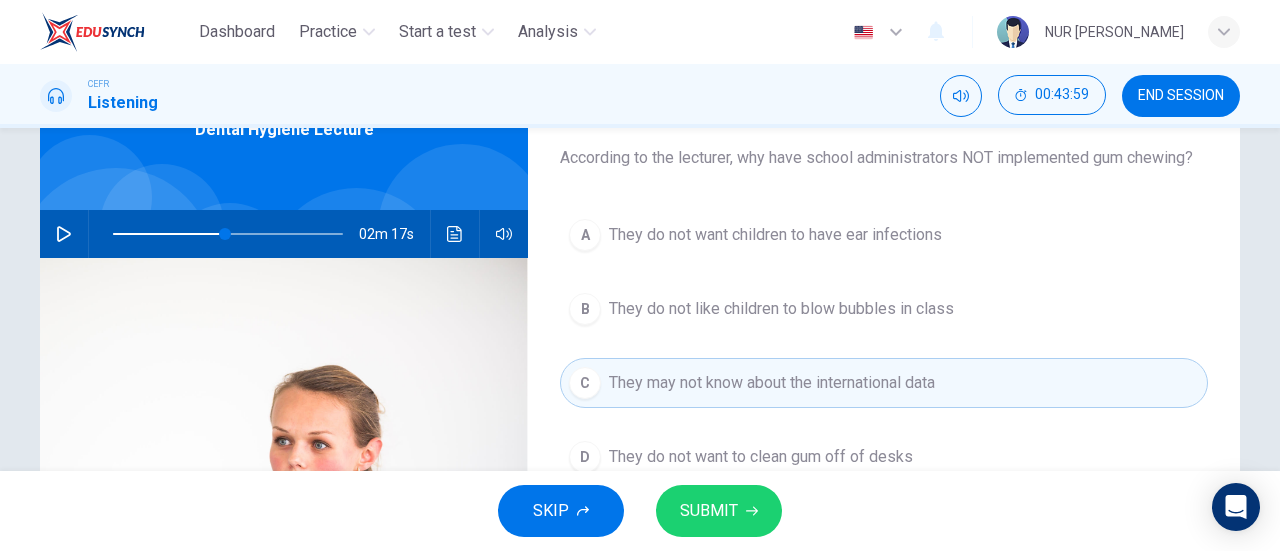 scroll, scrollTop: 116, scrollLeft: 0, axis: vertical 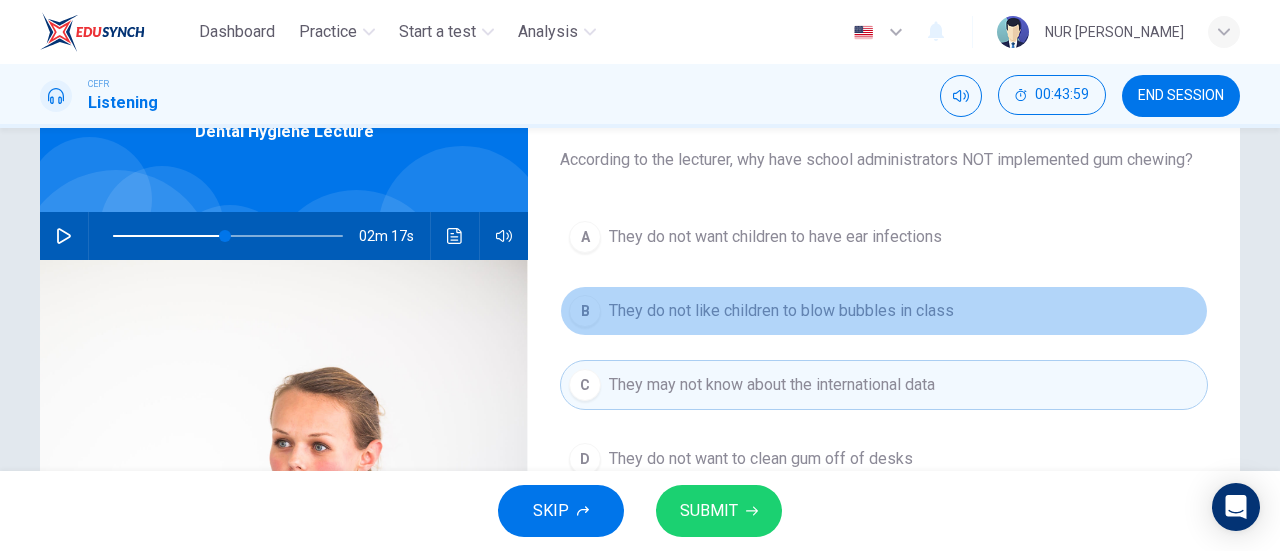 click on "They do not like children to blow bubbles in class" at bounding box center (781, 311) 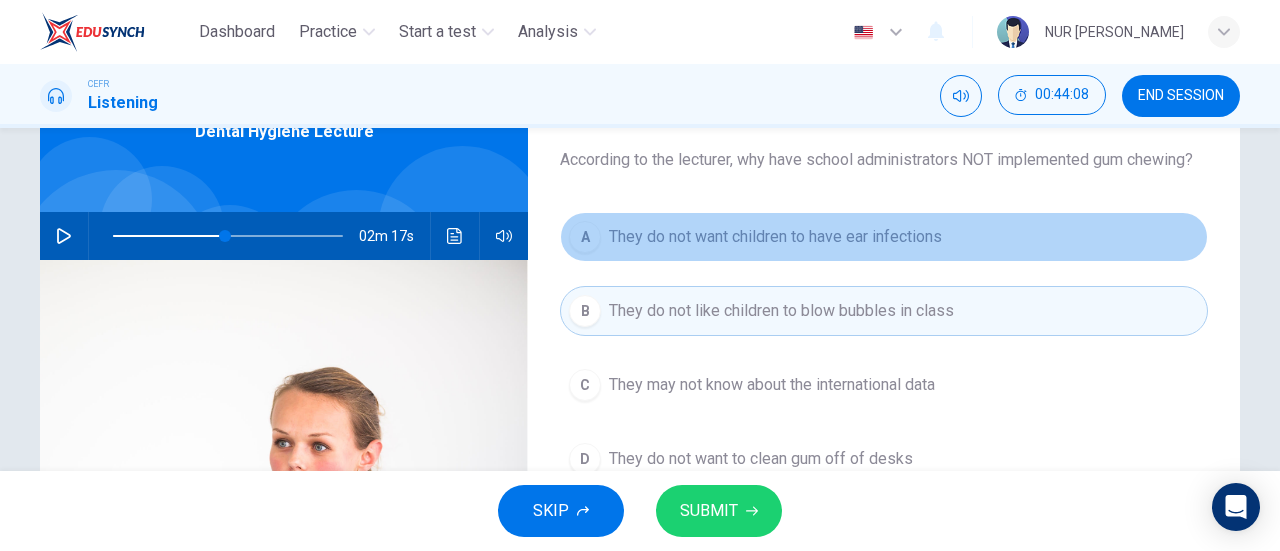 click on "A They do not want children to have ear infections" at bounding box center (884, 237) 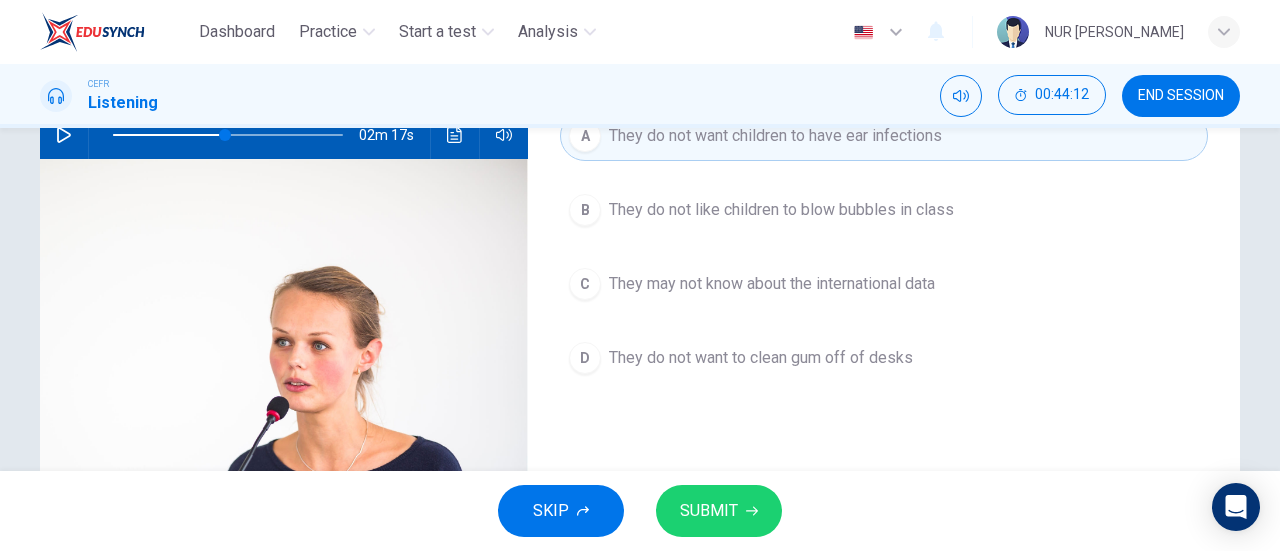 scroll, scrollTop: 218, scrollLeft: 0, axis: vertical 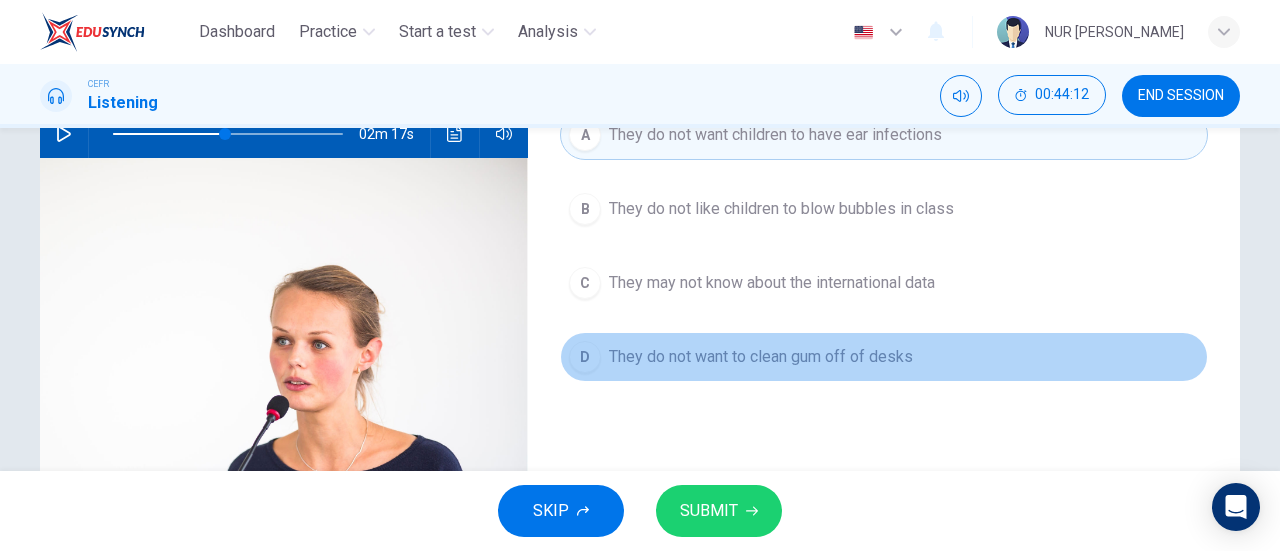 click on "D They do not want to clean gum off of desks" at bounding box center (884, 357) 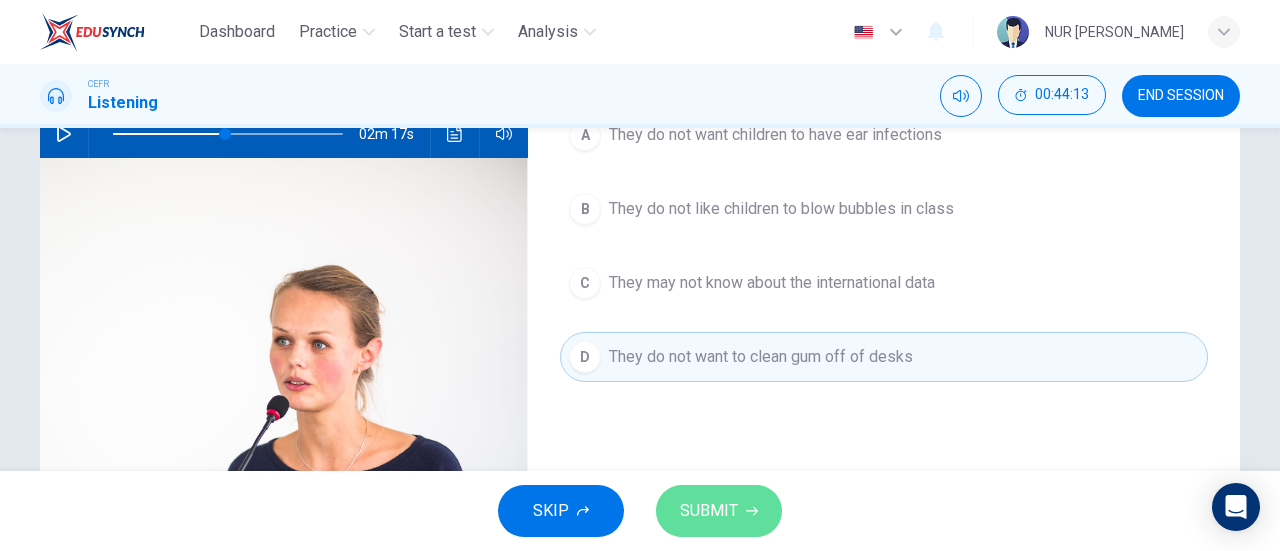 click on "SUBMIT" at bounding box center (709, 511) 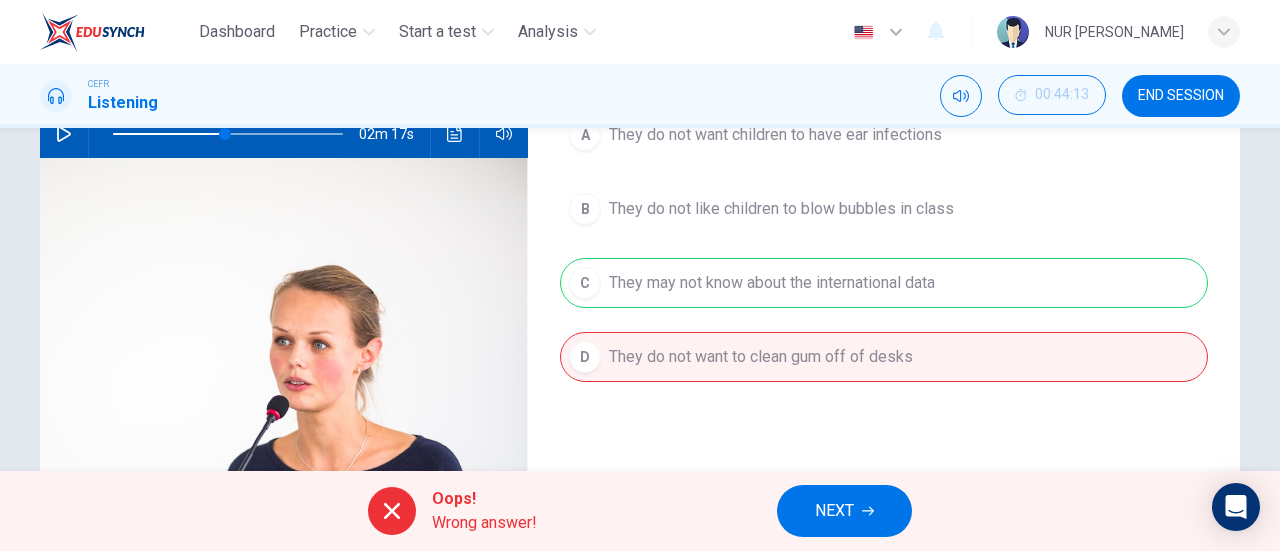 click on "NEXT" at bounding box center [834, 511] 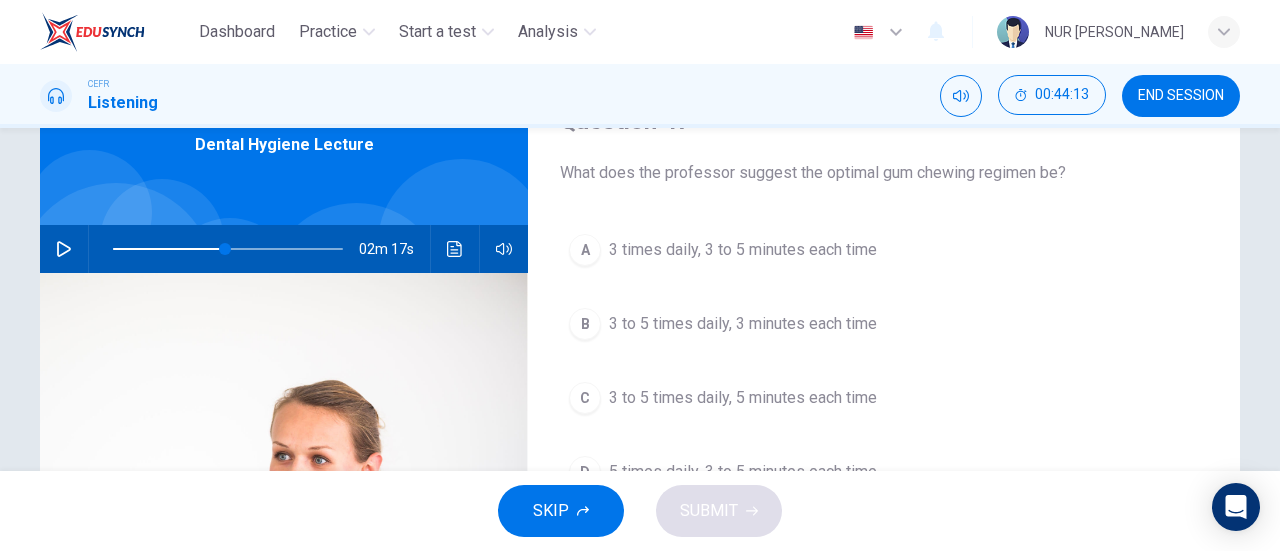 scroll, scrollTop: 92, scrollLeft: 0, axis: vertical 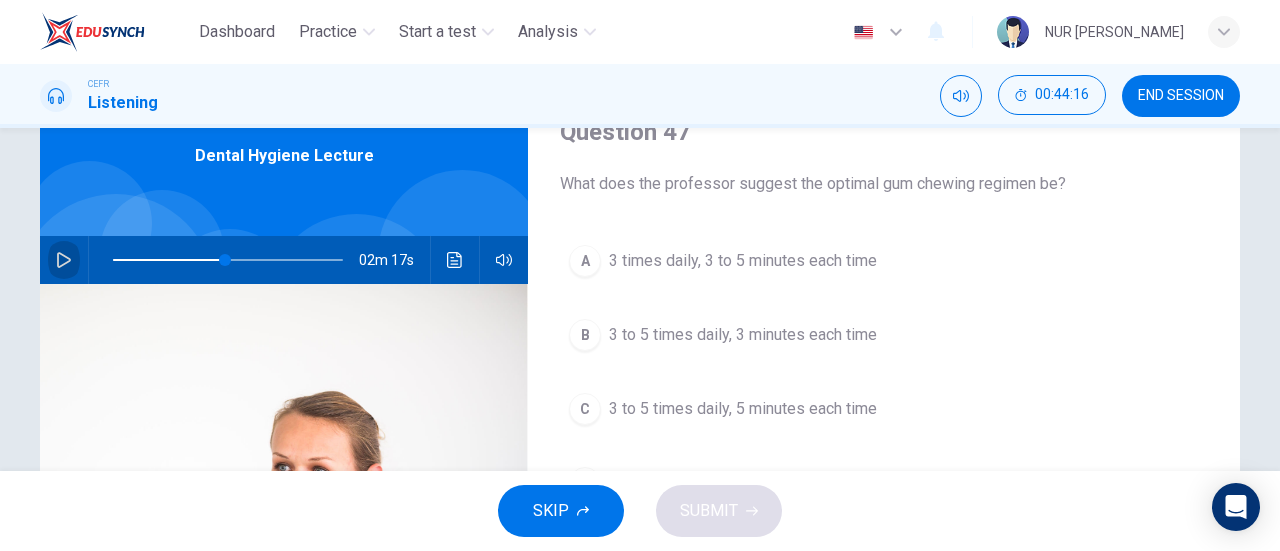 click 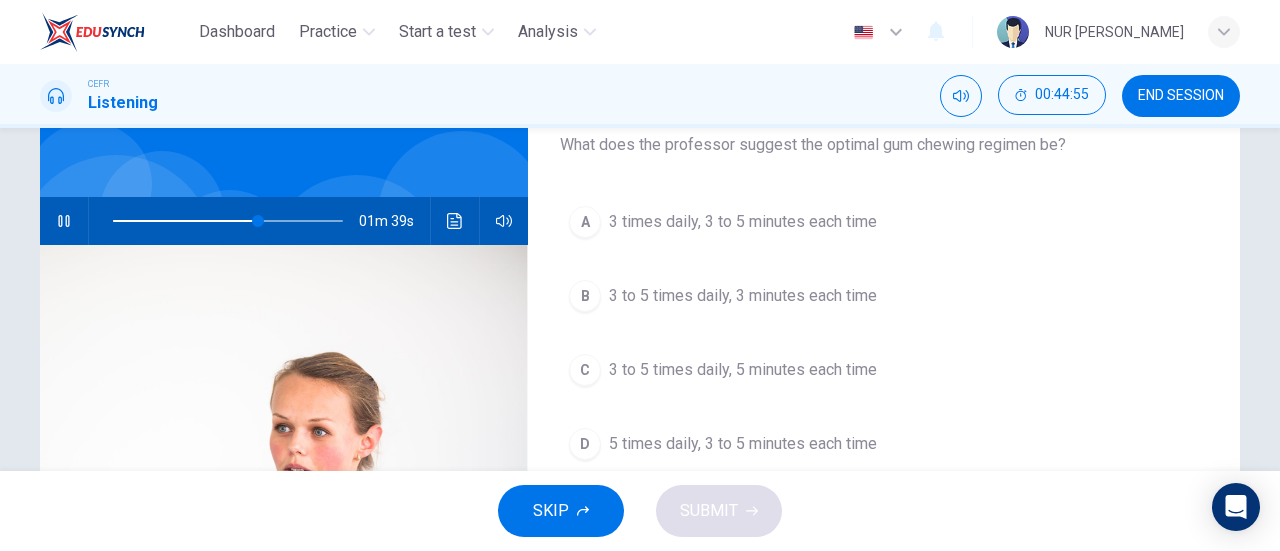 scroll, scrollTop: 132, scrollLeft: 0, axis: vertical 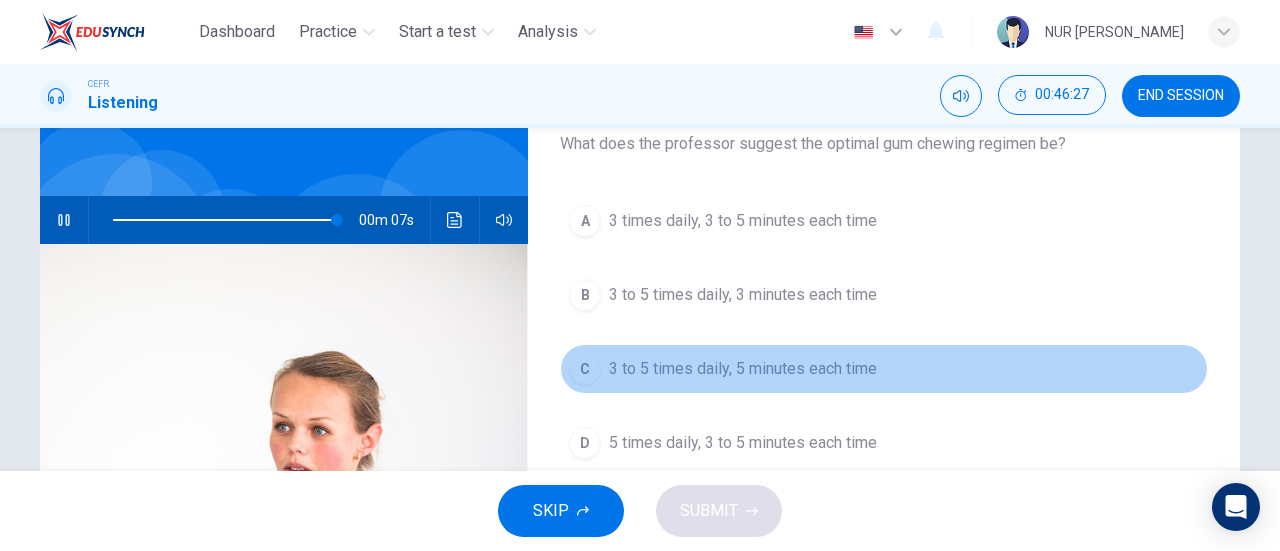 click on "3 to 5 times daily, 5 minutes each time" at bounding box center [743, 369] 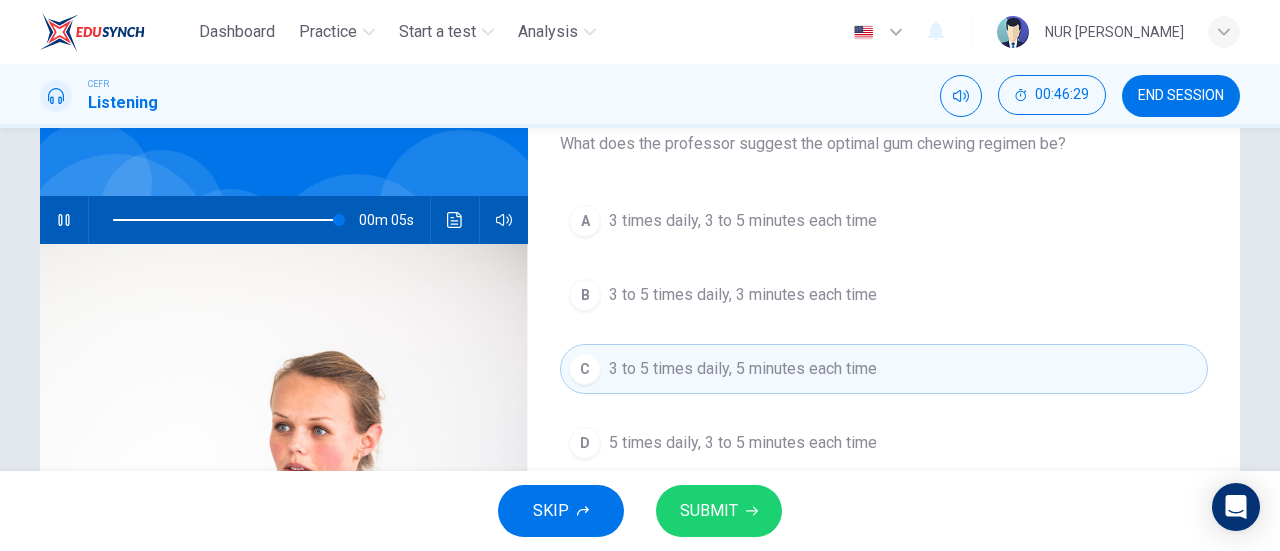 click on "SUBMIT" at bounding box center [709, 511] 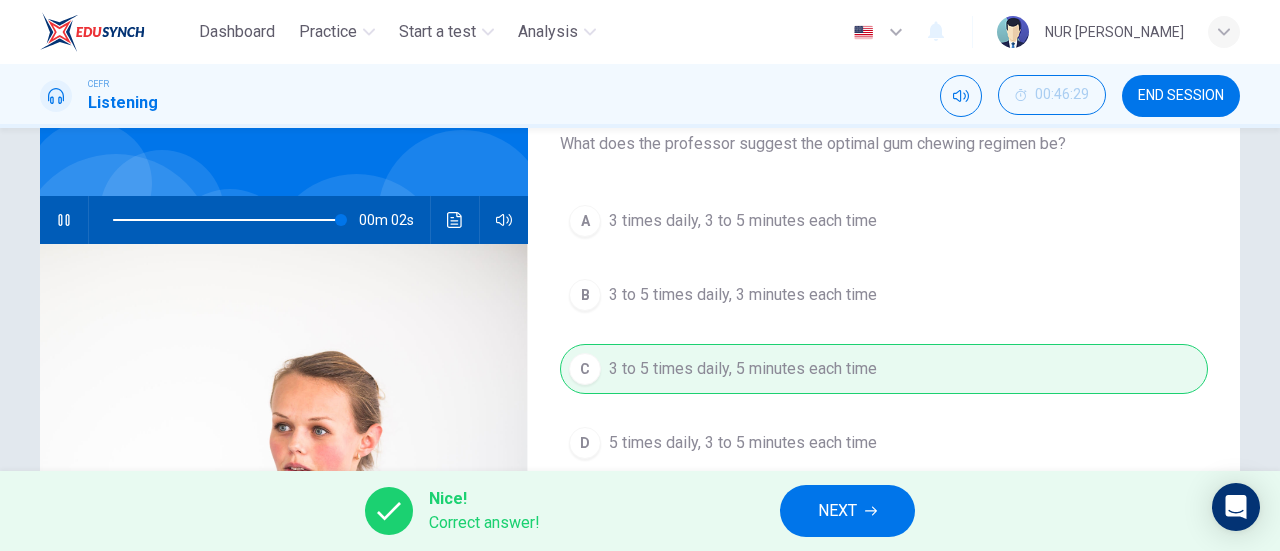 type on "100" 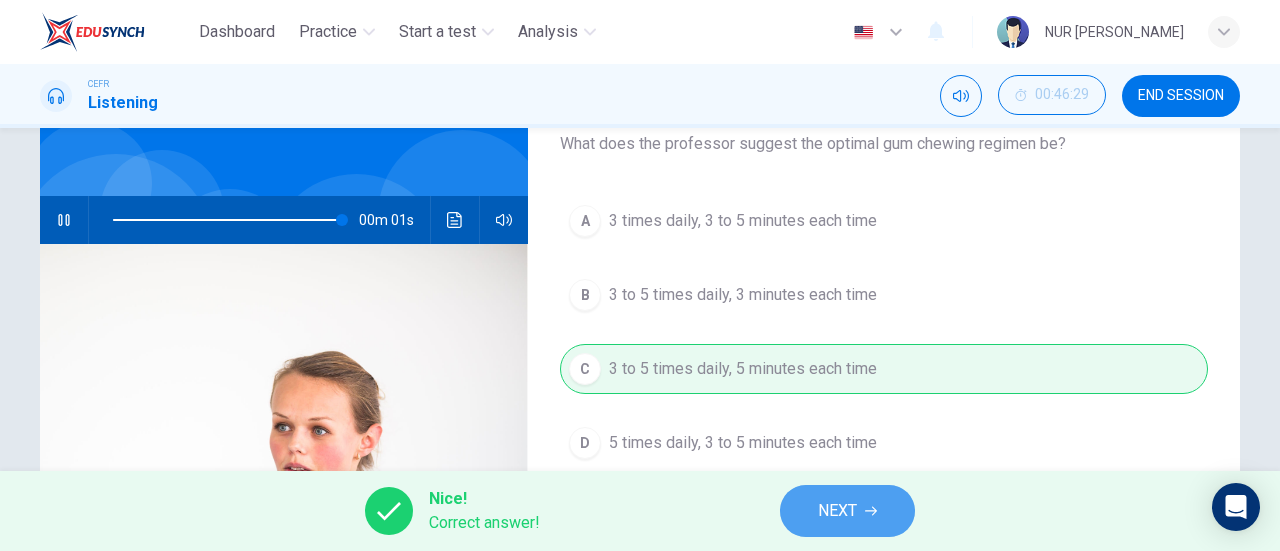 click on "NEXT" at bounding box center (847, 511) 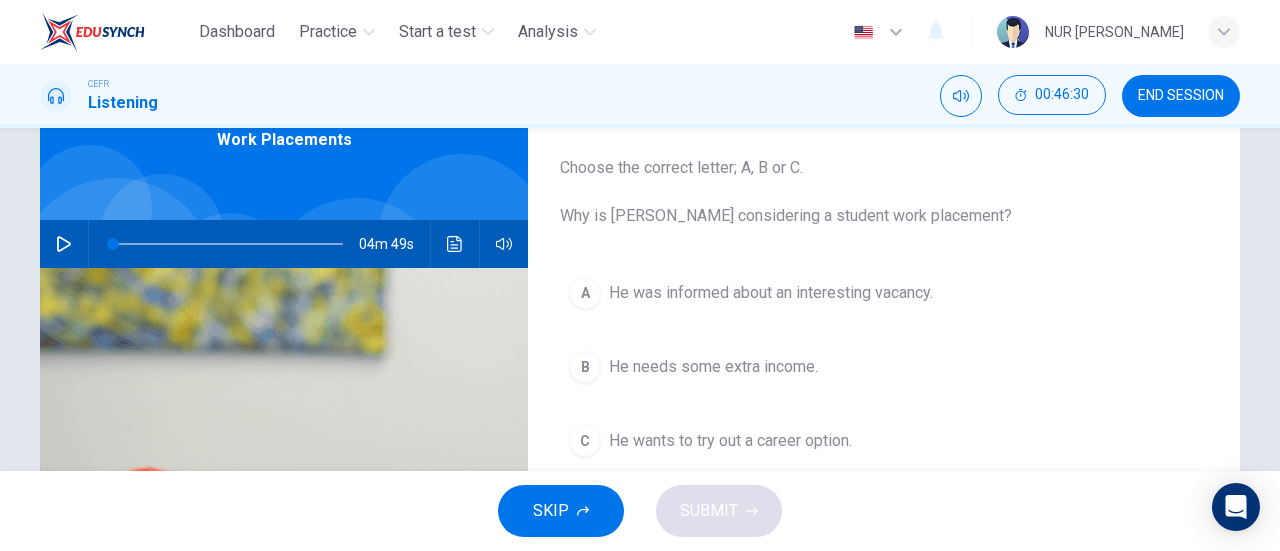 scroll, scrollTop: 110, scrollLeft: 0, axis: vertical 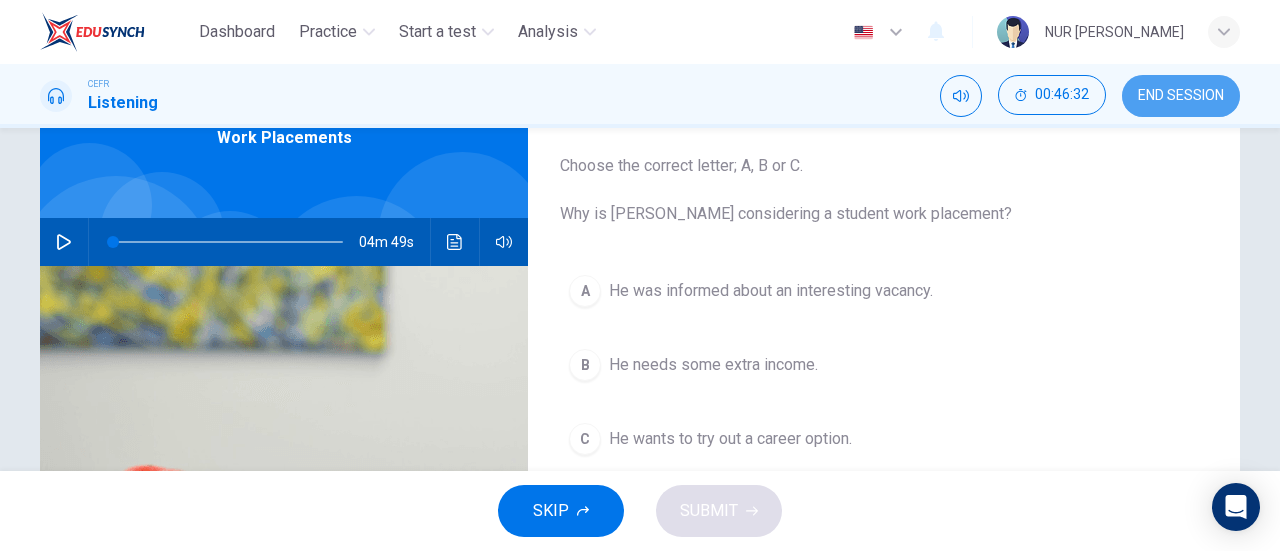 click on "END SESSION" at bounding box center (1181, 96) 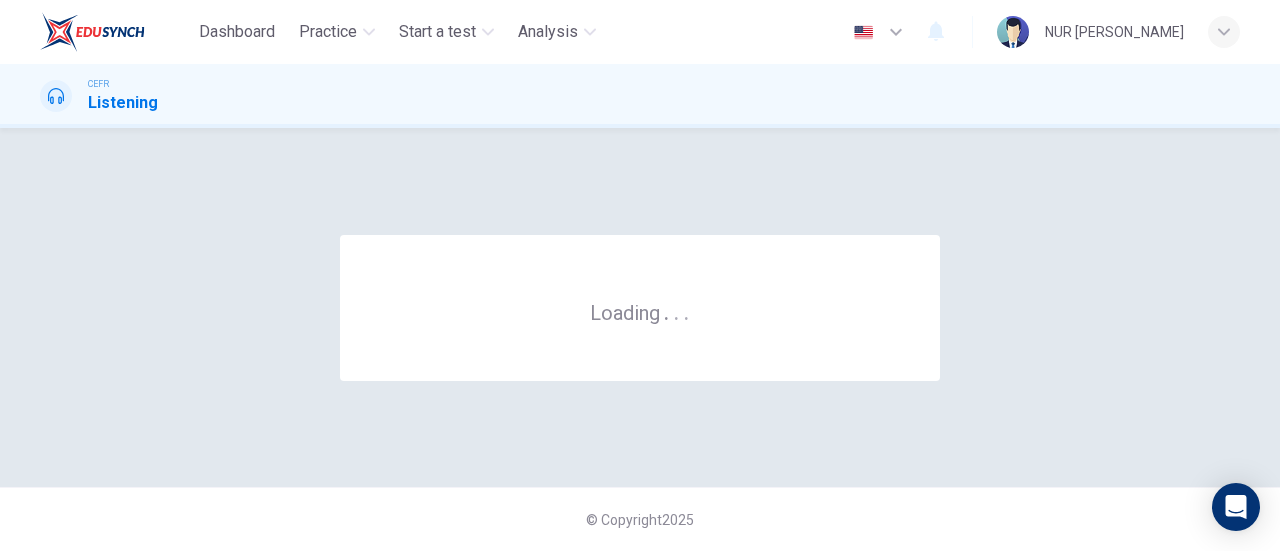 scroll, scrollTop: 0, scrollLeft: 0, axis: both 